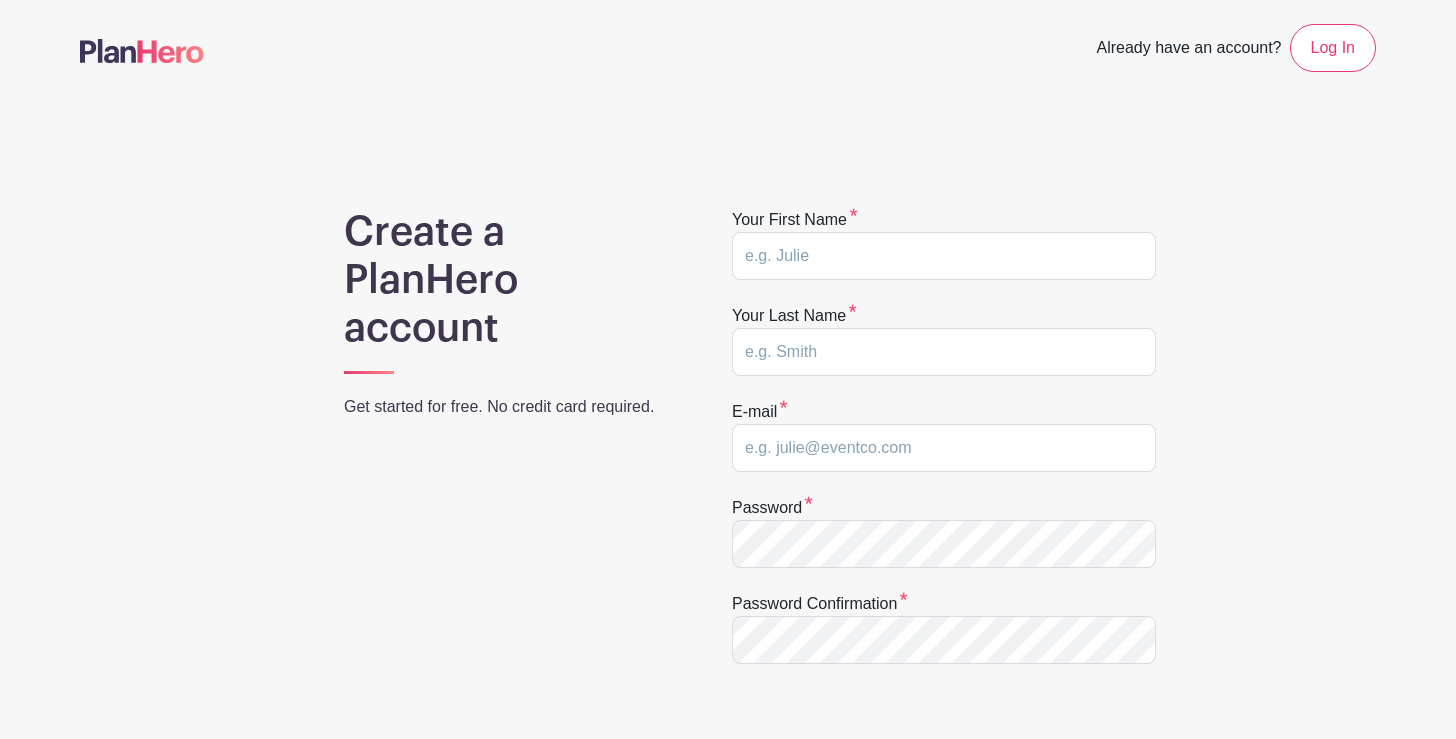 scroll, scrollTop: 0, scrollLeft: 0, axis: both 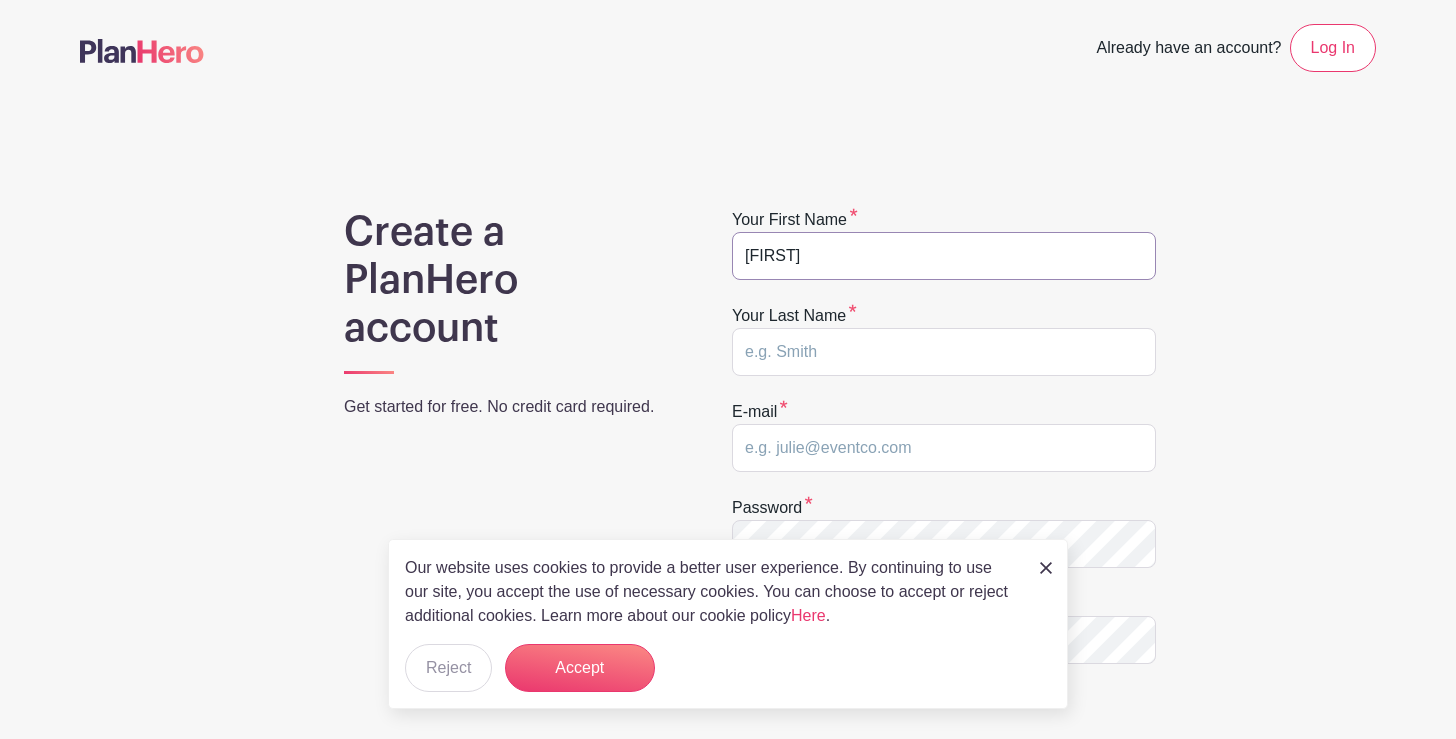 type on "Joseph" 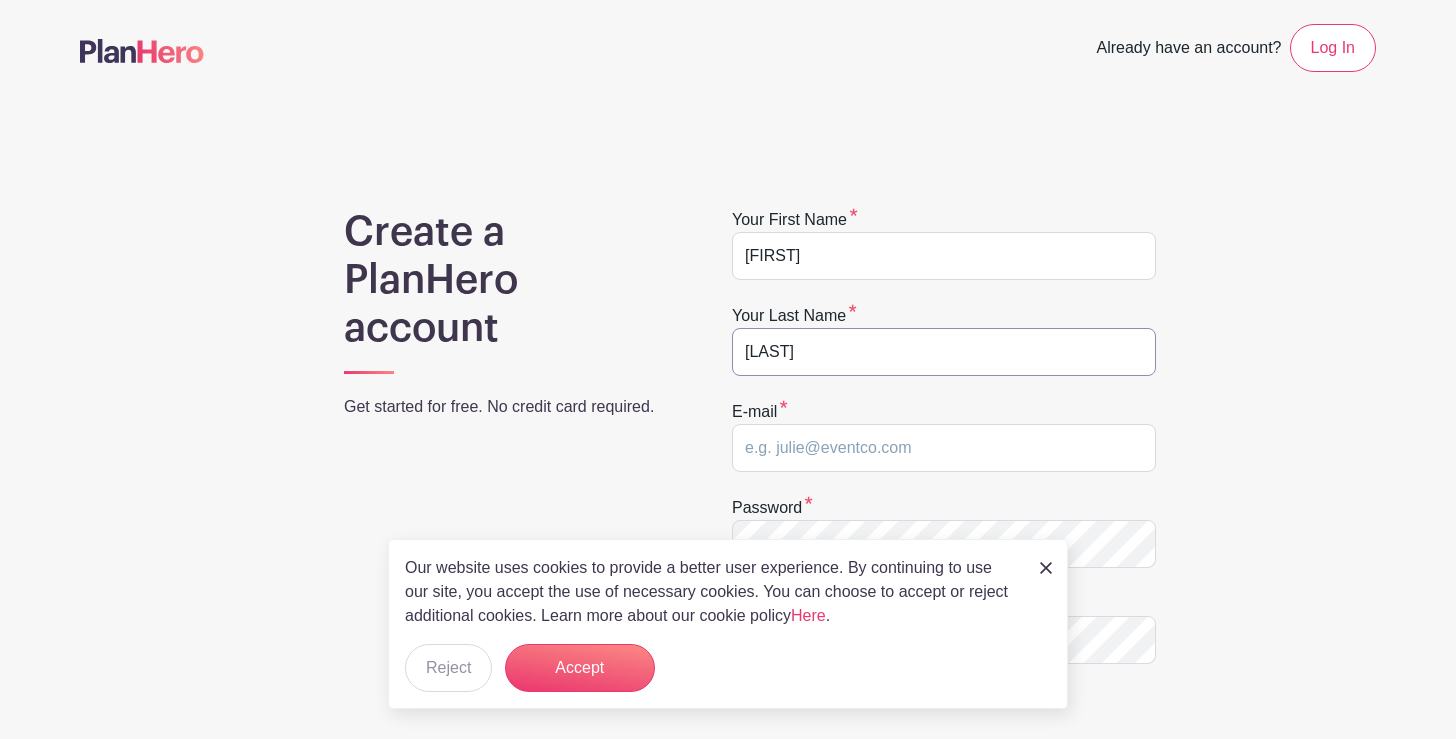 type on "[LAST]" 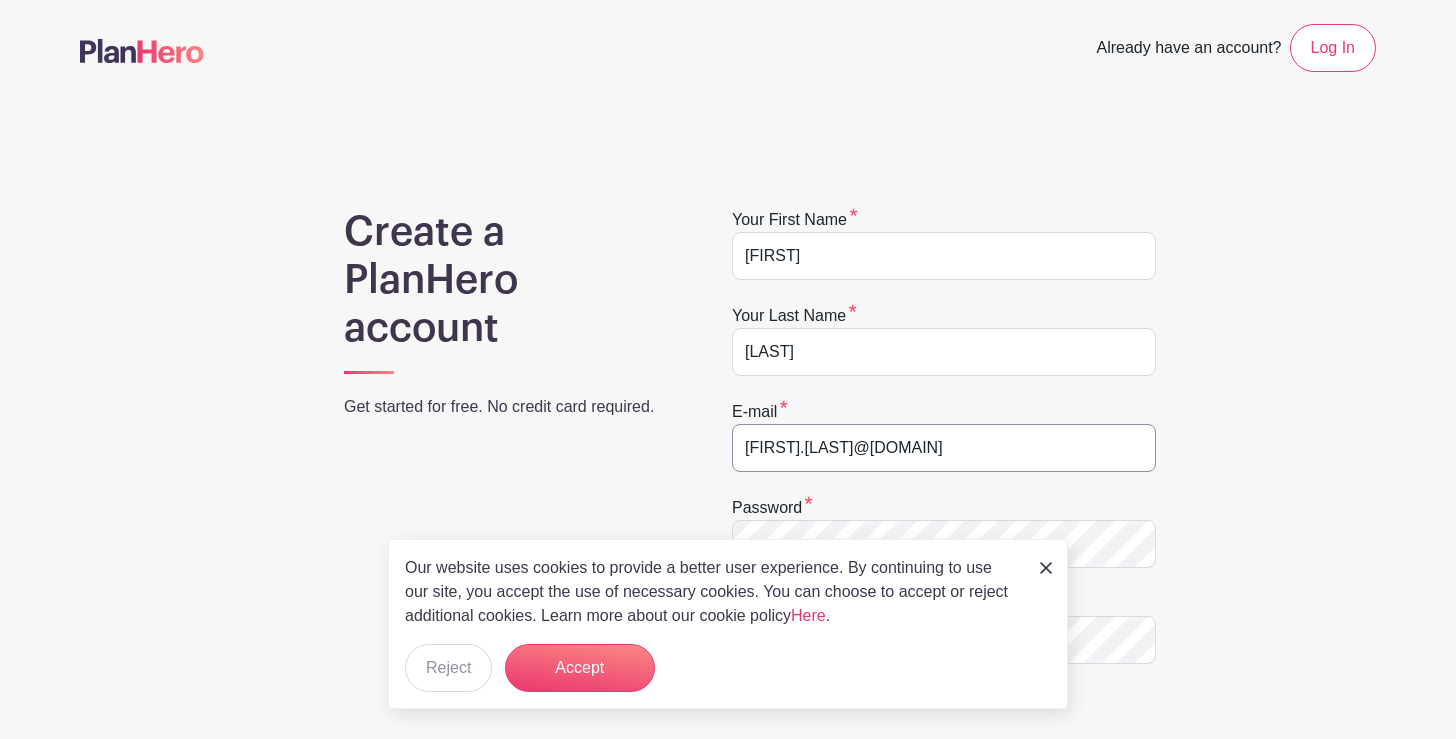 type on "[EMAIL]" 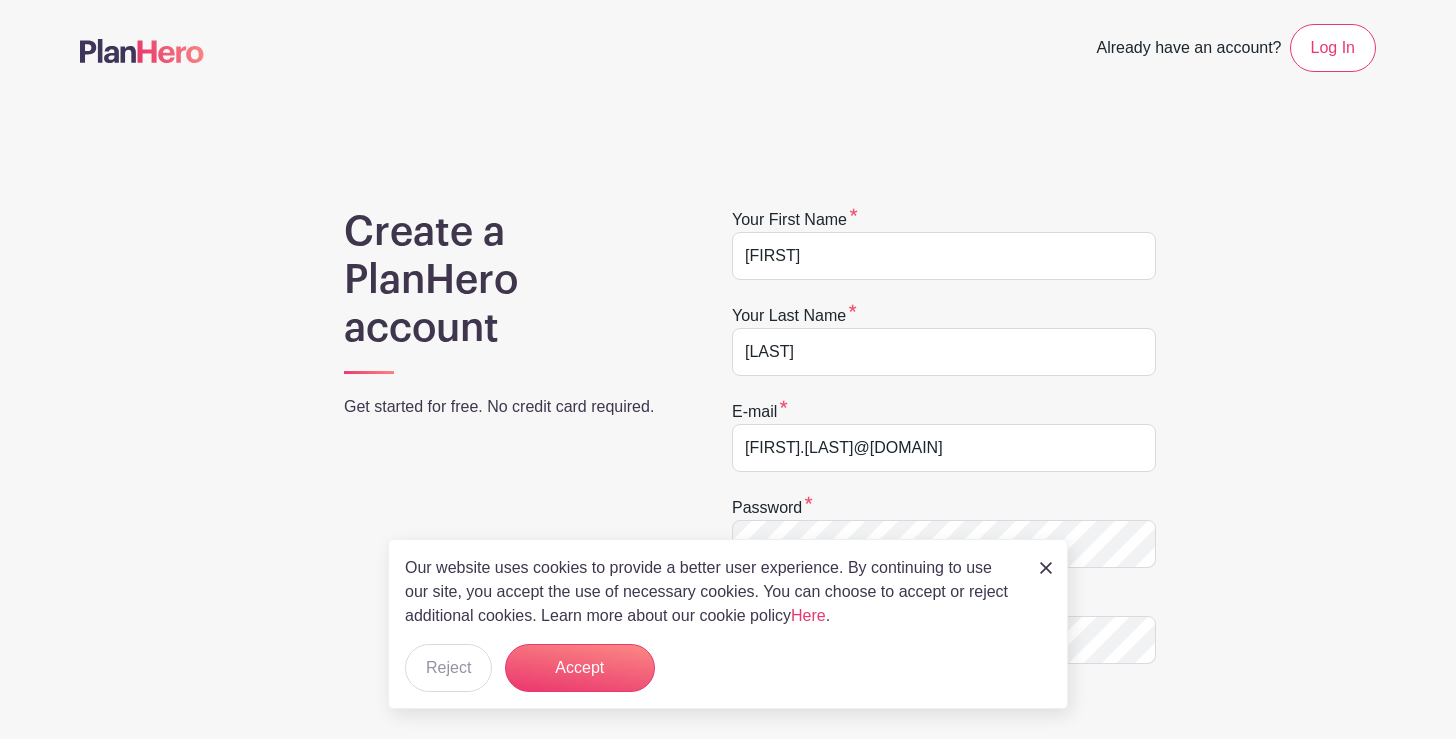 click on "Create a PlanHero account
Get started for free. No credit card required.
Your first name
Joseph
Your last name
Hernandez
E-mail
joseph.hernandez@icloud.com
Password
Password confirmation
CREATE MY ACCOUNT
OR
Login with Facebook
Login with Google
Signing up means you're okay with PlanHero's
Terms of Service." at bounding box center (728, 634) 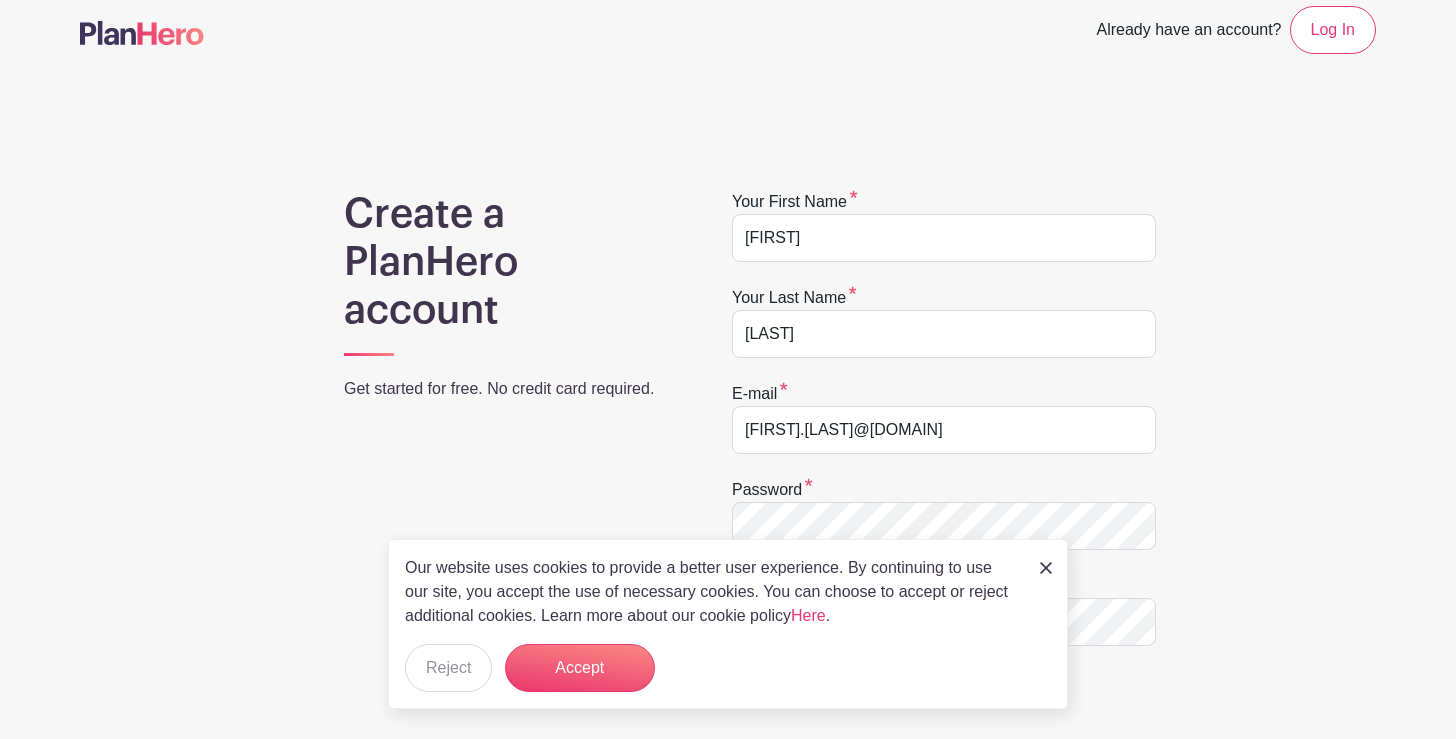 scroll, scrollTop: 39, scrollLeft: 0, axis: vertical 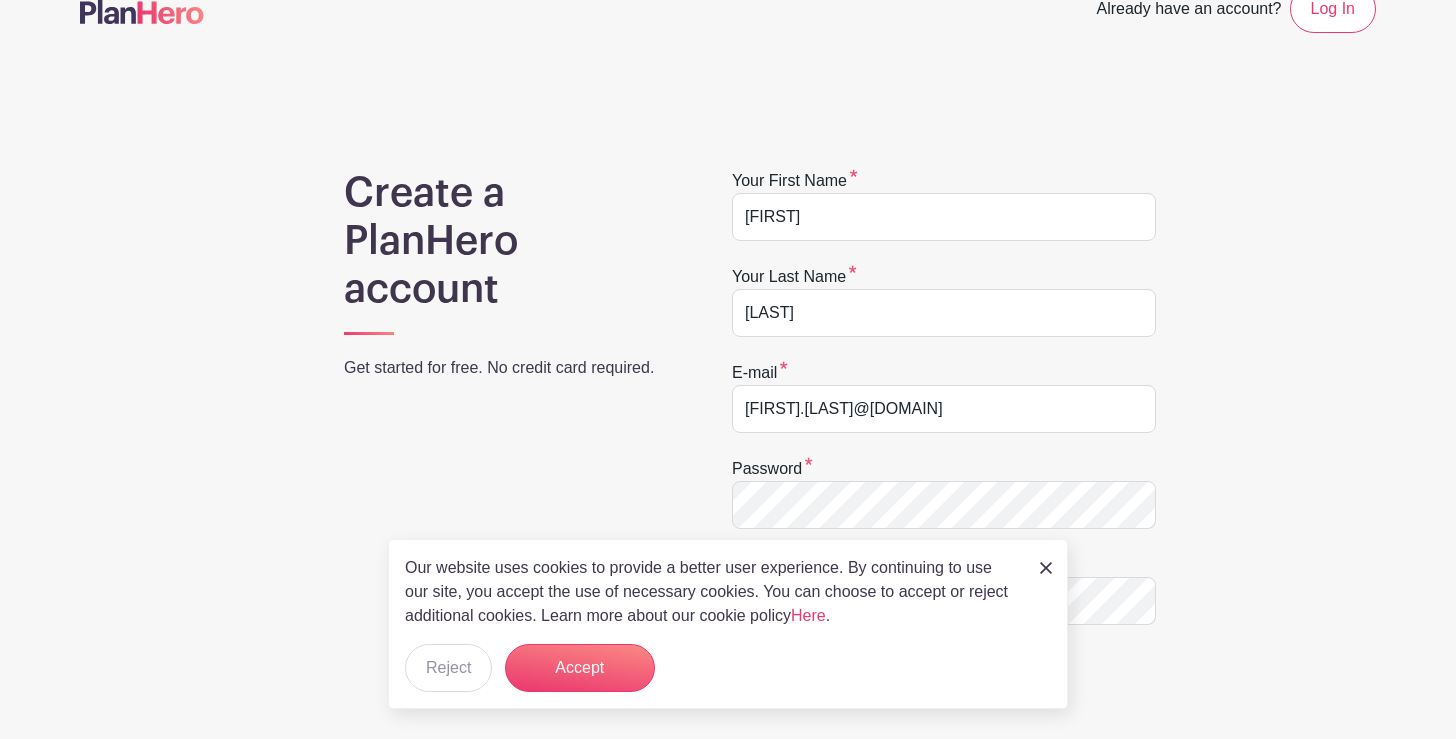 click on "Your first name
Joseph
Your last name
Hernandez
E-mail
joseph.hernandez@icloud.com
Password
Password confirmation
CREATE MY ACCOUNT
OR
Login with Facebook
Login with Google
Signing up means you're okay with PlanHero's
Terms of Service." at bounding box center [944, 595] 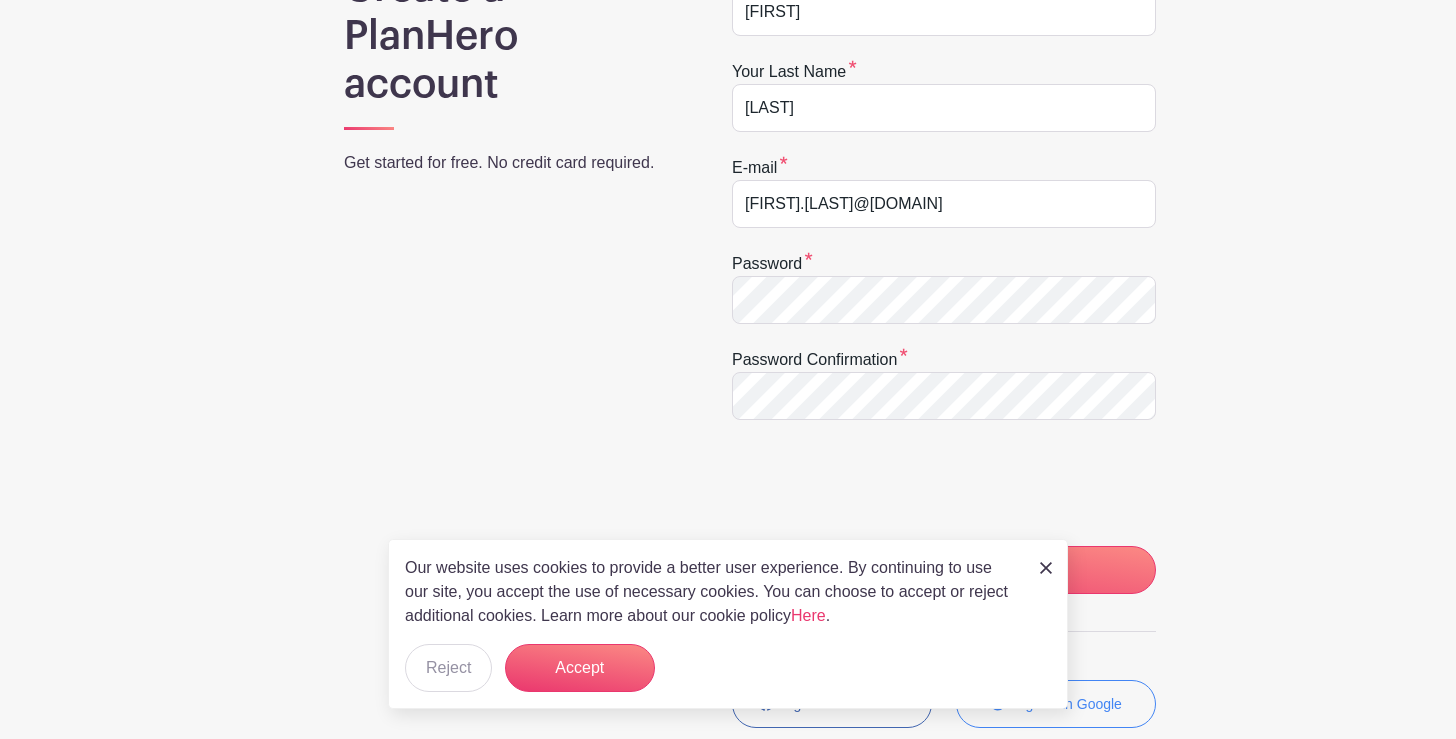 scroll, scrollTop: 339, scrollLeft: 0, axis: vertical 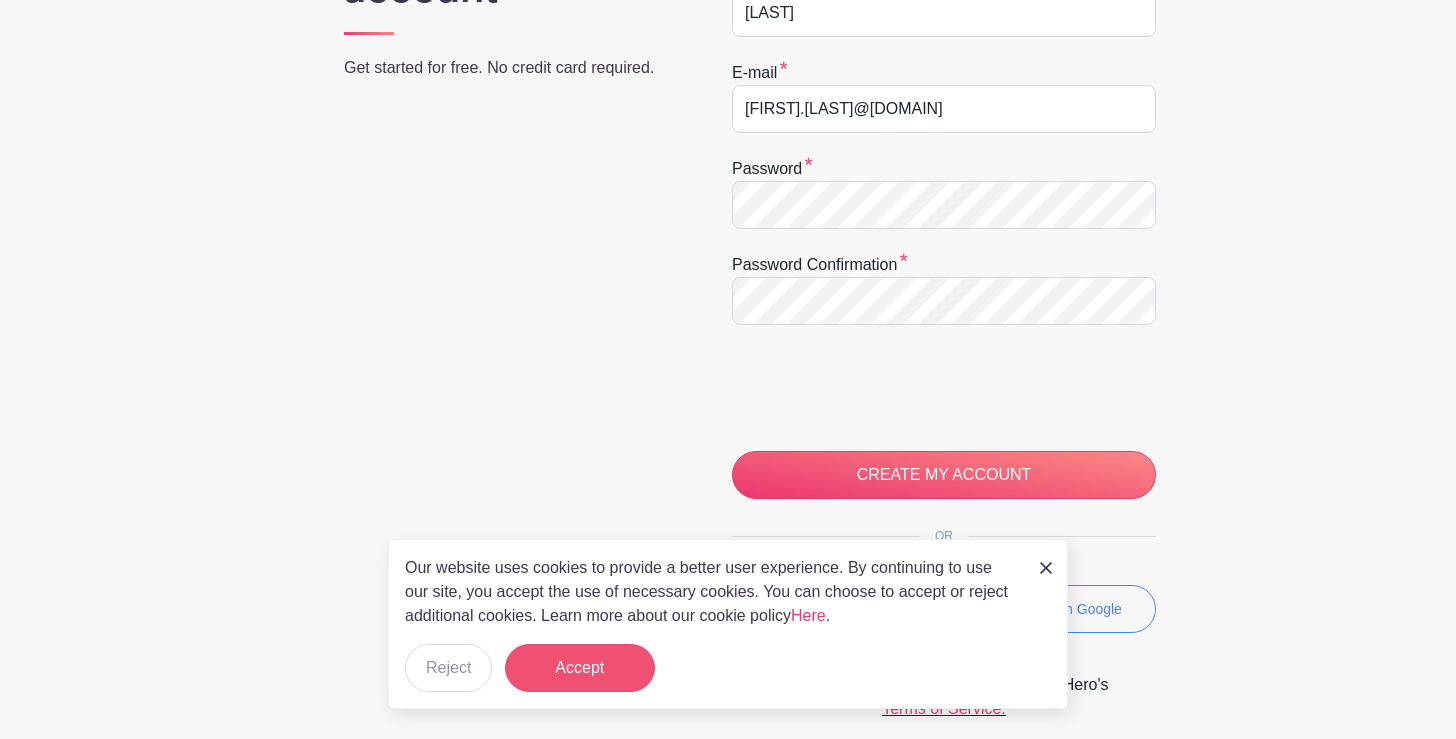 click on "Accept" at bounding box center (580, 668) 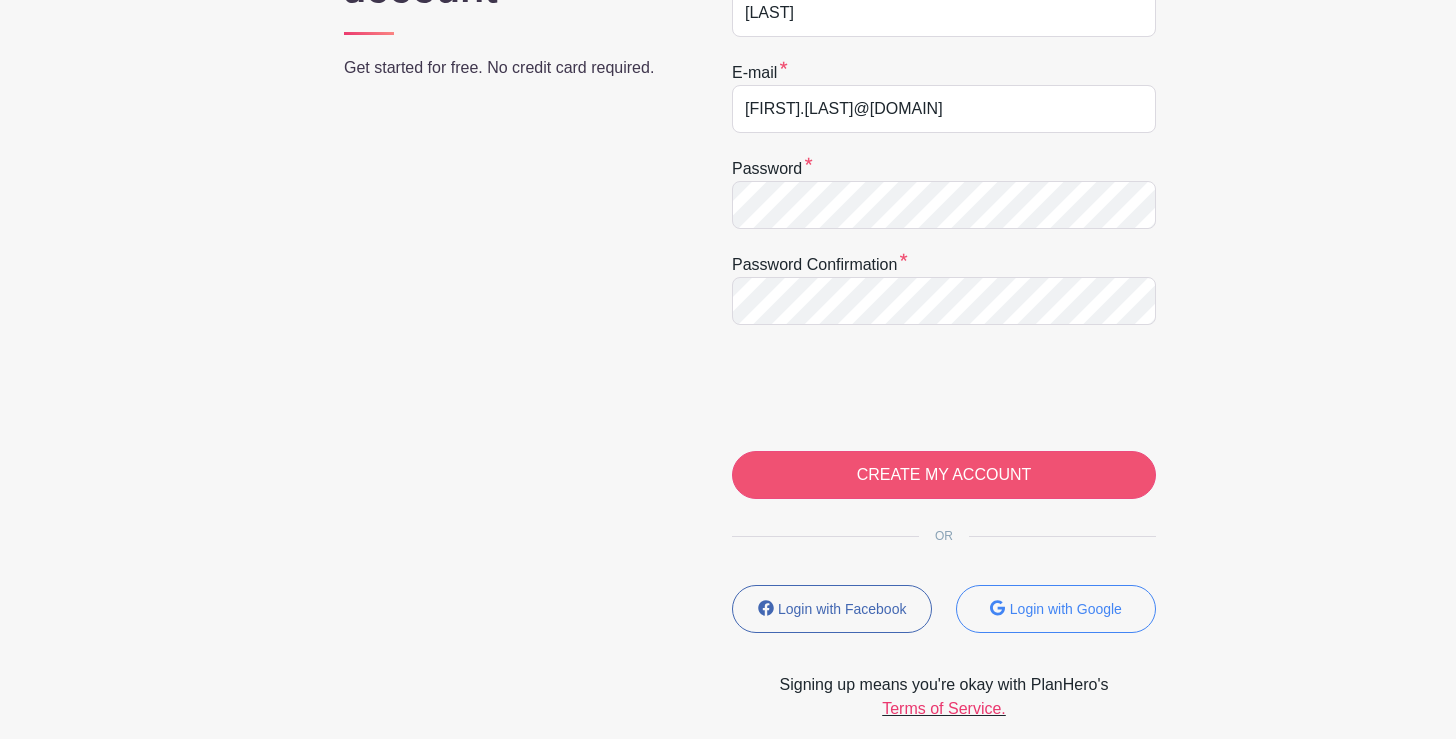 click on "CREATE MY ACCOUNT" at bounding box center (944, 475) 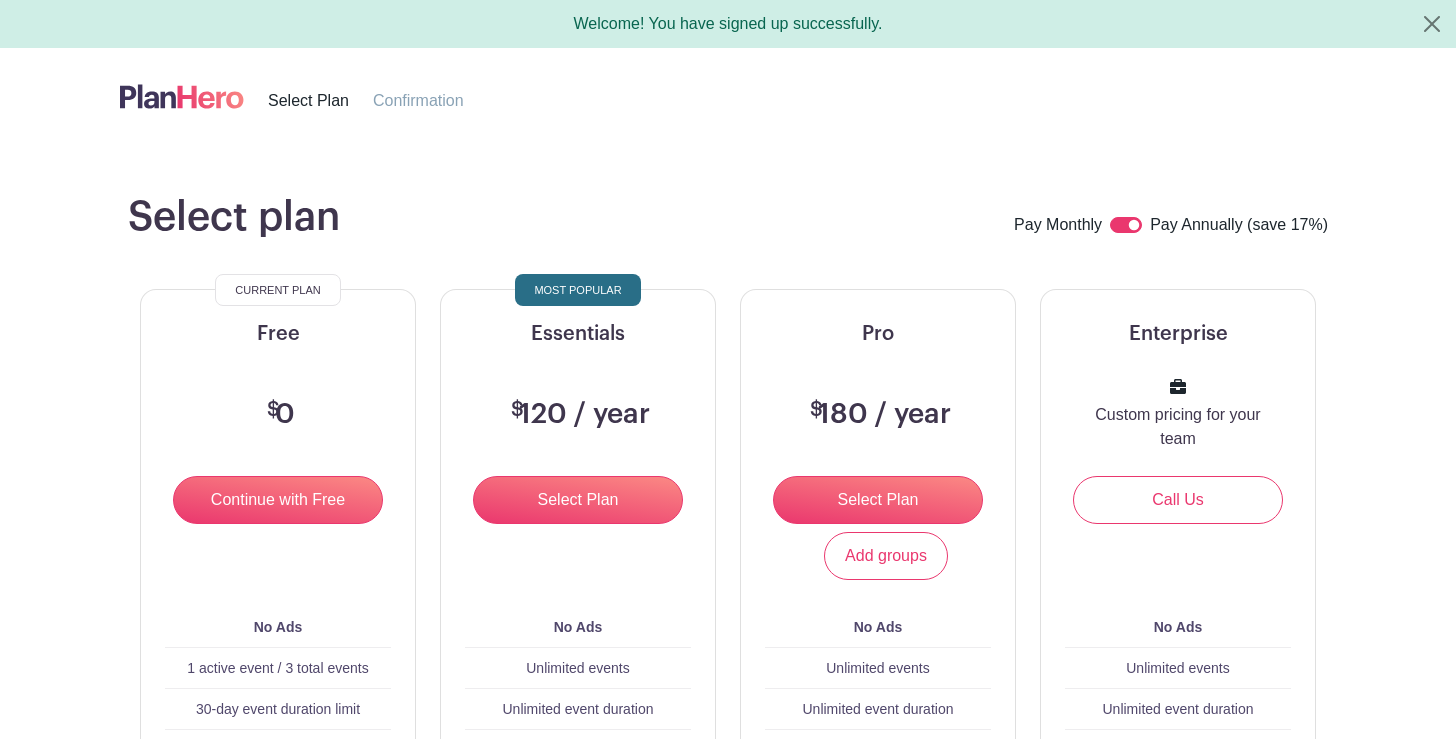 scroll, scrollTop: 0, scrollLeft: 0, axis: both 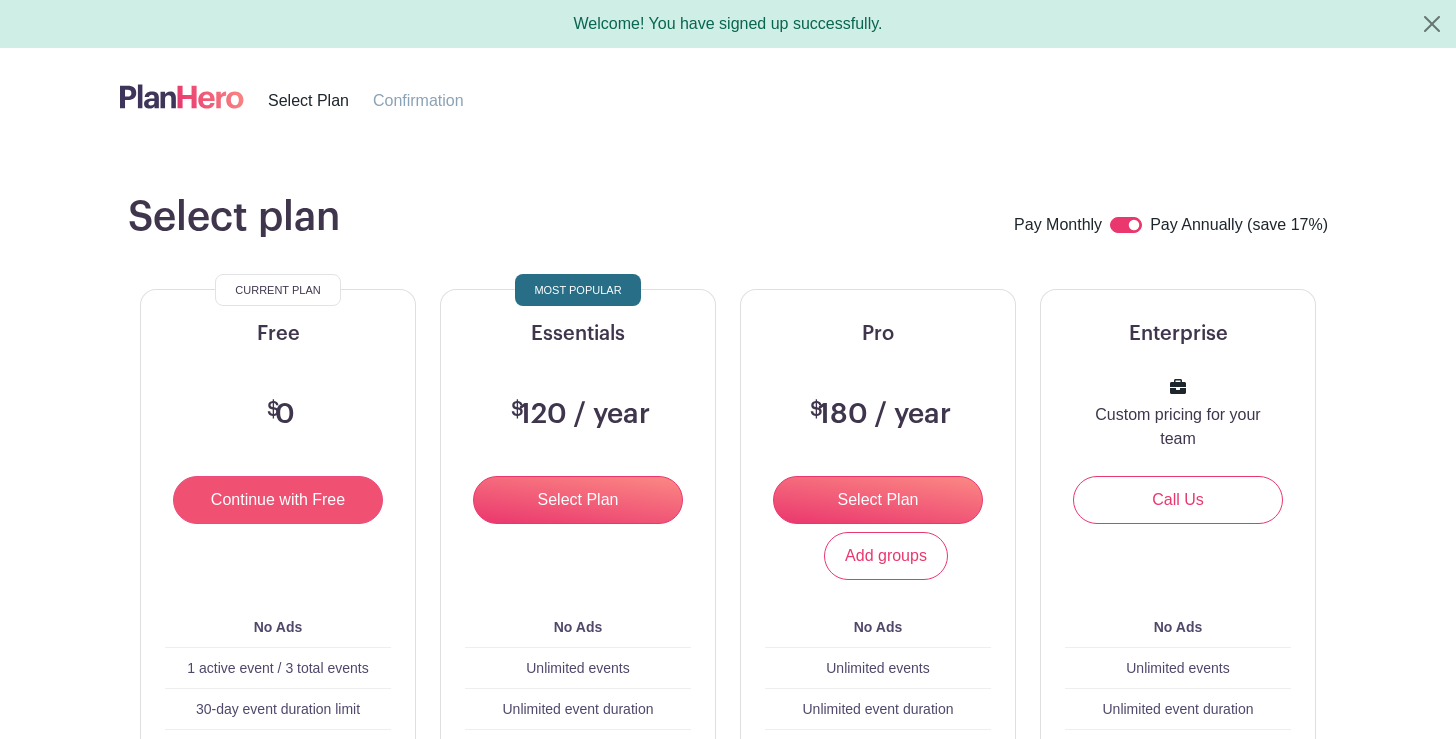 click on "Continue with Free" at bounding box center [278, 500] 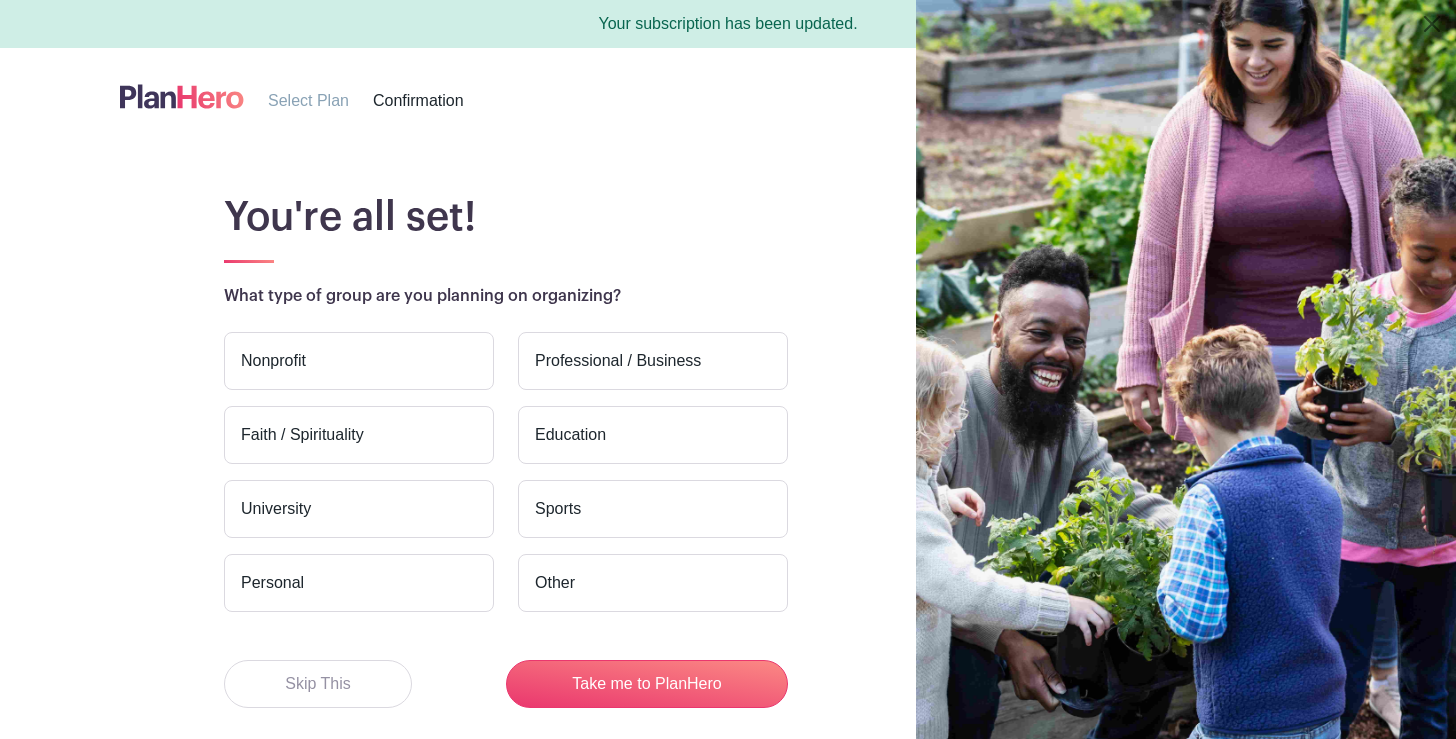 scroll, scrollTop: 0, scrollLeft: 0, axis: both 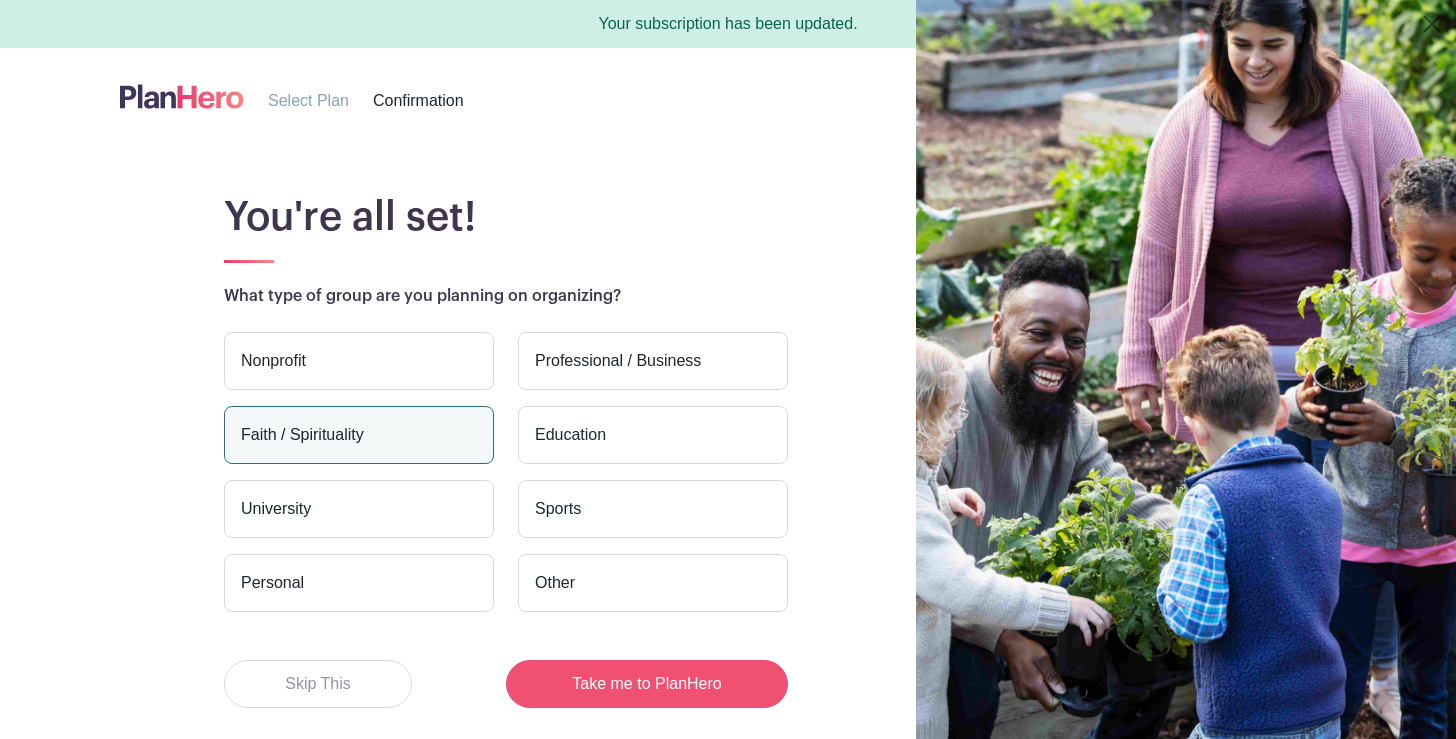 click on "Take me to PlanHero" at bounding box center [647, 684] 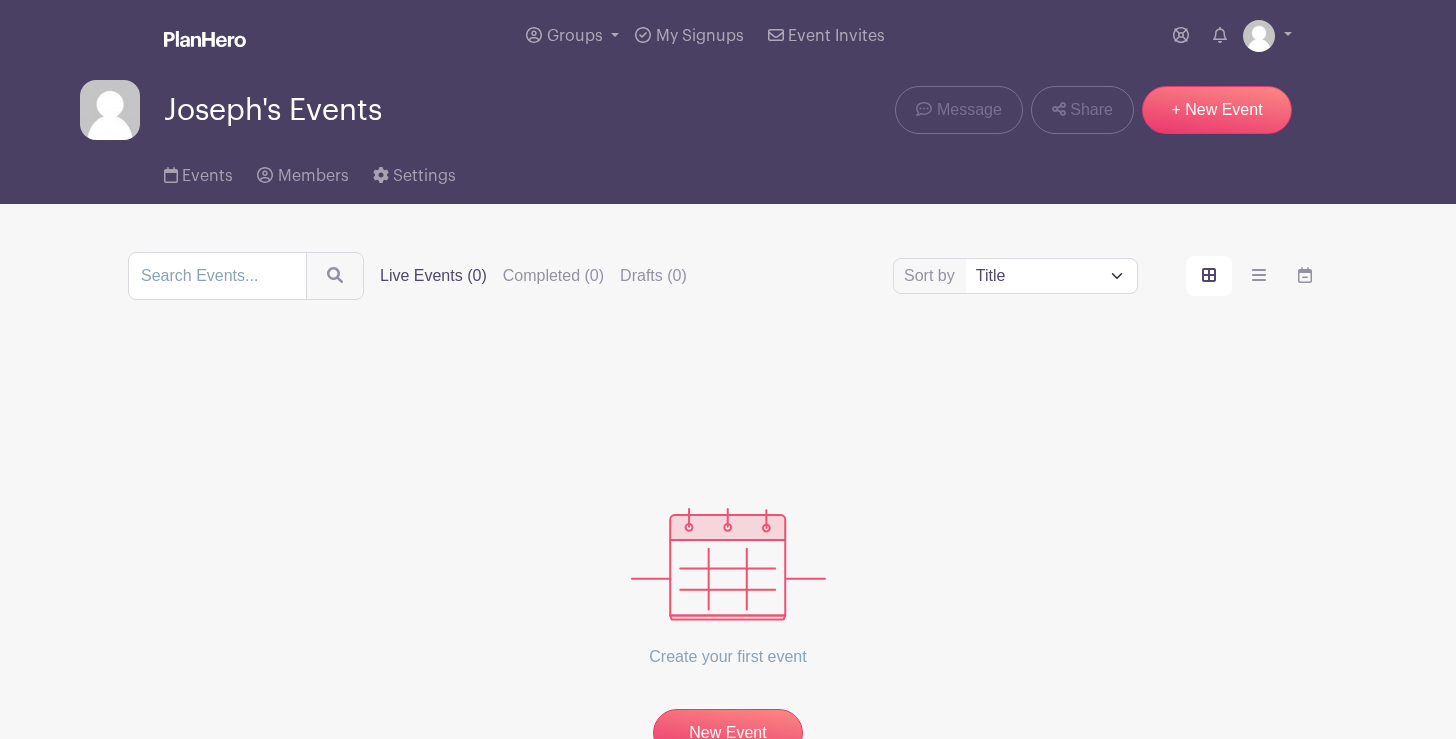 scroll, scrollTop: 0, scrollLeft: 0, axis: both 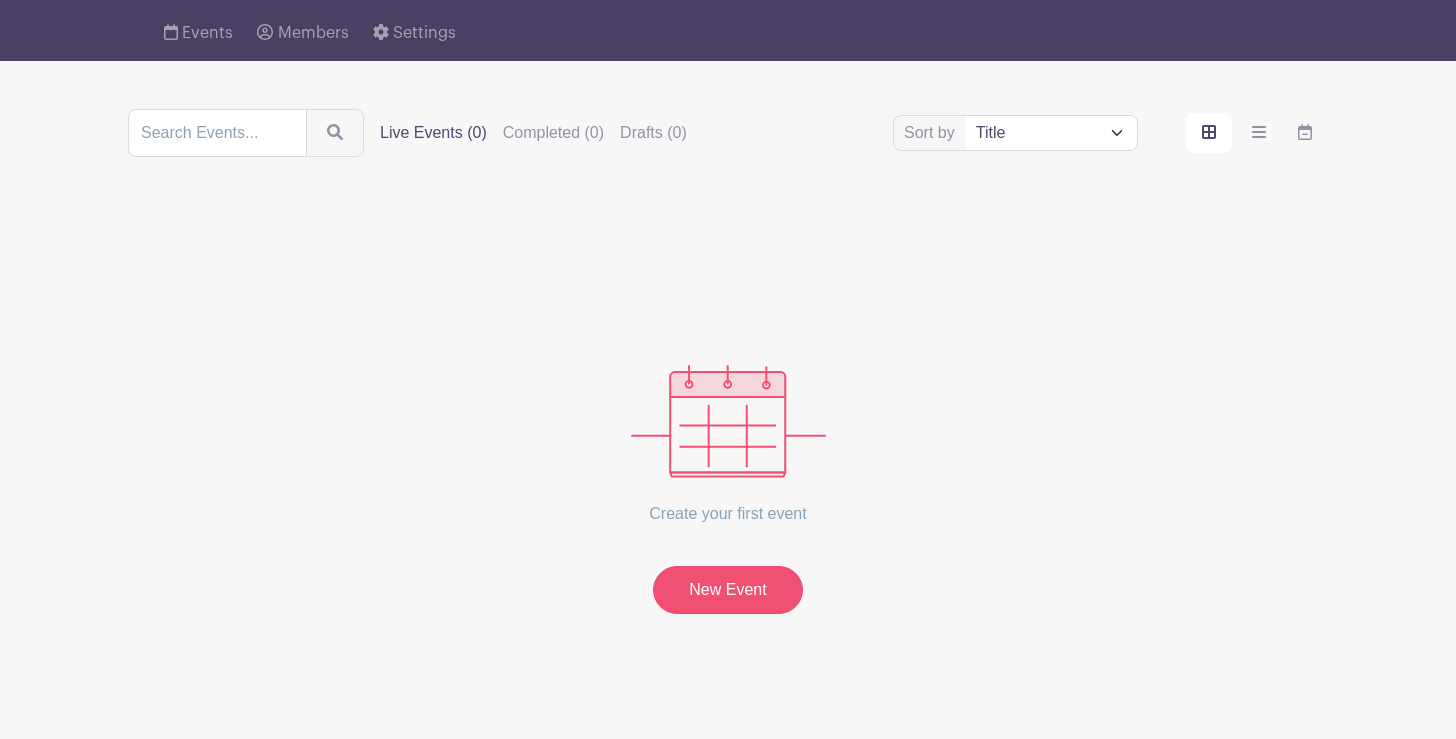 click on "New Event" at bounding box center [728, 590] 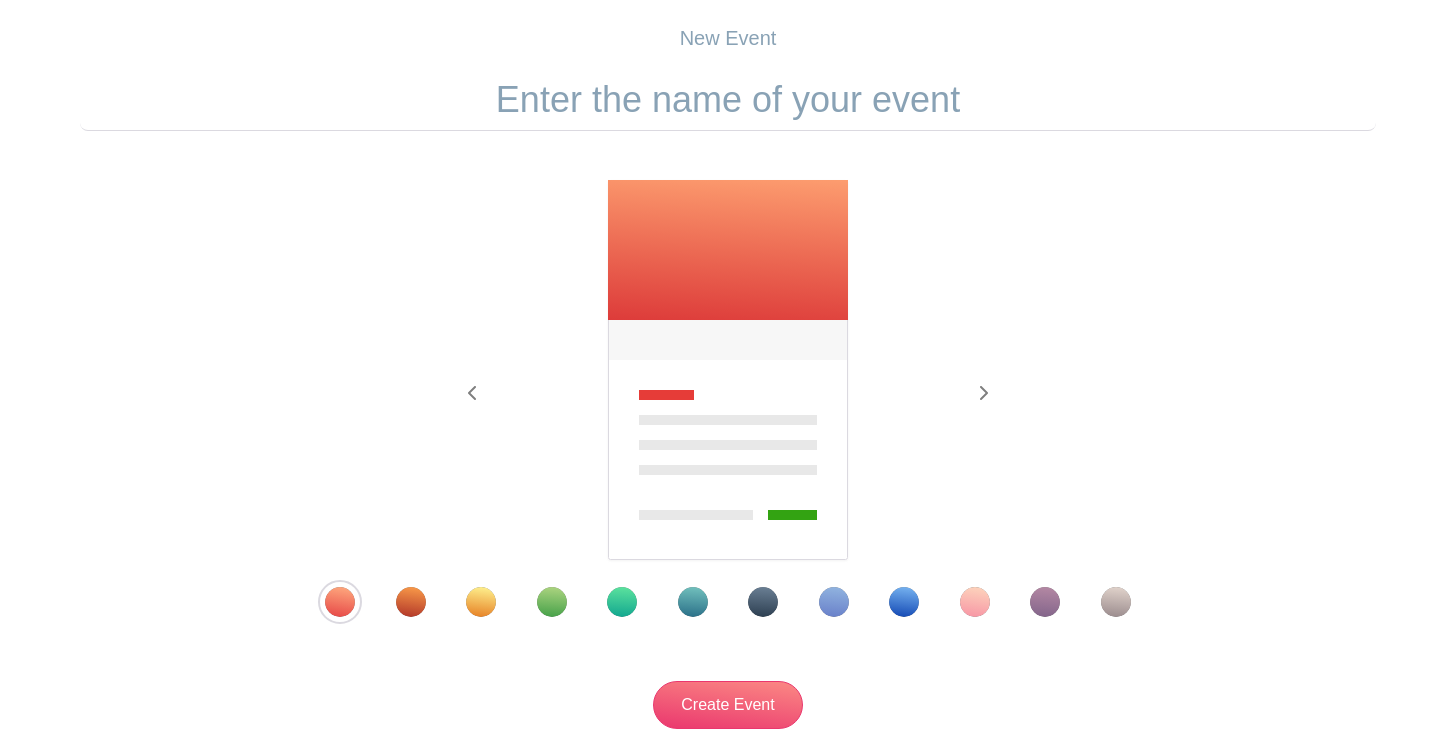 scroll, scrollTop: 0, scrollLeft: 0, axis: both 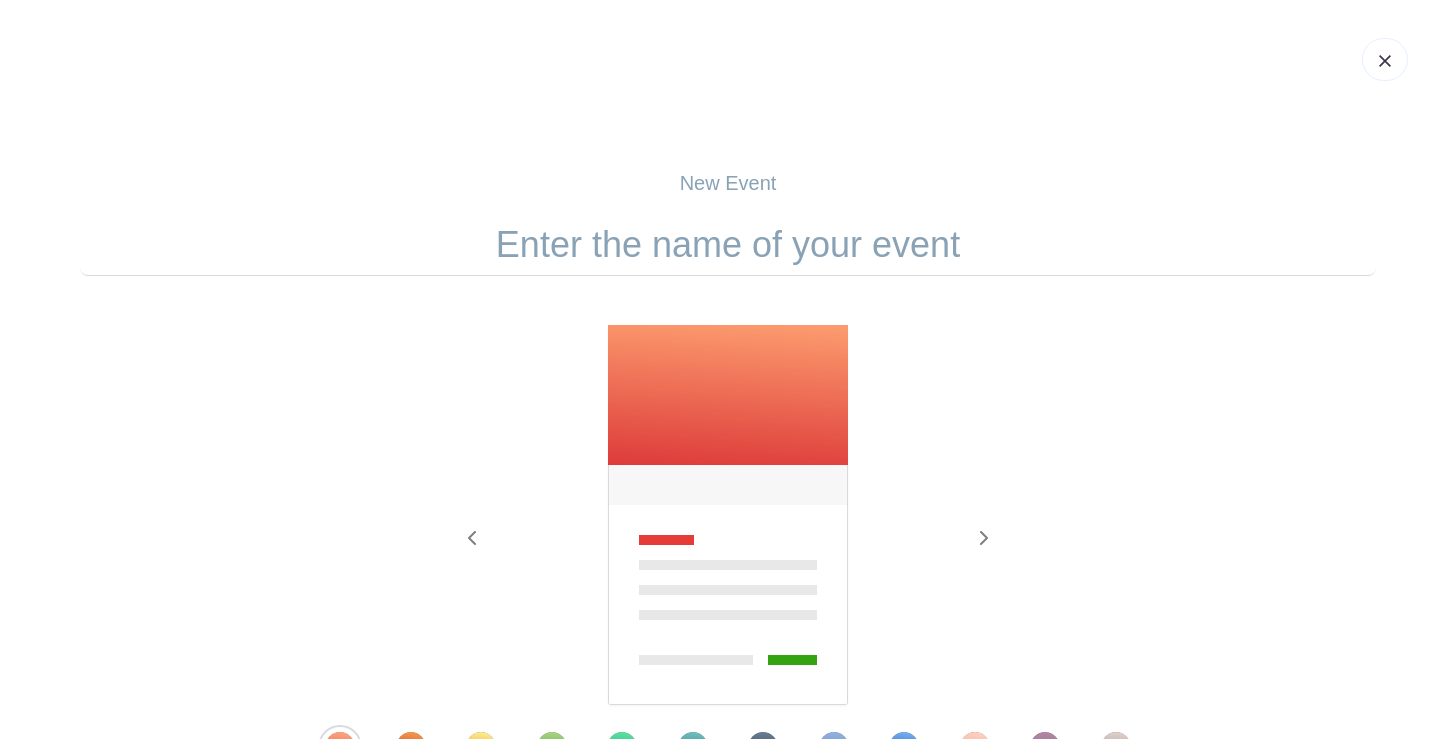click at bounding box center [728, 245] 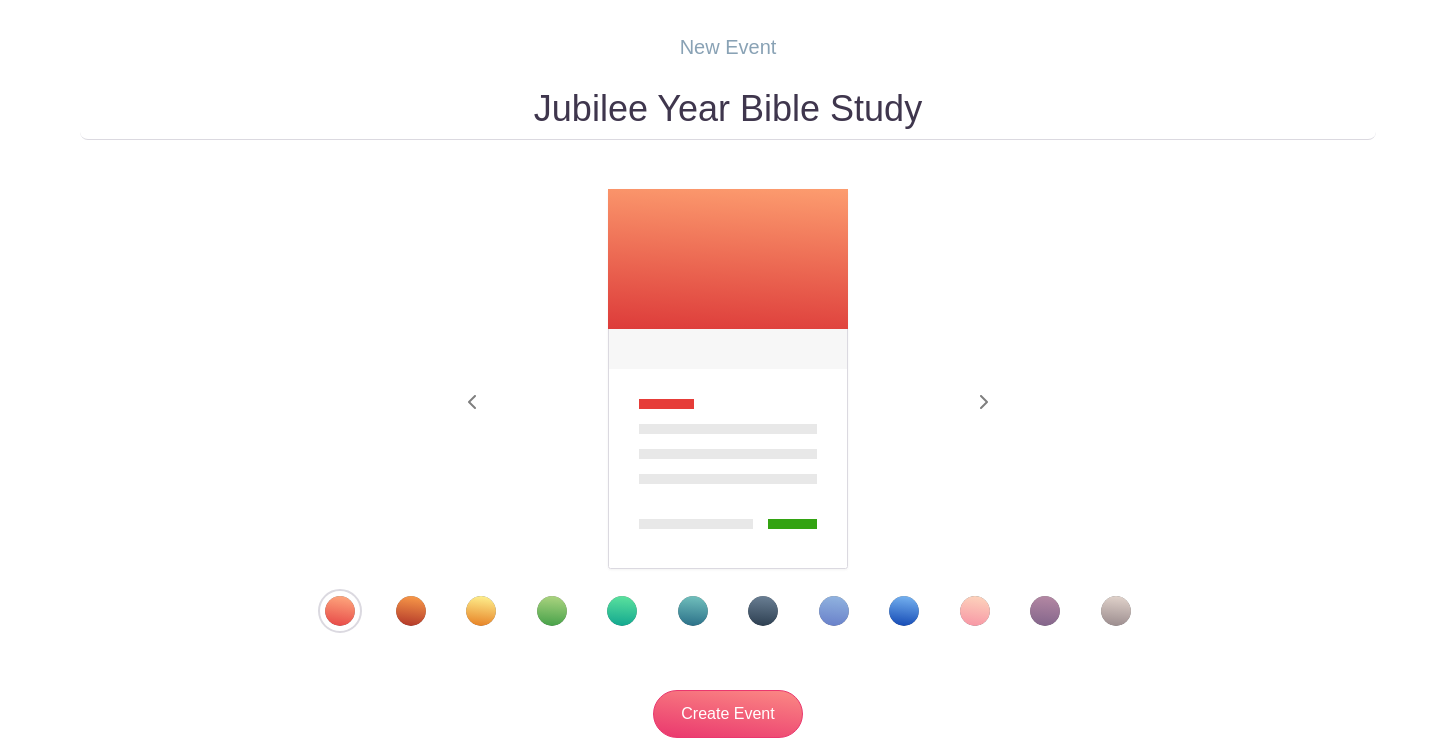 scroll, scrollTop: 220, scrollLeft: 0, axis: vertical 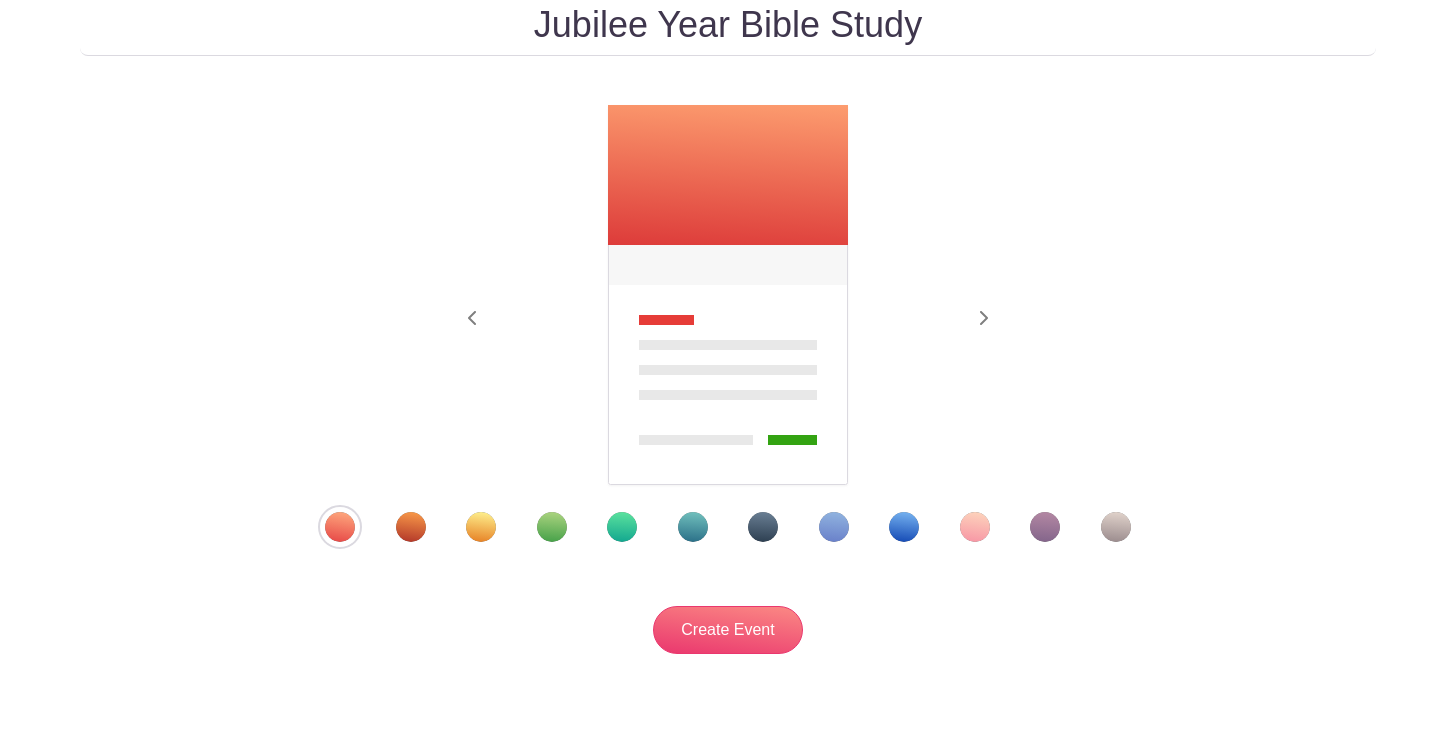 type on "Jubilee Year Bible Study" 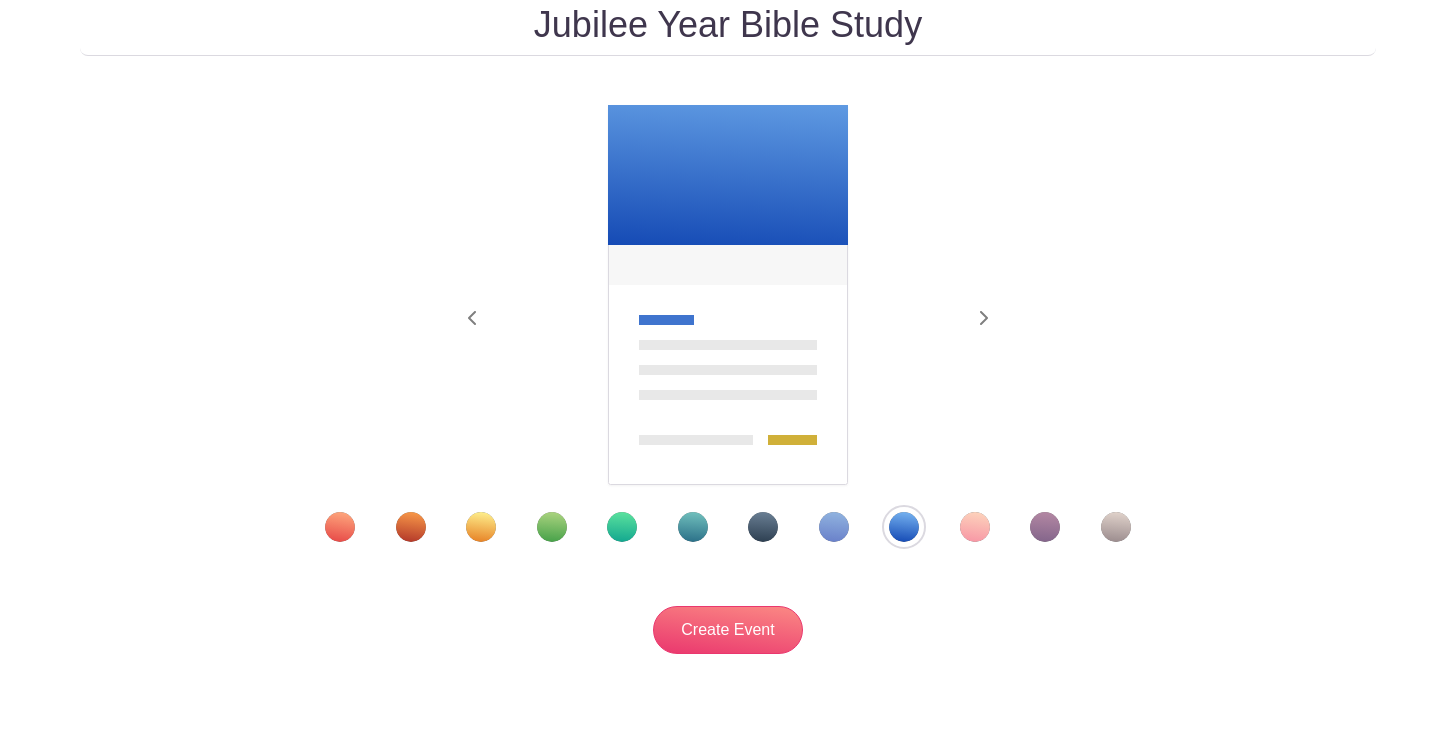 click at bounding box center (411, 527) 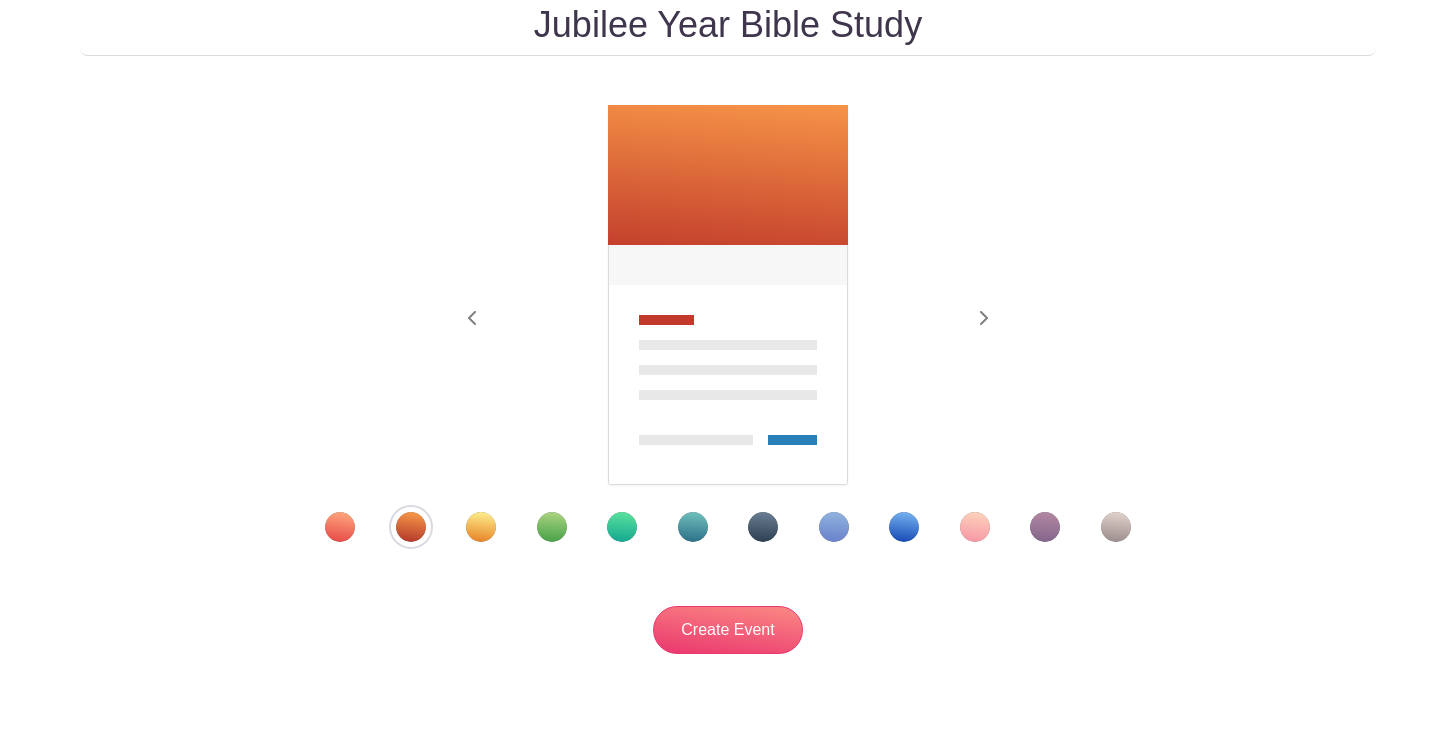 click at bounding box center (727, 527) 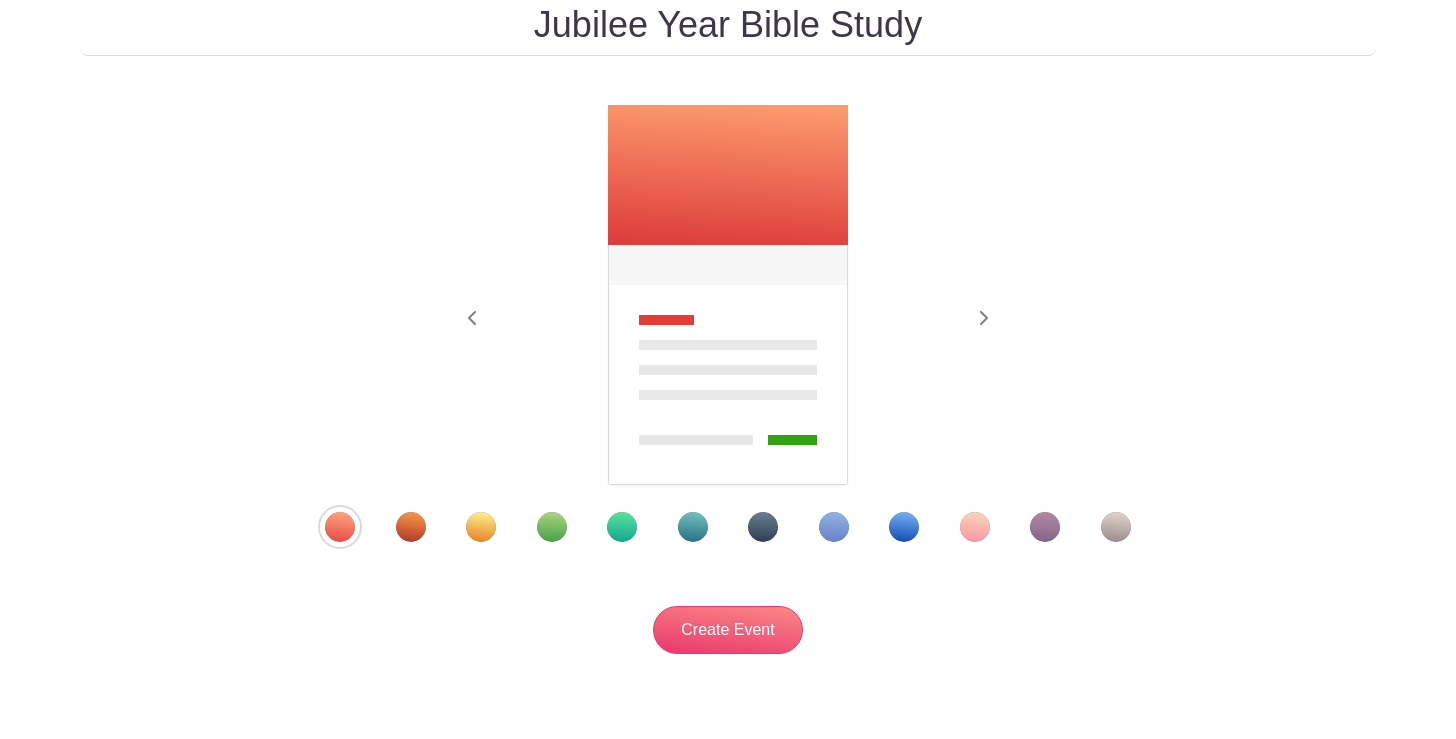 click at bounding box center (1045, 527) 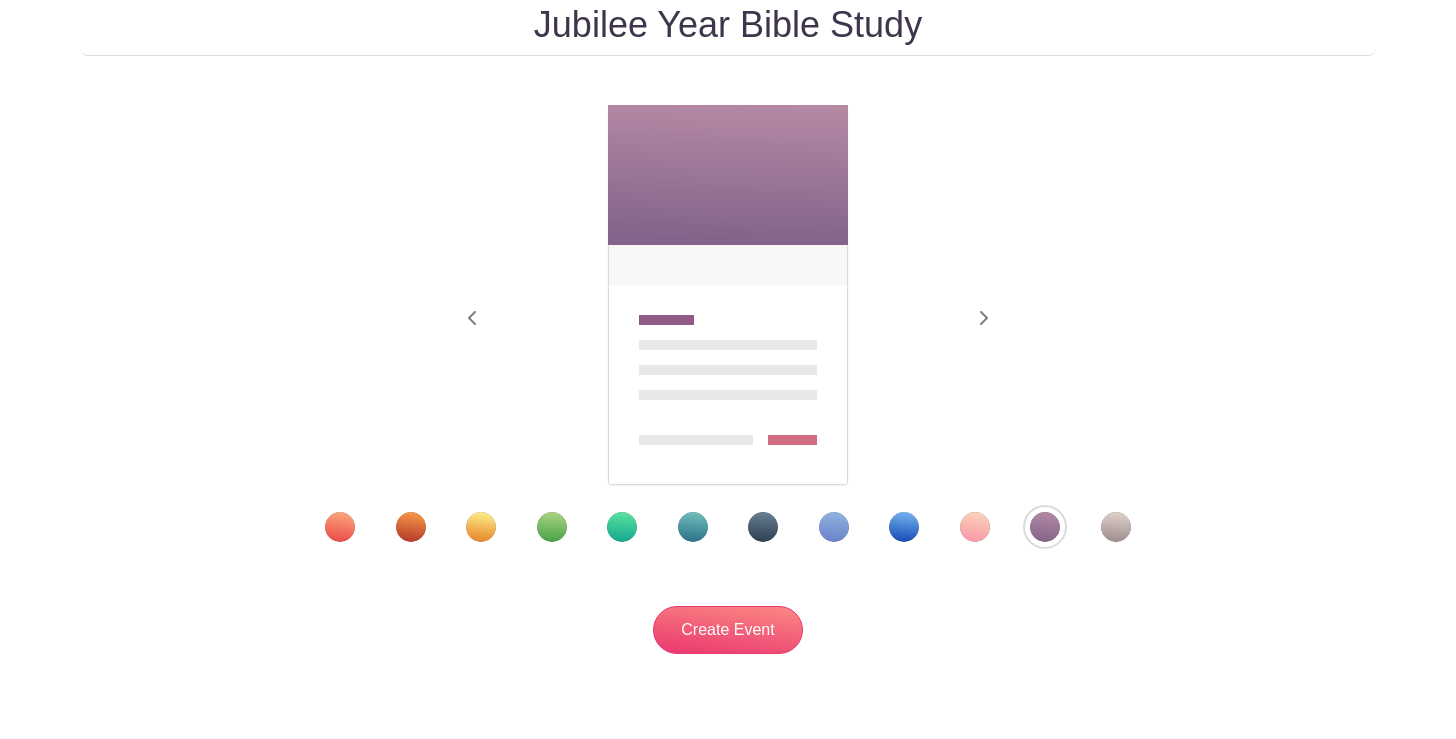 click at bounding box center (727, 527) 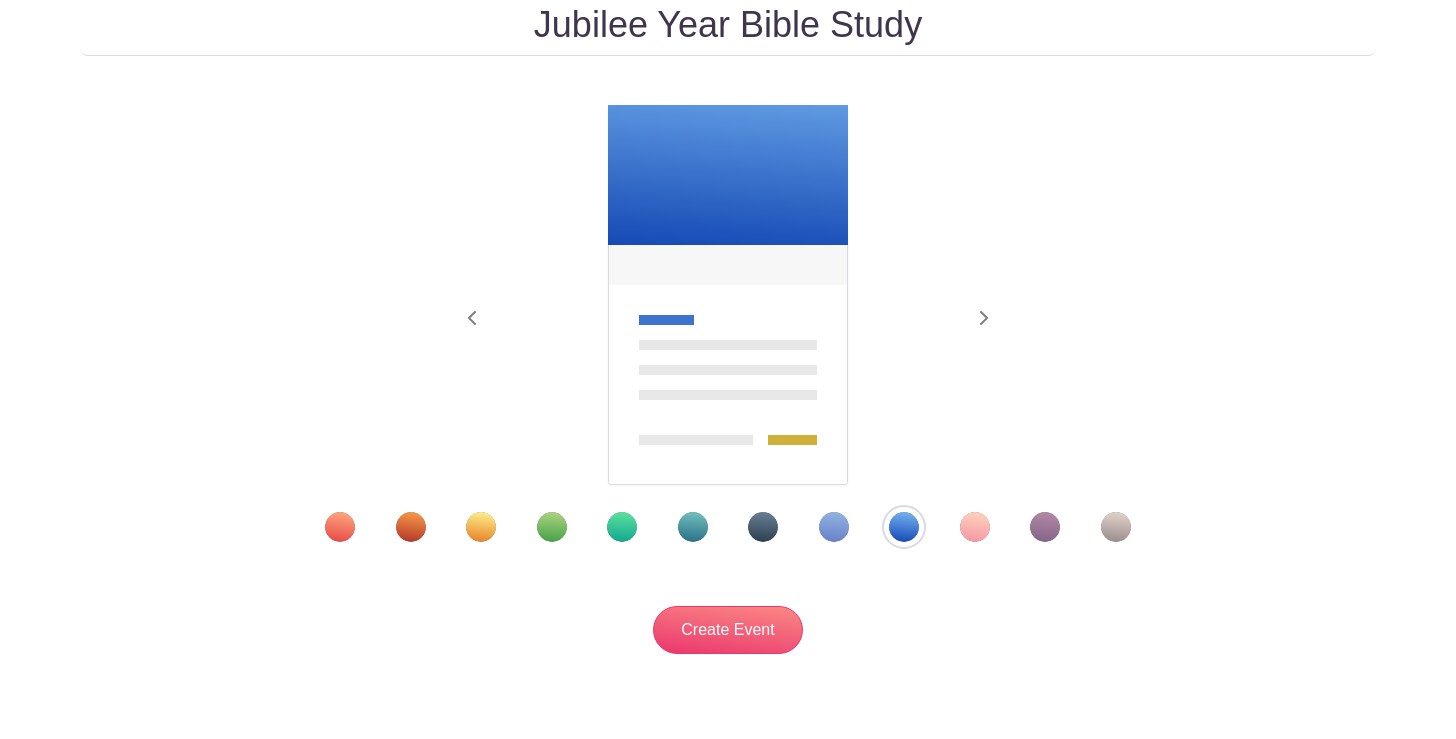 click at bounding box center (727, 527) 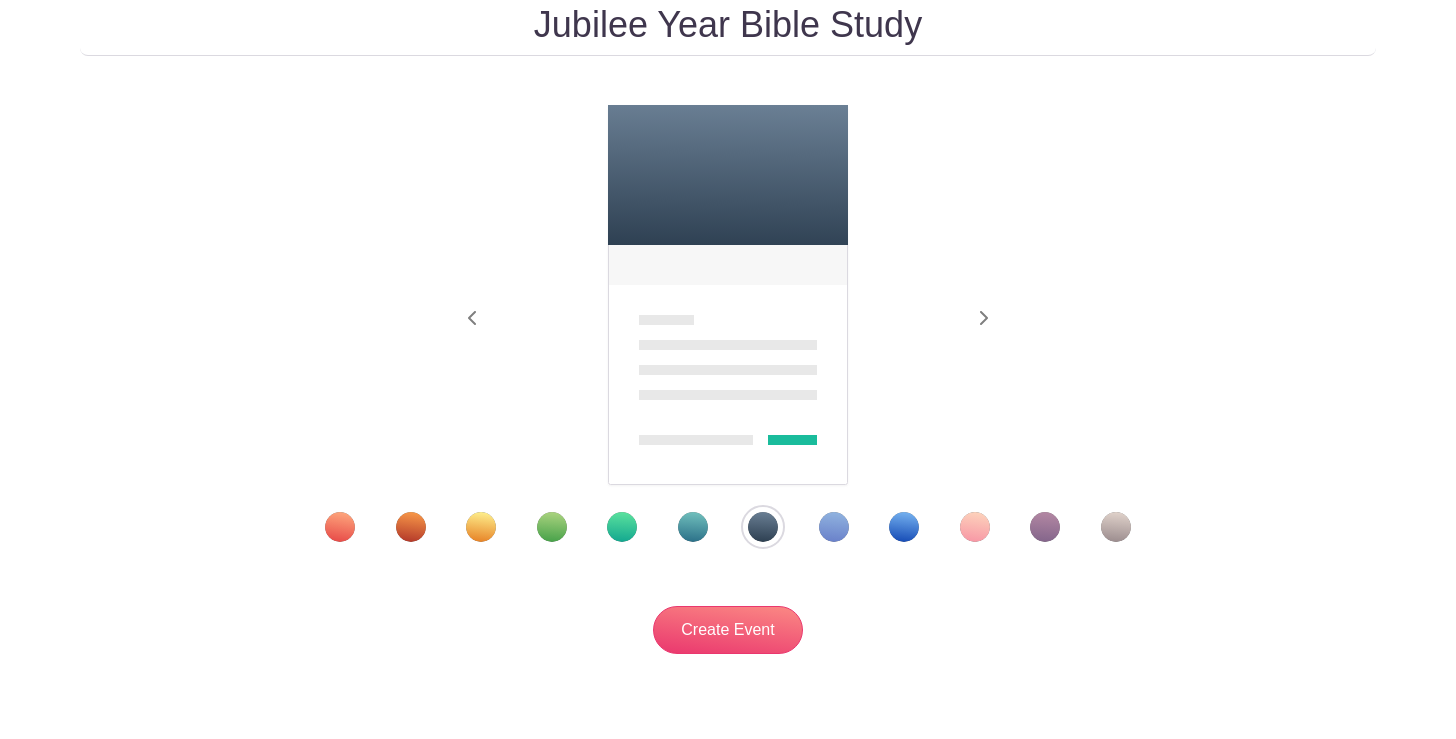 click at bounding box center (904, 527) 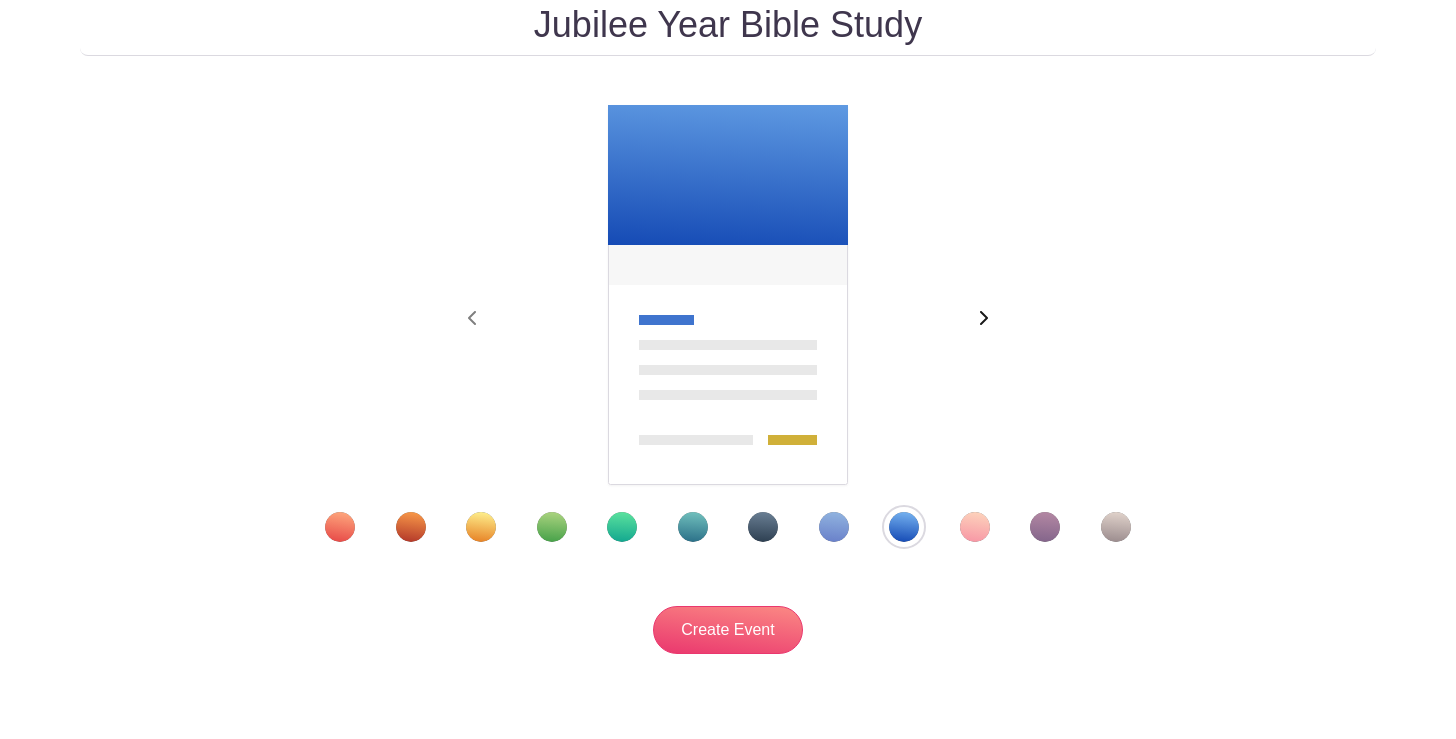 click at bounding box center [983, 319] 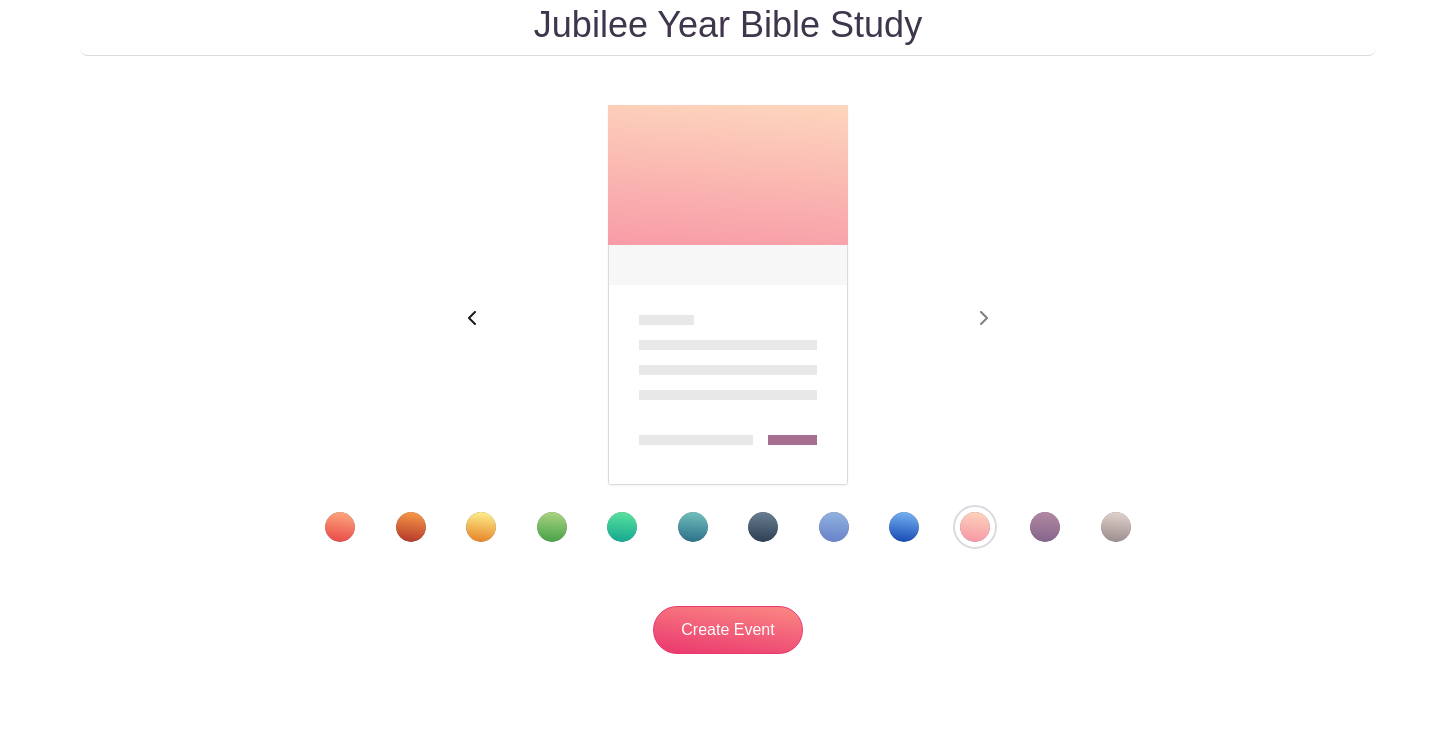 click 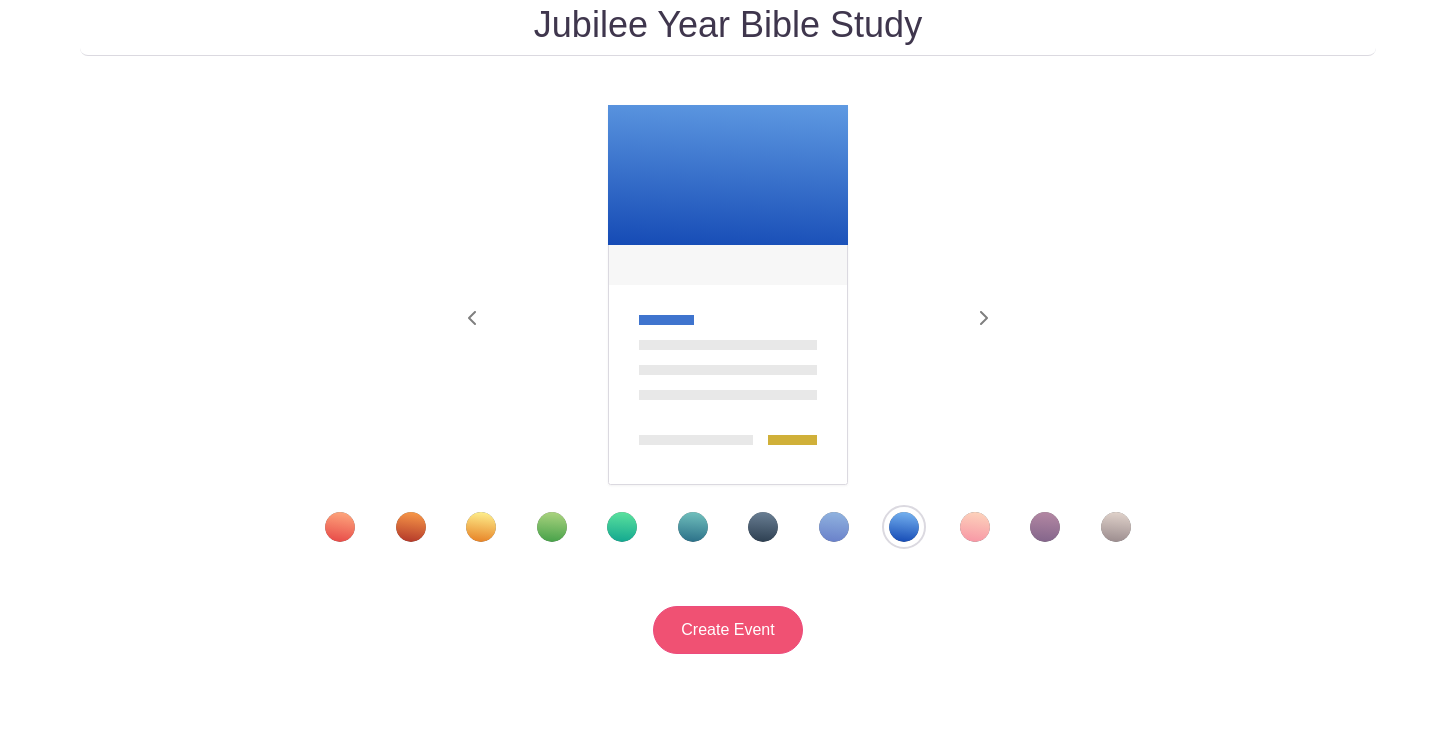click on "Create Event" at bounding box center [728, 630] 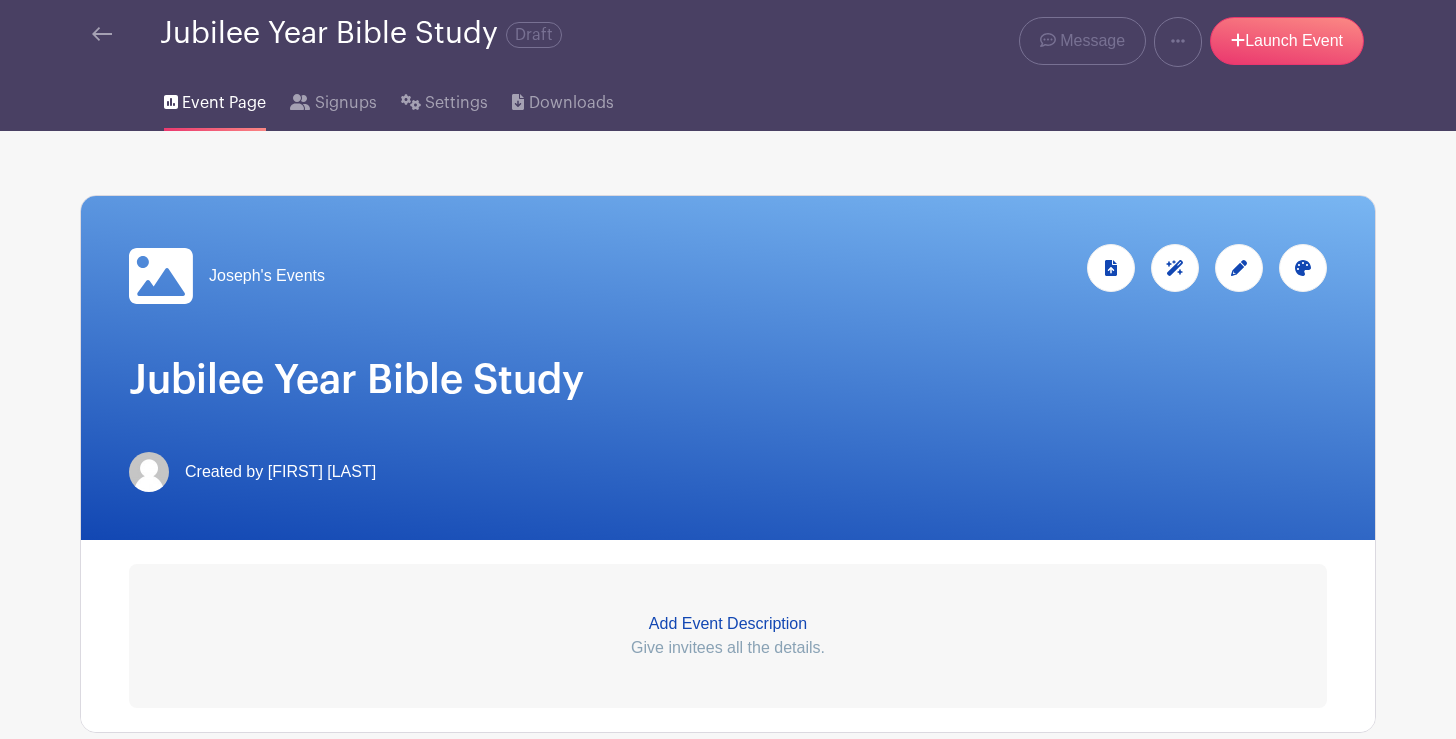 scroll, scrollTop: 107, scrollLeft: 0, axis: vertical 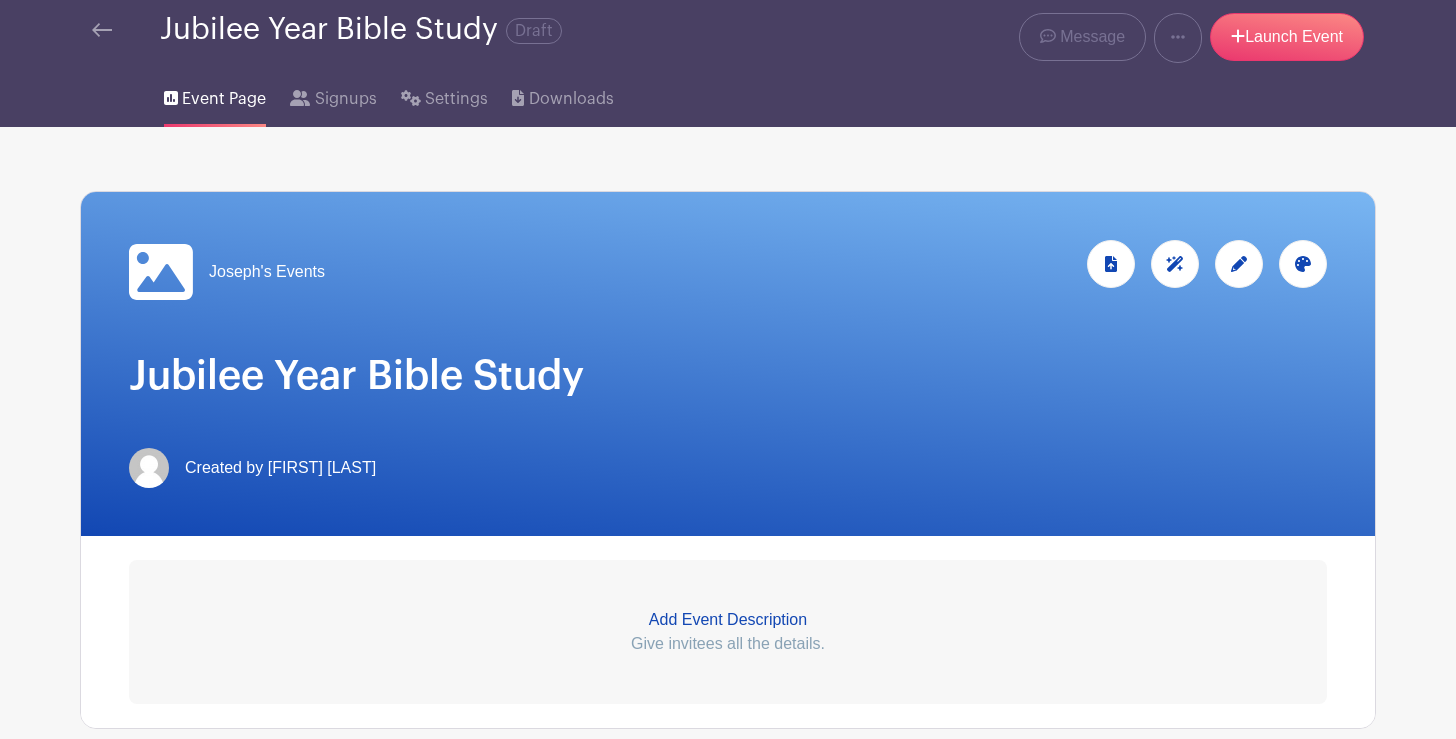 click on "Add Event Description" at bounding box center (728, 620) 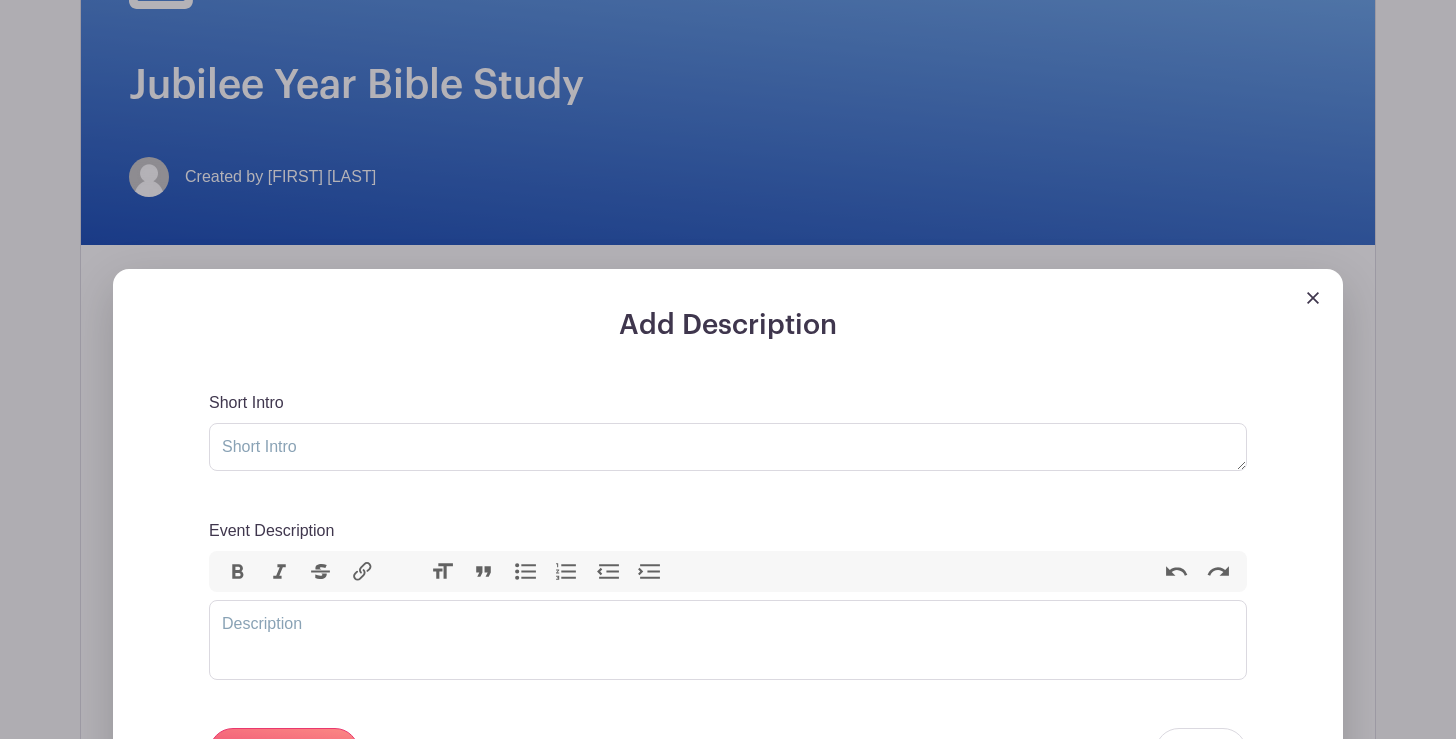 scroll, scrollTop: 558, scrollLeft: 0, axis: vertical 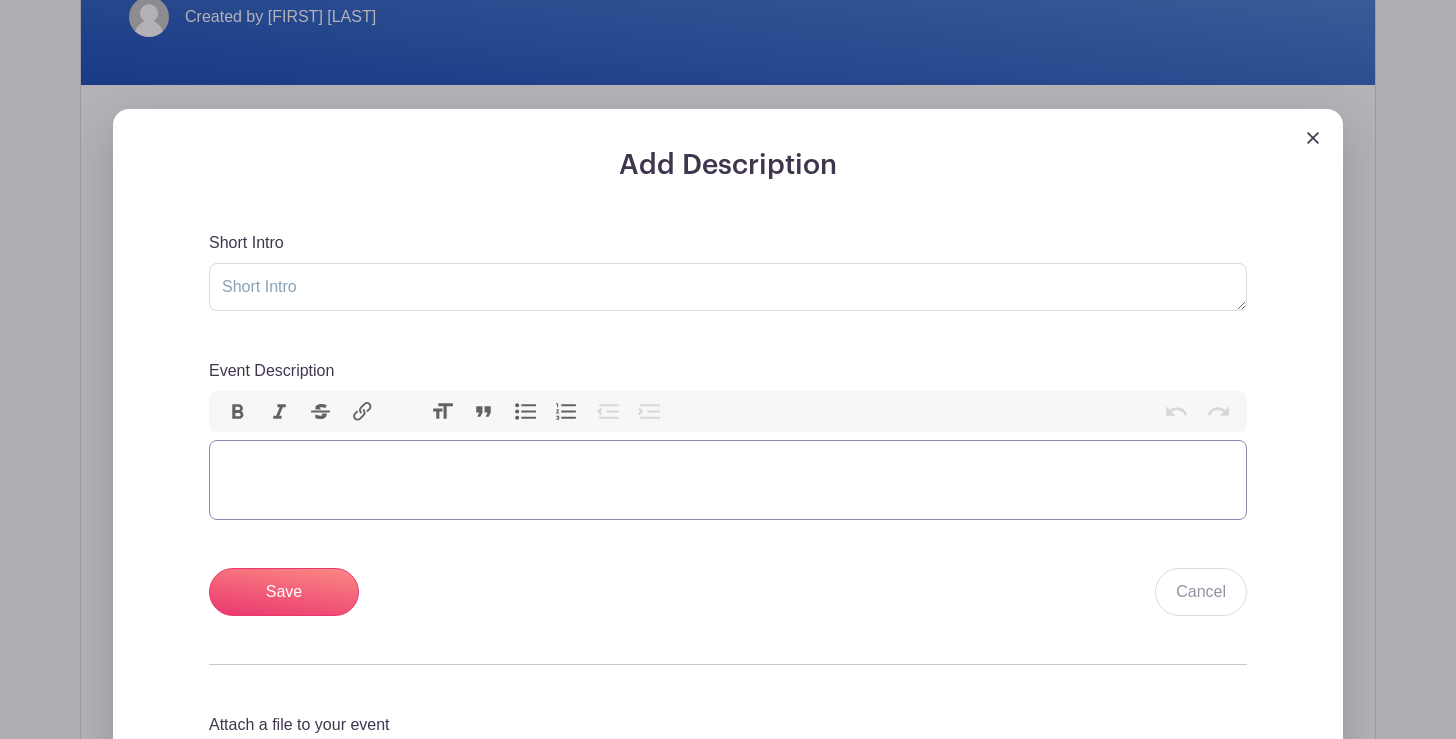 click at bounding box center (728, 480) 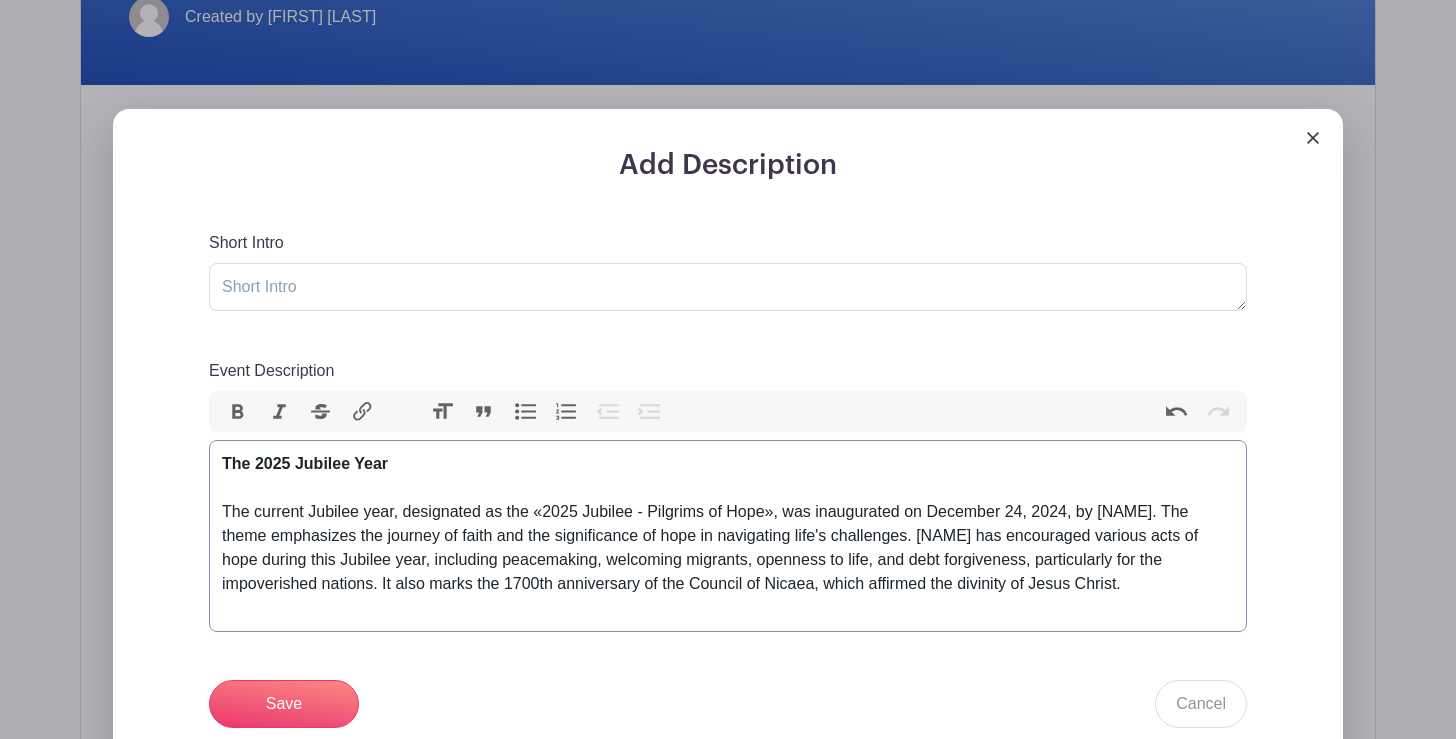 click on "The current Jubilee year, designated as the «2025 Jubilee - Pilgrims of Hope», was inaugurated on December 24, 2024, by Pope Francis. The theme emphasizes the journey of faith and the significance of hope in navigating life's challenges. Pope Francis has encouraged various acts of hope during this Jubilee year, including peacemaking, welcoming migrants, openness to life, and debt forgiveness, particularly for the impoverished nations. It also marks the 1700th anniversary of the Council of Nicaea, which affirmed the divinity of Jesus Christ." at bounding box center (728, 560) 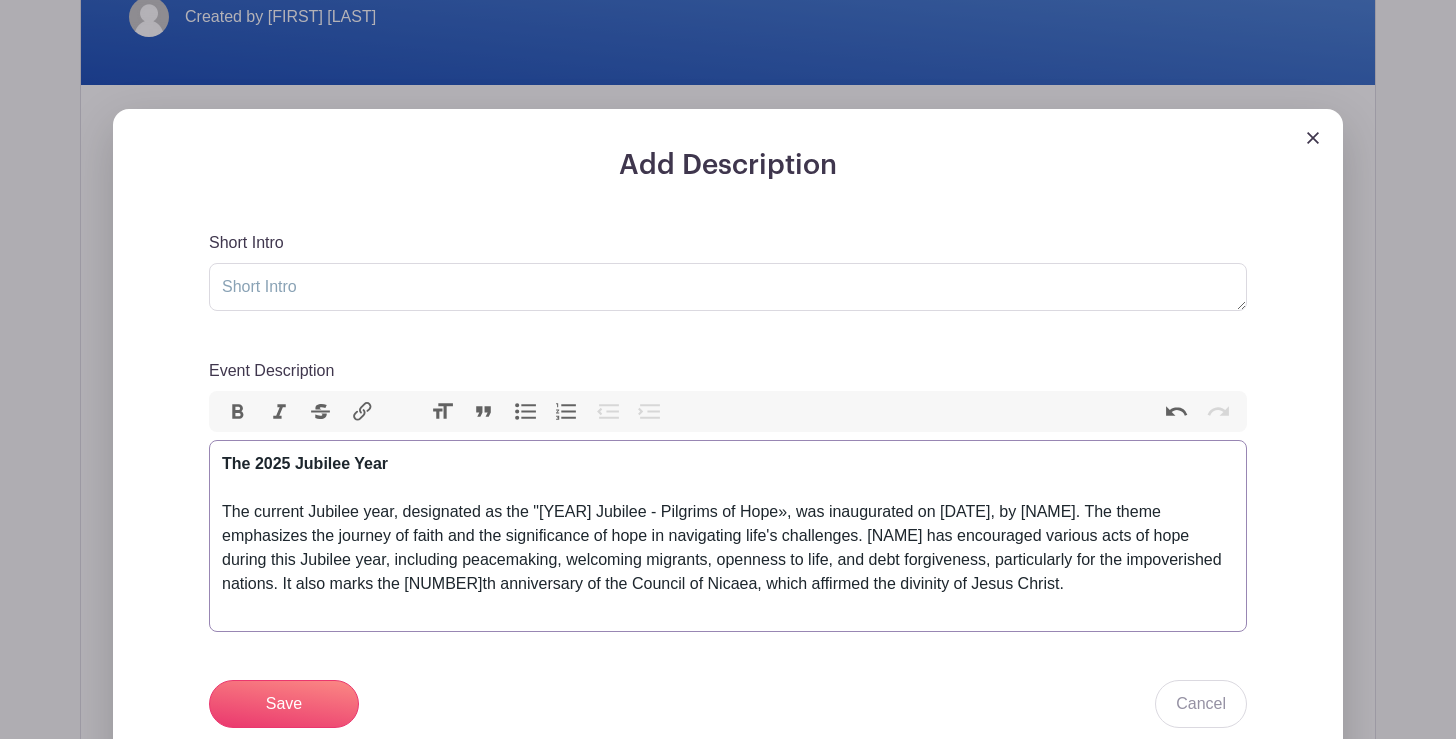 click on "The current Jubilee year, designated as the "2025 Jubilee - Pilgrims of Hope», was inaugurated on December 24, 2024, by Pope Francis. The theme emphasizes the journey of faith and the significance of hope in navigating life's challenges. Pope Francis has encouraged various acts of hope during this Jubilee year, including peacemaking, welcoming migrants, openness to life, and debt forgiveness, particularly for the impoverished nations. It also marks the 1700th anniversary of the Council of Nicaea, which affirmed the divinity of Jesus Christ." at bounding box center (728, 560) 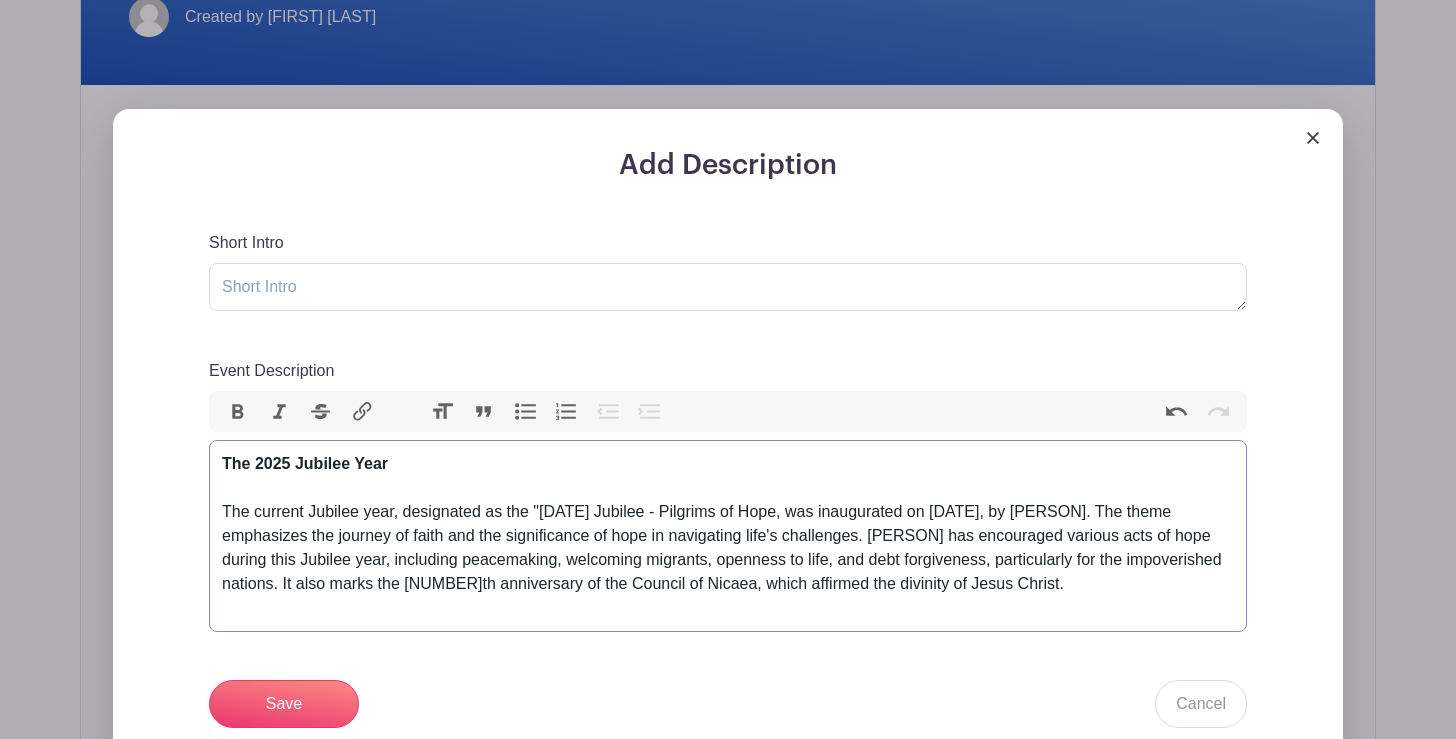 type on "<div><strong>The 2025 Jubilee Year<br></strong><br></div><div>The current Jubilee year, designated as the "2025 Jubilee - Pilgrims of Hope", was inaugurated on December 24, 2024, by Pope Francis. The theme emphasizes the journey of faith and the significance of hope in navigating life's challenges. Pope Francis has encouraged various acts of hope during this Jubilee year, including peacemaking, welcoming migrants, openness to life, and debt forgiveness, particularly for the impoverished nations. It also marks the 1700th anniversary of the Council of Nicaea, which affirmed the divinity of Jesus Christ.&nbsp;<br><br></div>" 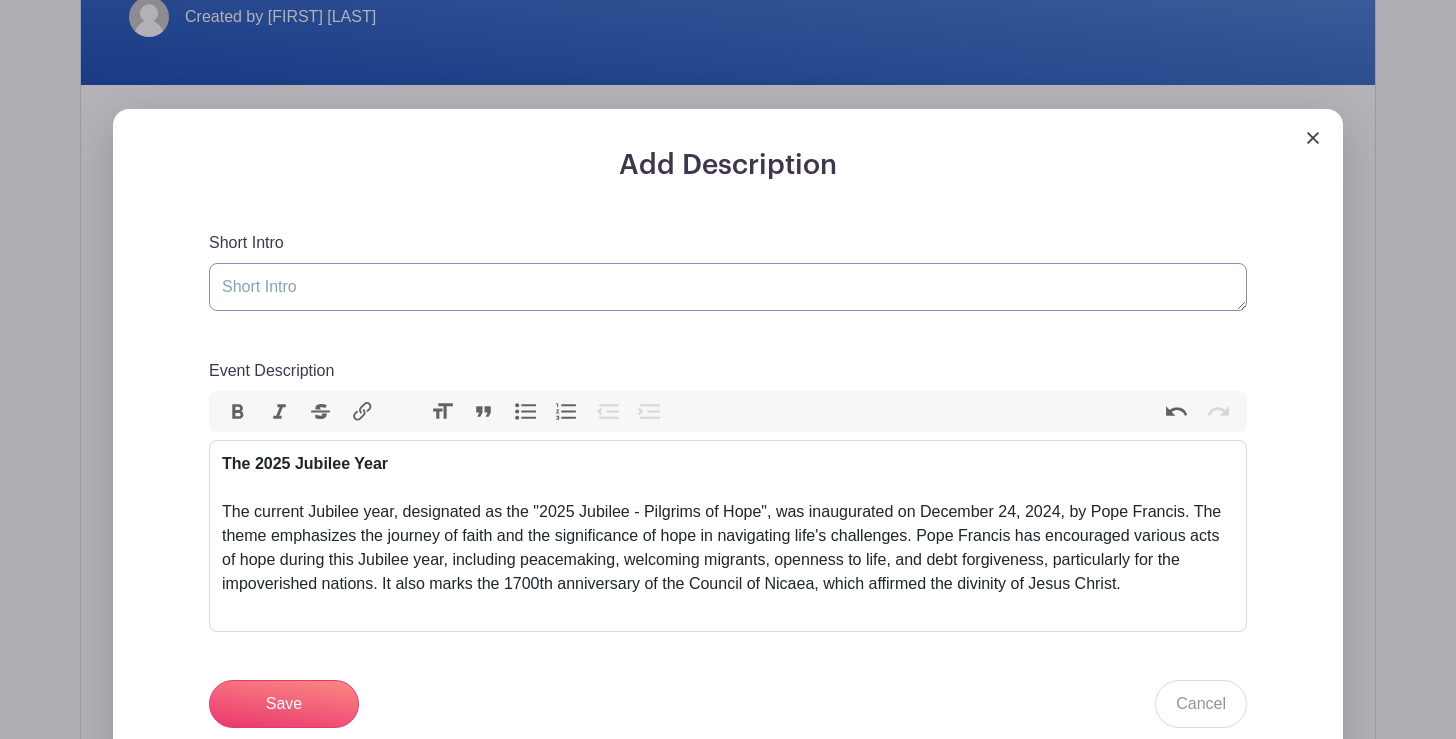 click on "Short Intro" at bounding box center [728, 287] 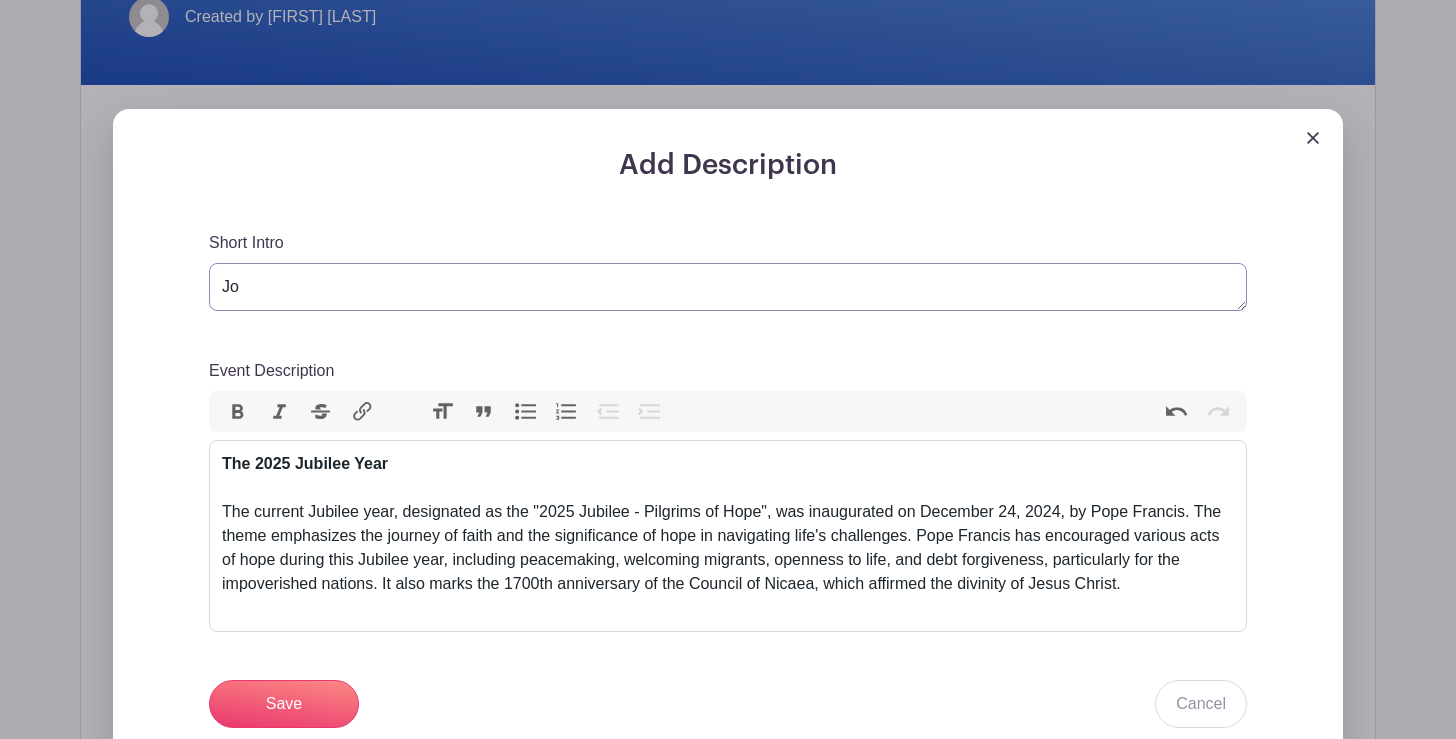 type on "J" 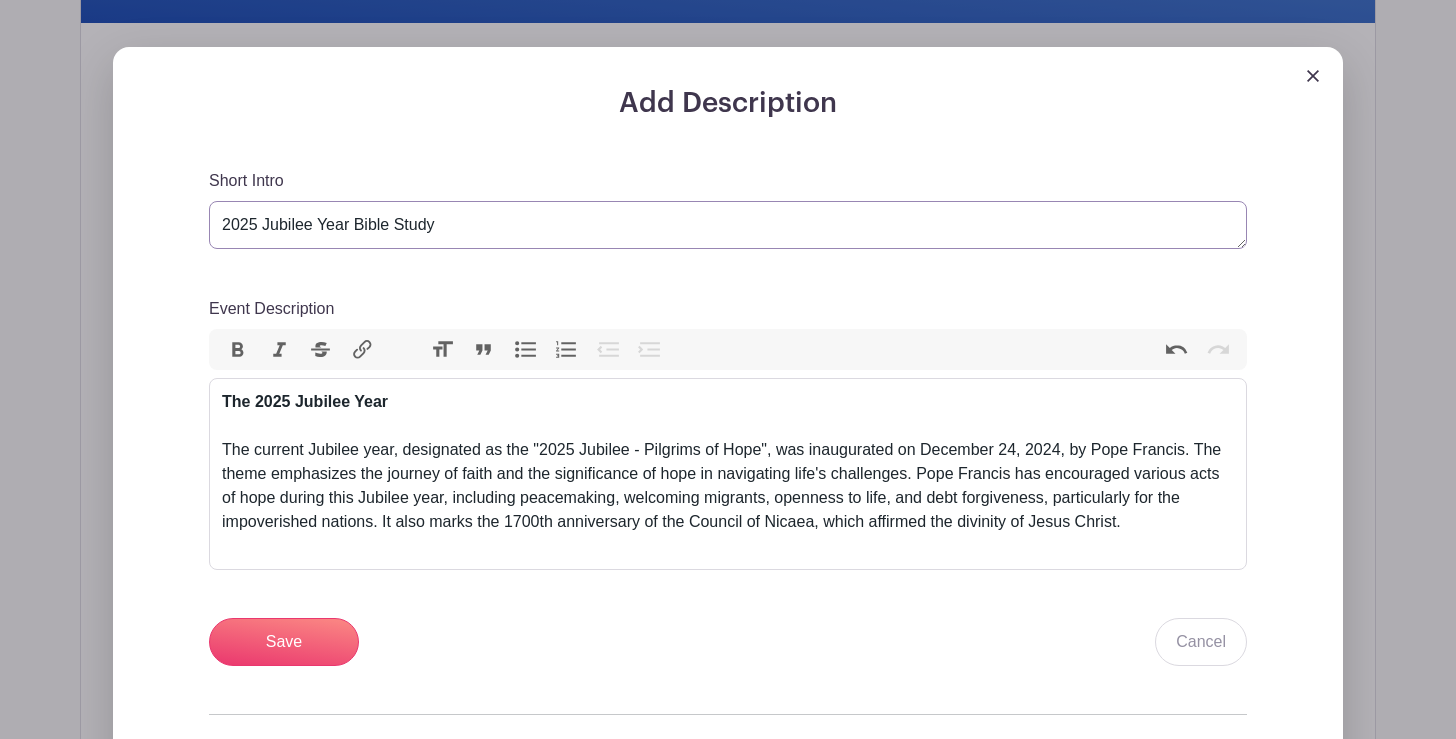 scroll, scrollTop: 583, scrollLeft: 0, axis: vertical 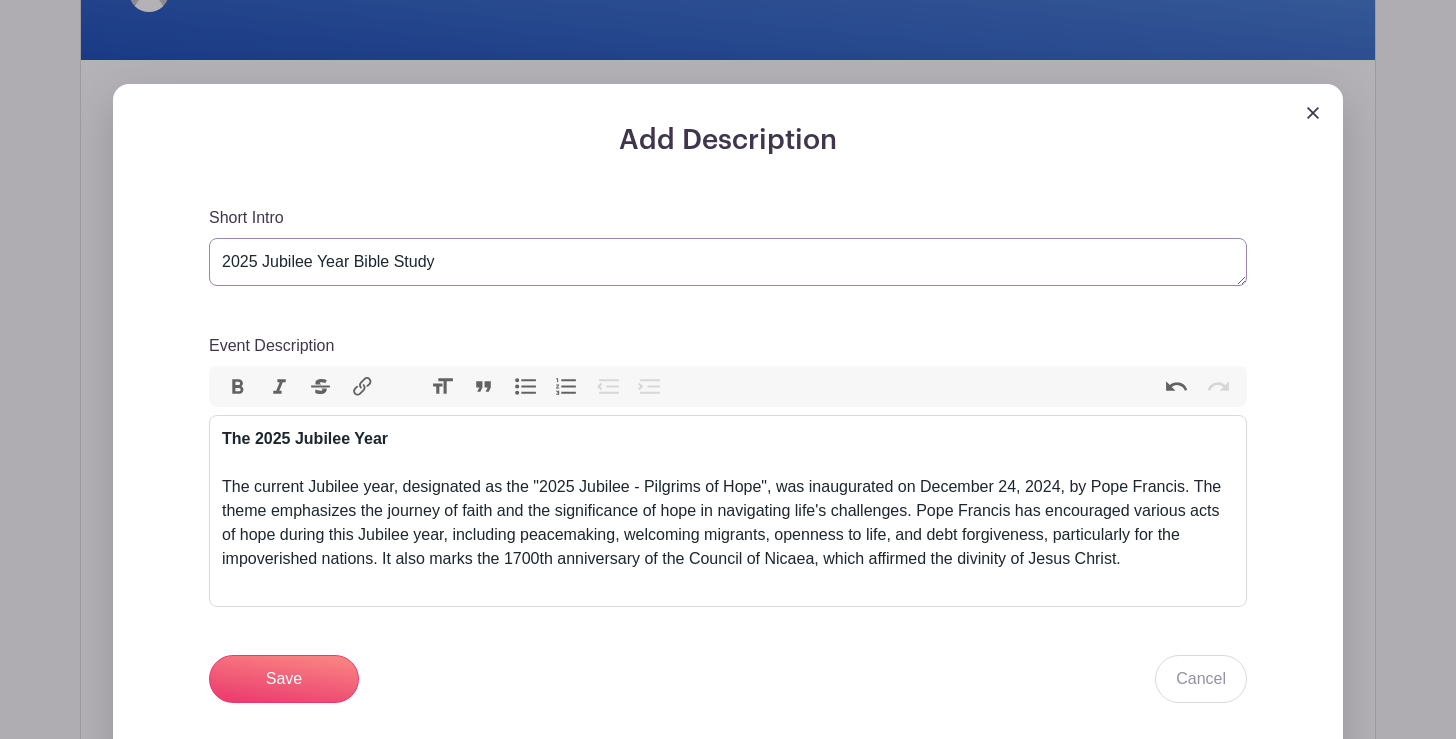 type on "2025 Jubilee Year Bible Study" 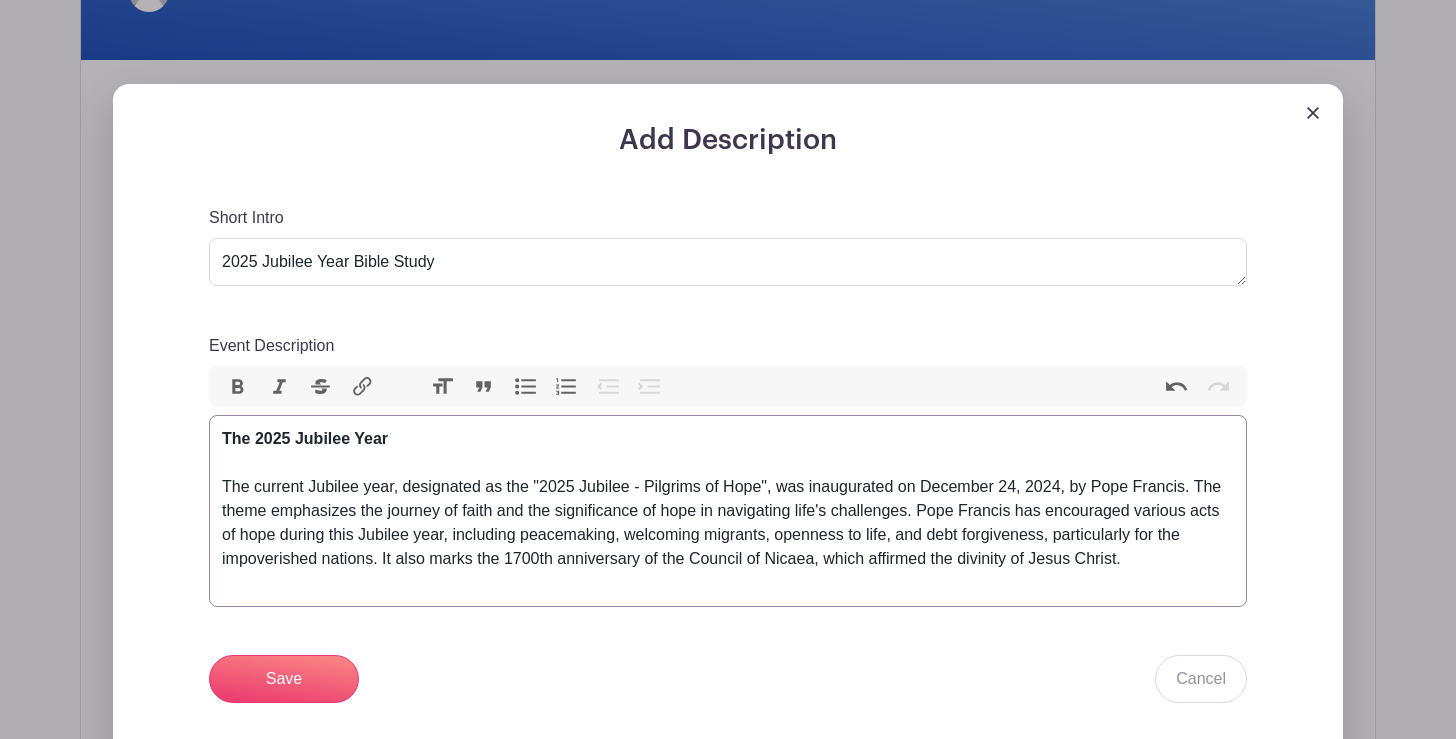 click on "The 2025 Jubilee Year" at bounding box center [305, 438] 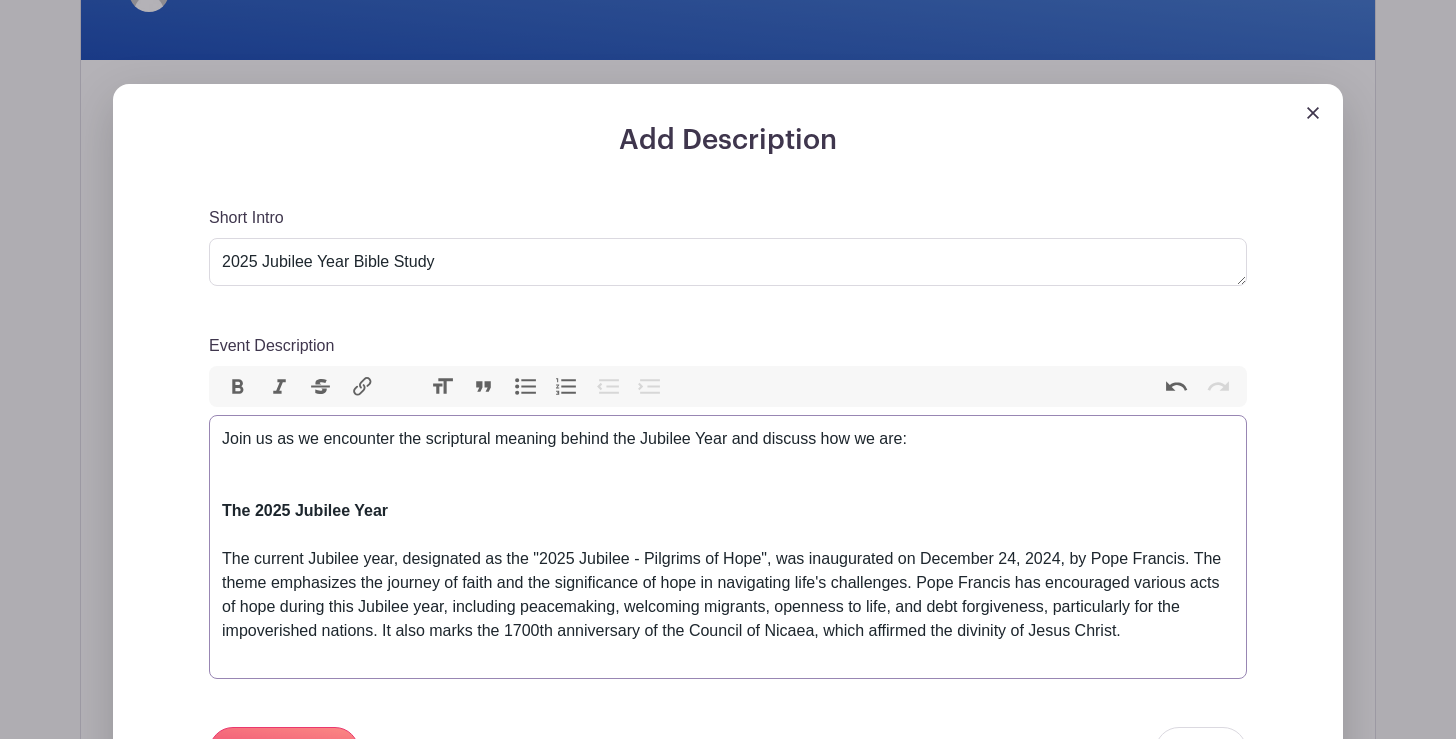 click on "Bullets" at bounding box center [525, 387] 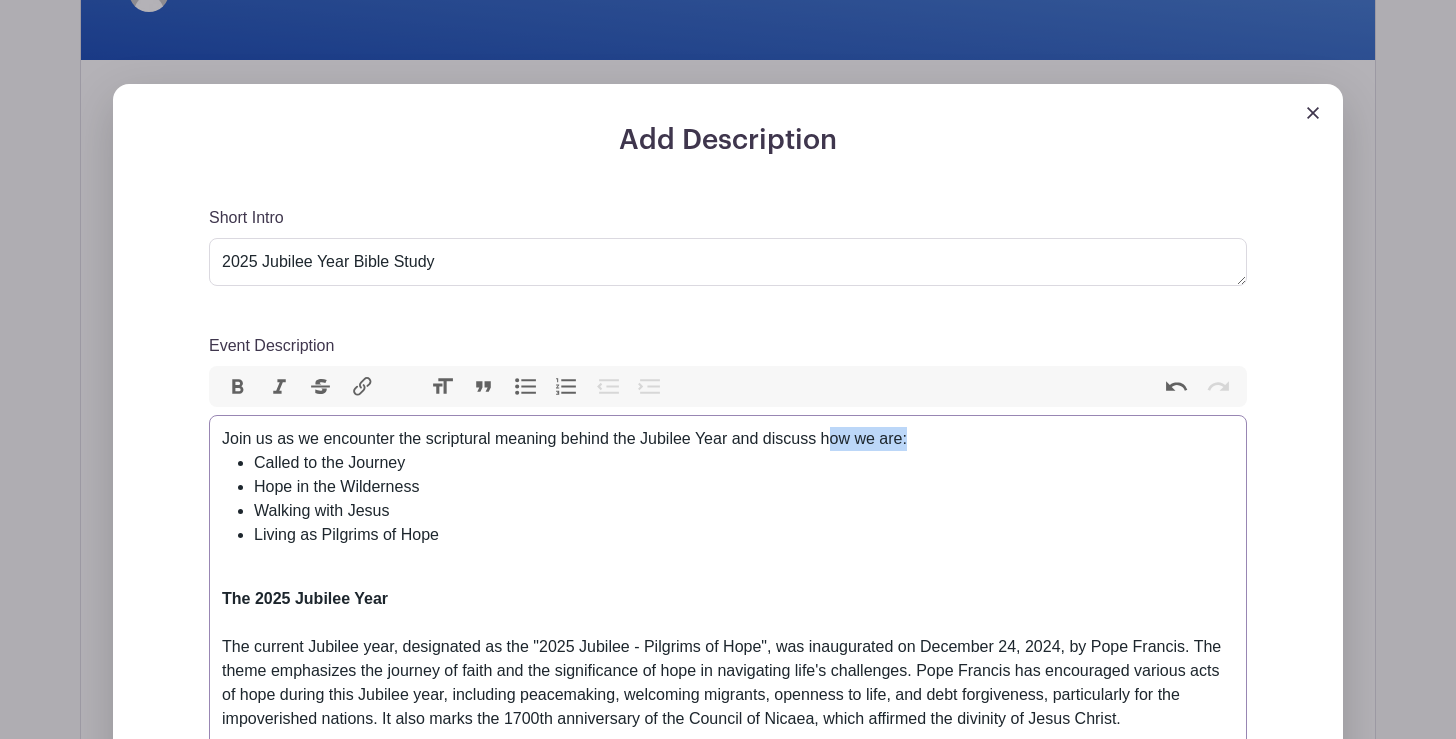 drag, startPoint x: 927, startPoint y: 443, endPoint x: 837, endPoint y: 443, distance: 90 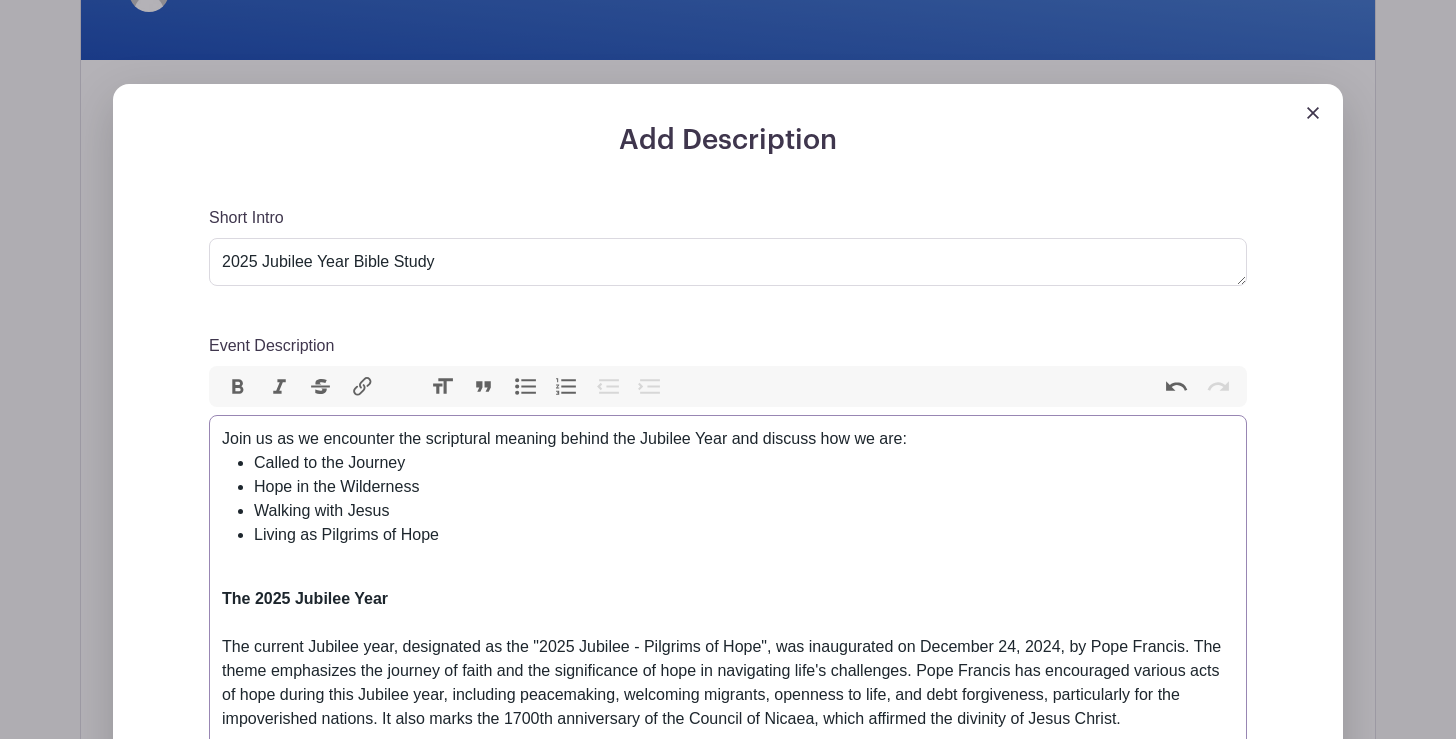 click on "Called to the Journey" at bounding box center [744, 463] 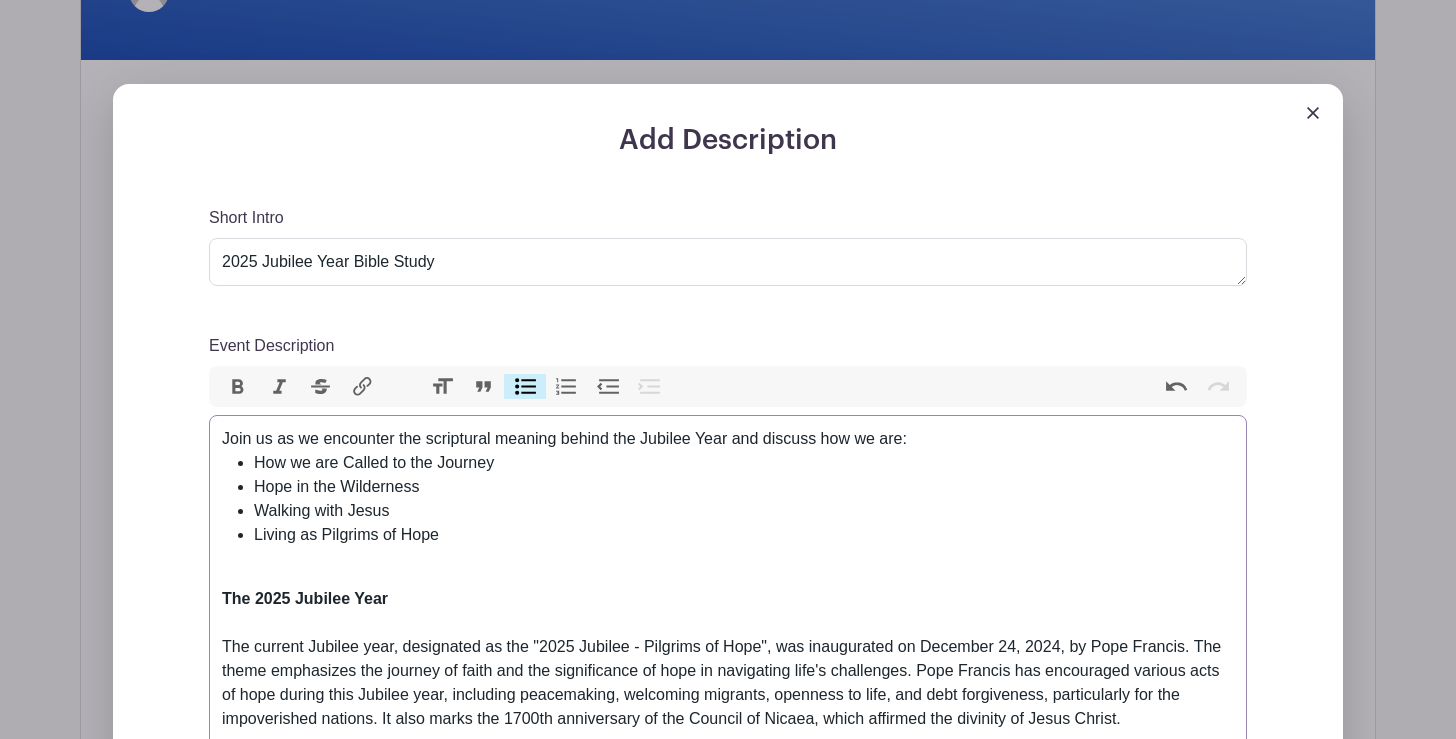 click on "Hope in the Wilderness" at bounding box center [744, 487] 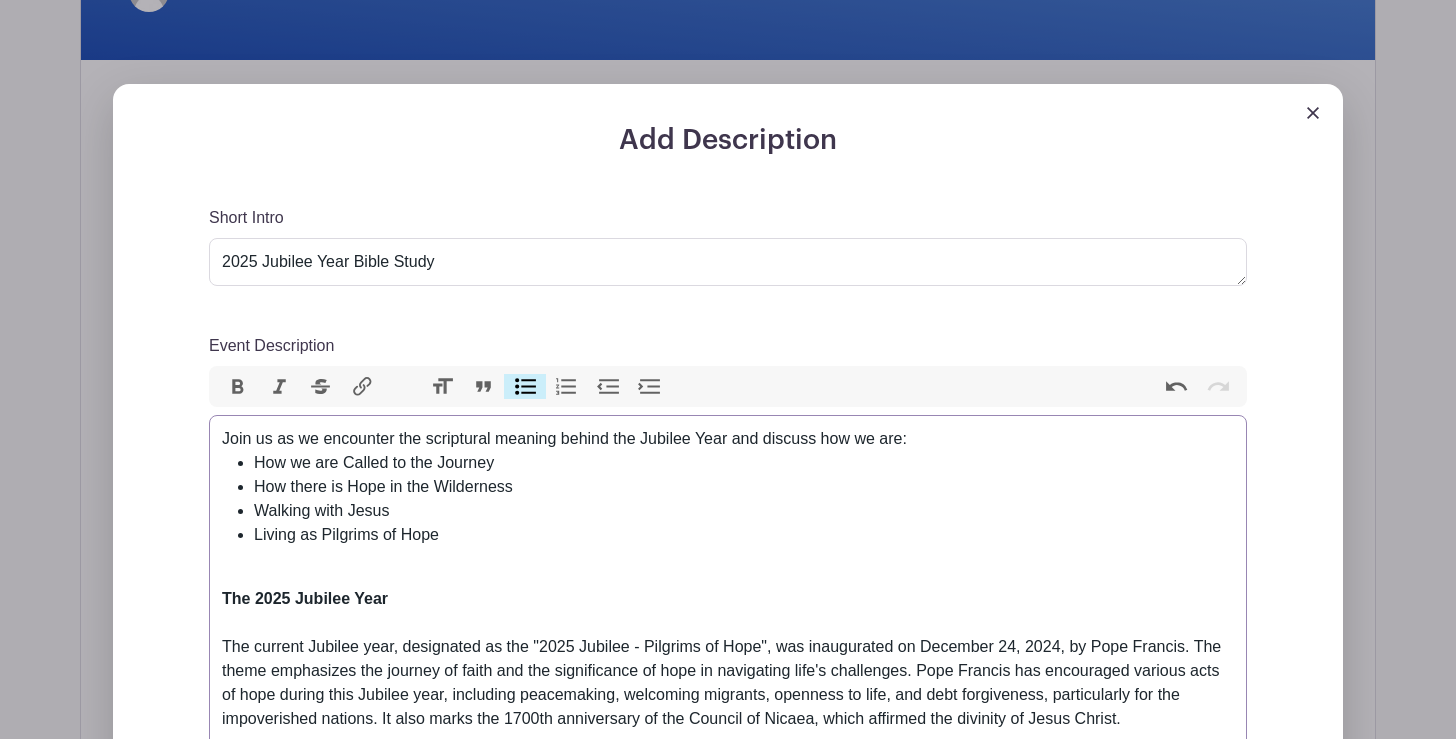 click on "Walking with Jesus" at bounding box center [744, 511] 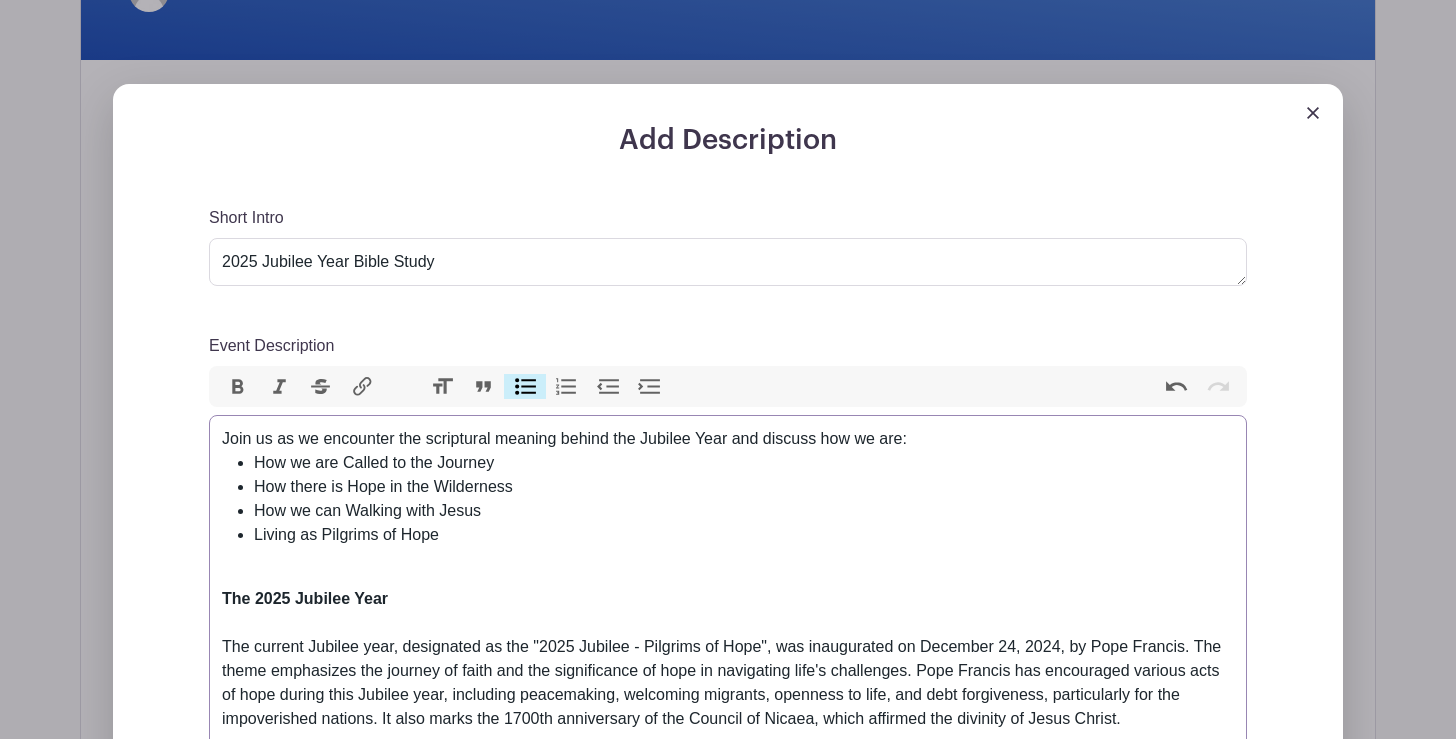 click on "How we can Walking with Jesus" at bounding box center [744, 511] 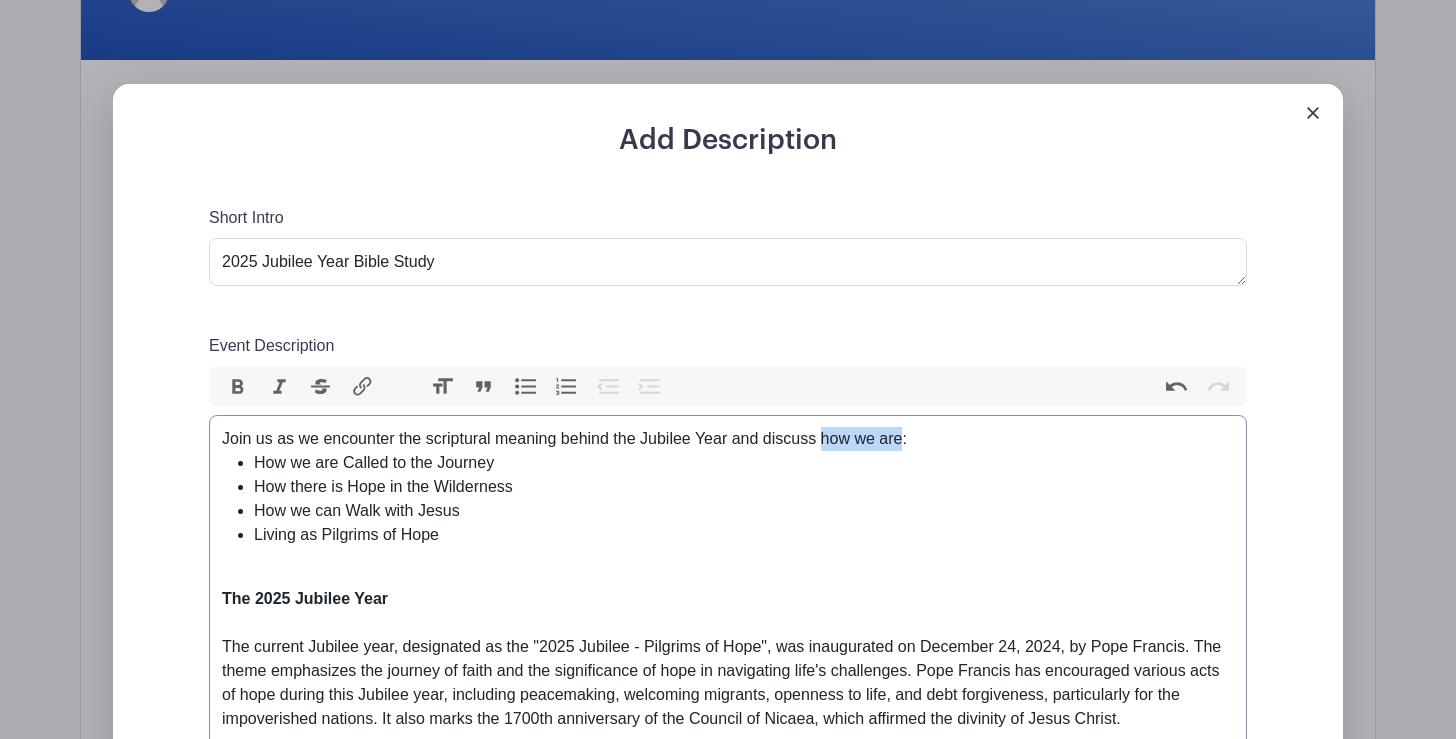 drag, startPoint x: 904, startPoint y: 448, endPoint x: 827, endPoint y: 447, distance: 77.00649 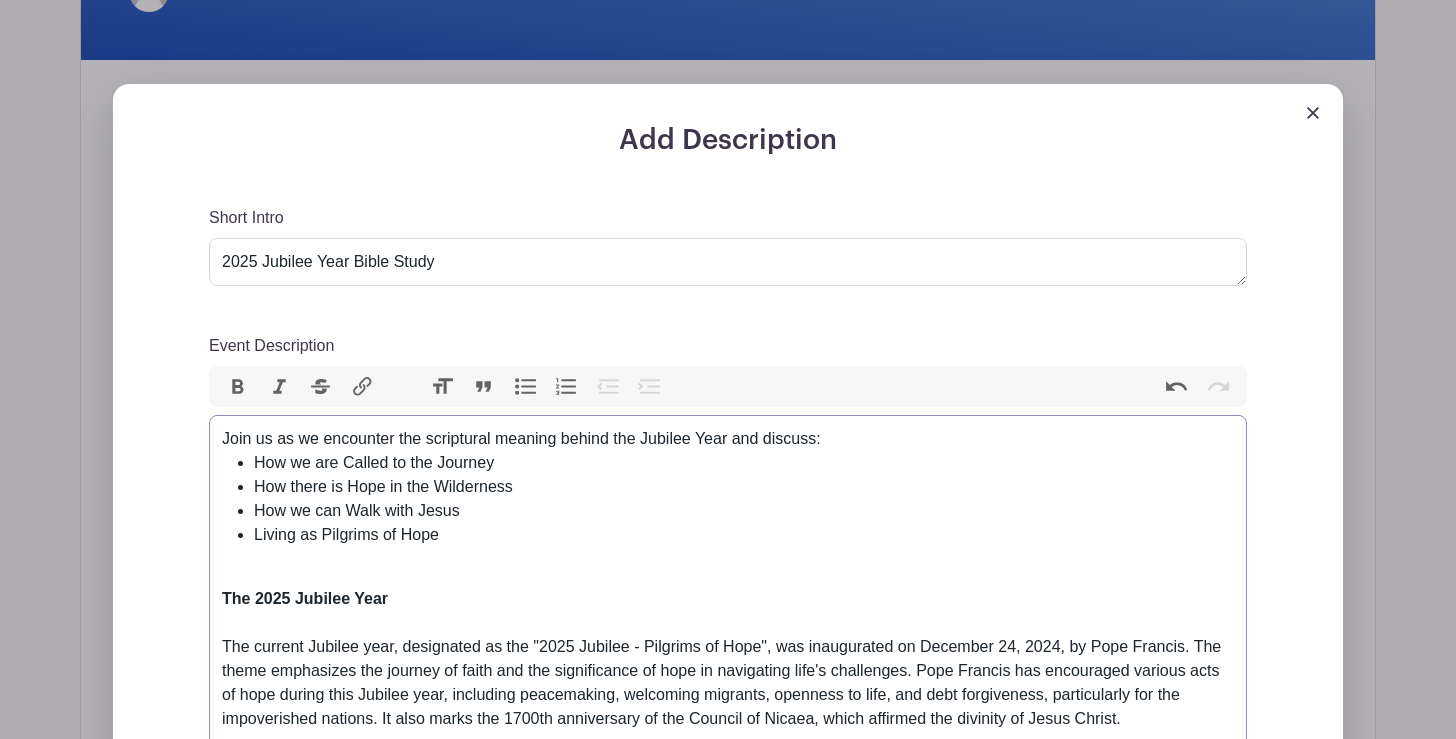 click on "How we are Called to the Journey How there is Hope in the Wilderness How we can Walk with Jesus Living as Pilgrims of Hope" at bounding box center (728, 499) 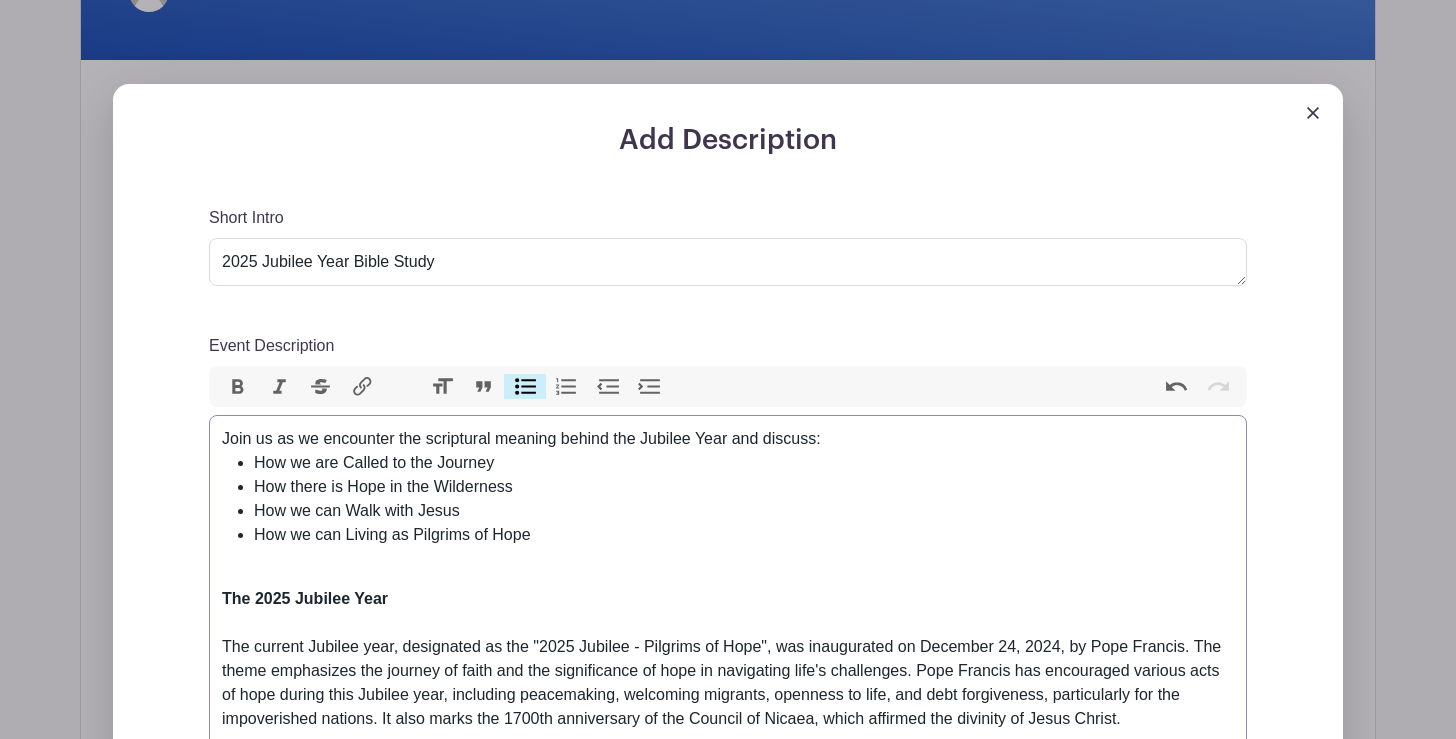 click on "How we can Living as Pilgrims of Hope" at bounding box center (744, 535) 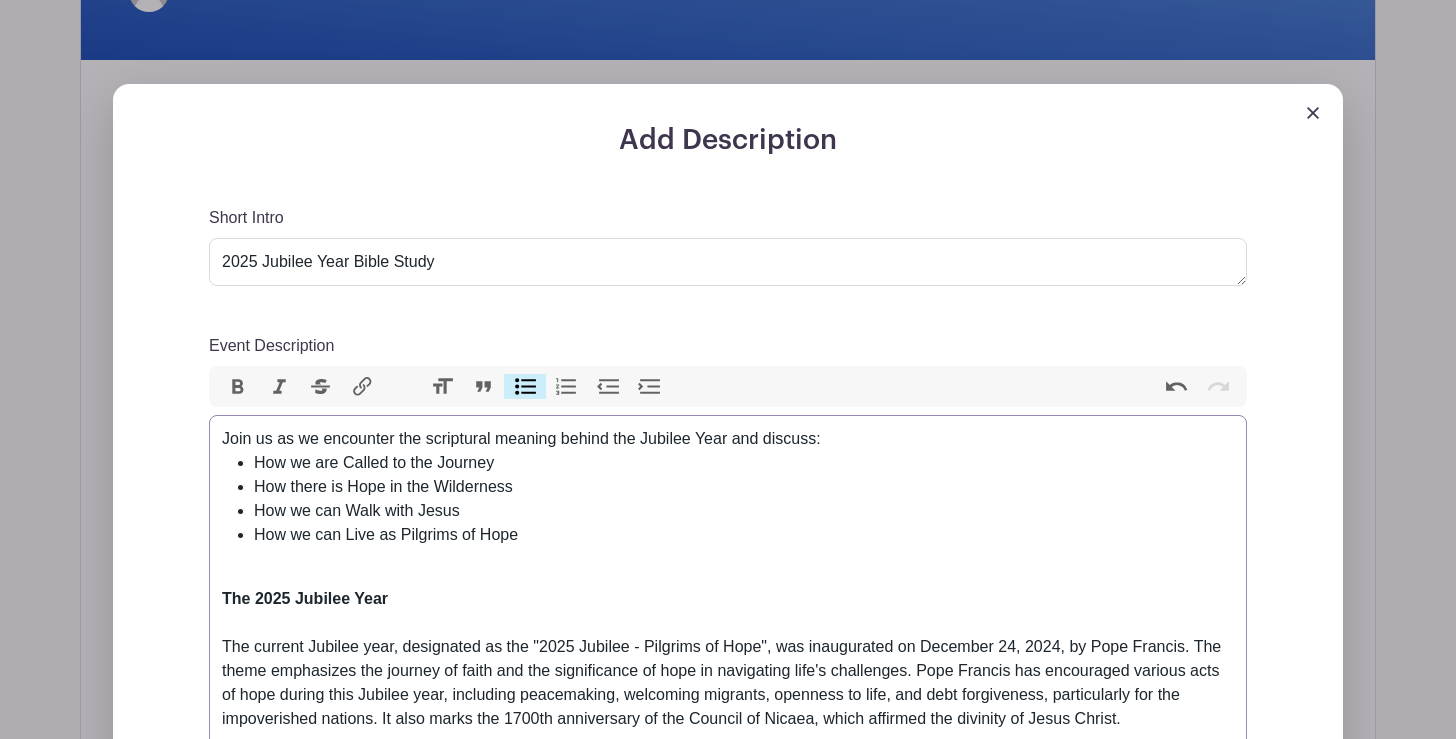 click on "Join us as we encounter the scriptural meaning behind the Jubilee Year and discuss: How we are Called to the Journey How there is Hope in the Wilderness How we can Walk with Jesus How we can Live as Pilgrims of Hope The 2025 Jubilee Year The current Jubilee year, designated as the "2025 Jubilee - Pilgrims of Hope", was inaugurated on December 24, 2024, by Pope Francis. The theme emphasizes the journey of faith and the significance of hope in navigating life's challenges. Pope Francis has encouraged various acts of hope during this Jubilee year, including peacemaking, welcoming migrants, openness to life, and debt forgiveness, particularly for the impoverished nations. It also marks the 1700th anniversary of the Council of Nicaea, which affirmed the divinity of Jesus Christ." at bounding box center [728, 591] 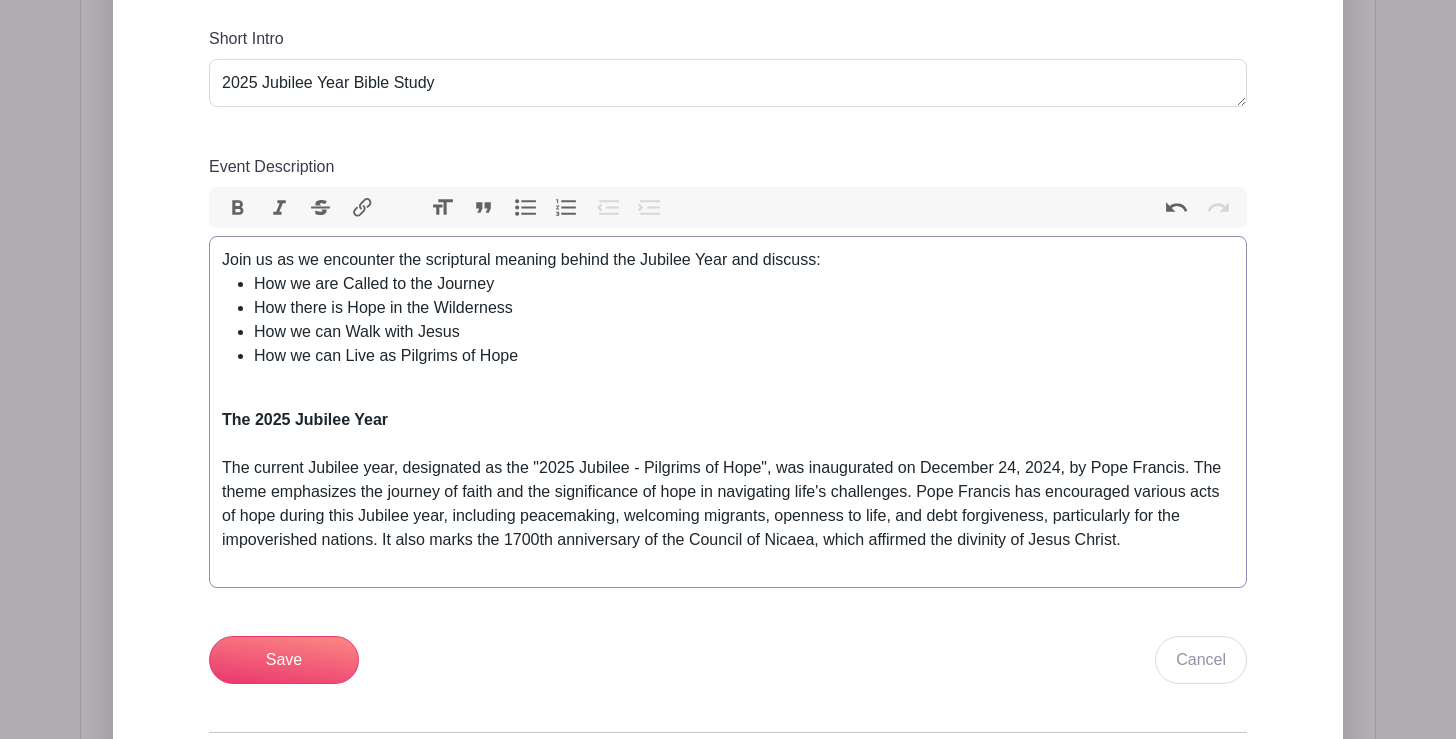 scroll, scrollTop: 564, scrollLeft: 0, axis: vertical 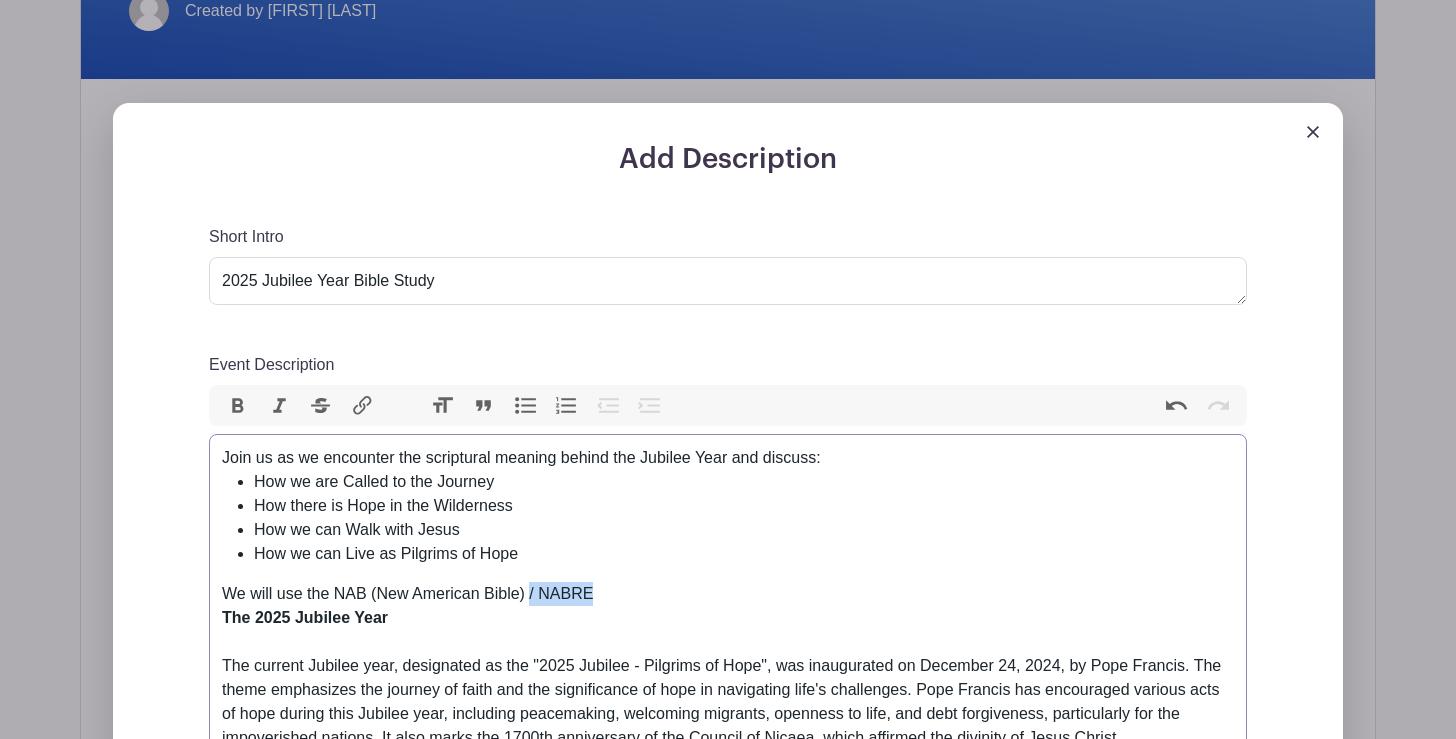 drag, startPoint x: 571, startPoint y: 585, endPoint x: 530, endPoint y: 588, distance: 41.109608 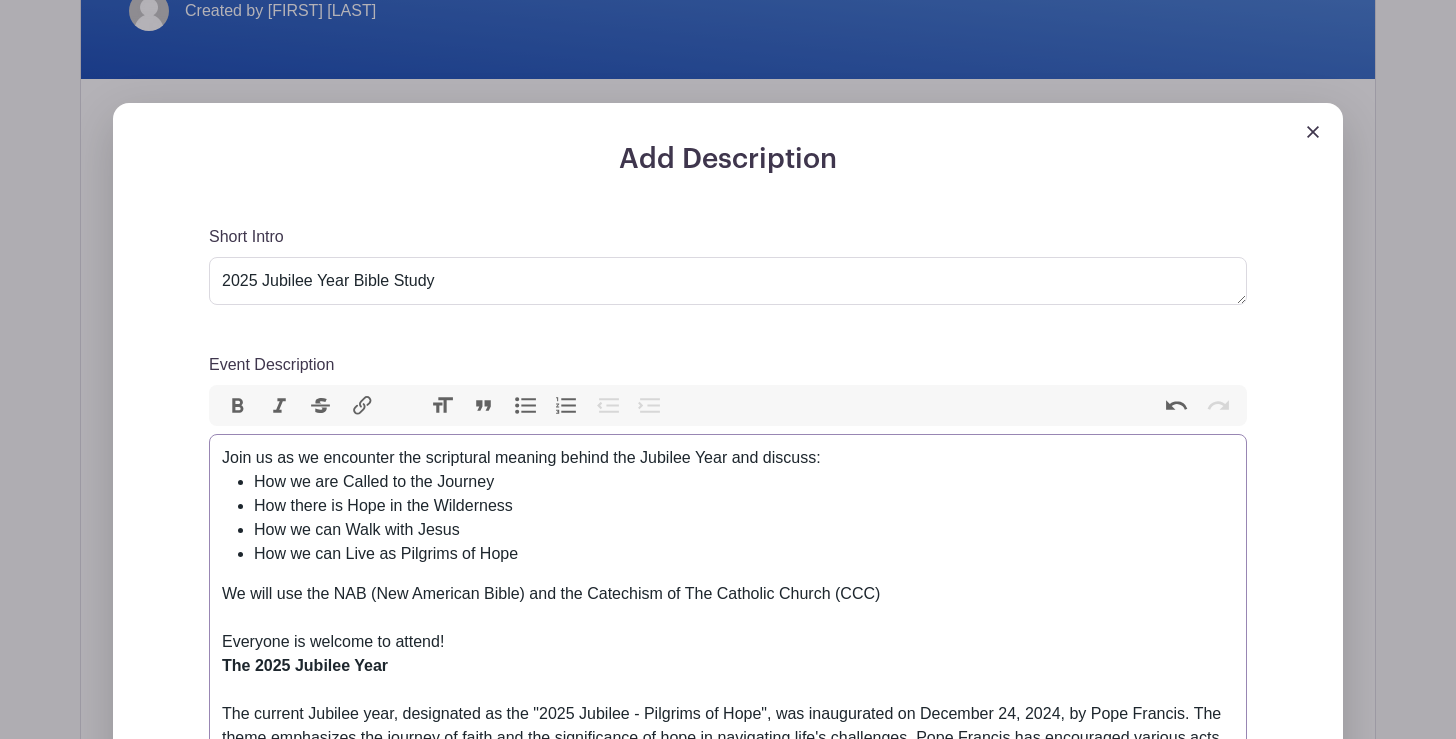 type on "<div>Join us as we encounter the scriptural meaning behind the Jubilee Year and discuss:</div><ul><li>How we are Called to the Journey</li><li>How there is Hope in the Wilderness</li><li>How we can Walk with Jesus</li><li>How we can Live as Pilgrims of Hope</li></ul><div>We will use the NAB (New American Bible) and the Catechism of The Catholic Church (CCC)<br><br>Everyone is welcome to attend!<br><br><strong>The 2025 Jubilee Year<br></strong><br></div><div>The current Jubilee year, designated as the "2025 Jubilee - Pilgrims of Hope", was inaugurated on December 24, 2024, by Pope Francis. The theme emphasizes the journey of faith and the significance of hope in navigating life's challenges. Pope Francis has encouraged various acts of hope during this Jubilee year, including peacemaking, welcoming migrants, openness to life, and debt forgiveness, particularly for the impoverished nations. It also marks the 1700th anniversary of the Council of Nicaea, which affirmed the divinity of Jesus Christ.&nbsp;<br><br..." 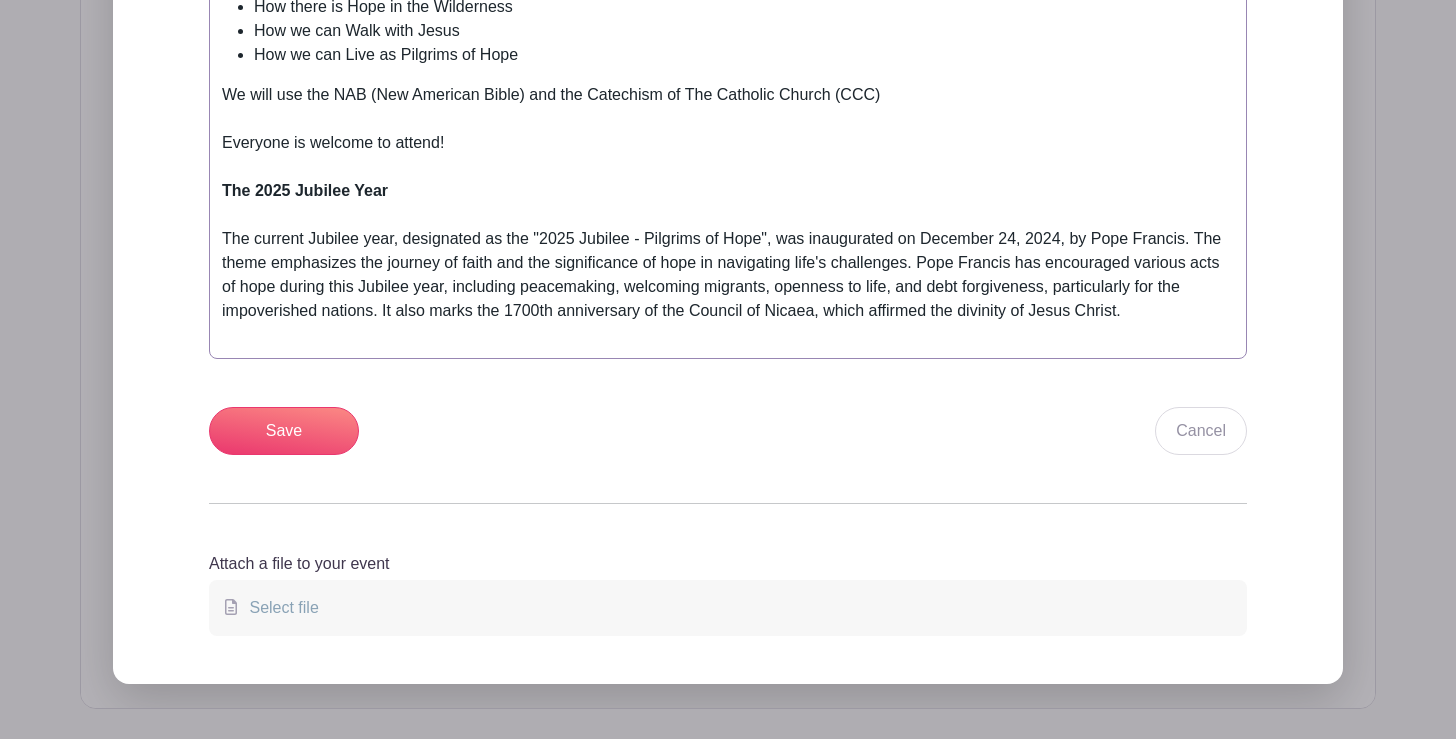 scroll, scrollTop: 1204, scrollLeft: 0, axis: vertical 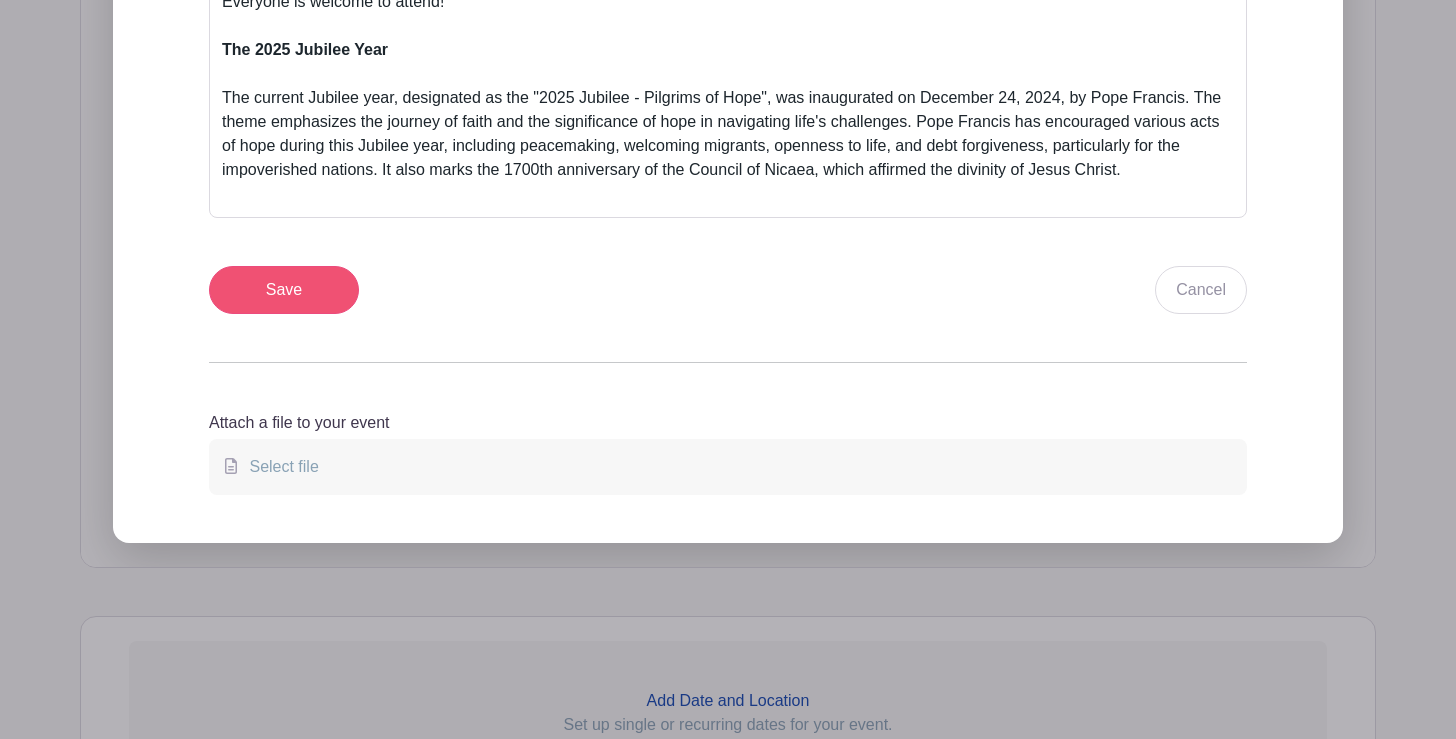 click on "Save" at bounding box center (284, 290) 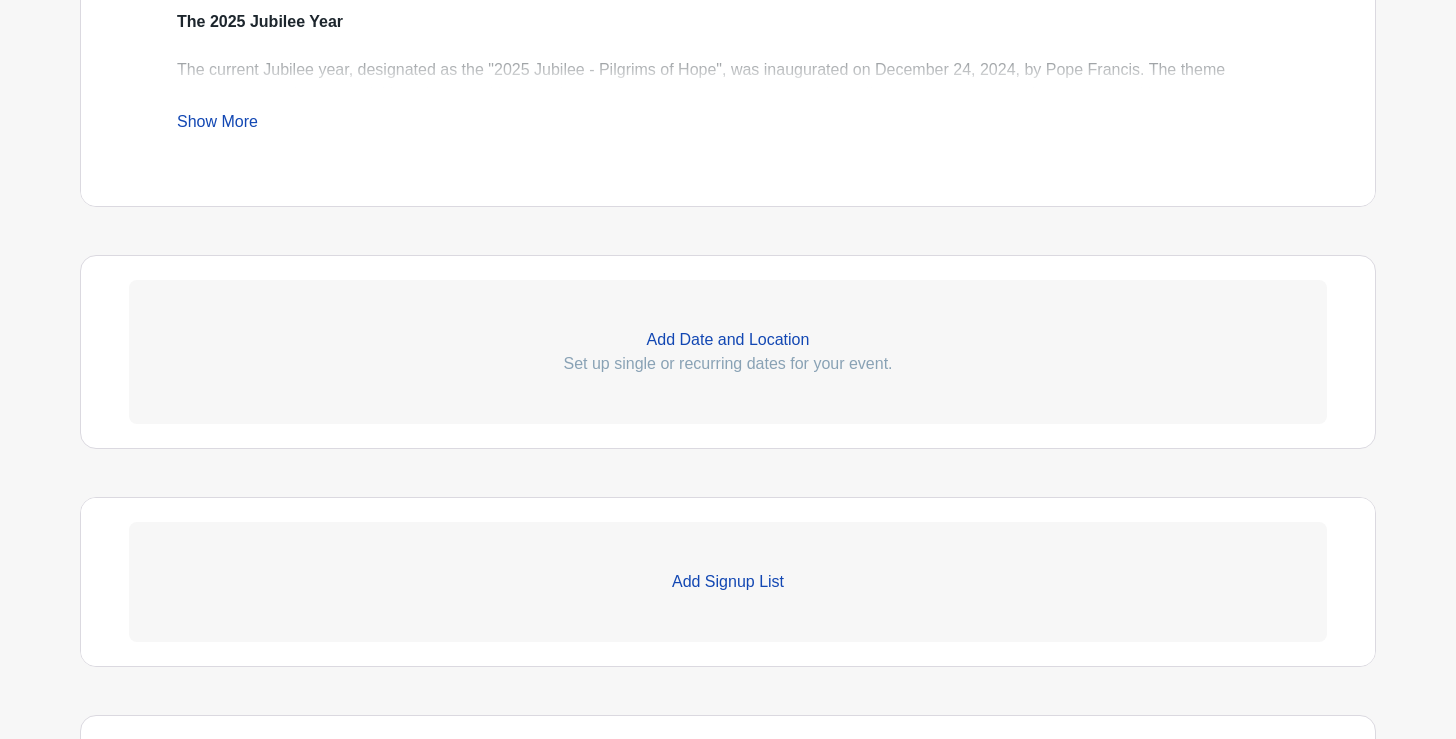 click on "Add Date and Location" at bounding box center (728, 340) 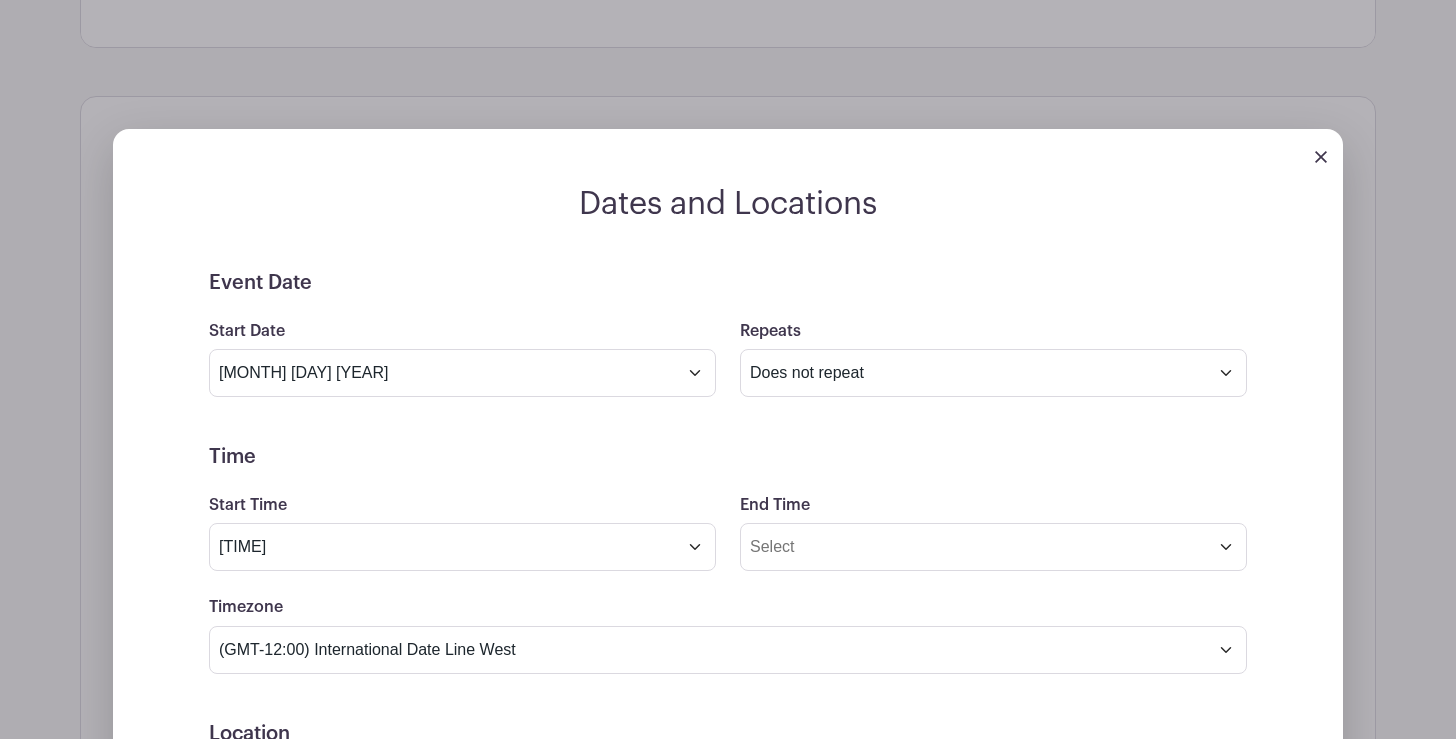 scroll, scrollTop: 1452, scrollLeft: 0, axis: vertical 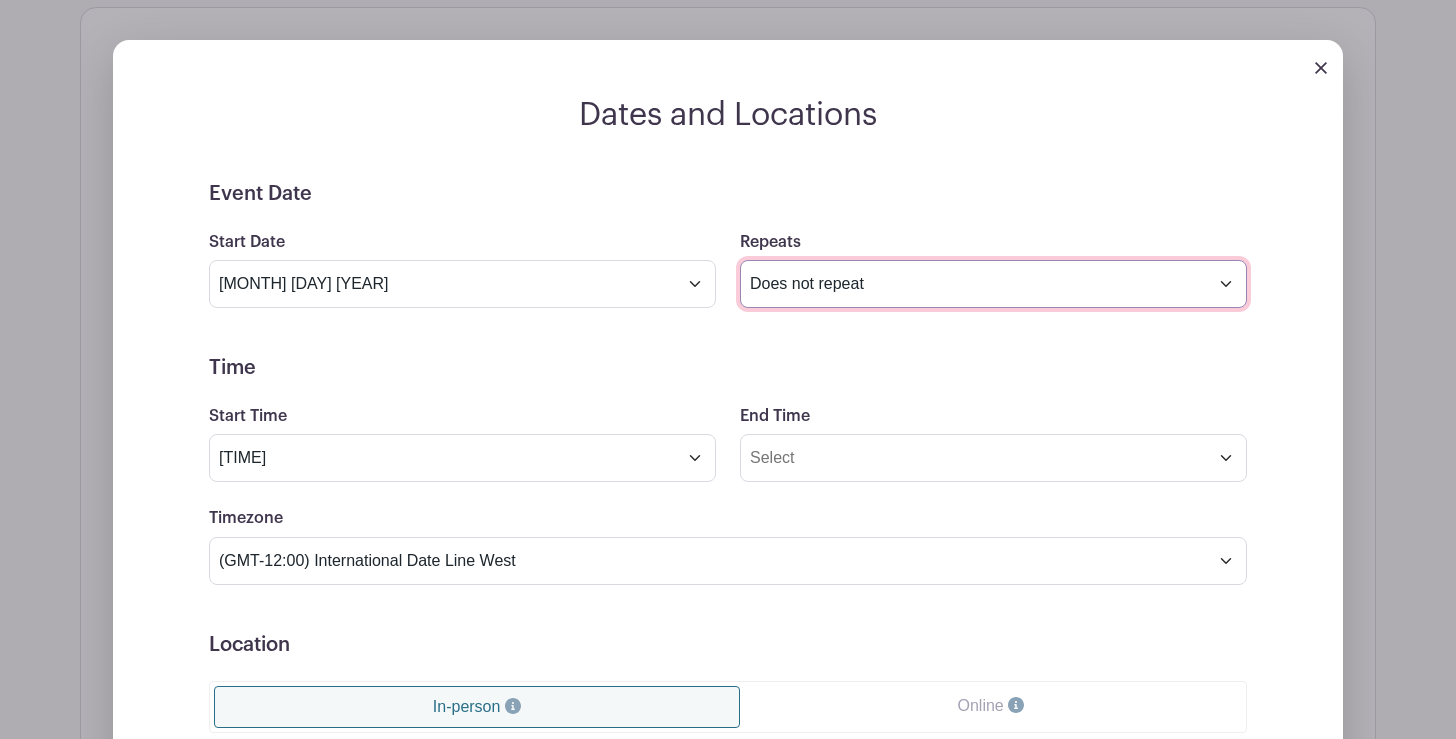 select on "weekly" 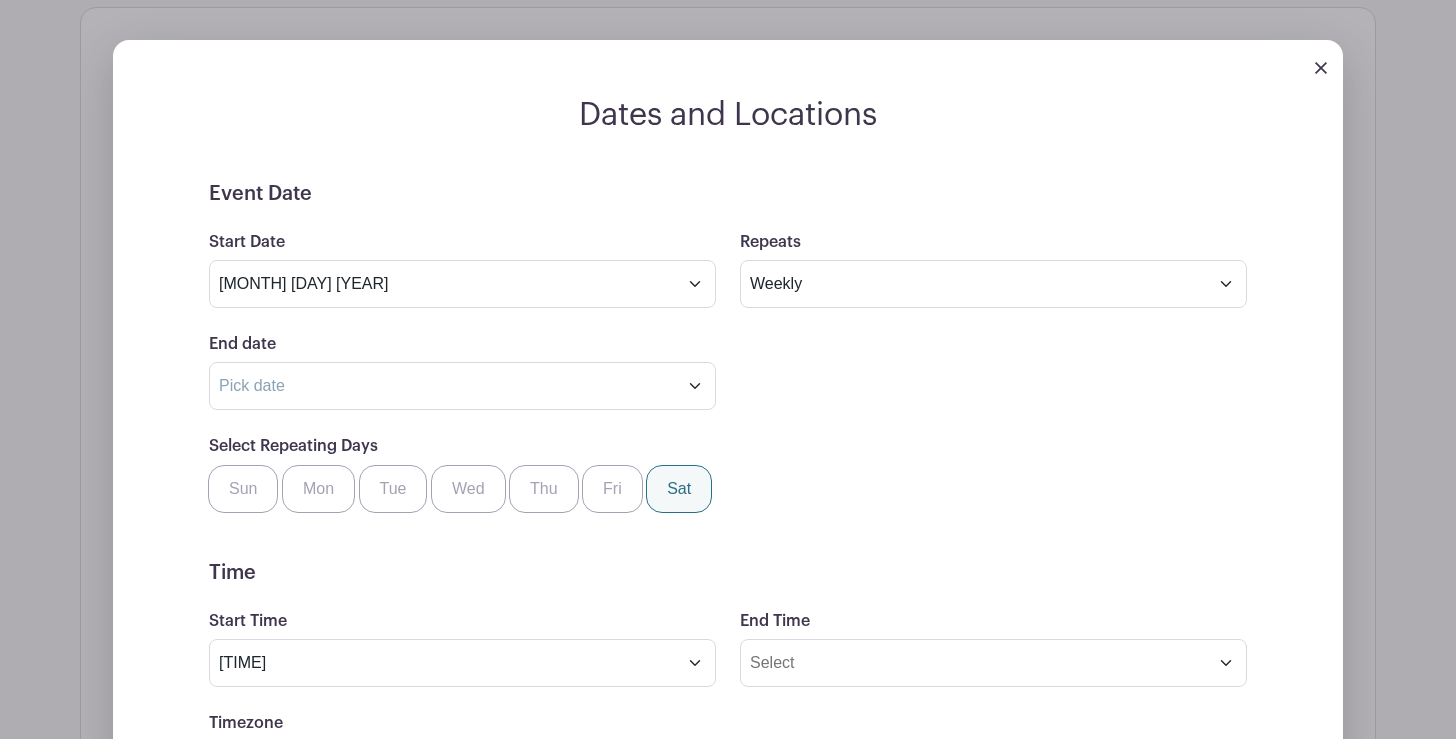 click on "Sat" at bounding box center [679, 489] 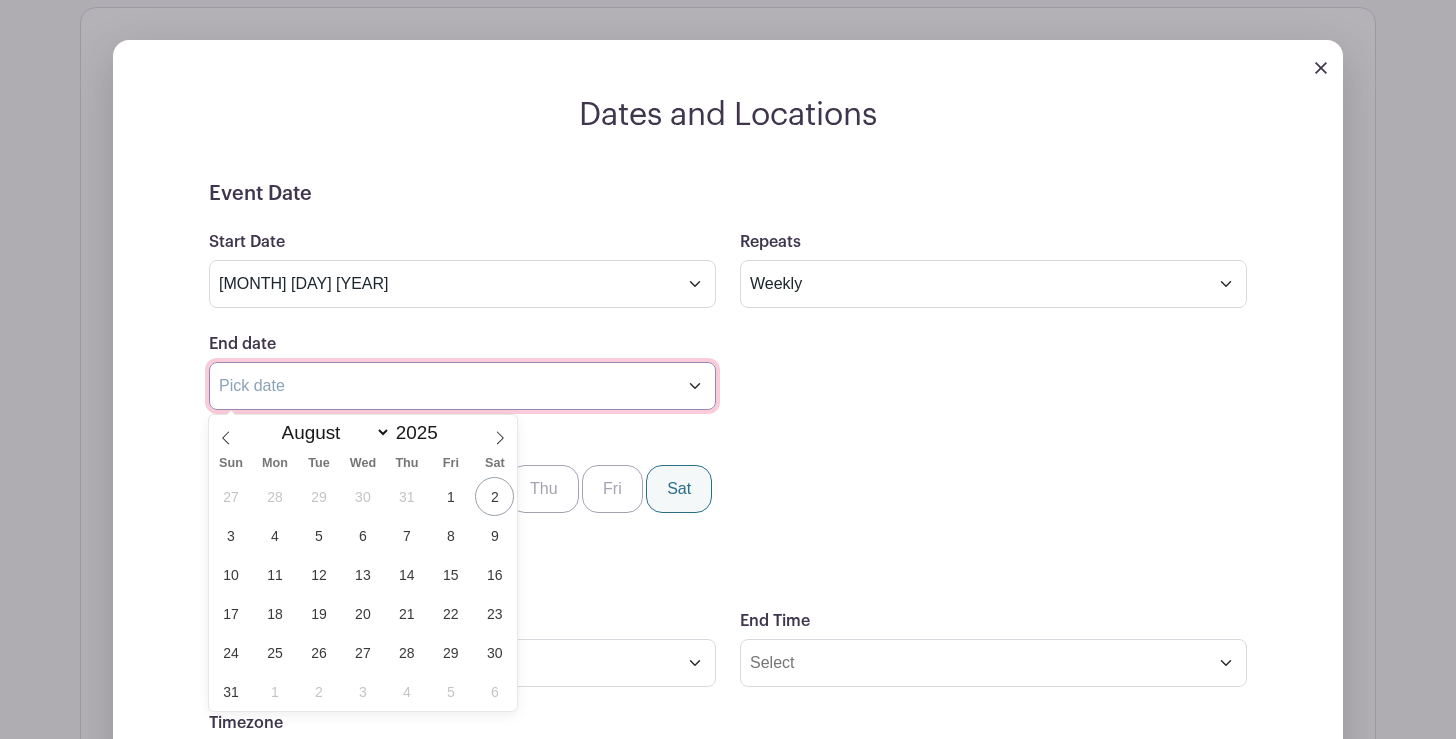 click at bounding box center [462, 386] 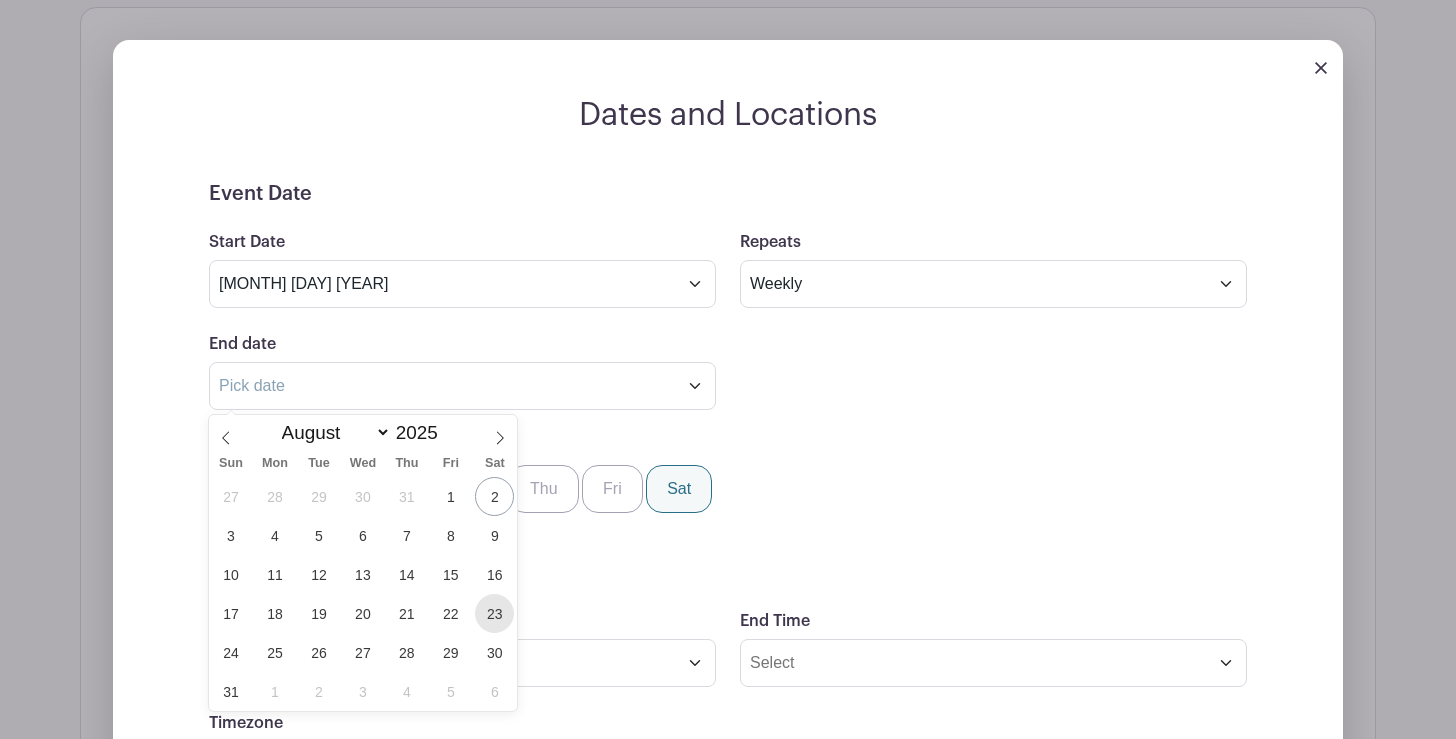 click on "23" at bounding box center (494, 613) 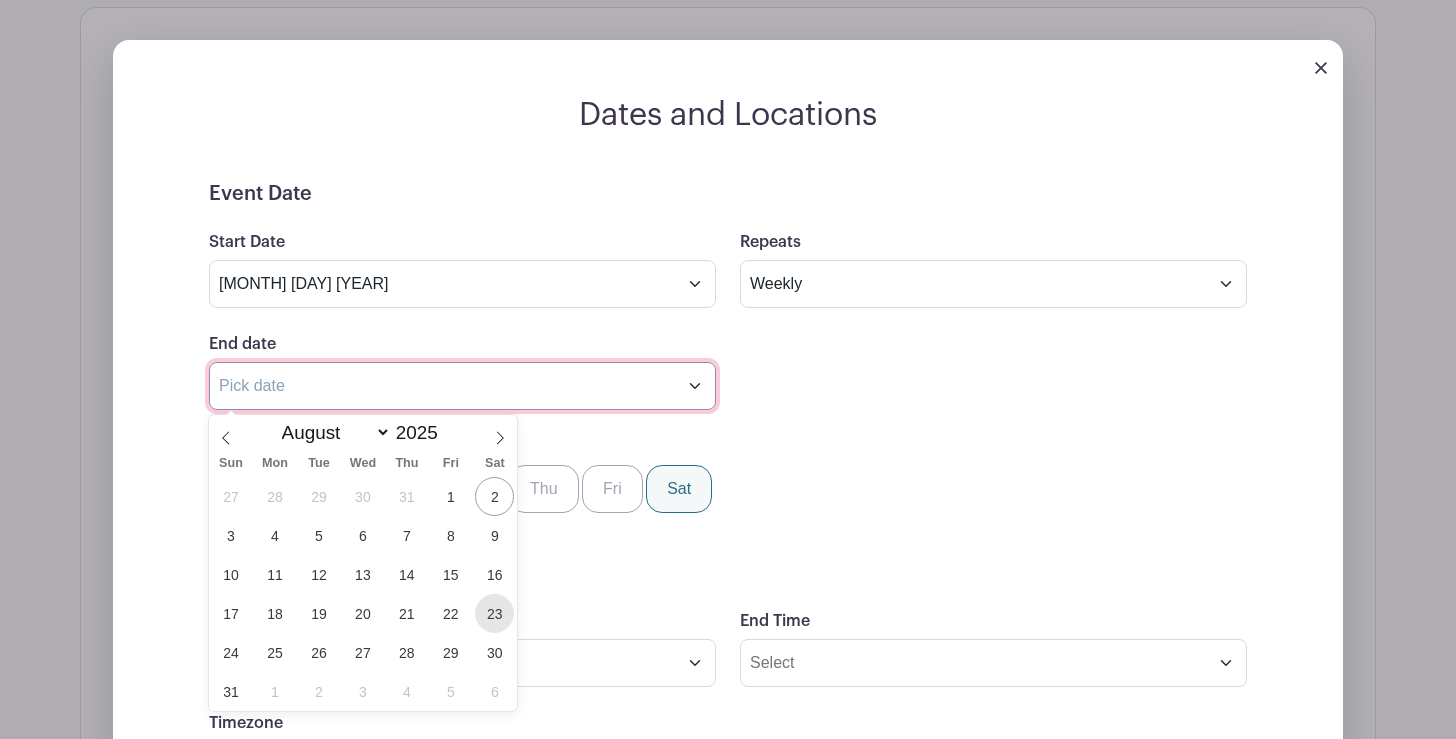type on "Aug 23 2025" 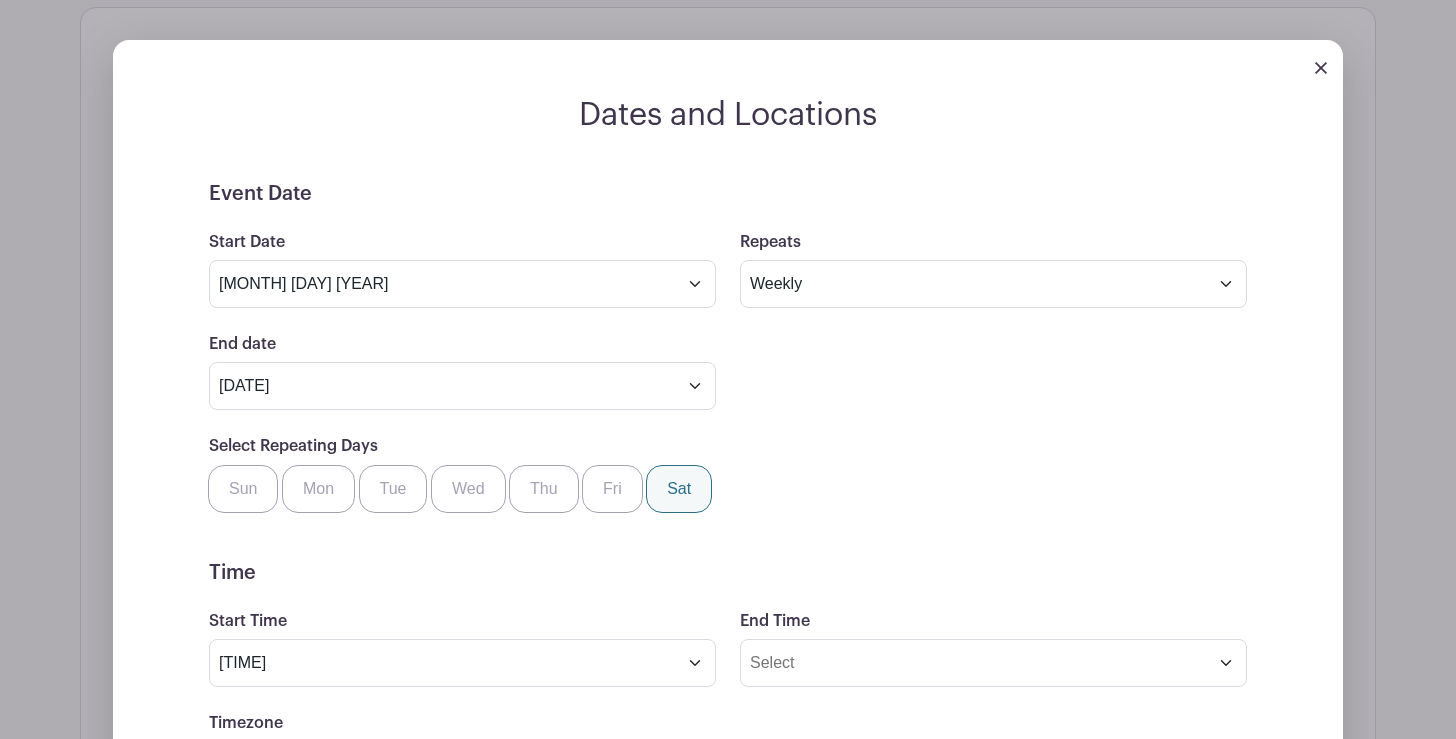 click on "Event Date
Start Date
Aug 3 2025
Repeats
Does not repeat
Daily
Weekly
Monthly on day 3
Monthly on the first Sunday
Other...
End date
Aug 23 2025
Repeats every
1
Day
Week
Monthly on day 3
Select Repeating Days
Sun
Mon
Tue
Wed
Thu
Fri
Sat
Time
Start Time
5:34 PM
End Time
Timezone
(GMT-12:00) International Date Line West
(GMT-11:00) American Samoa
(GMT-11:00) Midway Island
(GMT-10:00) Hawaii" at bounding box center (728, 734) 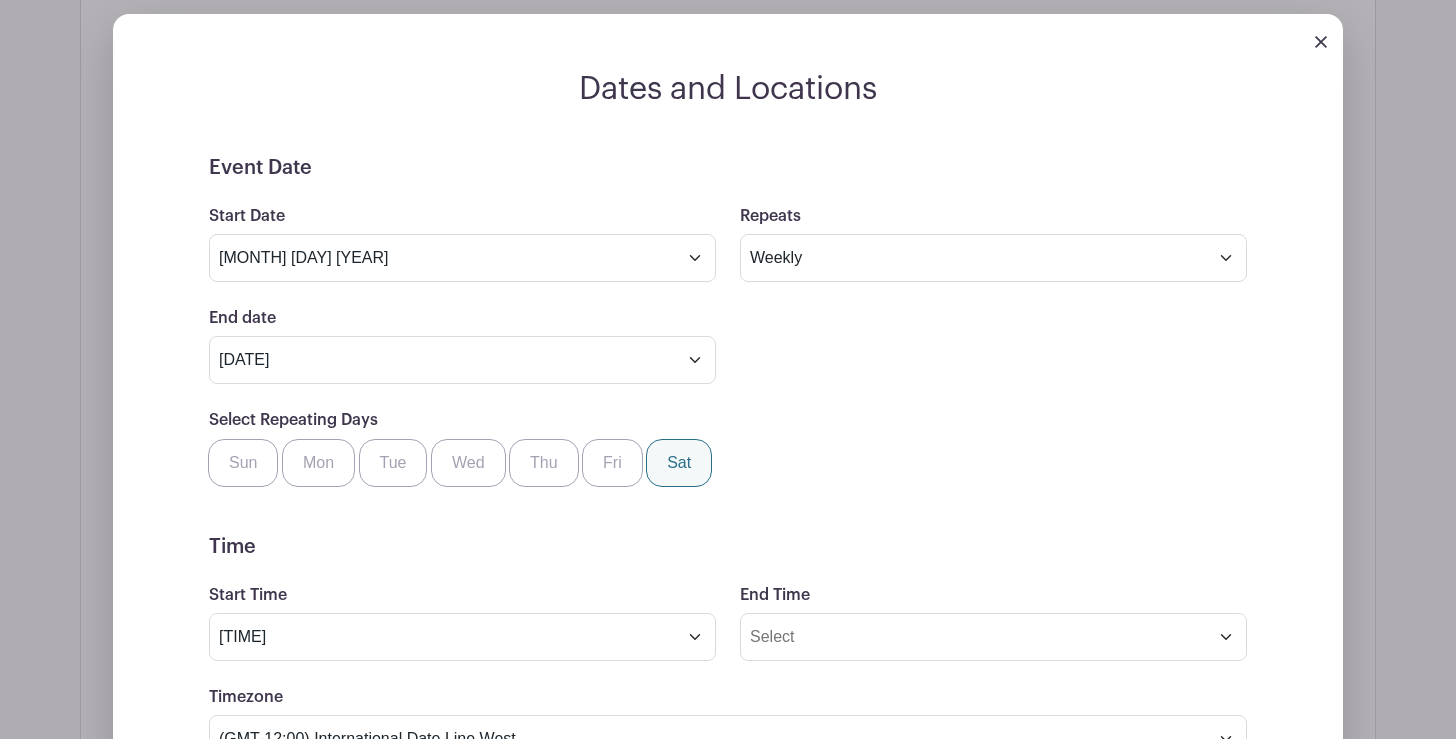 scroll, scrollTop: 1702, scrollLeft: 0, axis: vertical 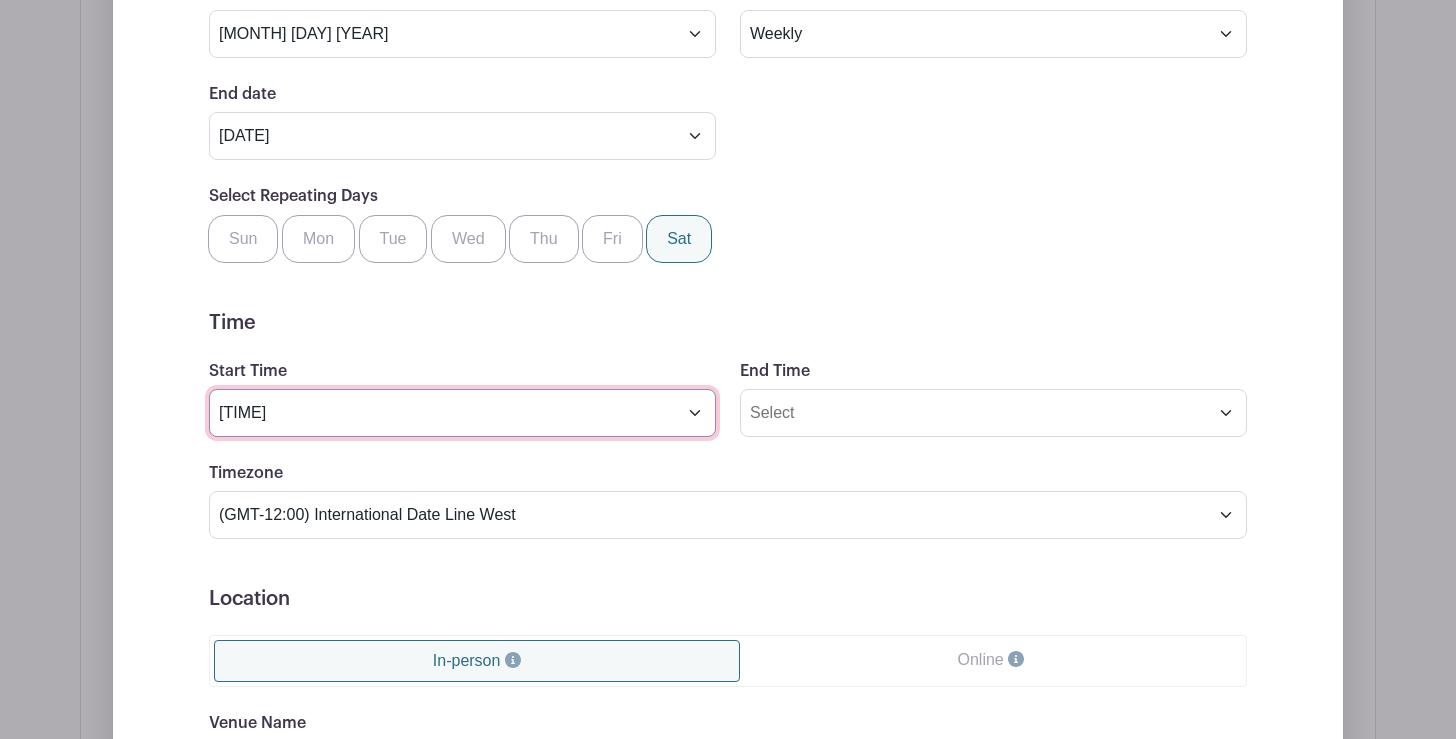 click on "5:34 PM" at bounding box center [462, 413] 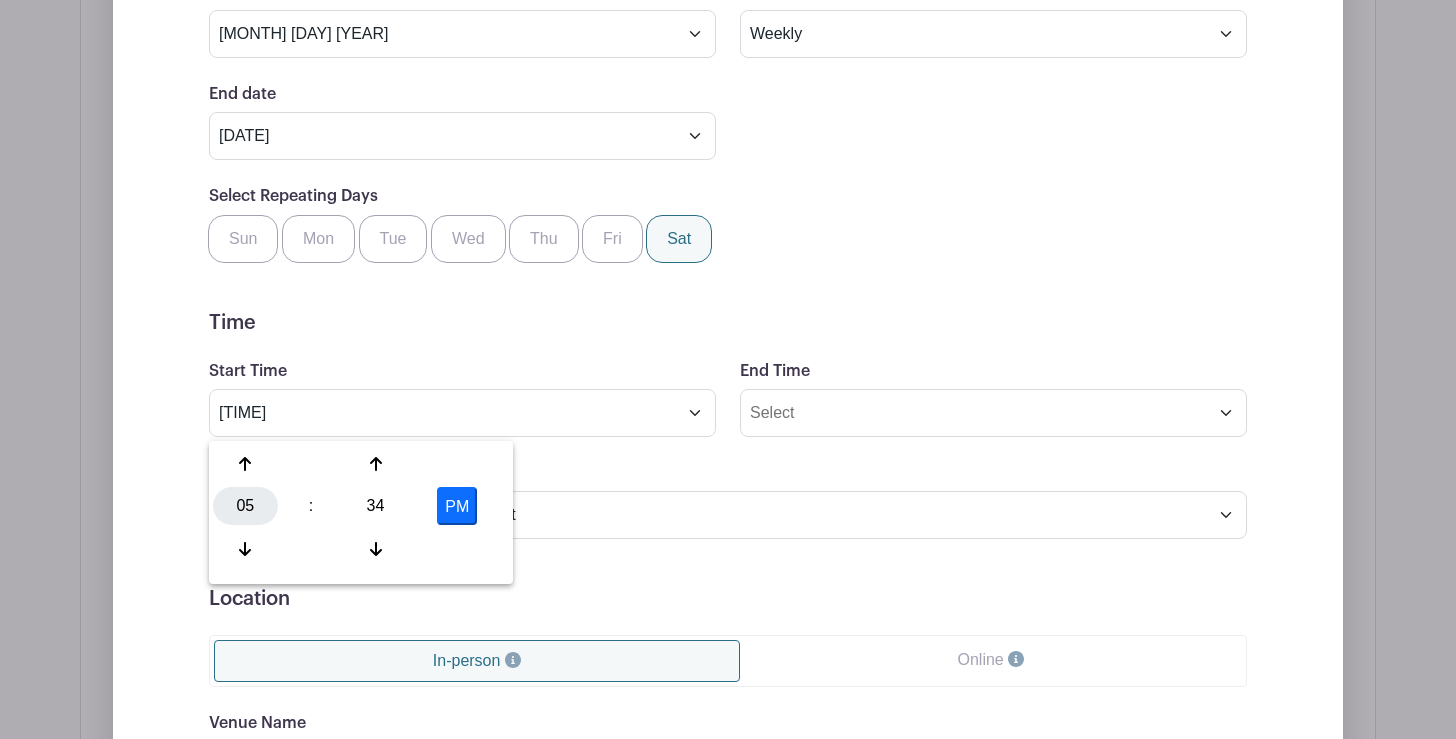 click on "05" at bounding box center (245, 506) 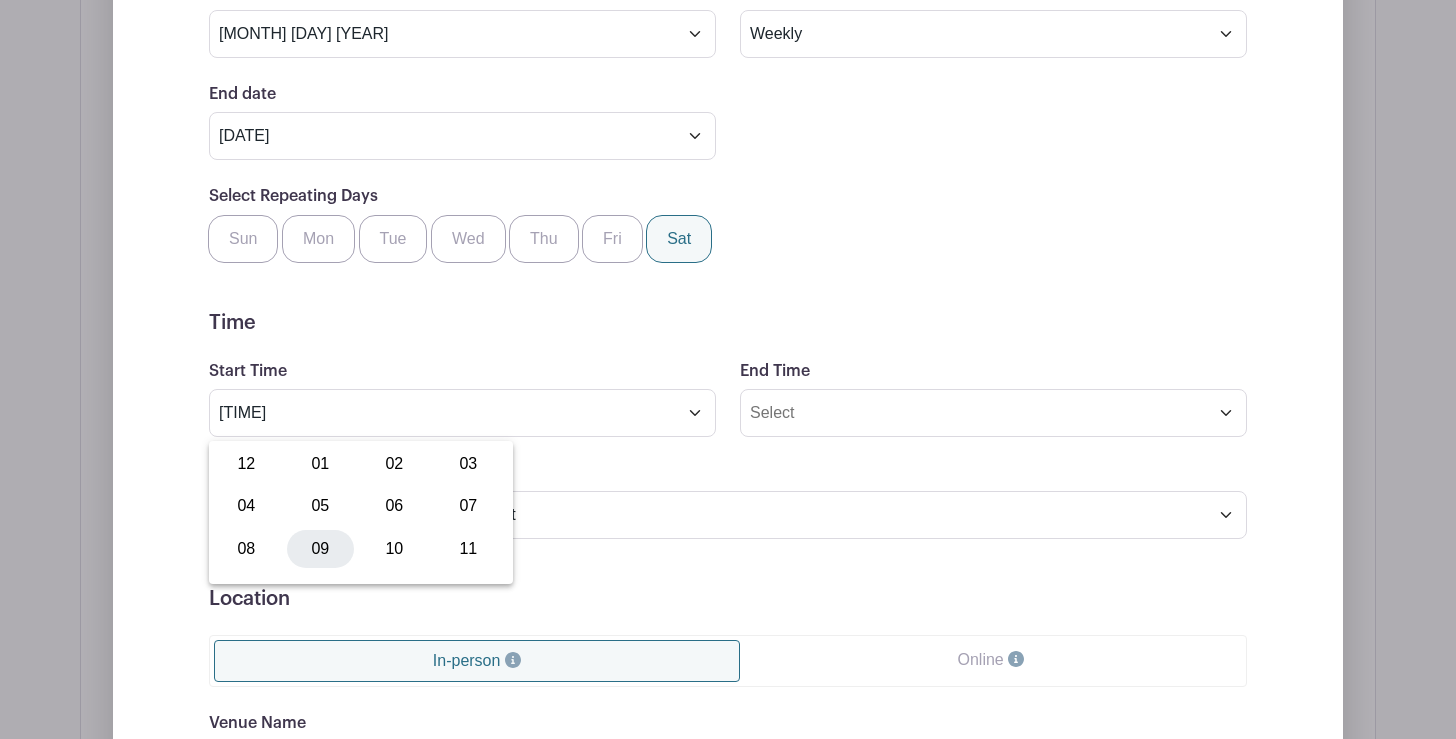 click on "09" at bounding box center [320, 549] 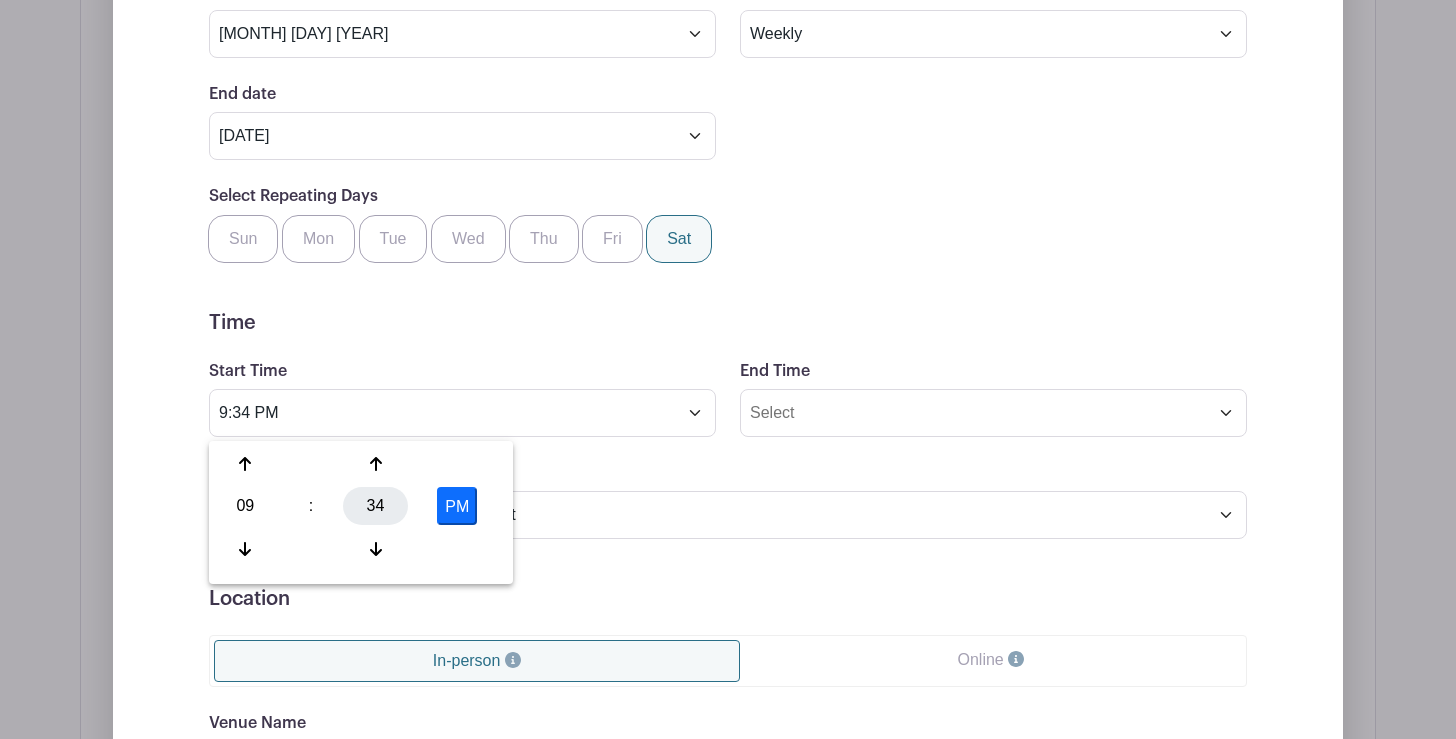 click on "34" at bounding box center [375, 506] 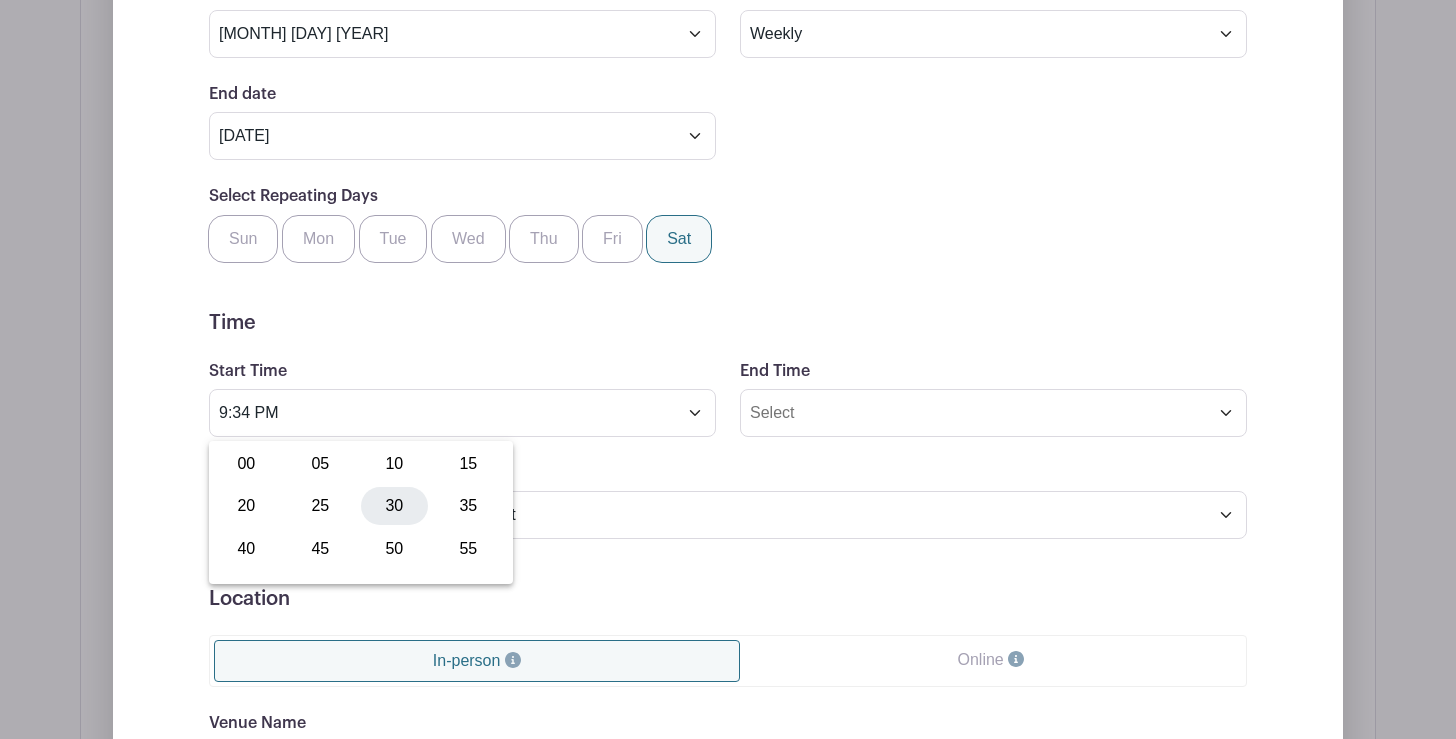 click on "30" at bounding box center [394, 506] 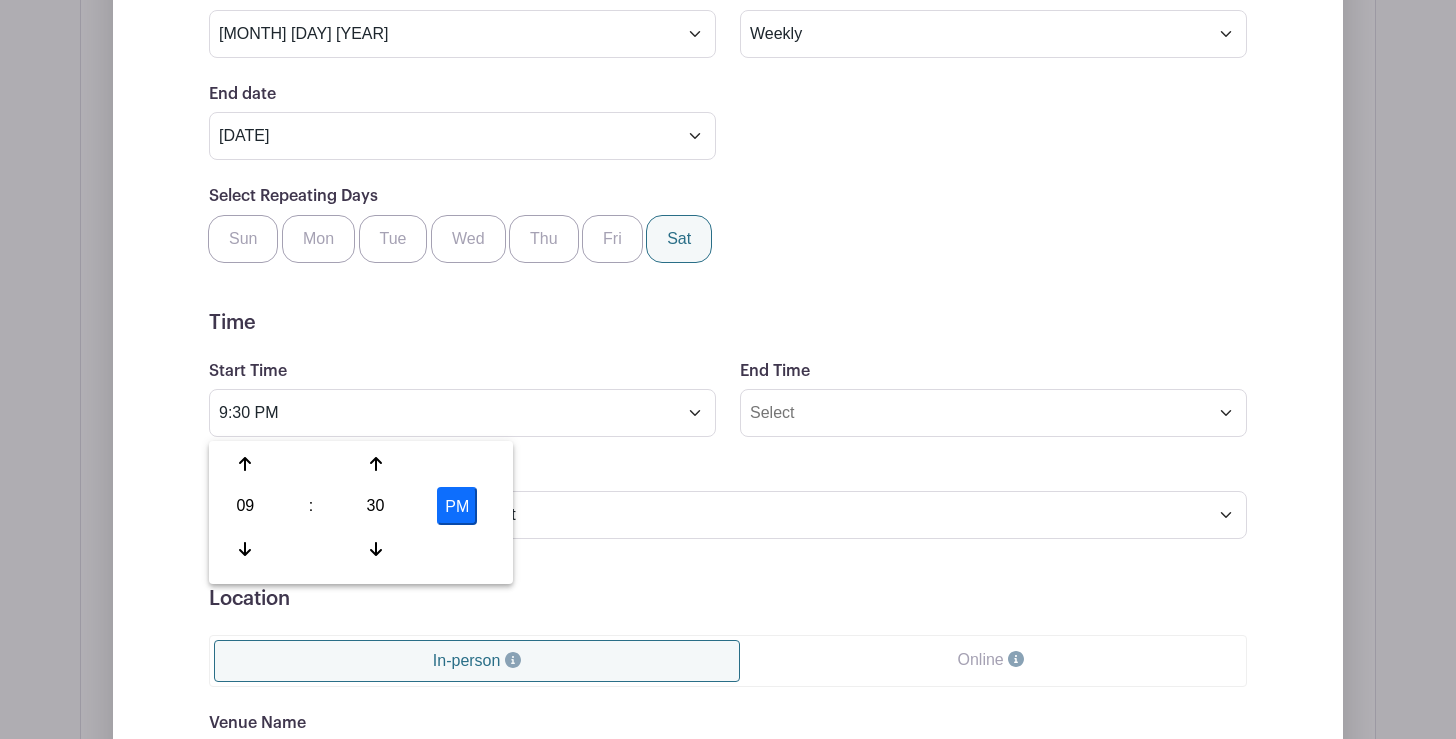 click on "PM" at bounding box center (457, 506) 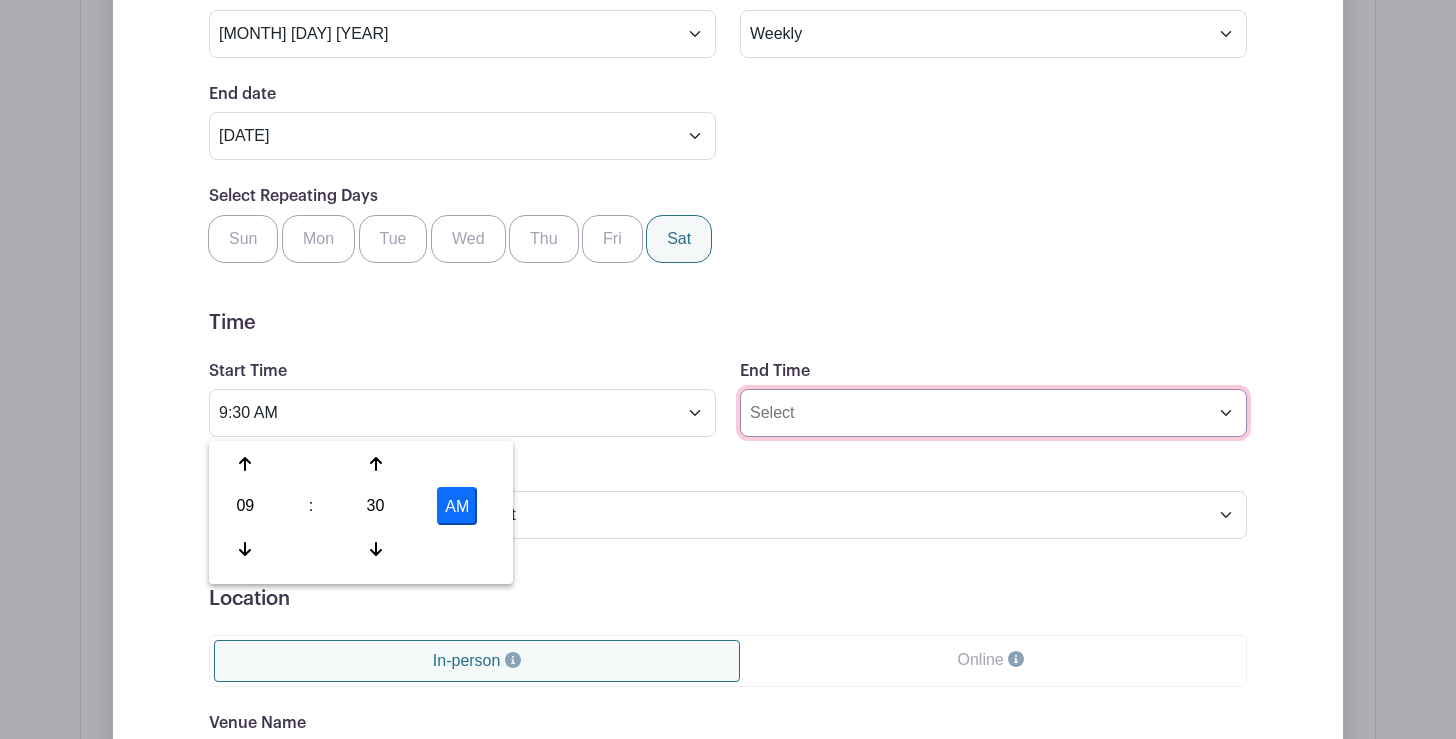 click on "End Time" at bounding box center [993, 413] 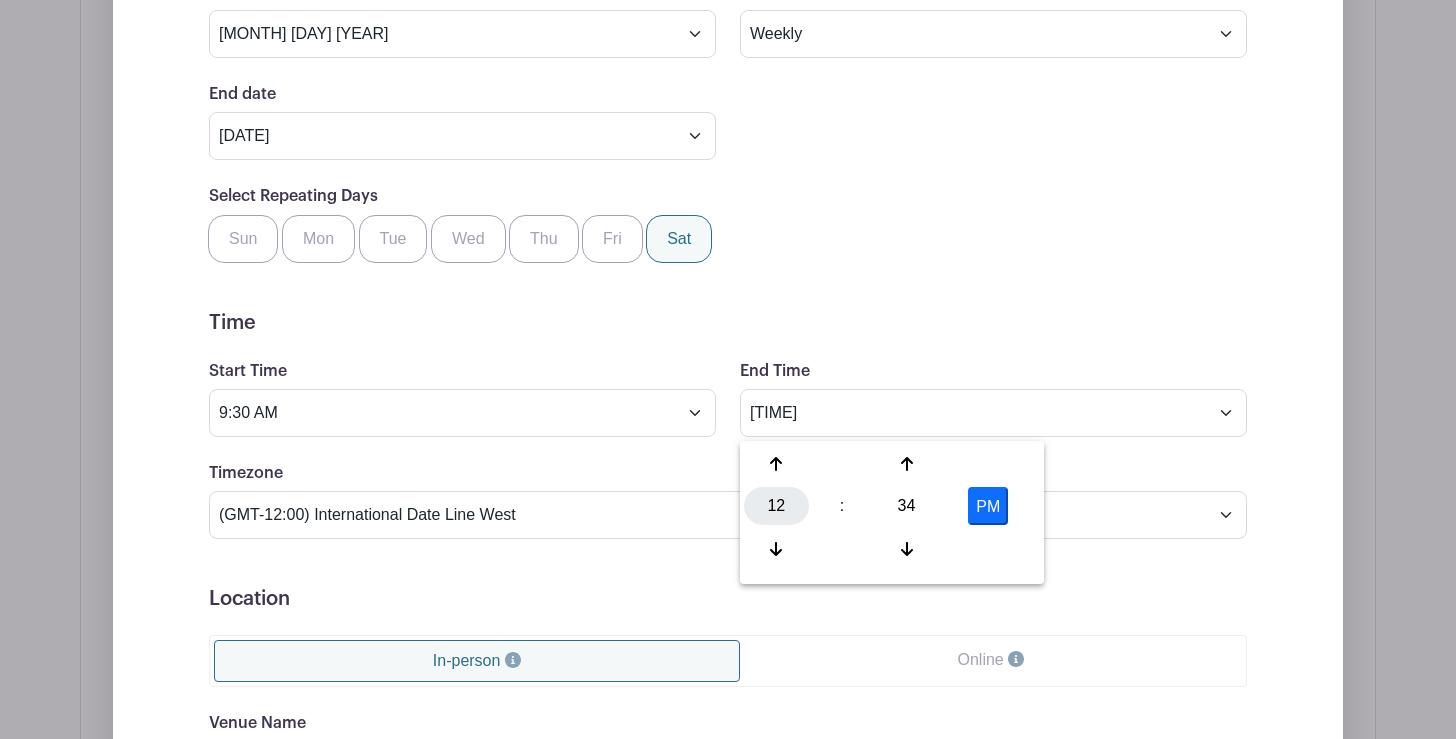 click on "12" at bounding box center (776, 506) 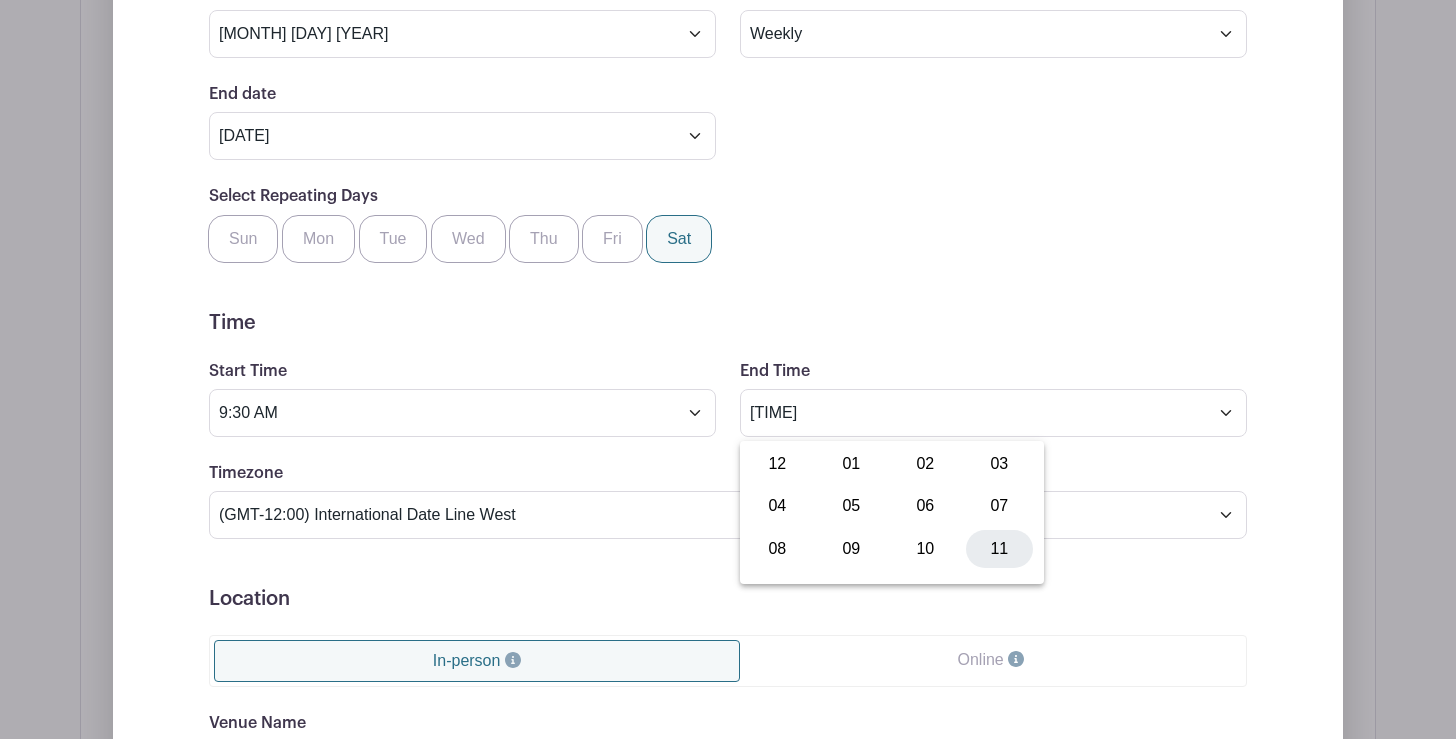 click on "11" at bounding box center (999, 549) 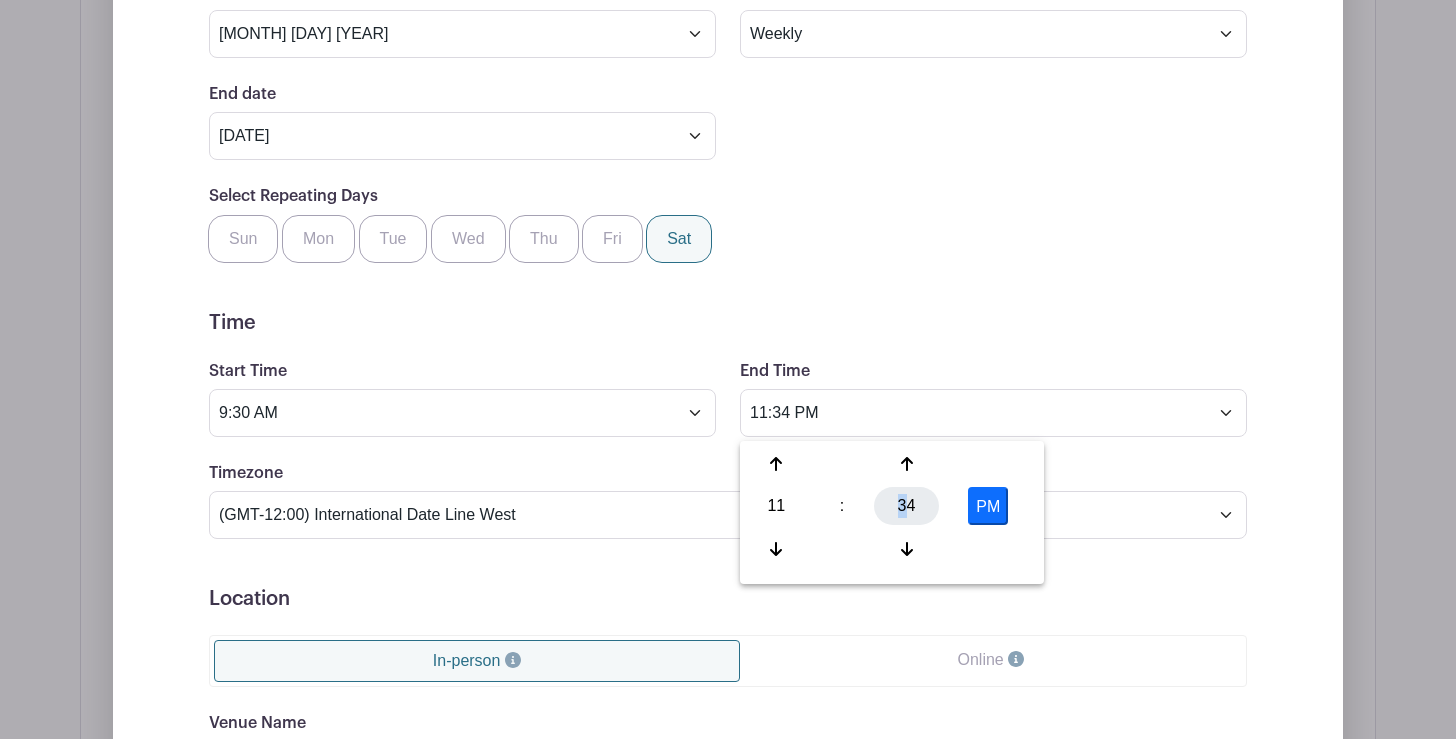 click on "34" at bounding box center [906, 506] 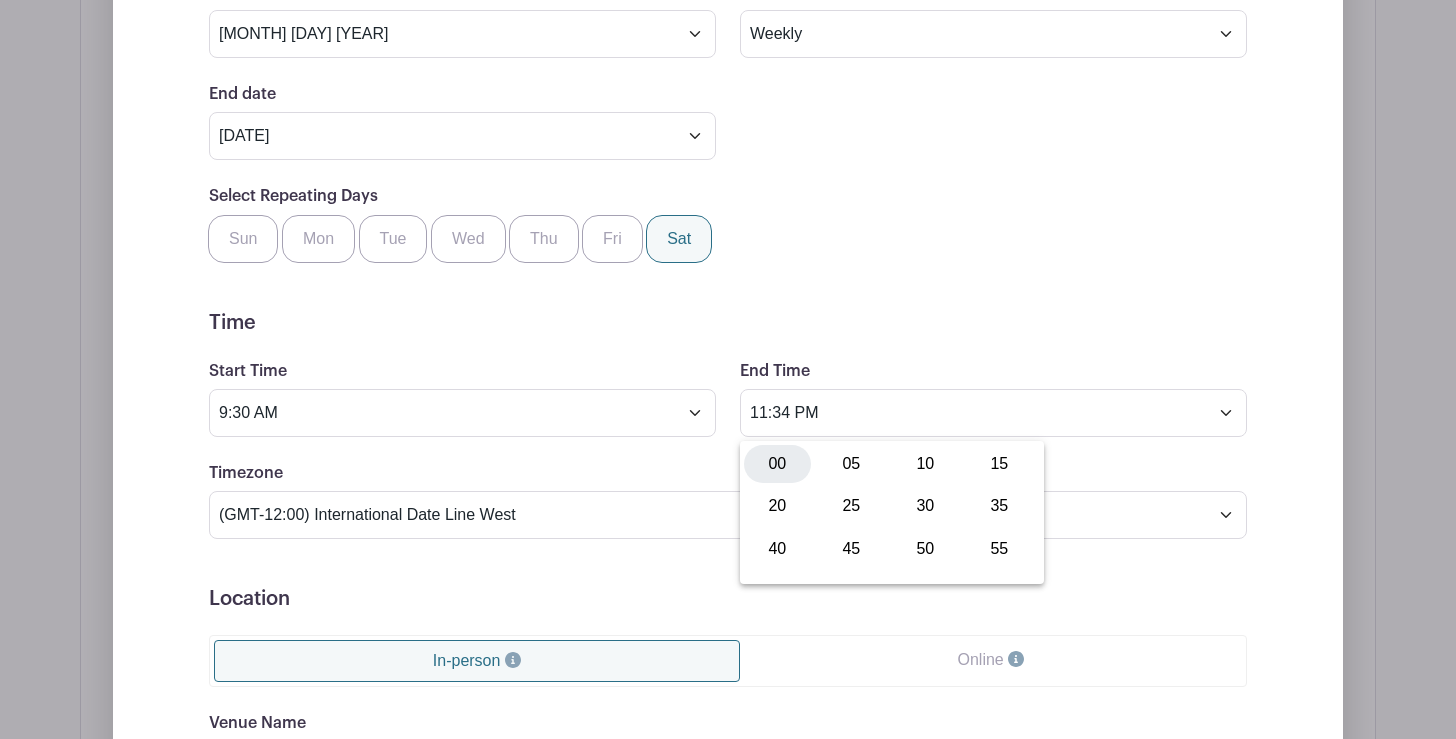 click on "00" at bounding box center [777, 464] 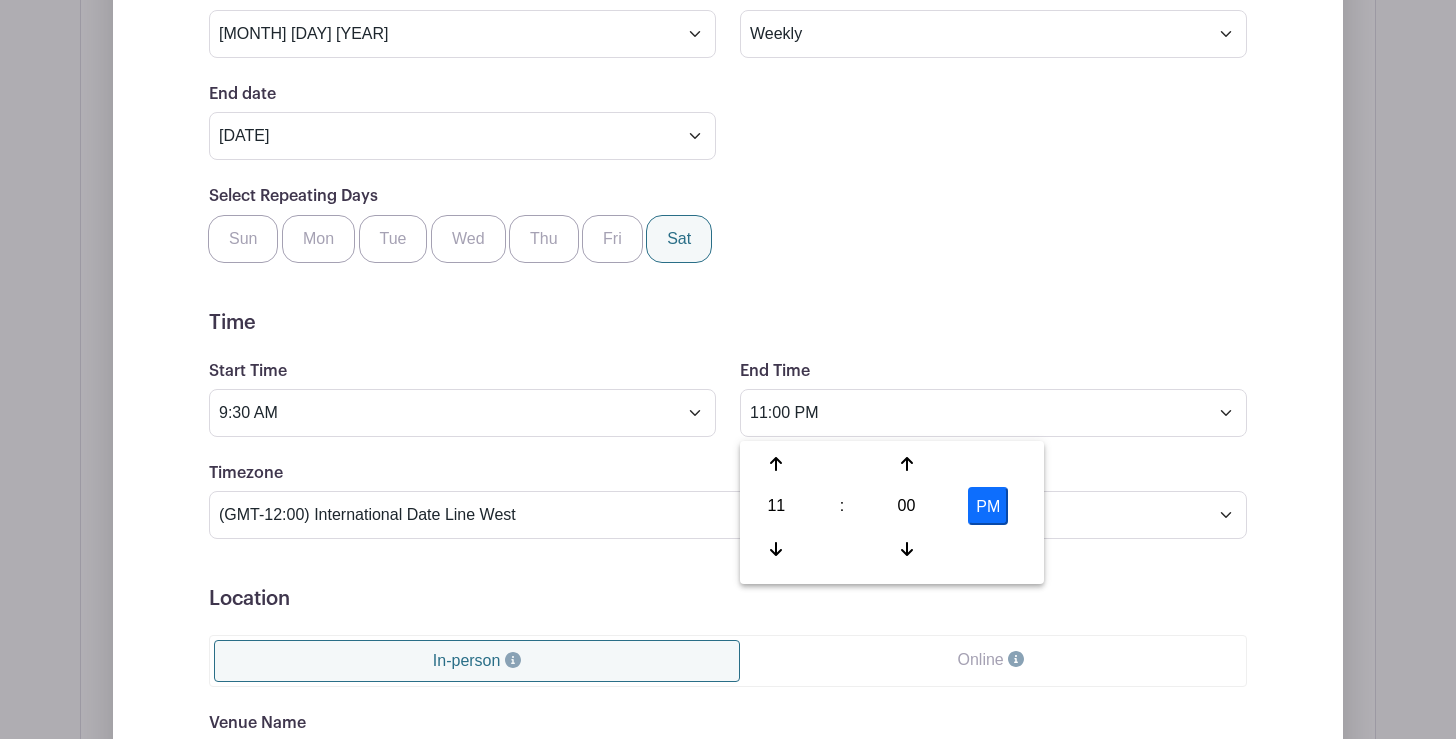 click on "PM" at bounding box center (988, 506) 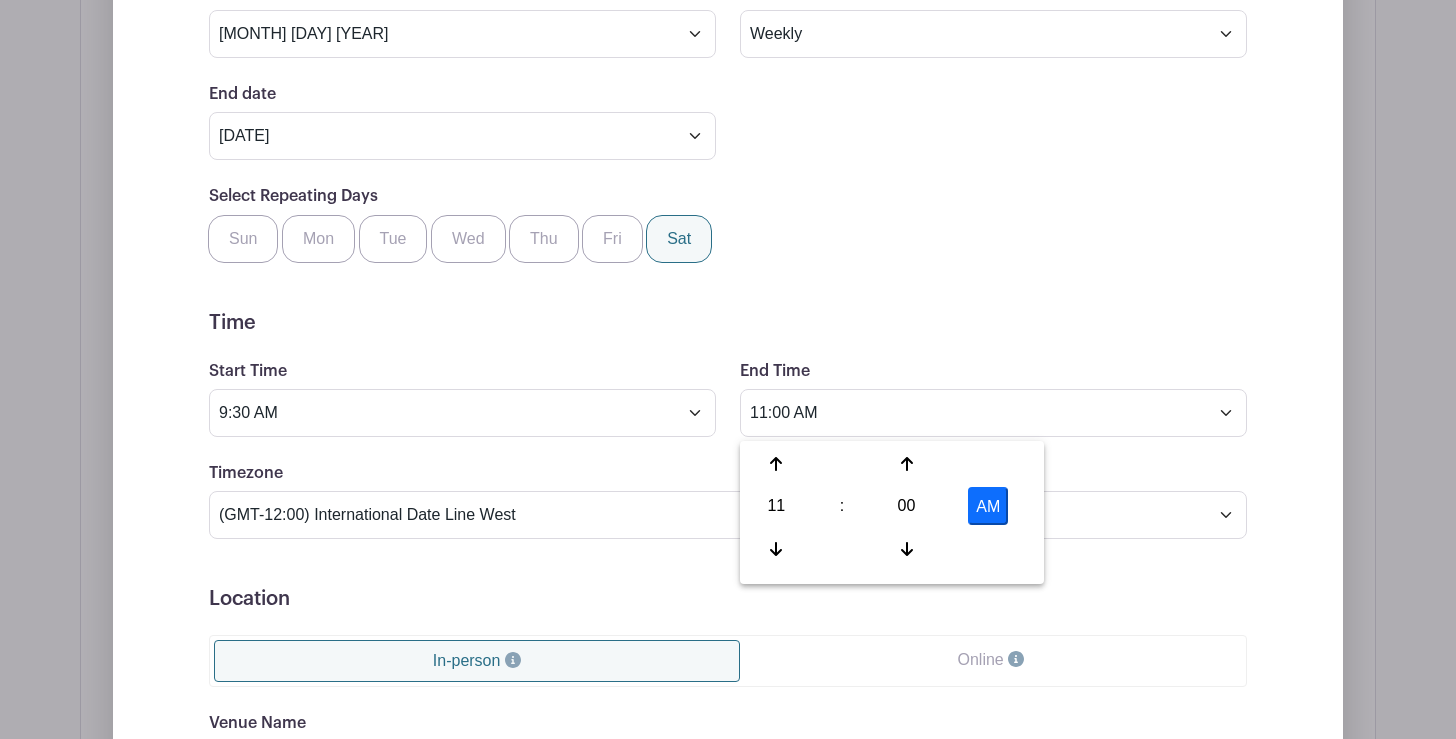 click on "Event Date
Start Date
Aug 3 2025
Repeats
Does not repeat
Daily
Weekly
Monthly on day 3
Monthly on the first Sunday
Other...
End date
Aug 23 2025
Repeats every
1
Day
Week
Monthly on day 3
Select Repeating Days
Sun
Mon
Tue
Wed
Thu
Fri
Sat
Time
Start Time
9:30 AM
End Time
11:00 AM
Timezone
(GMT-12:00) International Date Line West
(GMT-11:00) American Samoa
(GMT-11:00) Midway Island" at bounding box center (728, 484) 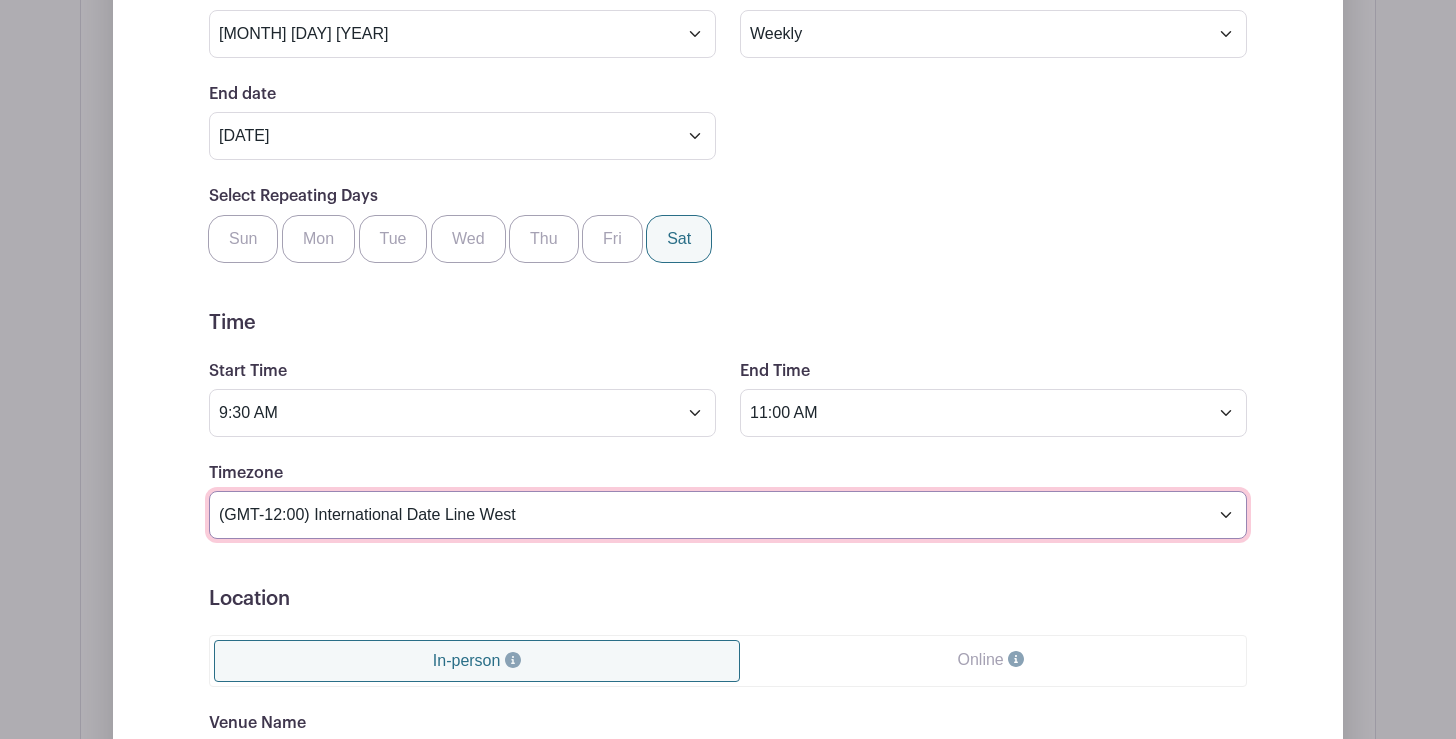 select on "Central Time (US & Canada)" 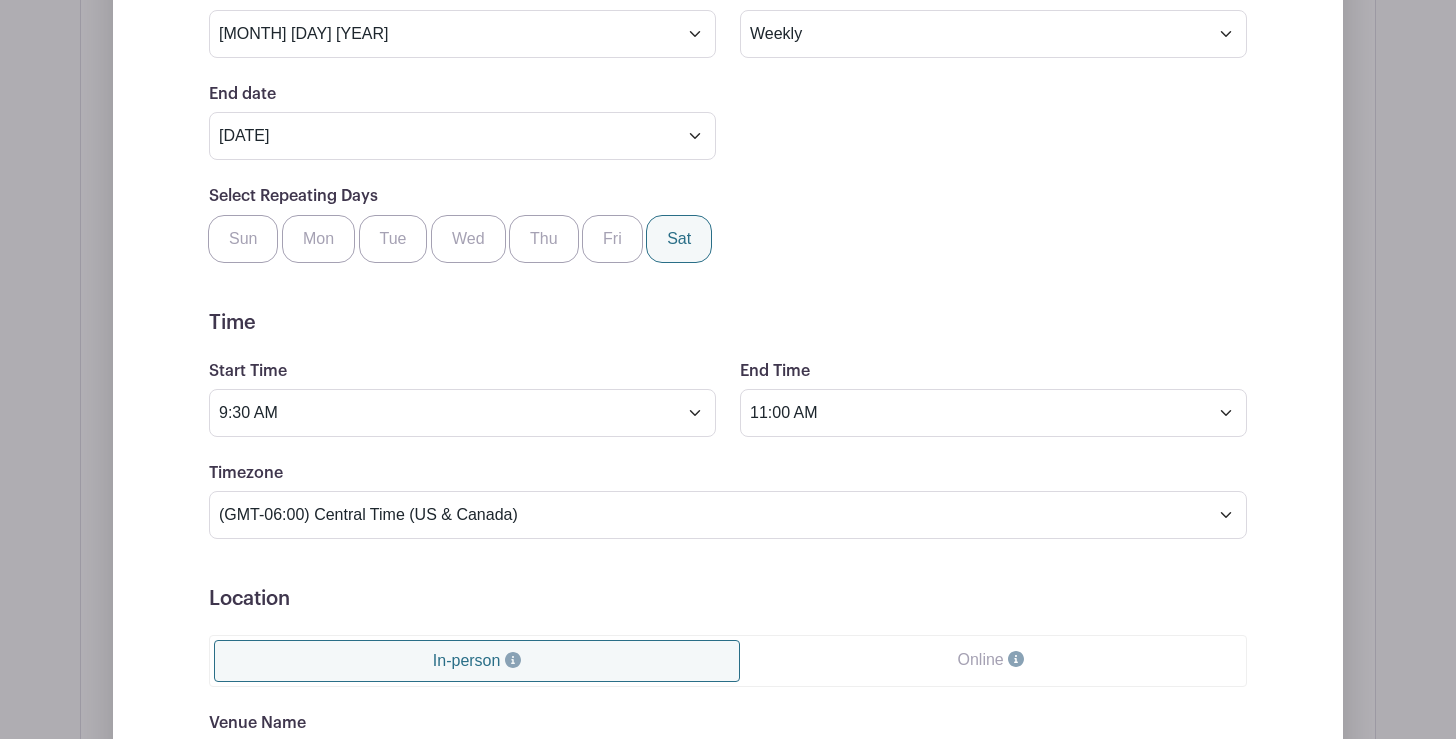 click on "Location" at bounding box center (728, 599) 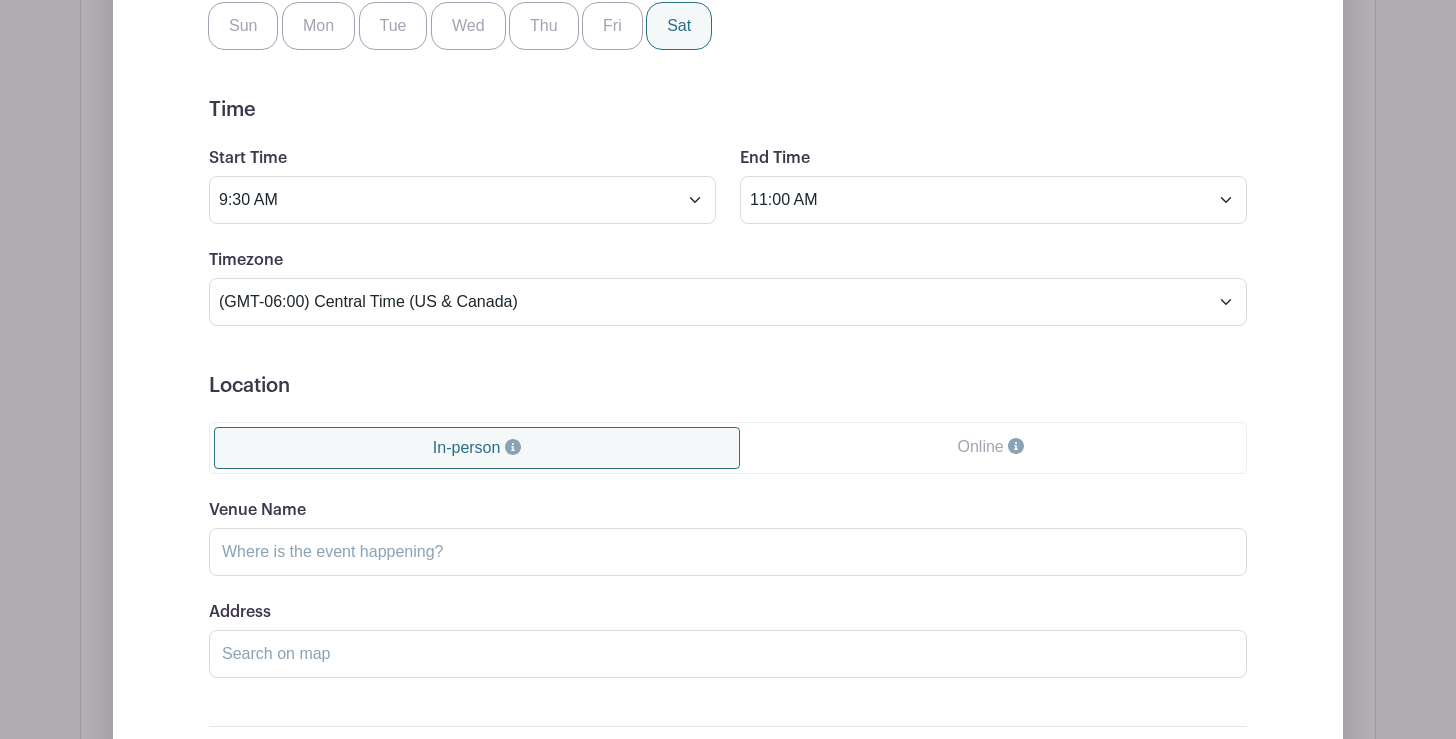 scroll, scrollTop: 2037, scrollLeft: 0, axis: vertical 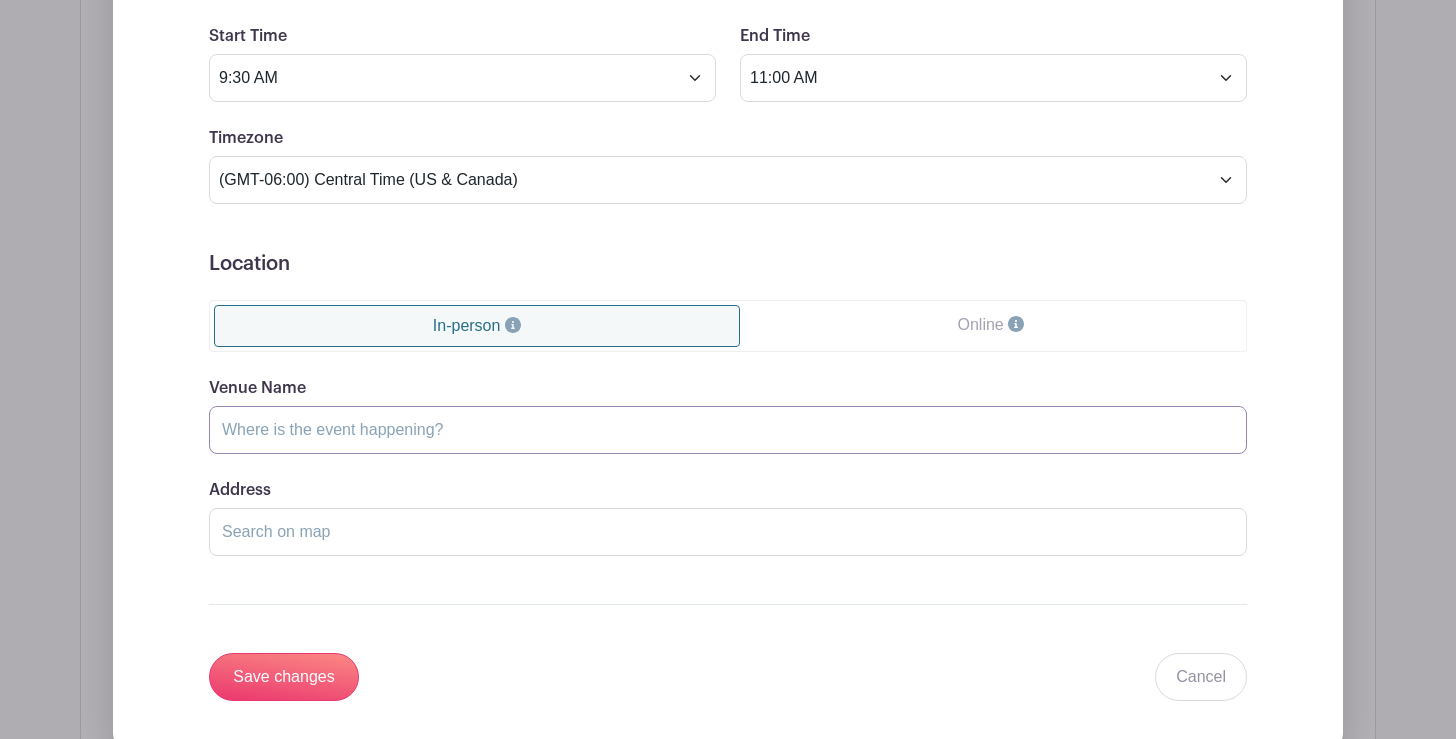 click on "Venue Name" at bounding box center [728, 430] 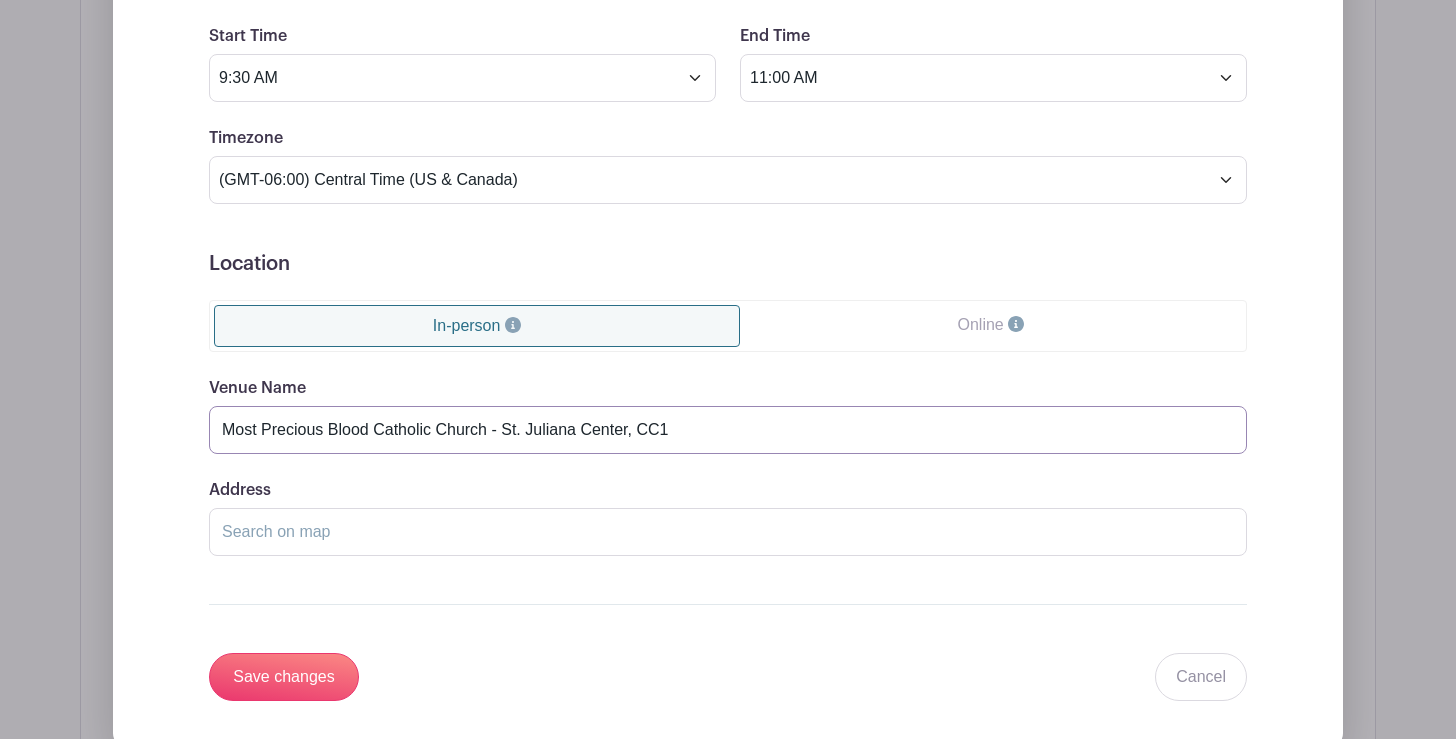 type on "Most Precious Blood Catholic Church - St. Juliana Center, CC1" 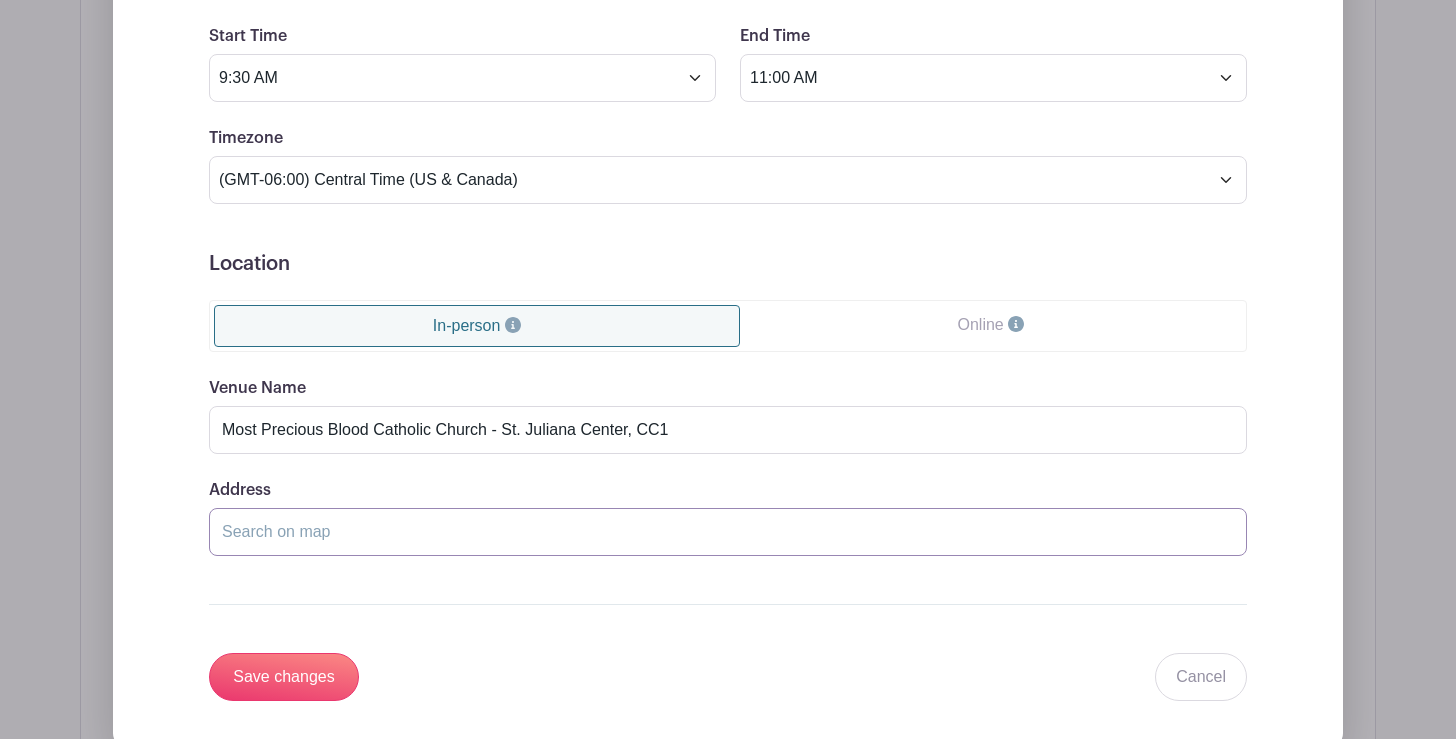 click on "Address" at bounding box center [728, 532] 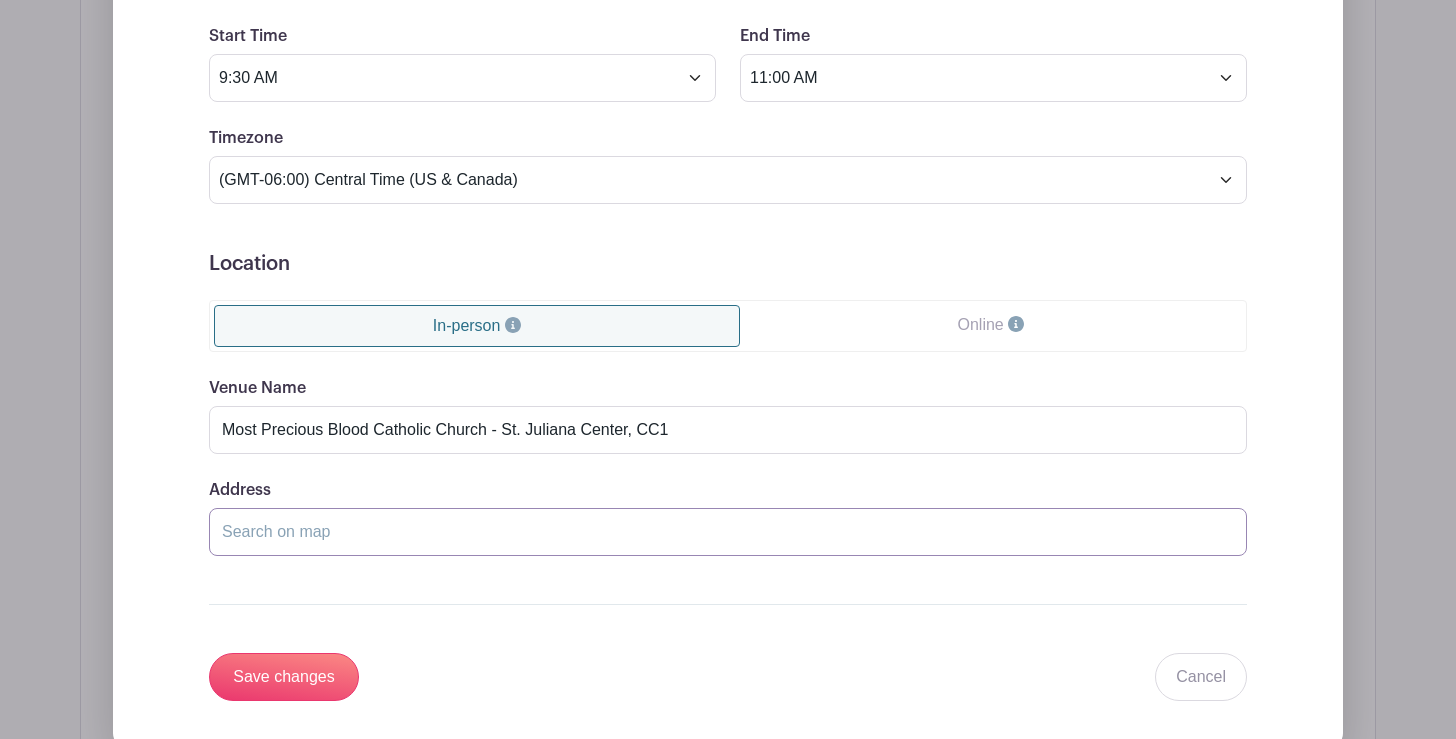 paste on "3502 Saratoga Blvd Corpus Christi, TX  78415" 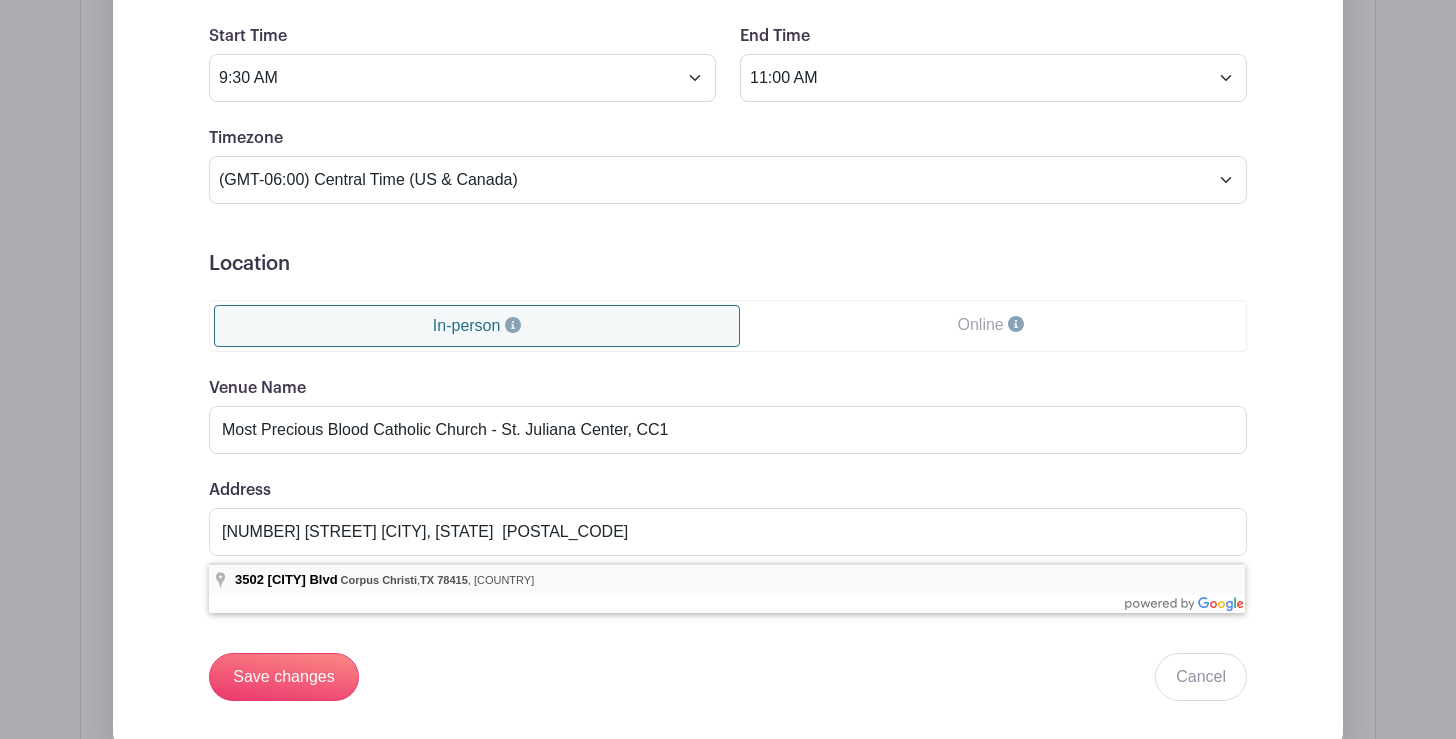 type on "3502 Saratoga Blvd, Corpus Christi, TX 78415, USA" 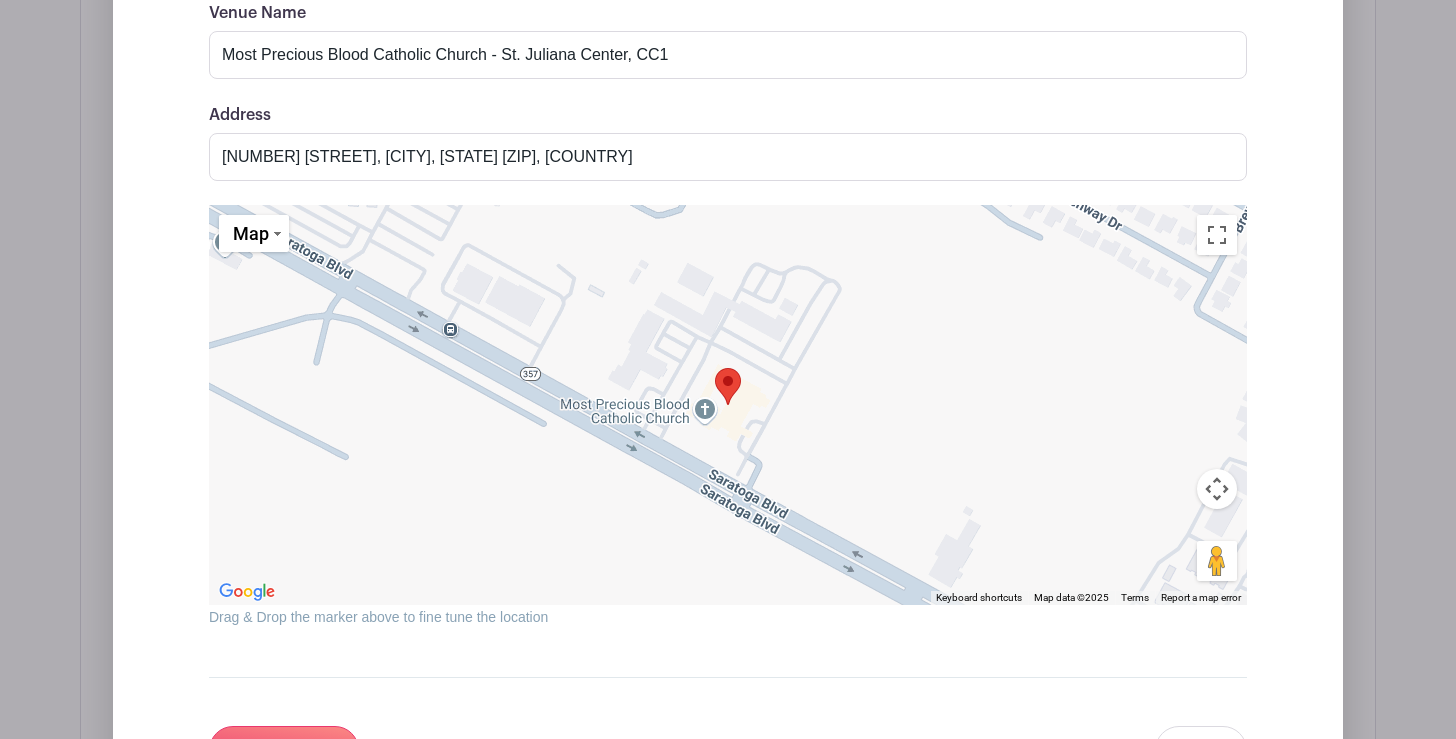 scroll, scrollTop: 2573, scrollLeft: 0, axis: vertical 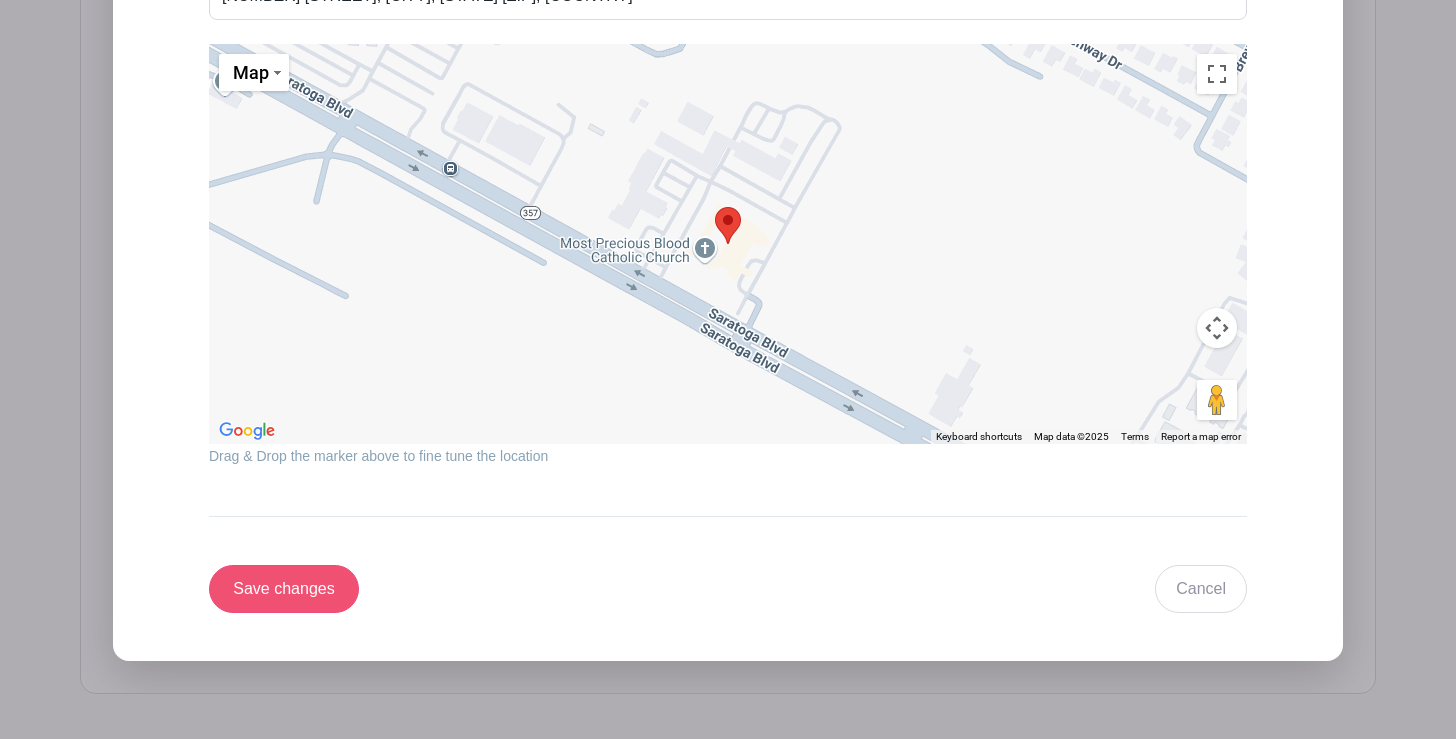 click on "Save changes" at bounding box center (284, 589) 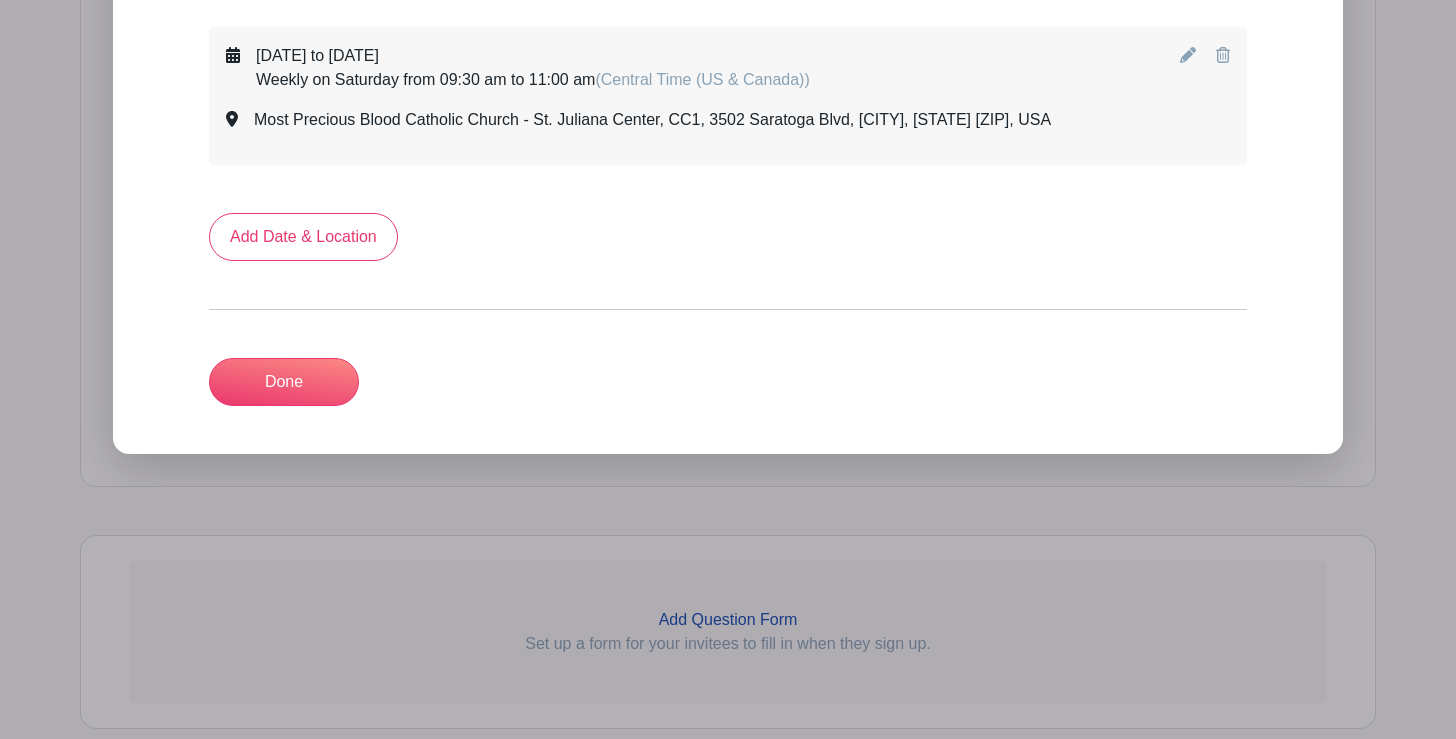scroll, scrollTop: 1219, scrollLeft: 0, axis: vertical 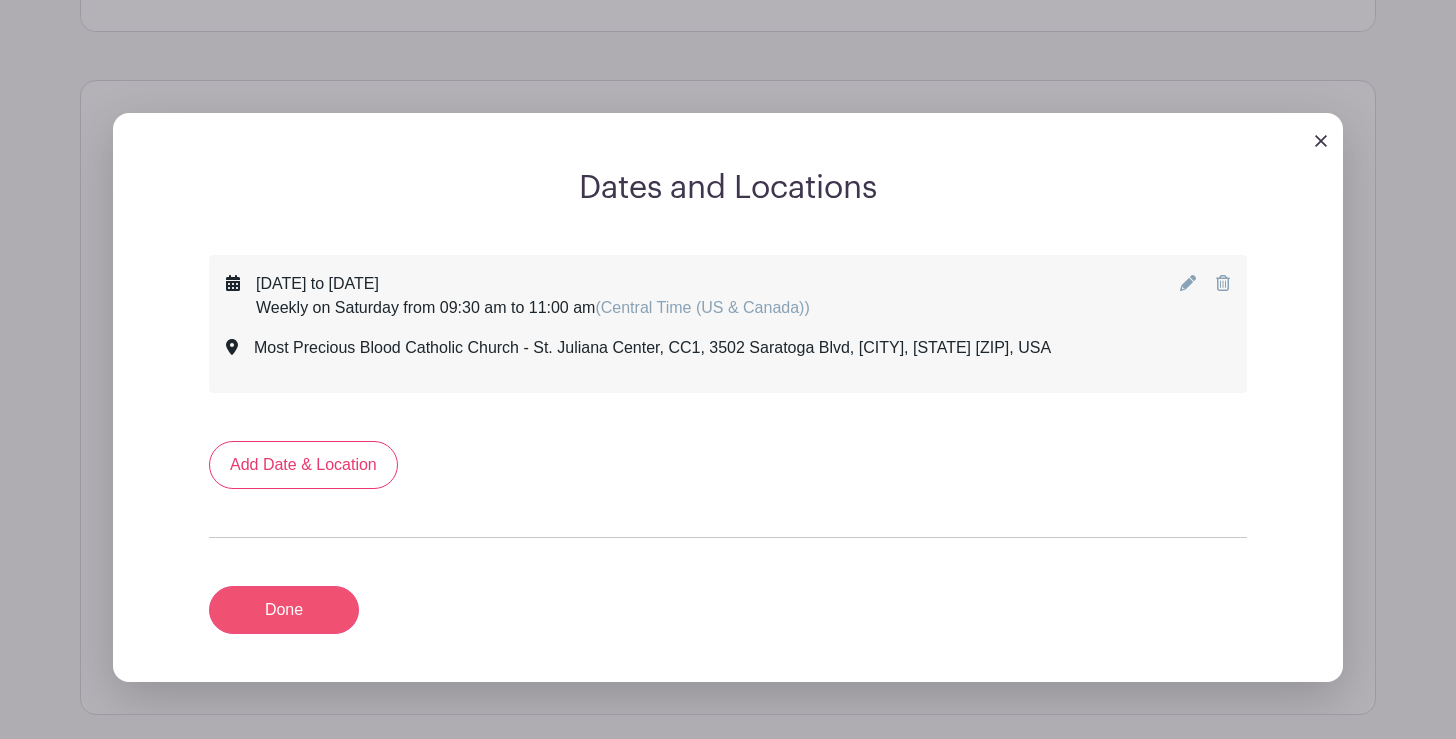 click on "Done" at bounding box center (284, 610) 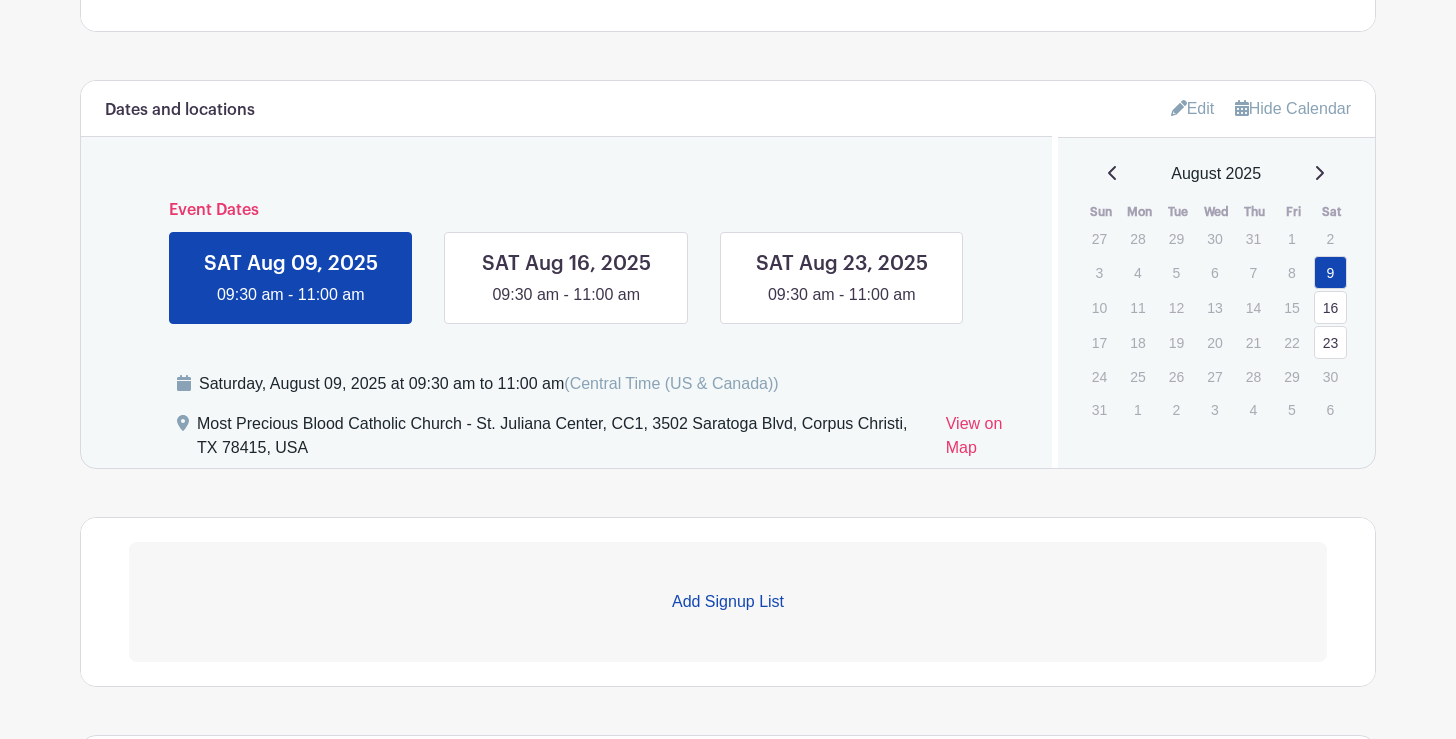 click on "Add Signup List" at bounding box center (728, 602) 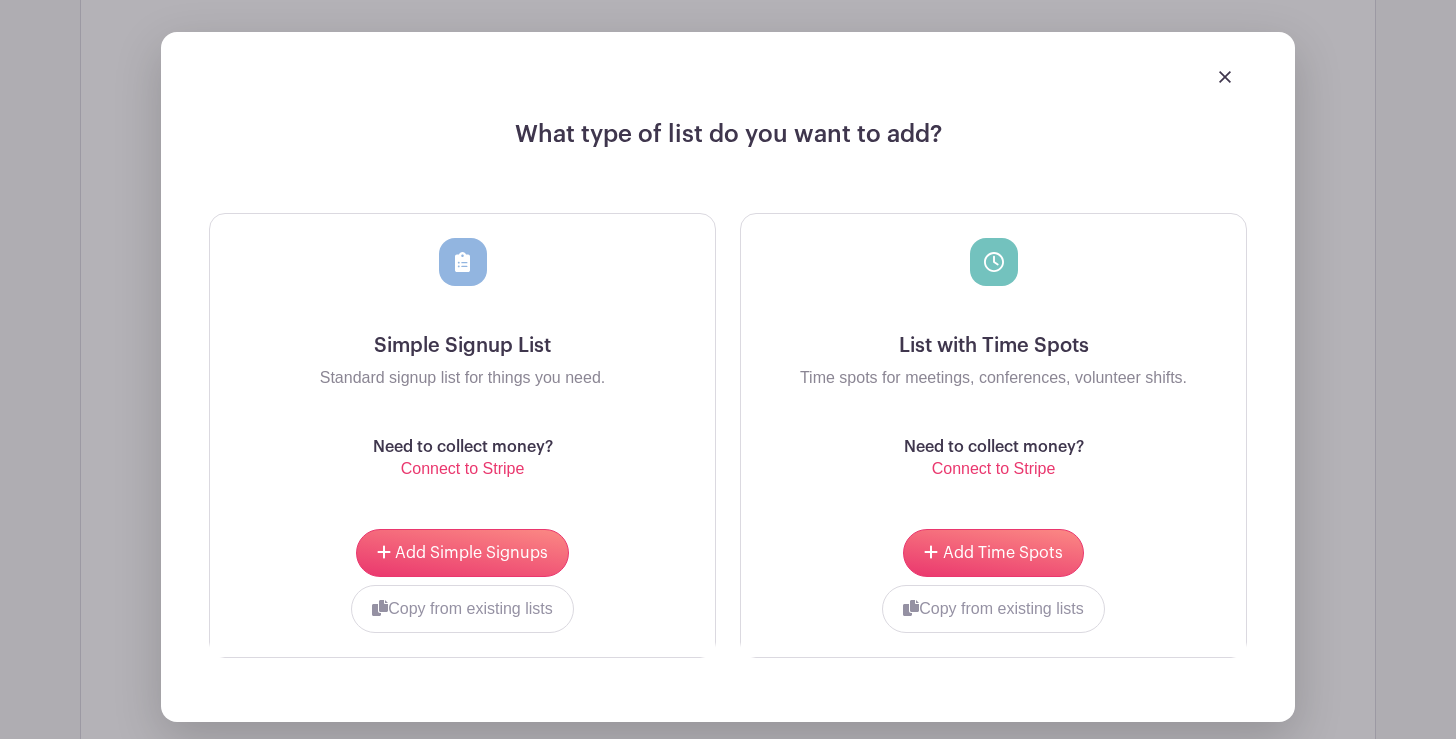 scroll, scrollTop: 1790, scrollLeft: 0, axis: vertical 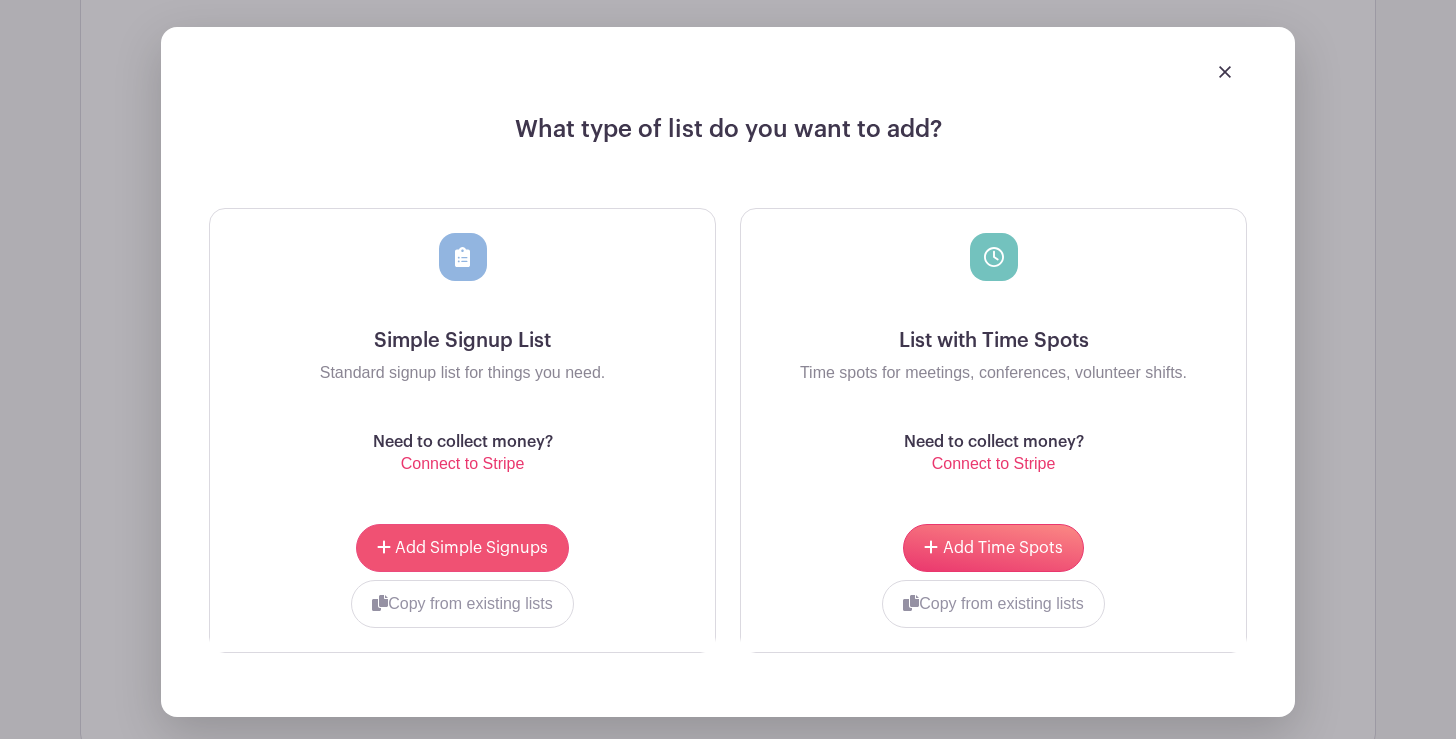 click on "Add Simple Signups" at bounding box center [471, 548] 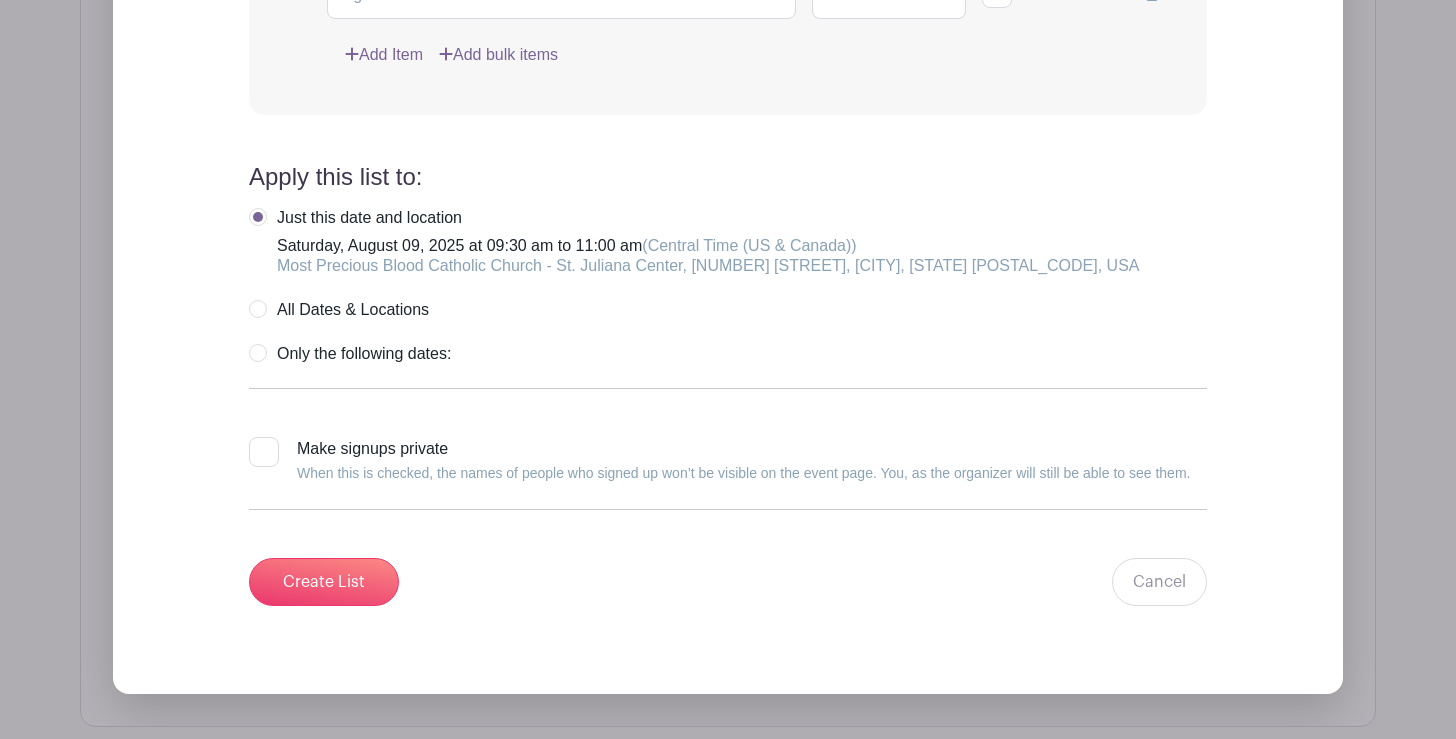 scroll, scrollTop: 2563, scrollLeft: 0, axis: vertical 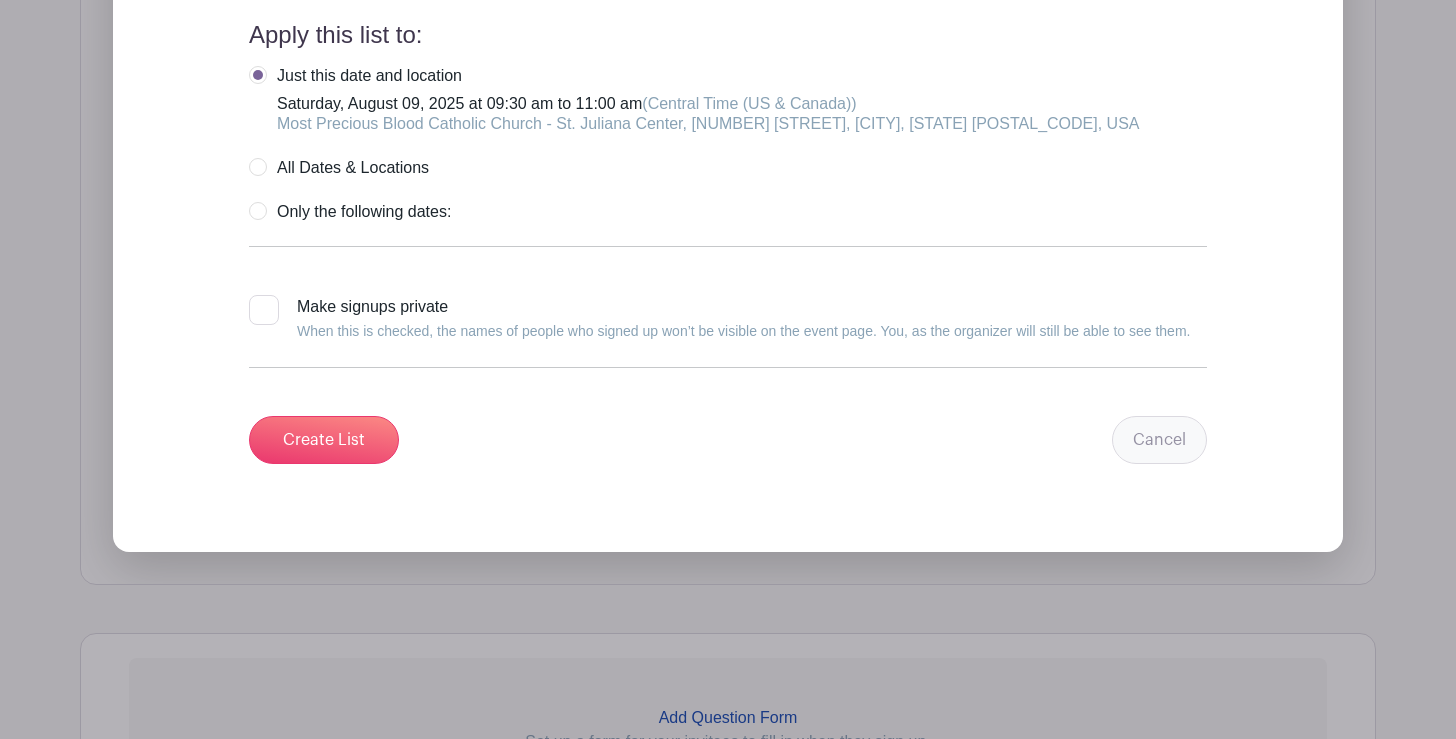 drag, startPoint x: 1100, startPoint y: 446, endPoint x: 1120, endPoint y: 446, distance: 20 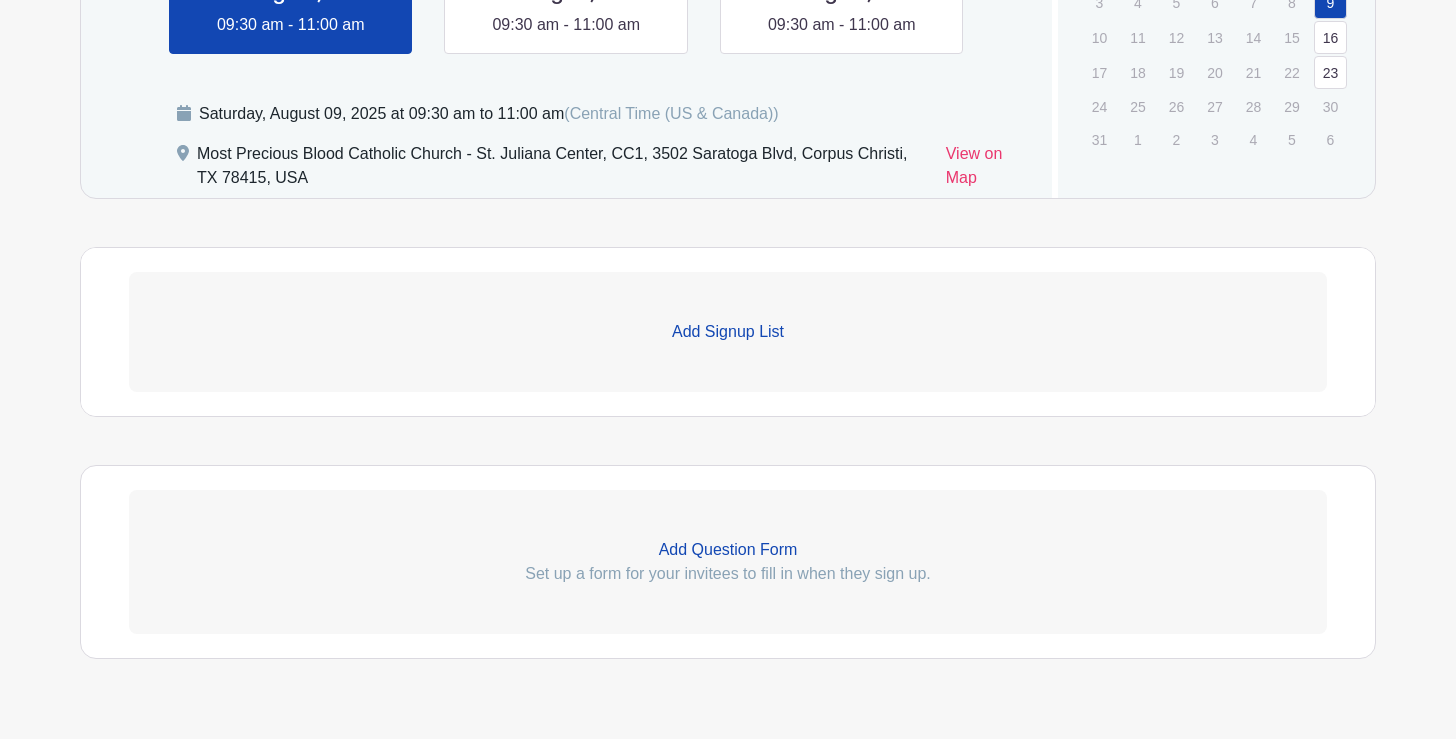 scroll, scrollTop: 1695, scrollLeft: 0, axis: vertical 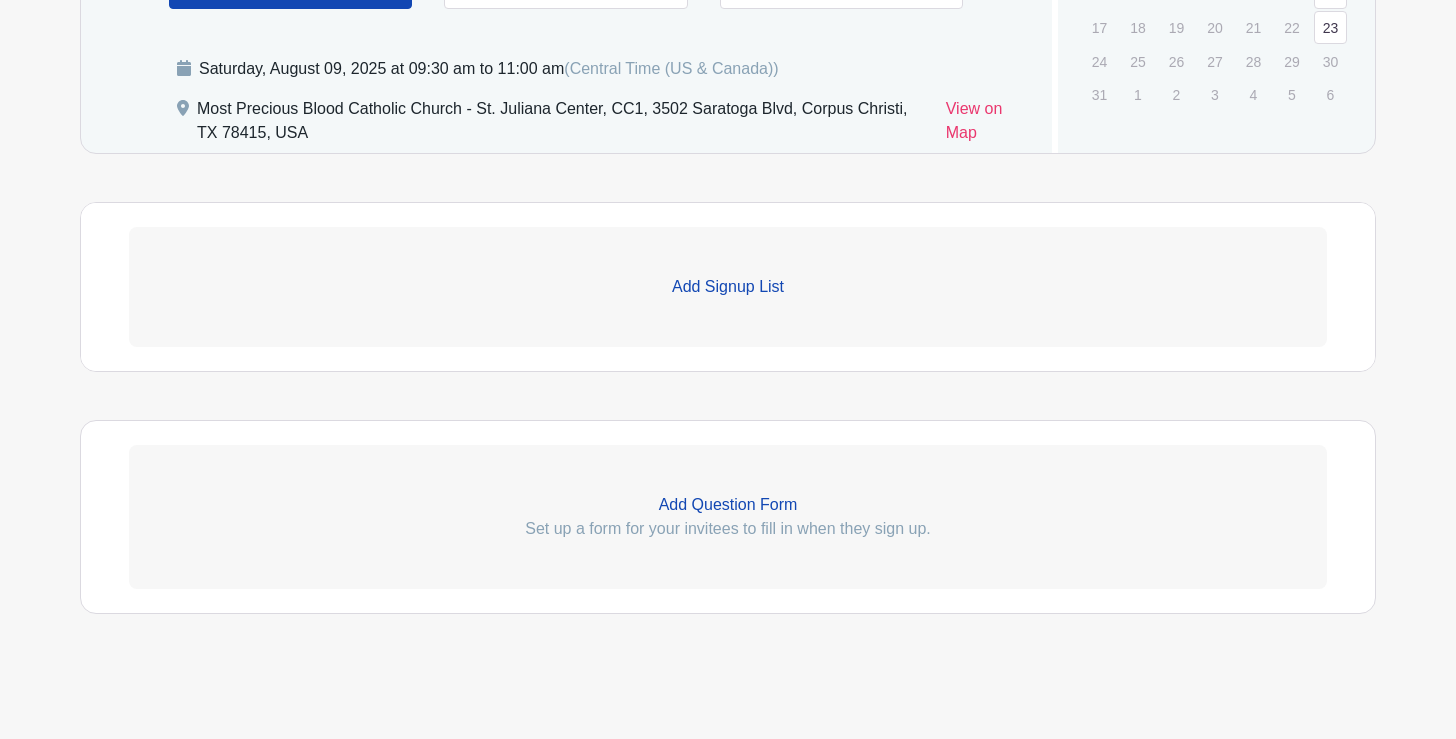 click on "Add Question Form" at bounding box center [728, 505] 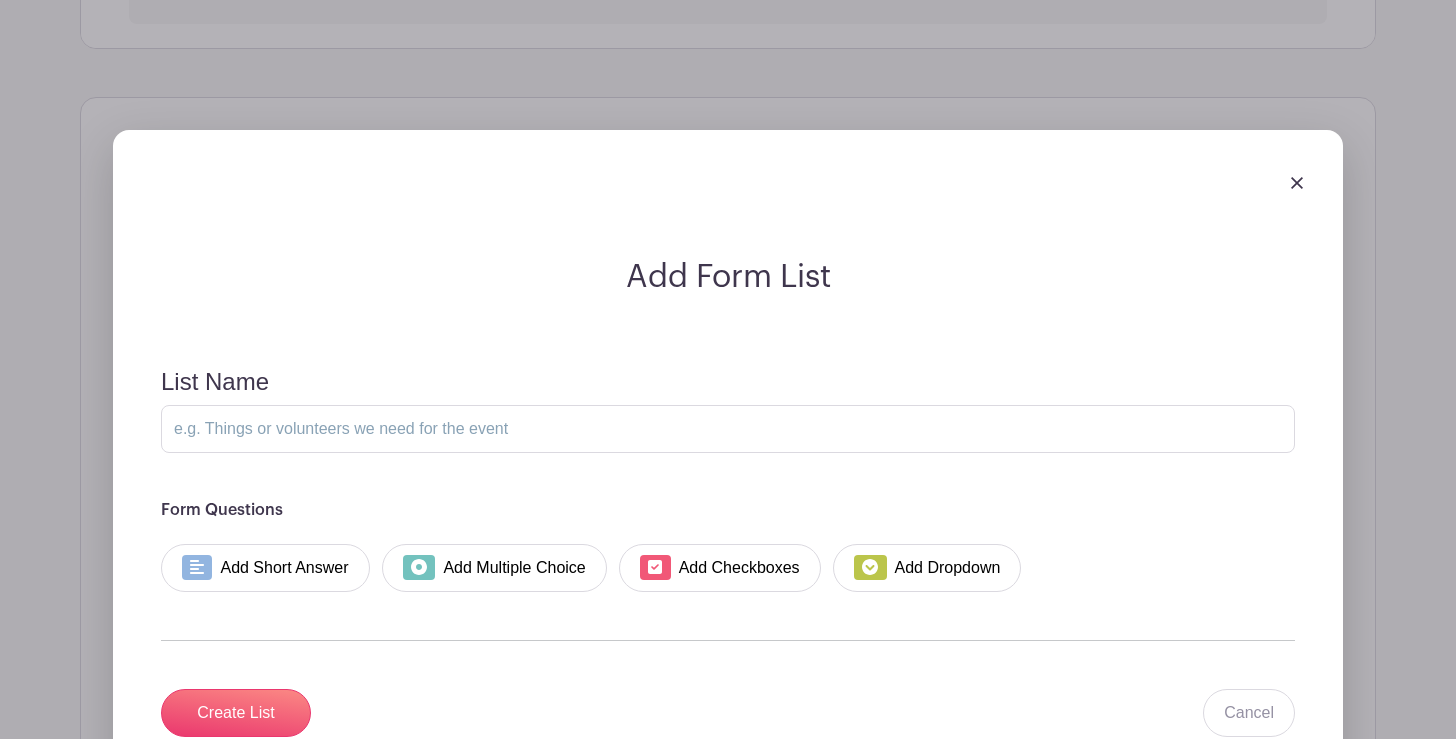 scroll, scrollTop: 2145, scrollLeft: 0, axis: vertical 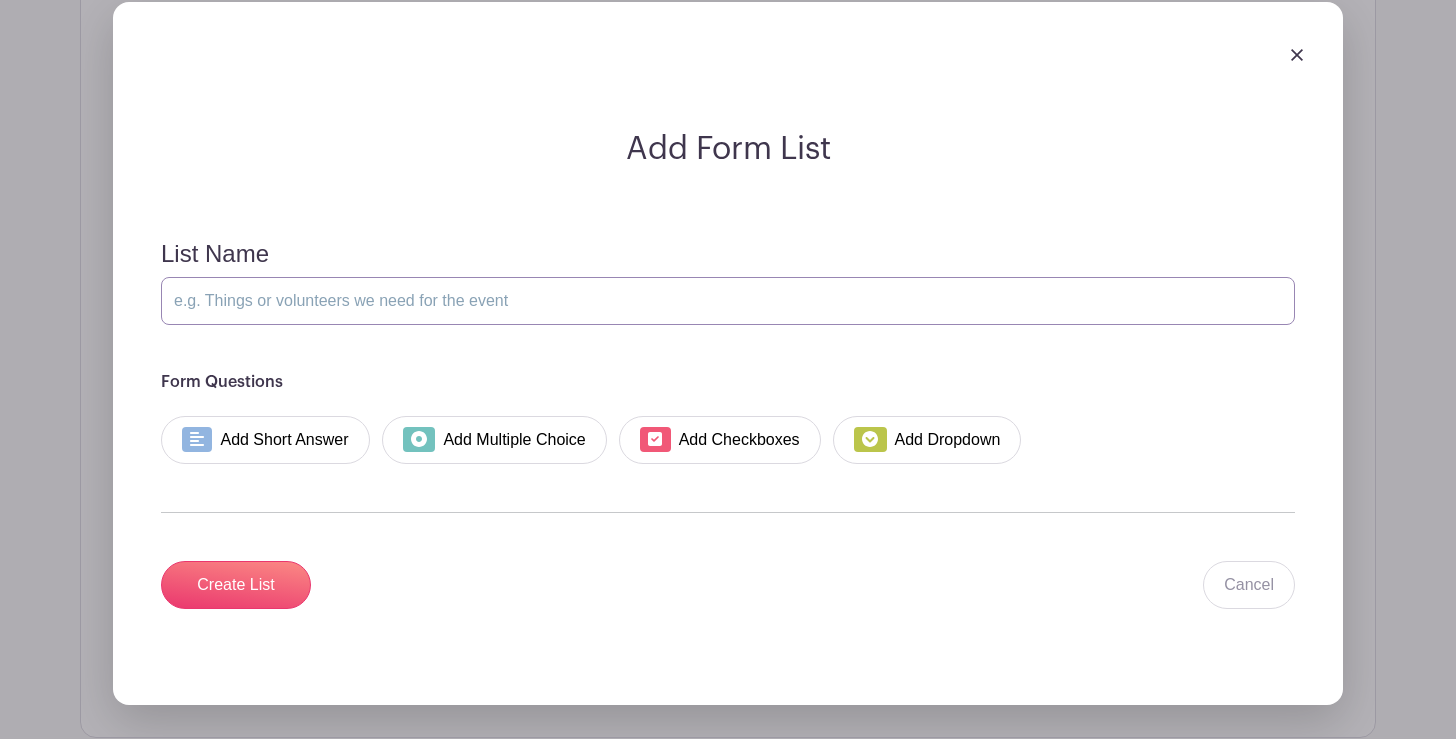click on "List Name" at bounding box center (728, 301) 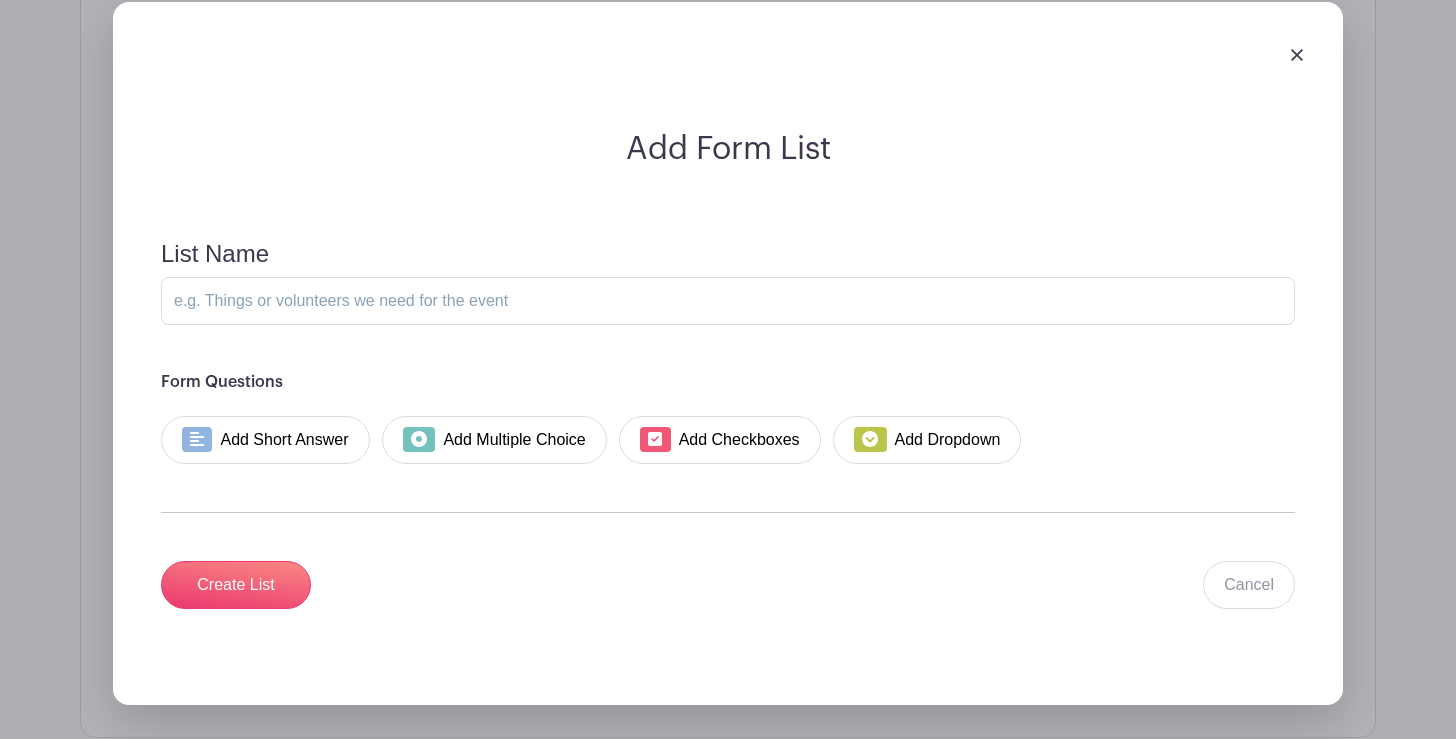 click on "List Name
Form Questions
Add Short Answer
Add Multiple Choice
Add Checkboxes
Add Dropdown
Create List
Cancel" at bounding box center (728, 424) 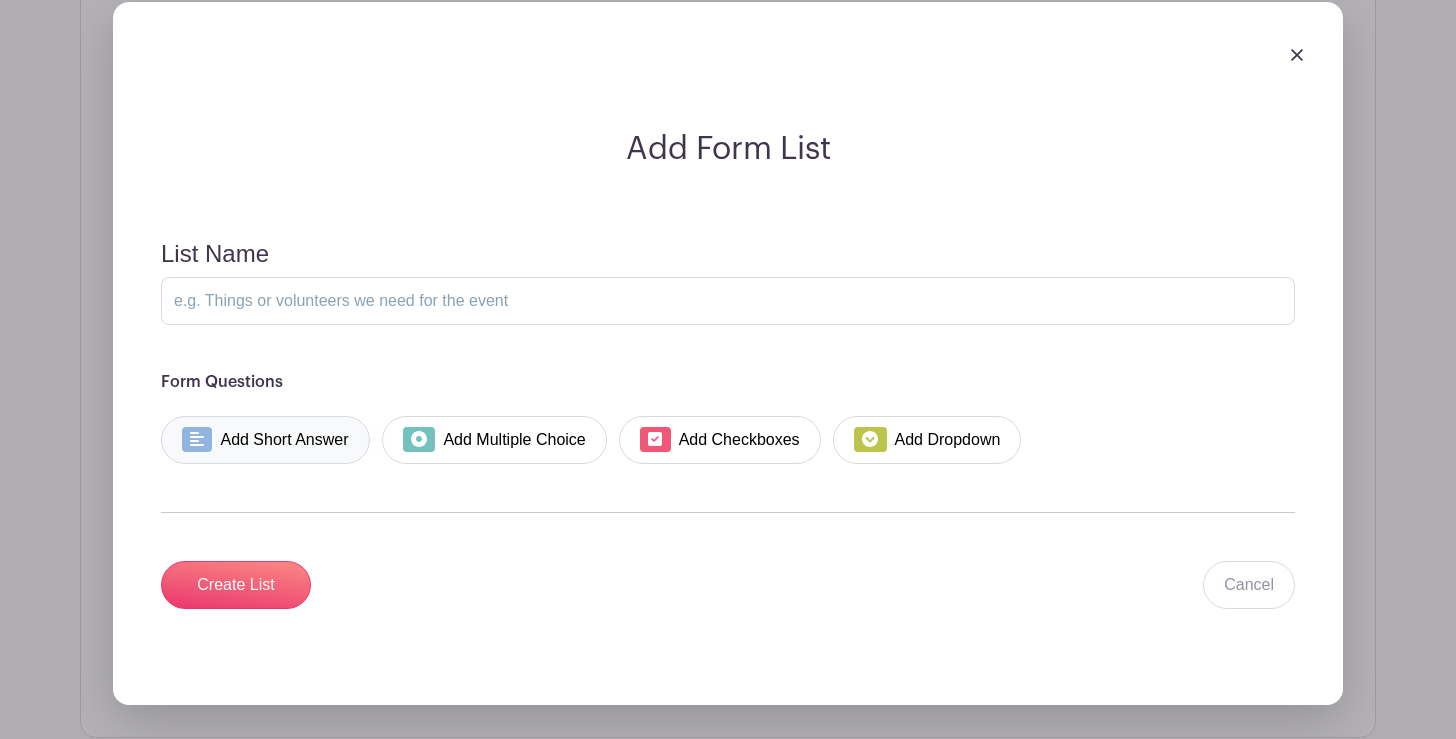click on "Add Short Answer" at bounding box center (265, 440) 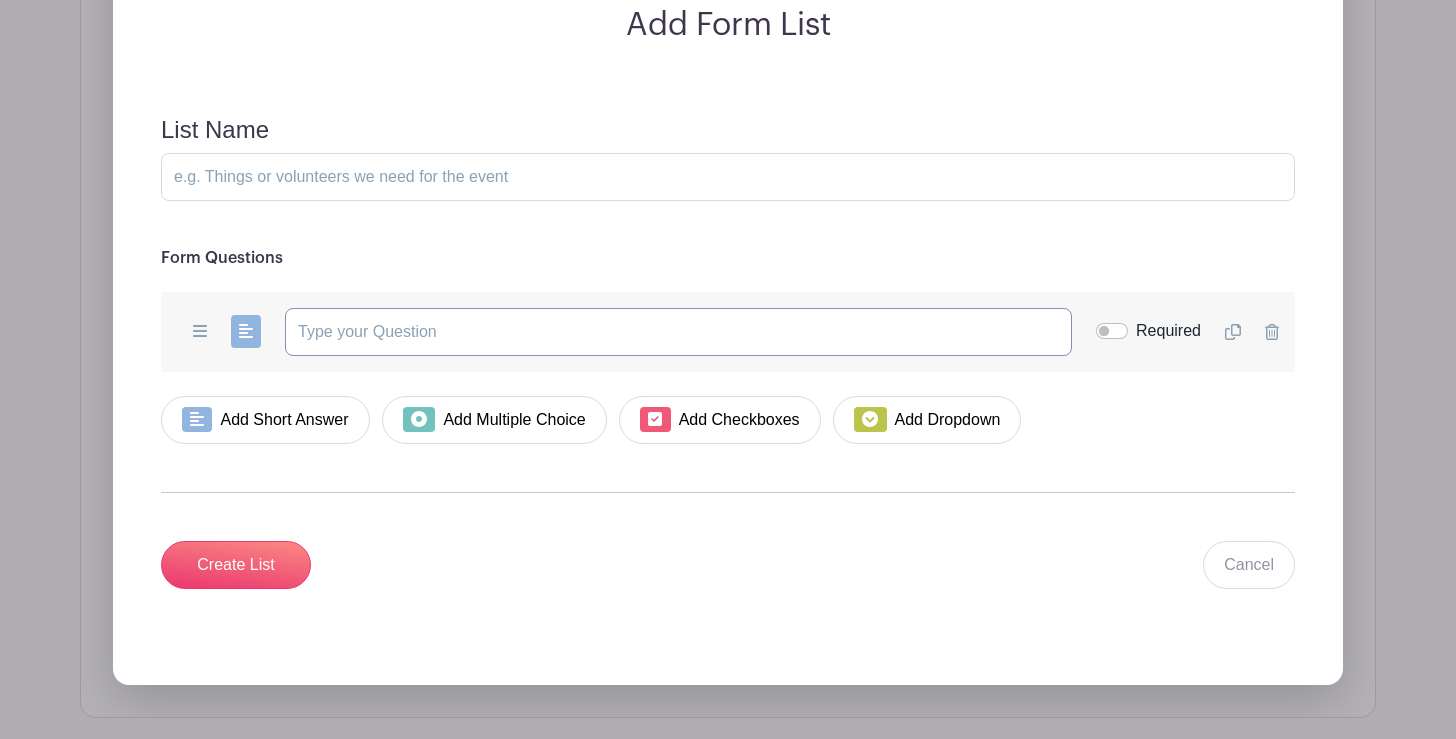 click at bounding box center [678, 332] 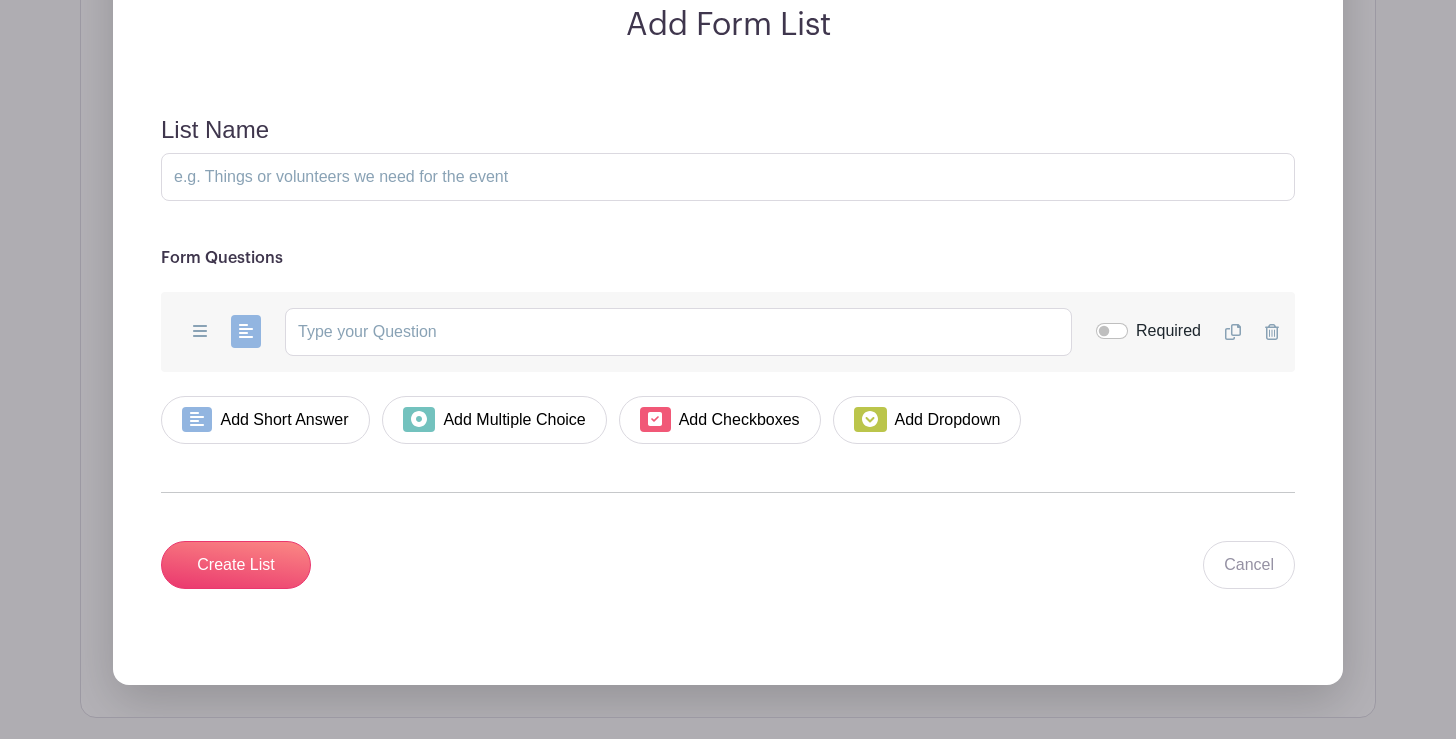 click 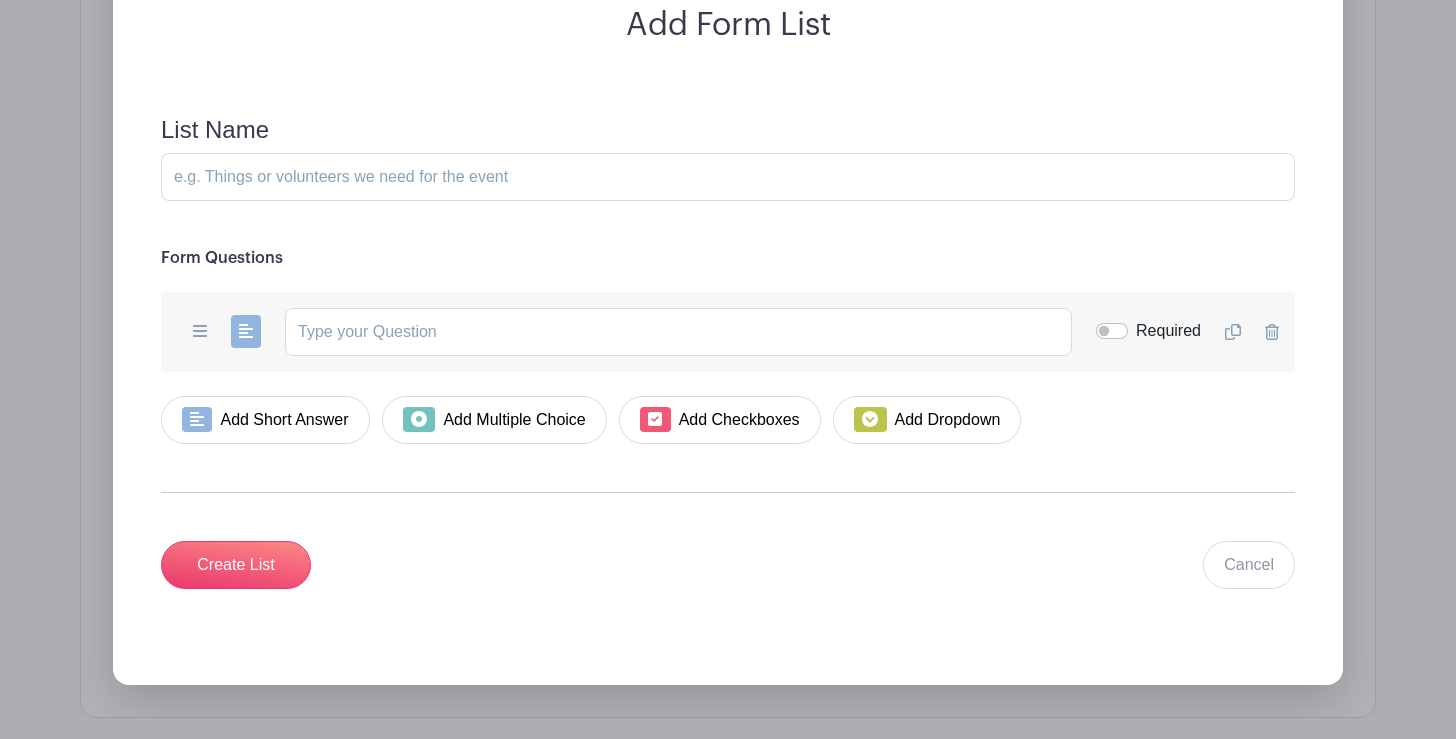 click 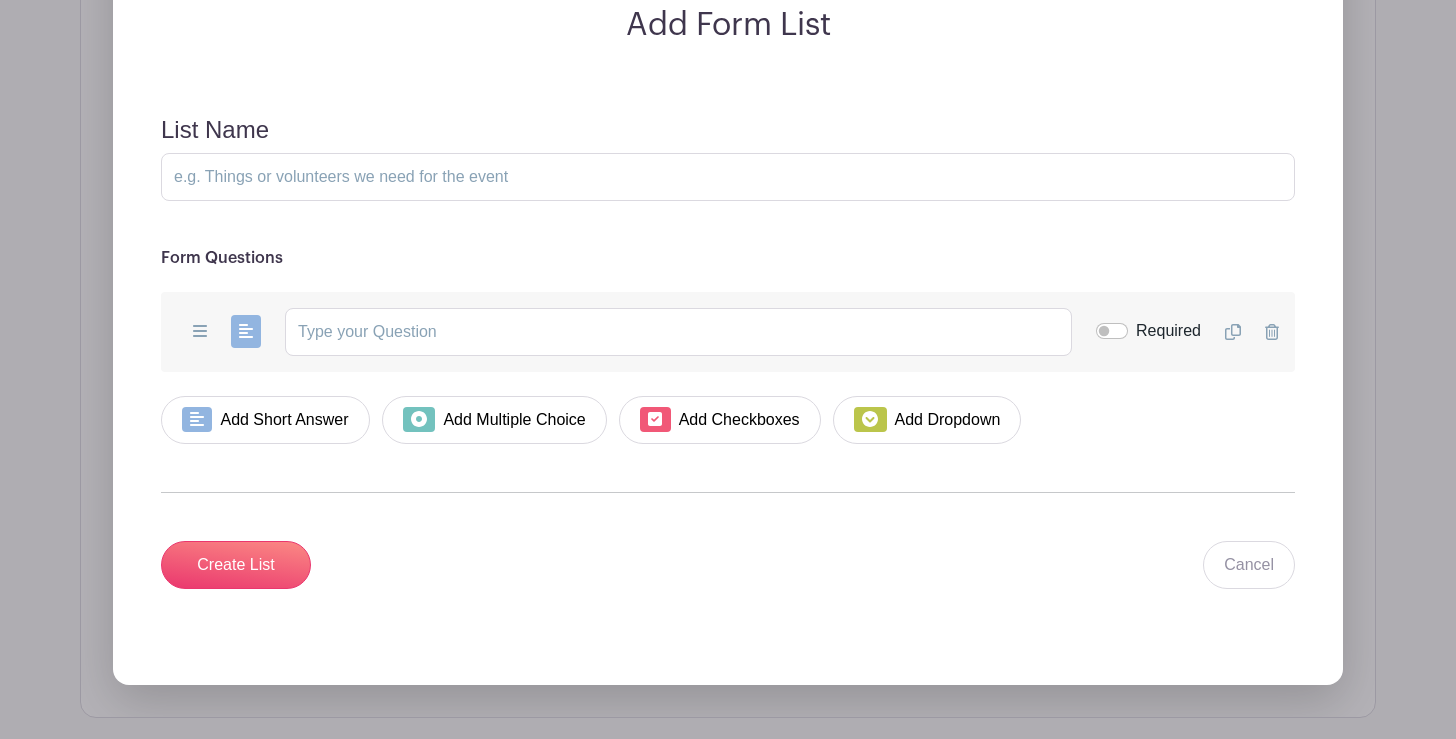 click 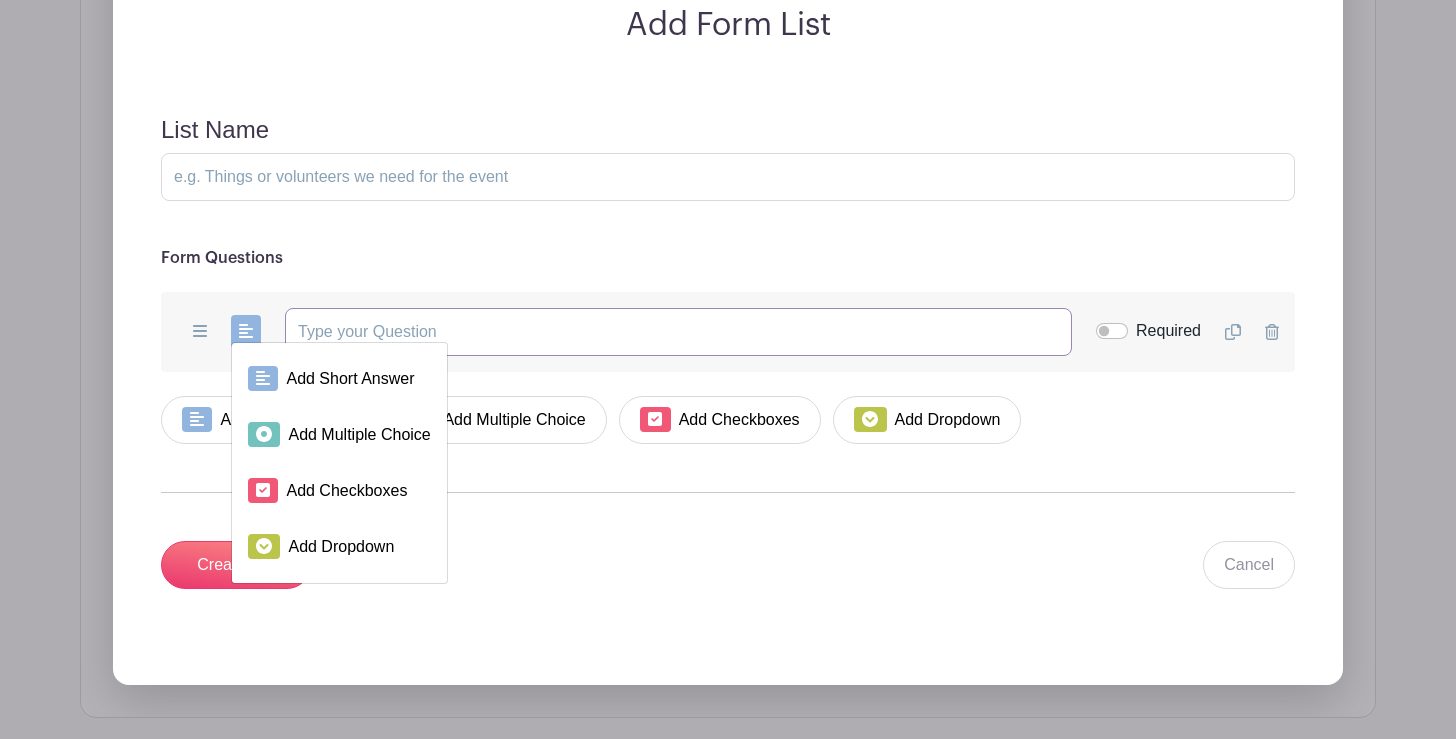click at bounding box center (678, 332) 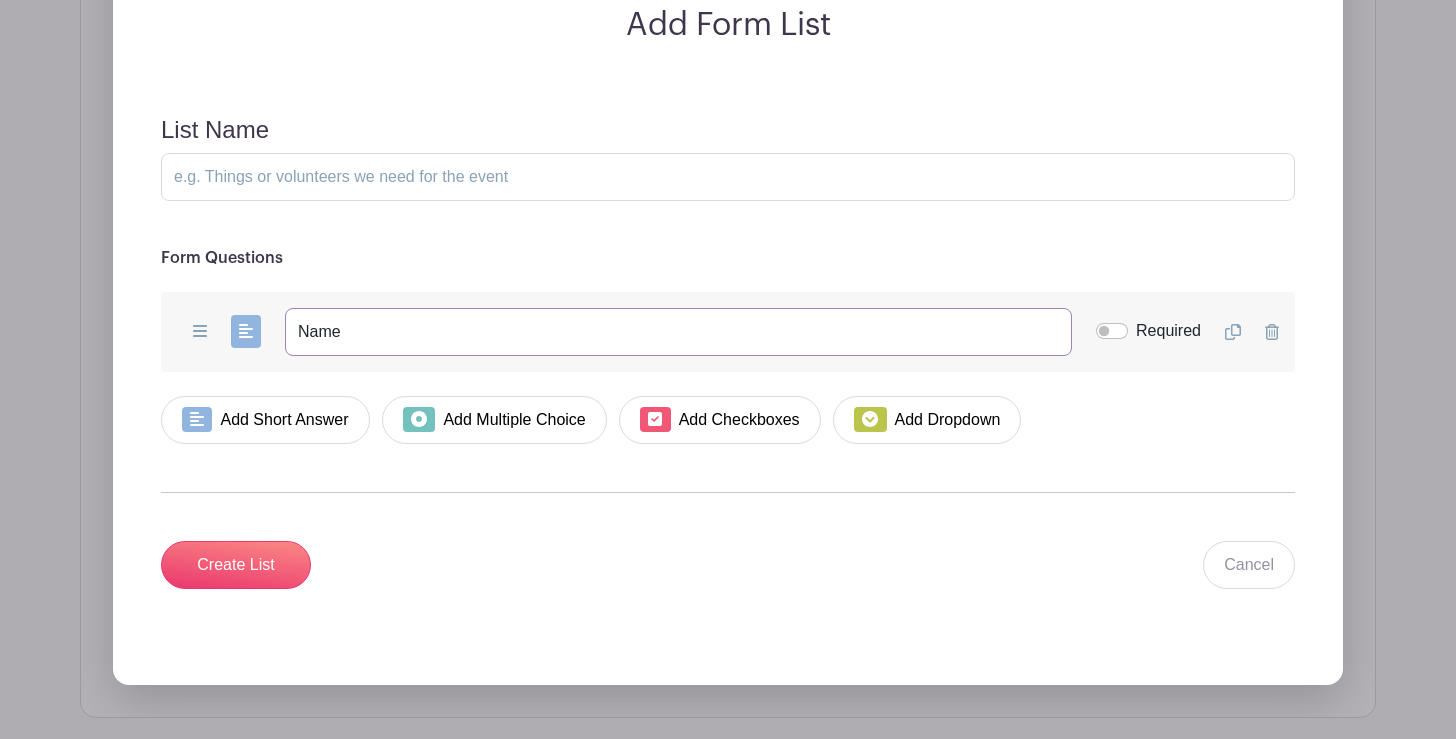 type on "Name" 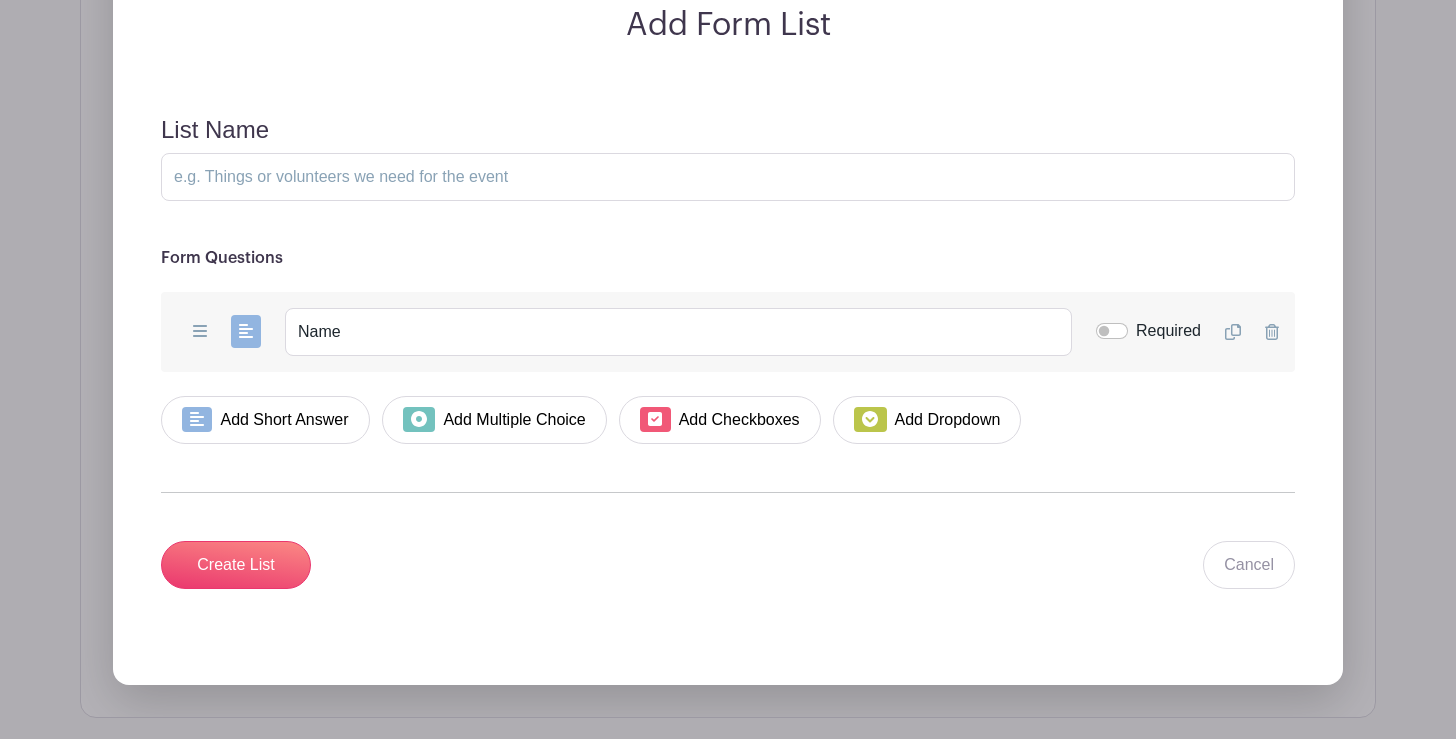 click on "Required" at bounding box center (1112, 331) 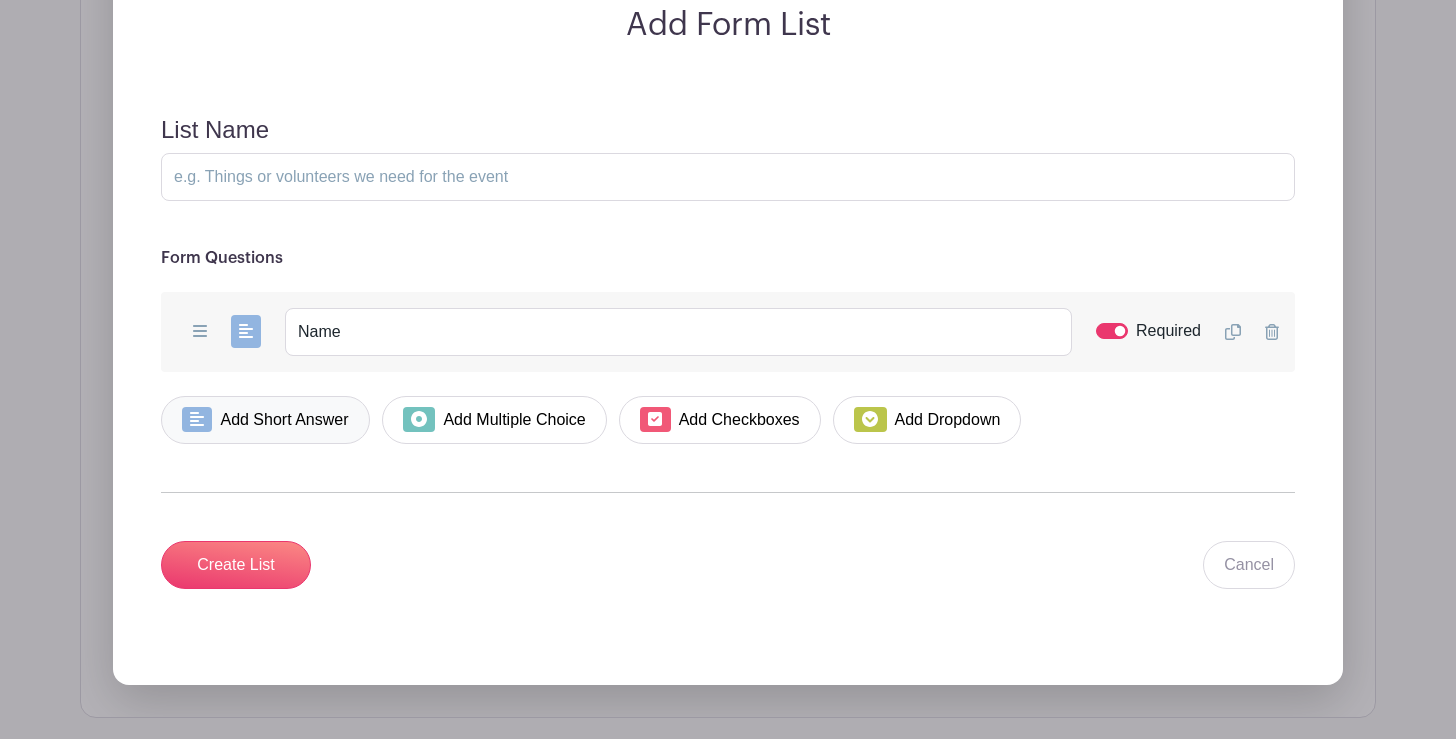 click on "Add Short Answer" at bounding box center [265, 420] 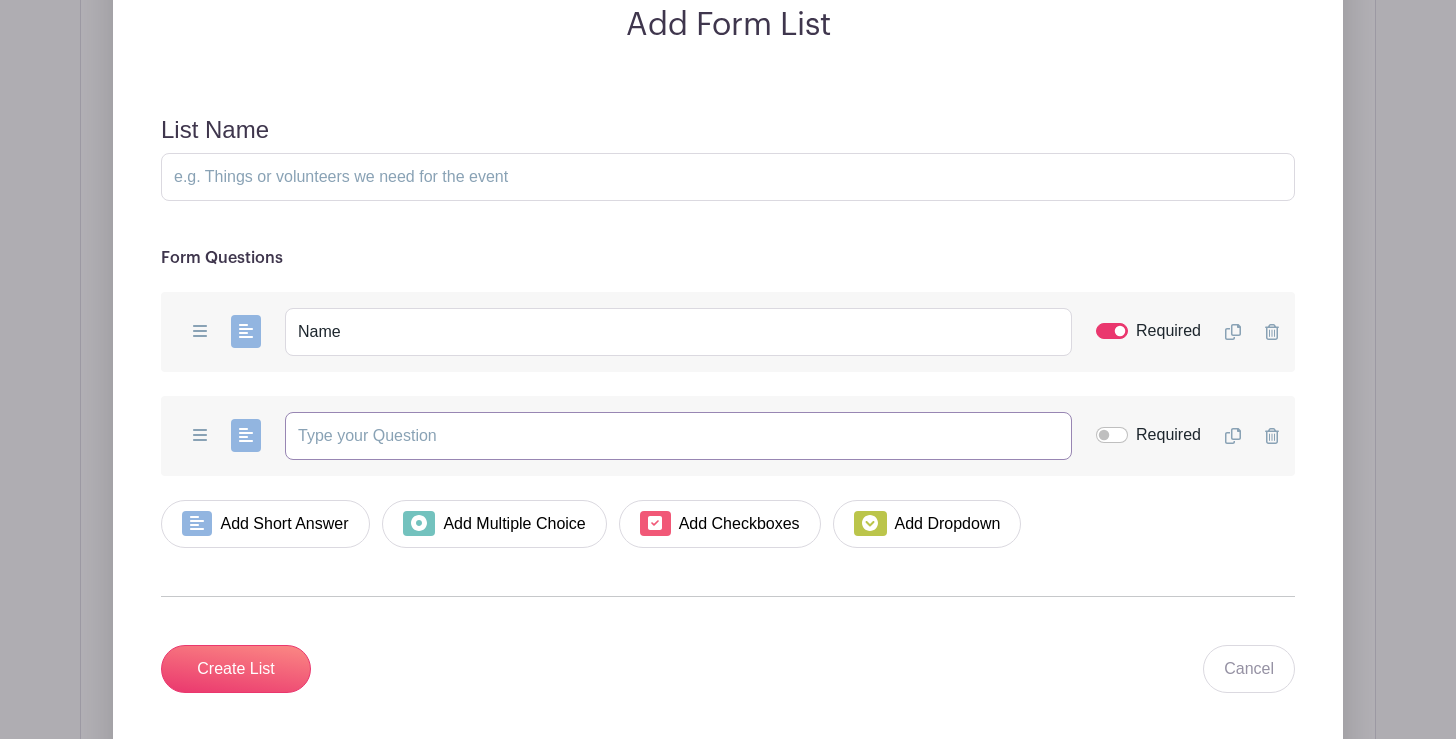 click at bounding box center [678, 436] 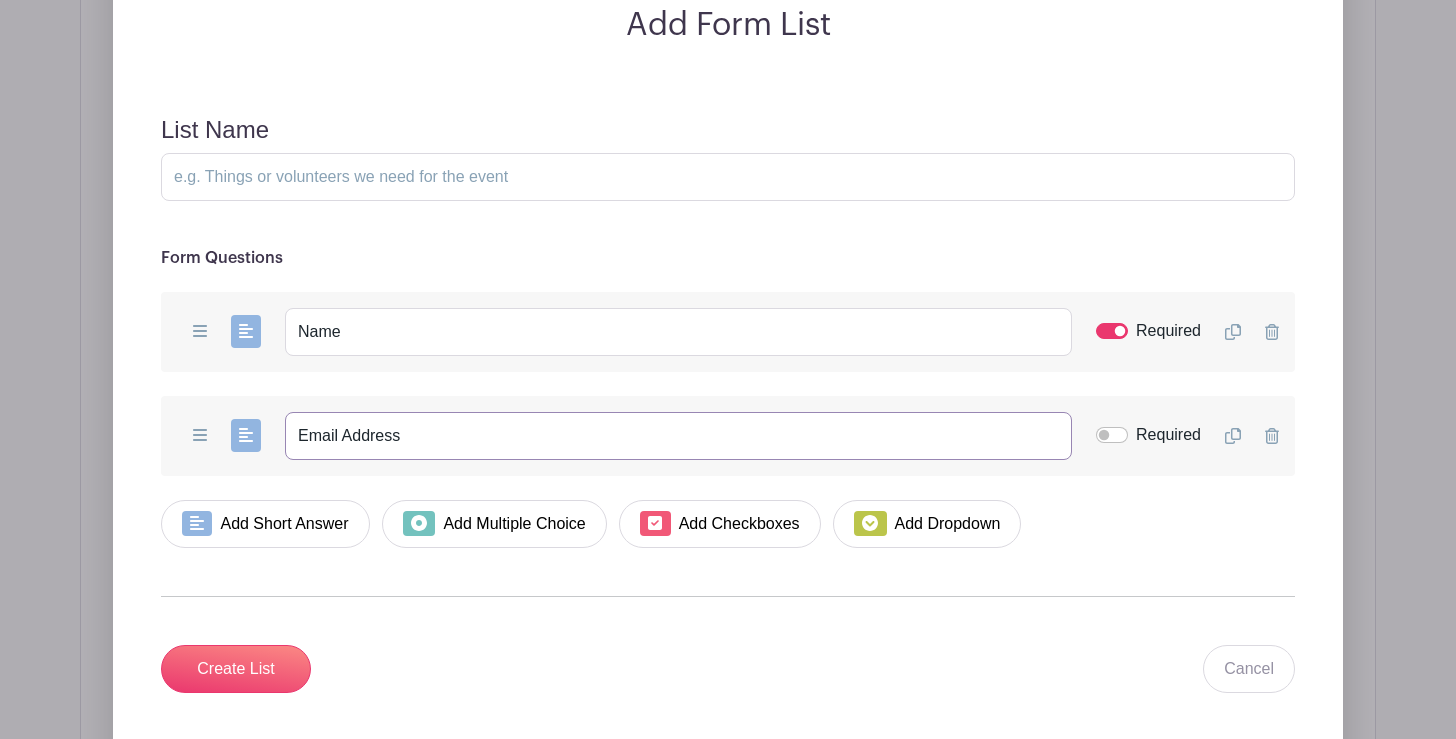 type on "Email Address" 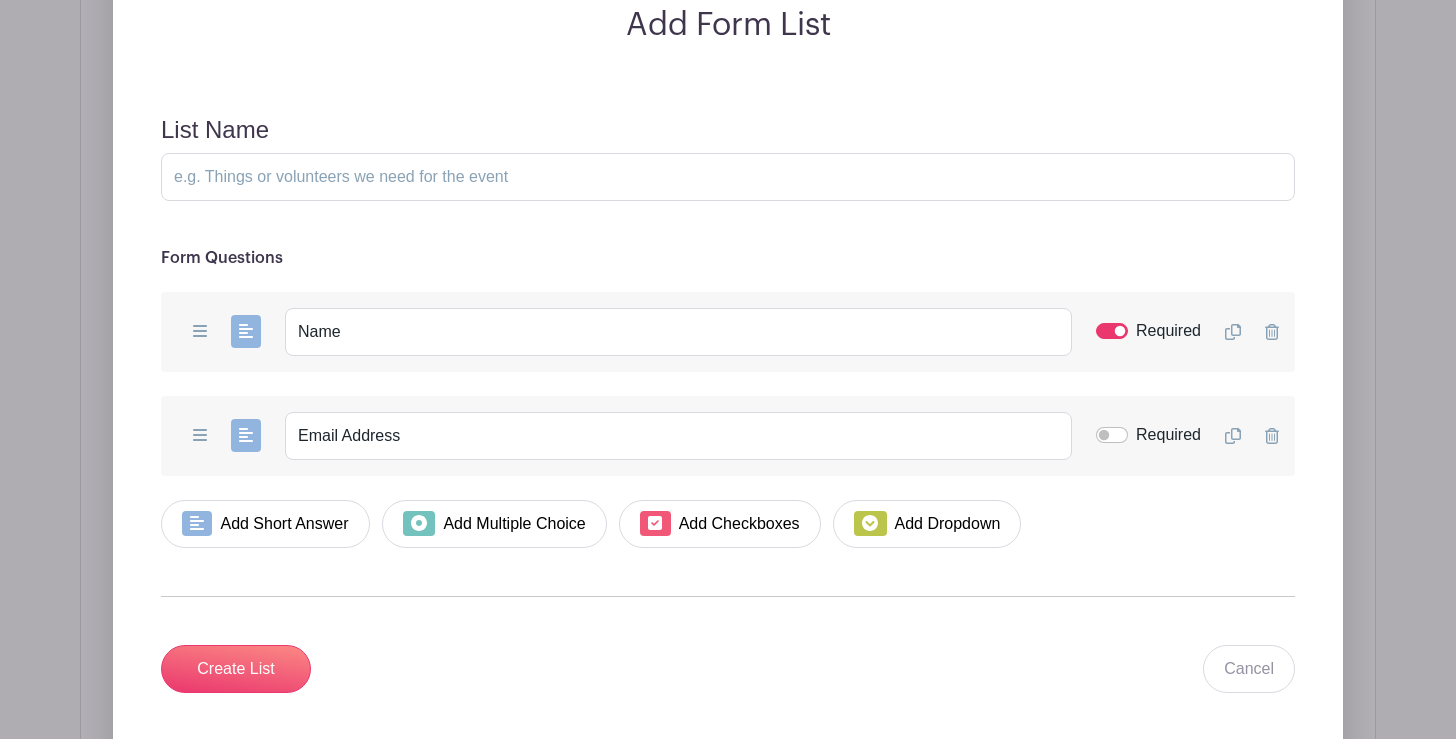 click on "Required" at bounding box center (1112, 435) 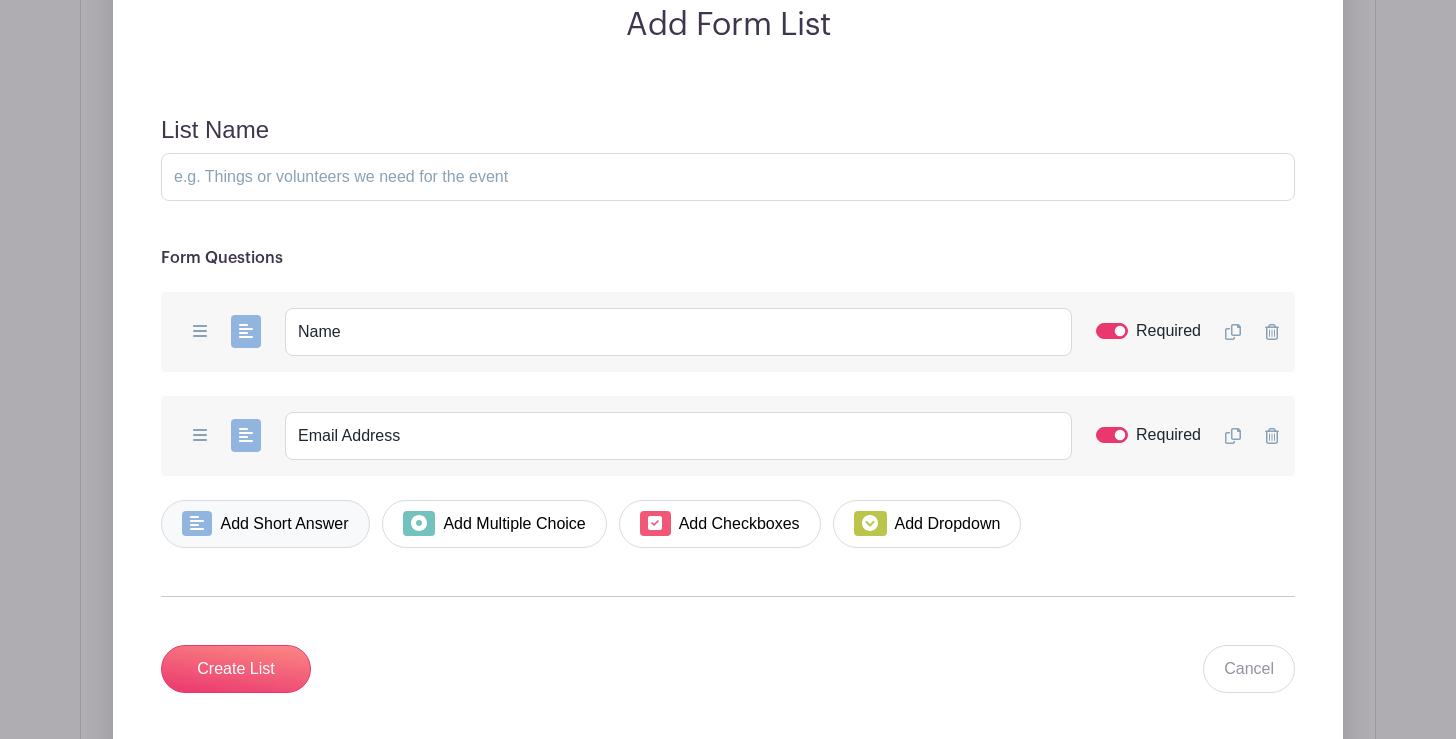 click on "Add Short Answer" at bounding box center (265, 524) 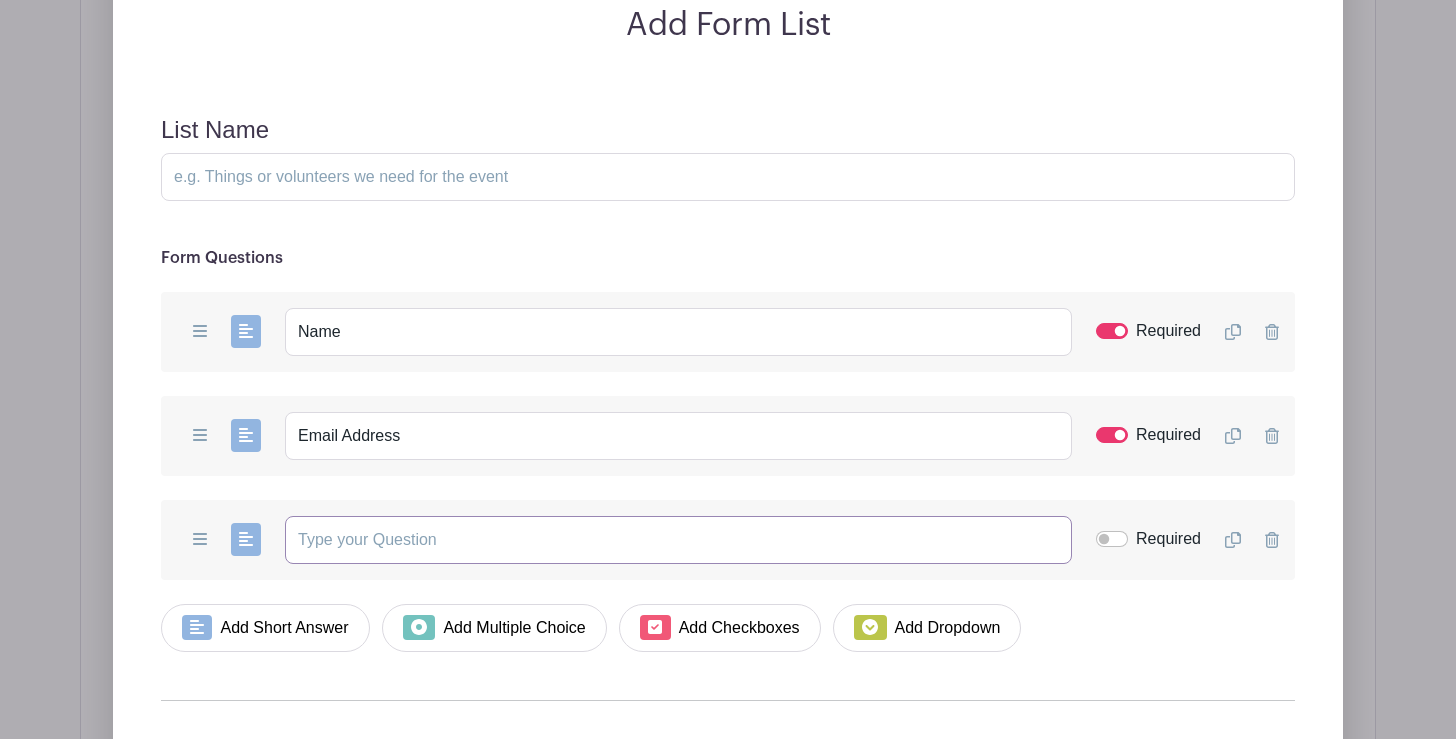 click at bounding box center (678, 540) 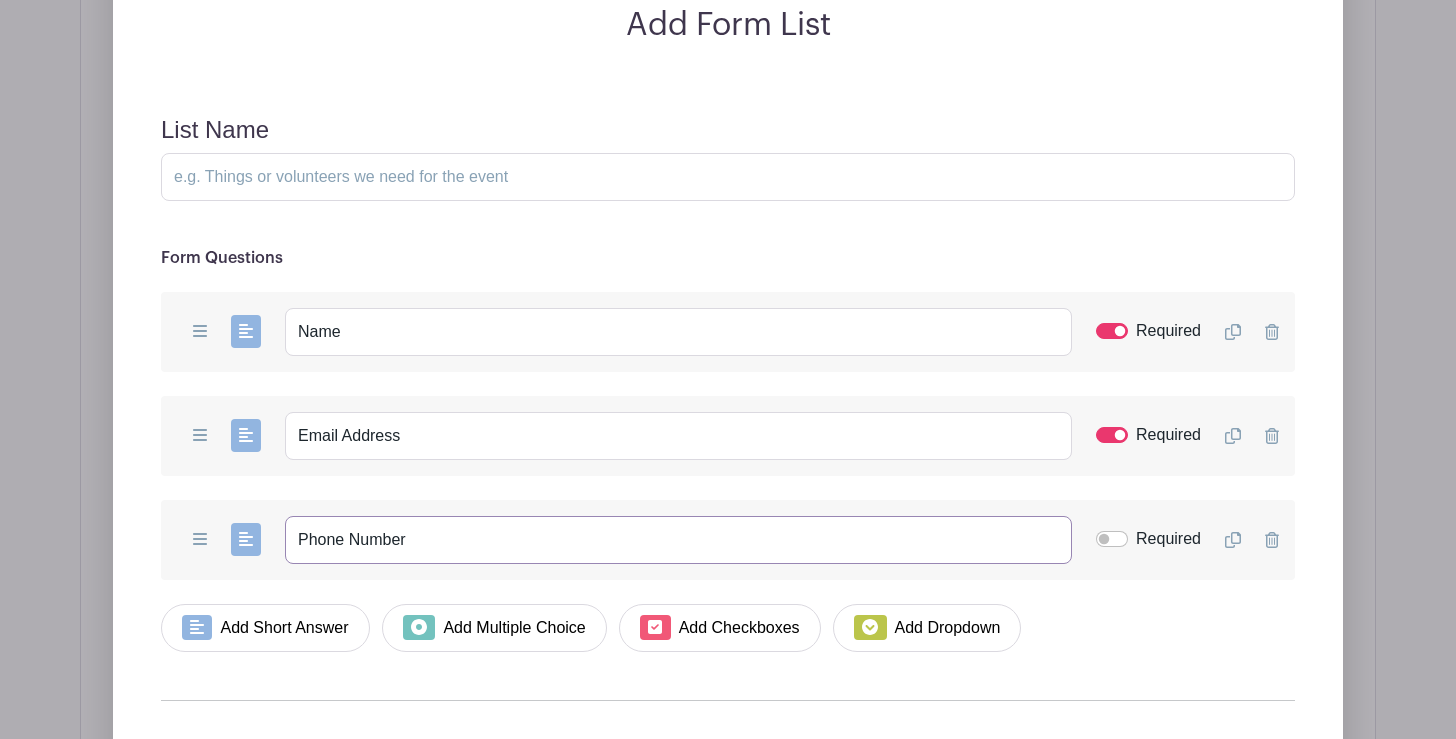 type on "Phone Number" 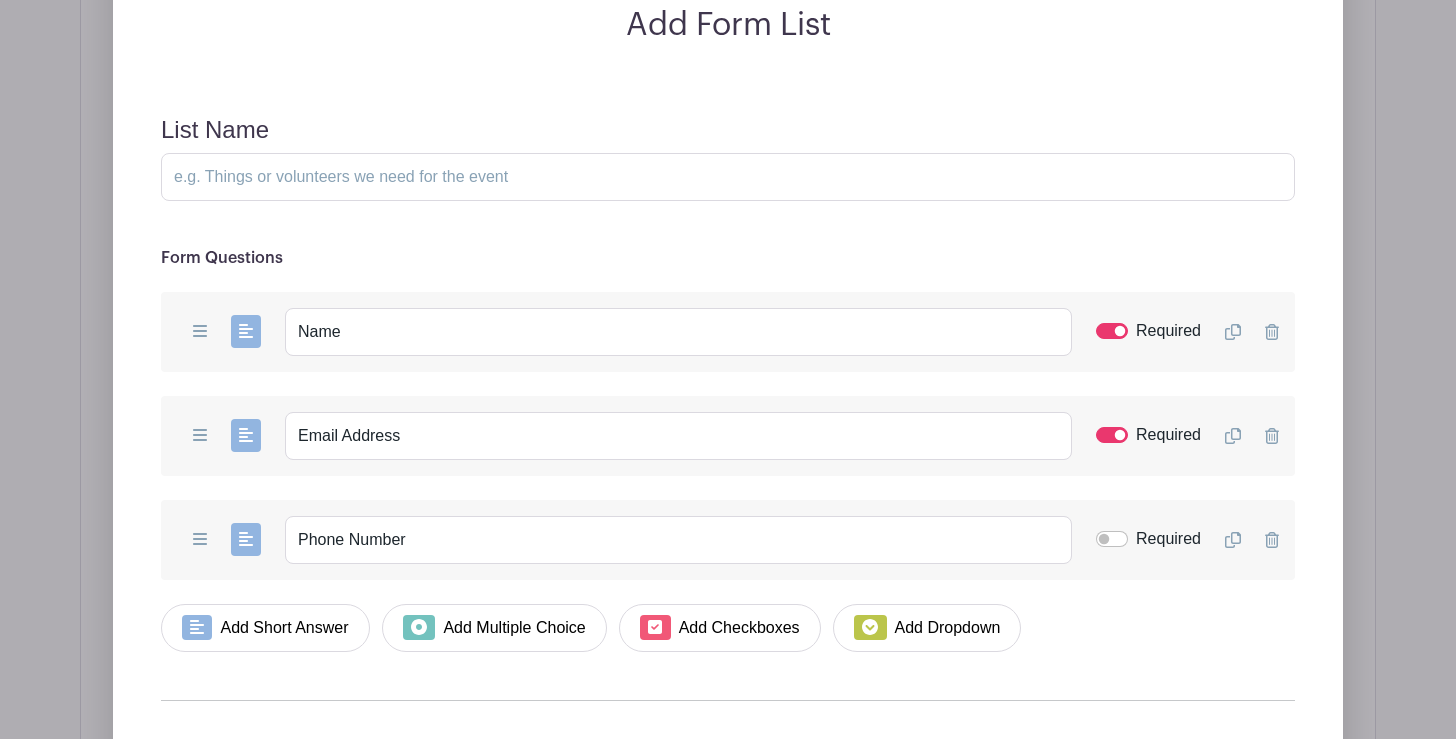 click on "Required" at bounding box center (1112, 539) 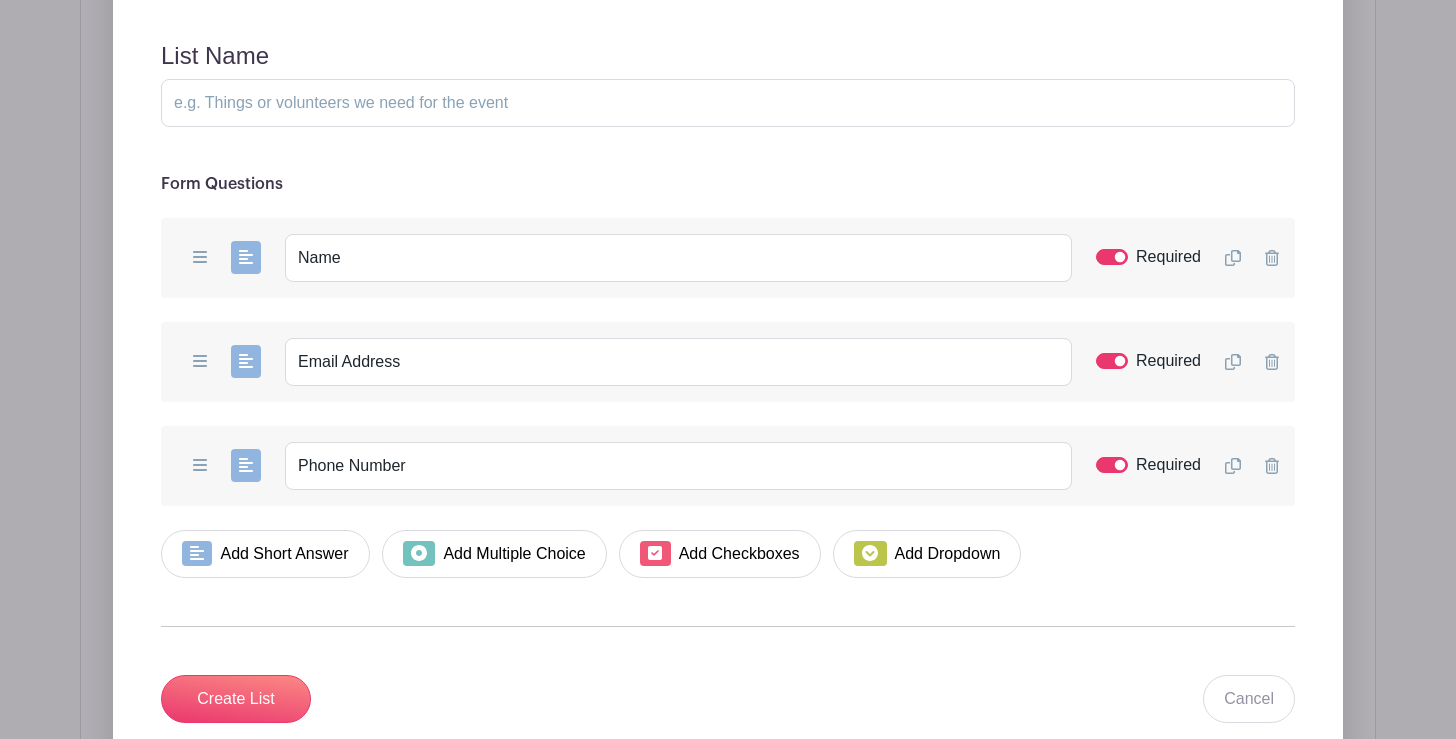 scroll, scrollTop: 2331, scrollLeft: 0, axis: vertical 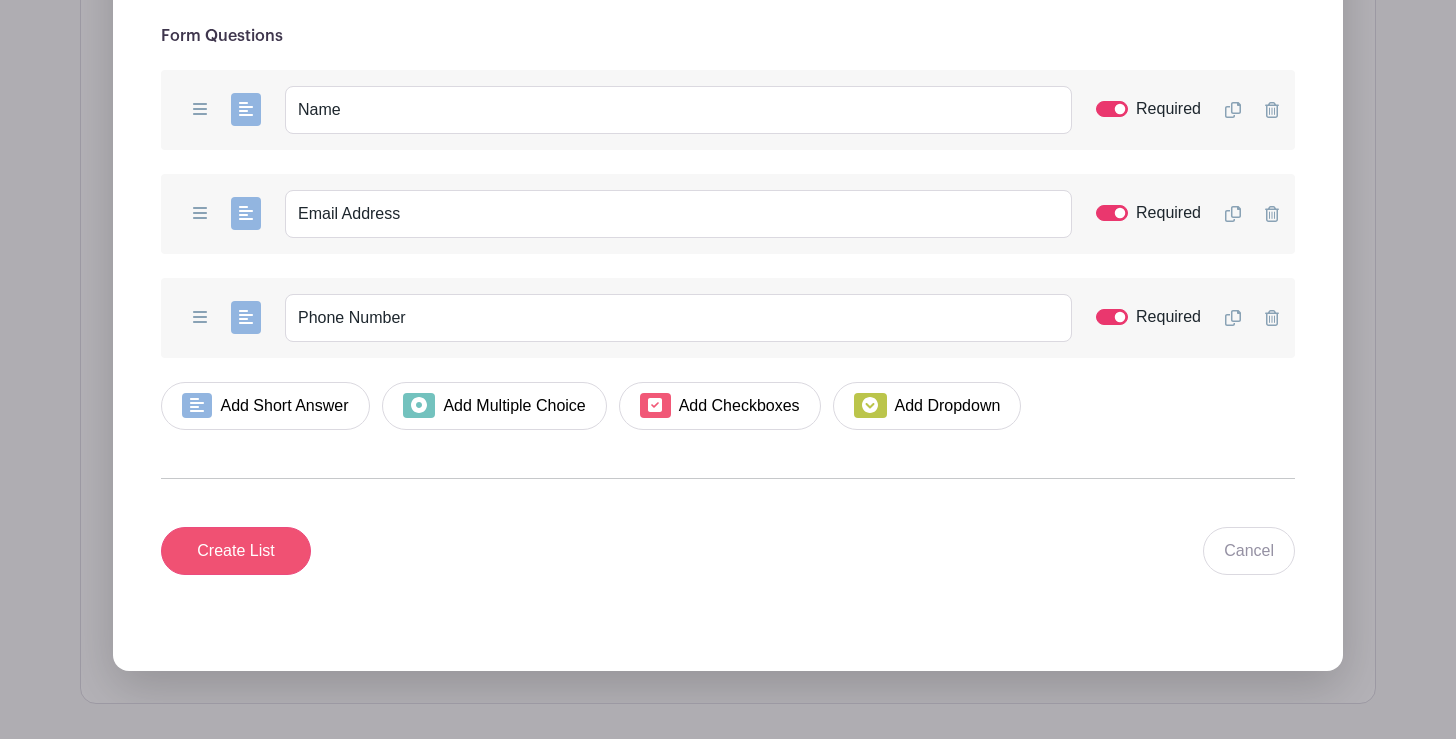 click on "Create List" at bounding box center (236, 551) 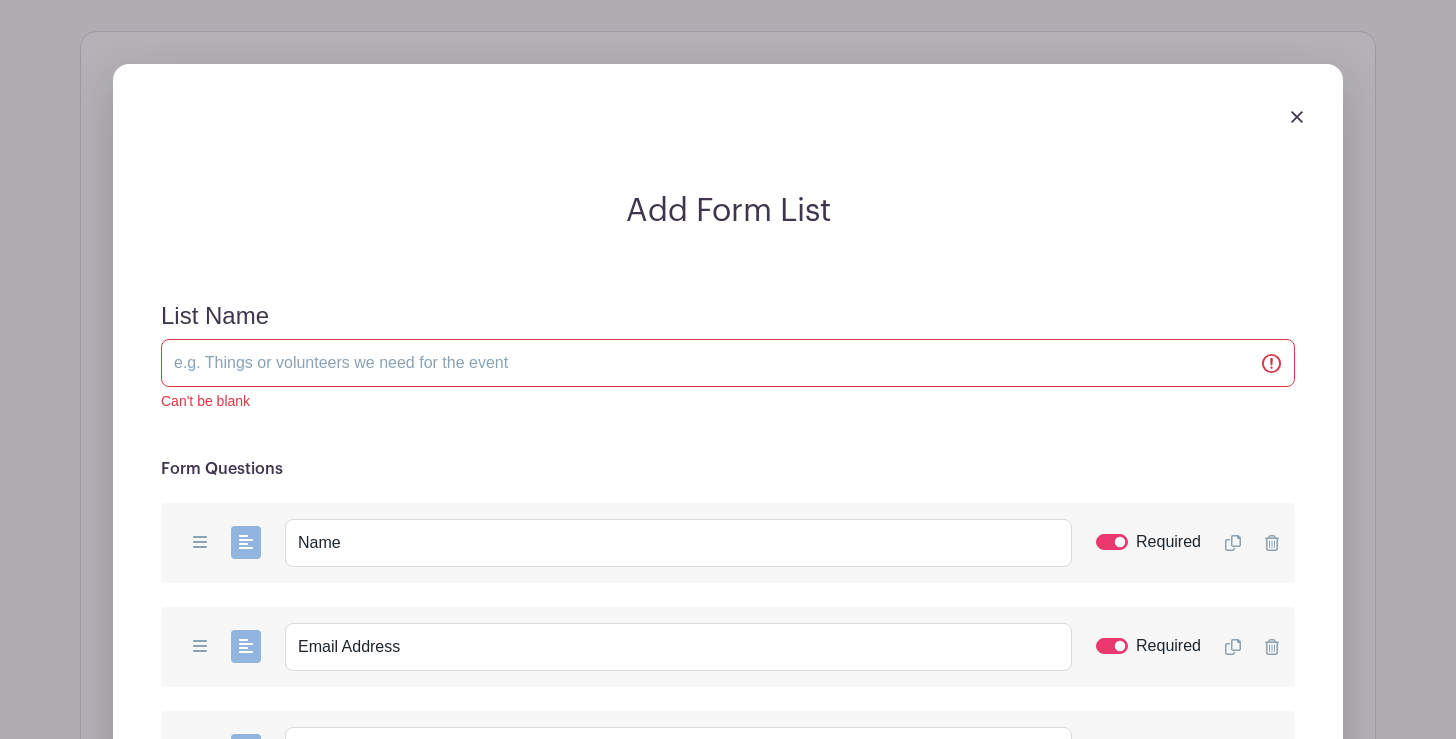 scroll, scrollTop: 1833, scrollLeft: 0, axis: vertical 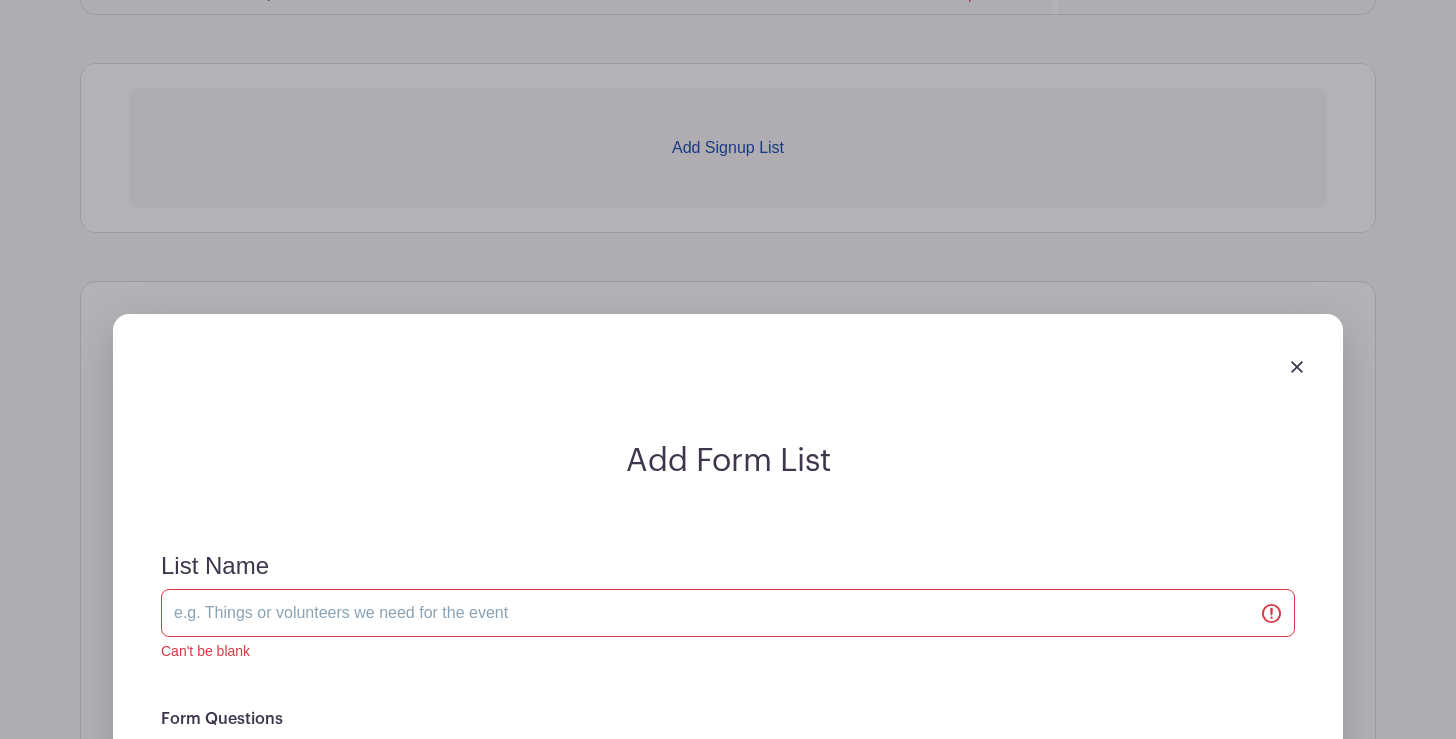 click at bounding box center [1297, 367] 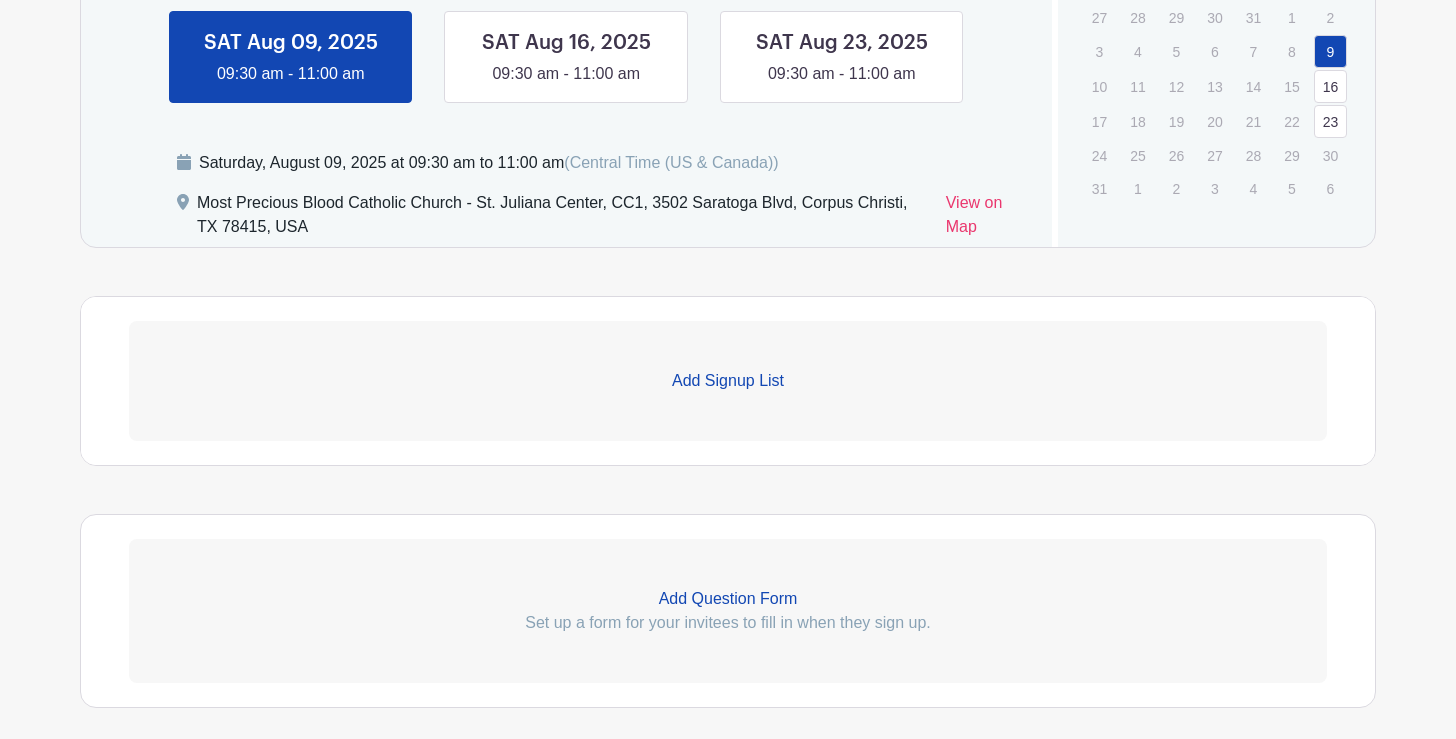 scroll, scrollTop: 1695, scrollLeft: 0, axis: vertical 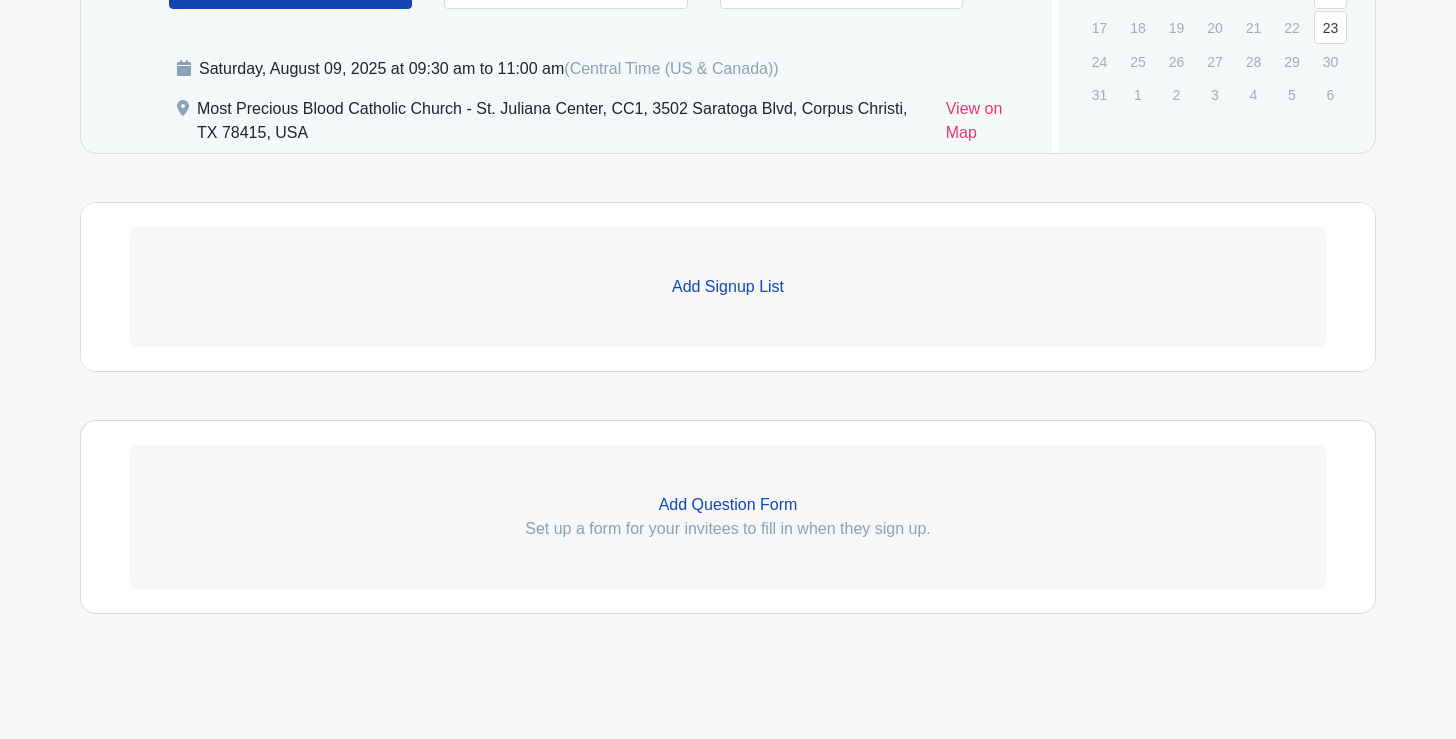 click on "Add Question Form" at bounding box center [728, 505] 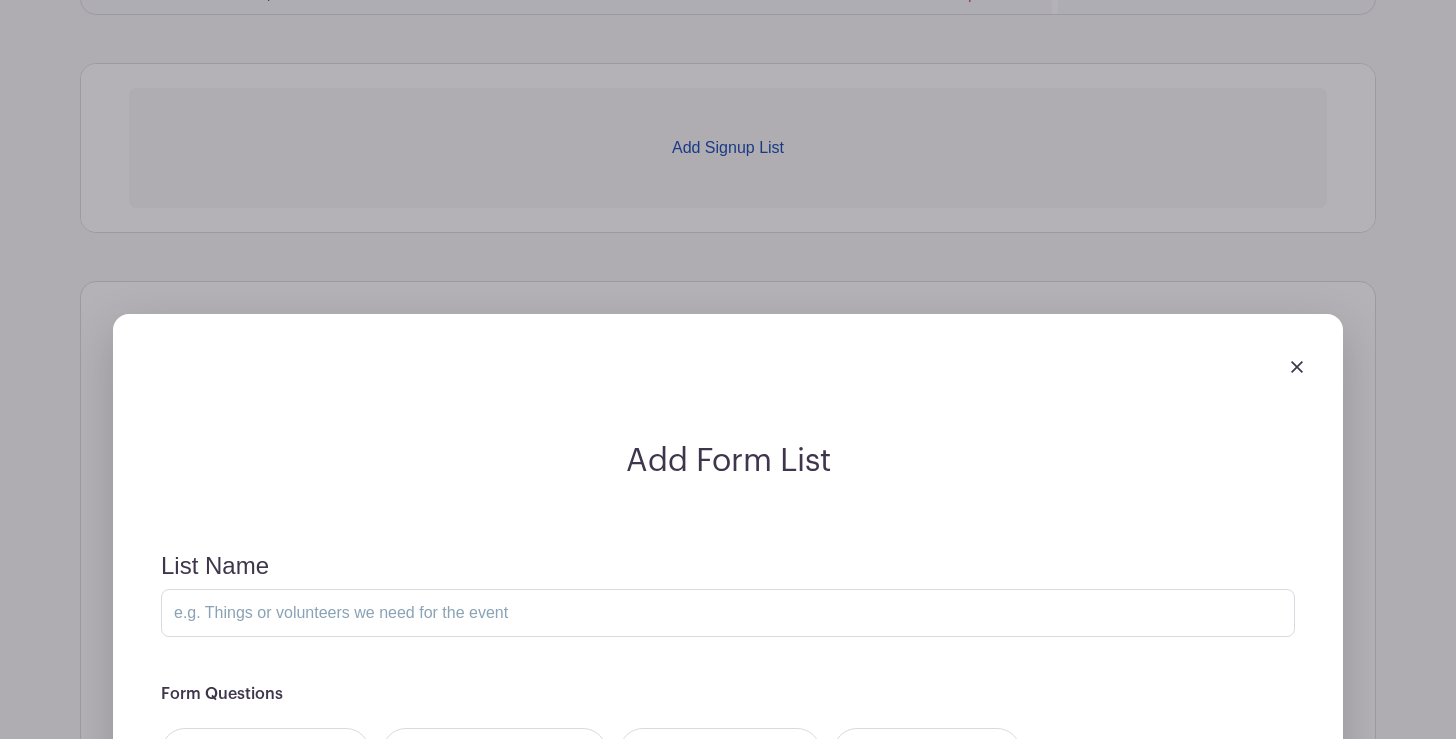 scroll, scrollTop: 2121, scrollLeft: 0, axis: vertical 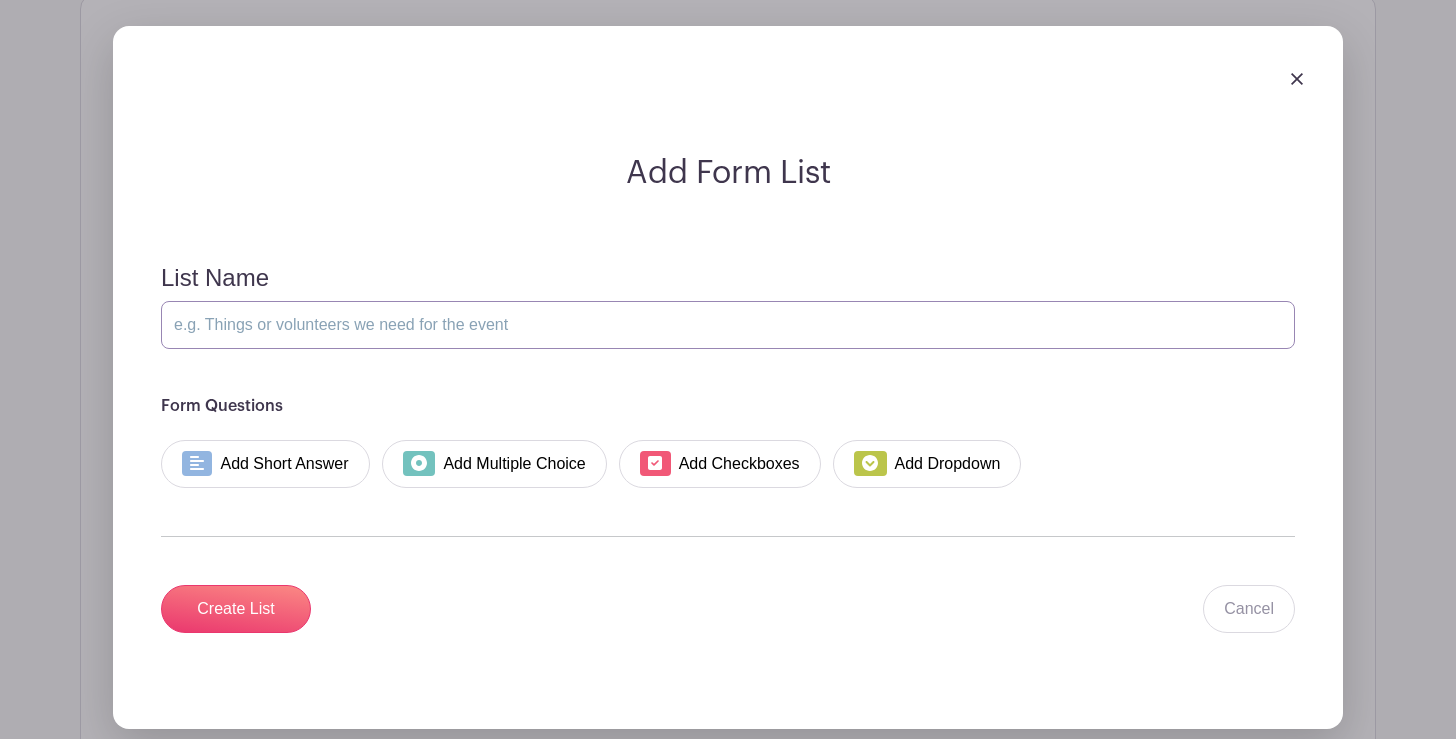 click on "List Name" at bounding box center (728, 325) 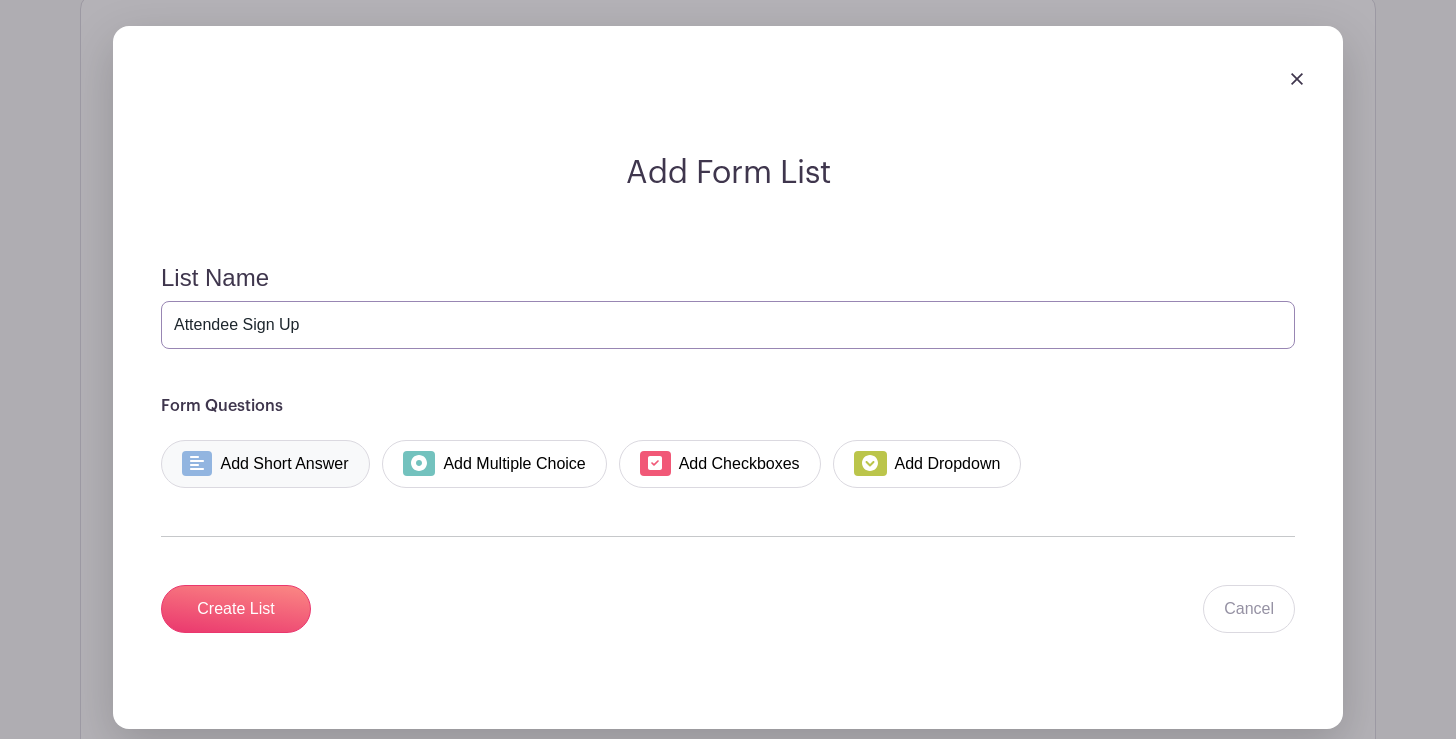type on "Attendee Sign Up" 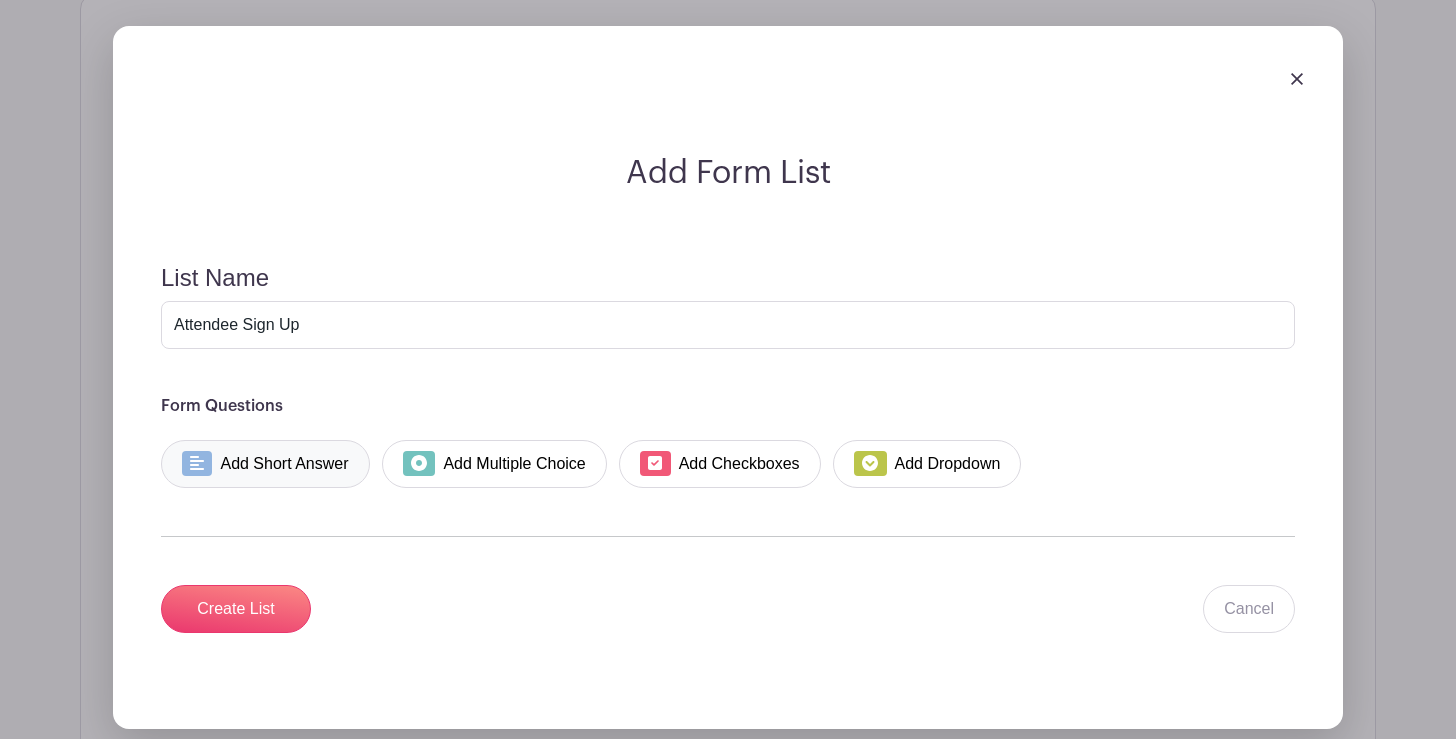 click on "Add Short Answer" at bounding box center [265, 464] 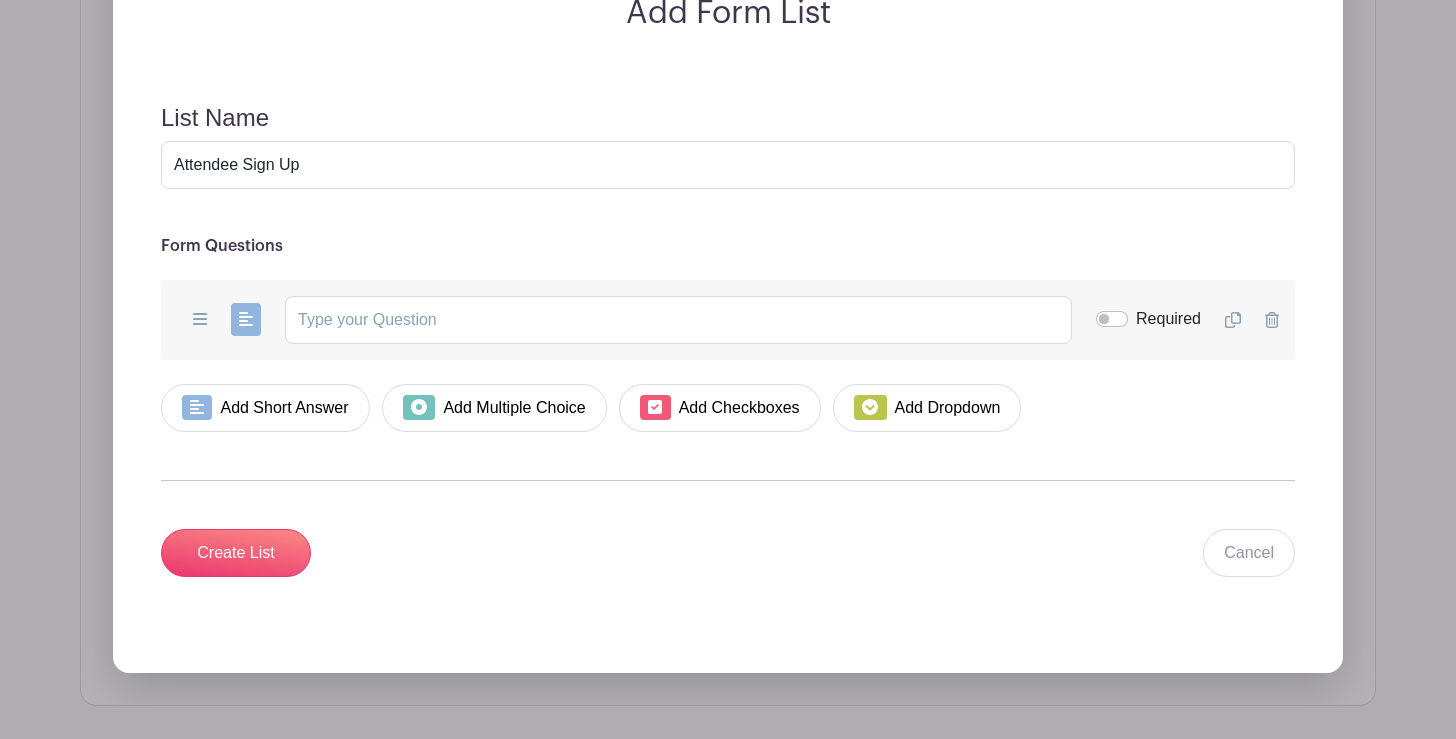 scroll, scrollTop: 2109, scrollLeft: 0, axis: vertical 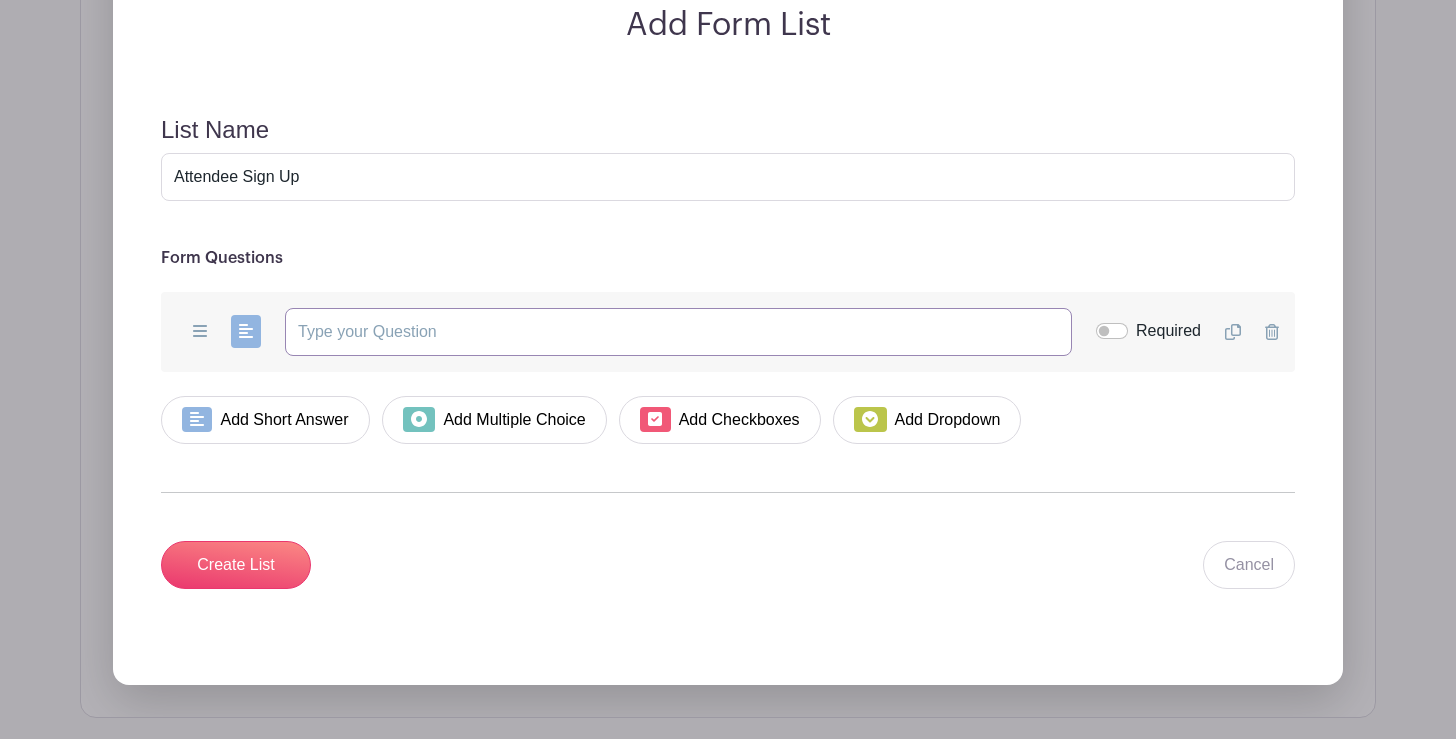click at bounding box center [678, 332] 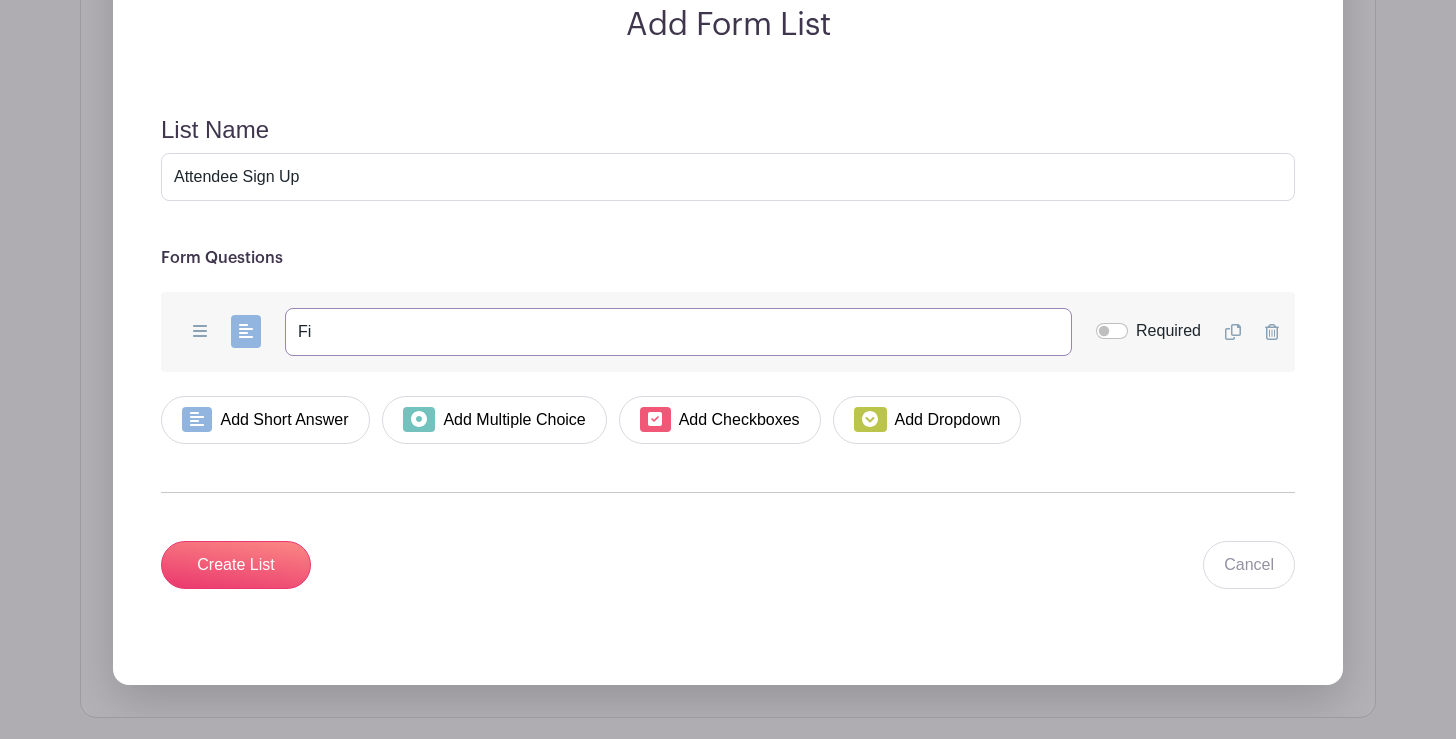 type on "F" 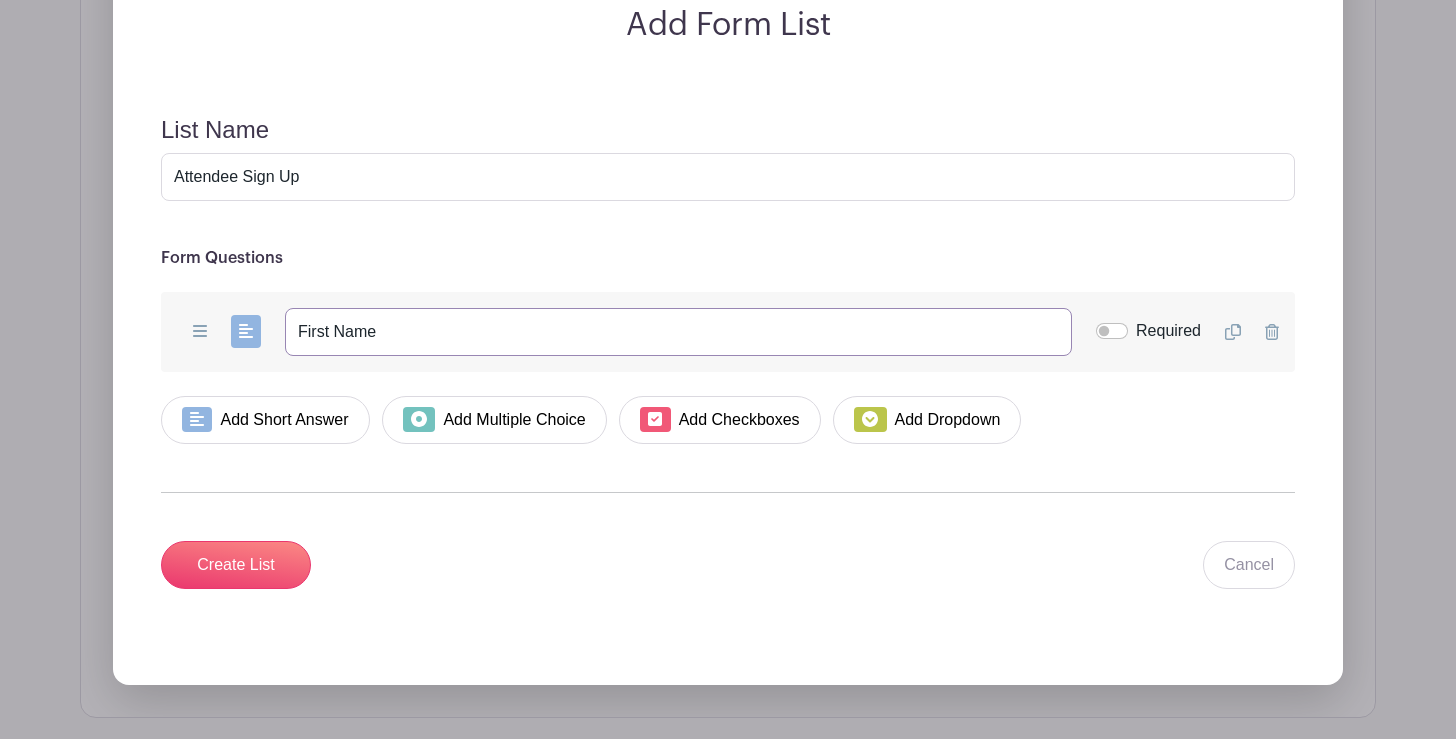 type on "First Name" 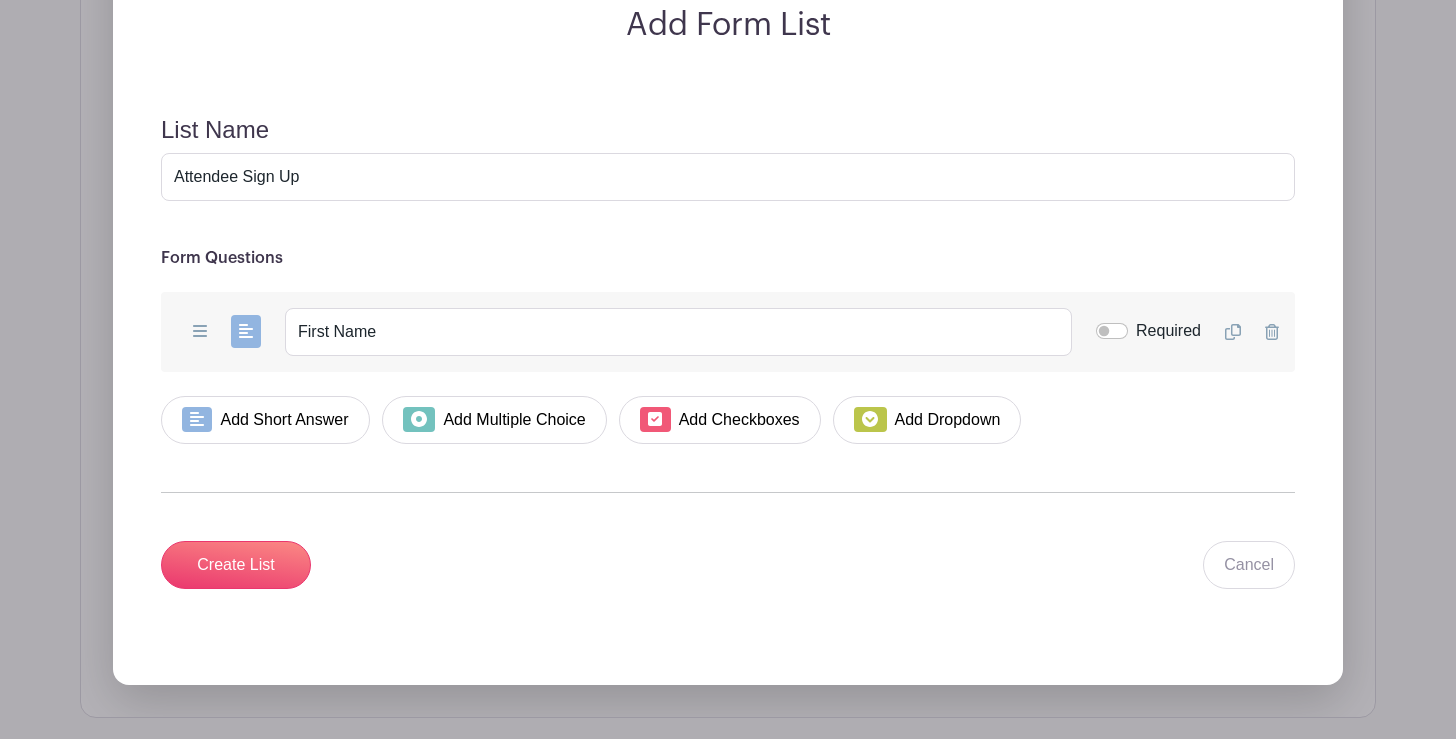 click on "Required" at bounding box center [1112, 331] 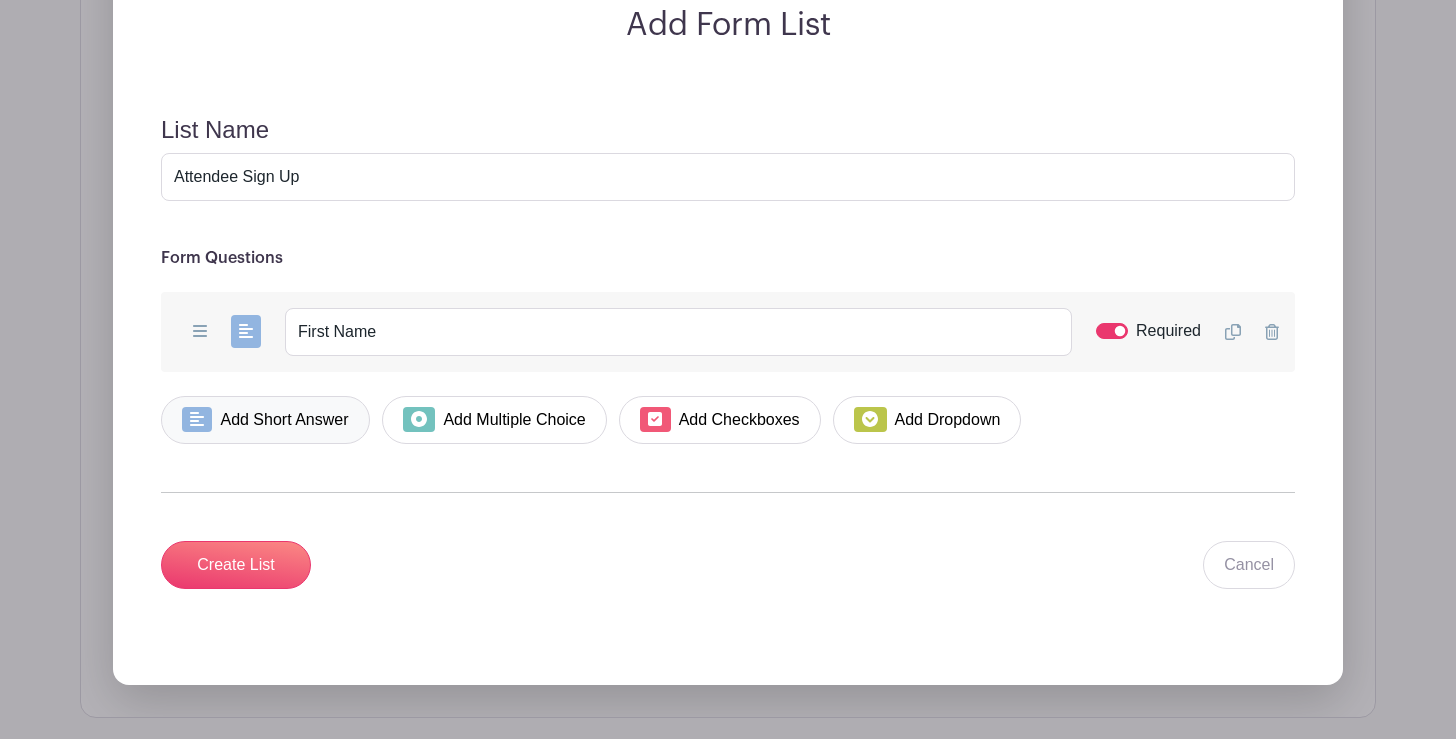 click on "Add Short Answer" at bounding box center [265, 420] 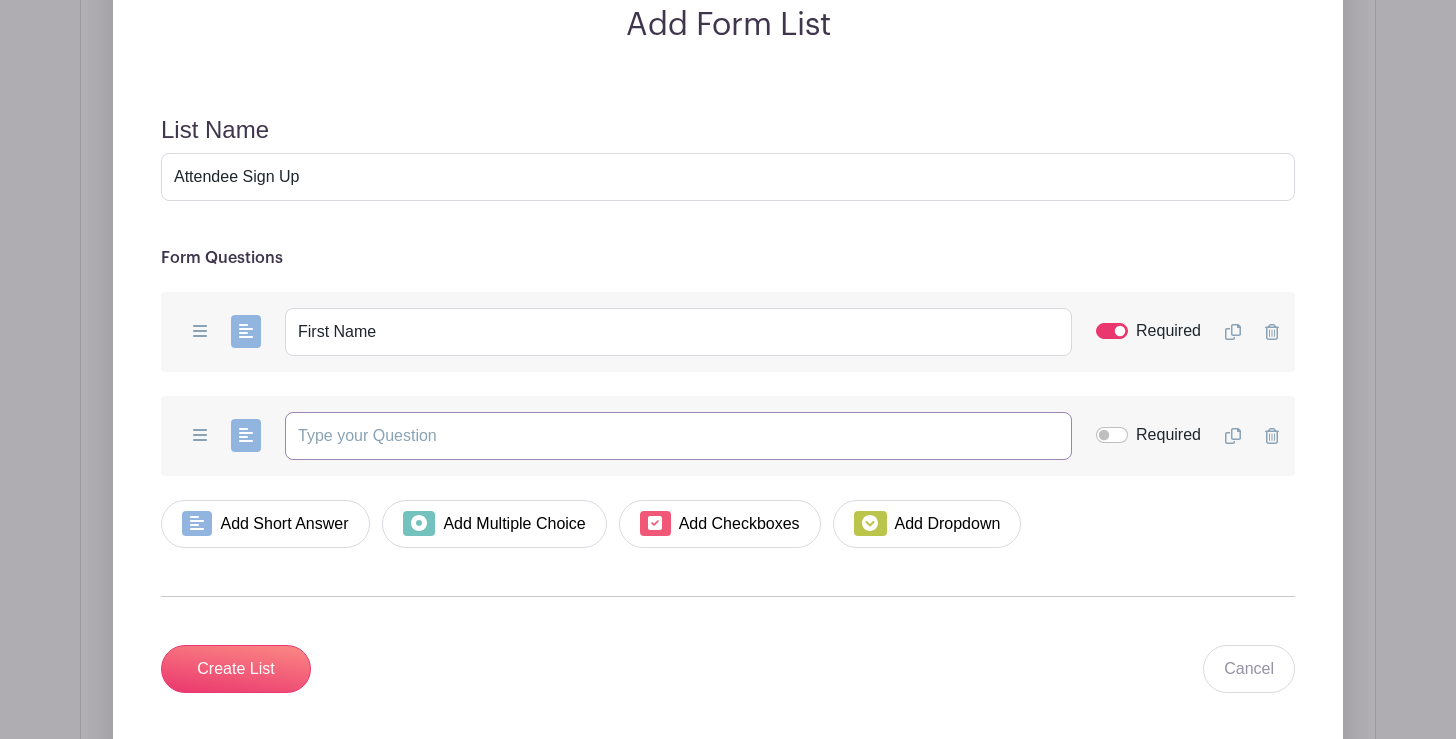 click at bounding box center [678, 436] 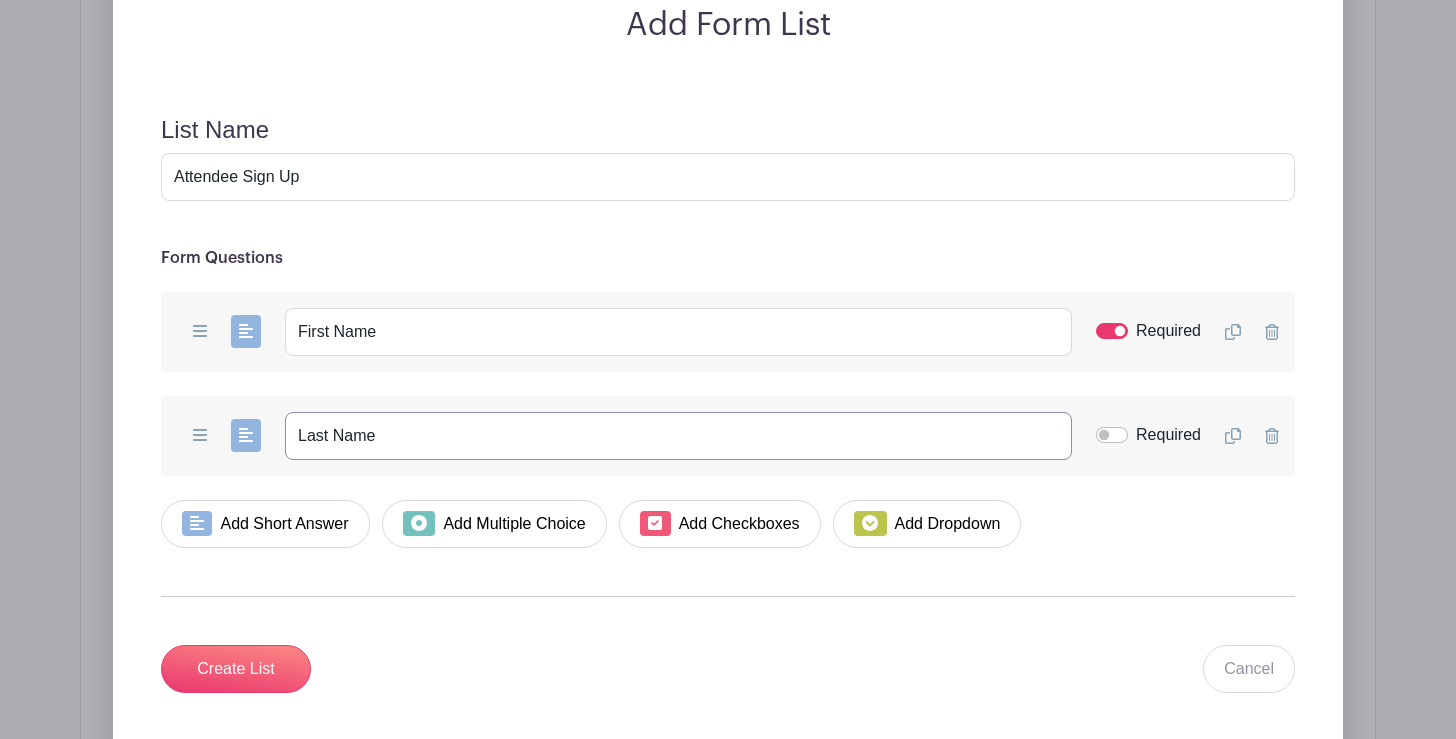 type on "Last Name" 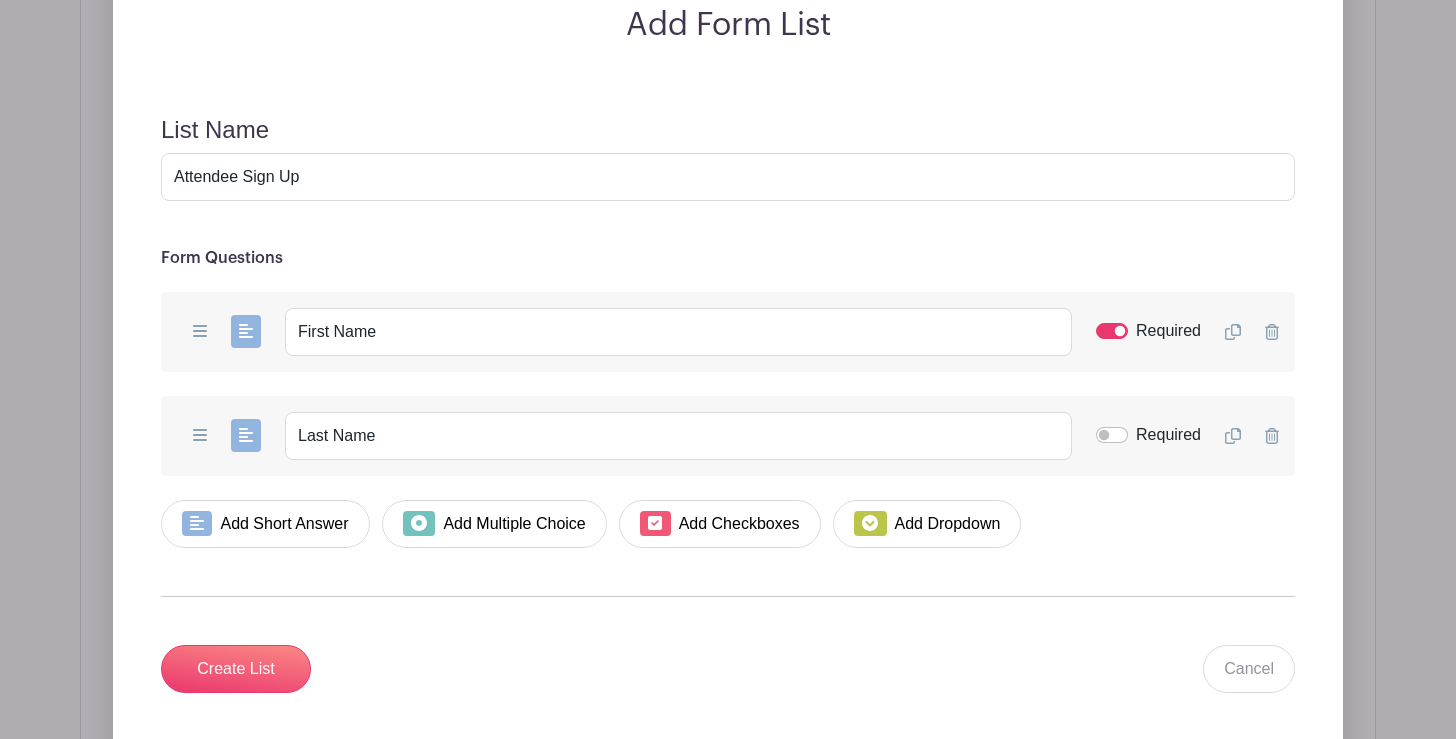 click on "Required" at bounding box center [1112, 435] 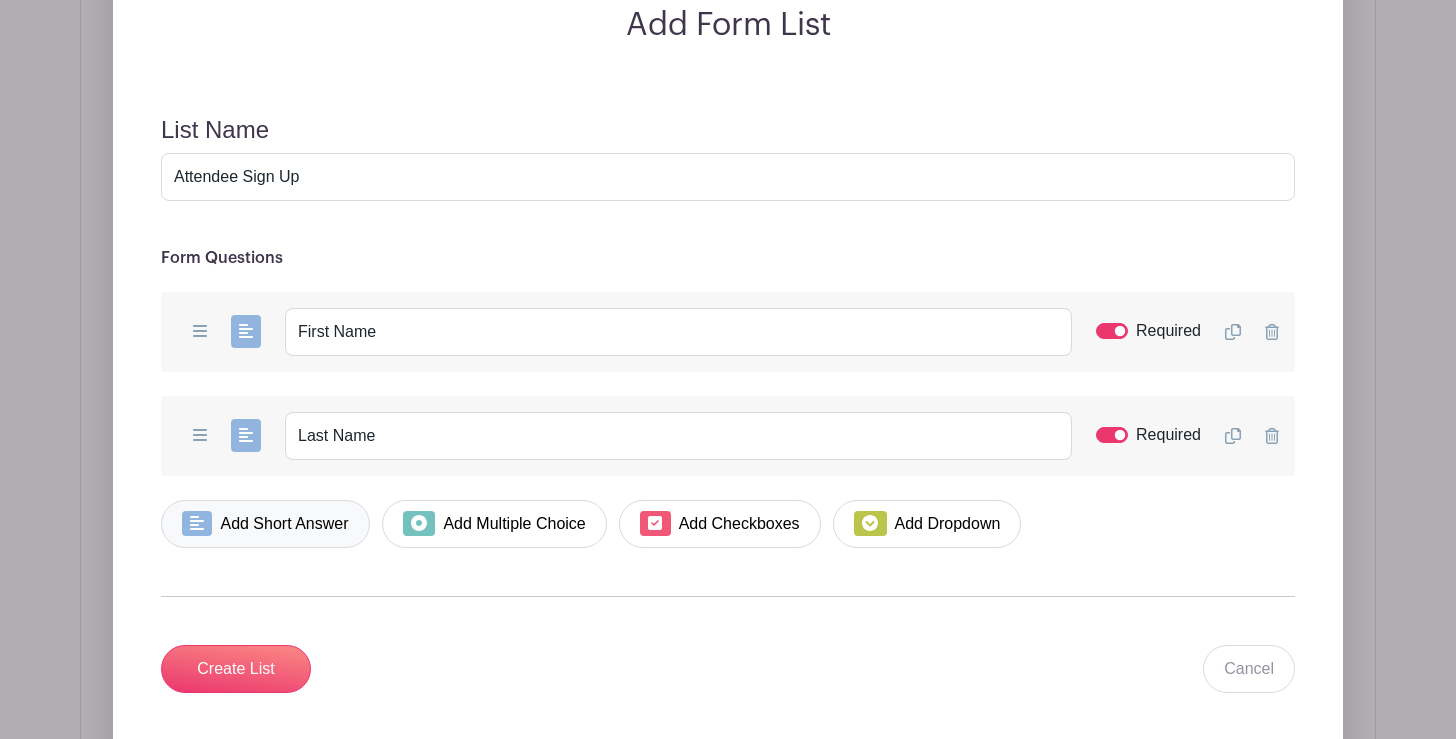 click on "Add Short Answer" at bounding box center (265, 524) 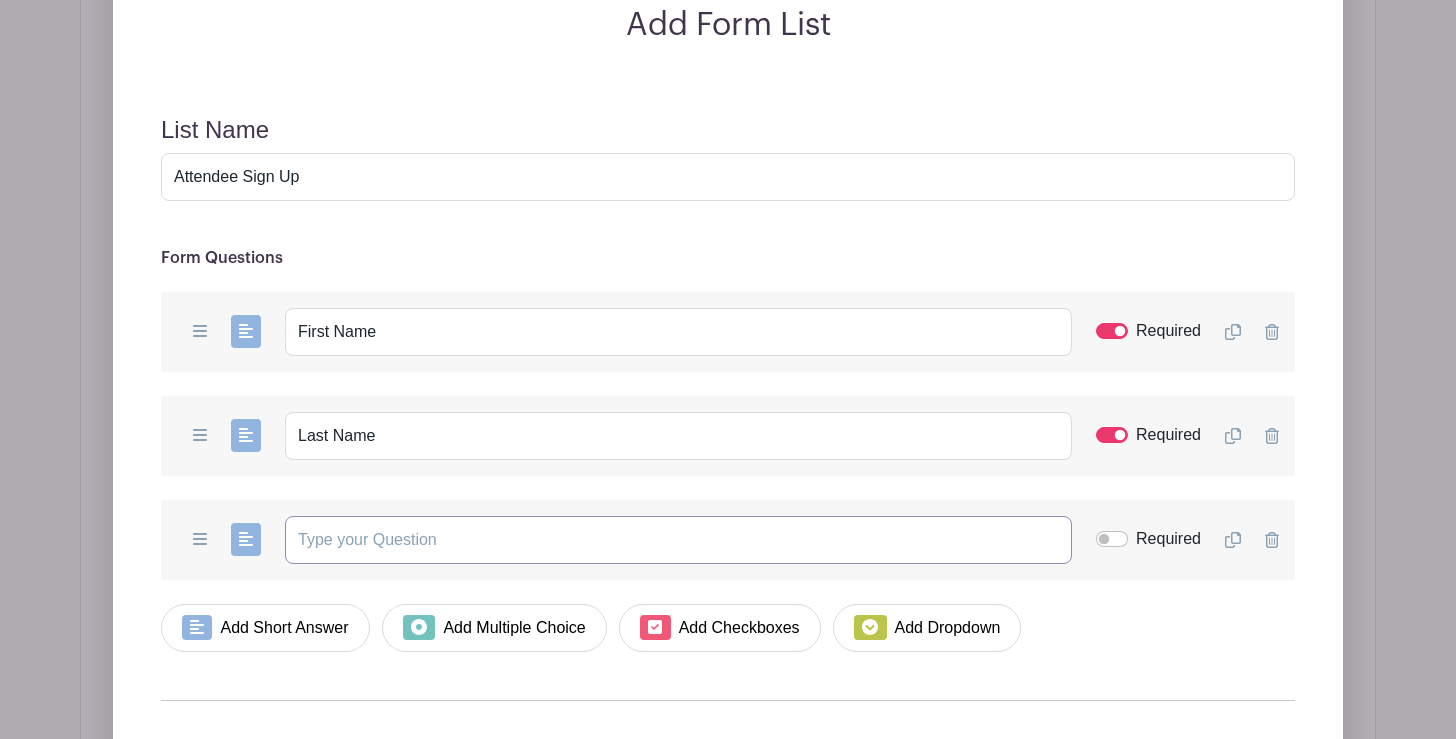 click at bounding box center (678, 540) 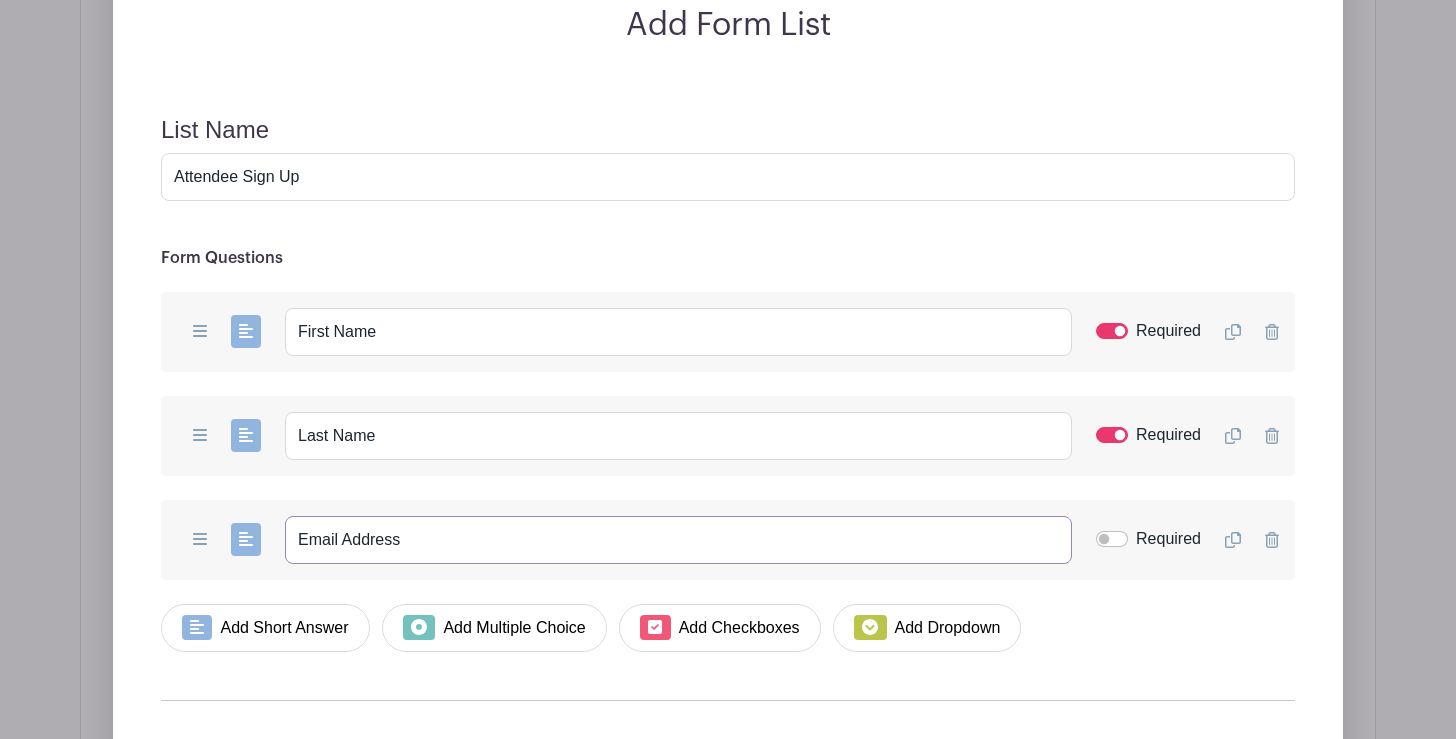 type on "Email Address" 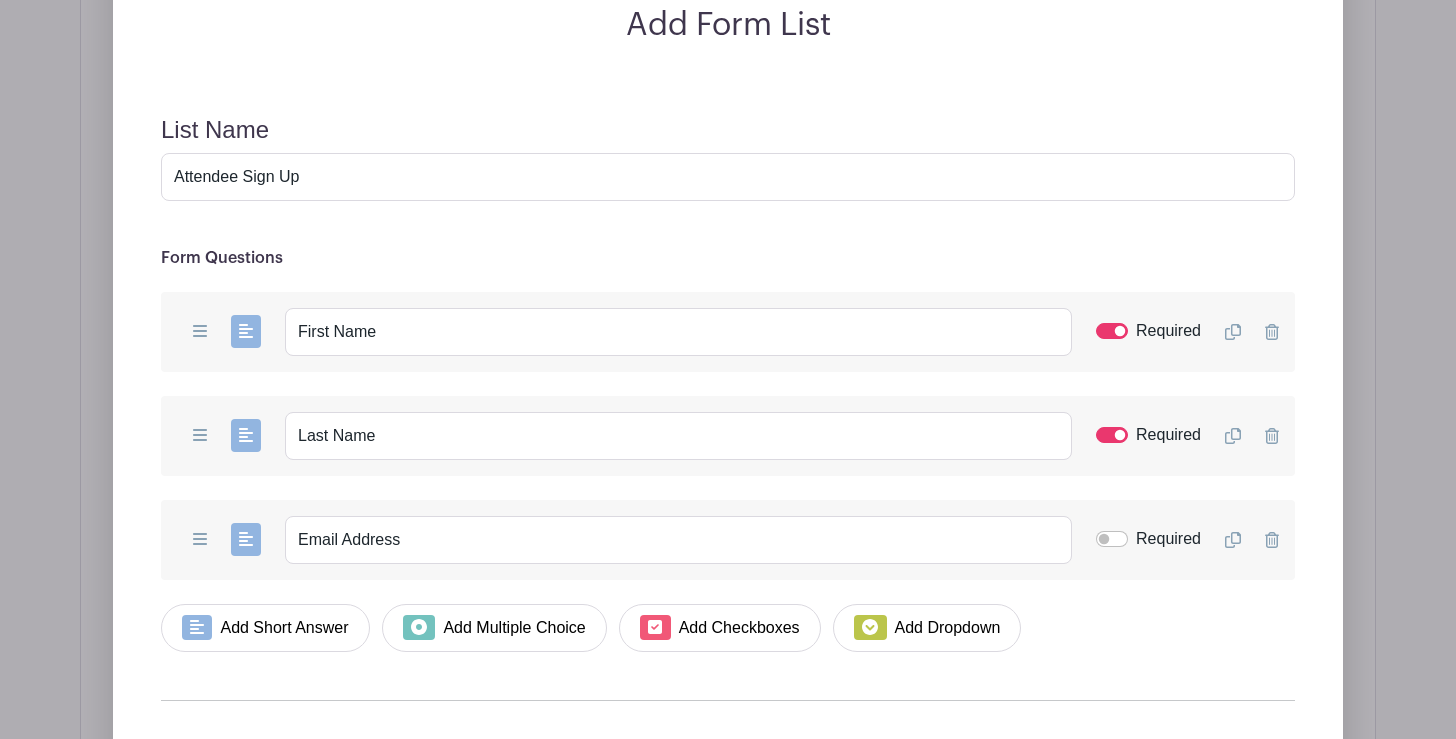 click on "Required" at bounding box center [1112, 539] 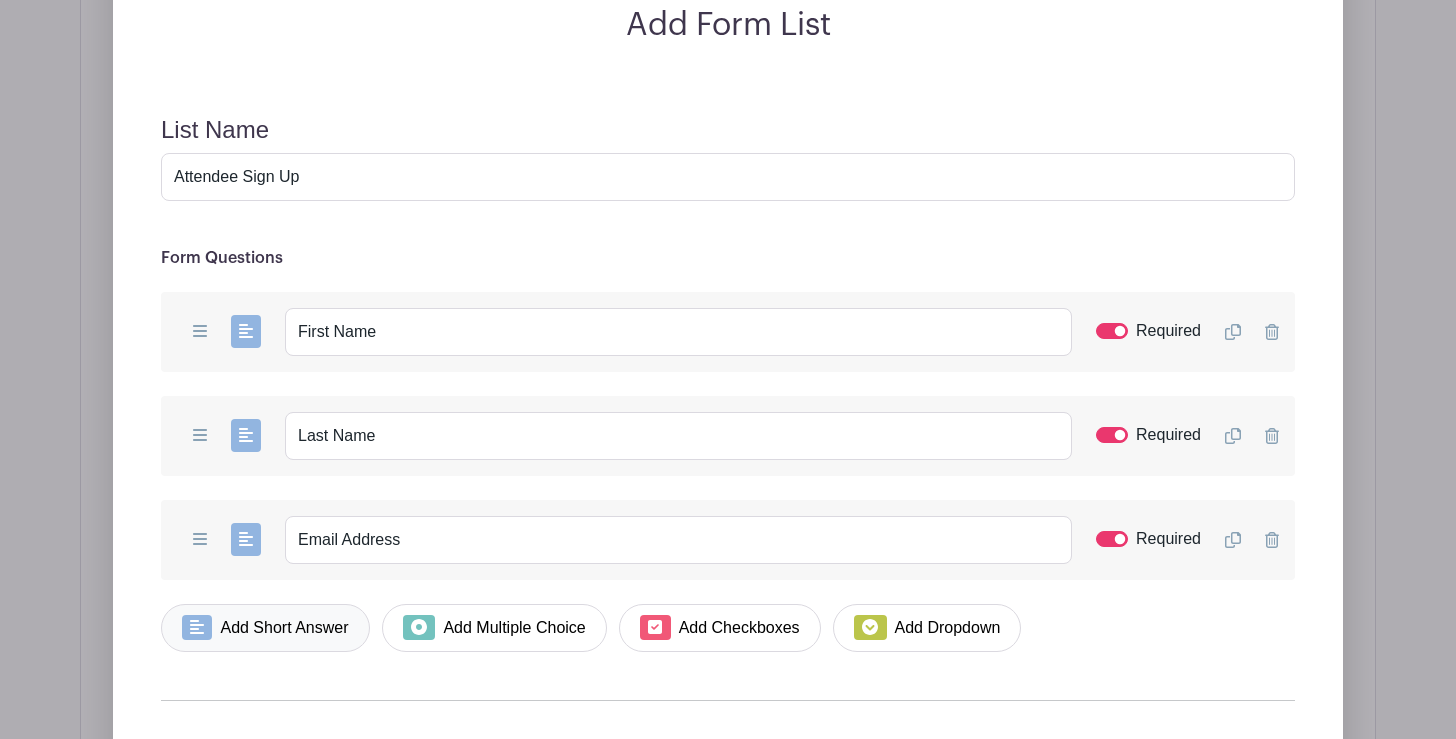 click on "Add Short Answer" at bounding box center (265, 628) 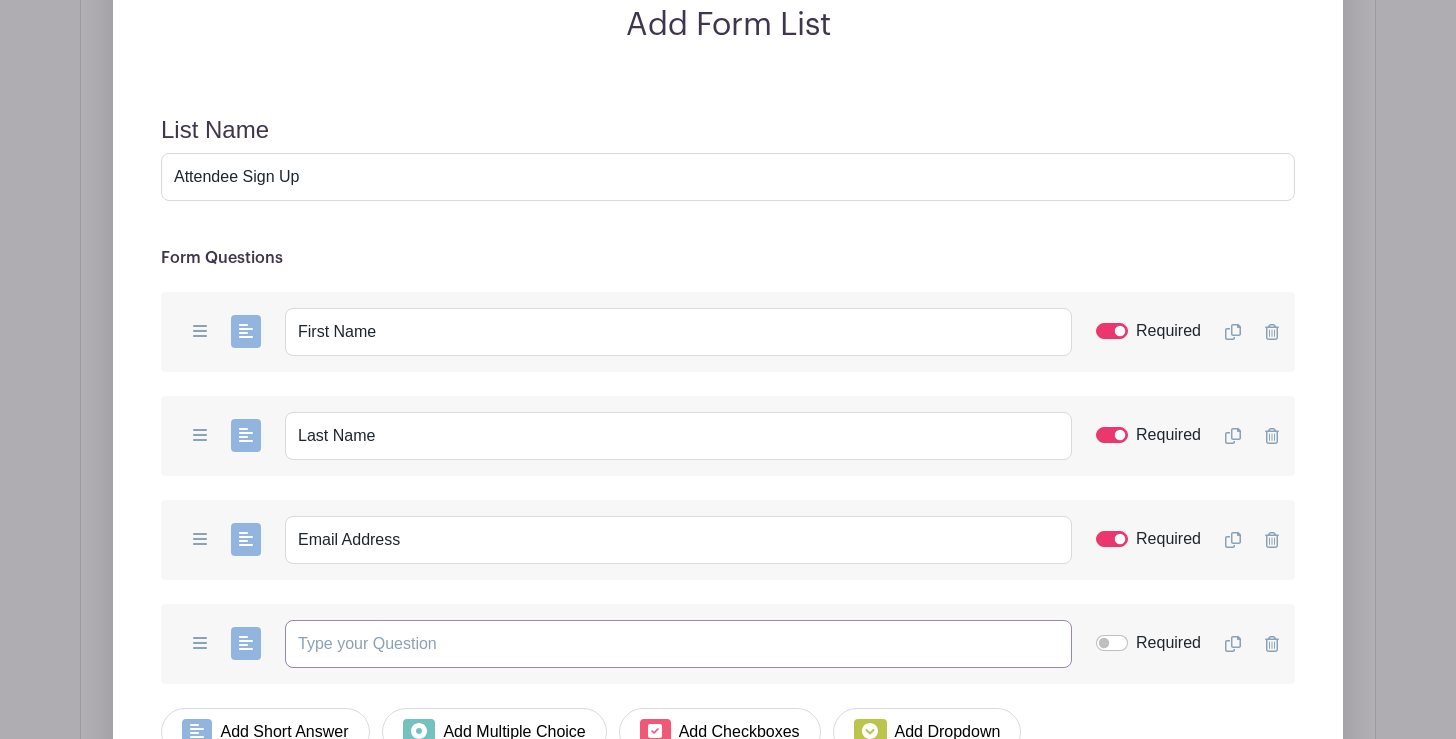 click at bounding box center (678, 644) 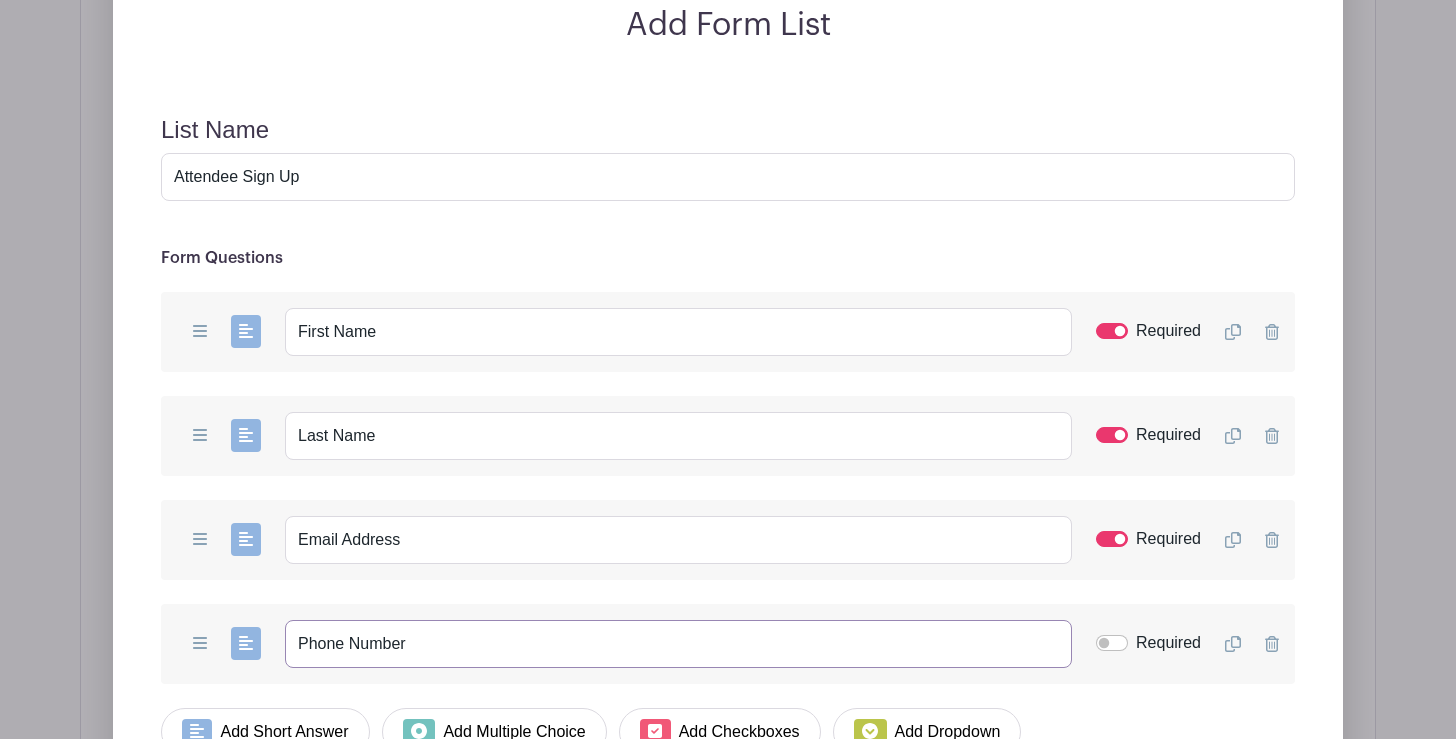 type on "Phone Number" 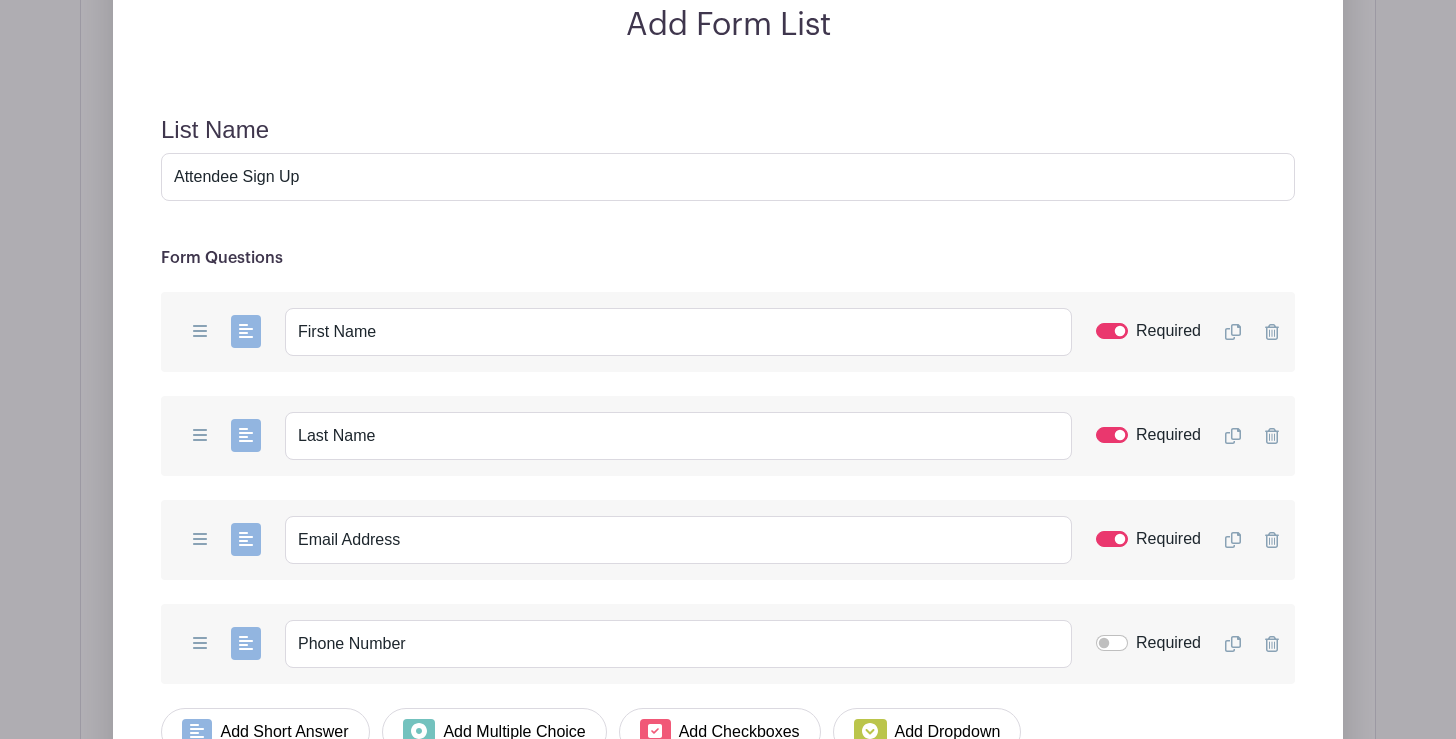 click on "Required" at bounding box center (1112, 643) 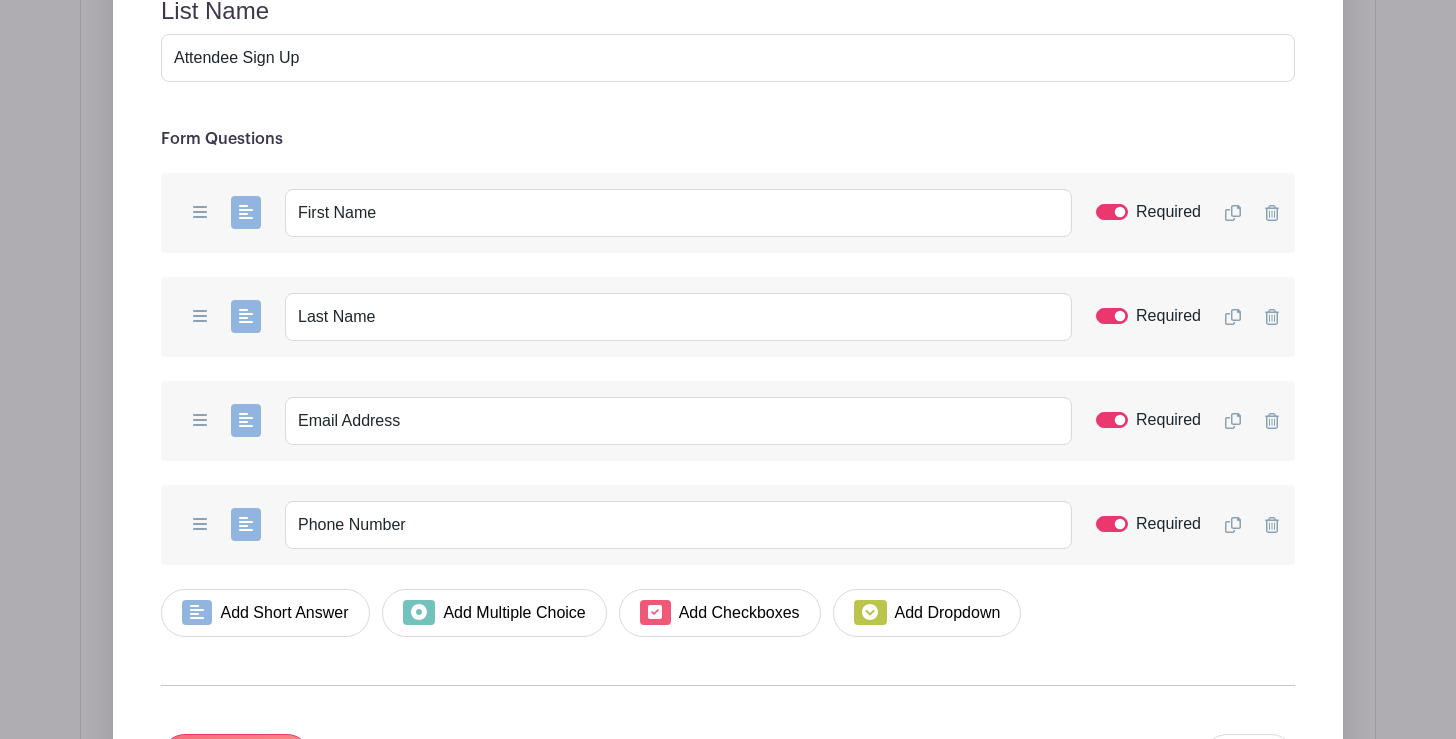 scroll, scrollTop: 2325, scrollLeft: 0, axis: vertical 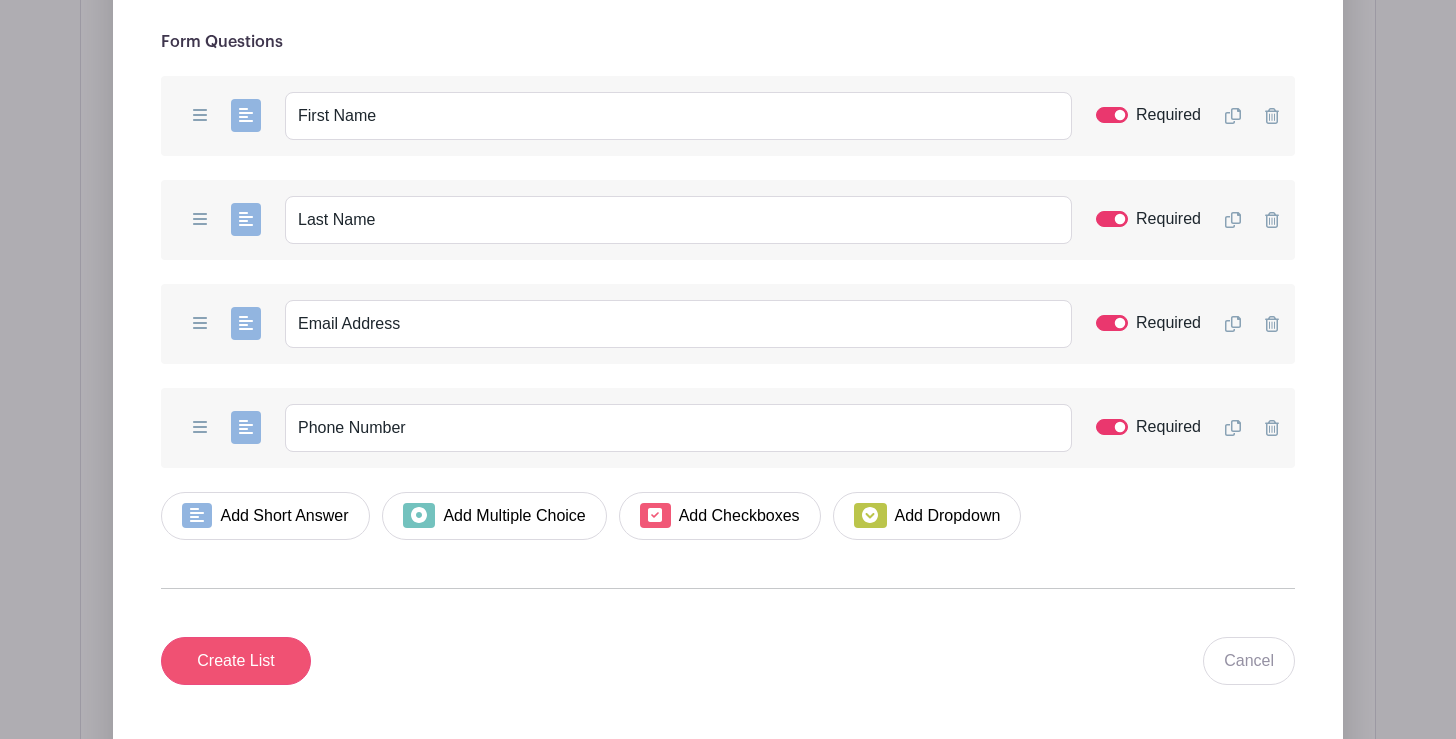 click on "Create List" at bounding box center [236, 661] 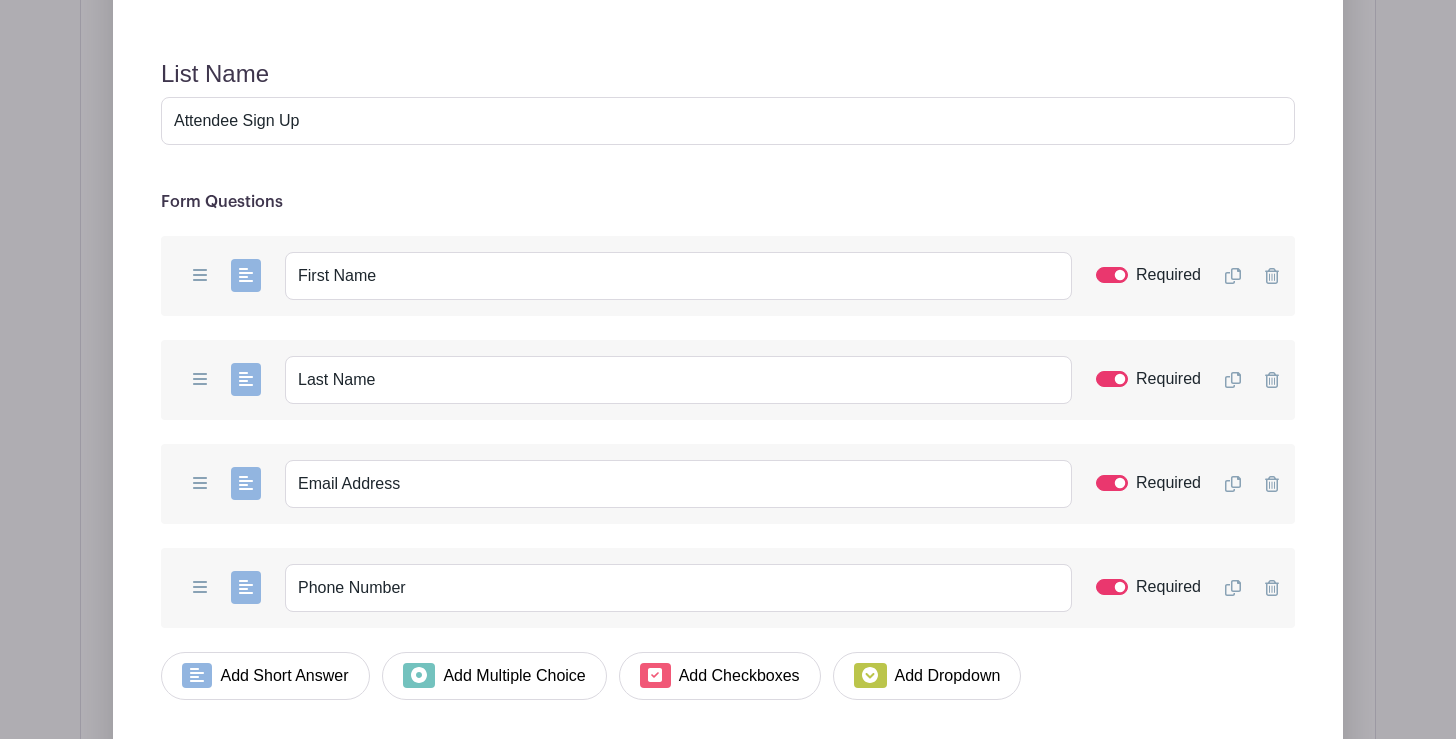 scroll, scrollTop: 2018, scrollLeft: 0, axis: vertical 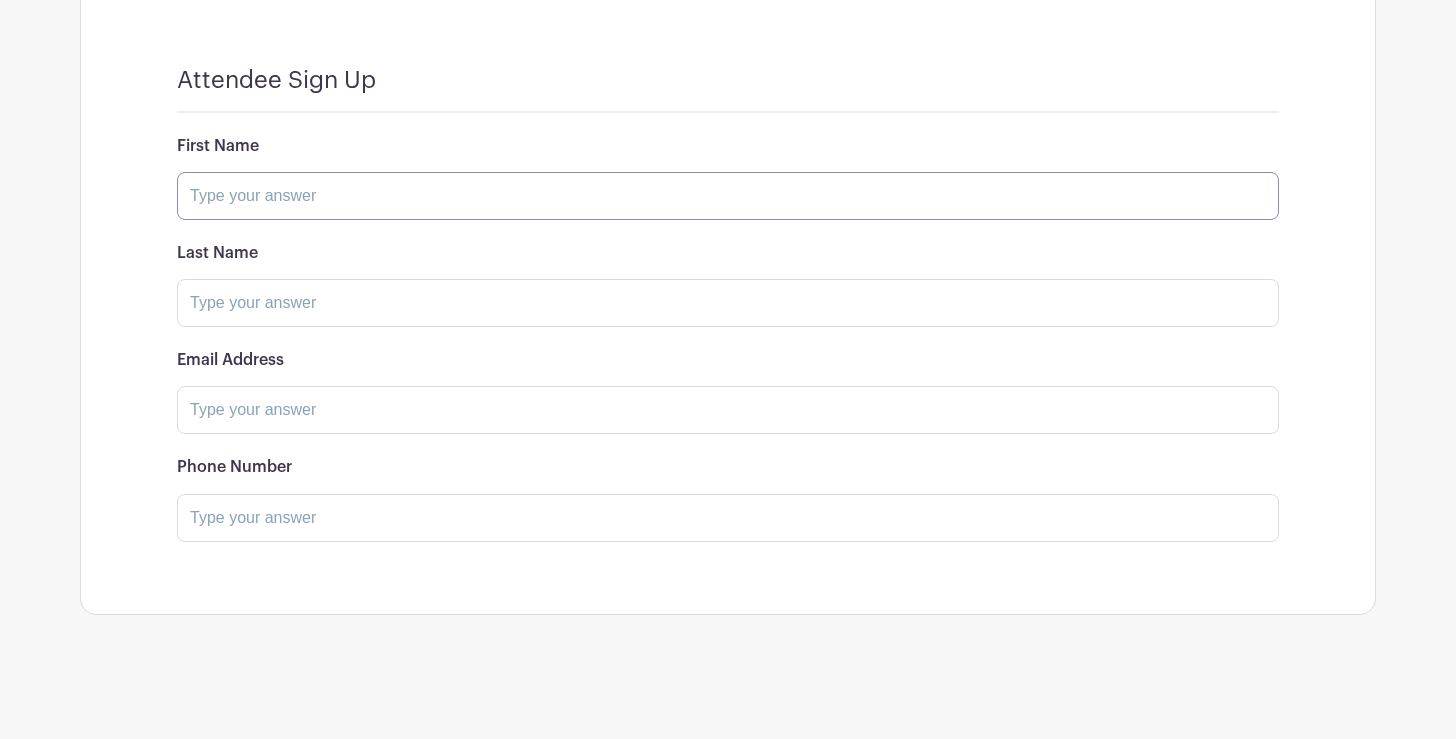 click at bounding box center (728, 196) 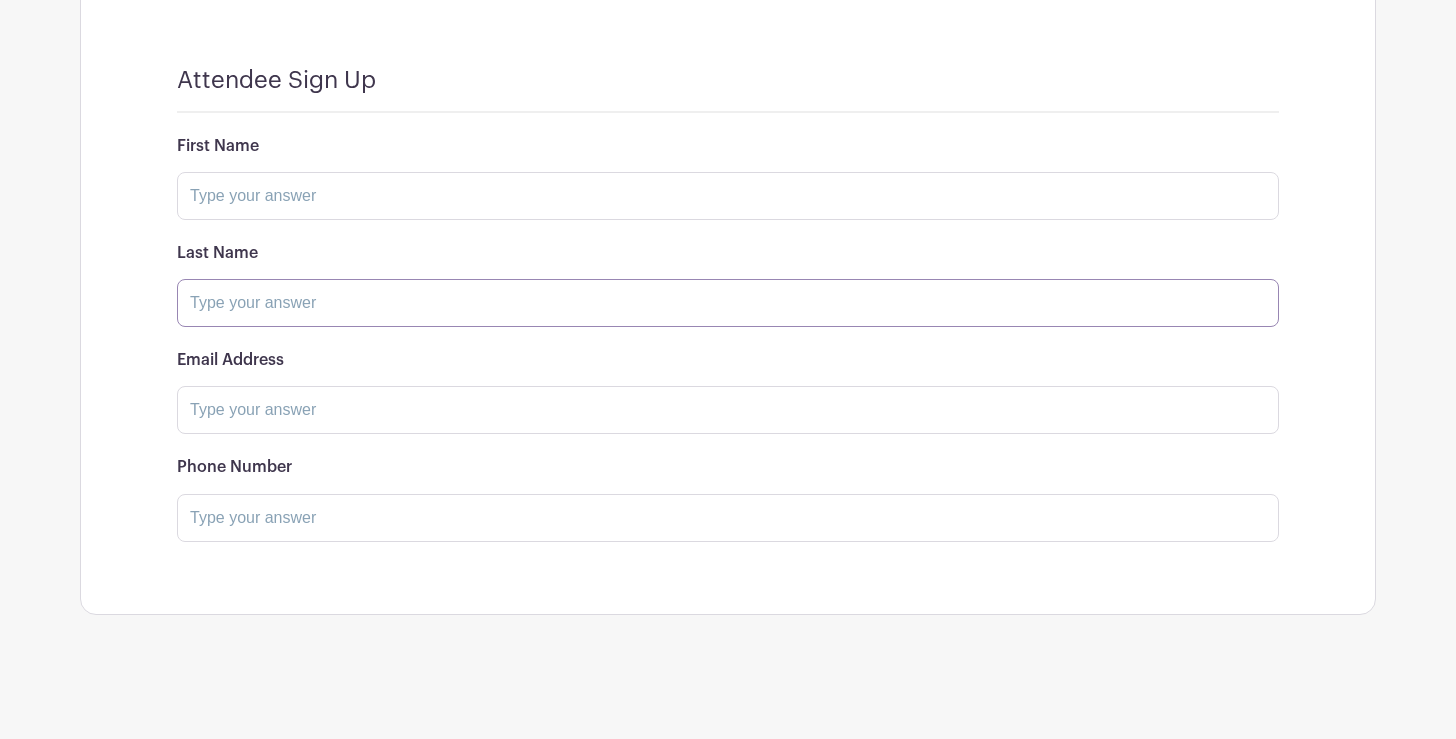 click at bounding box center (728, 303) 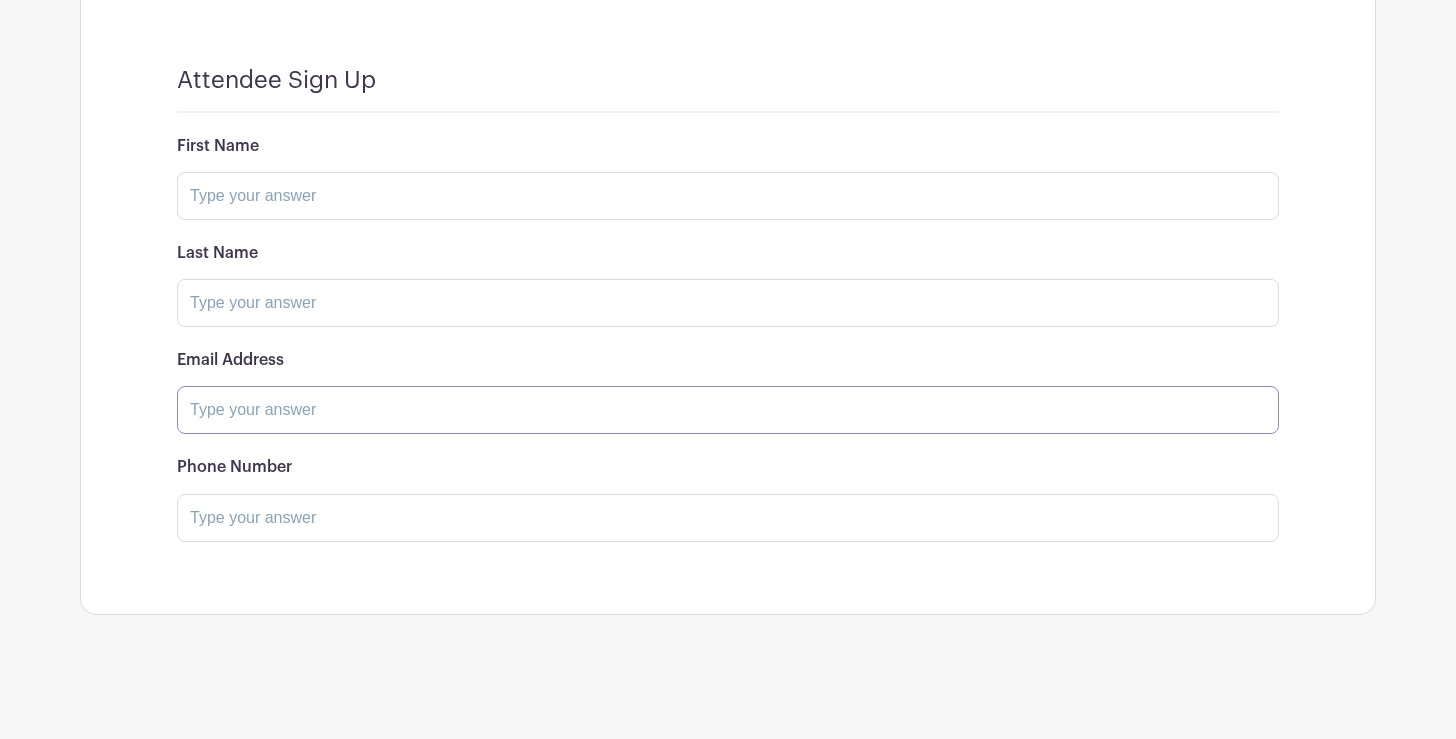 click at bounding box center (728, 410) 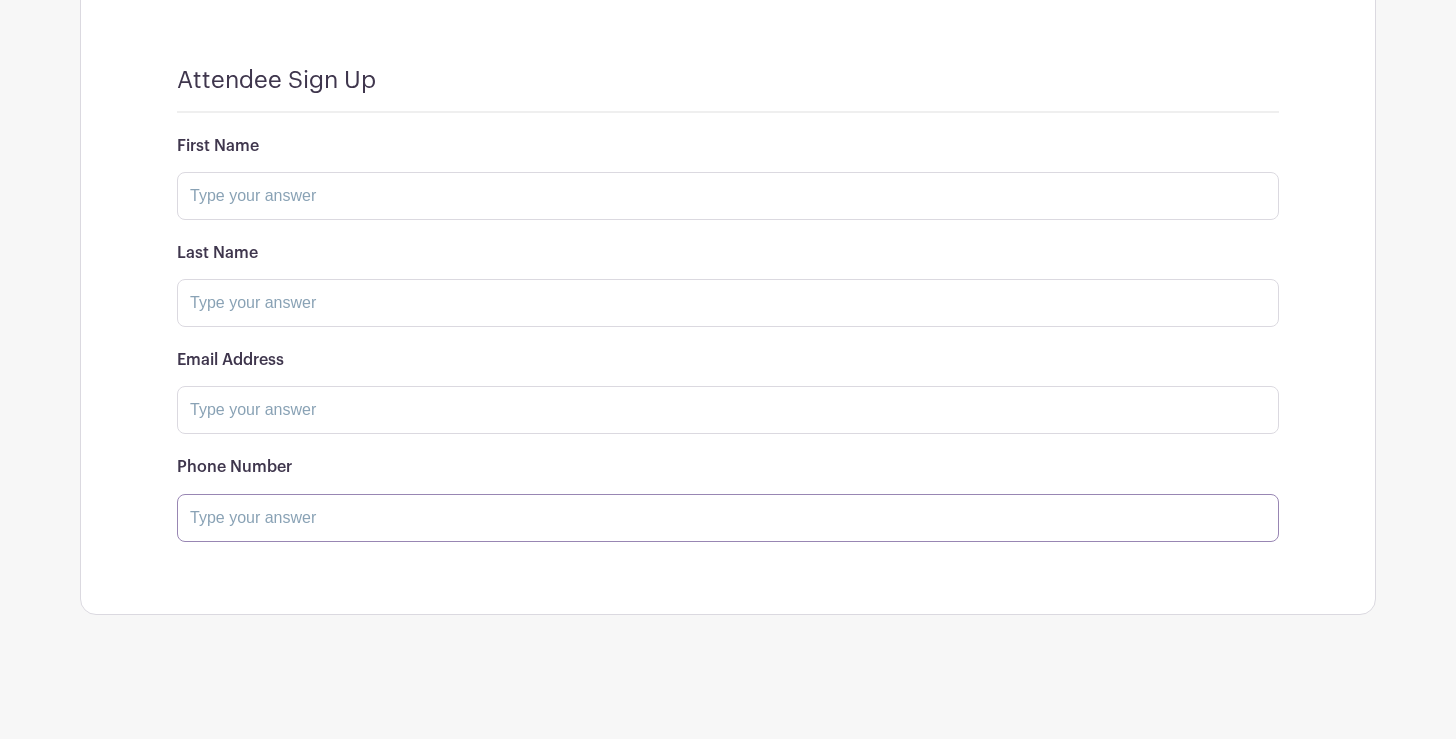 click at bounding box center [728, 518] 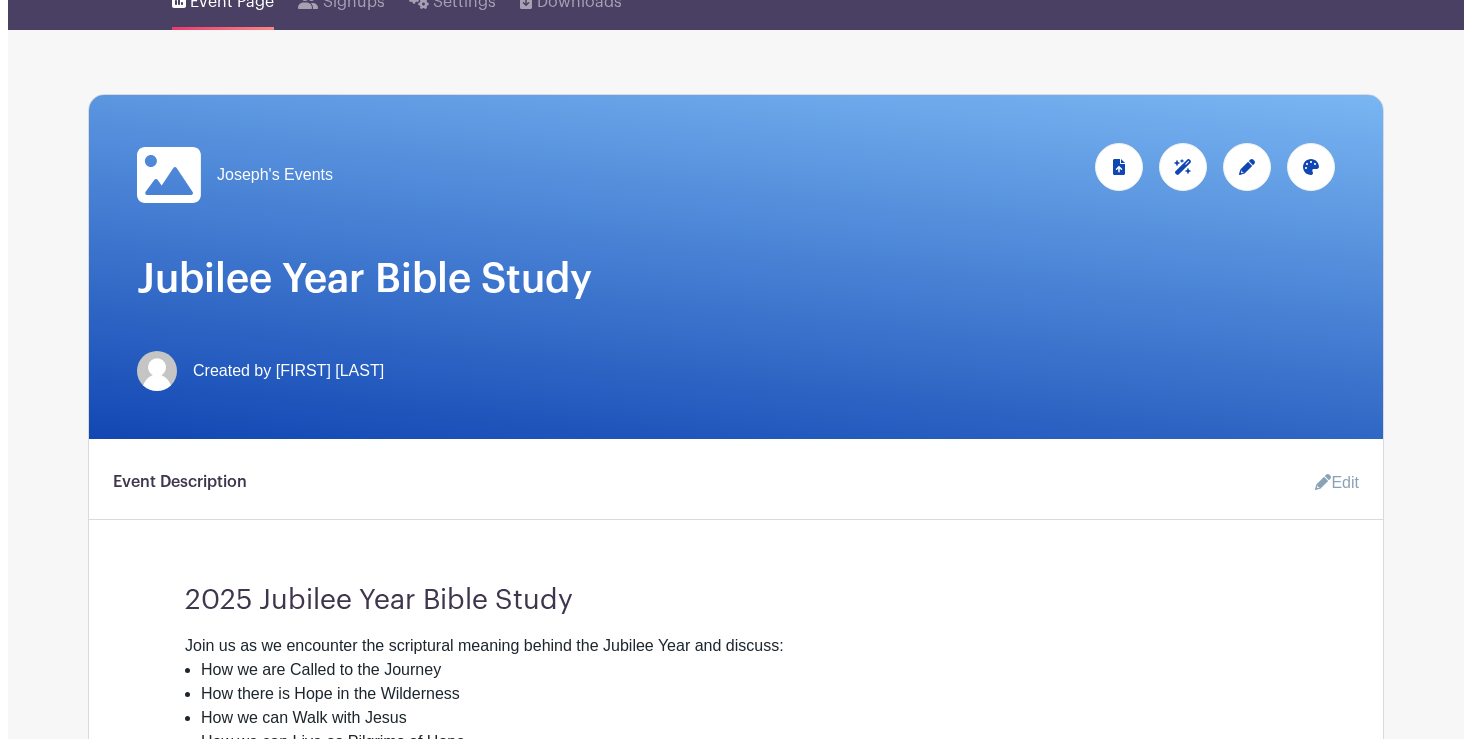 scroll, scrollTop: 0, scrollLeft: 0, axis: both 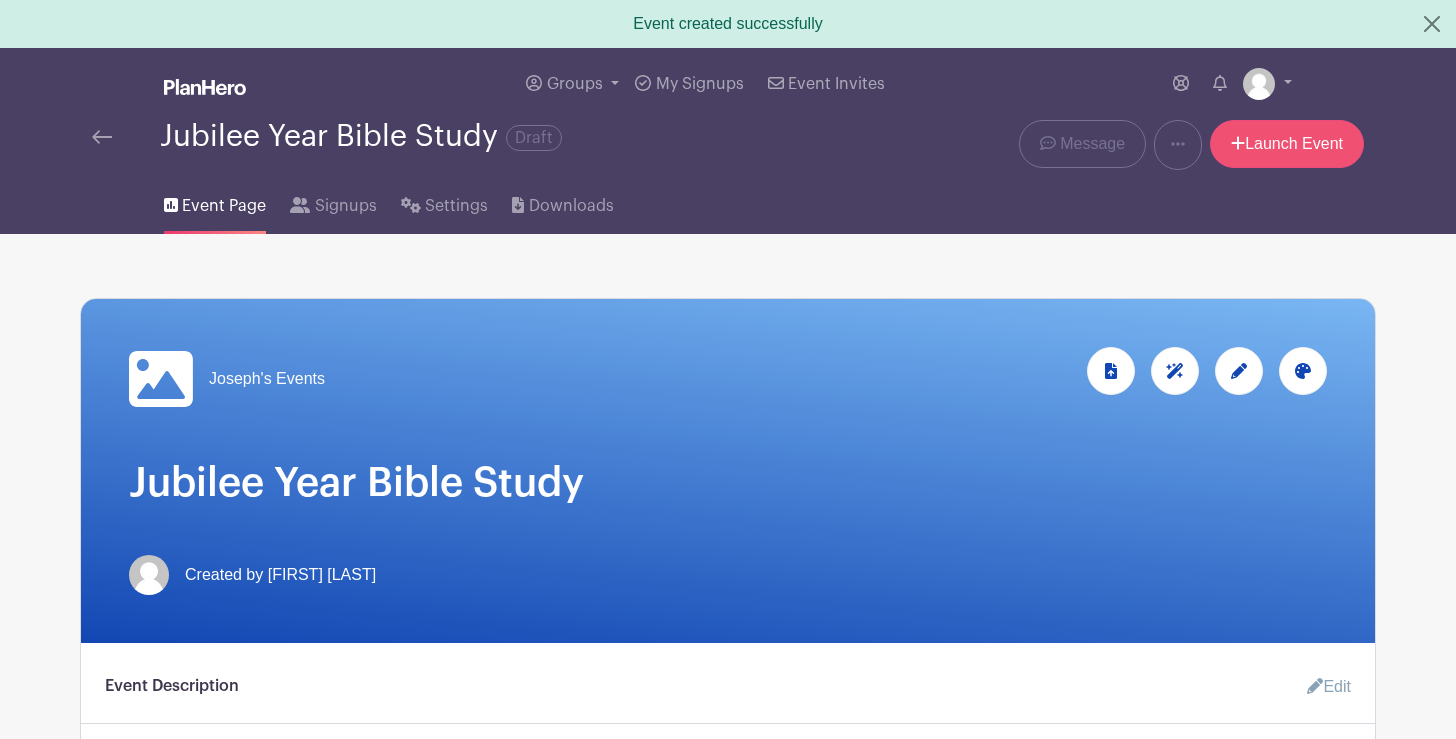 click on "Launch Event" at bounding box center [1287, 144] 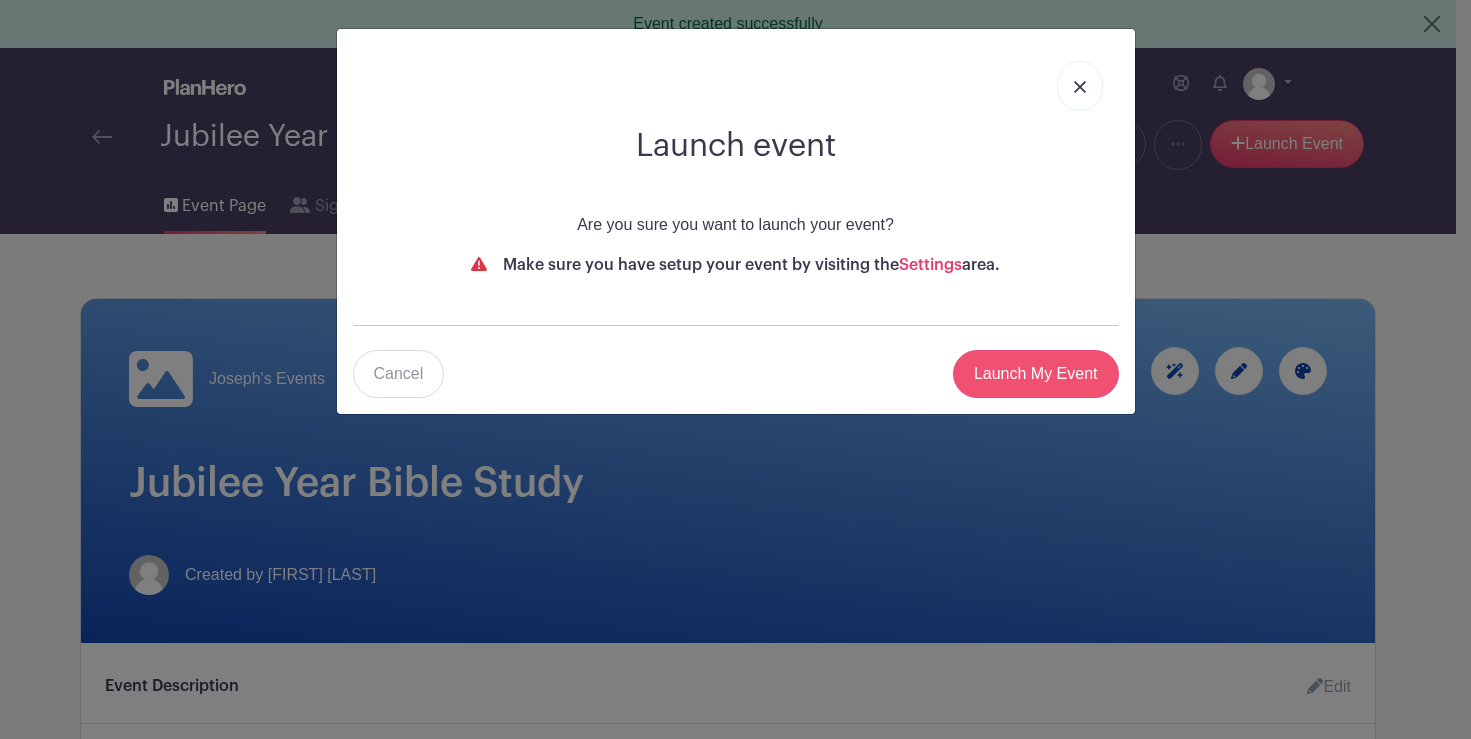 click on "Launch My Event" at bounding box center [1036, 374] 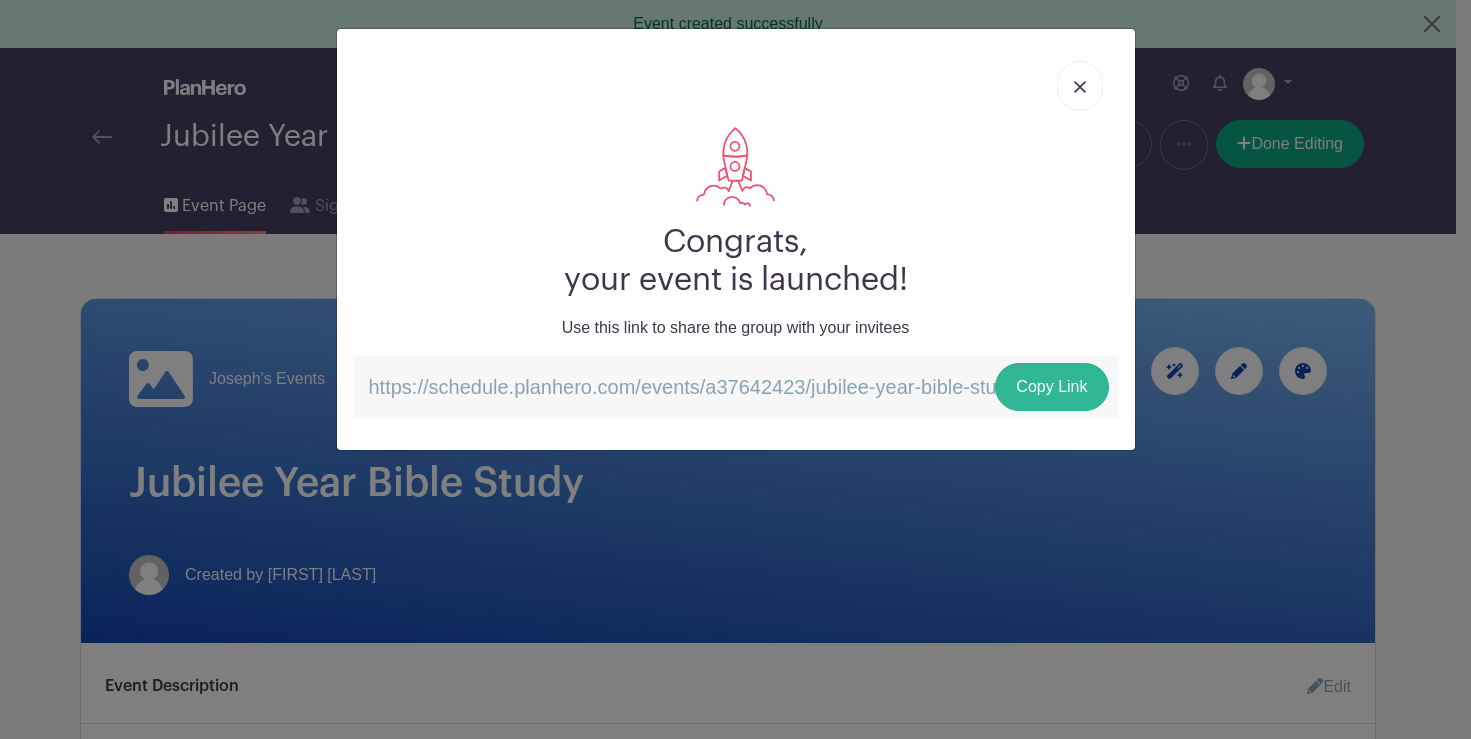 click on "Copy Link" at bounding box center (1051, 387) 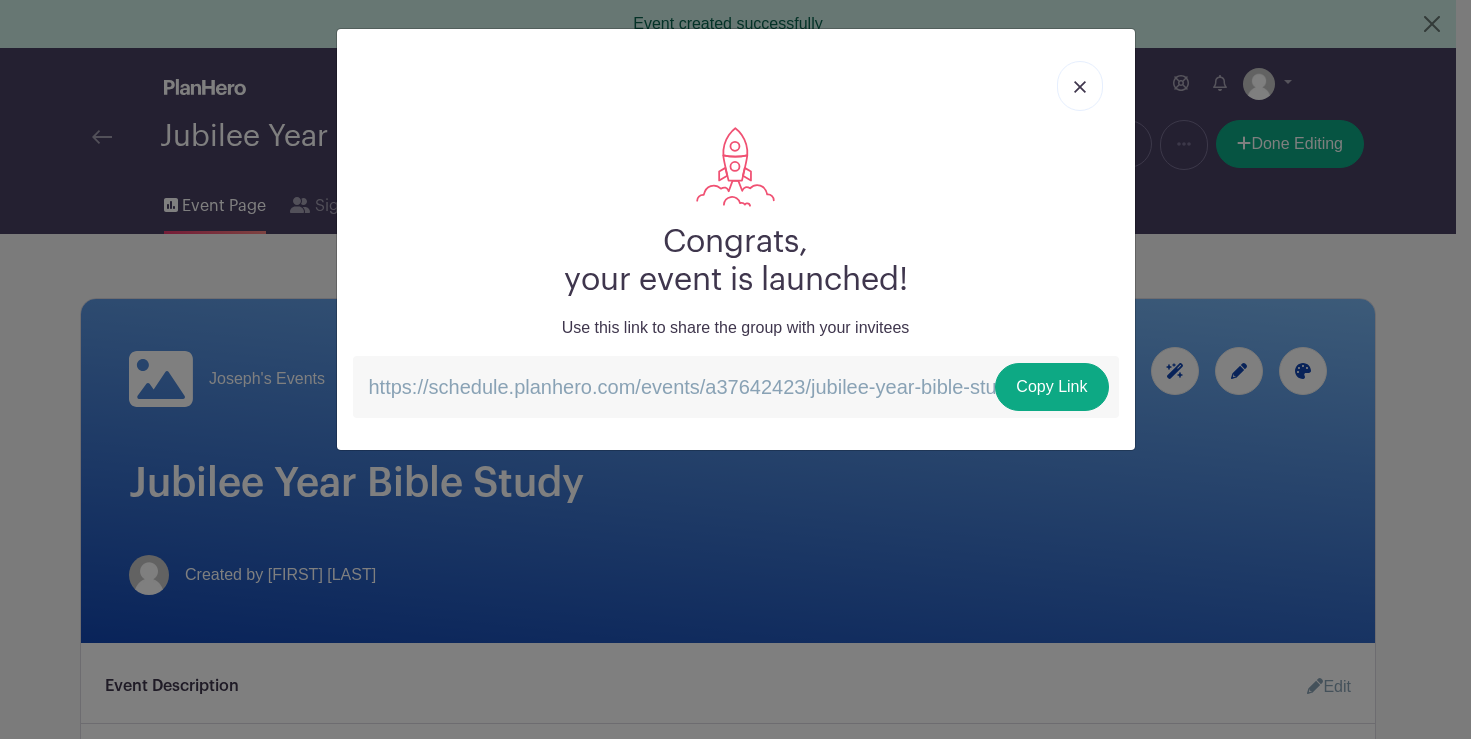 click on "https://schedule.planhero.com/events/a37642423/jubilee-year-bible-study
Copy Link" at bounding box center (736, 387) 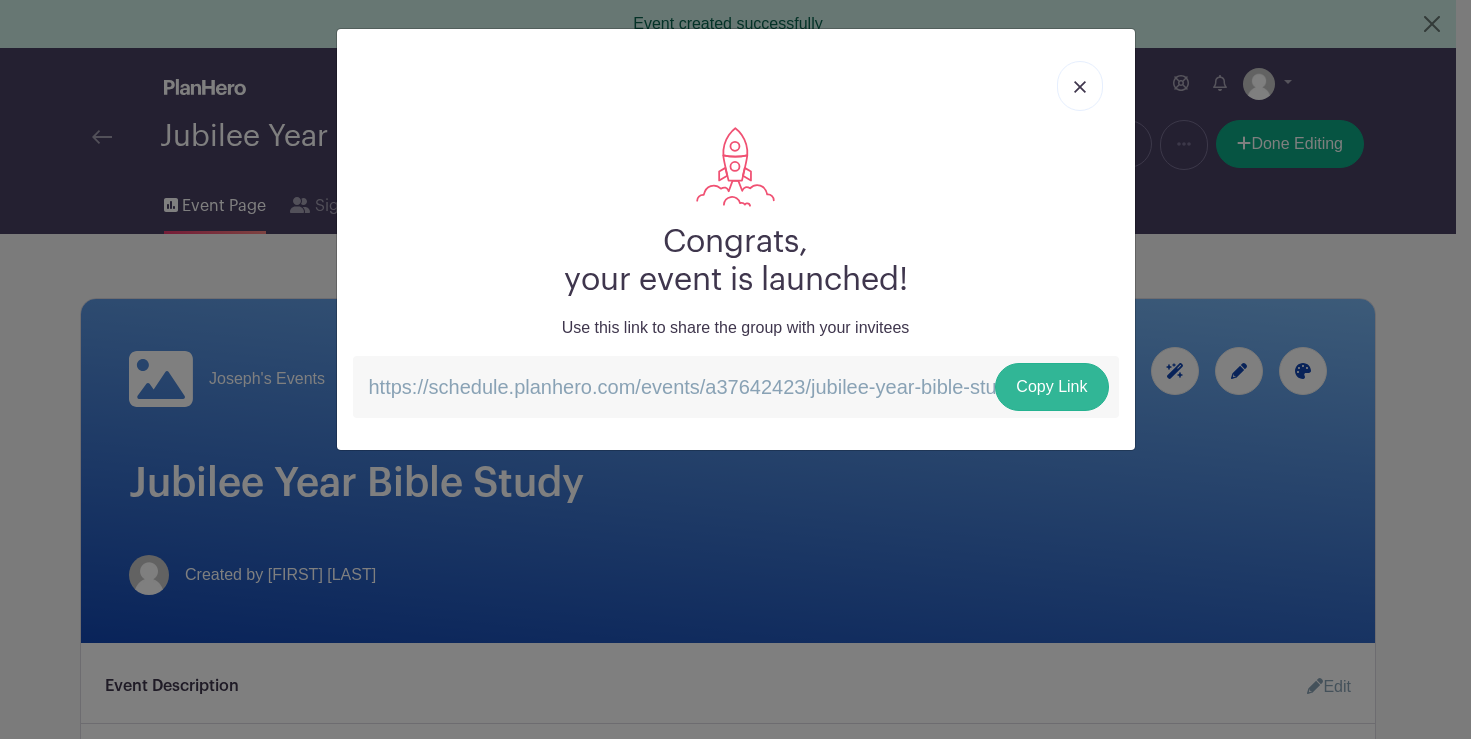 click on "Copy Link" at bounding box center (1051, 387) 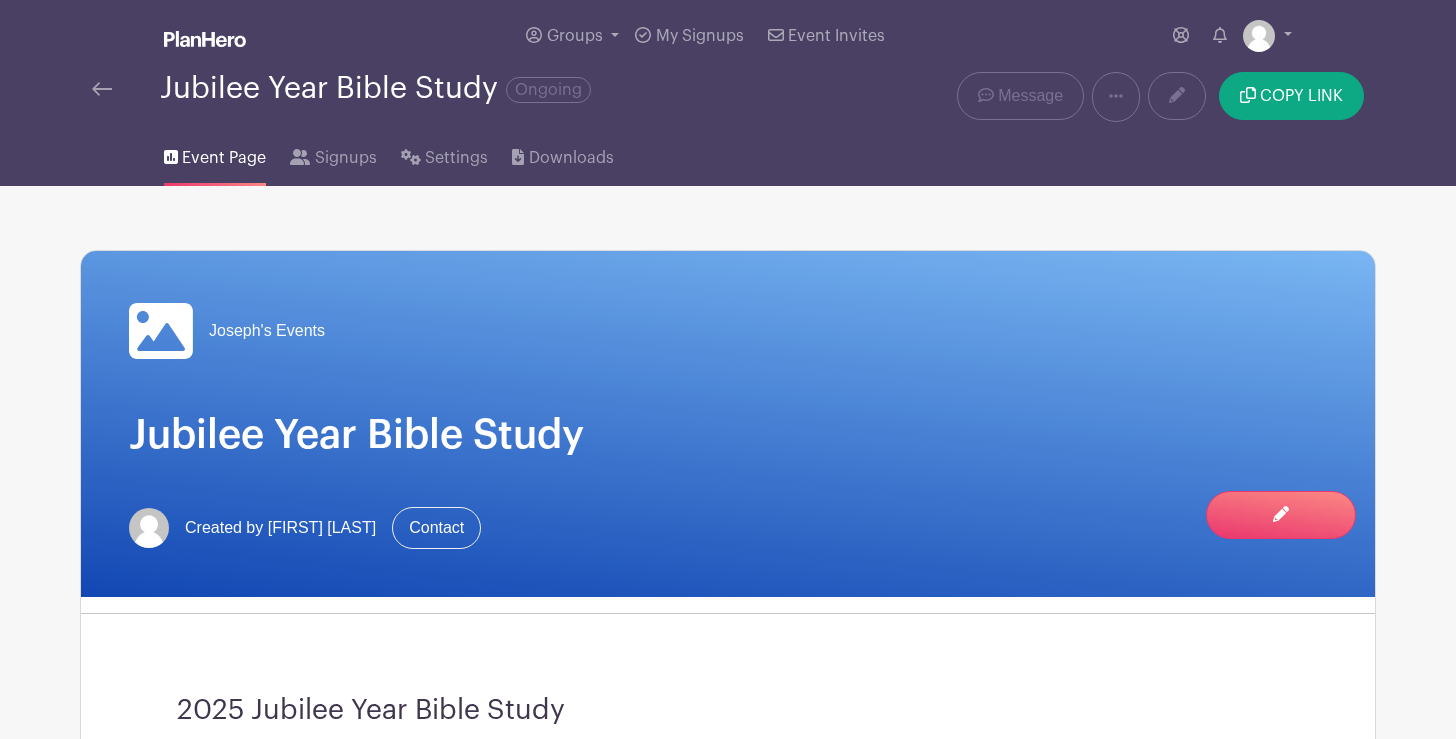scroll, scrollTop: 570, scrollLeft: 0, axis: vertical 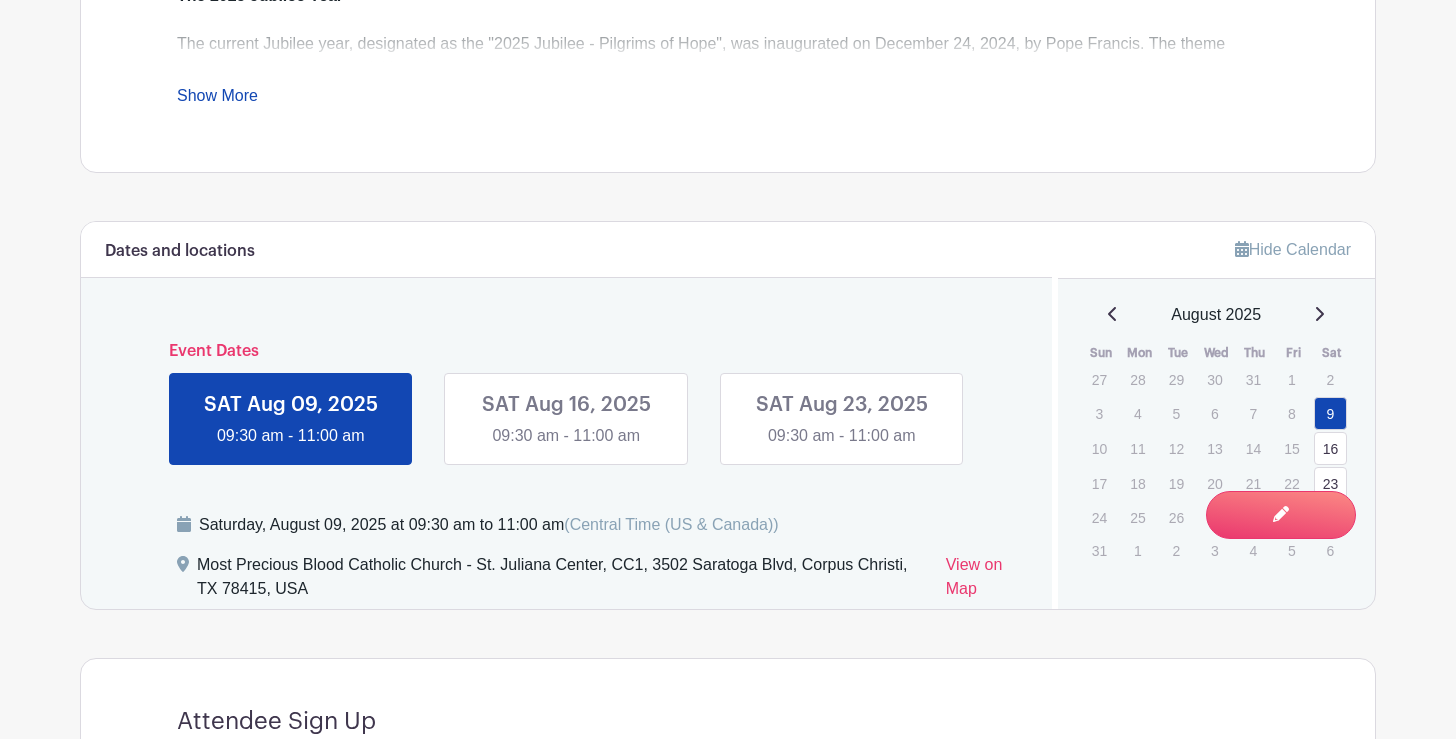 click at bounding box center [566, 448] 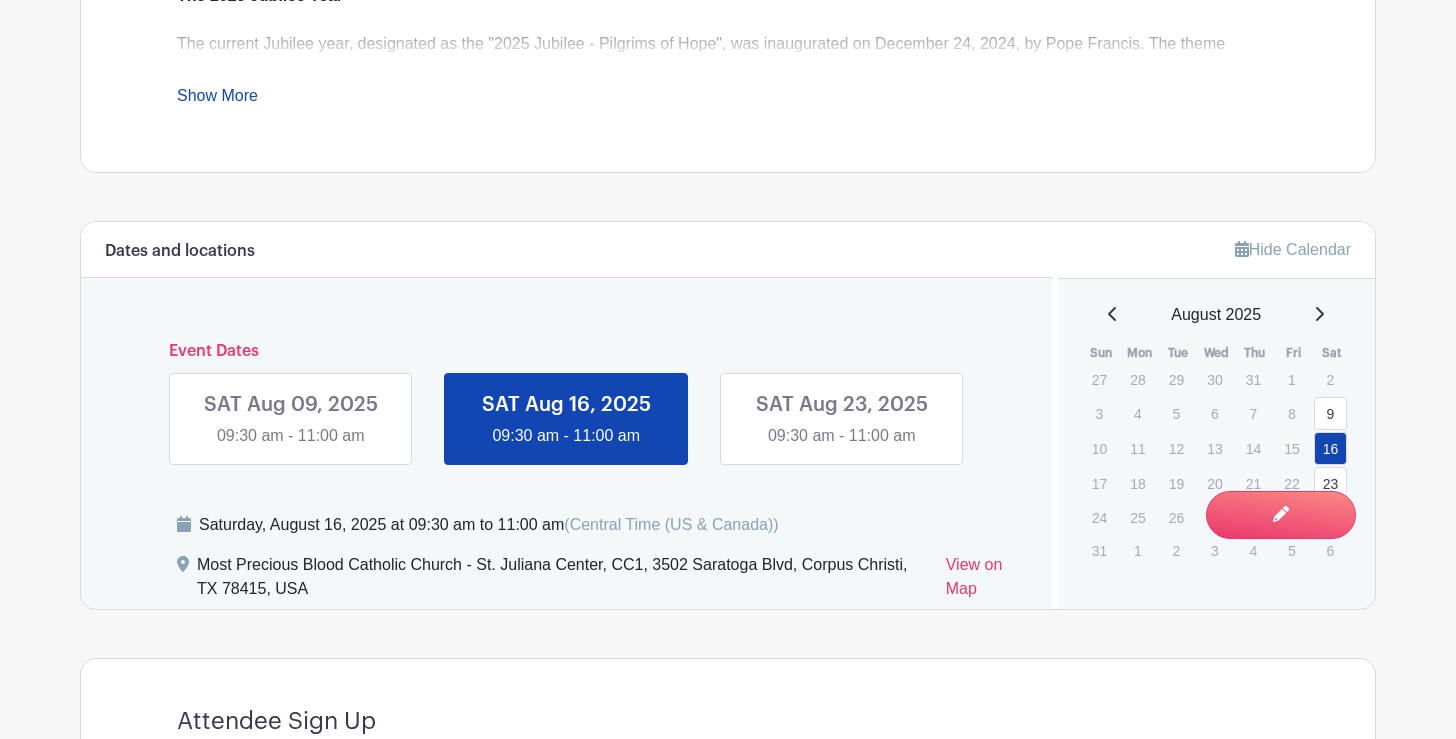 click at bounding box center (291, 448) 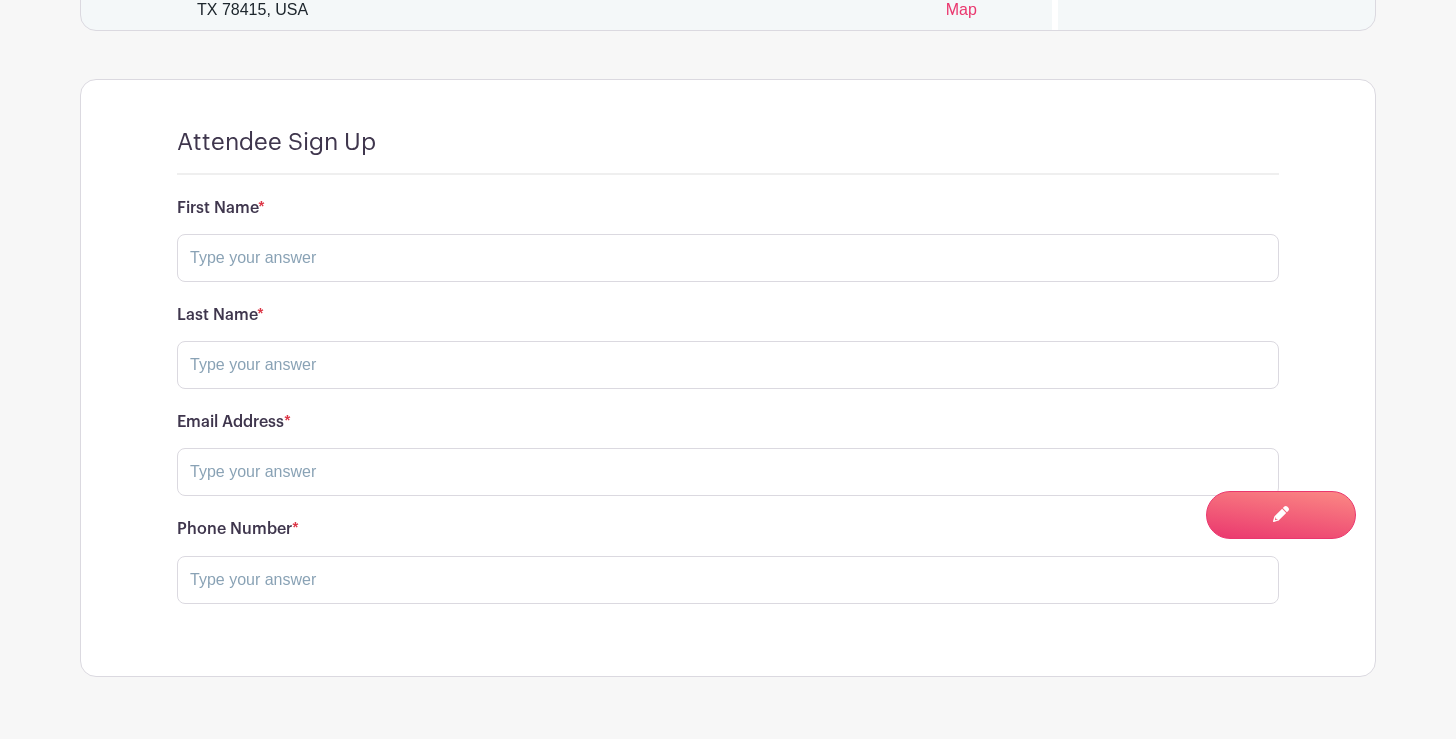 scroll, scrollTop: 1581, scrollLeft: 0, axis: vertical 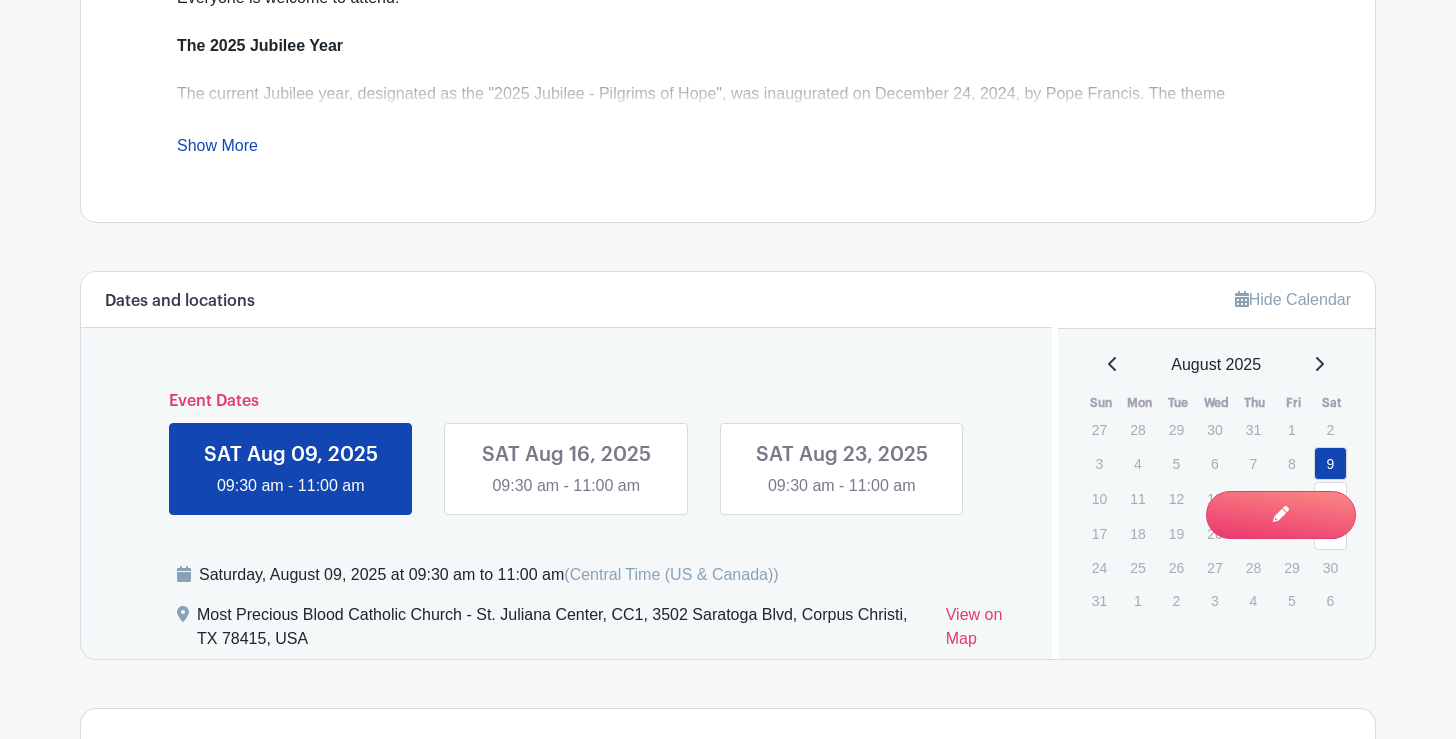 click at bounding box center (566, 498) 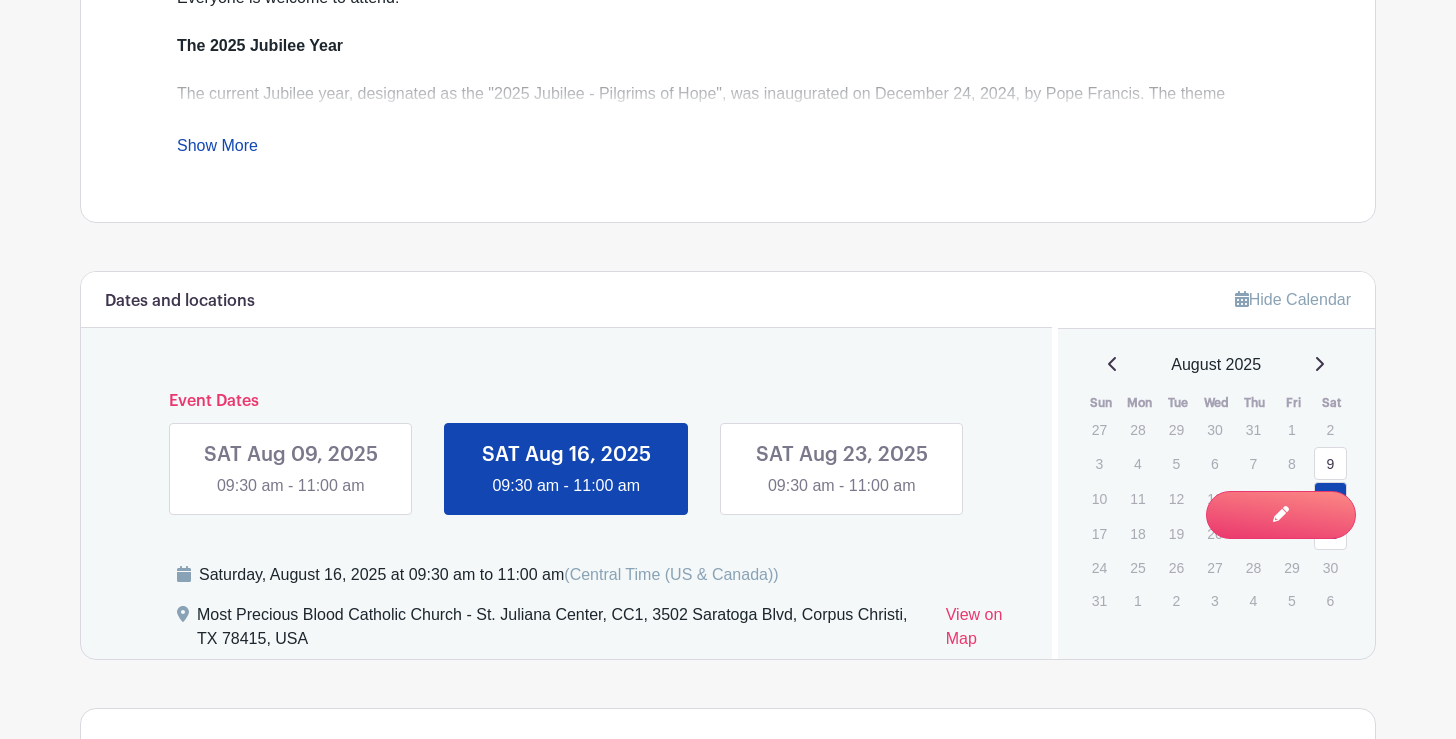 click at bounding box center (842, 498) 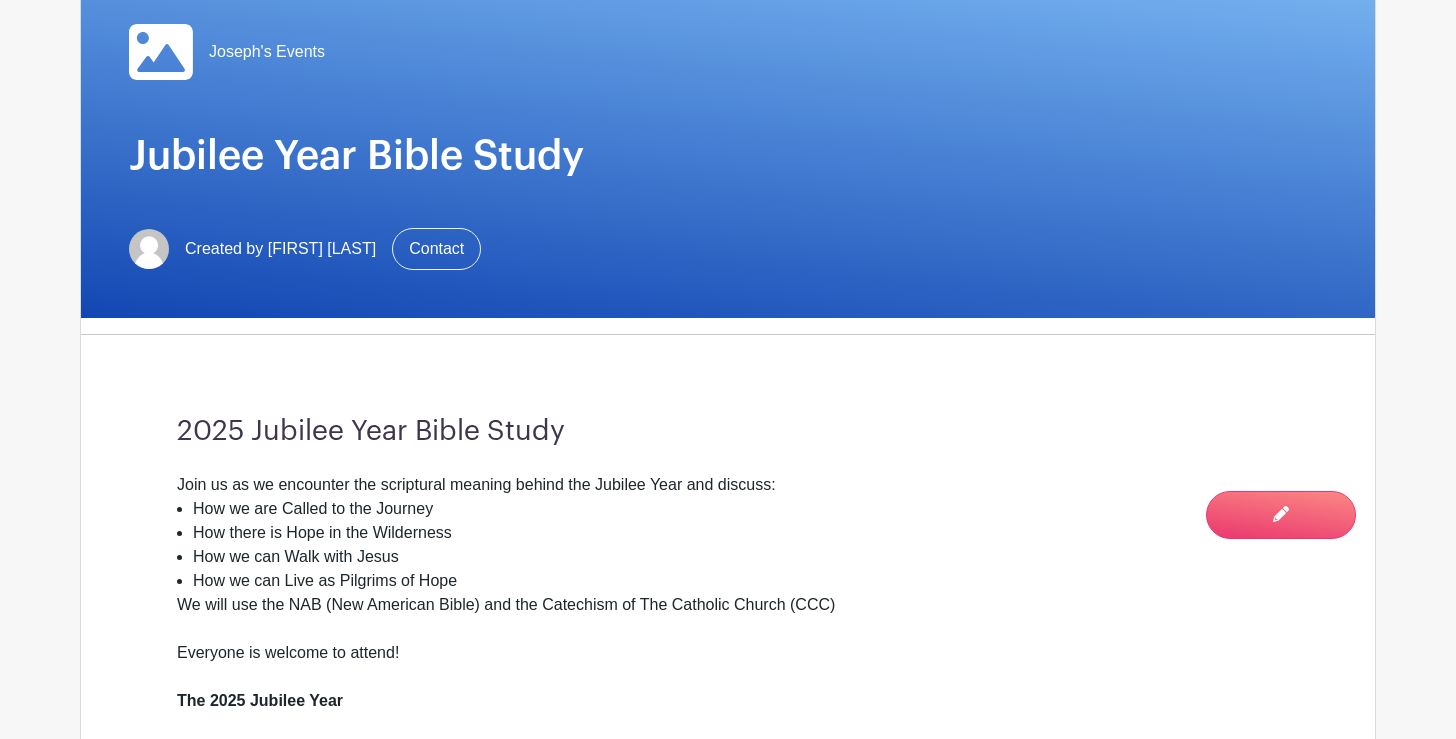 scroll, scrollTop: 79, scrollLeft: 0, axis: vertical 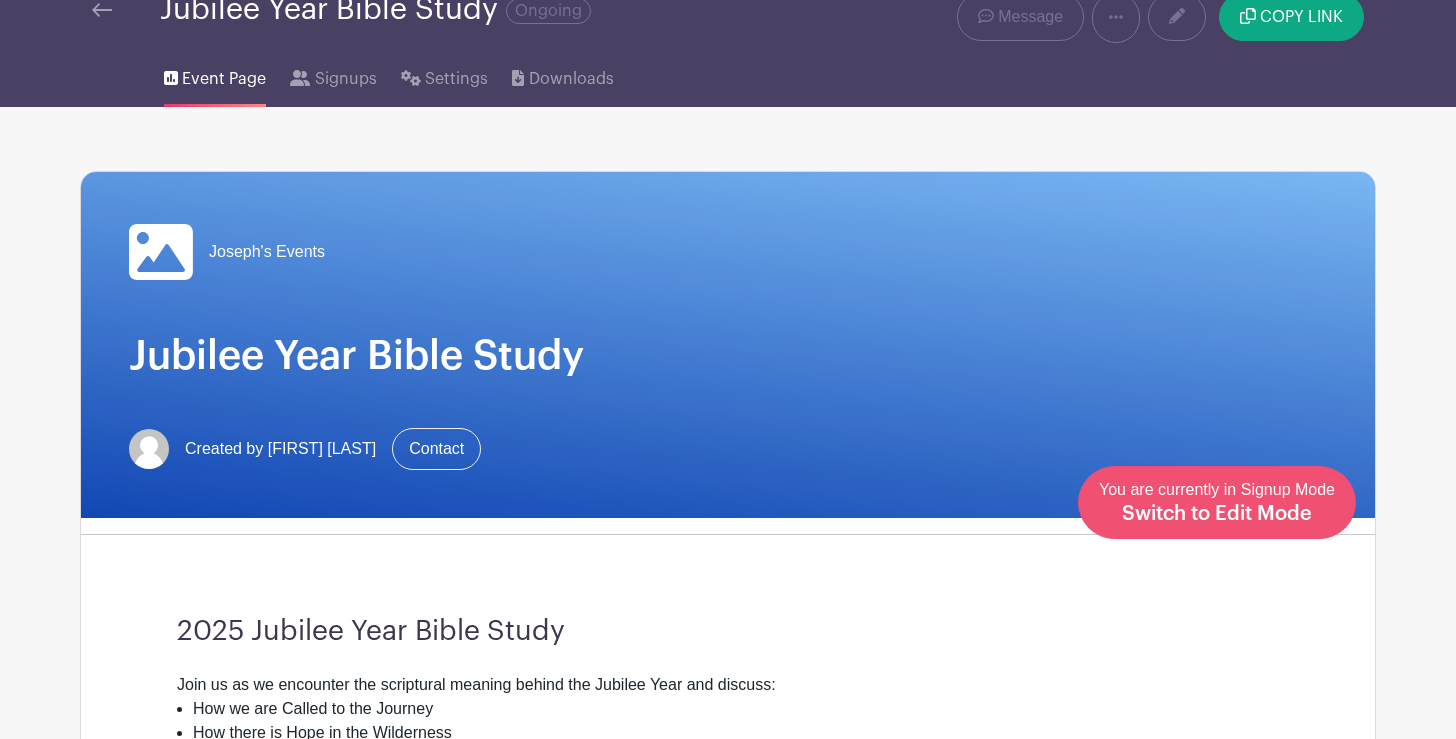 click on "You are currently in Signup Mode
Switch to Edit Mode" at bounding box center [1217, 502] 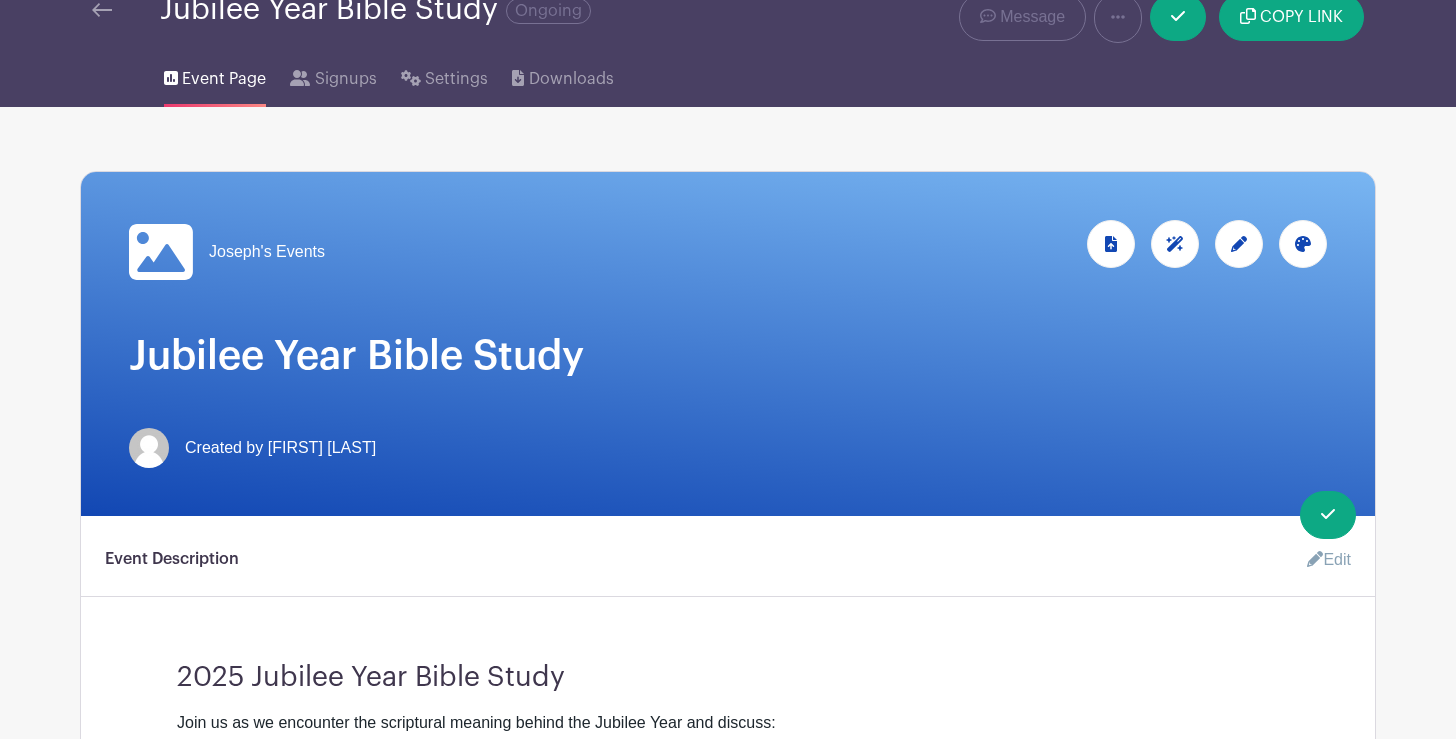 scroll, scrollTop: 0, scrollLeft: 0, axis: both 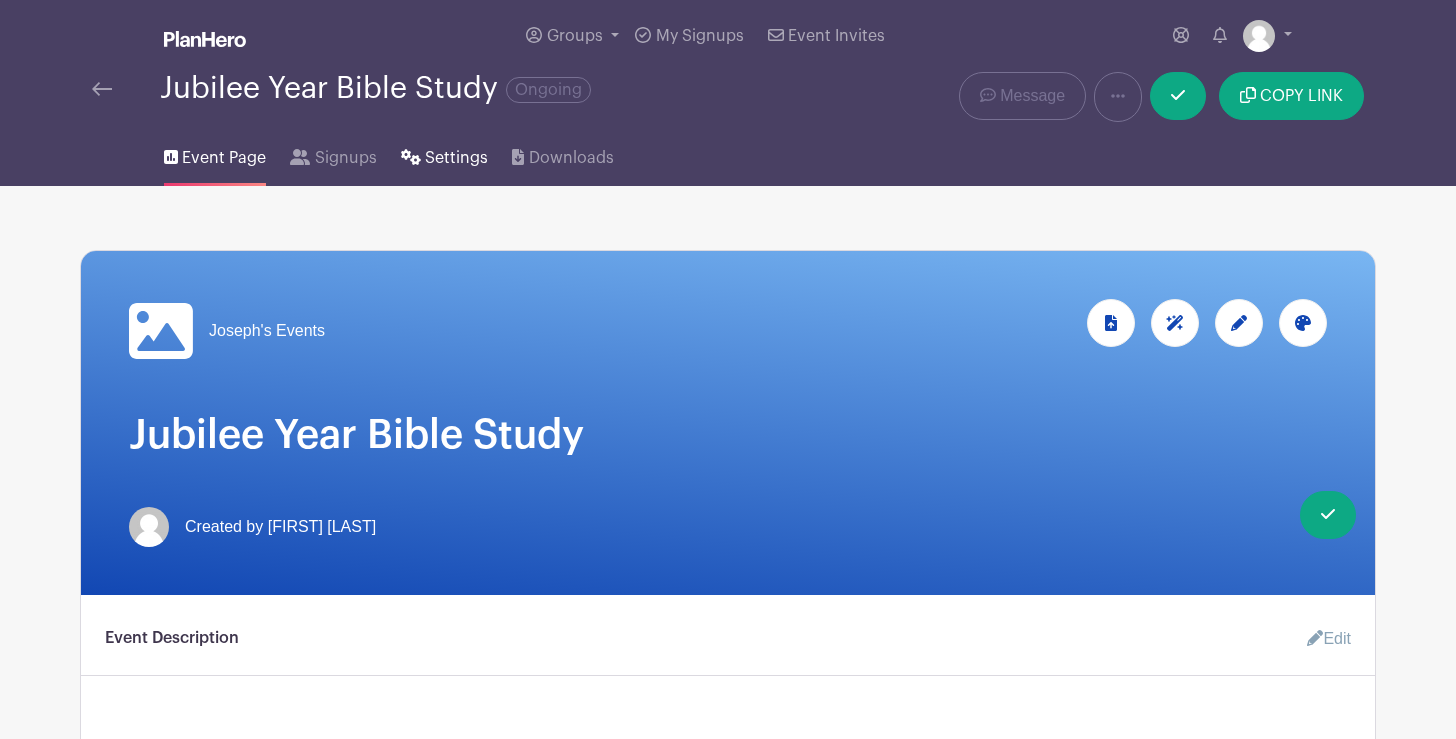 click on "Settings" at bounding box center (456, 158) 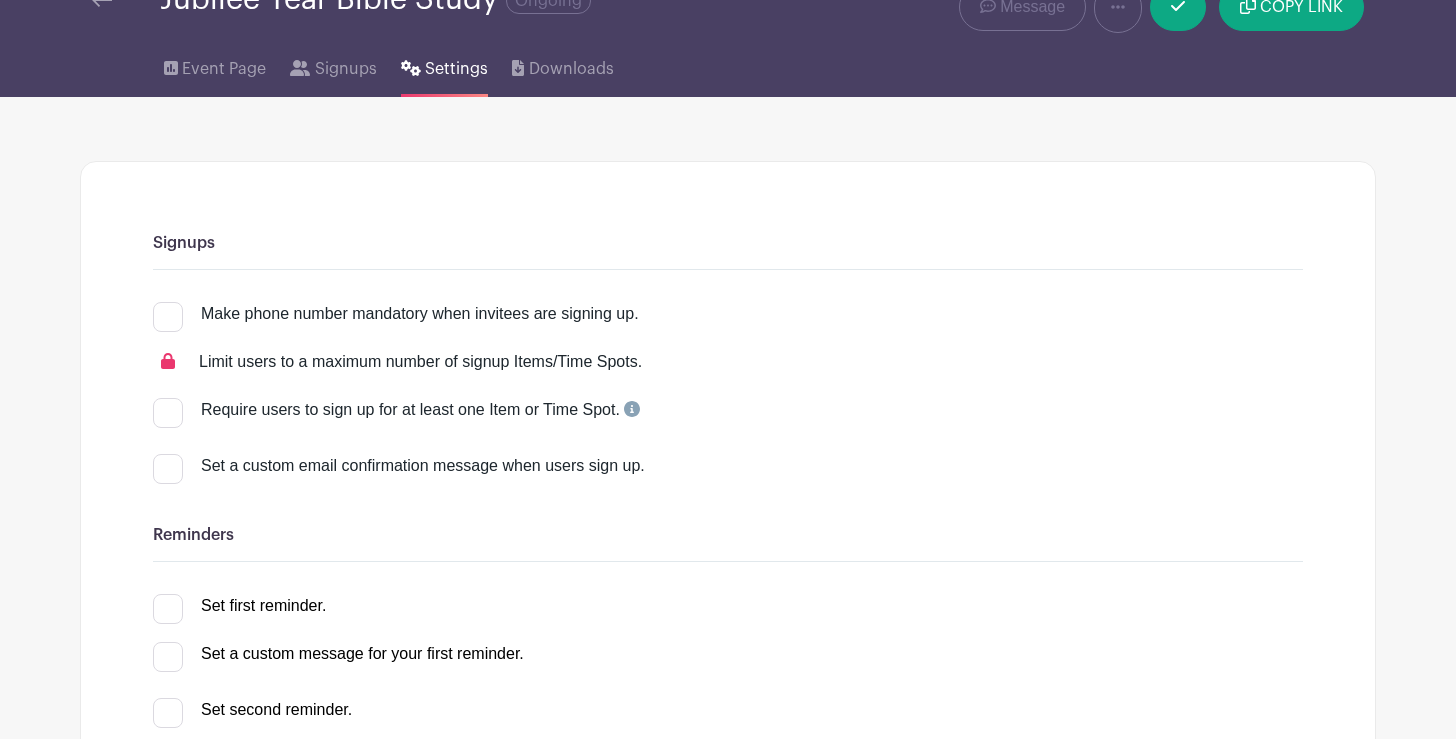 scroll, scrollTop: 0, scrollLeft: 0, axis: both 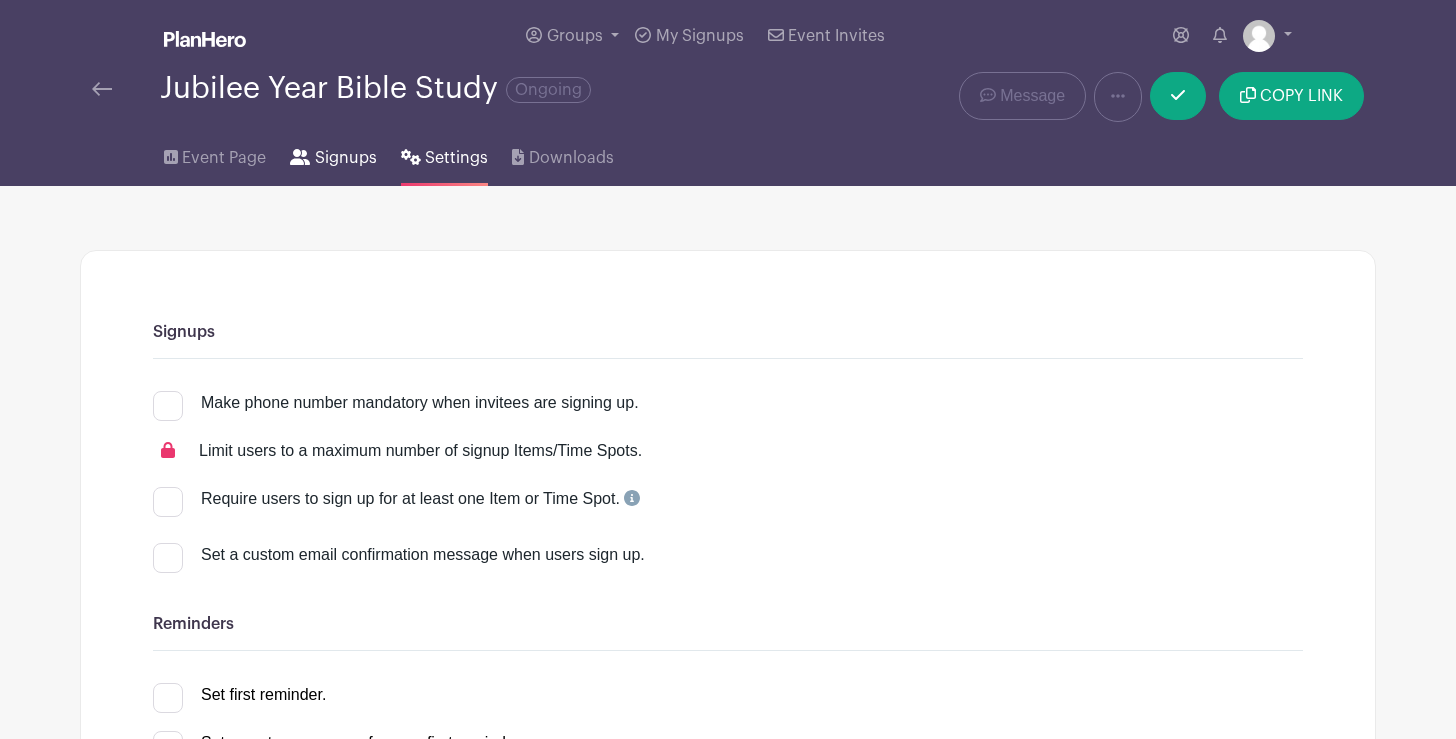 click on "Signups" at bounding box center [333, 154] 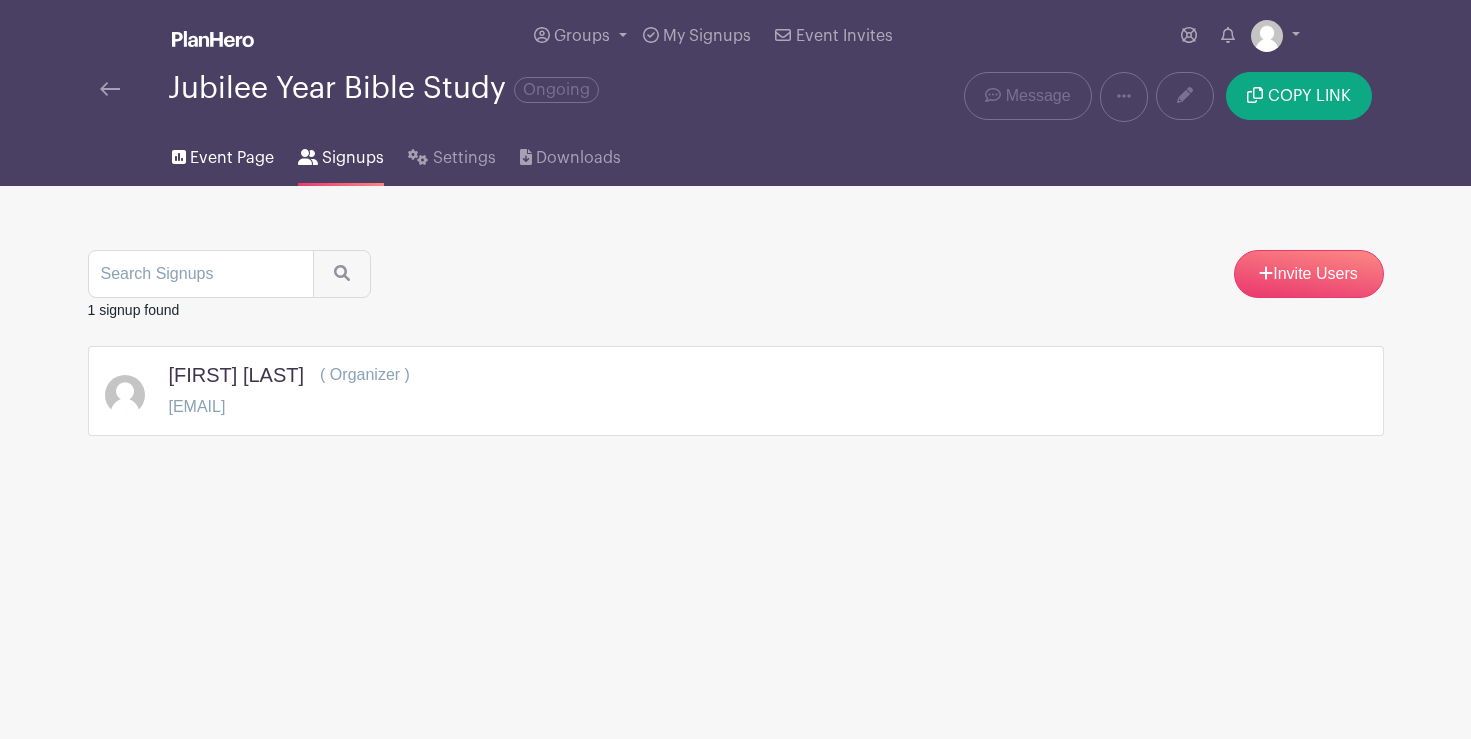 click on "Event Page" at bounding box center [232, 158] 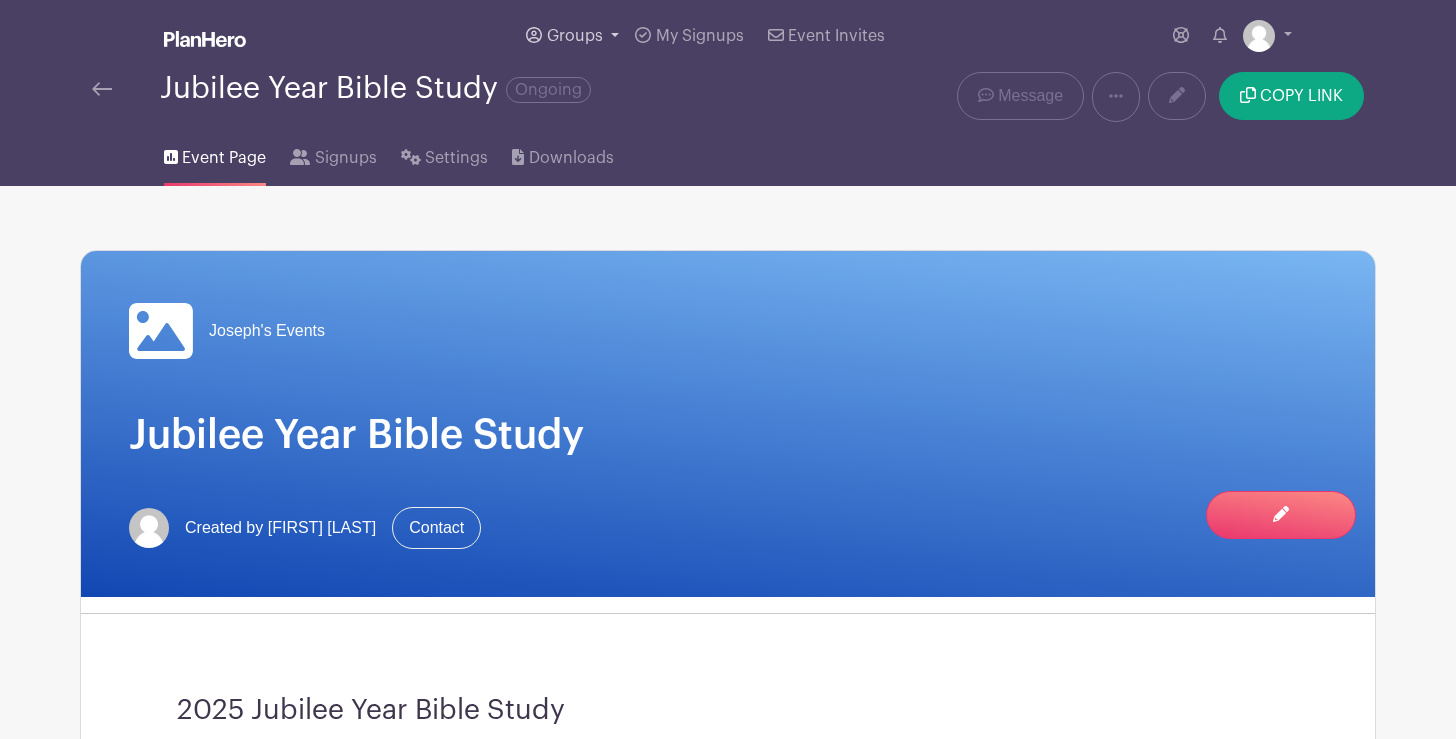 click on "Groups" at bounding box center [572, 36] 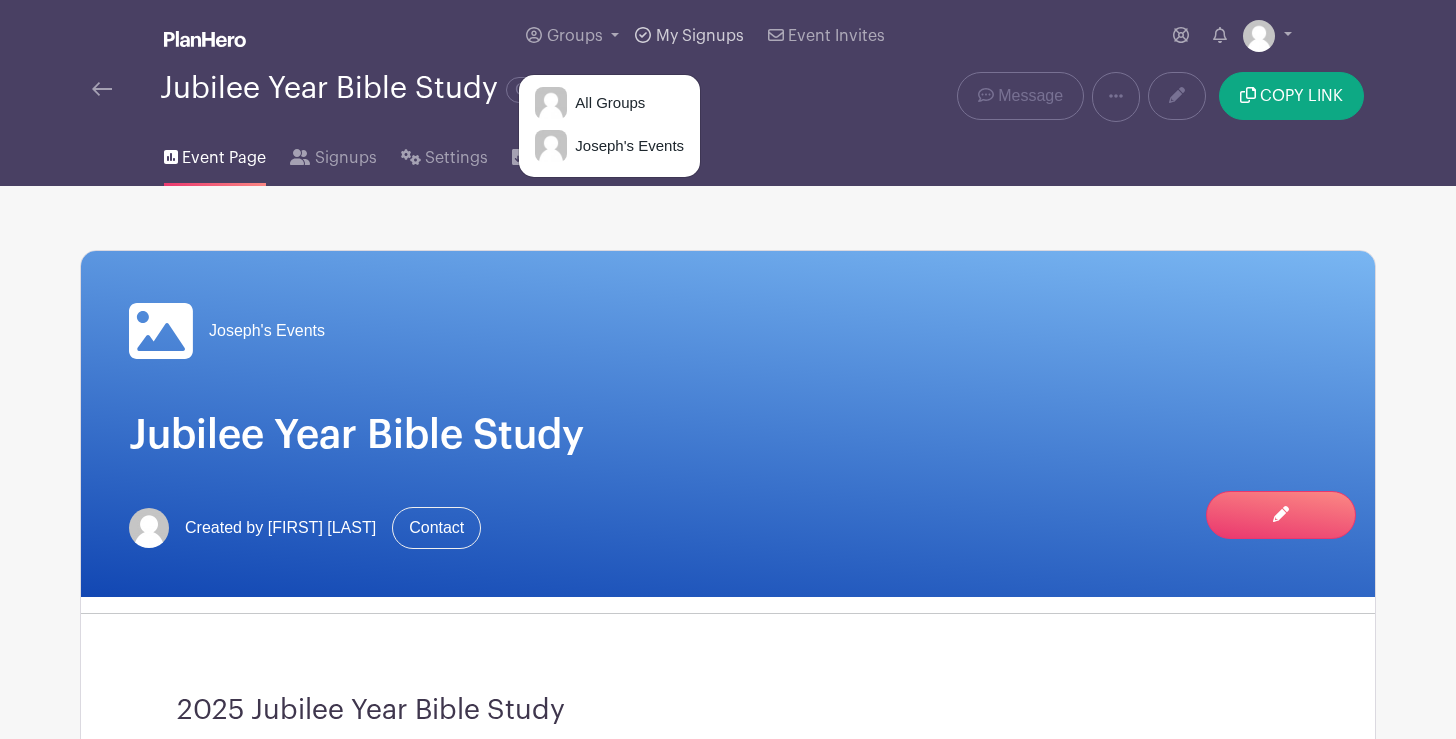 click on "My Signups" at bounding box center [700, 36] 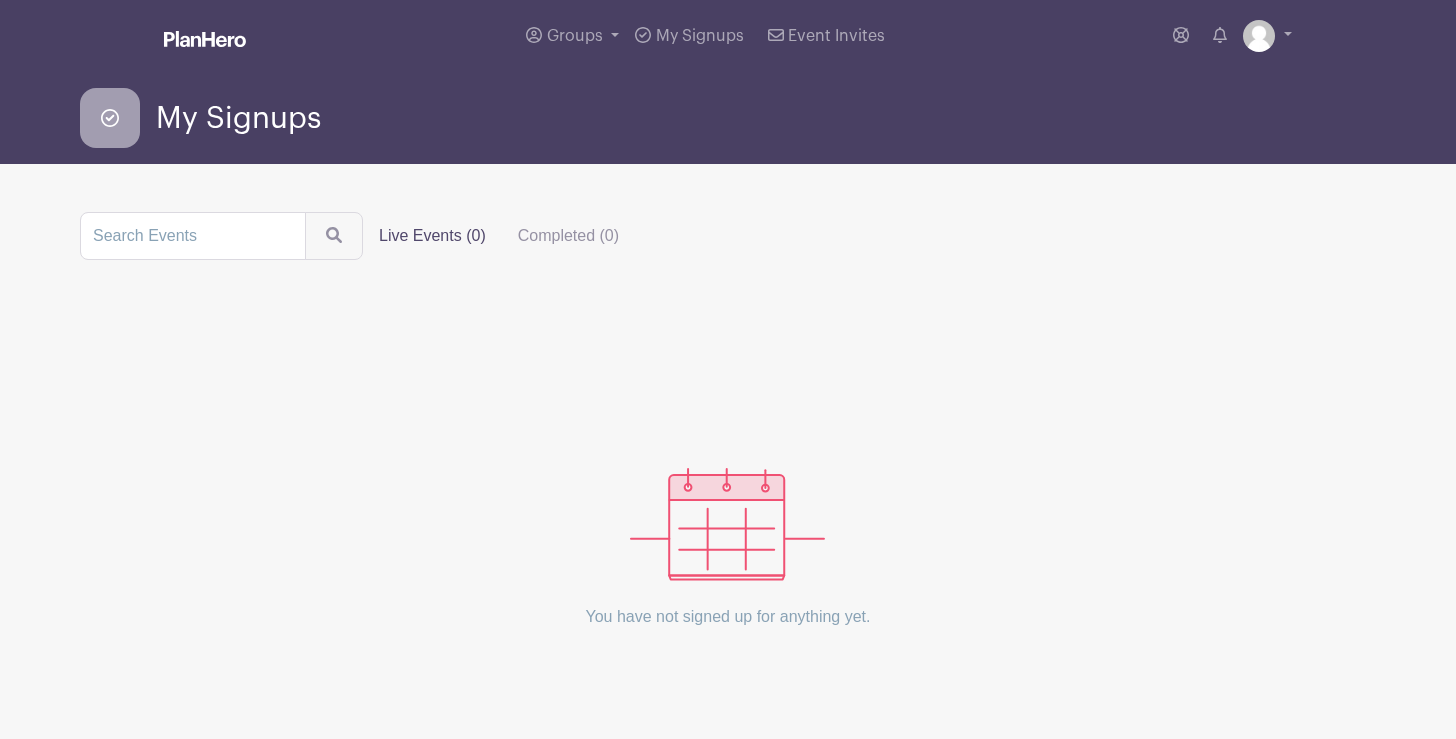 click at bounding box center [727, 524] 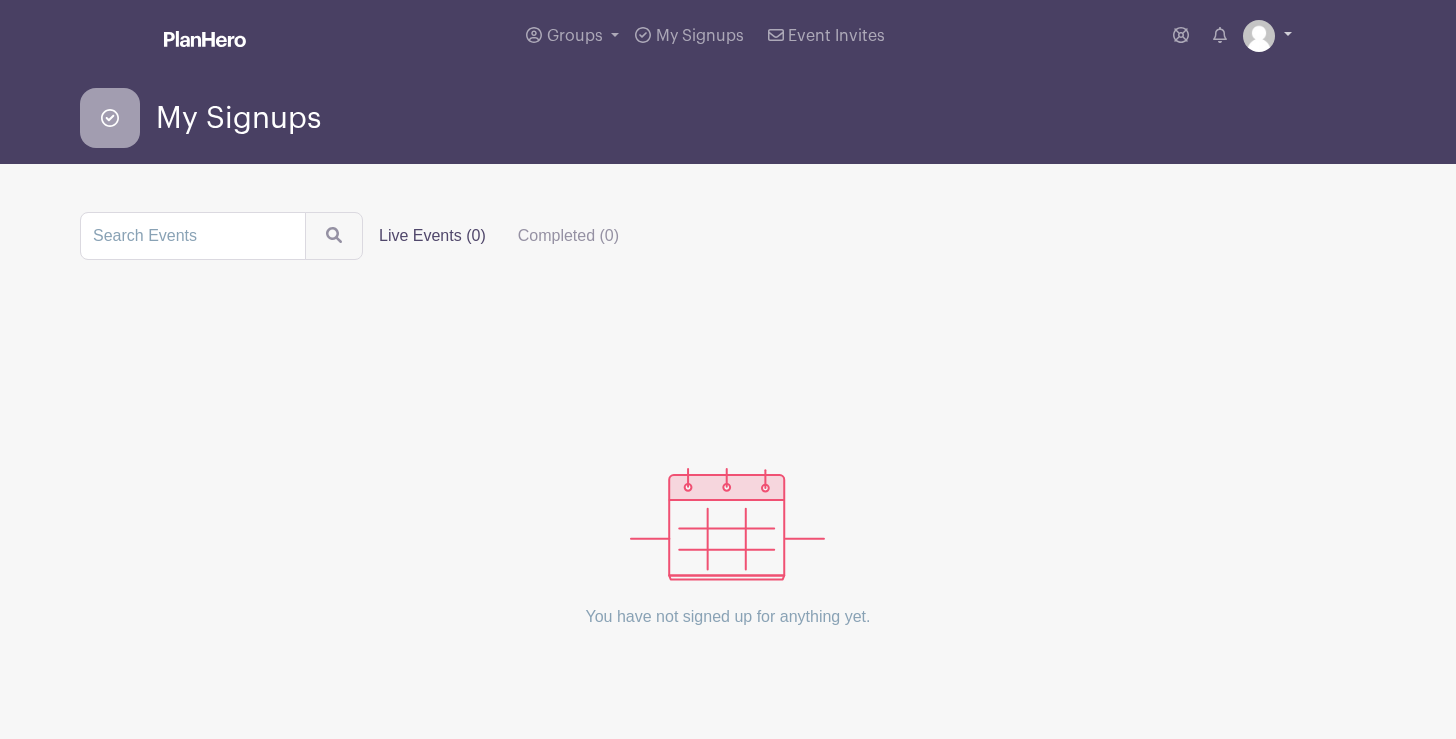 click at bounding box center [1259, 36] 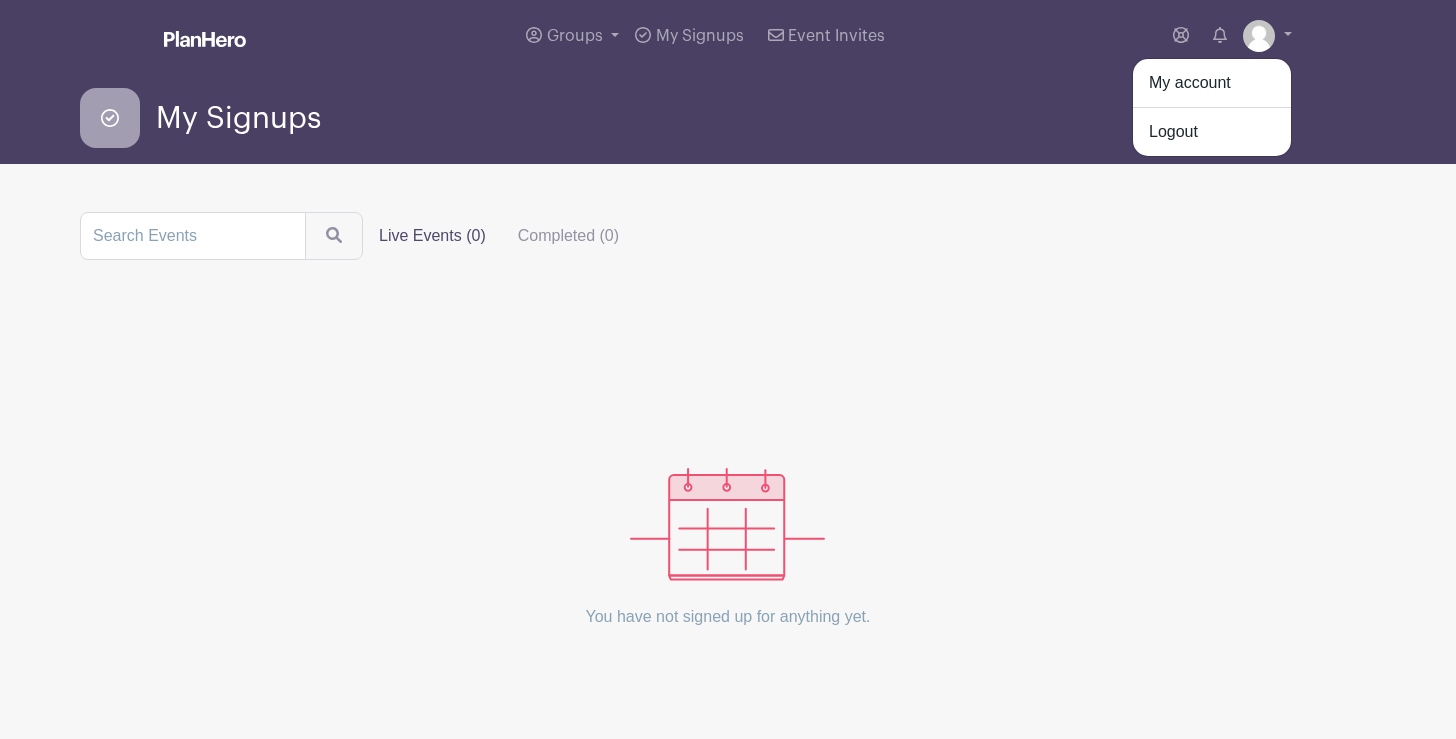 click 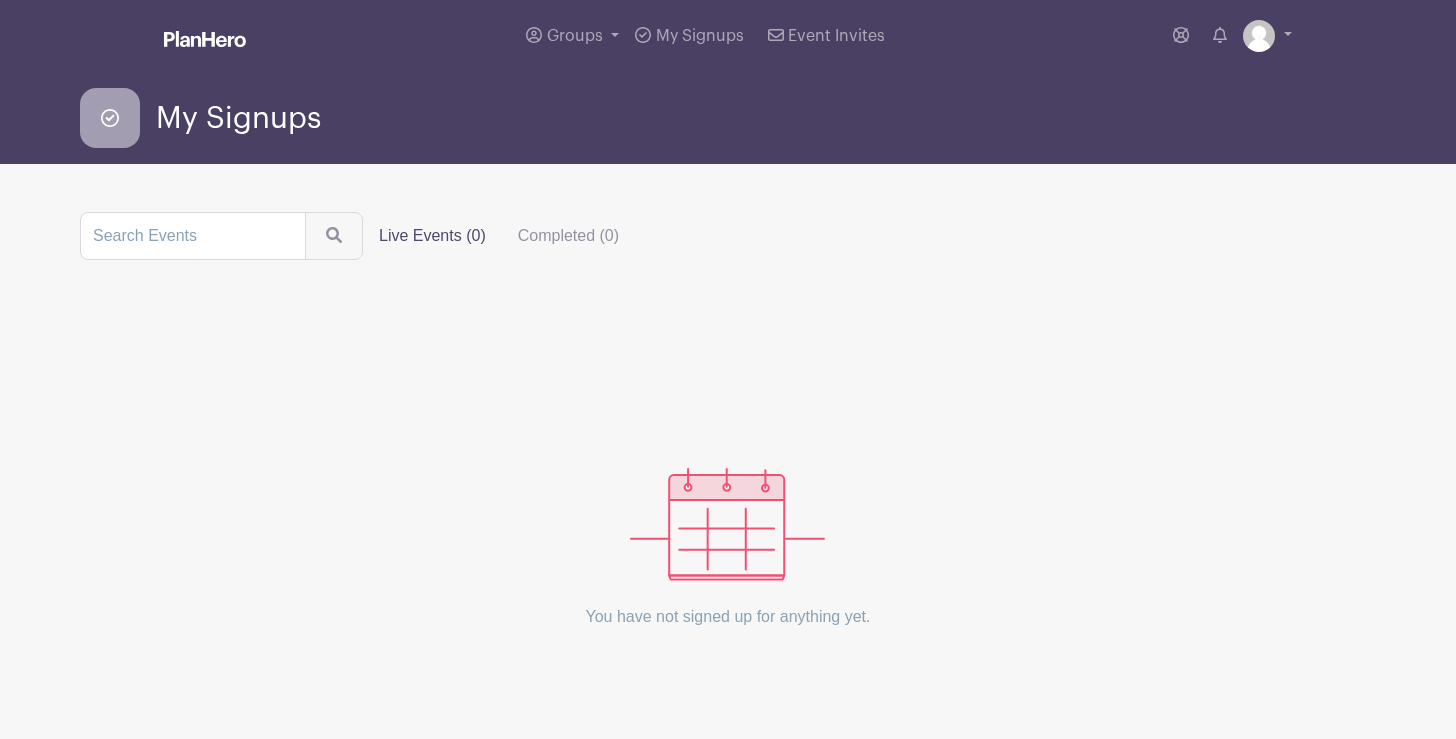 click on "My Signups" at bounding box center (238, 118) 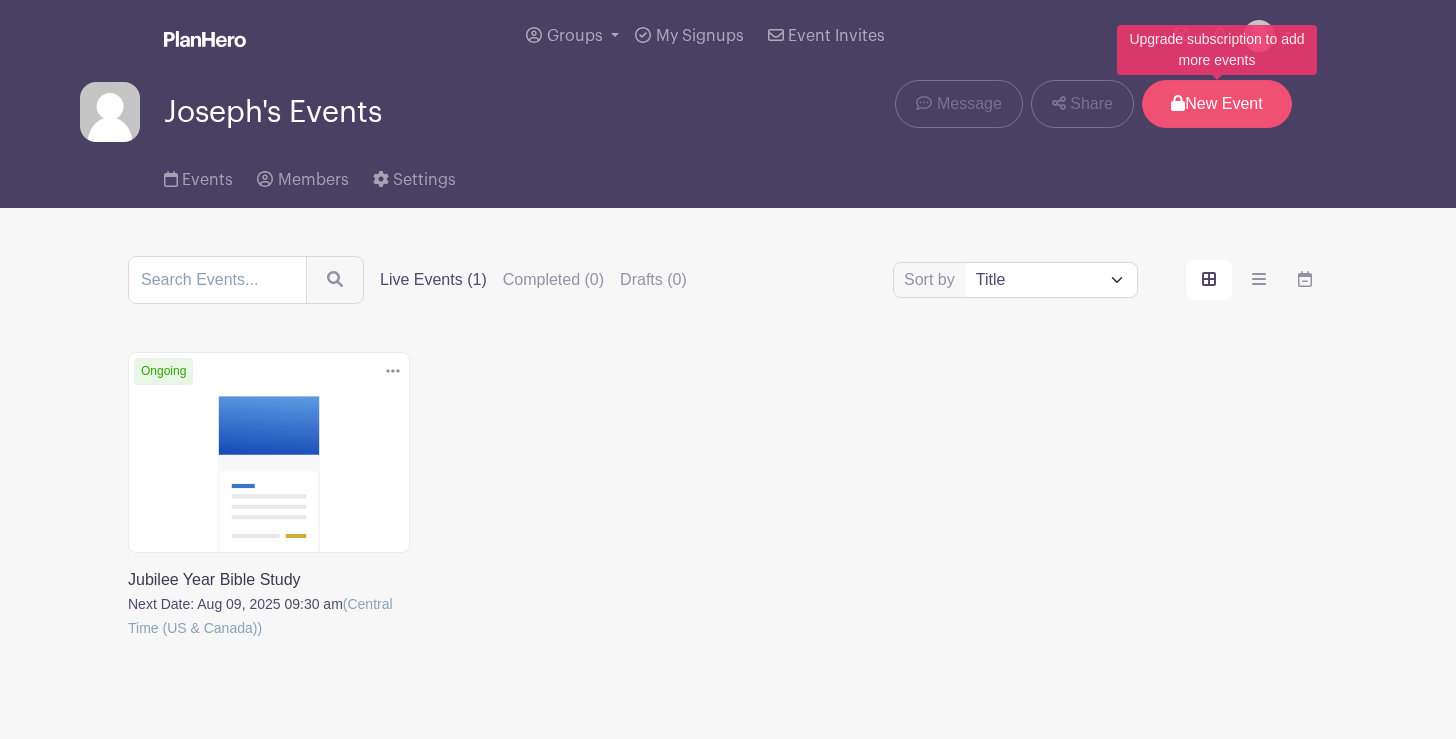 click 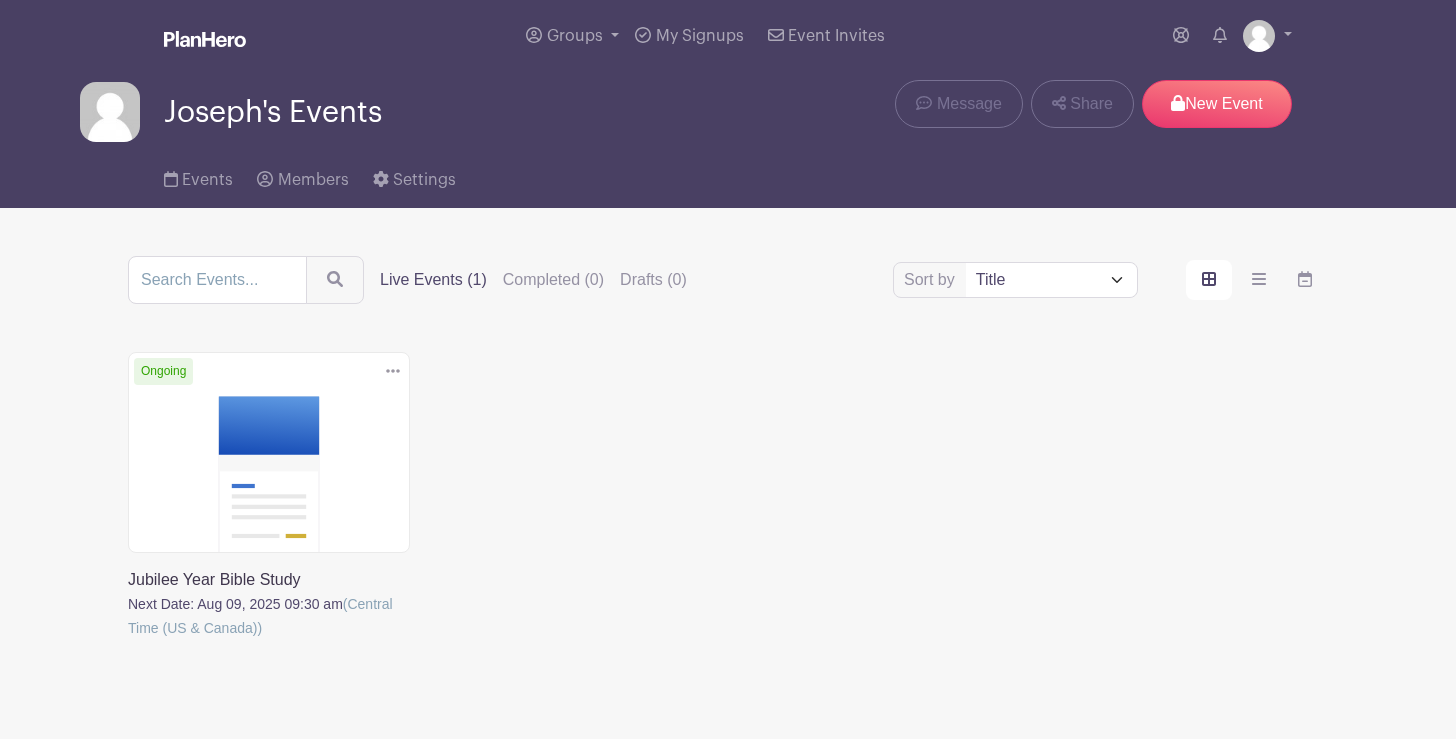 click 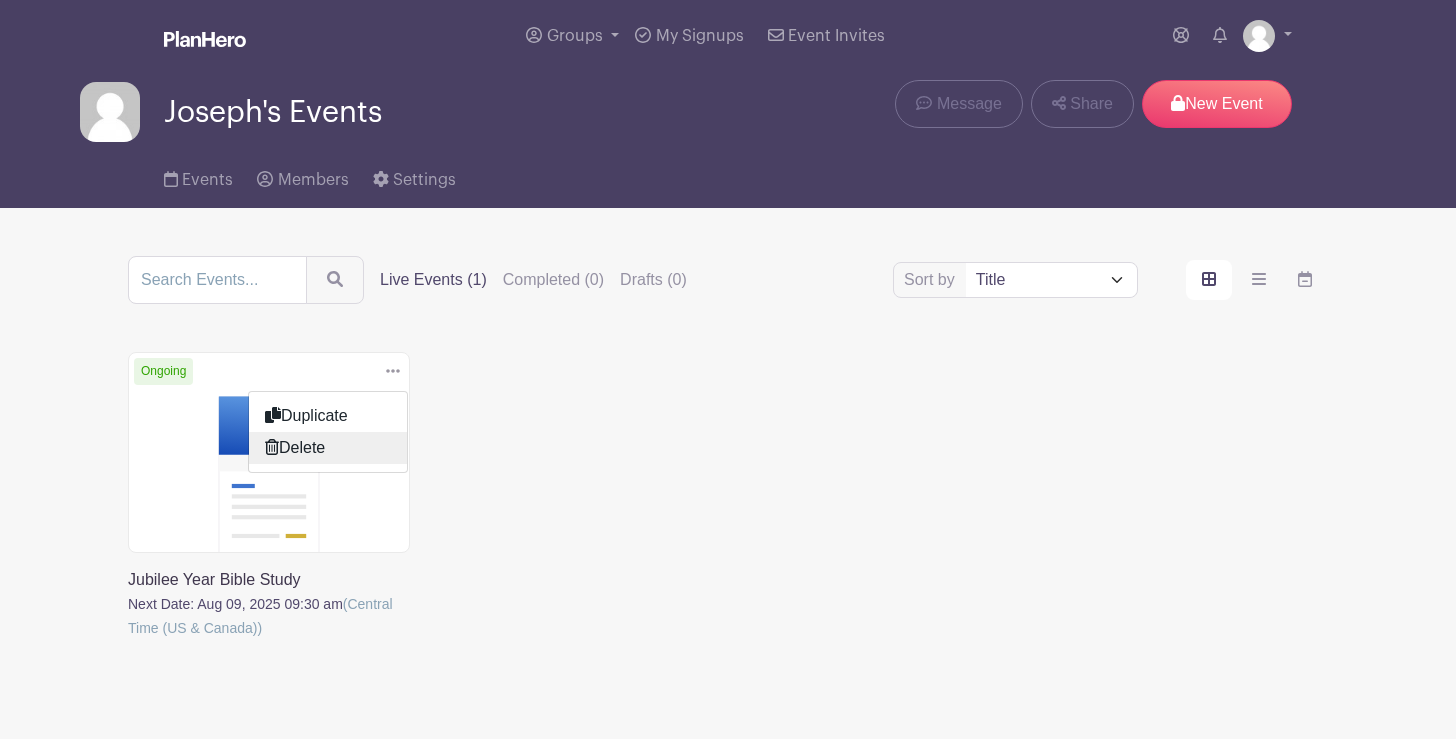 click on "Delete" at bounding box center [328, 448] 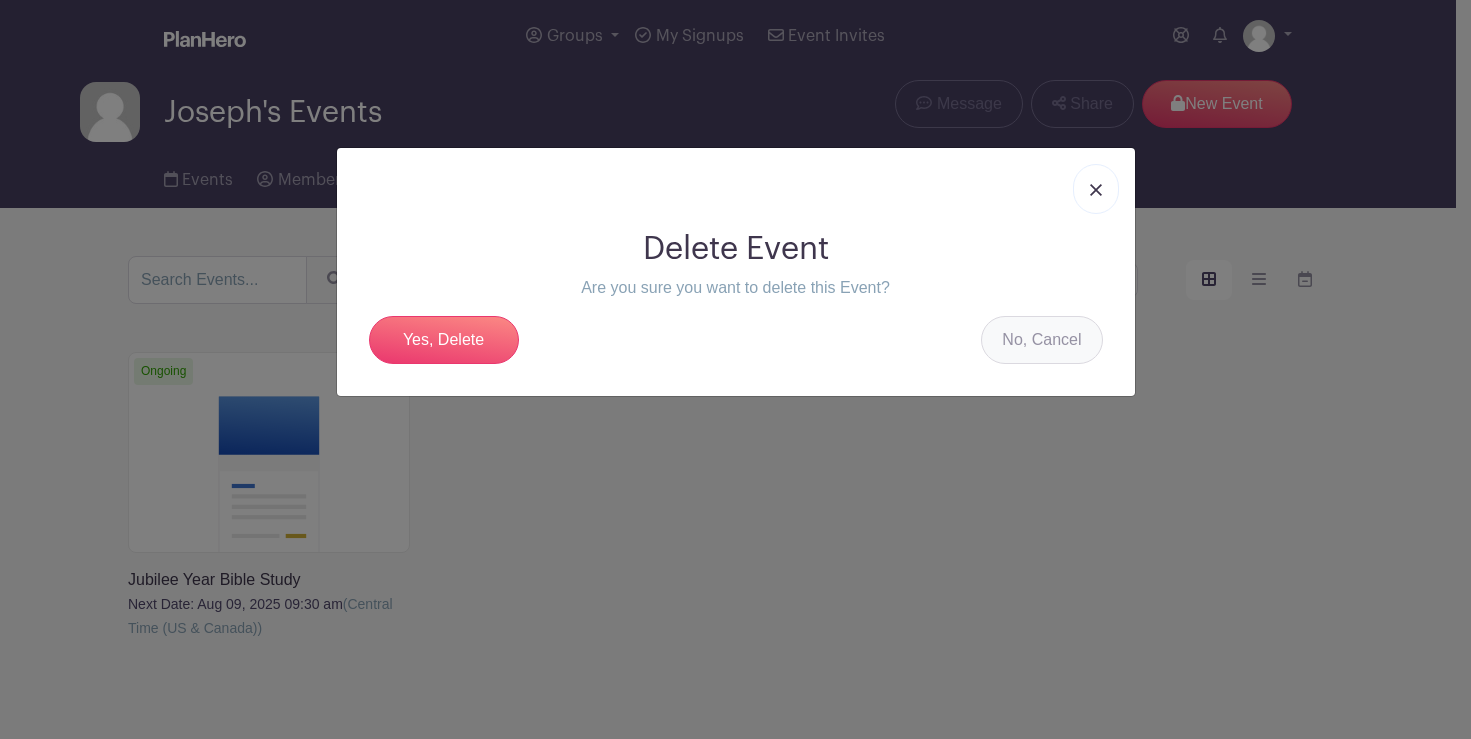 click on "No, Cancel" at bounding box center [1041, 340] 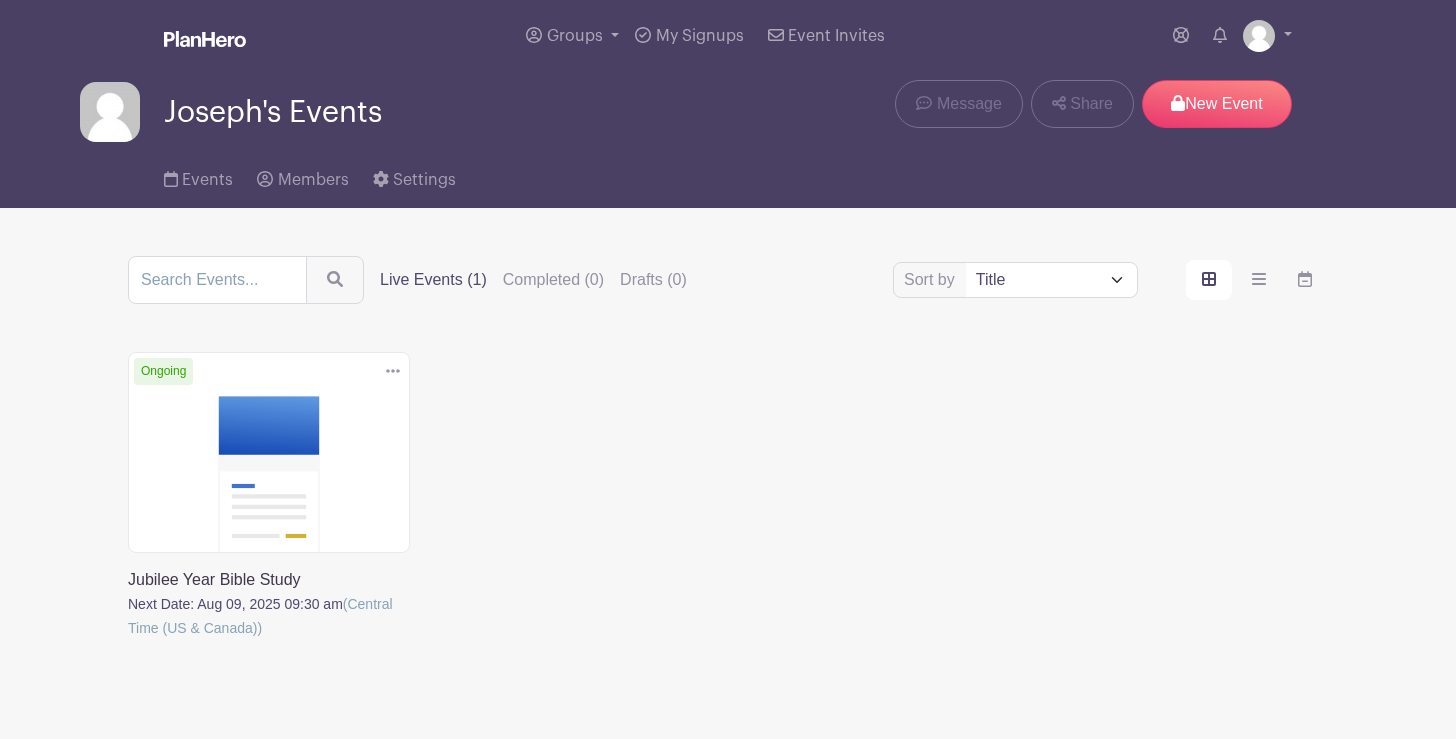 click at bounding box center (128, 640) 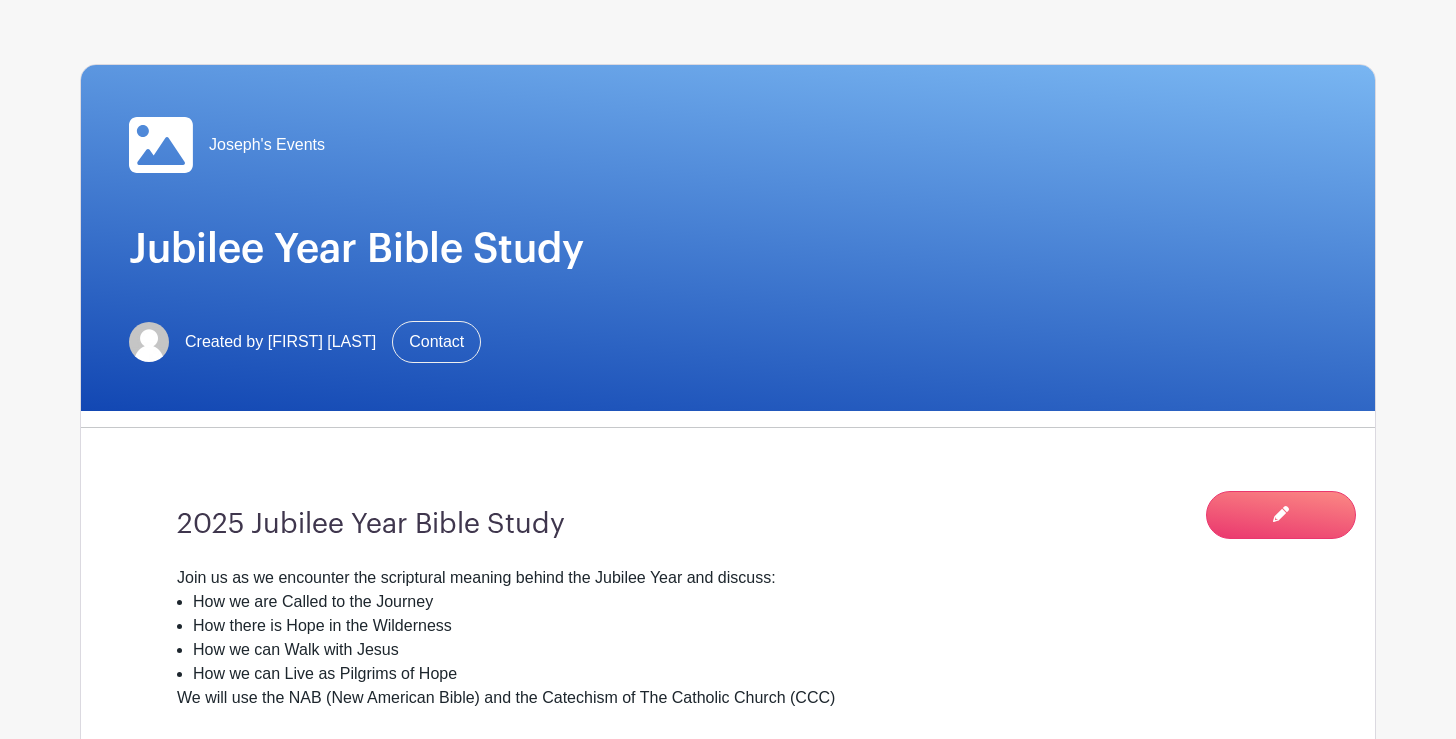 scroll, scrollTop: 190, scrollLeft: 0, axis: vertical 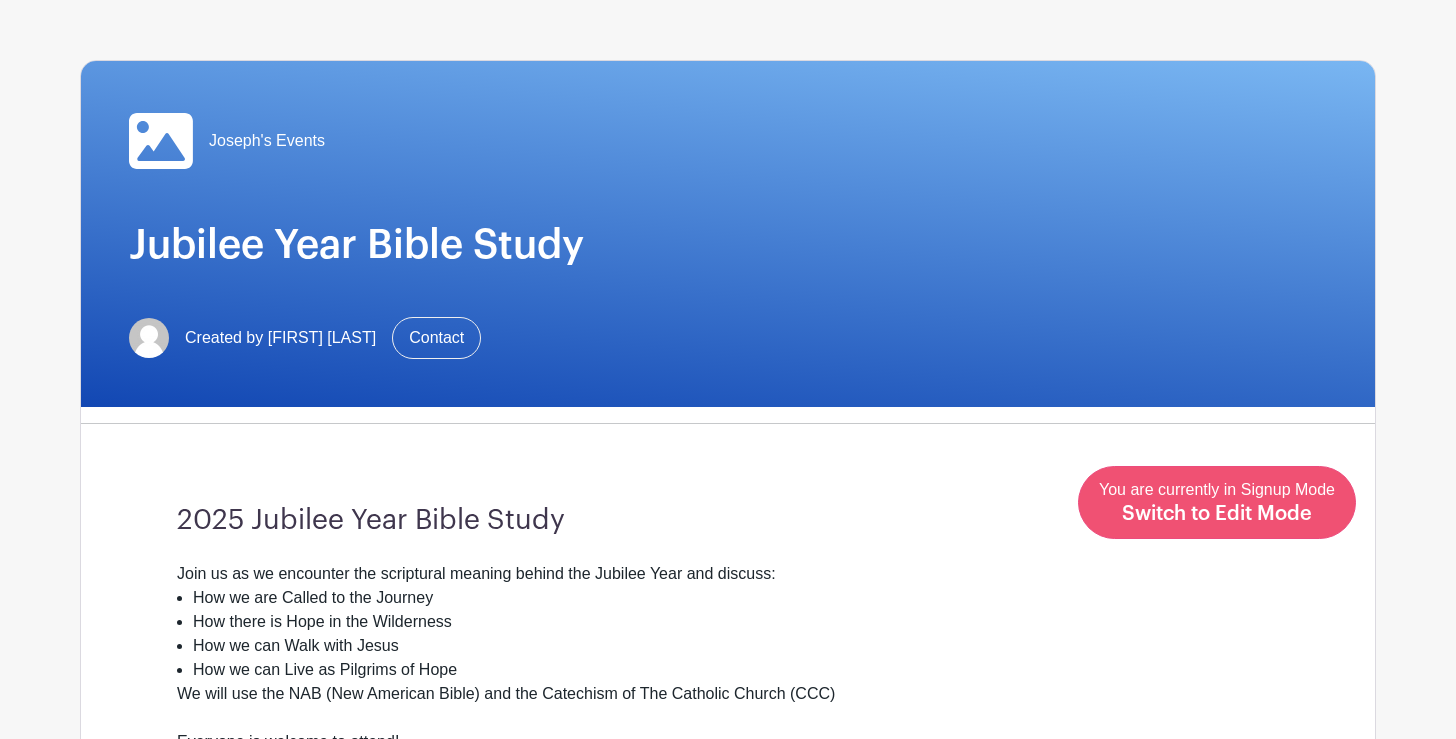 click on "Switch to Edit Mode" at bounding box center [1217, 514] 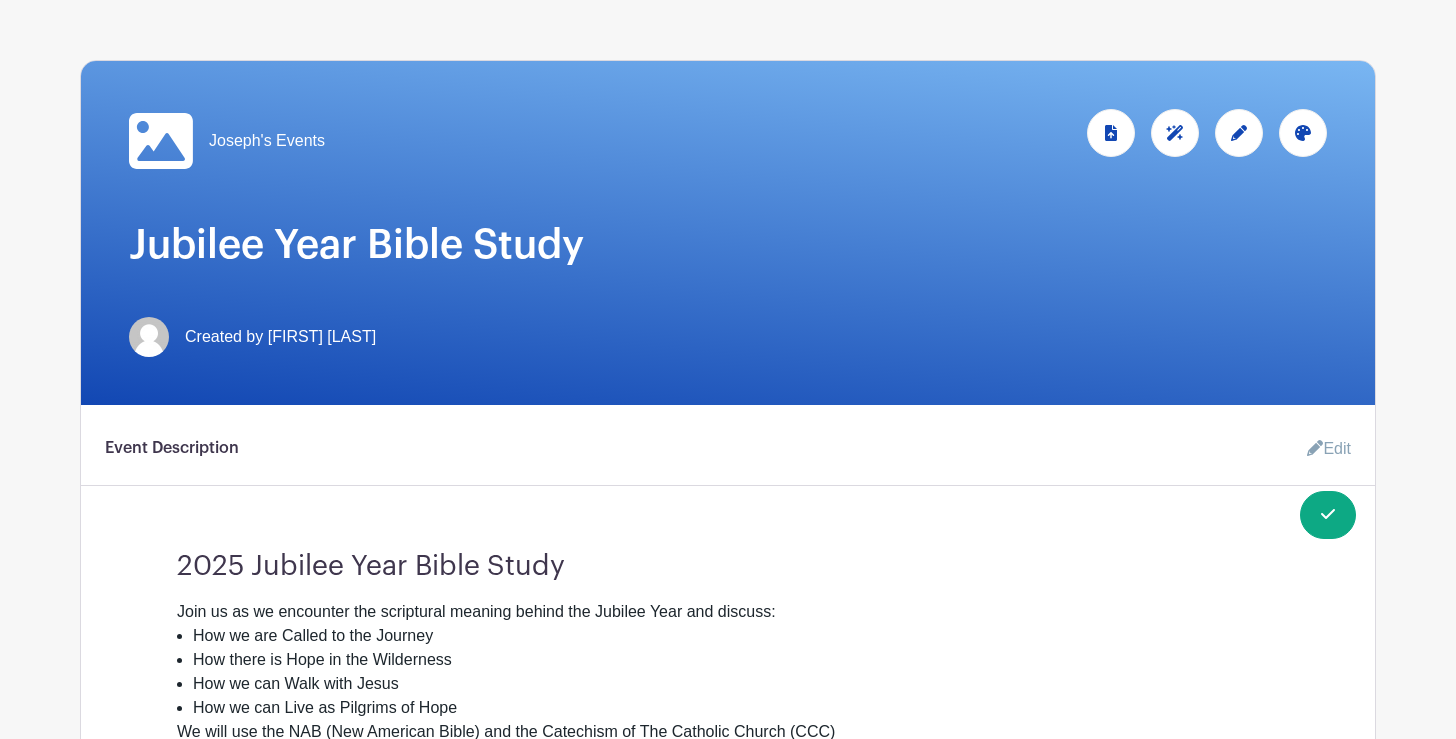 scroll, scrollTop: 0, scrollLeft: 0, axis: both 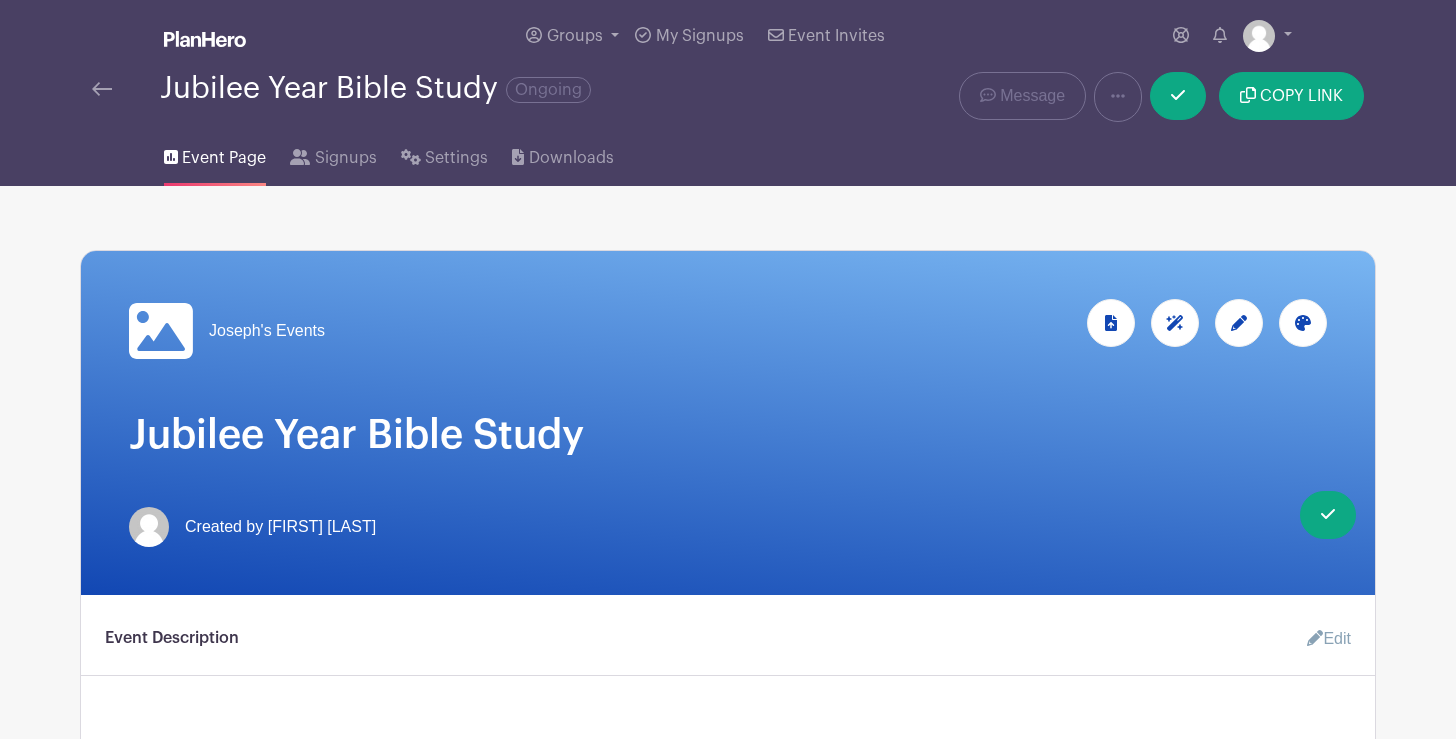 click 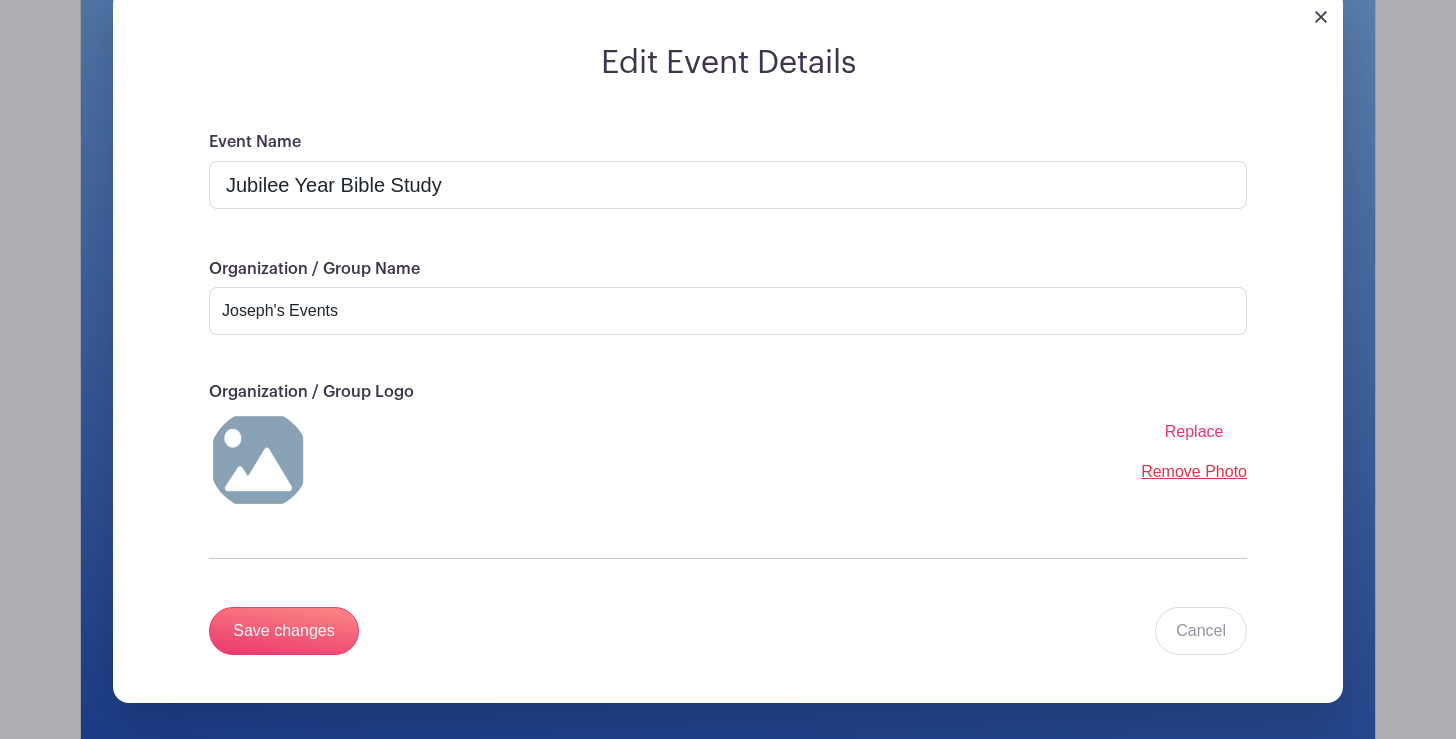 scroll, scrollTop: 360, scrollLeft: 0, axis: vertical 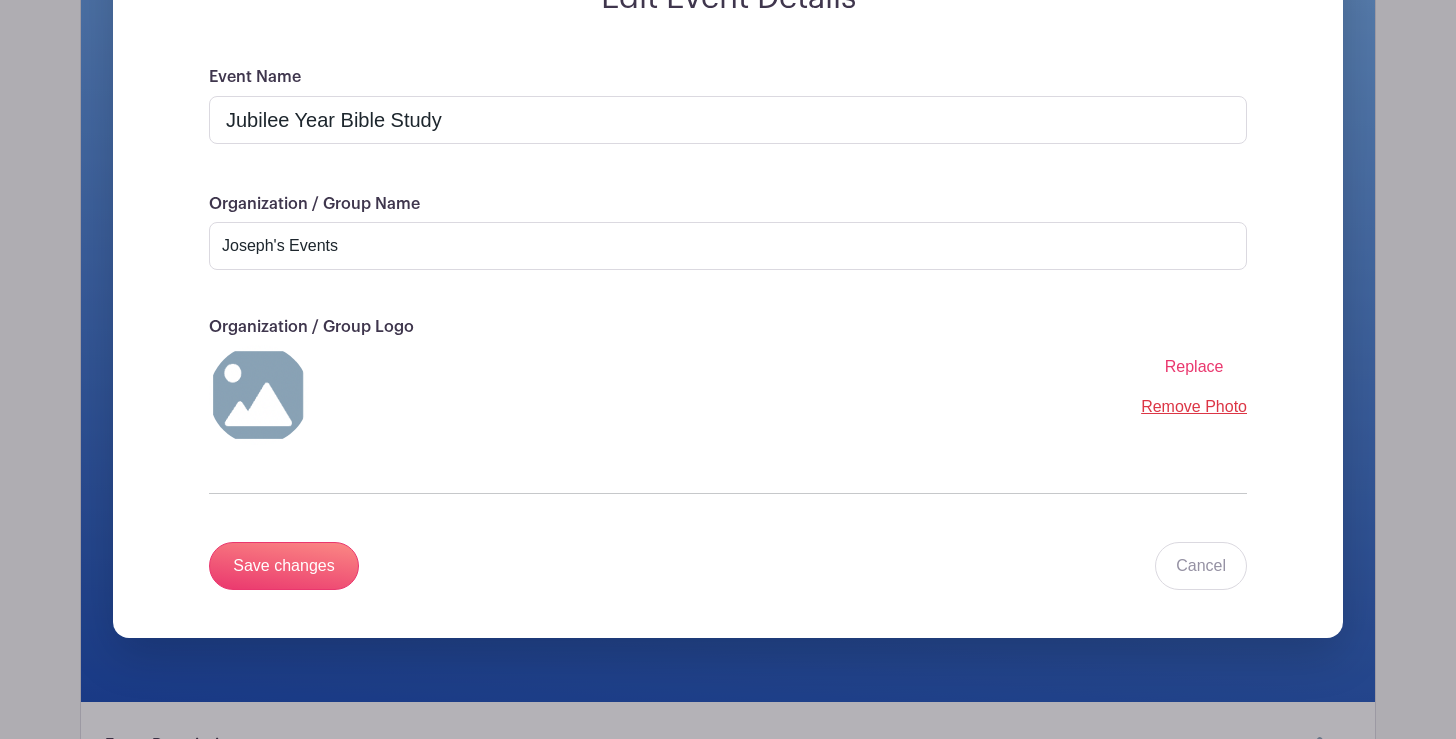 click at bounding box center [259, 395] 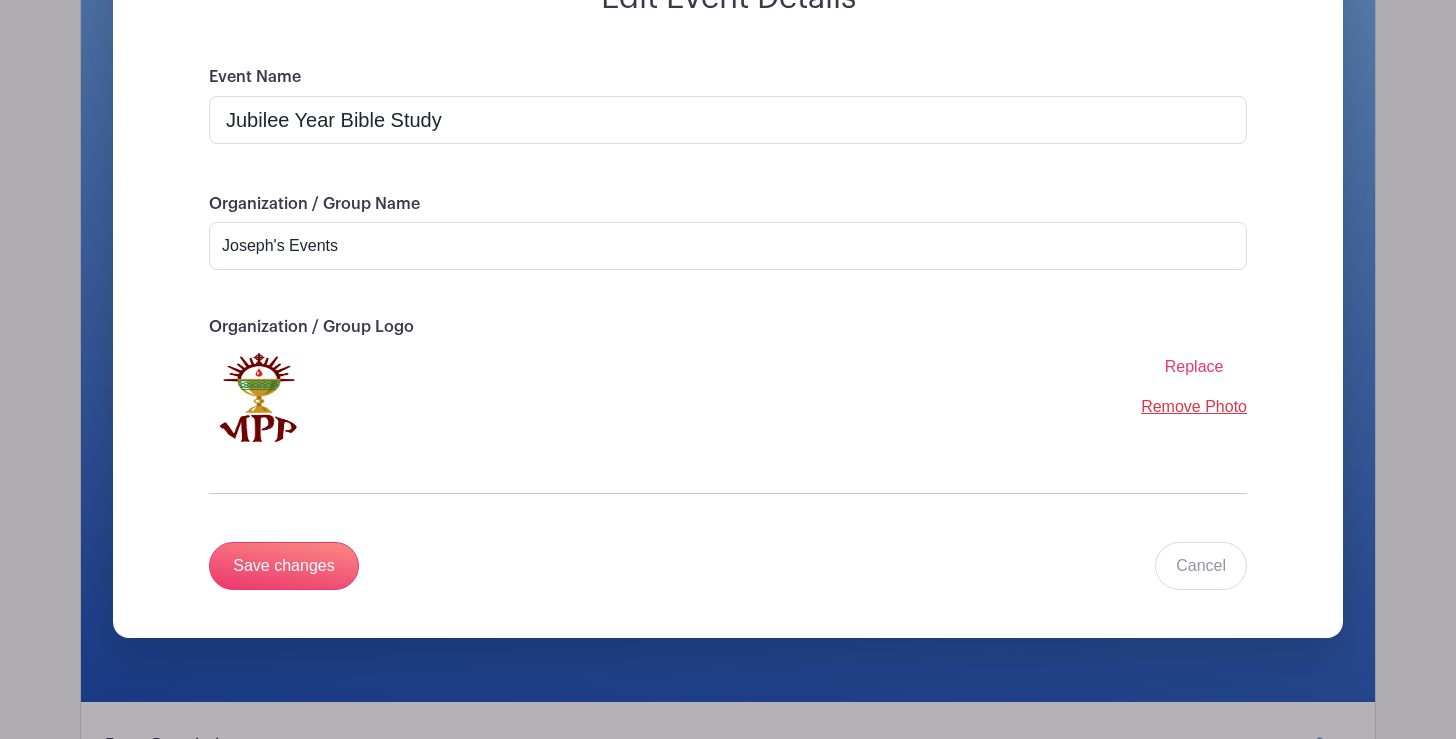 click on "Replace" at bounding box center [1194, 366] 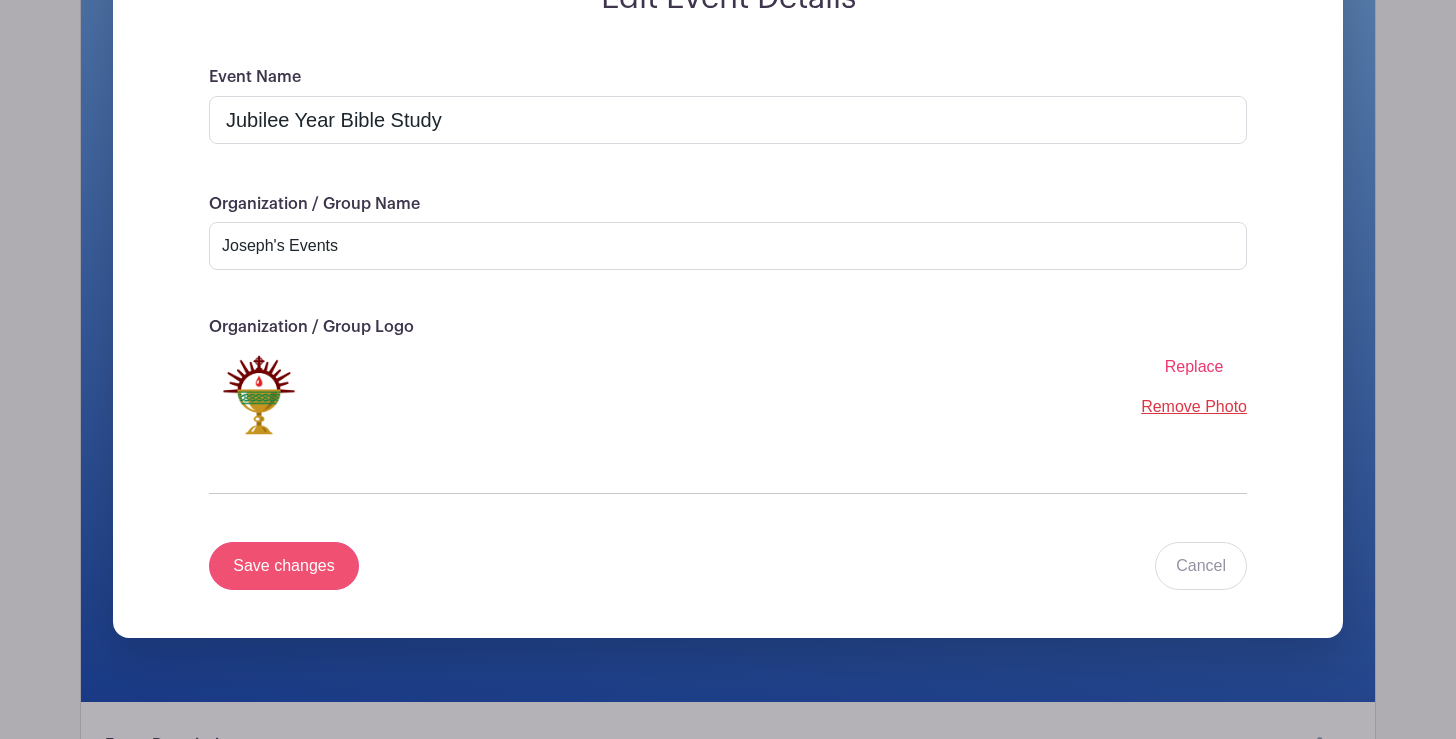 click on "Save changes" at bounding box center (284, 566) 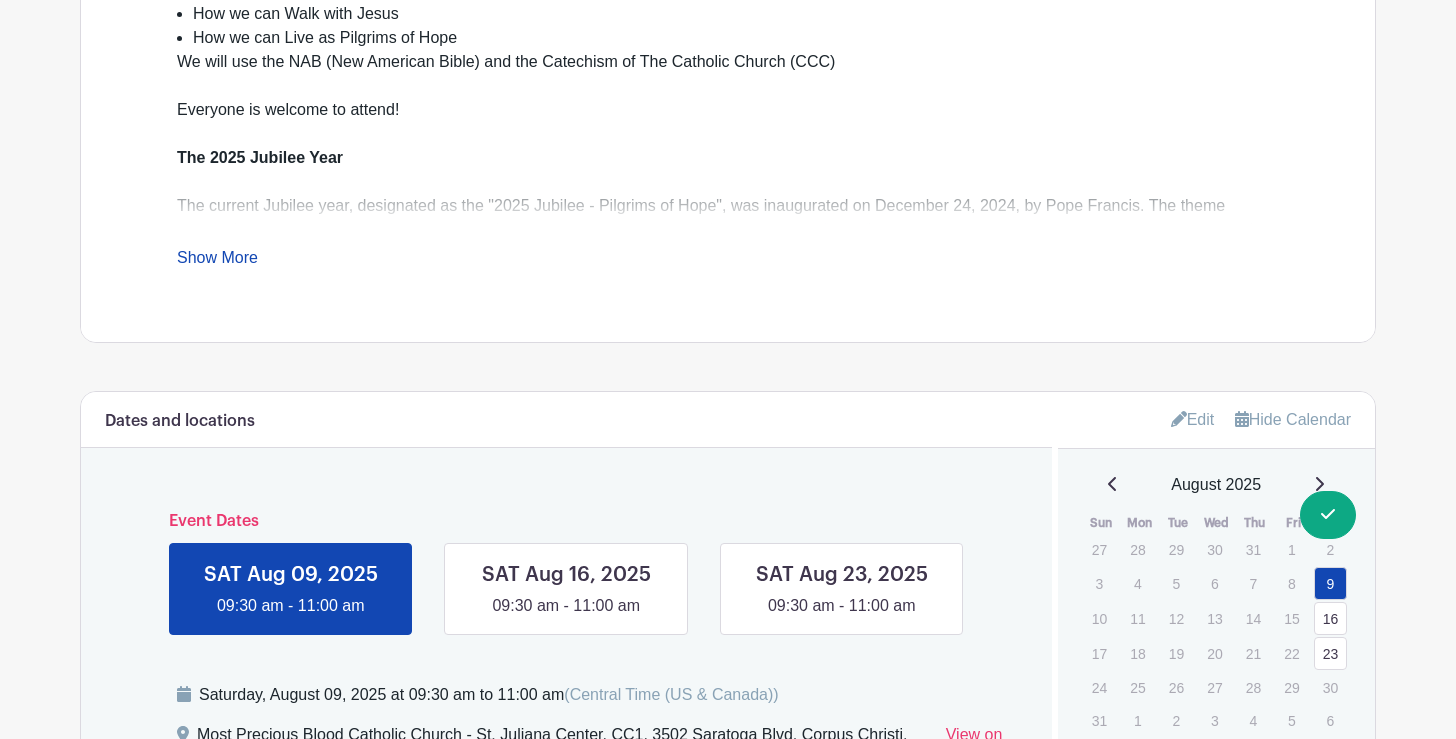 scroll, scrollTop: 944, scrollLeft: 0, axis: vertical 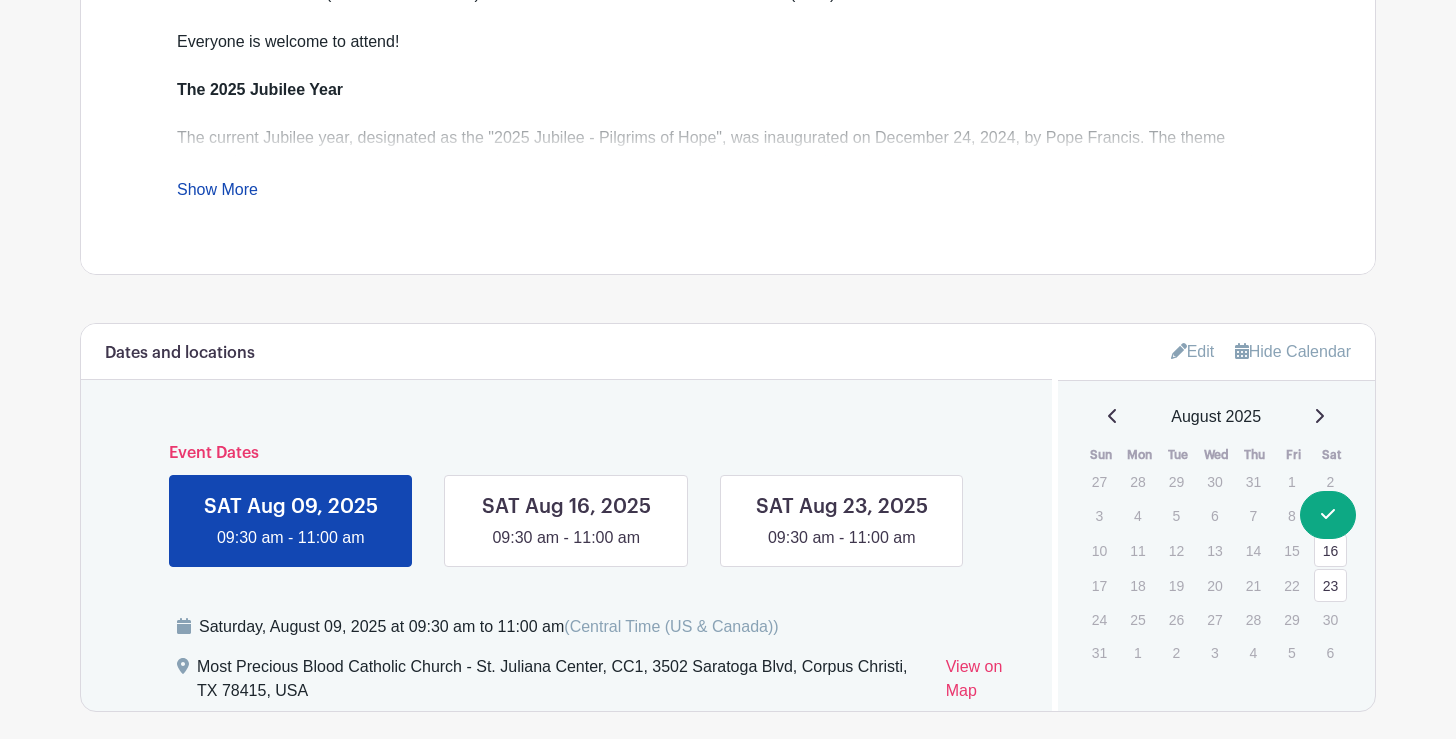 click on "Edit" at bounding box center (1193, 351) 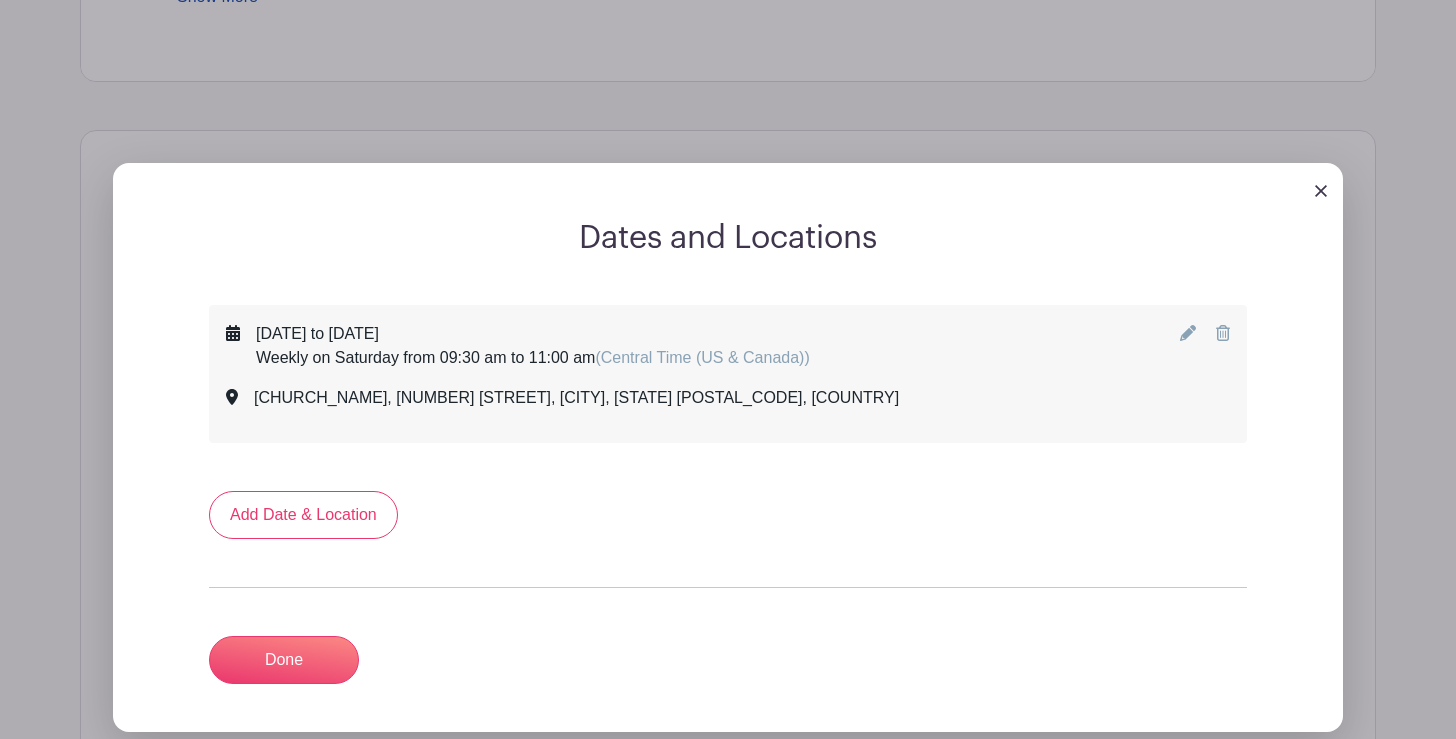 scroll, scrollTop: 1141, scrollLeft: 0, axis: vertical 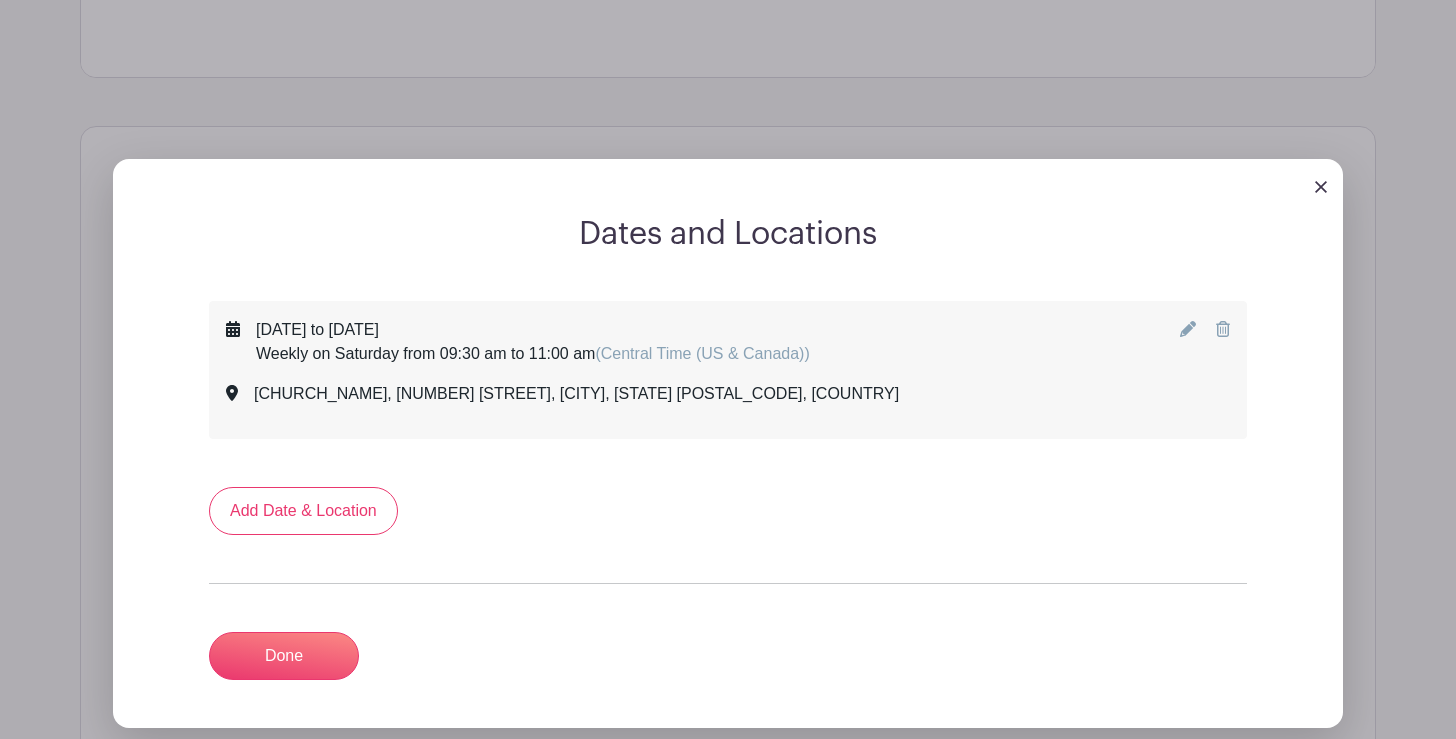 click on "August 03, 2025 to August 23, 2025 Weekly on Saturday from 09:30 am to 11:00 am  (Central Time (US & Canada))
Most Precious Blood Catholic Church - St. Juliana Center, CC1,
3502 Saratoga Blvd, Corpus Christi, TX 78415, USA" at bounding box center [728, 370] 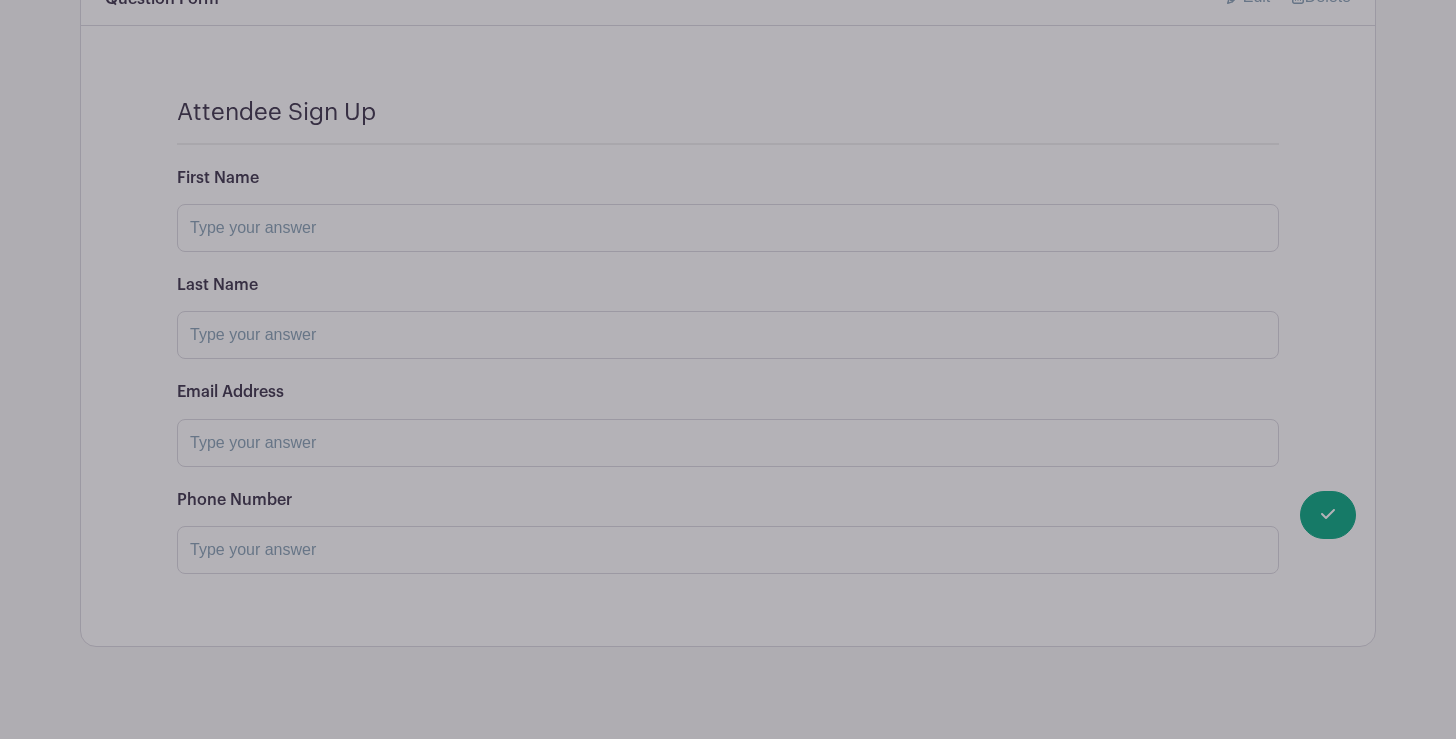 scroll, scrollTop: 3571, scrollLeft: 0, axis: vertical 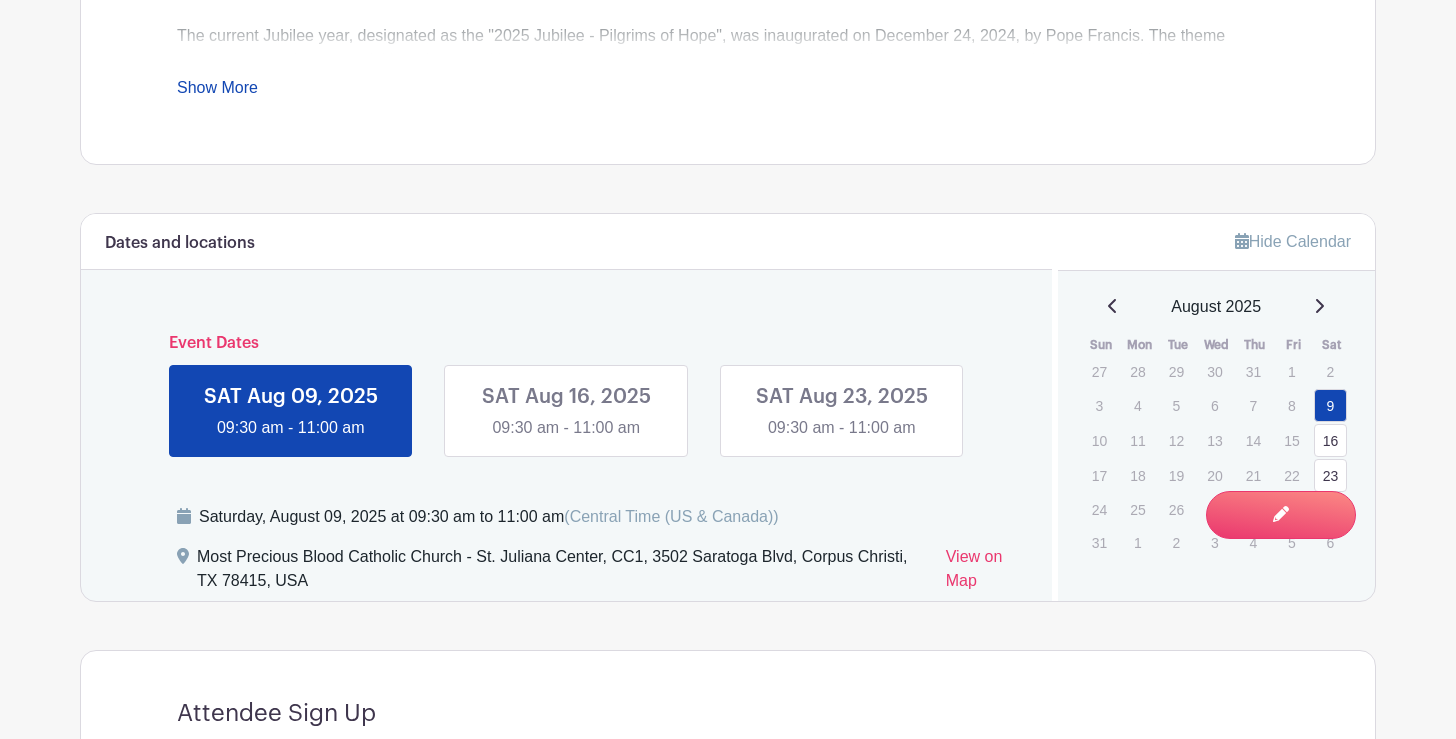 click at bounding box center (566, 440) 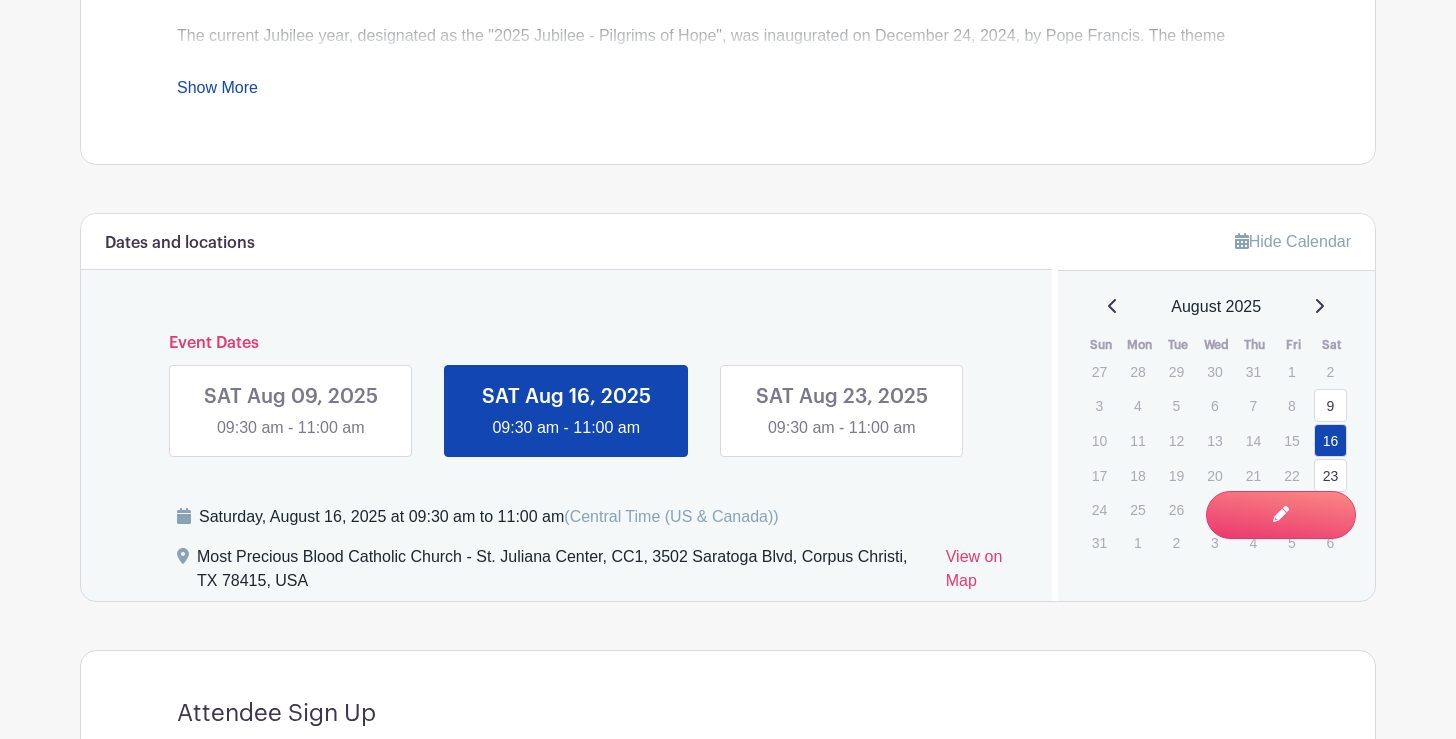 click at bounding box center (842, 440) 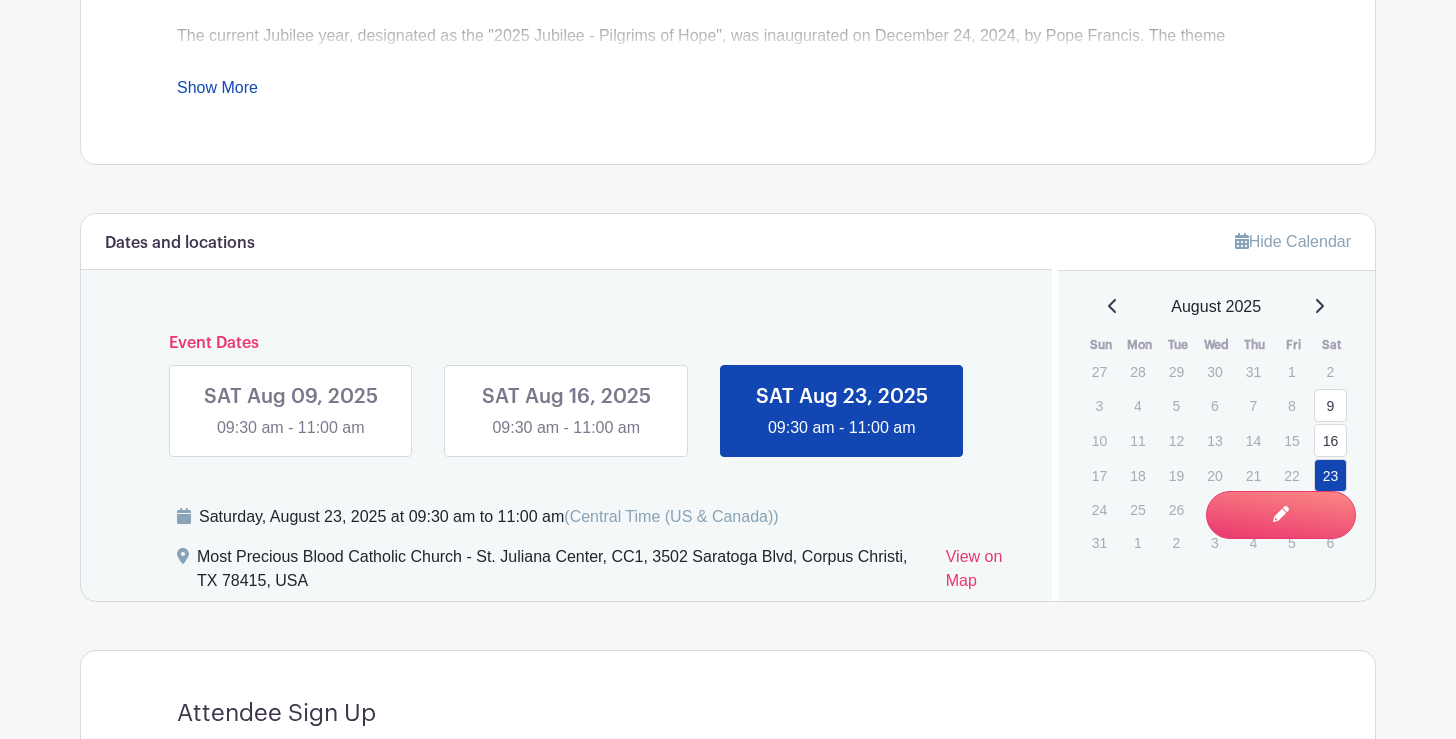 click at bounding box center (291, 440) 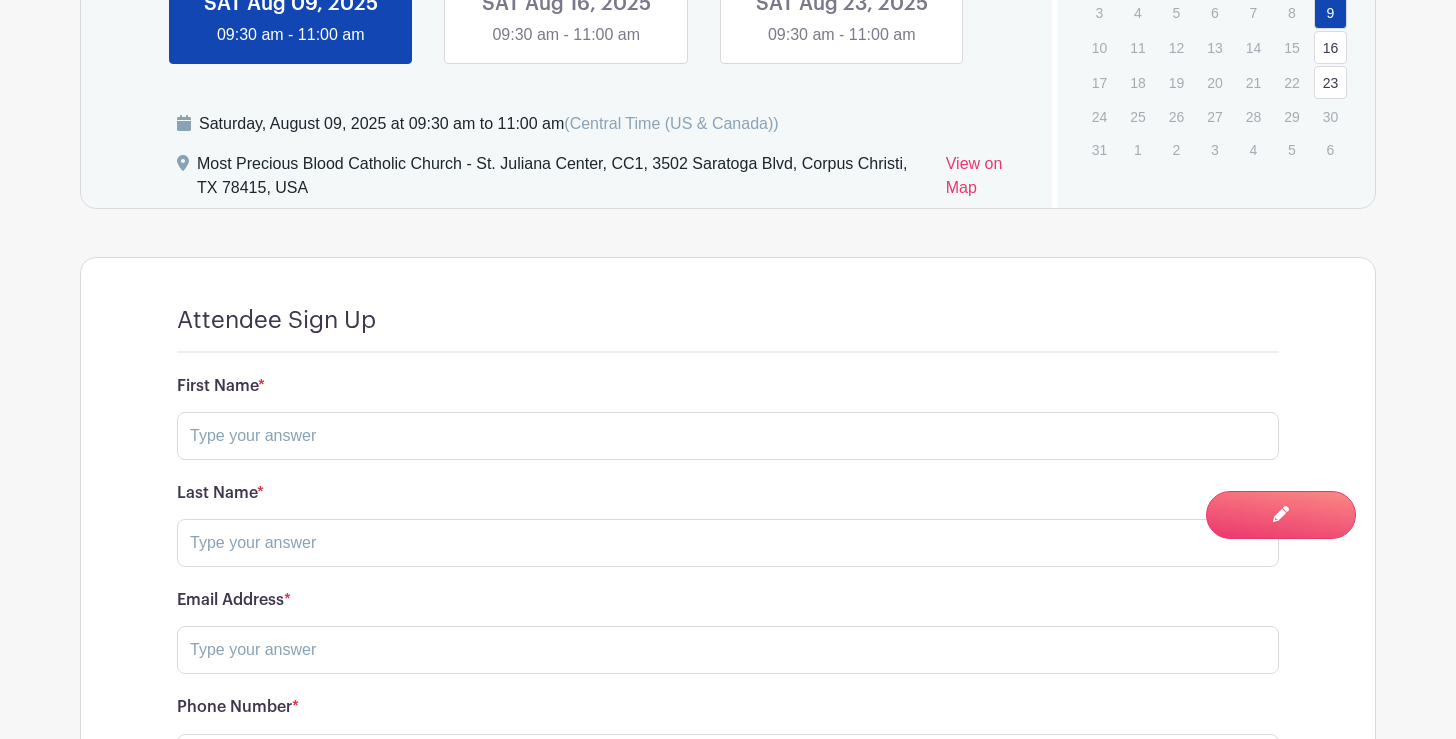 scroll, scrollTop: 1476, scrollLeft: 0, axis: vertical 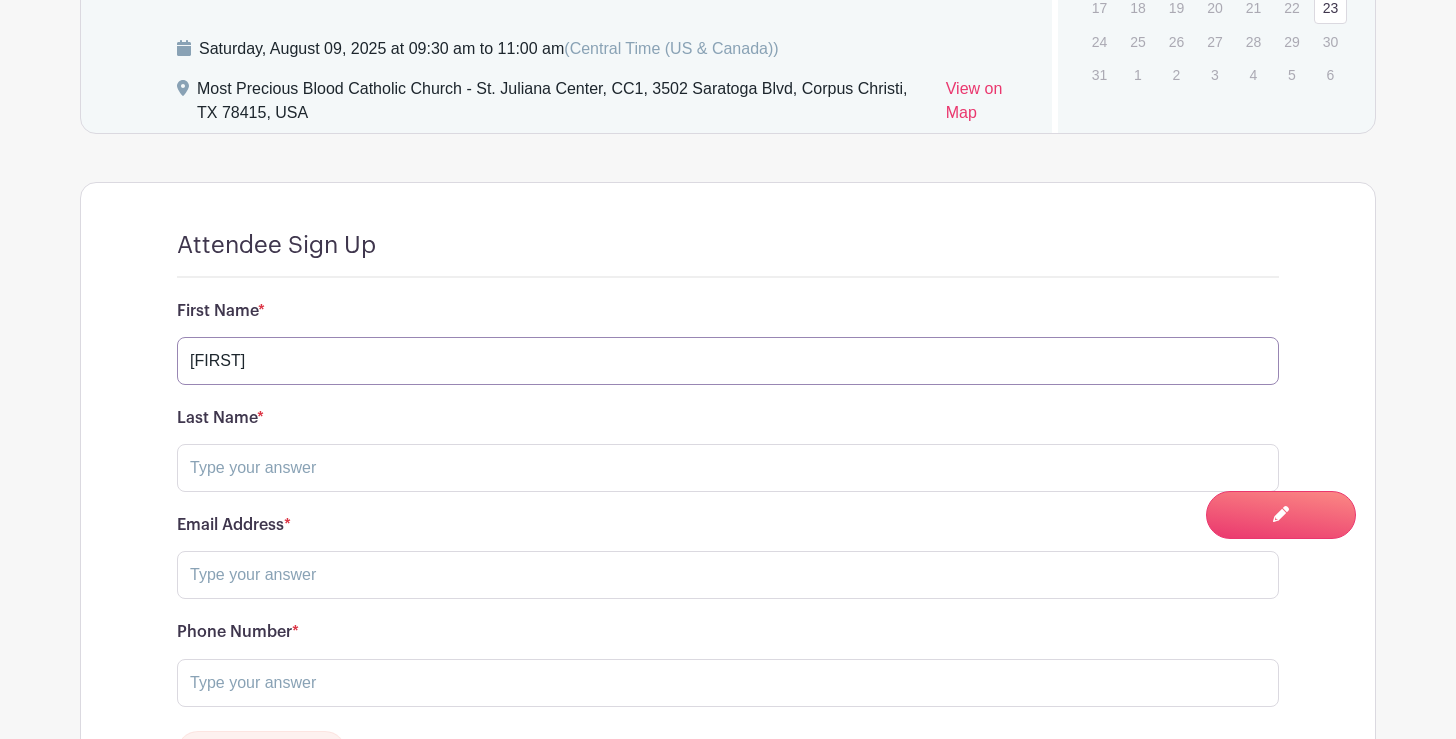 type on "[FIRST]" 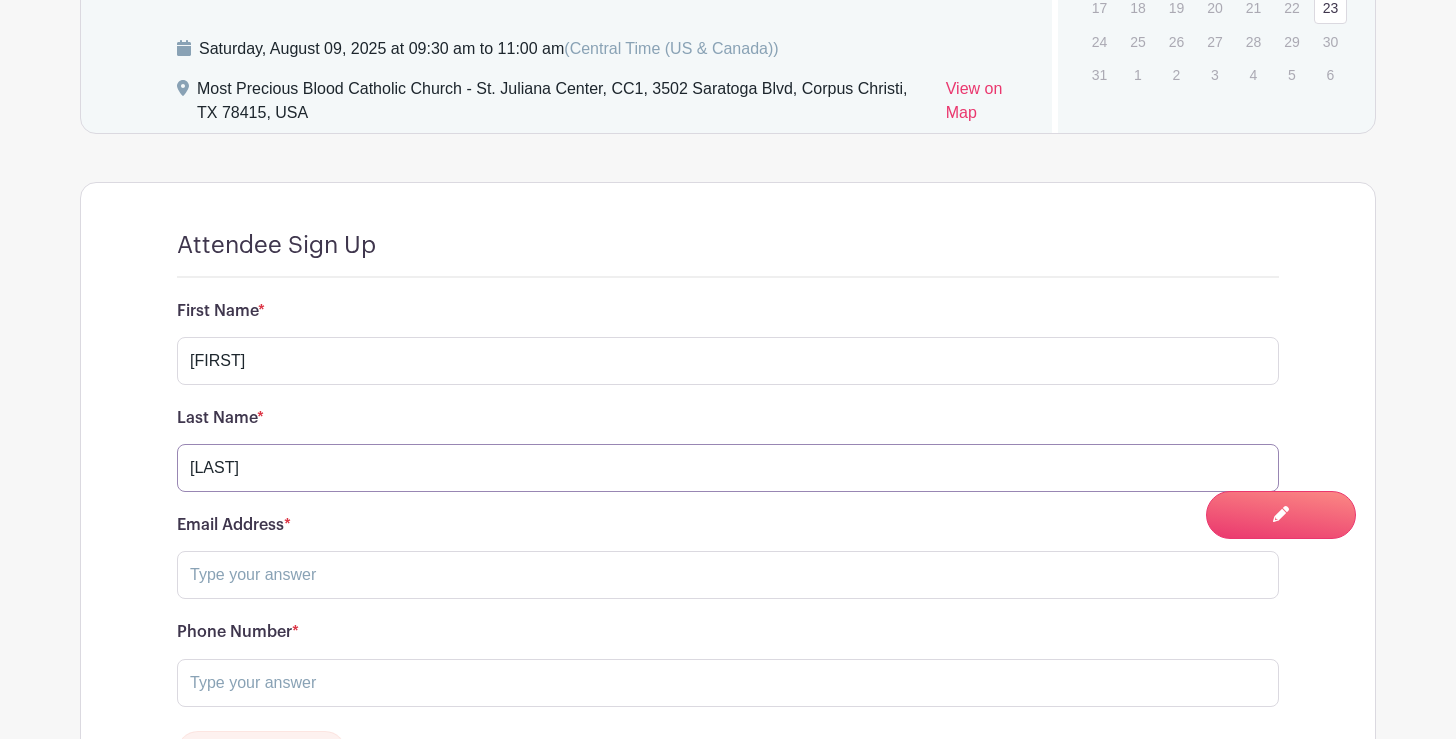 type on "[LAST]" 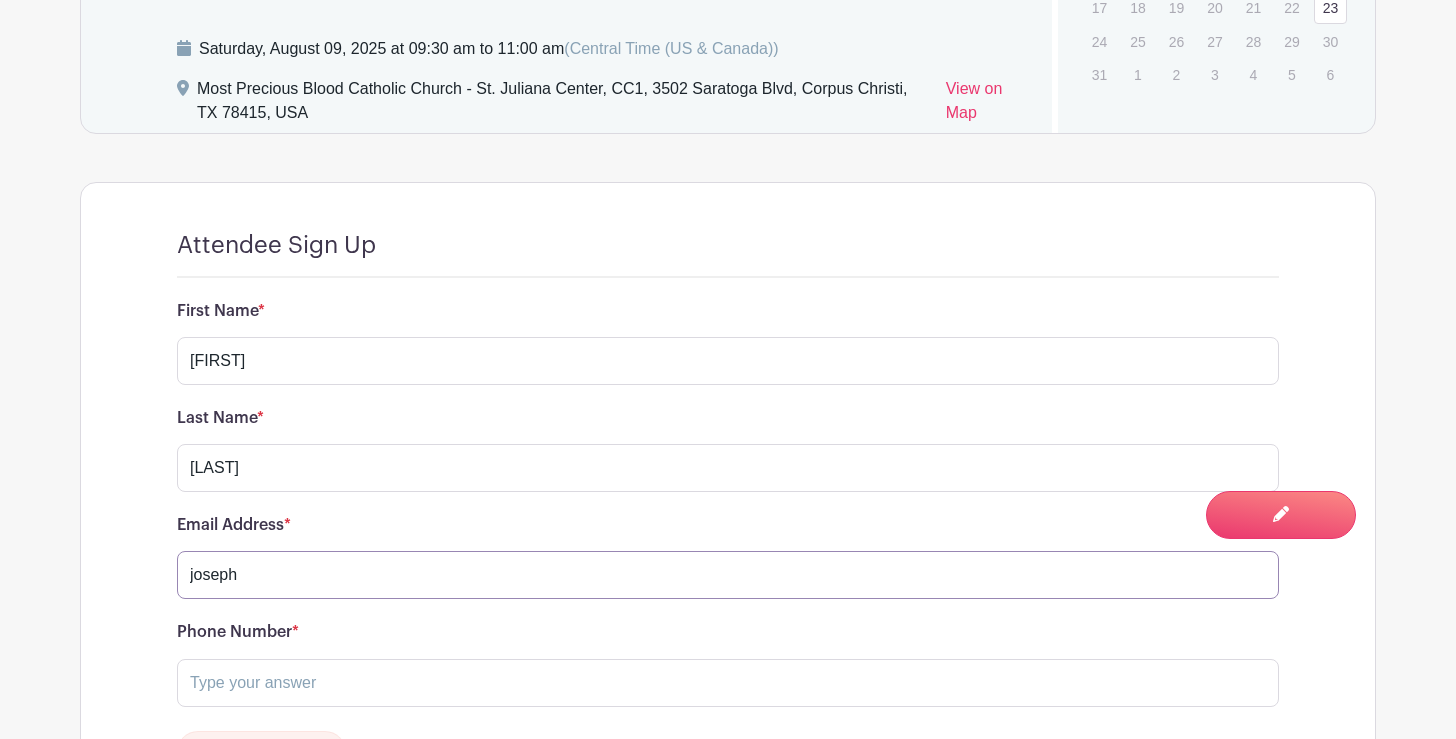 type on "[EMAIL]" 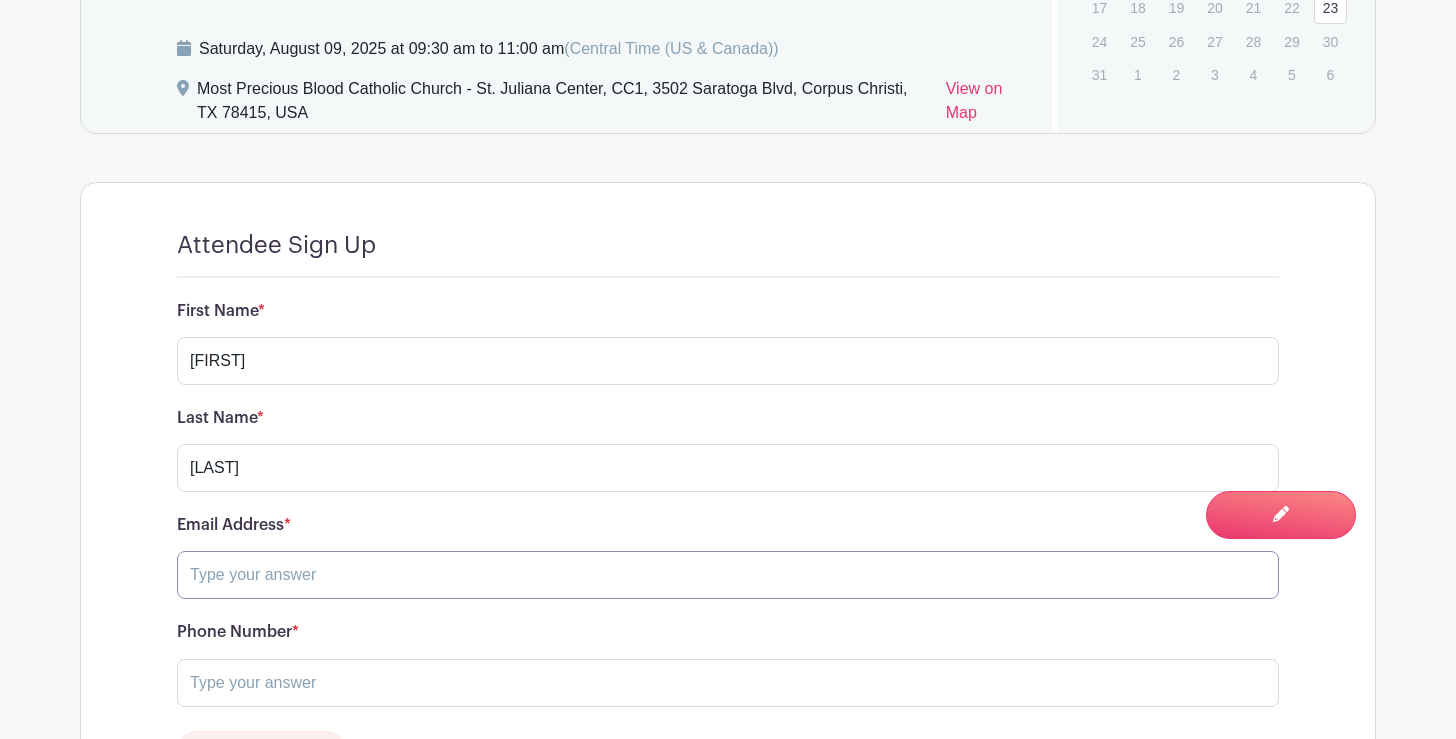 type on "[EMAIL]" 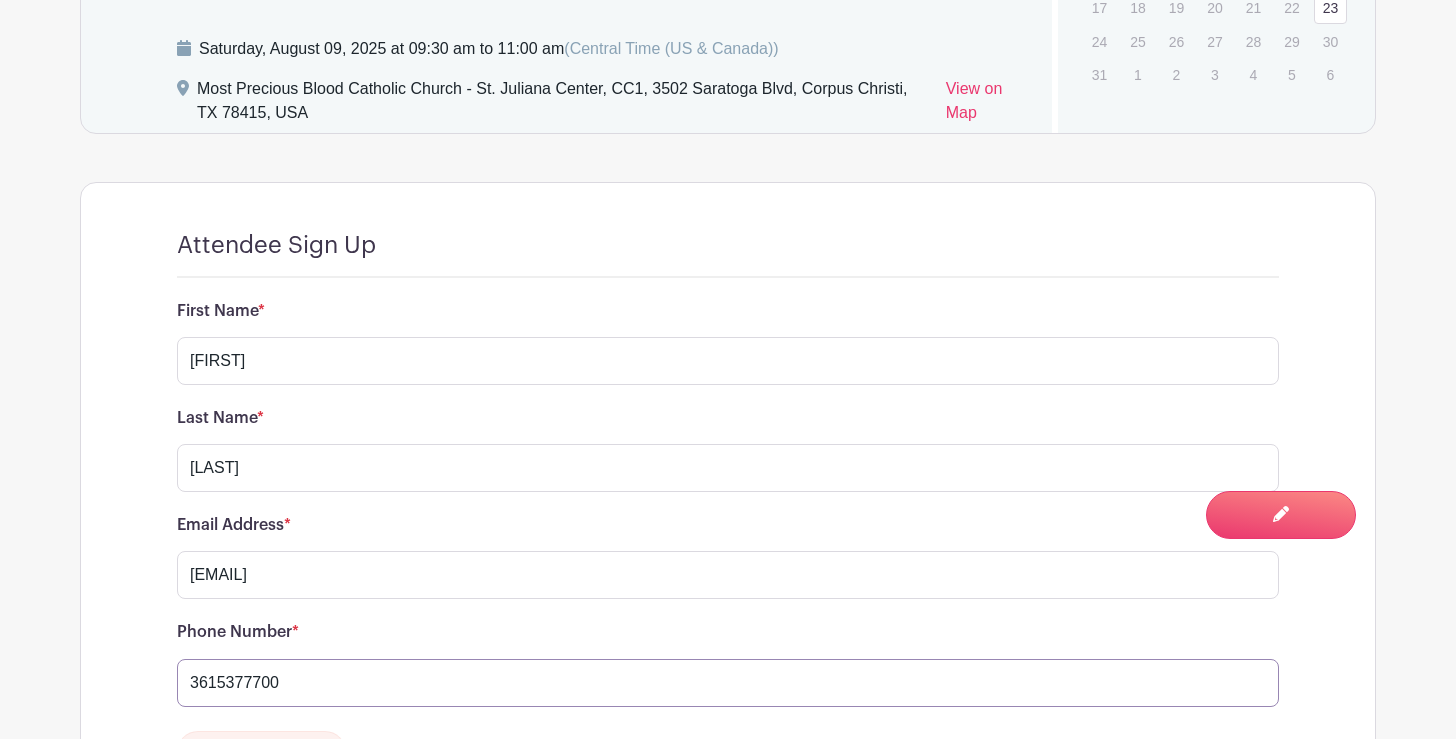 type on "3615377700" 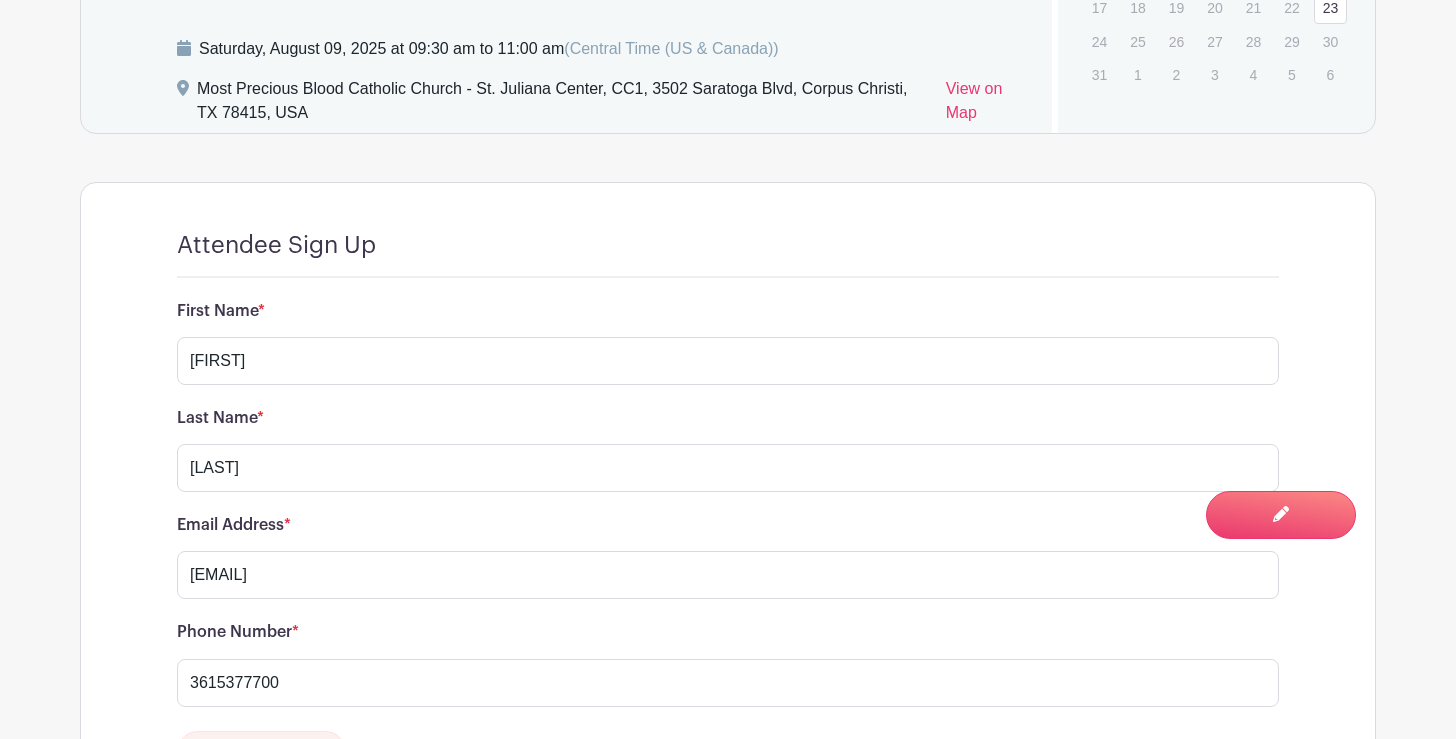 click on "First Name
*
[FIRST]
Last Name
*
[LAST]
Email Address
*
[EMAIL]
Phone Number
*
[PHONE]
Save Responses" at bounding box center [728, 510] 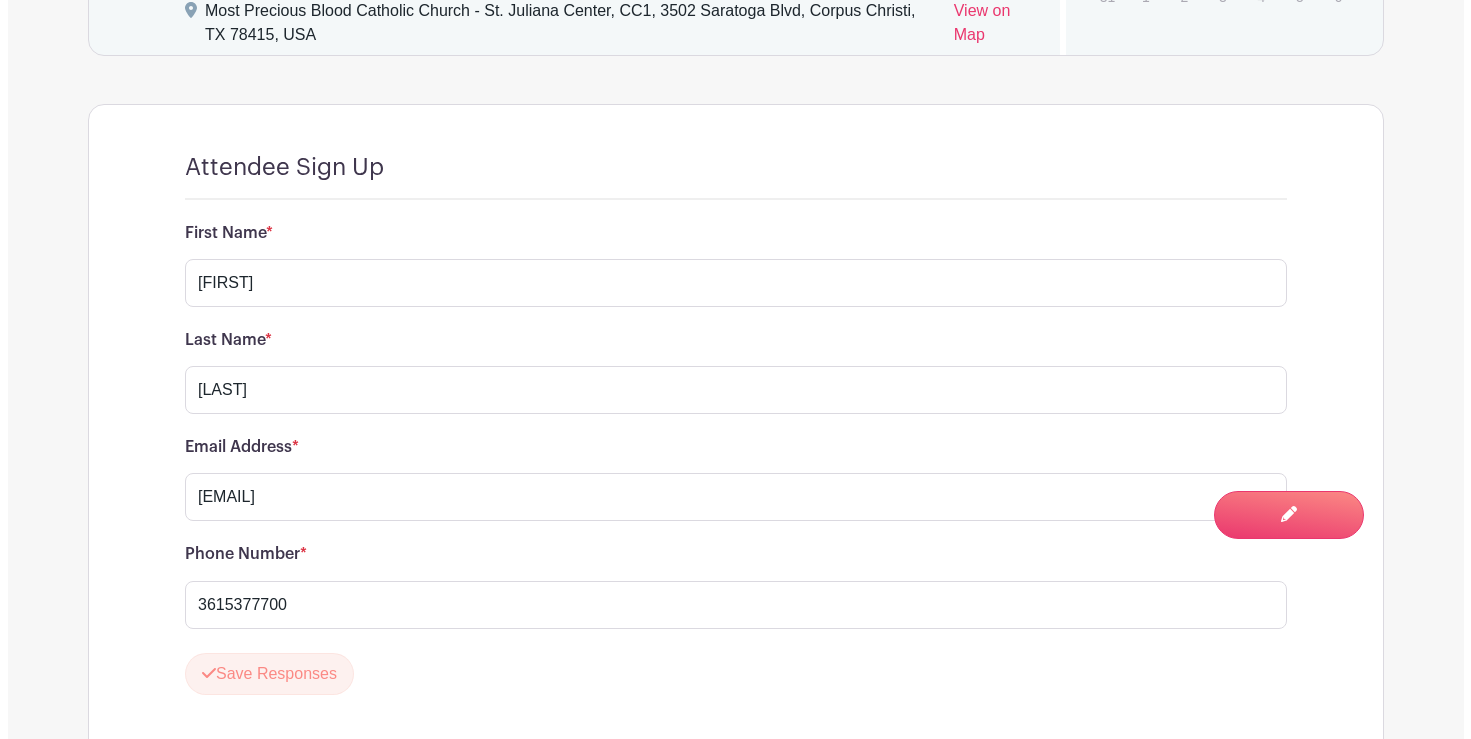 scroll, scrollTop: 1558, scrollLeft: 0, axis: vertical 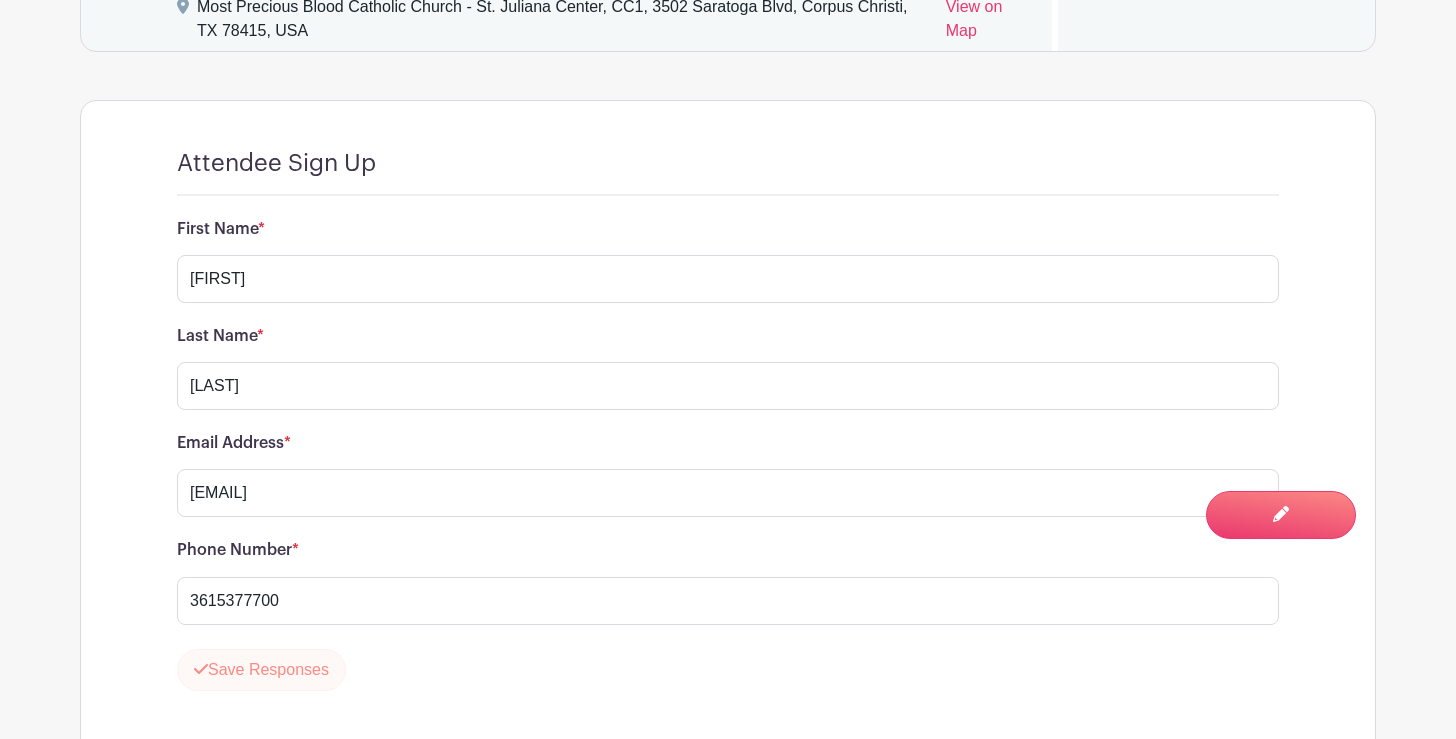 click on "Save Responses" at bounding box center [261, 670] 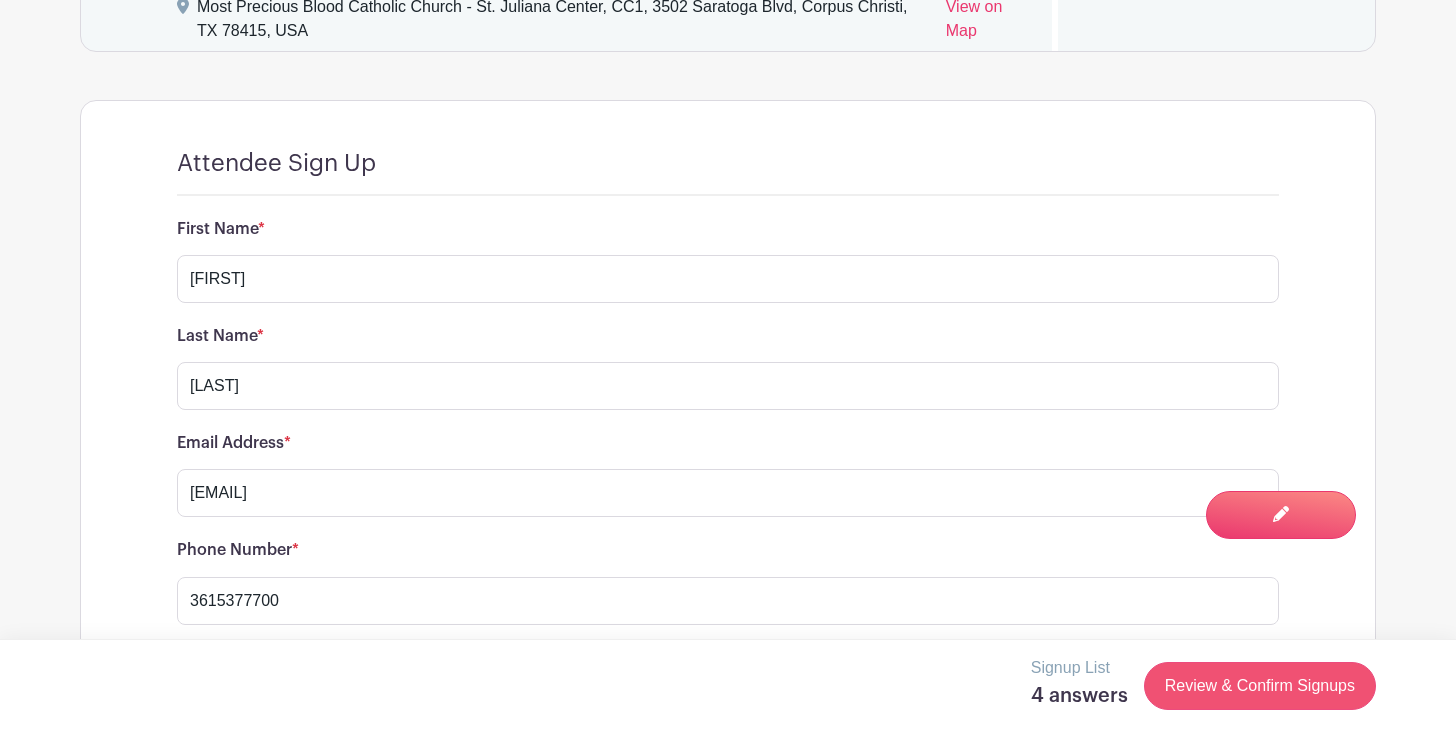 click on "Review & Confirm Signups" at bounding box center [1260, 686] 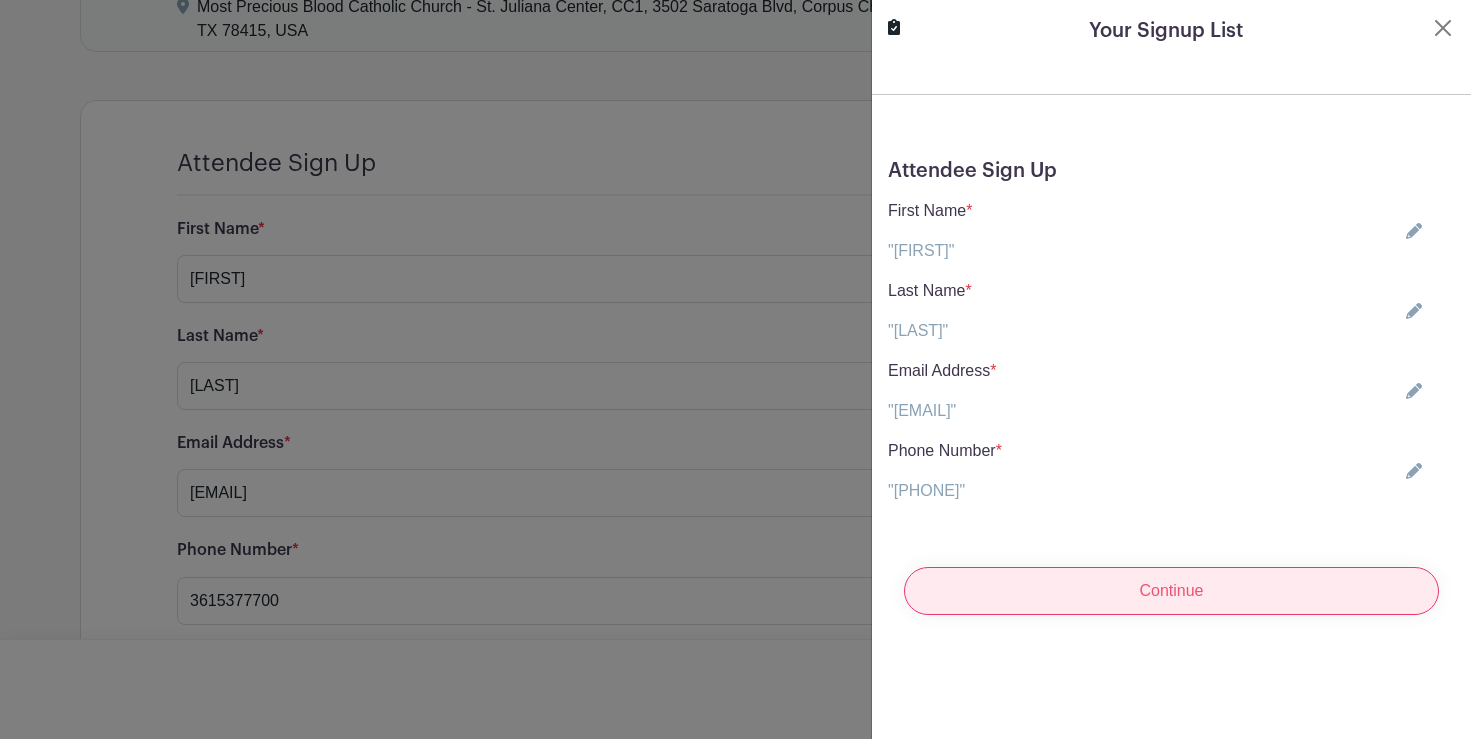 click on "Continue" at bounding box center (1171, 591) 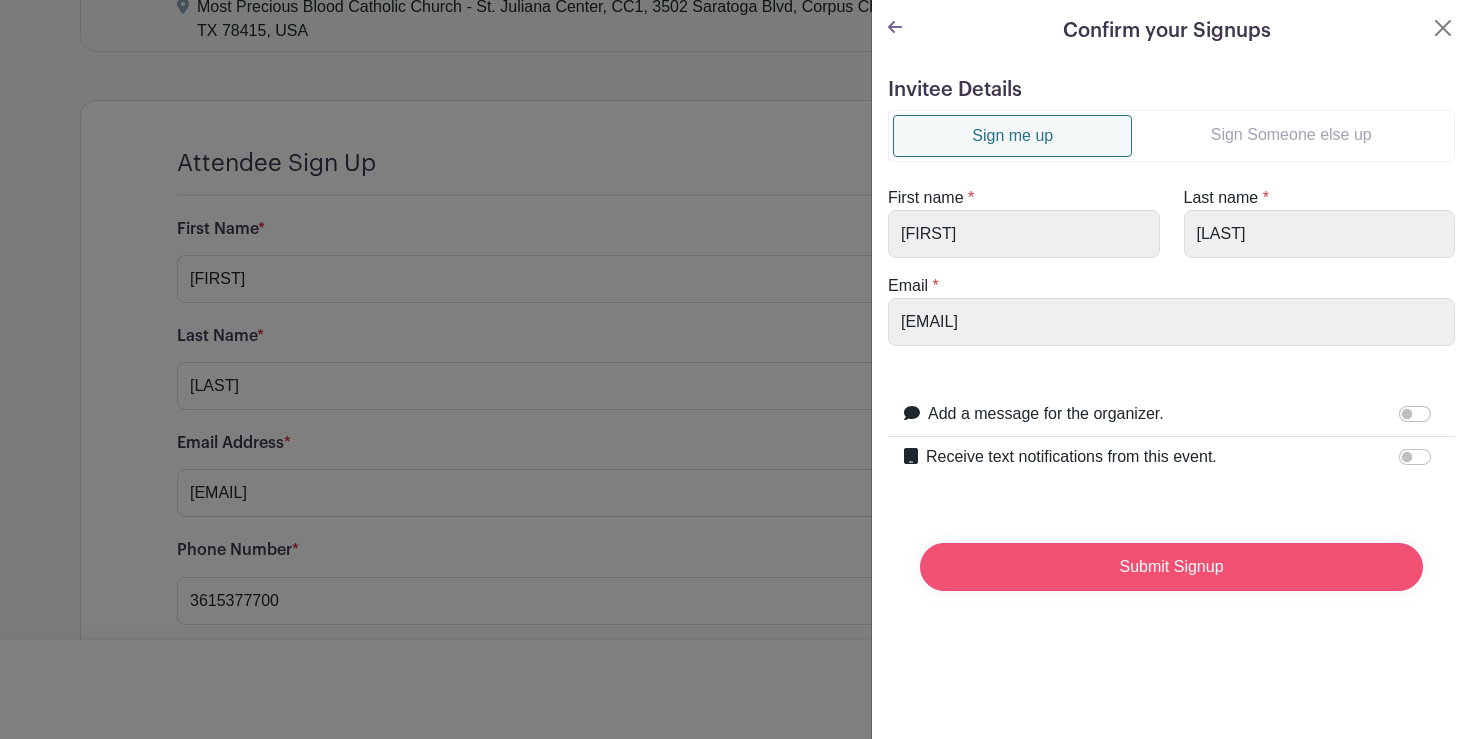click on "Submit Signup" at bounding box center [1171, 567] 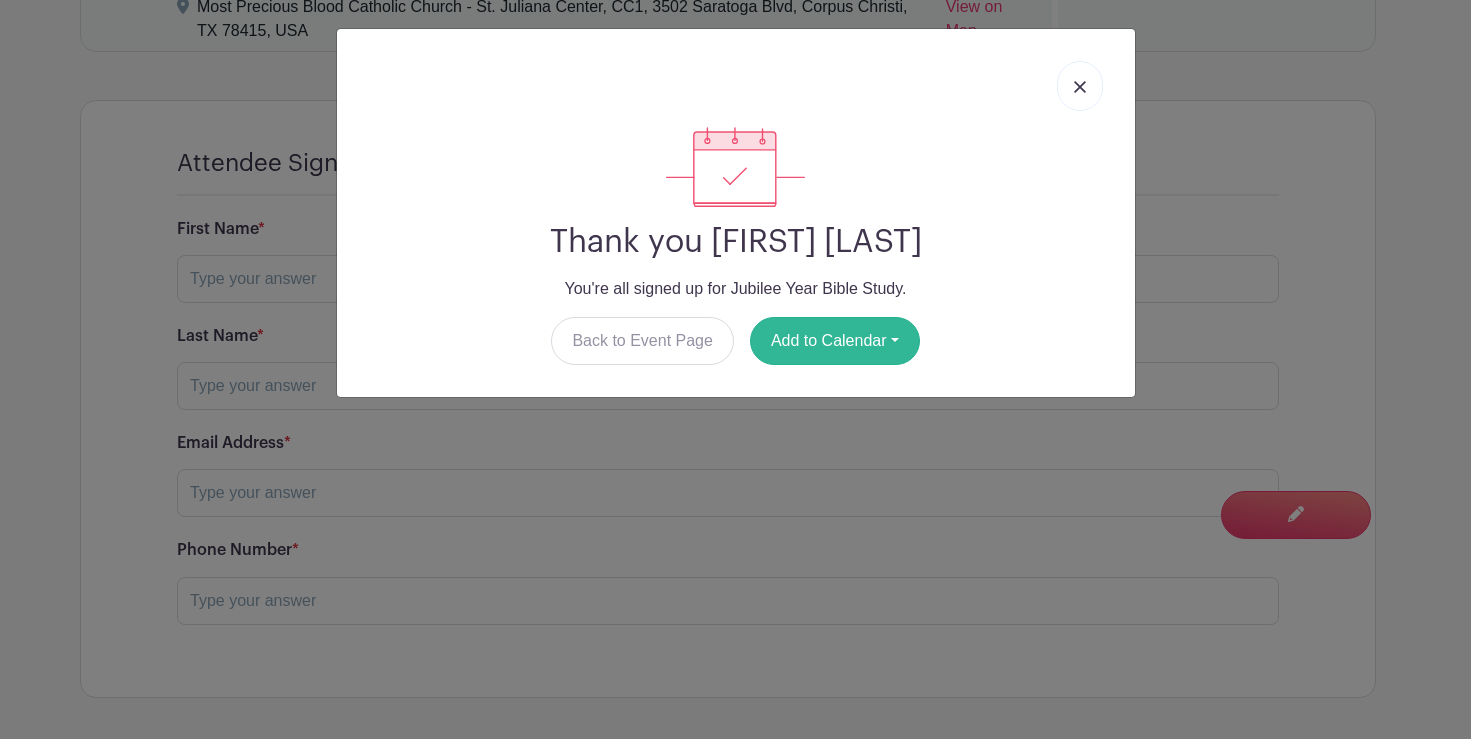 click on "Add to Calendar" at bounding box center (835, 341) 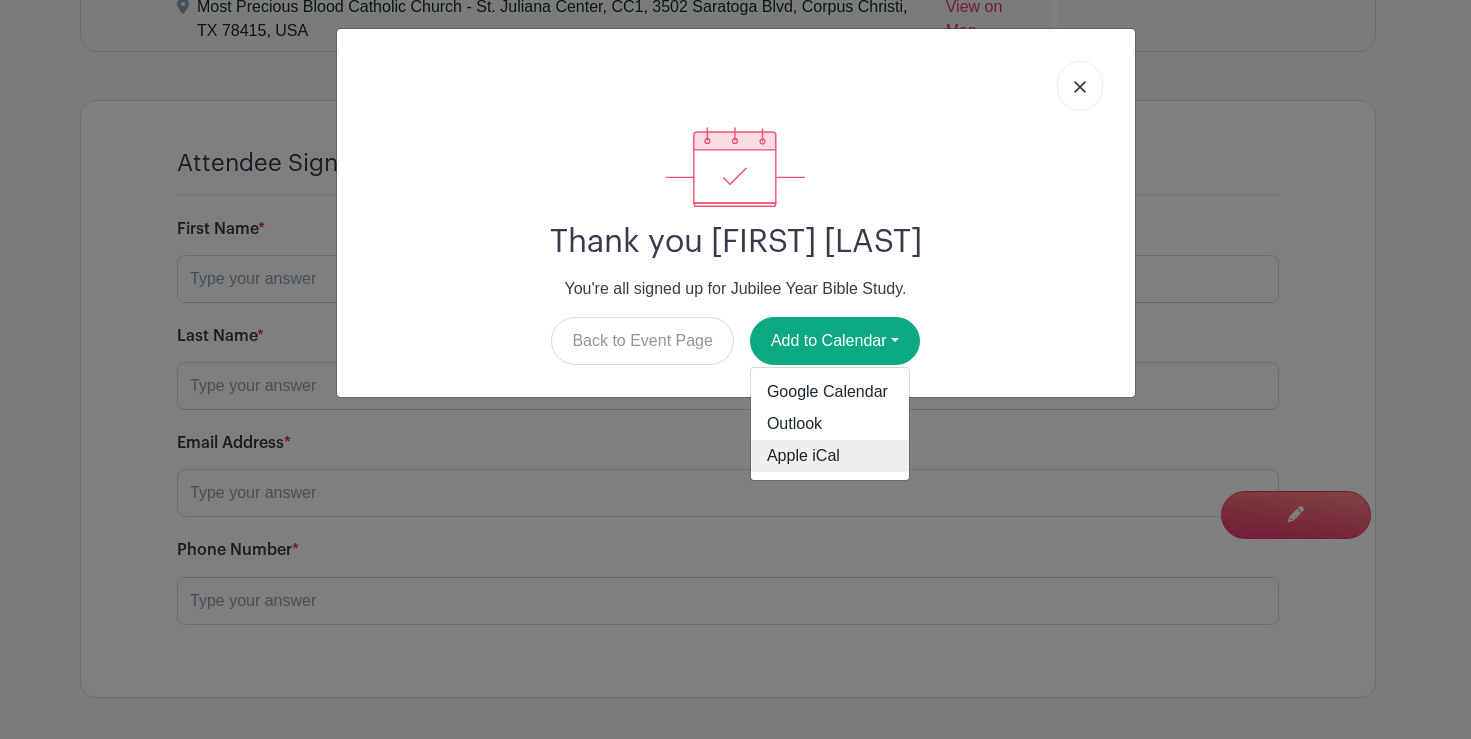 click on "Apple iCal" at bounding box center [830, 456] 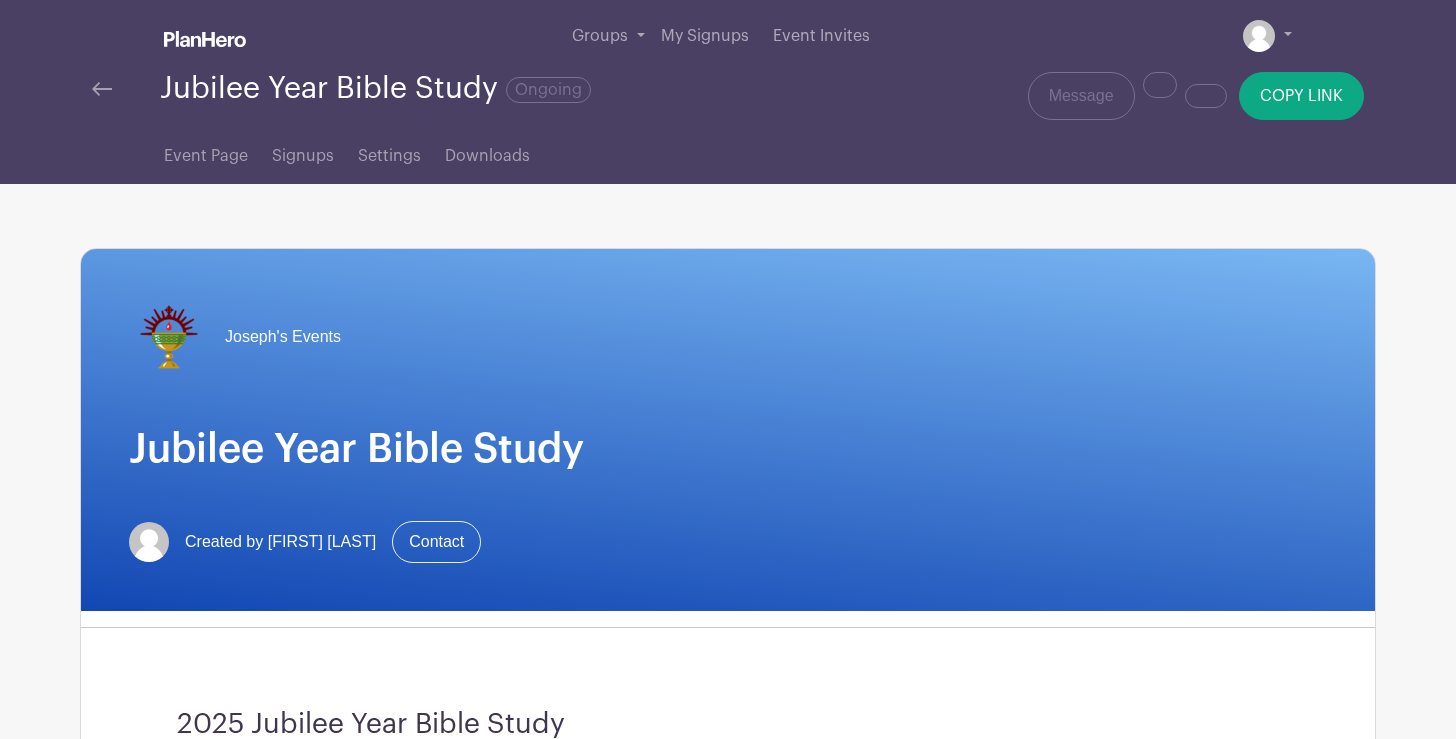scroll, scrollTop: 0, scrollLeft: 0, axis: both 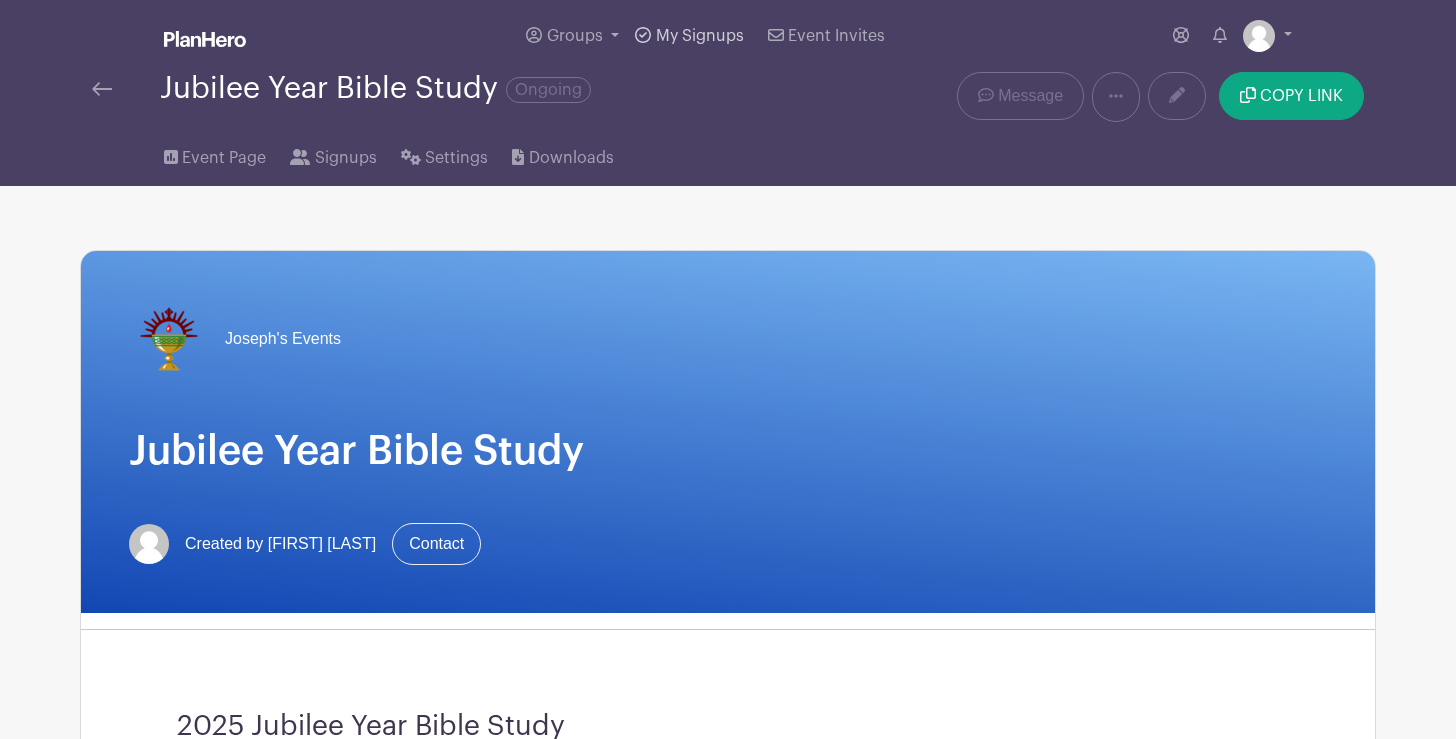 click on "My Signups" at bounding box center (700, 36) 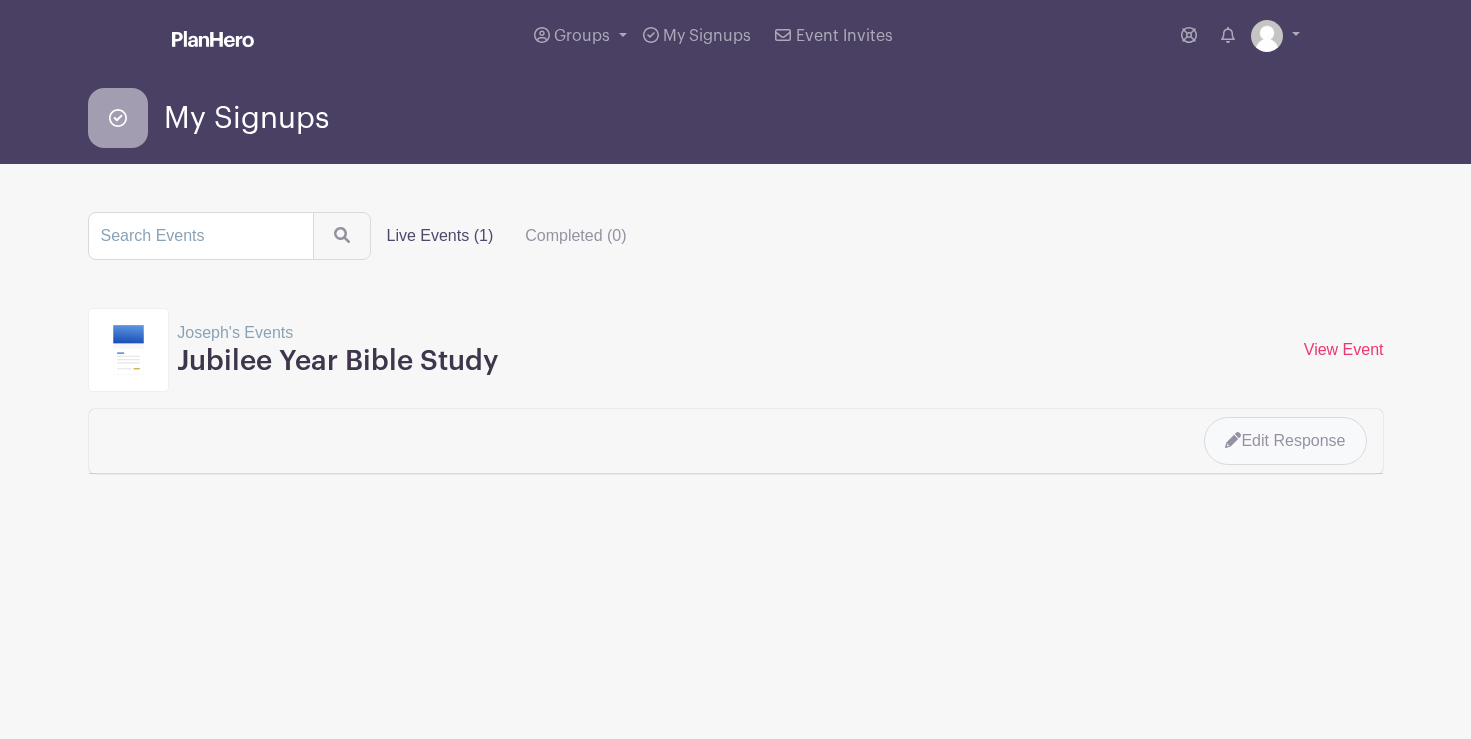 click on "Edit Response" at bounding box center [1285, 441] 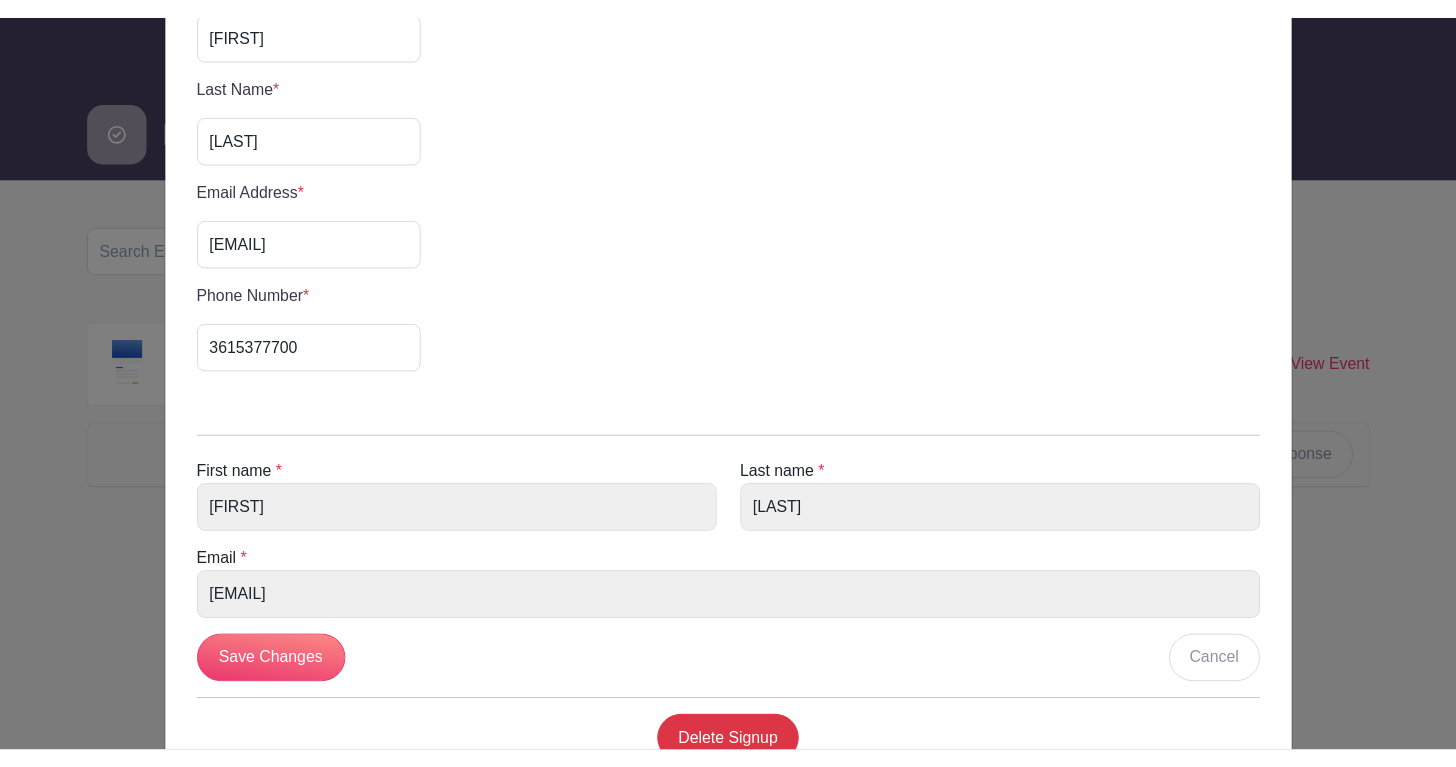 scroll, scrollTop: 394, scrollLeft: 0, axis: vertical 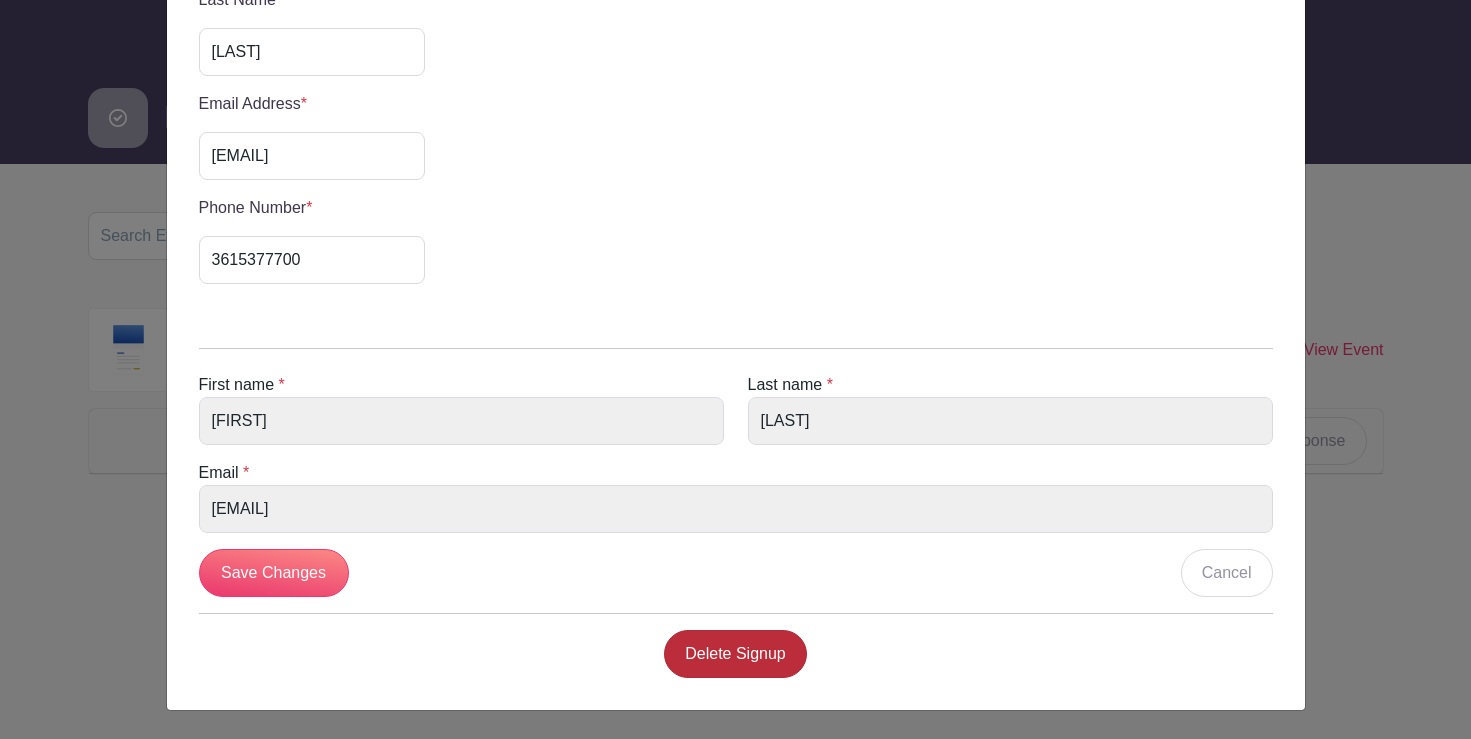 click on "Delete Signup" at bounding box center [735, 654] 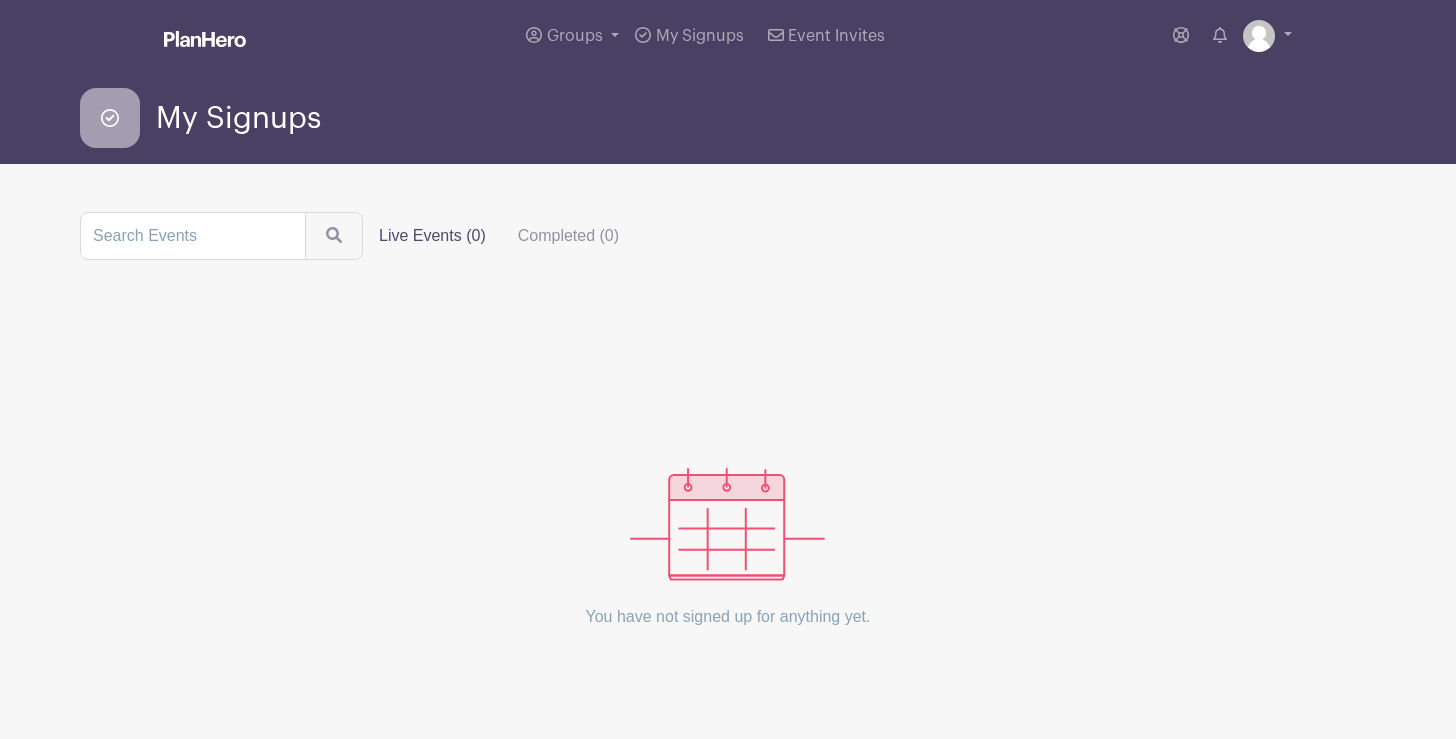 click at bounding box center [205, 39] 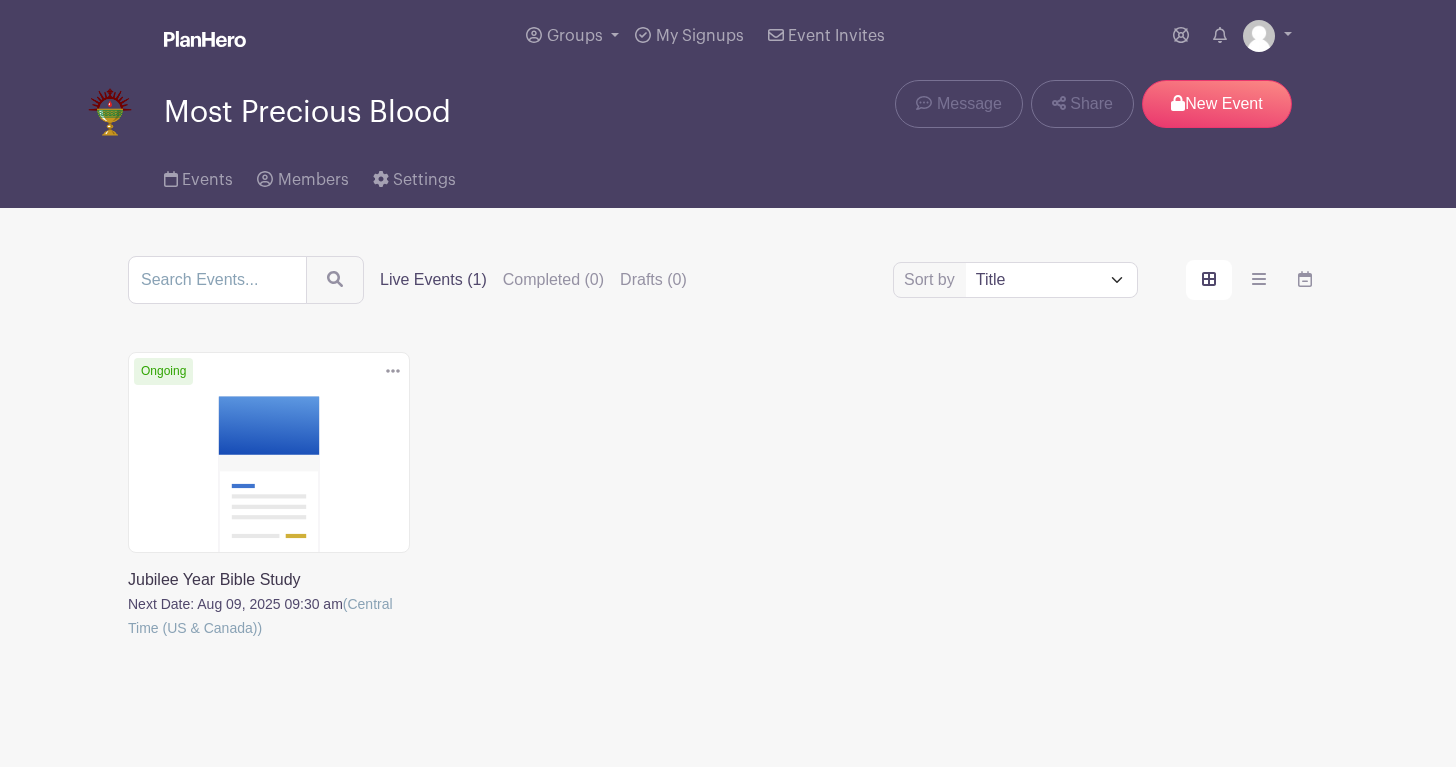 click at bounding box center (128, 640) 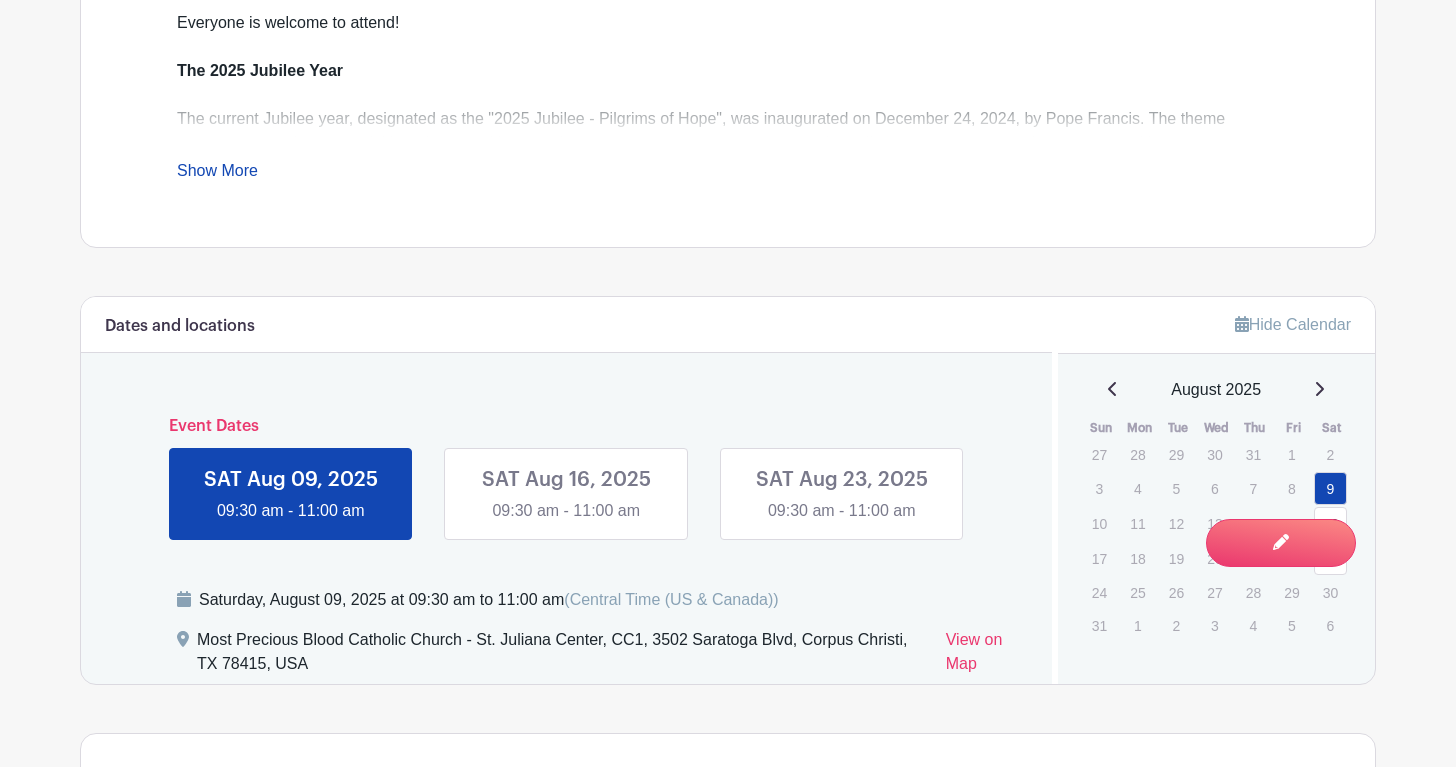 scroll, scrollTop: 0, scrollLeft: 0, axis: both 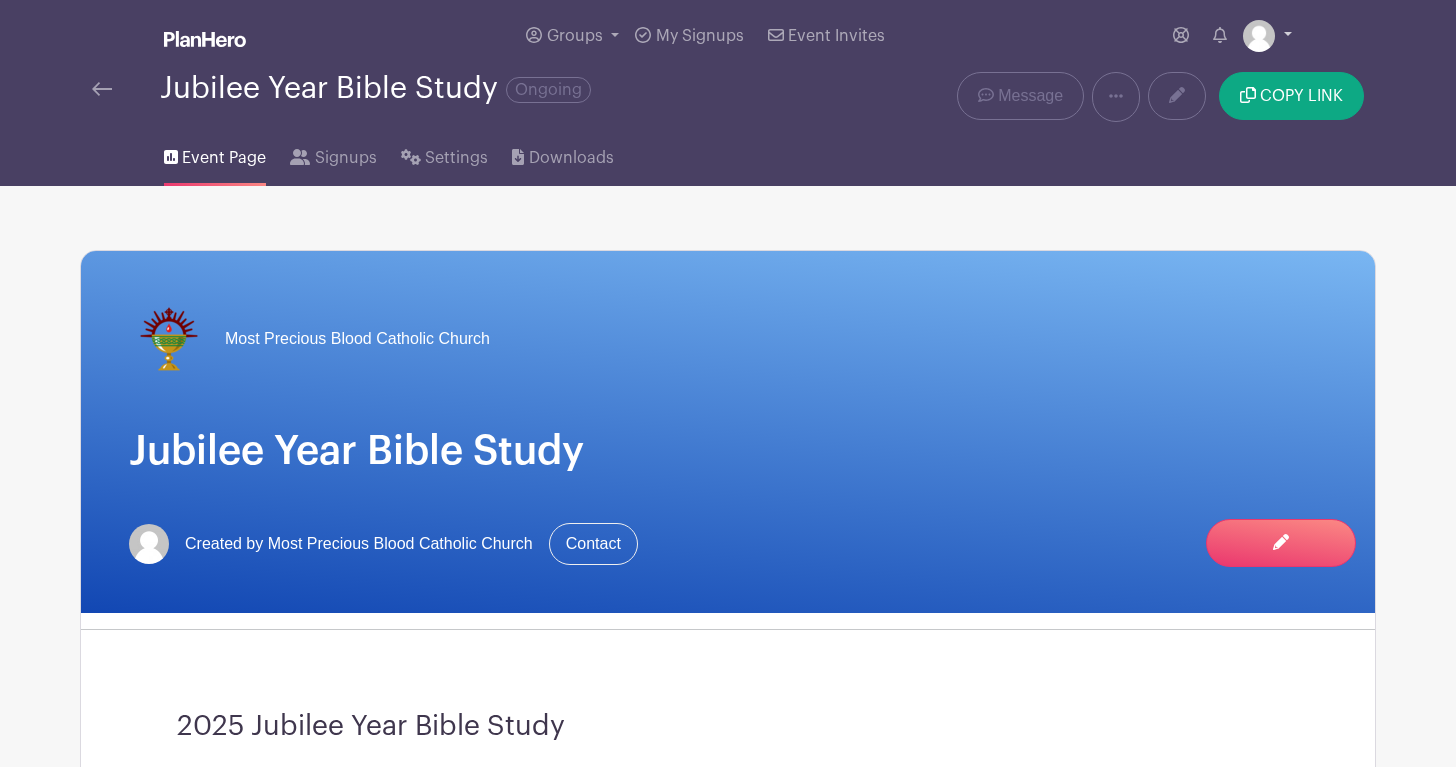 click at bounding box center (1259, 36) 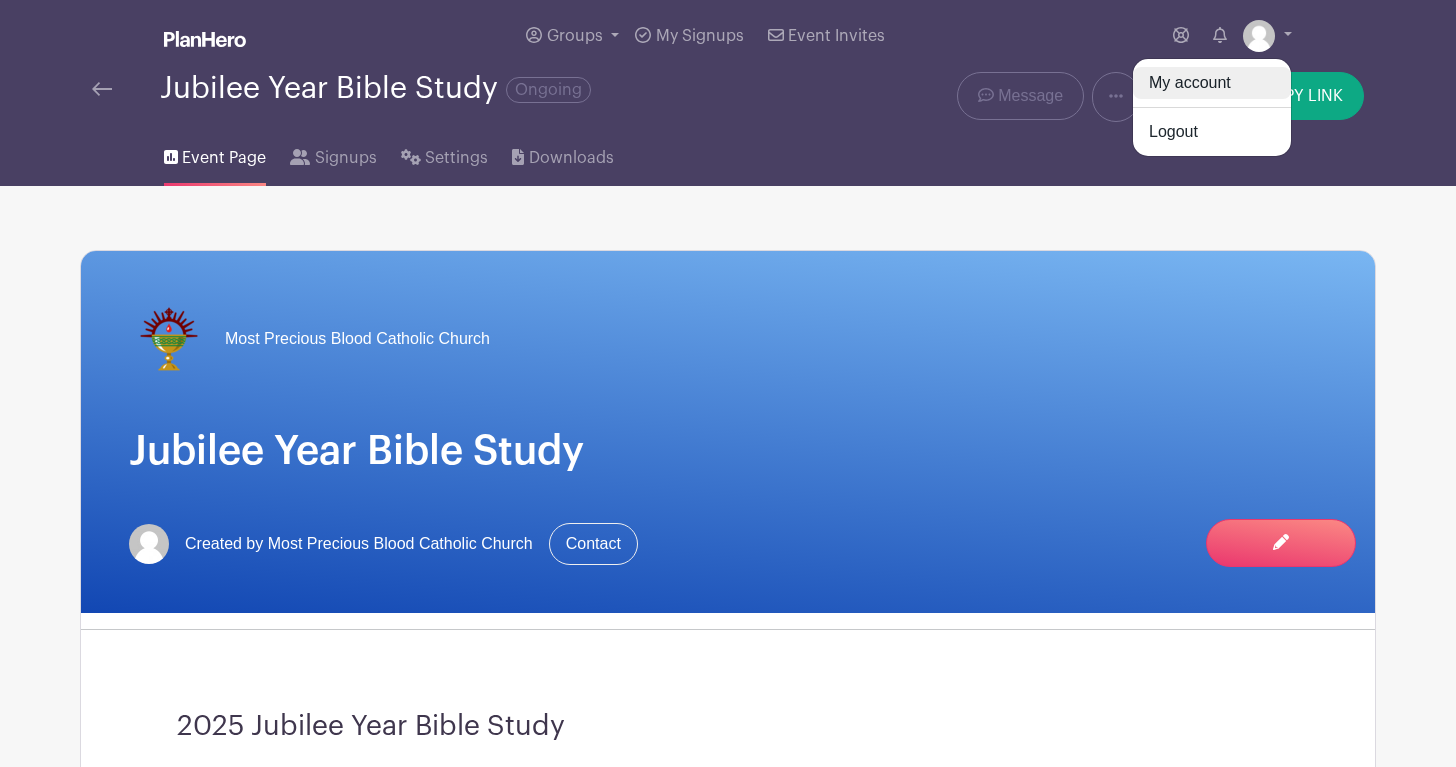 click on "My account" at bounding box center (1212, 83) 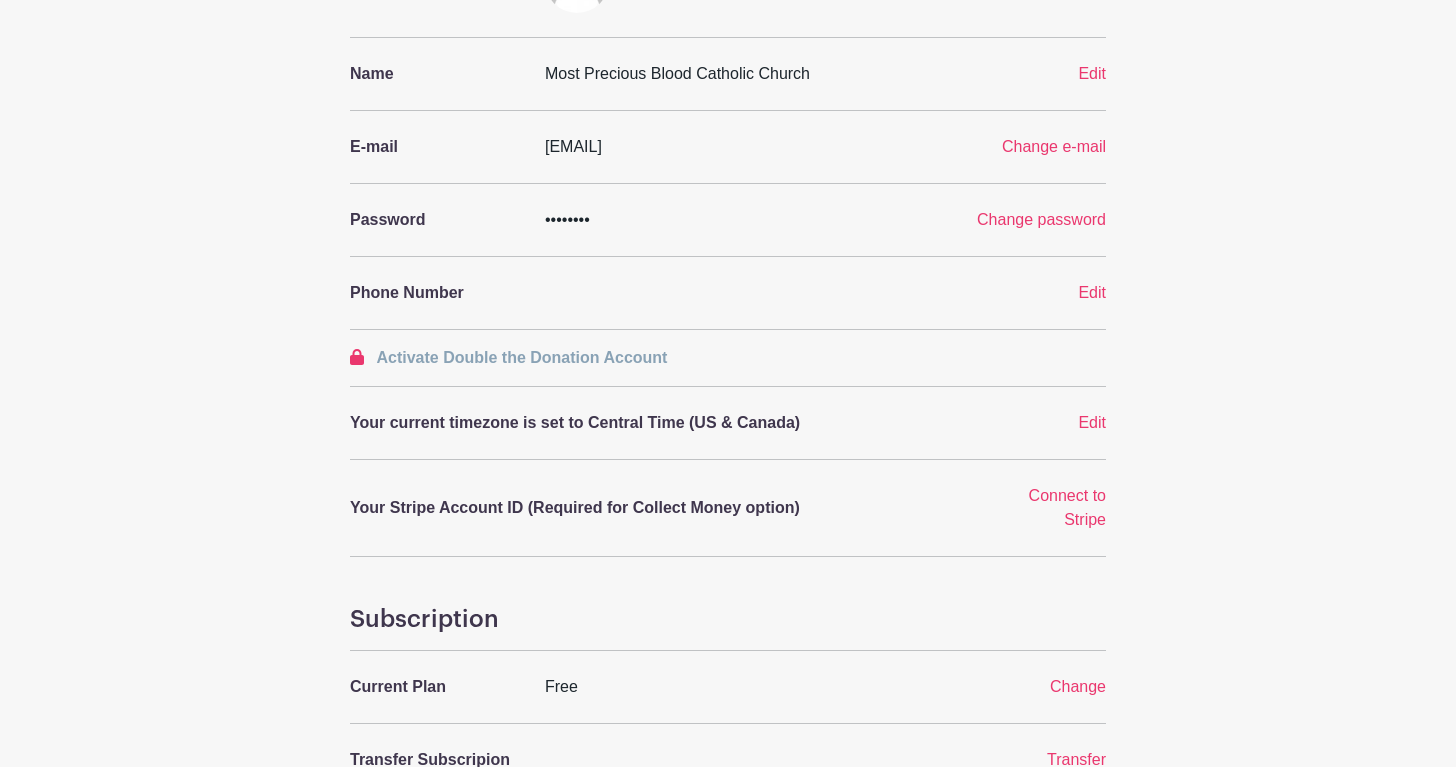 scroll, scrollTop: 245, scrollLeft: 0, axis: vertical 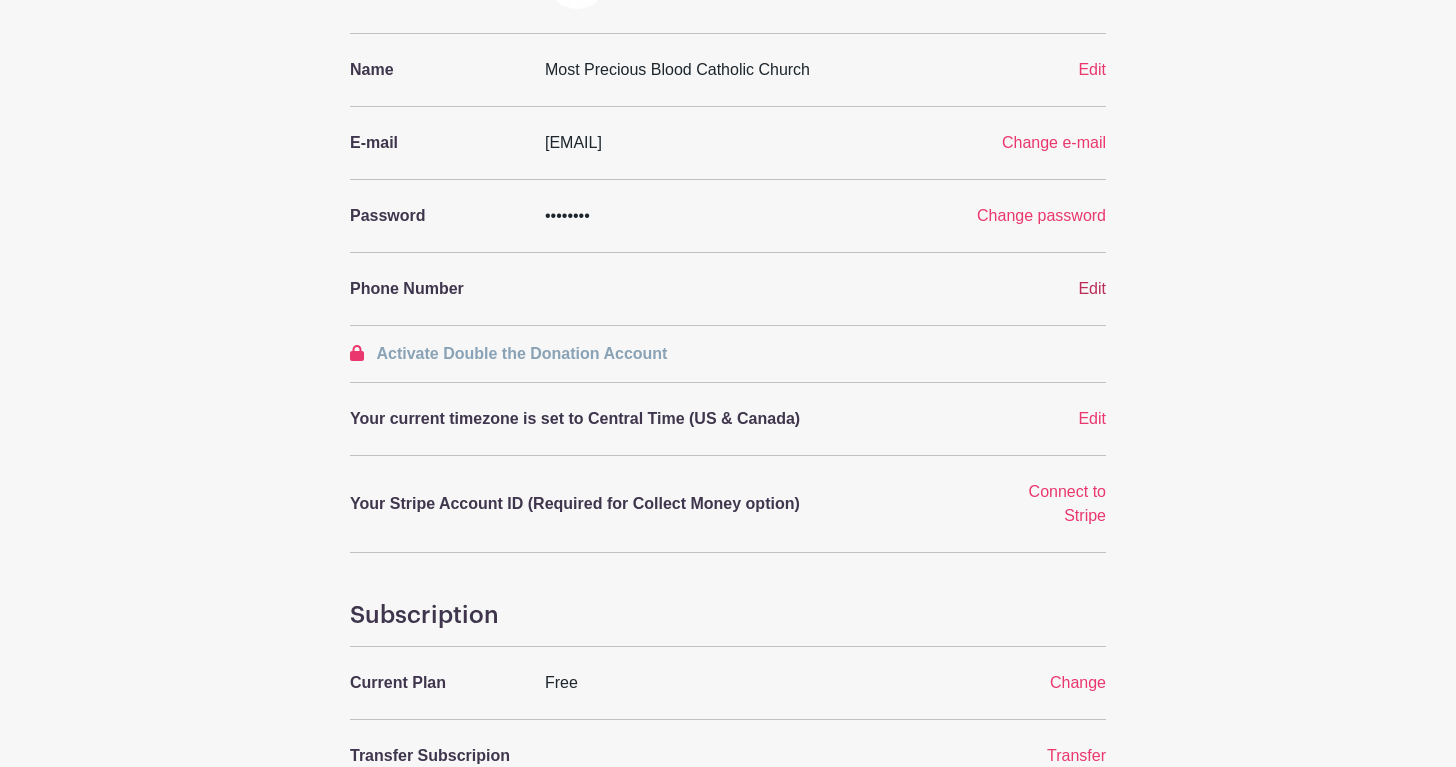click on "Edit" at bounding box center (1092, 288) 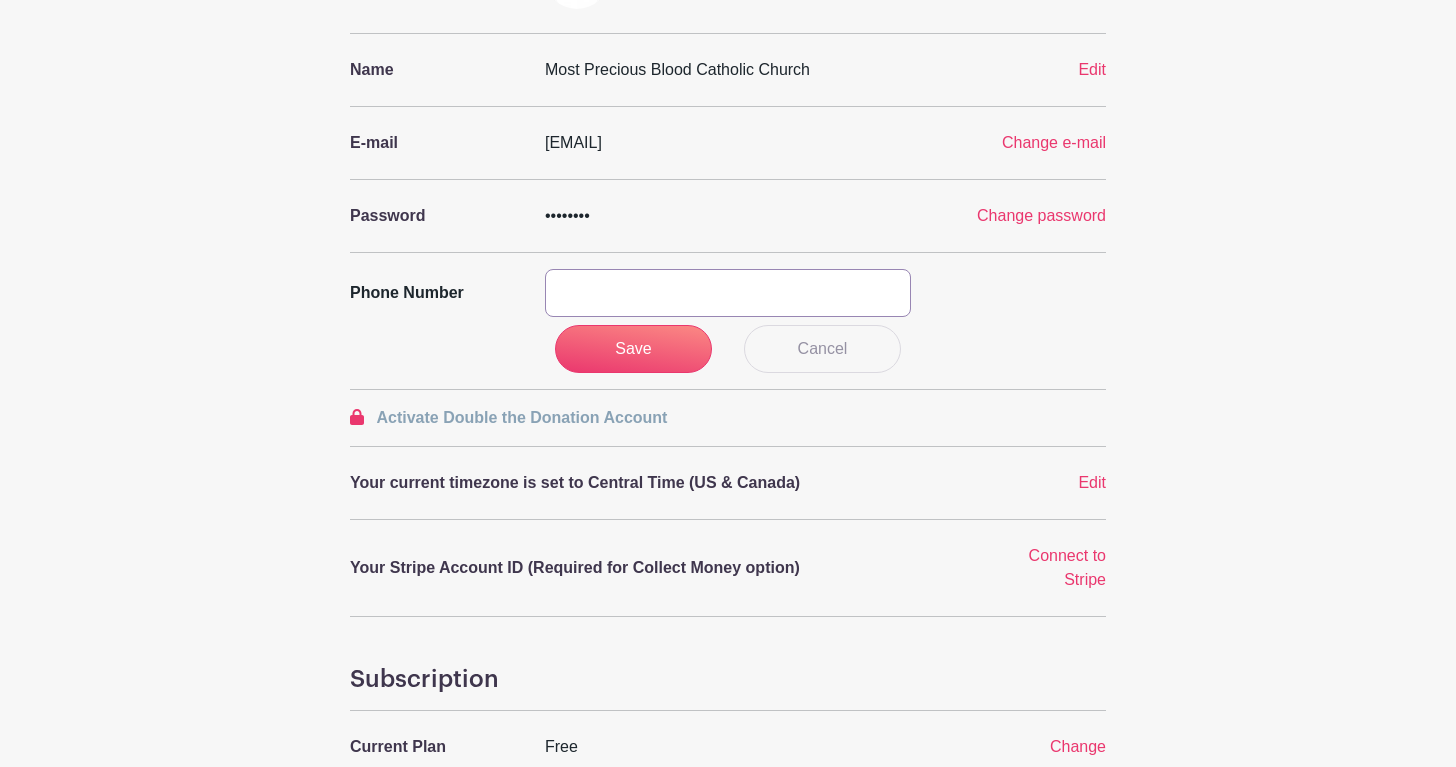 click at bounding box center [728, 293] 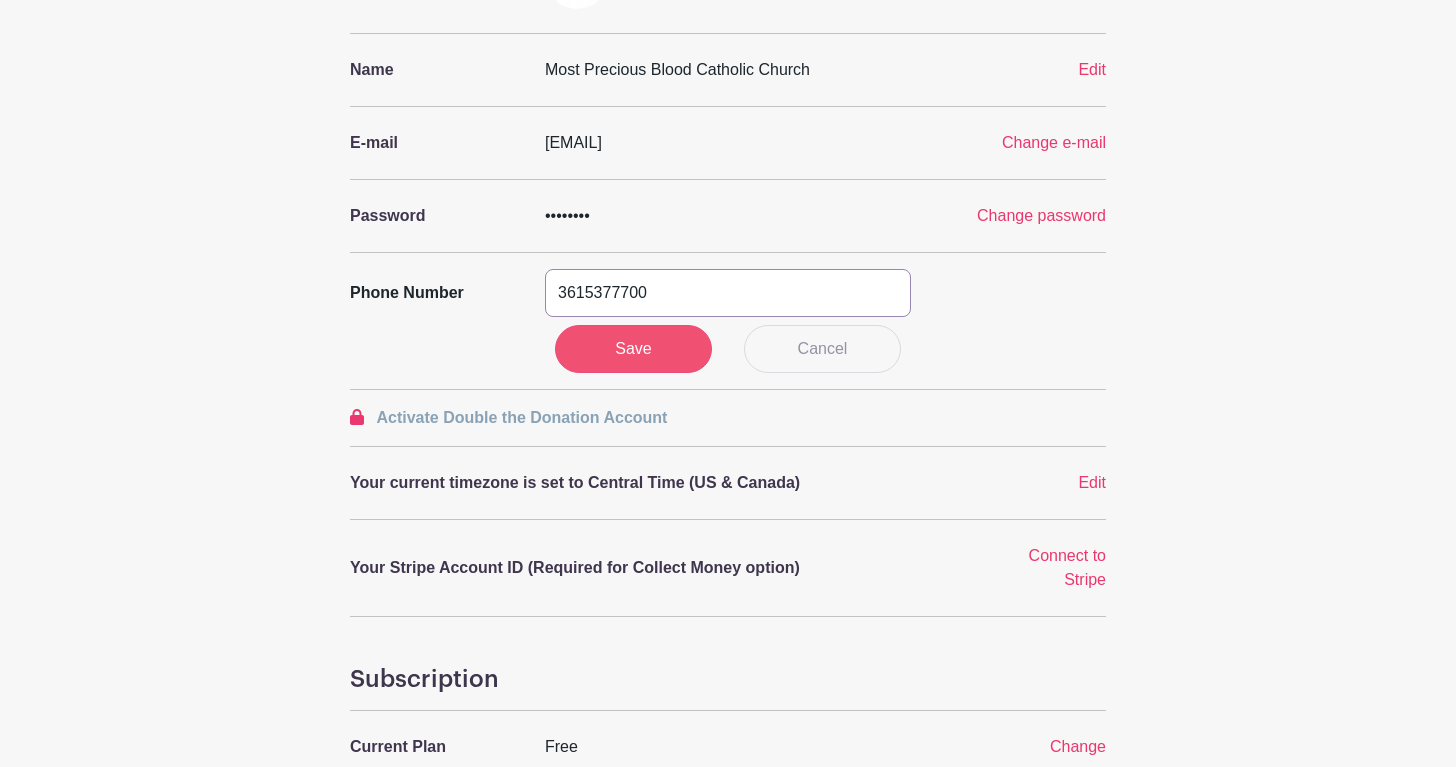 type on "3615377700" 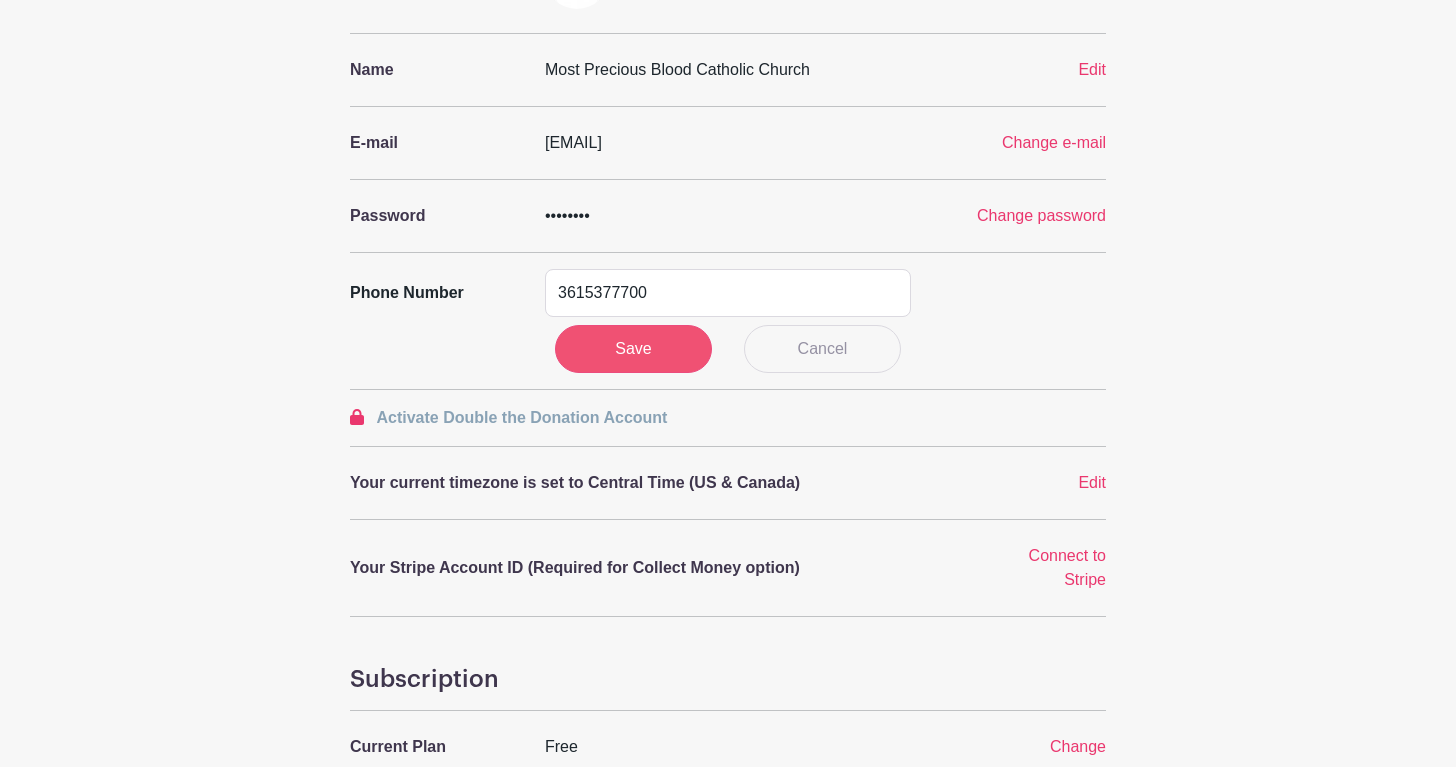 click on "Save" at bounding box center (634, 349) 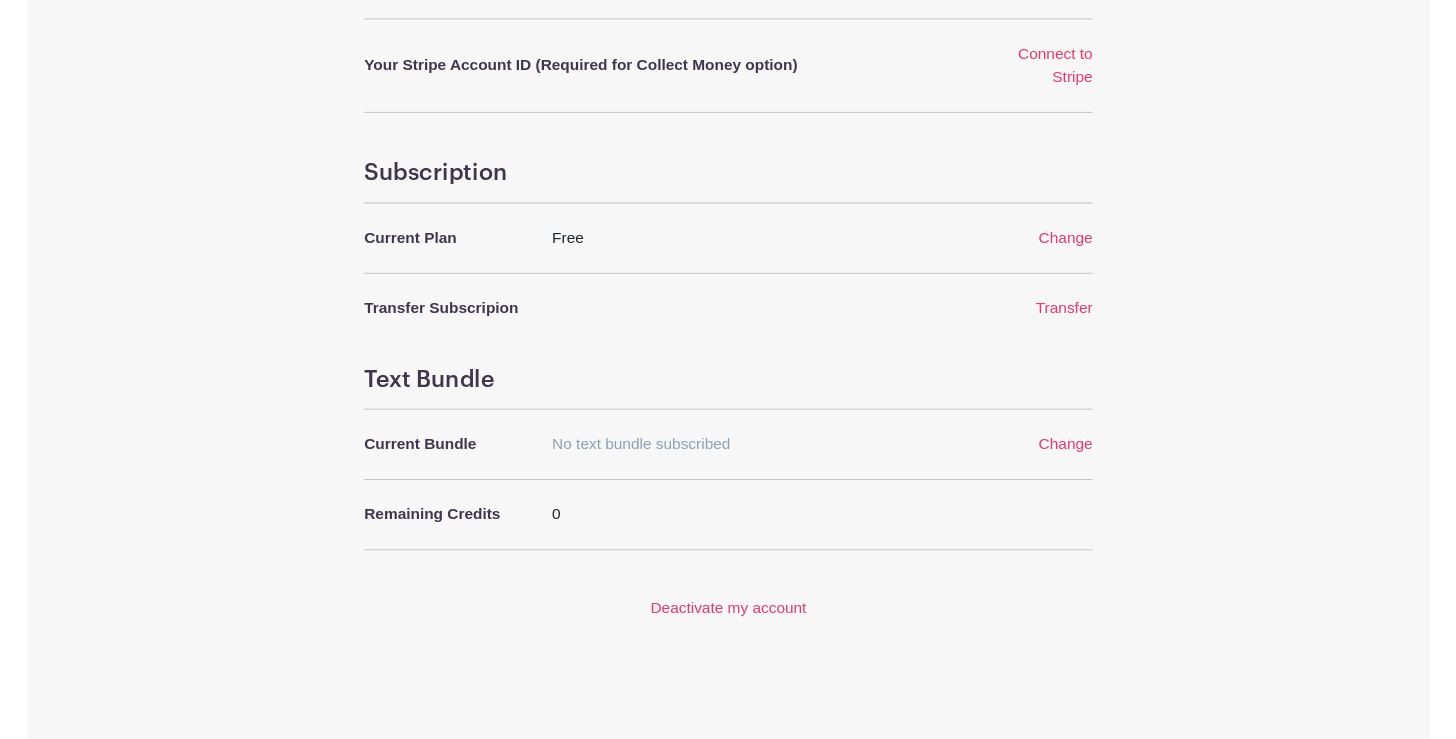scroll, scrollTop: 0, scrollLeft: 0, axis: both 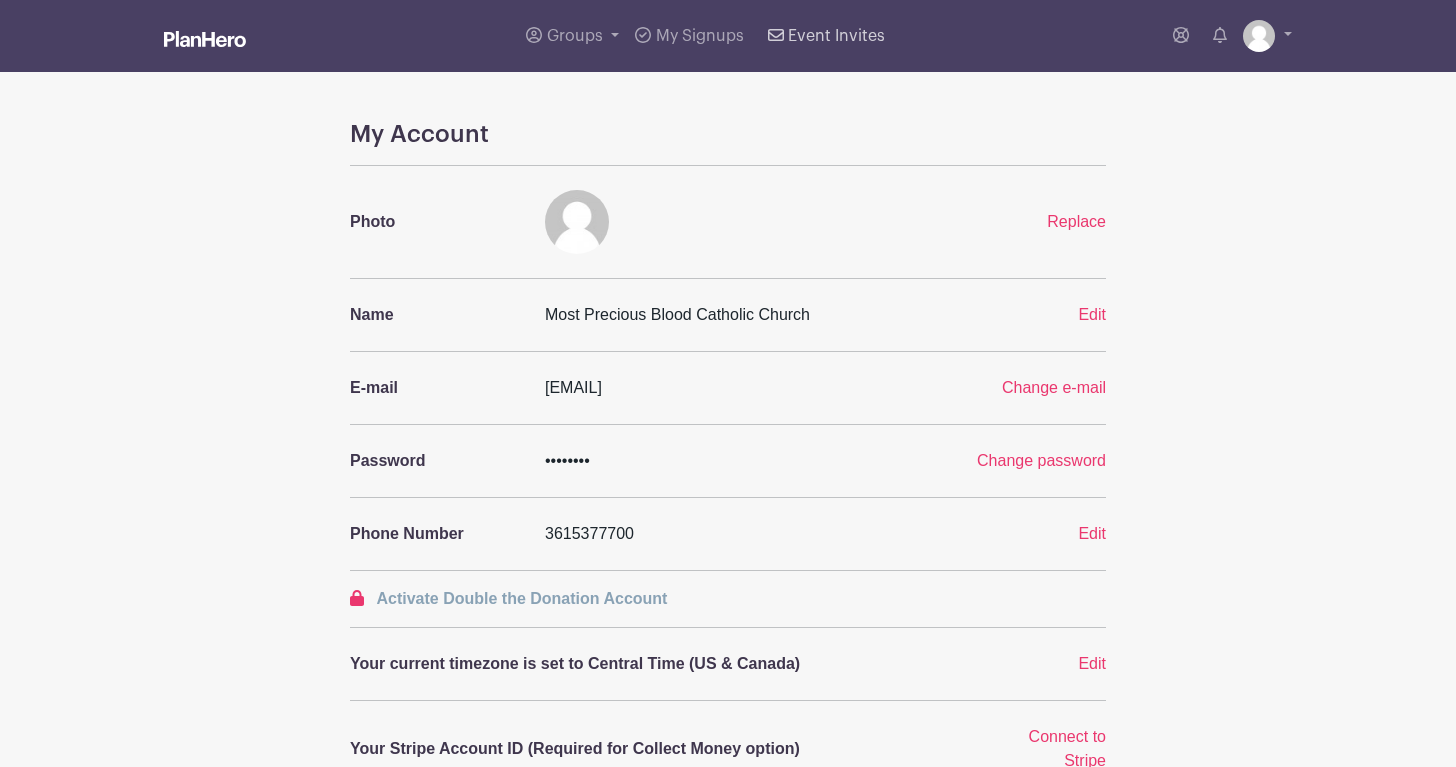 click on "Event Invites" at bounding box center (836, 36) 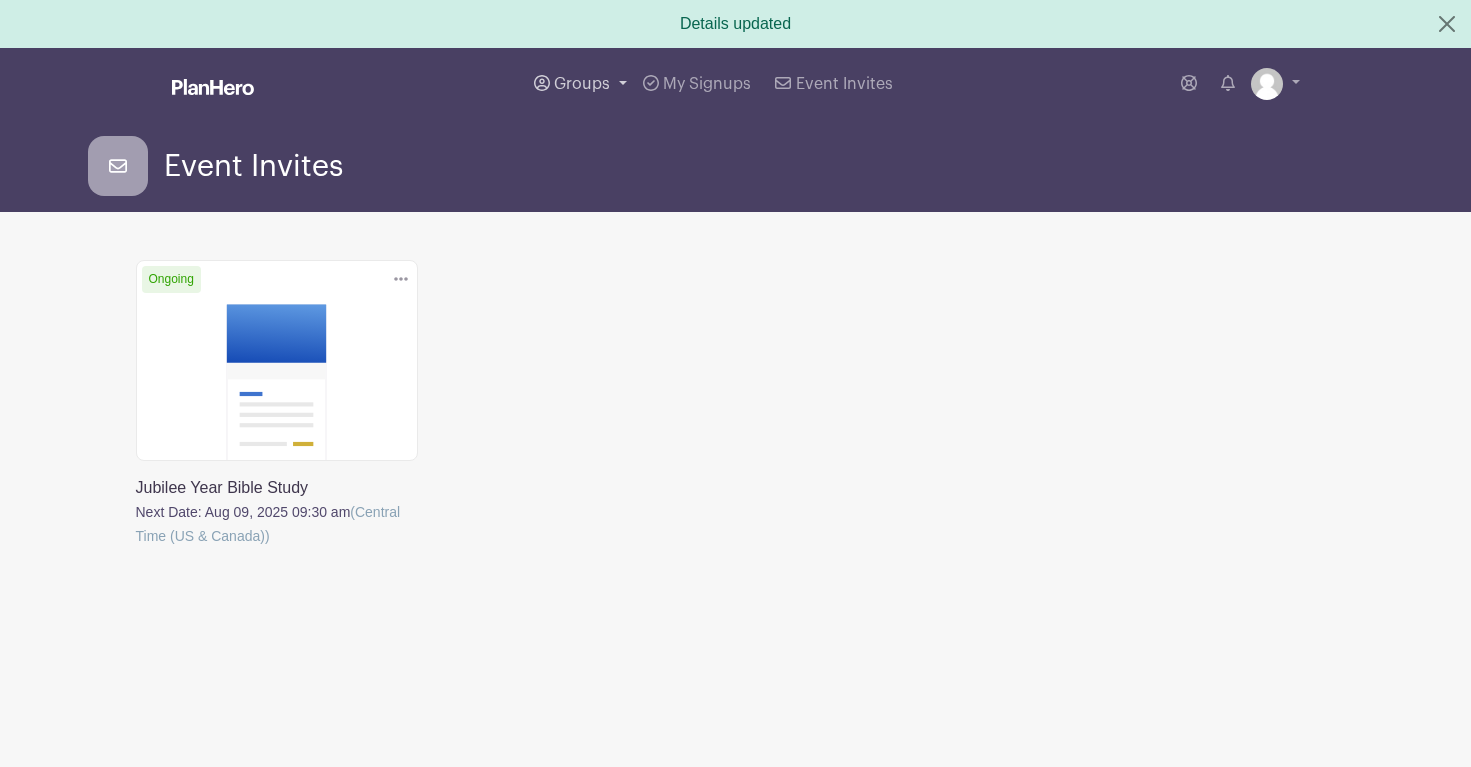 click on "Groups" at bounding box center (582, 84) 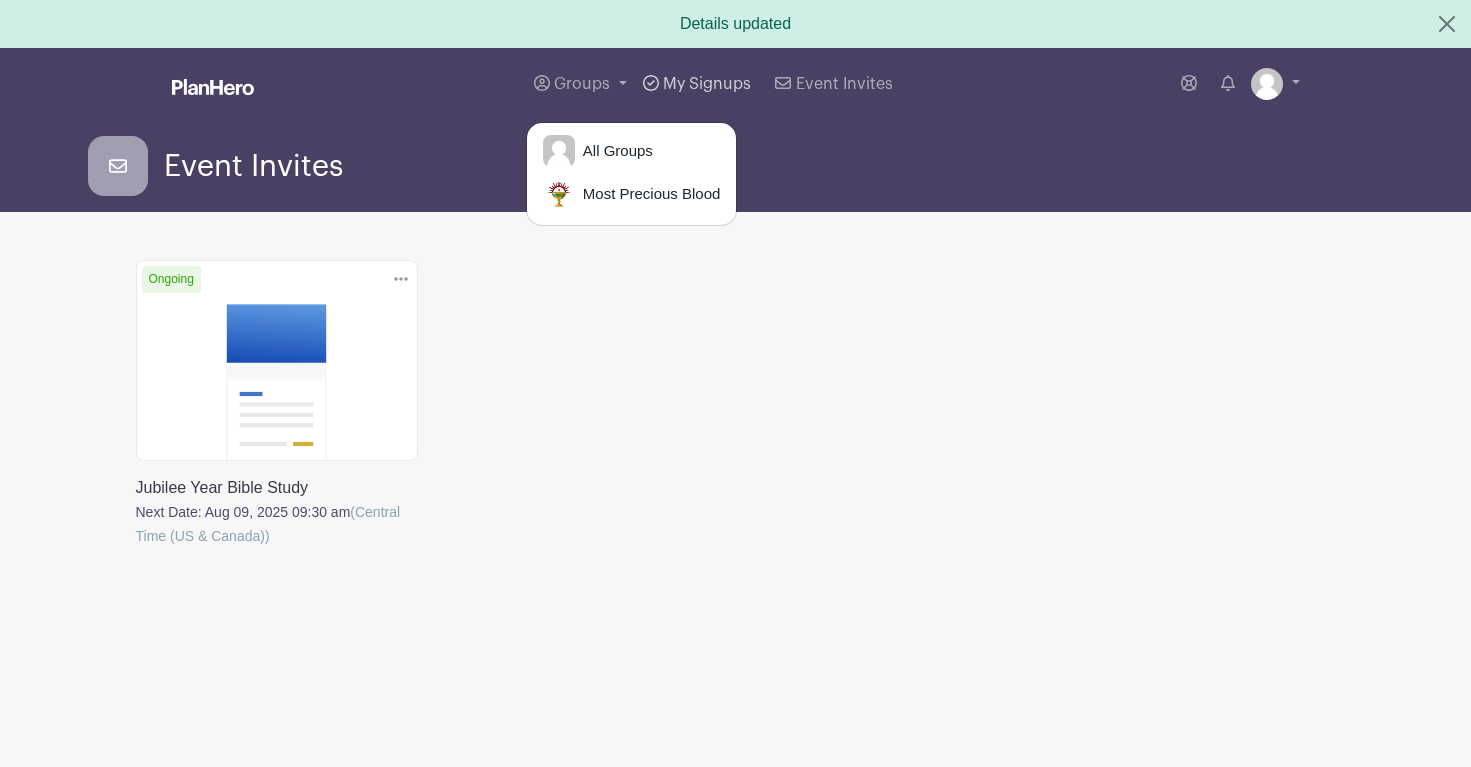 click on "My Signups" at bounding box center [697, 84] 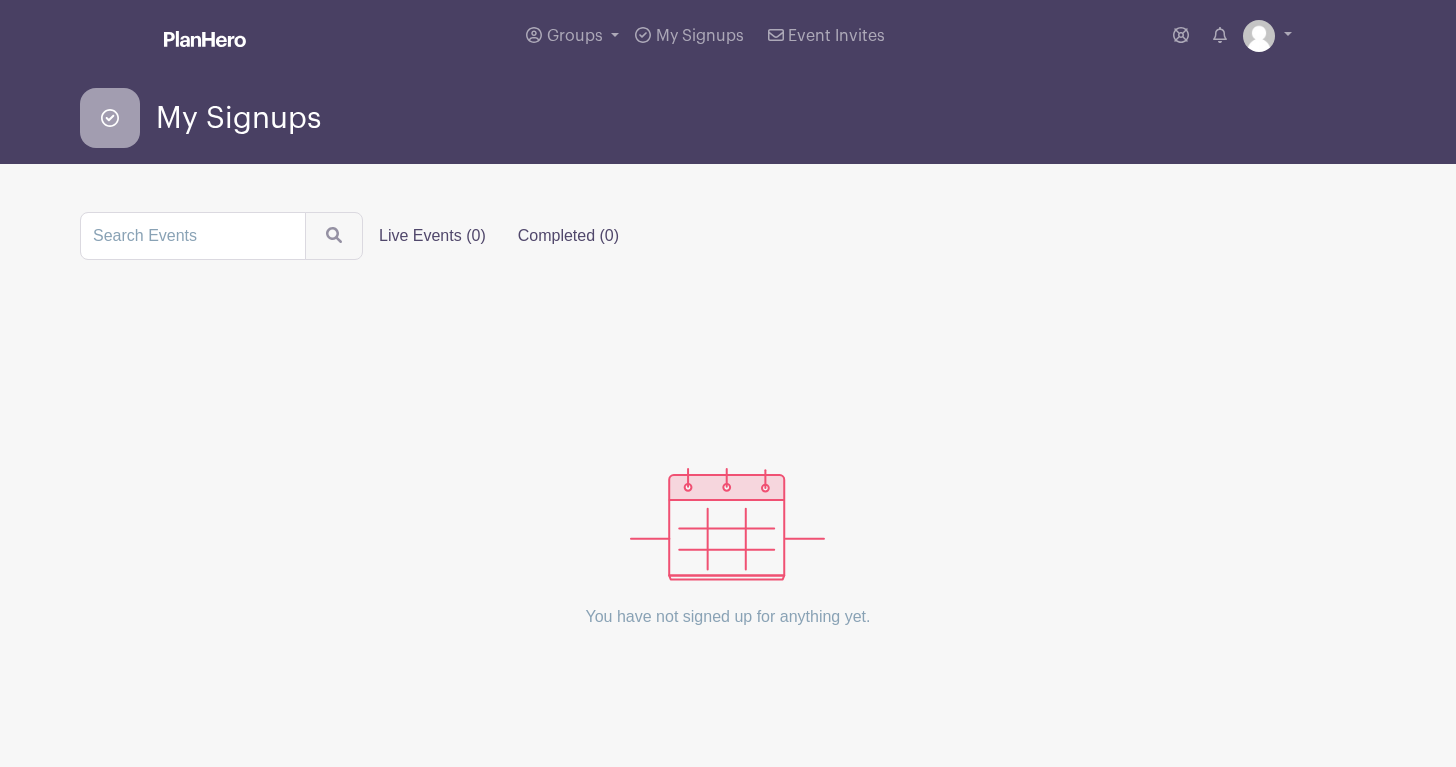click on "Completed (0)" at bounding box center [568, 236] 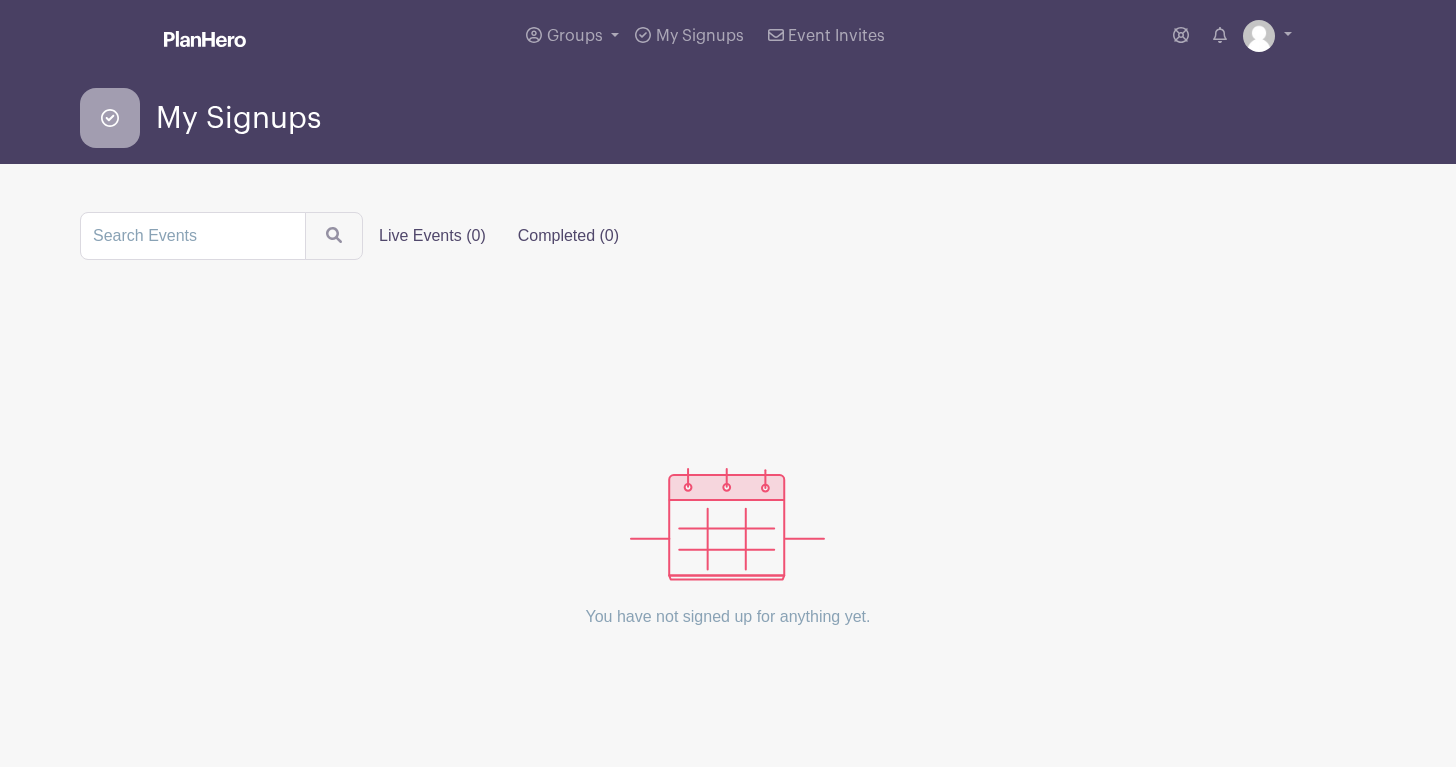 click on "Live Events (0)" at bounding box center [432, 236] 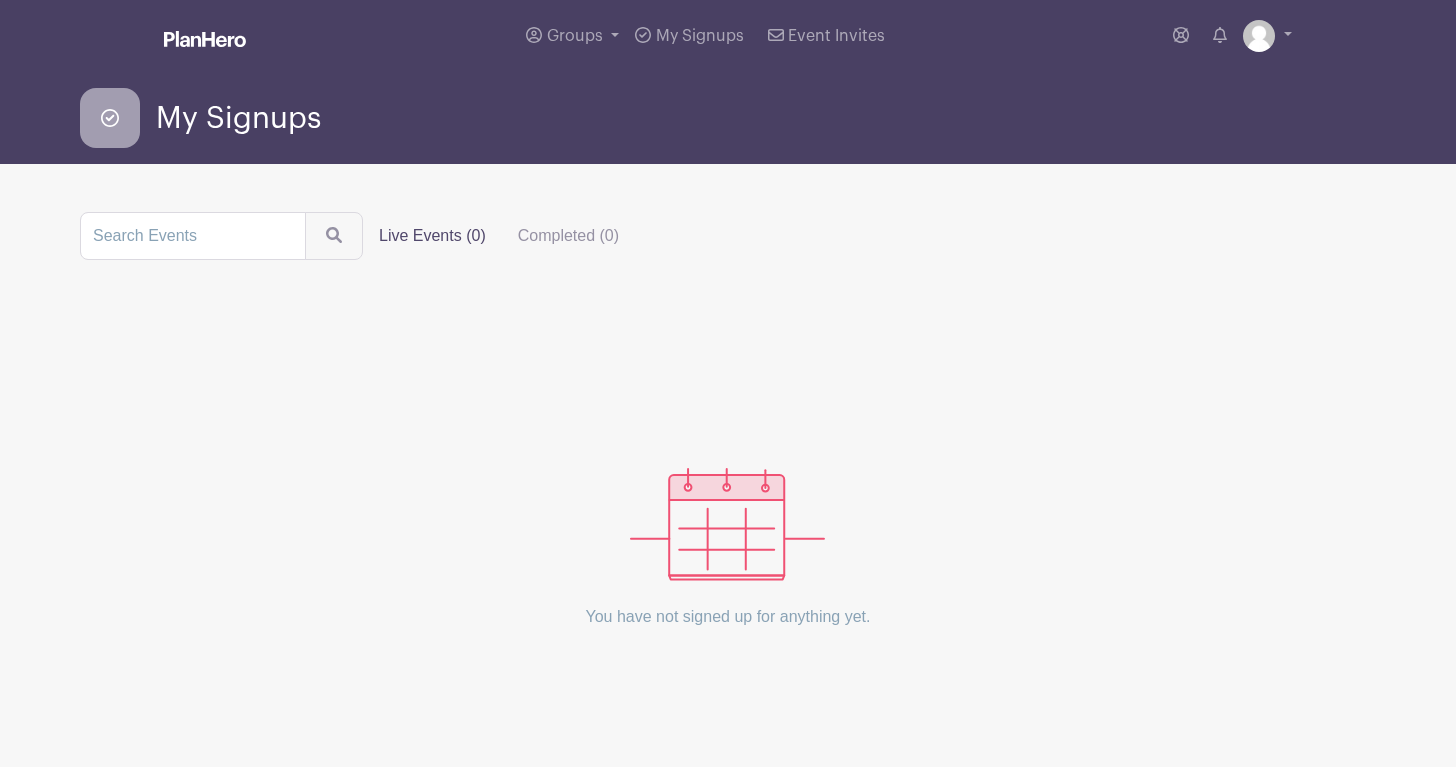 click at bounding box center (727, 524) 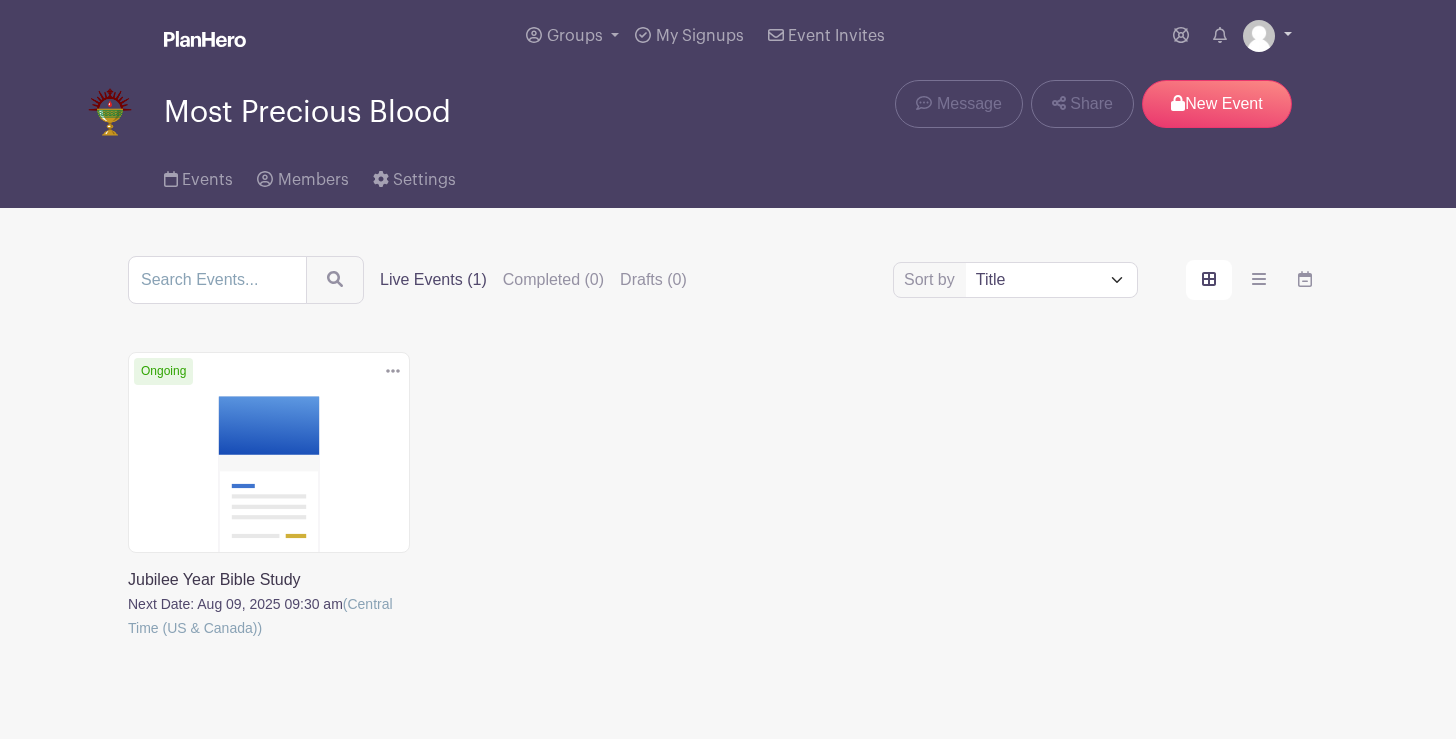 click at bounding box center [1259, 36] 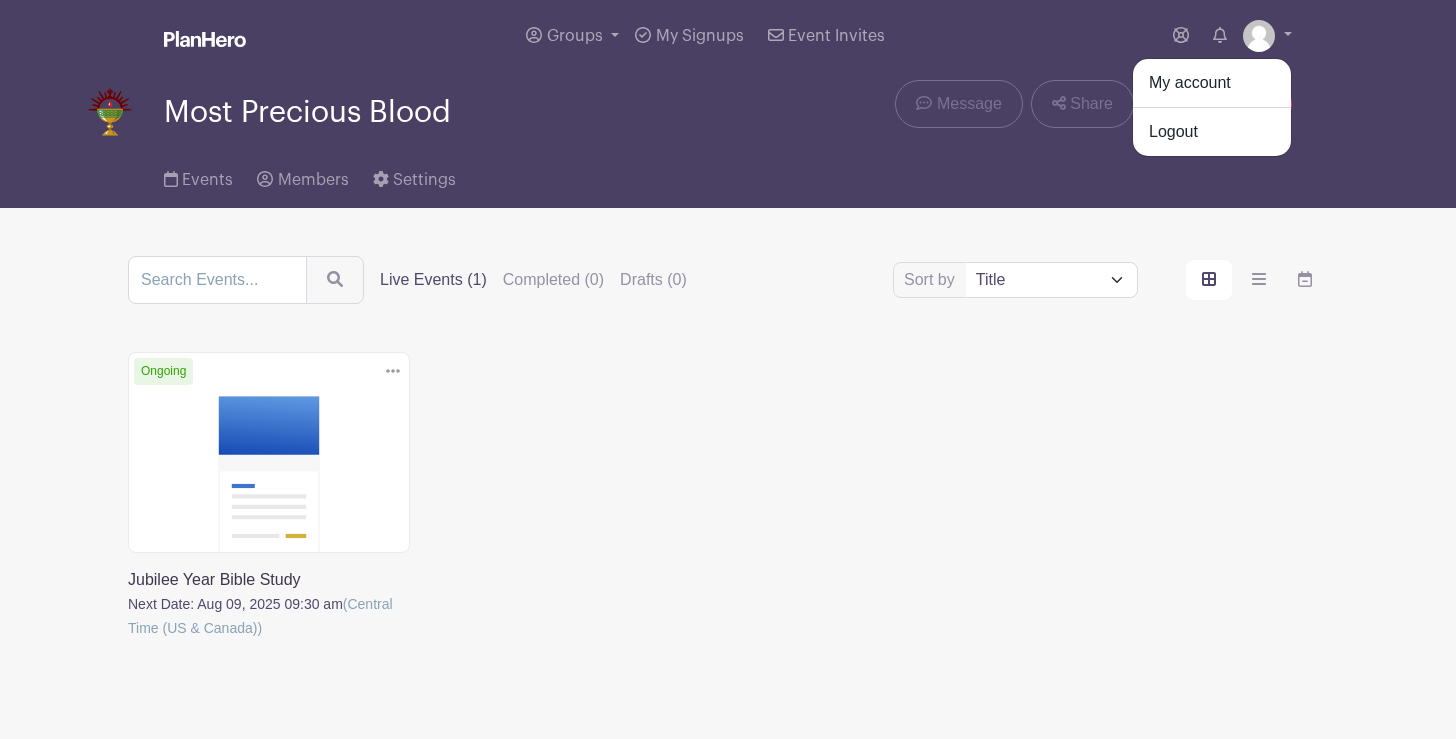 click on "Logout" at bounding box center [1212, 132] 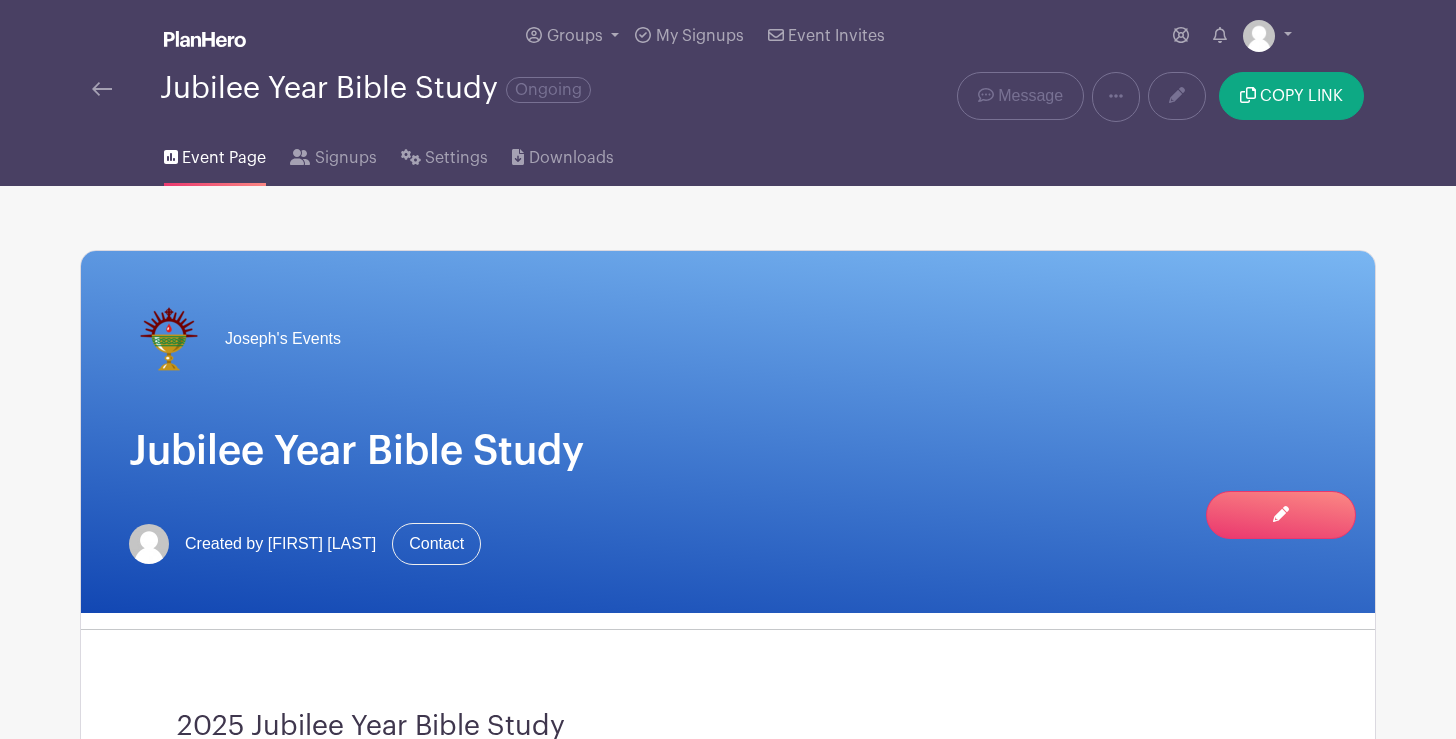 scroll, scrollTop: 0, scrollLeft: 0, axis: both 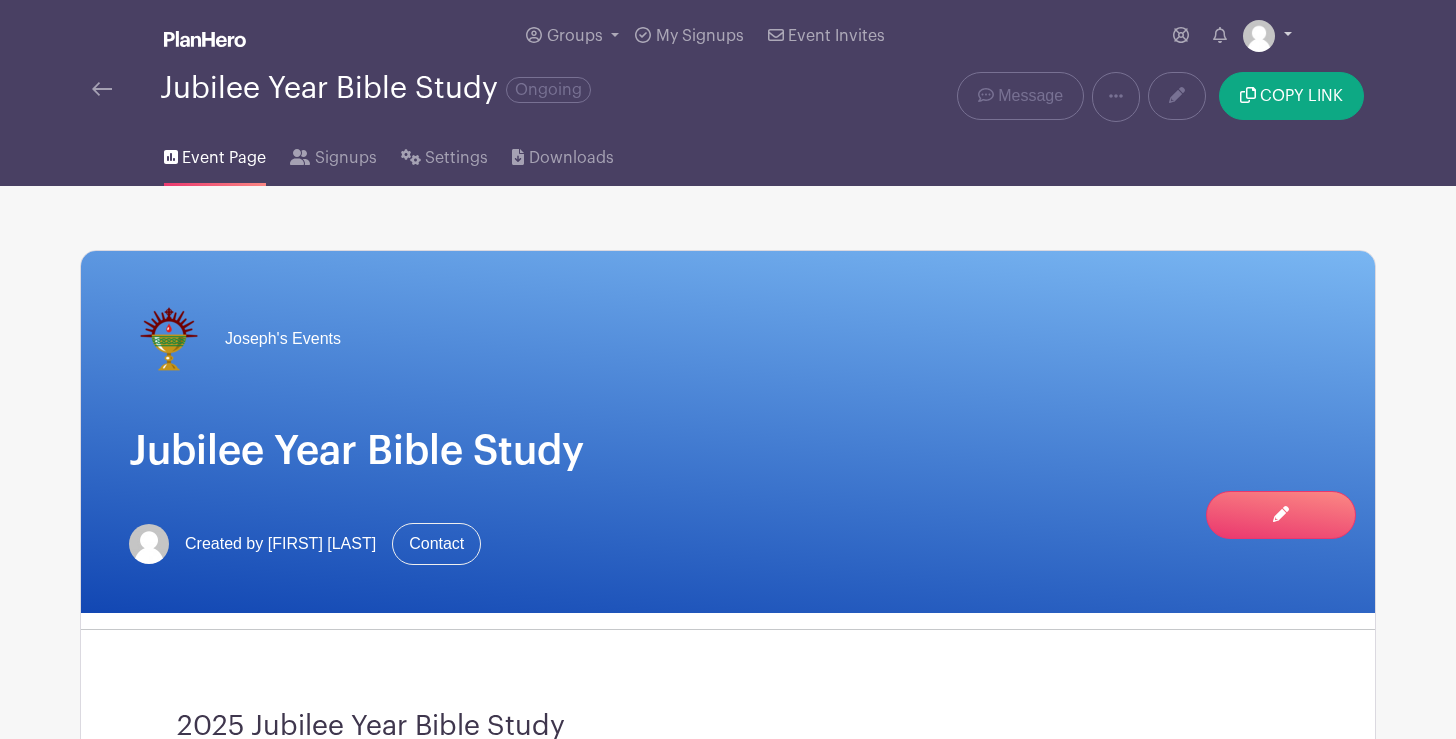 click at bounding box center [1267, 36] 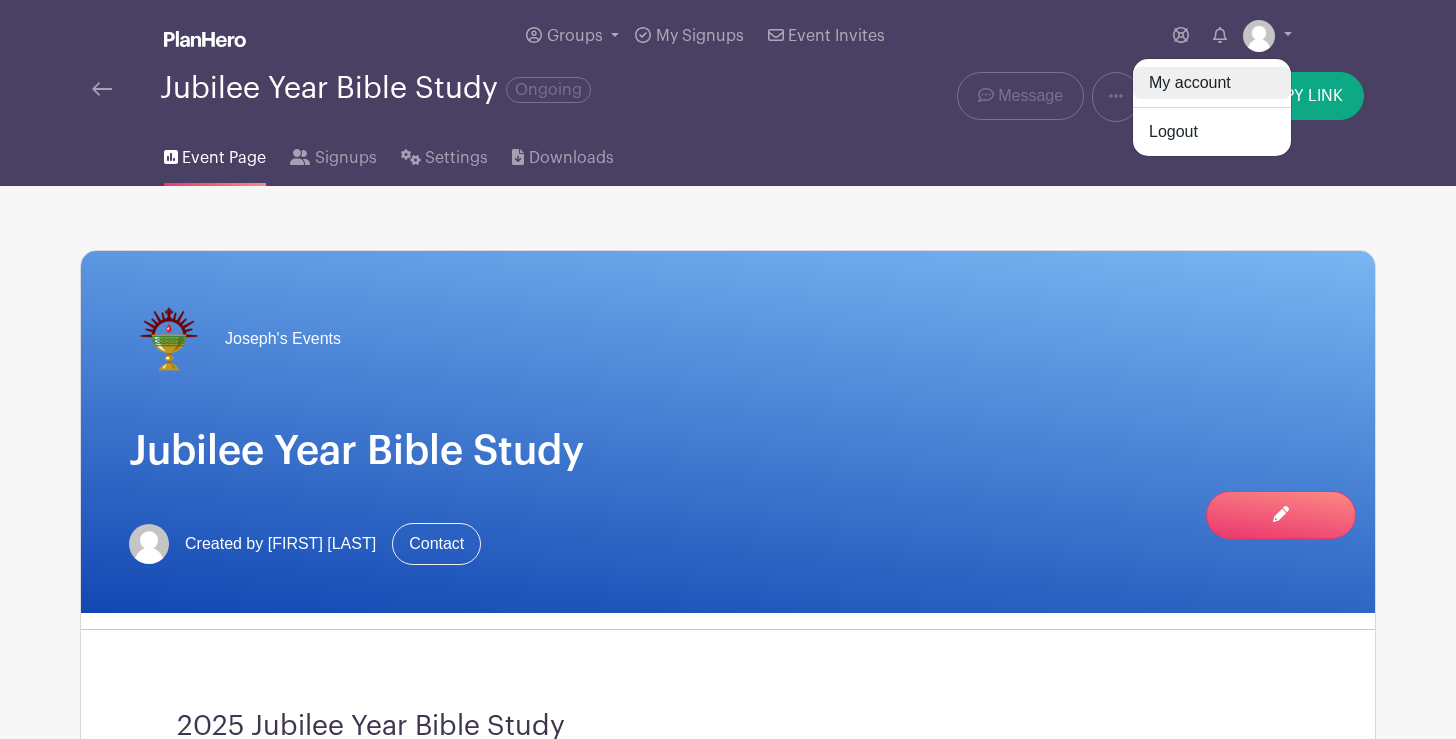 click on "My account" at bounding box center [1212, 83] 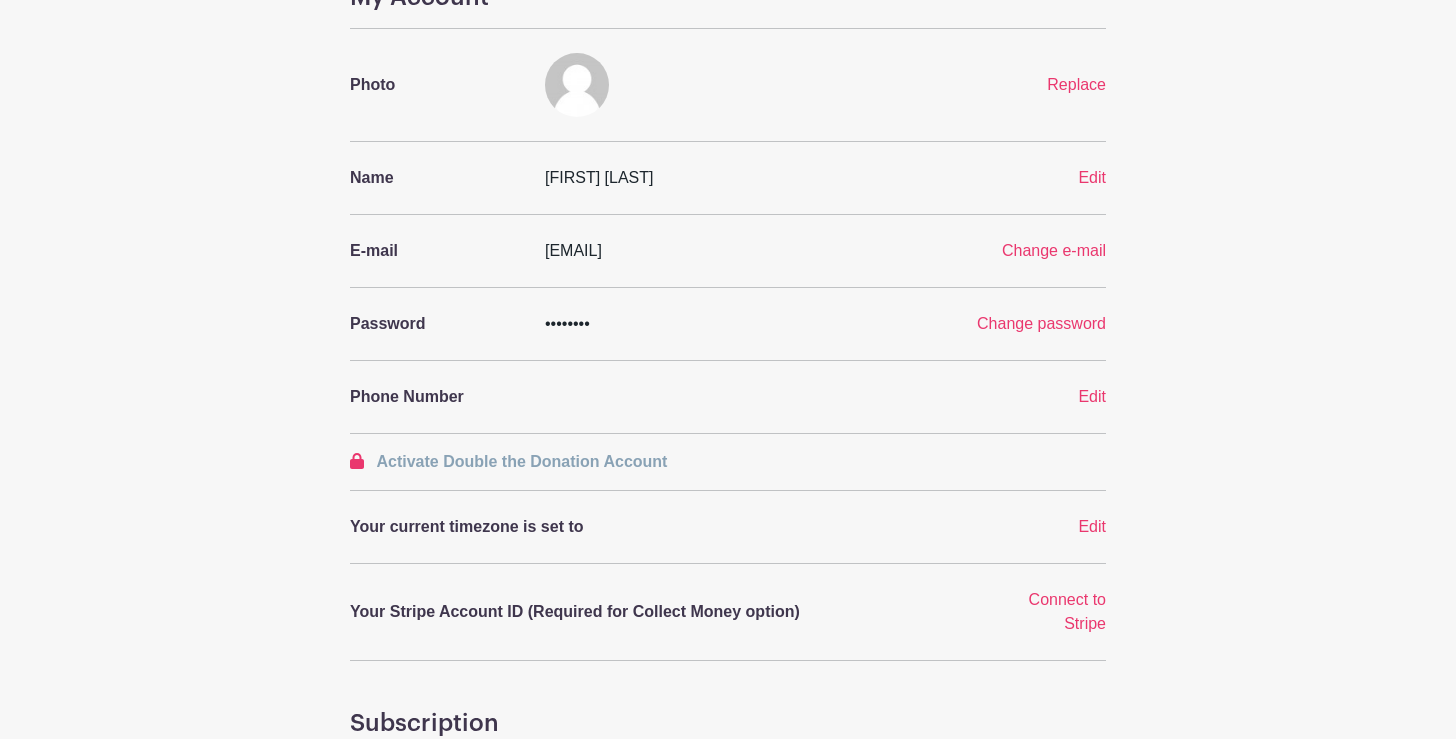 scroll, scrollTop: 182, scrollLeft: 0, axis: vertical 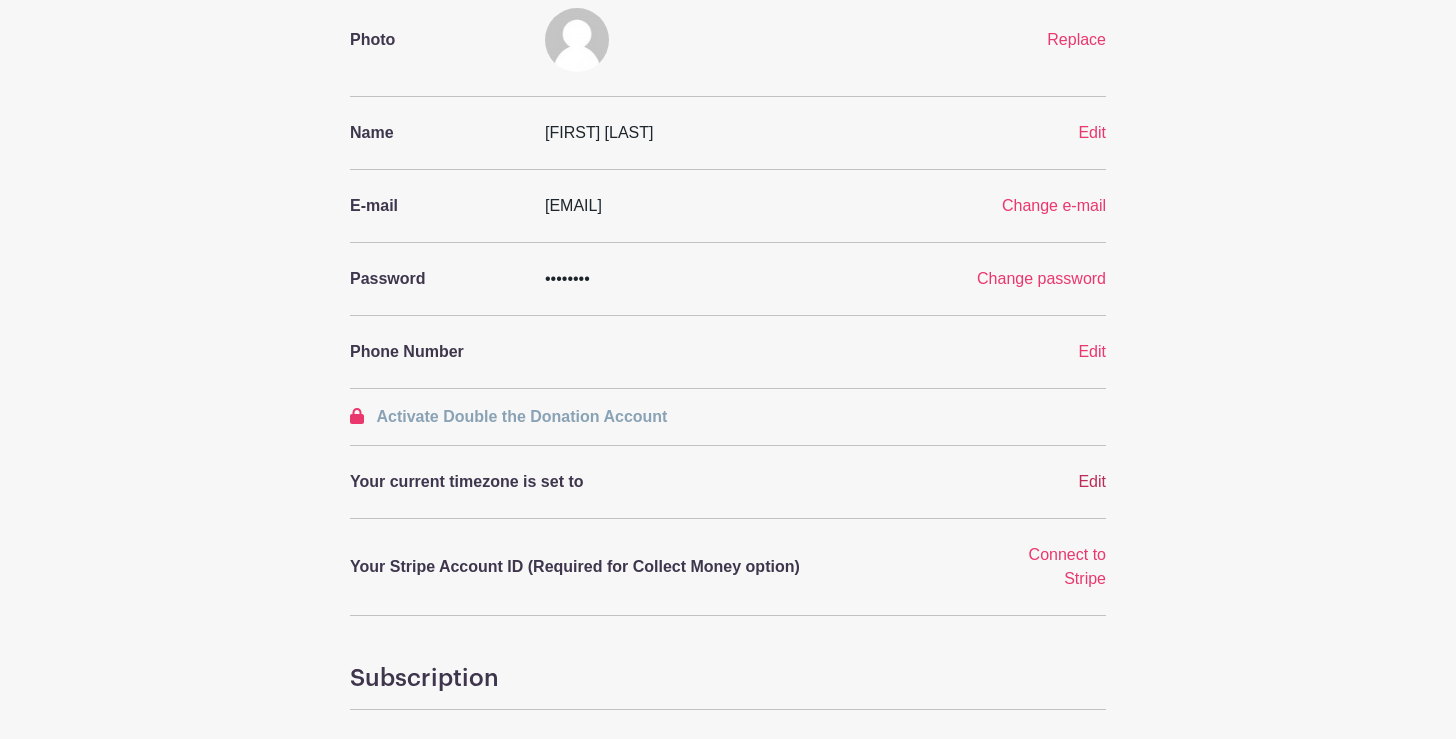 click on "Edit" at bounding box center [1092, 481] 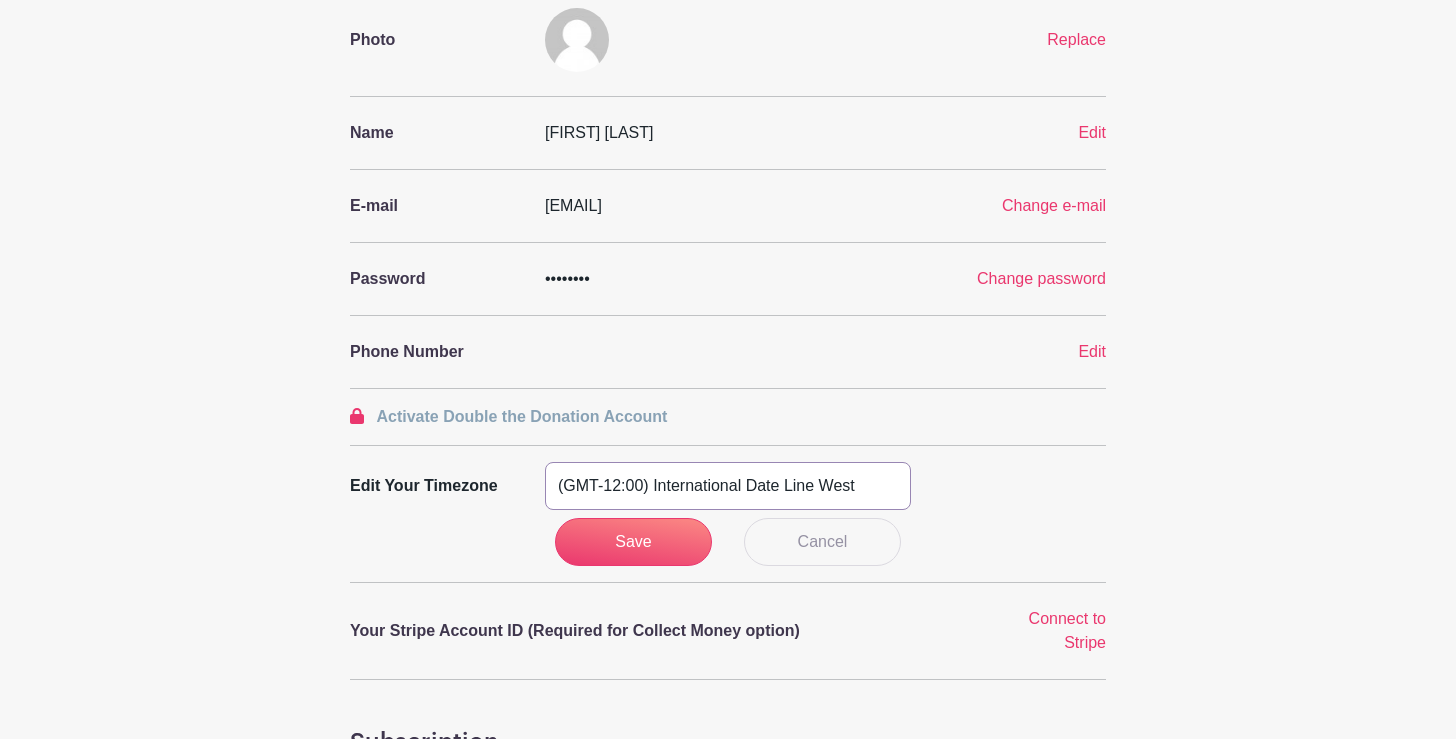 select on "Central Time (US & Canada)" 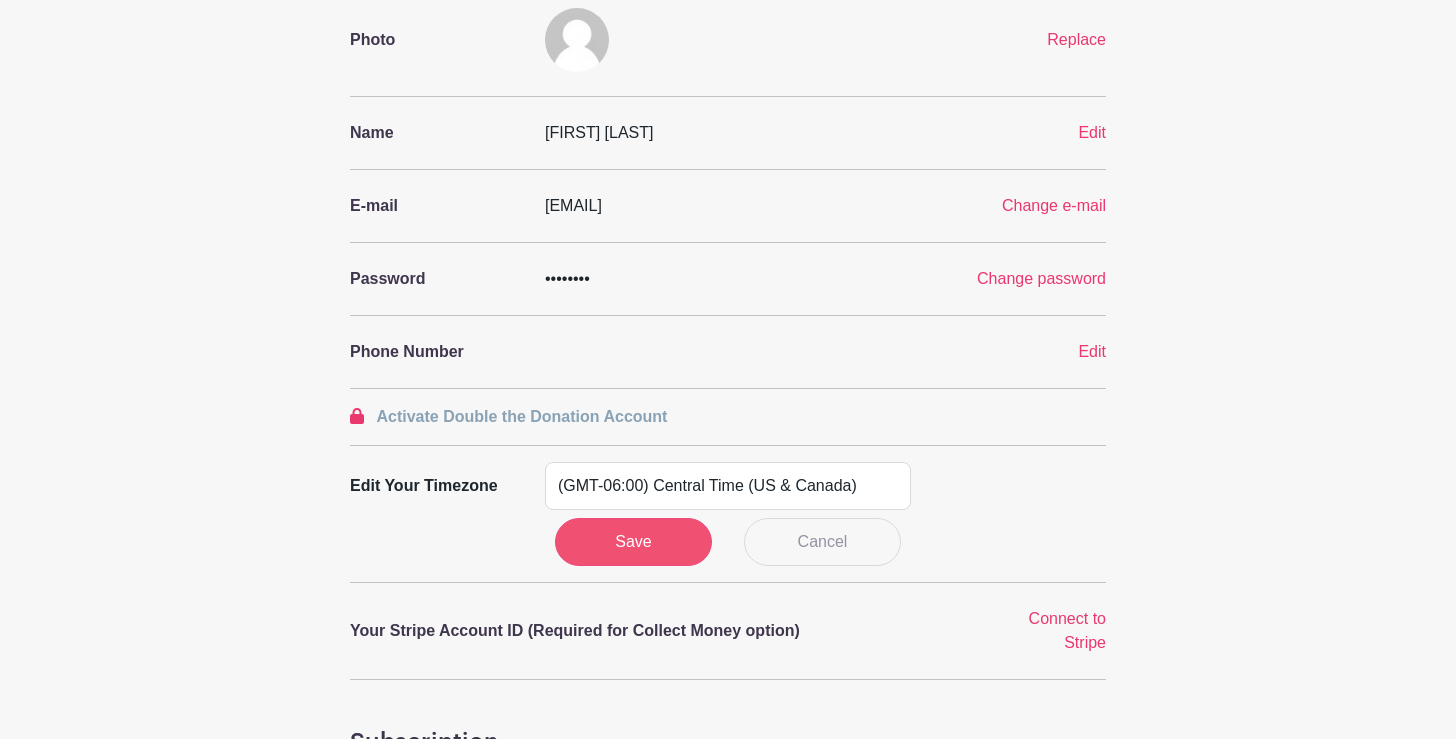 click on "Save" at bounding box center [634, 542] 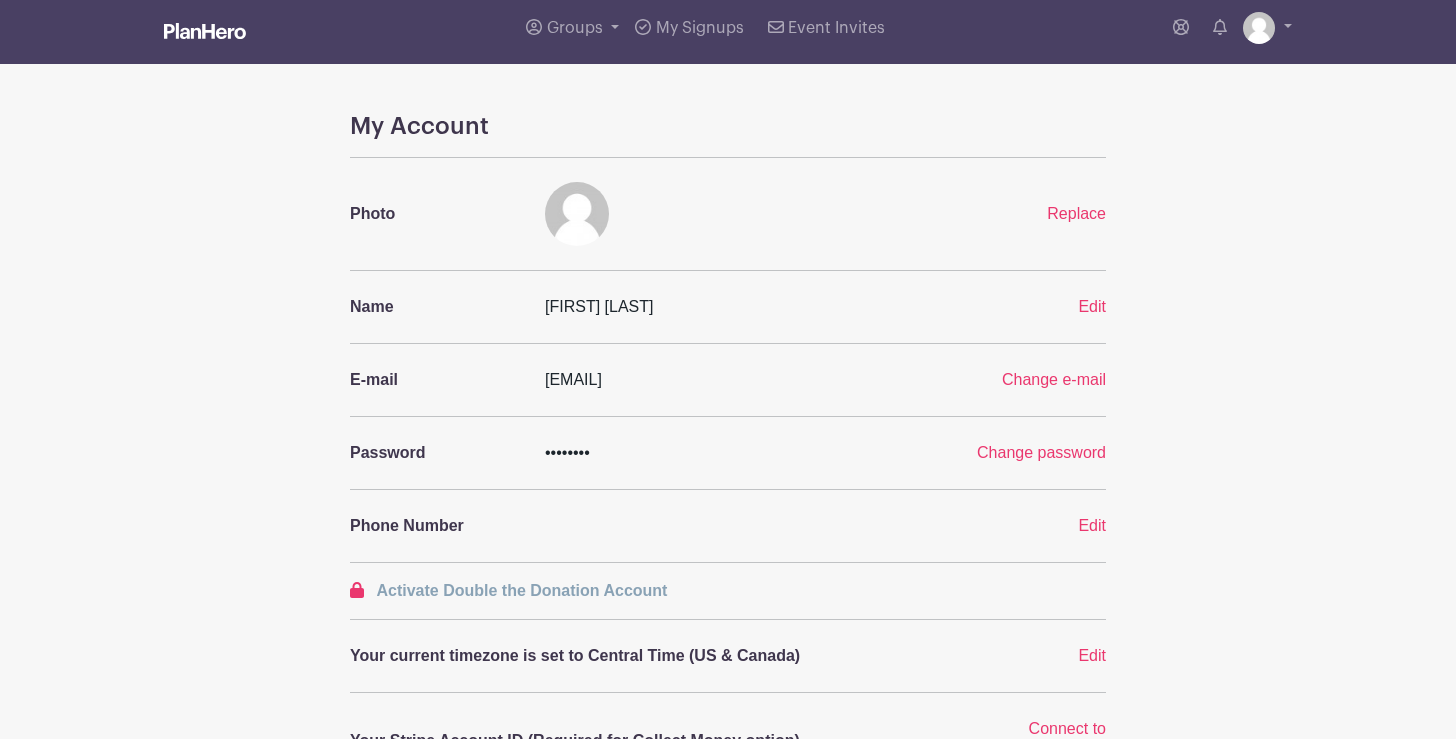 scroll, scrollTop: 0, scrollLeft: 0, axis: both 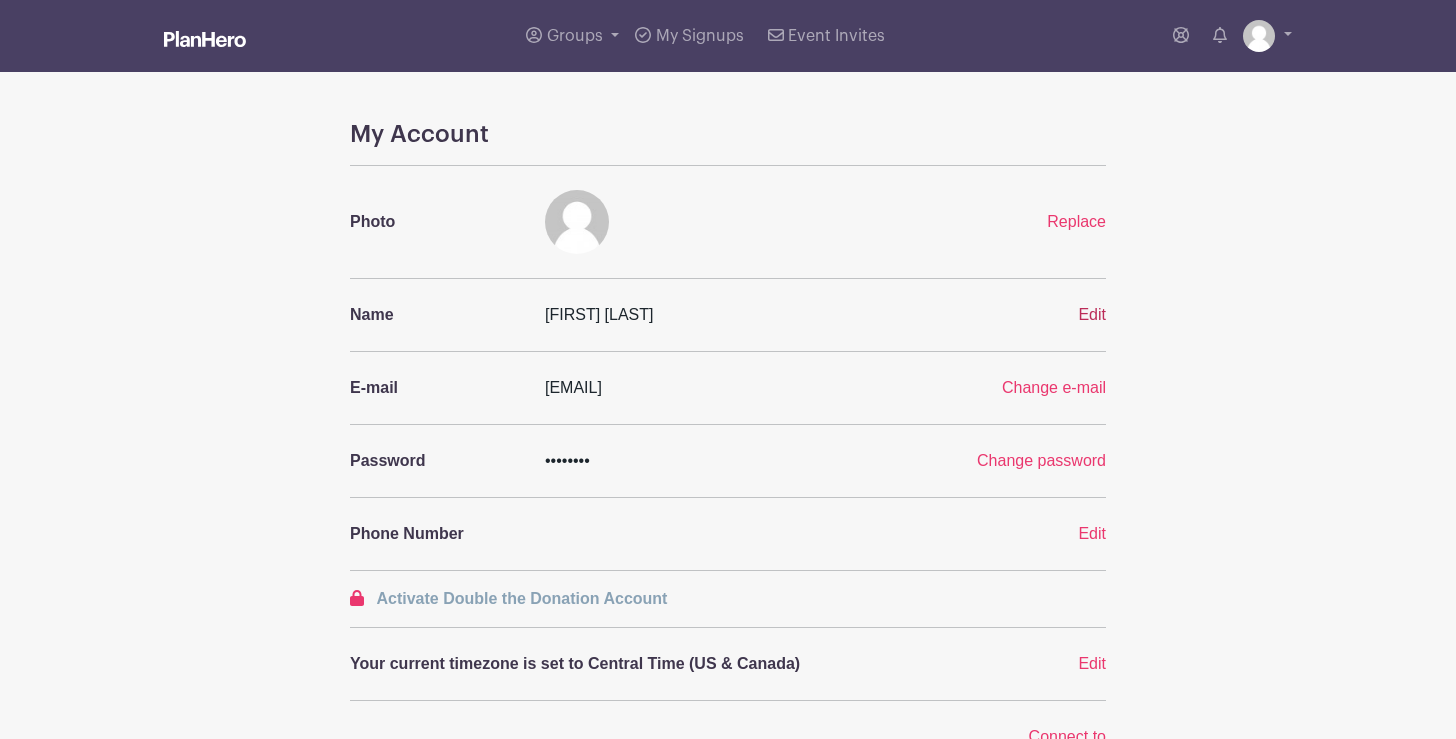 click on "Edit" at bounding box center [1092, 314] 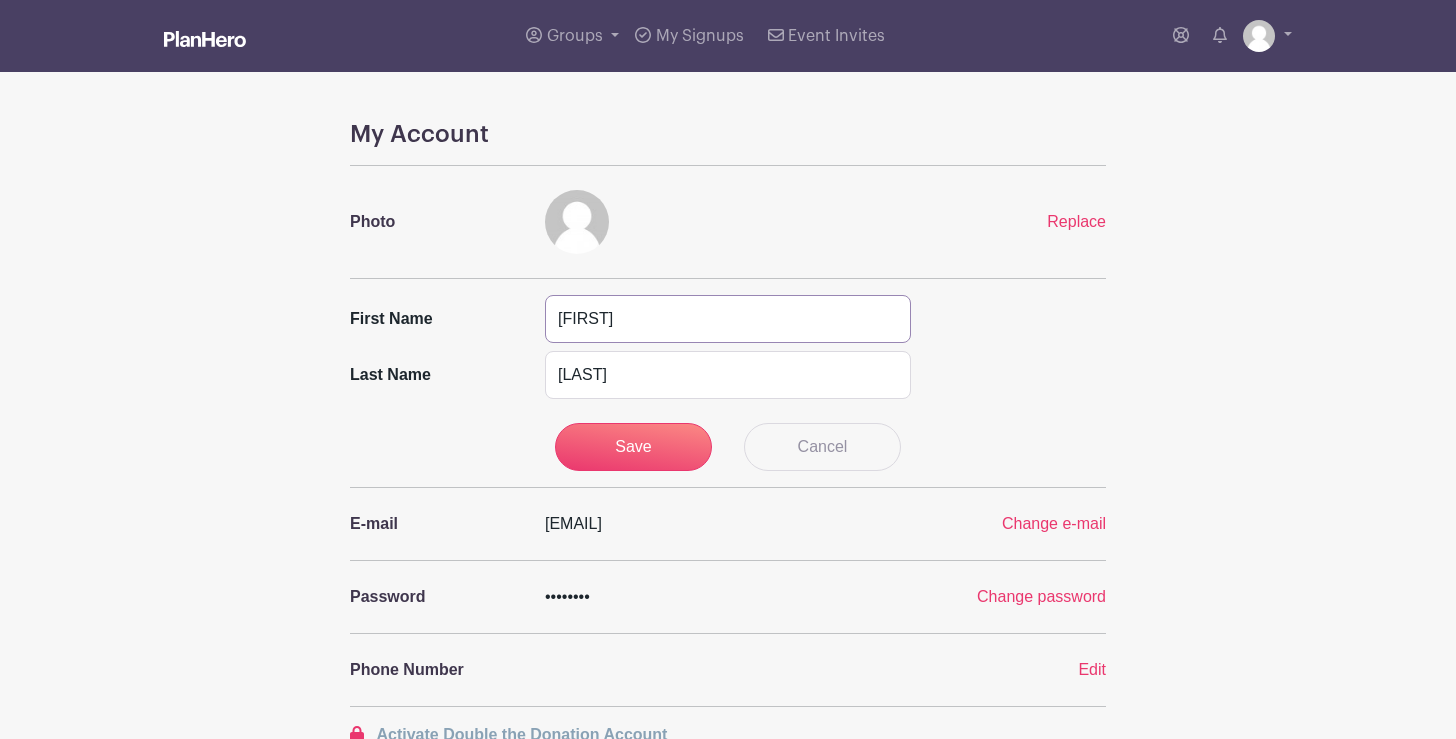drag, startPoint x: 670, startPoint y: 322, endPoint x: 496, endPoint y: 318, distance: 174.04597 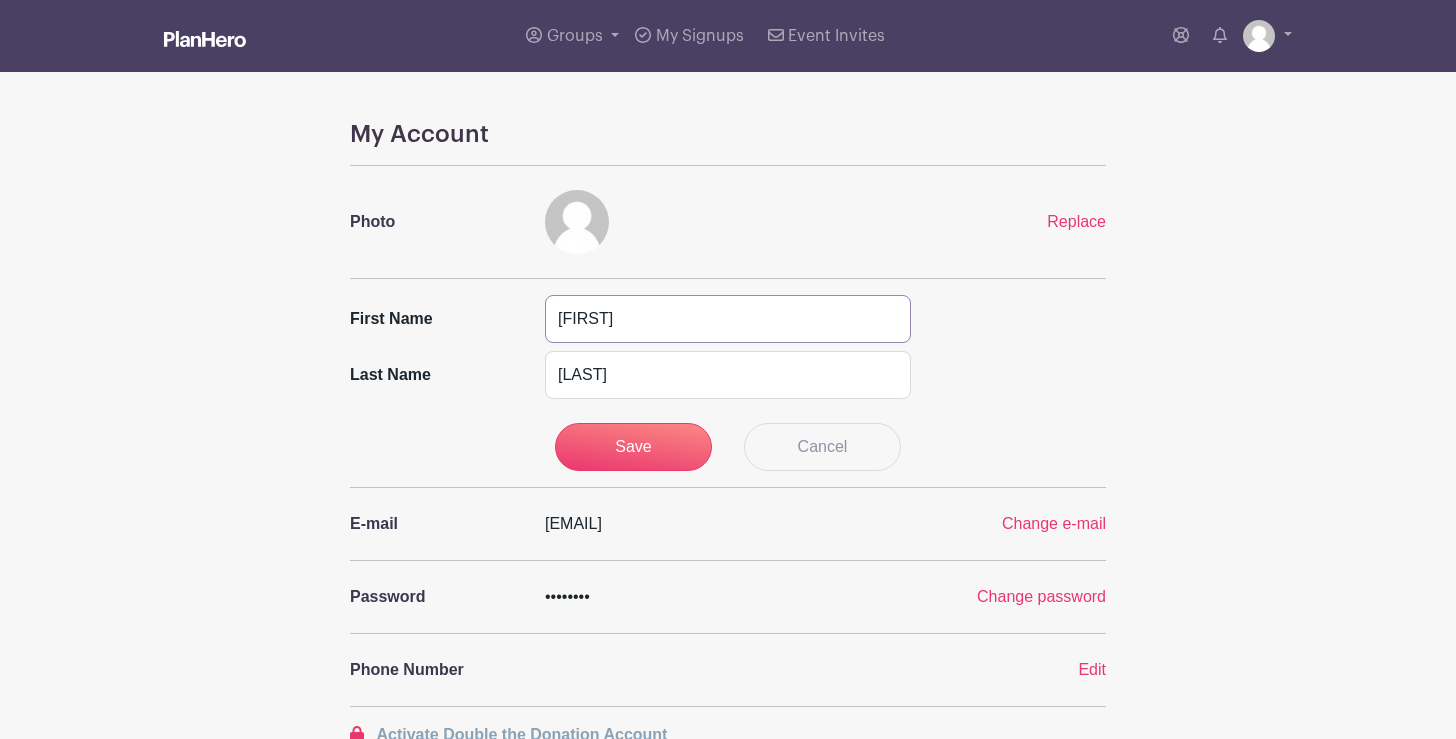 click on "First name
Joseph" at bounding box center [728, 319] 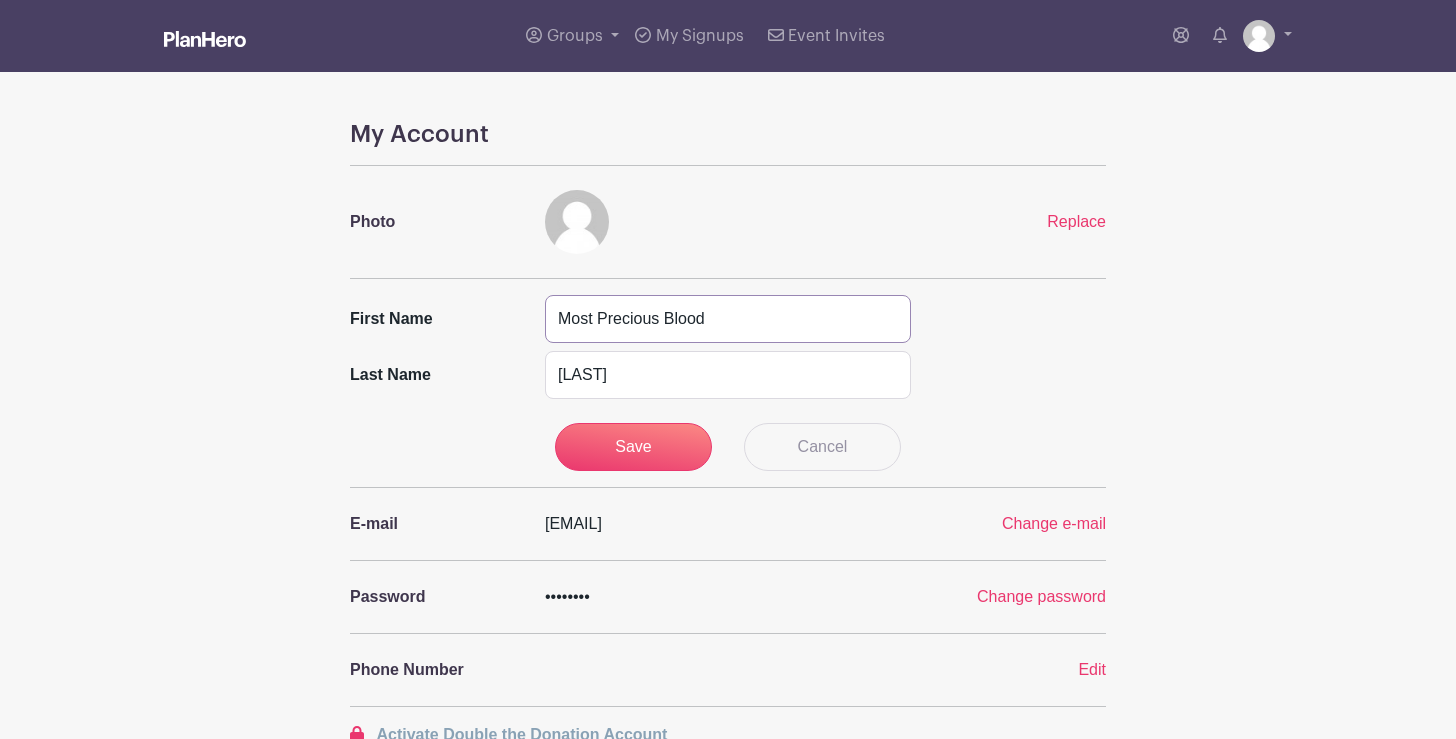 type on "Most Precious Blood" 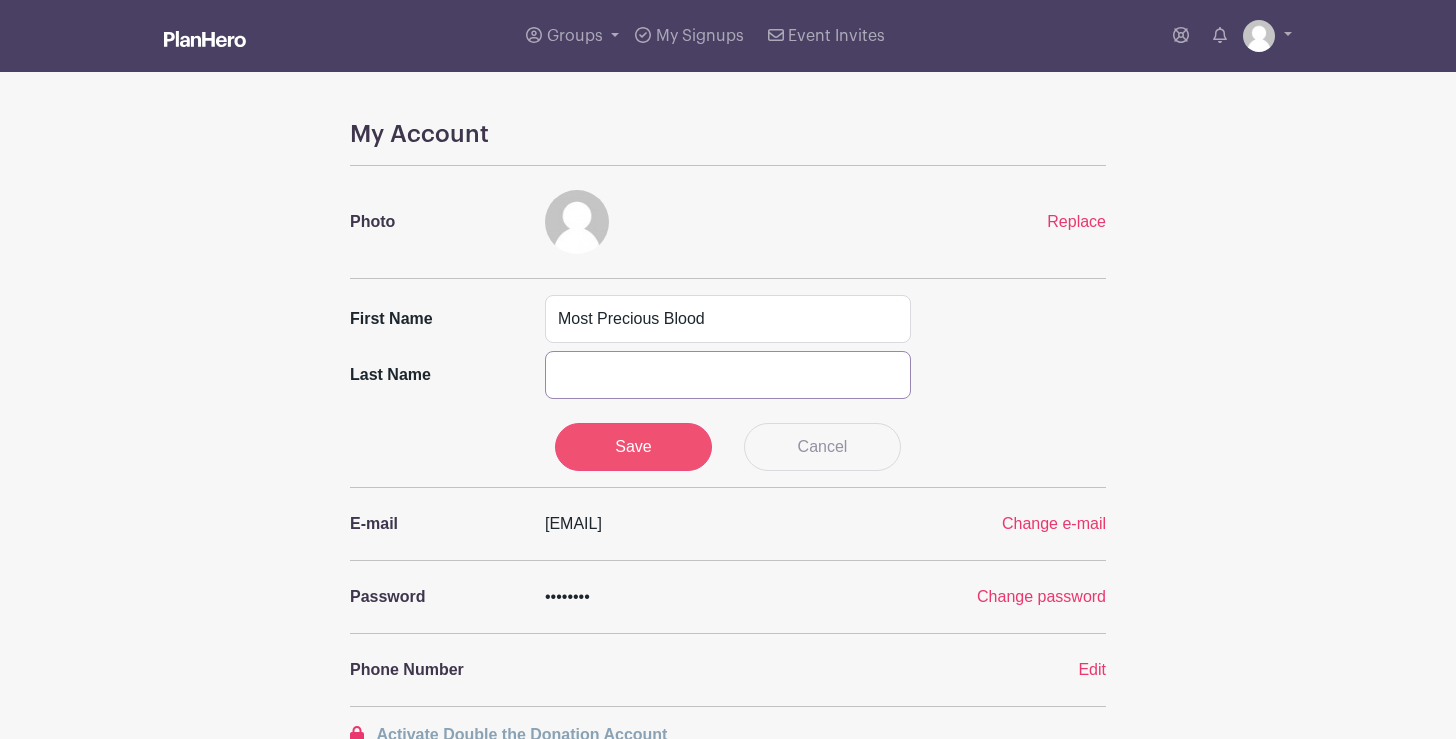 type 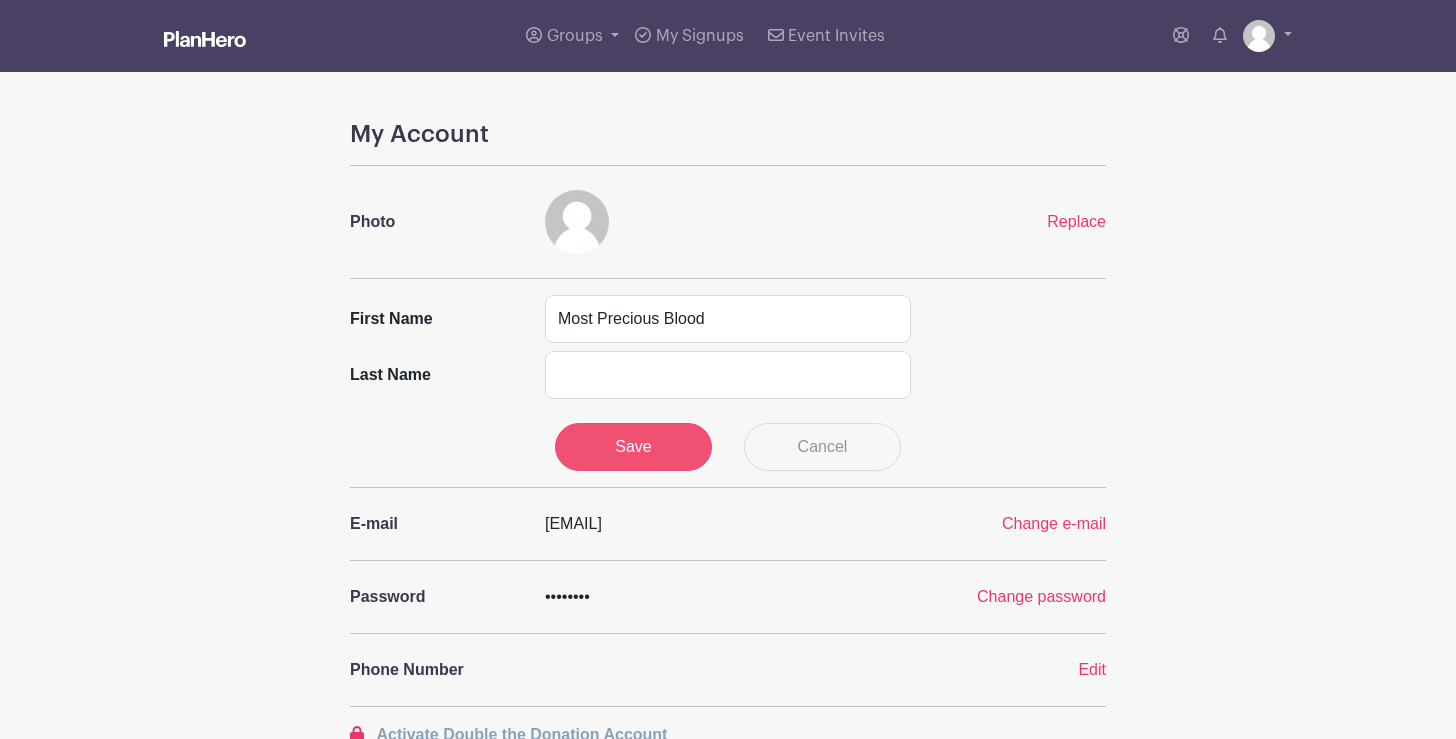 click on "Save" at bounding box center [634, 447] 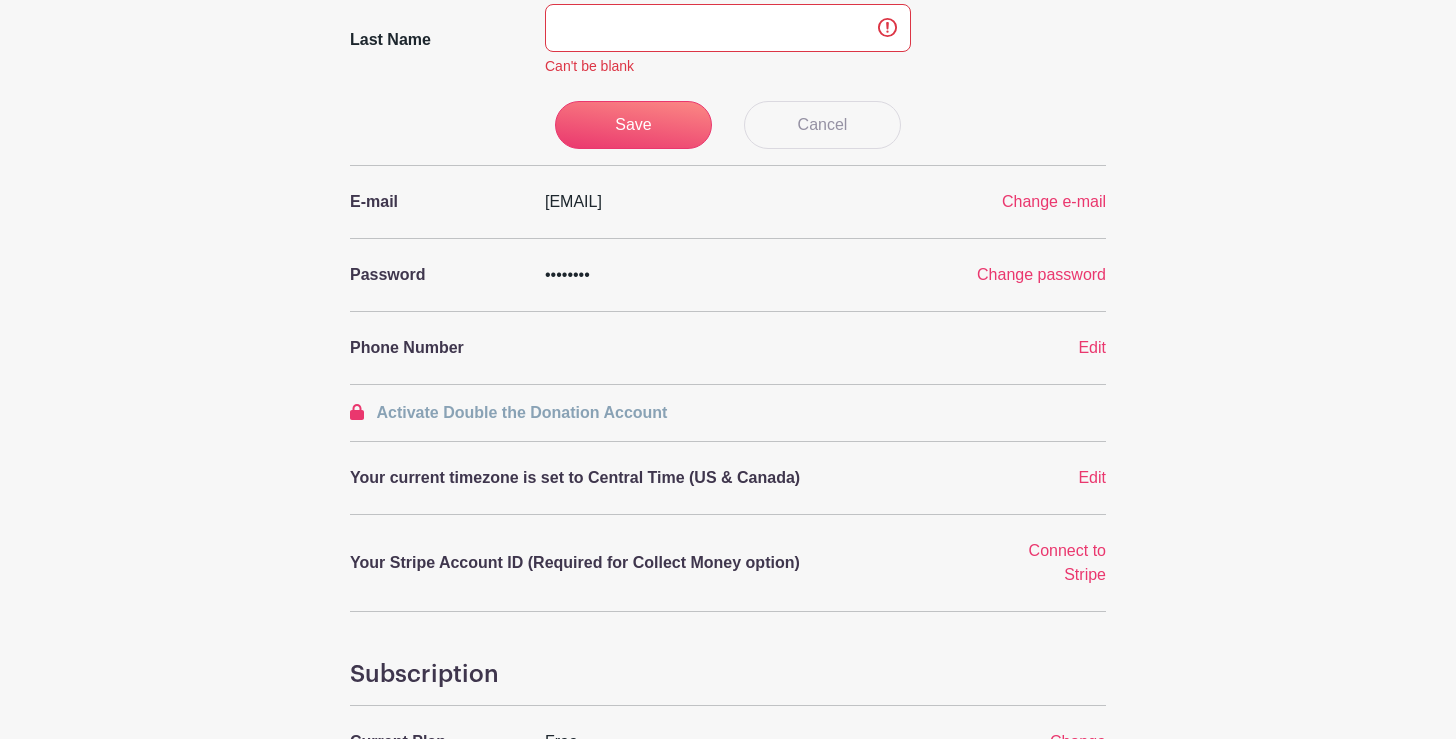 scroll, scrollTop: 351, scrollLeft: 0, axis: vertical 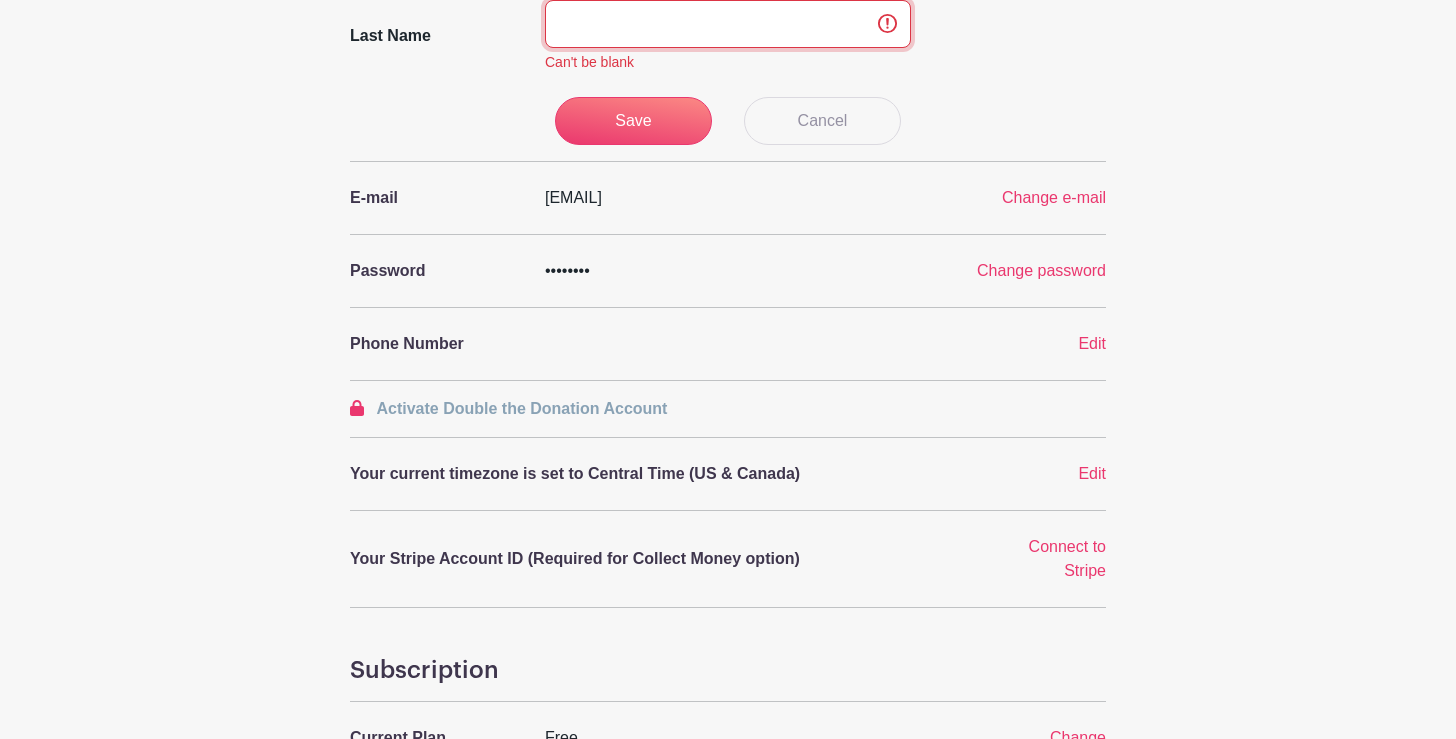 click at bounding box center (728, 24) 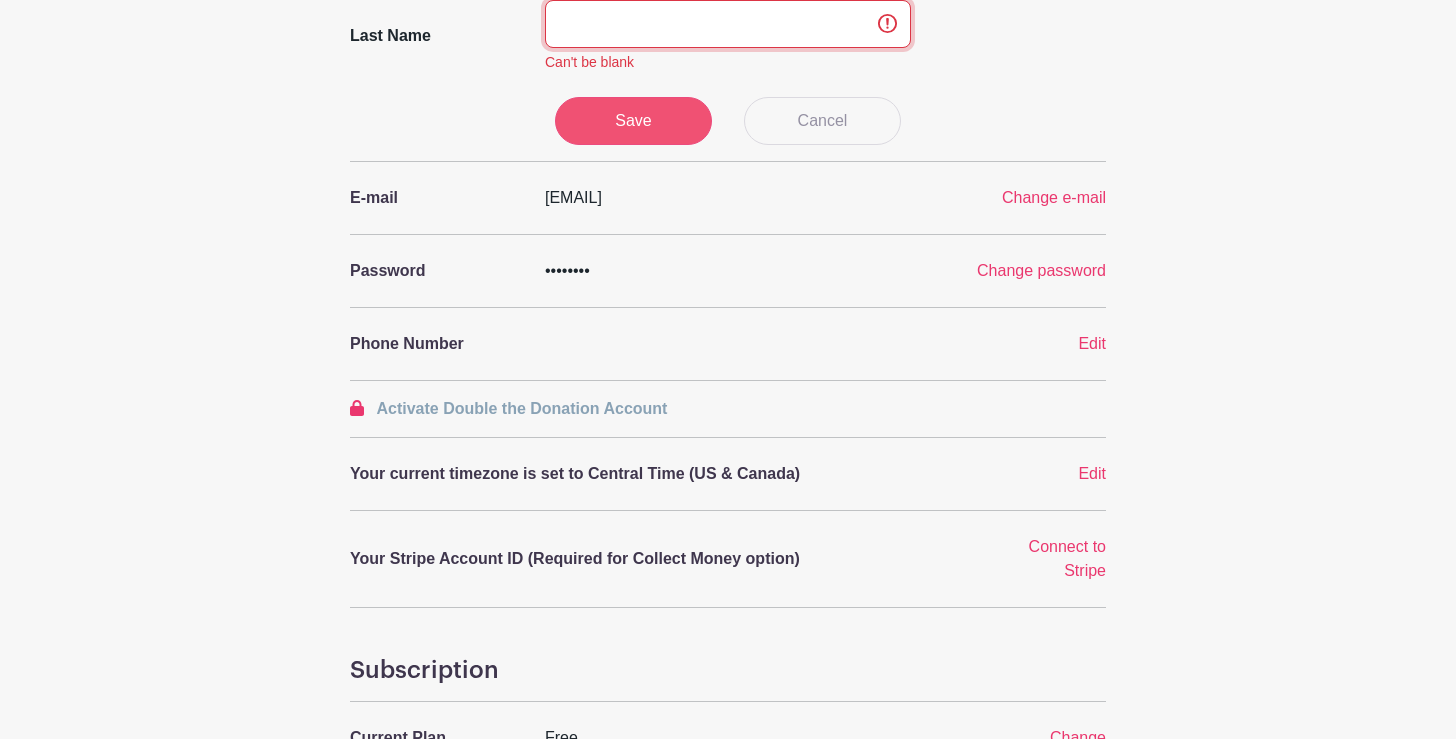 type 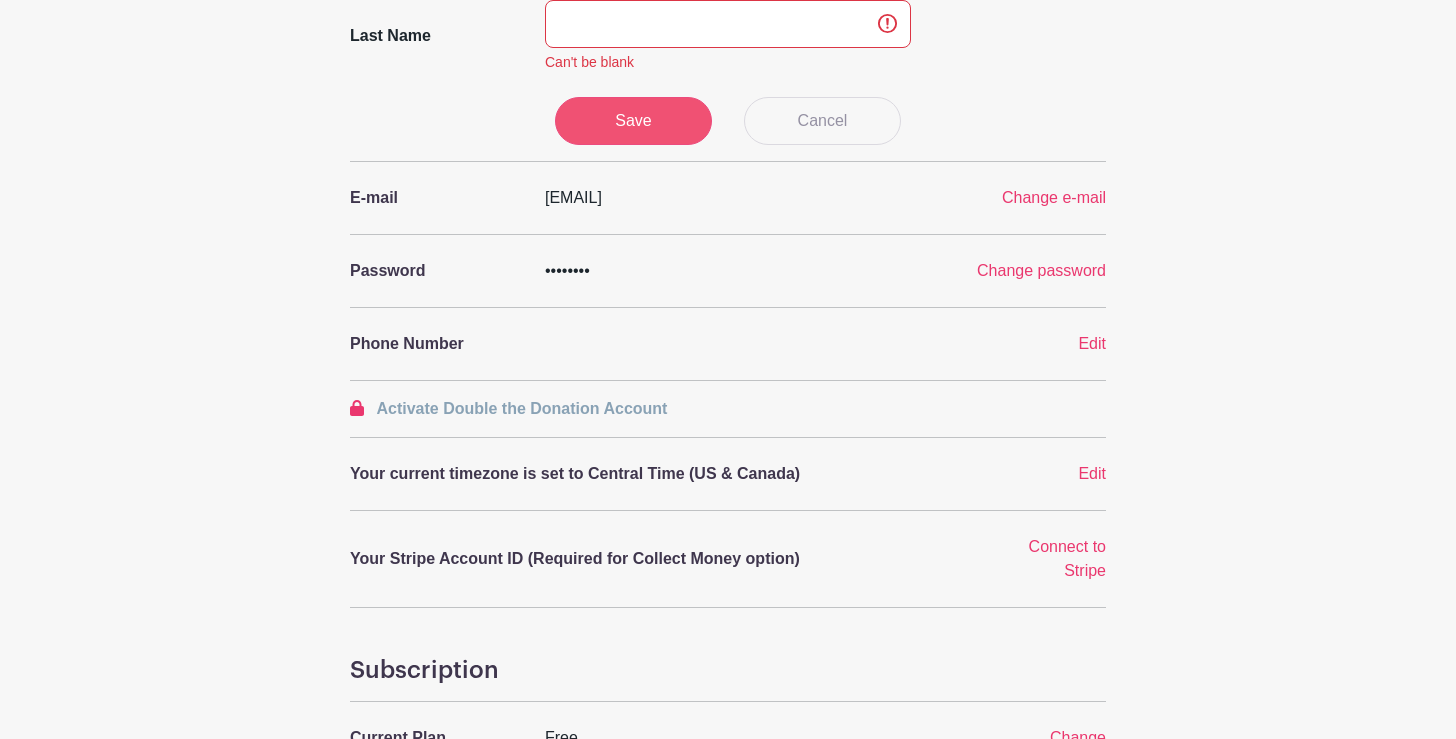 click on "Save" at bounding box center [634, 121] 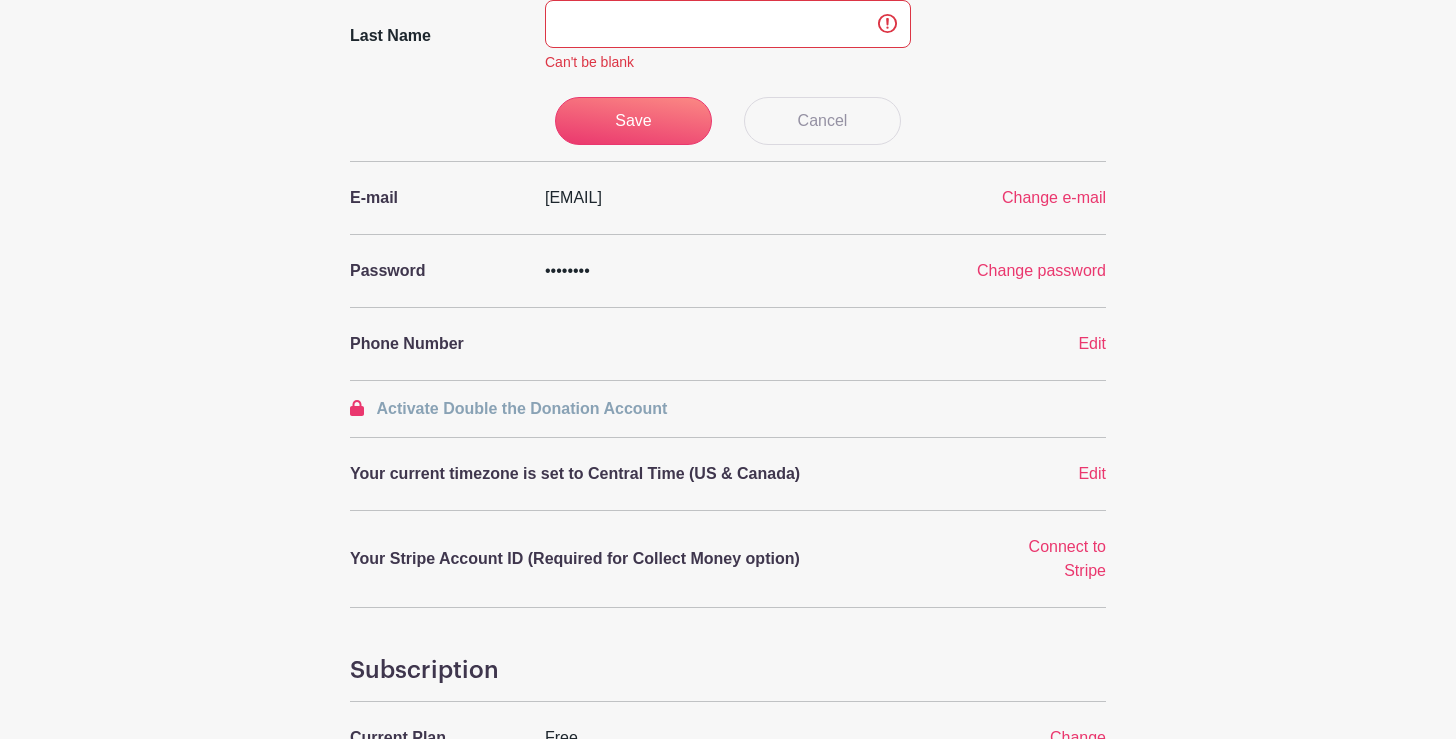 click on "Save" at bounding box center (634, 121) 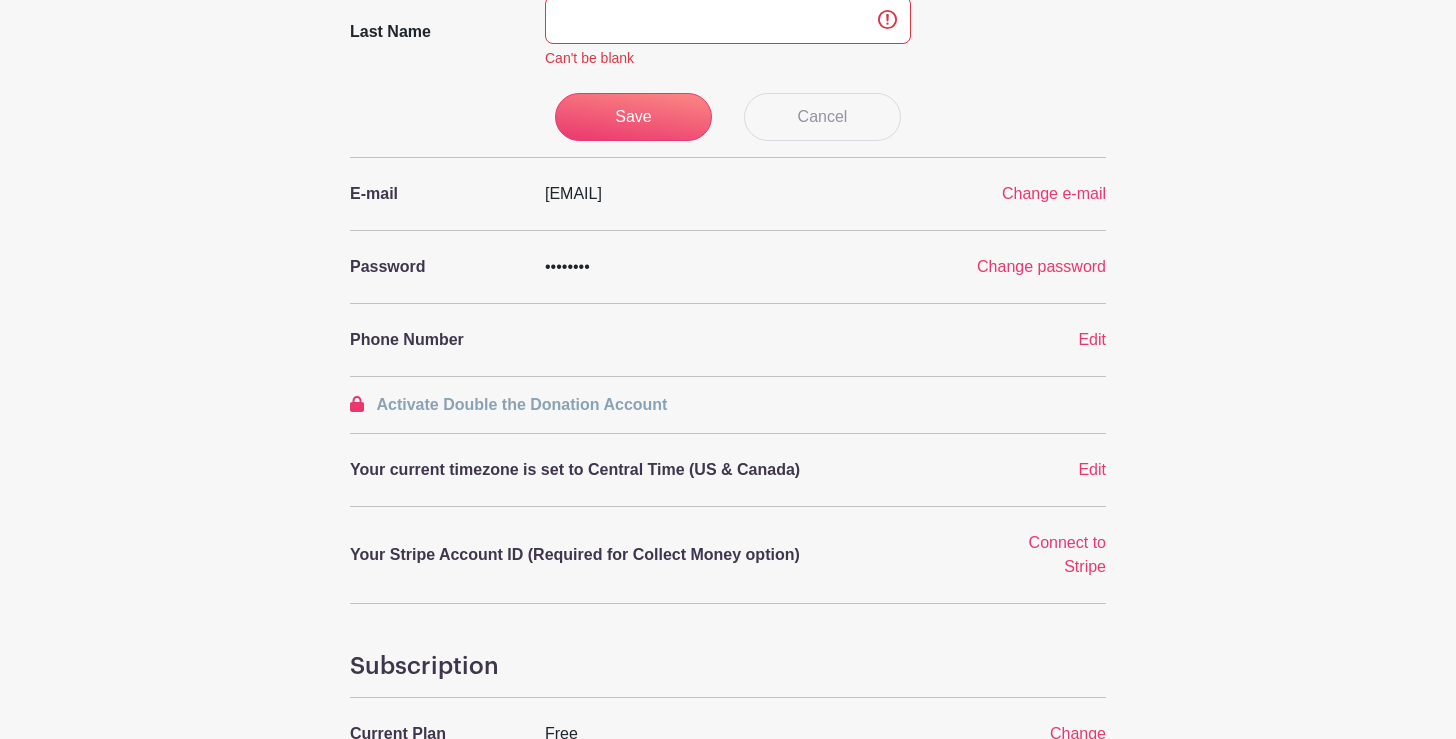 scroll, scrollTop: 0, scrollLeft: 0, axis: both 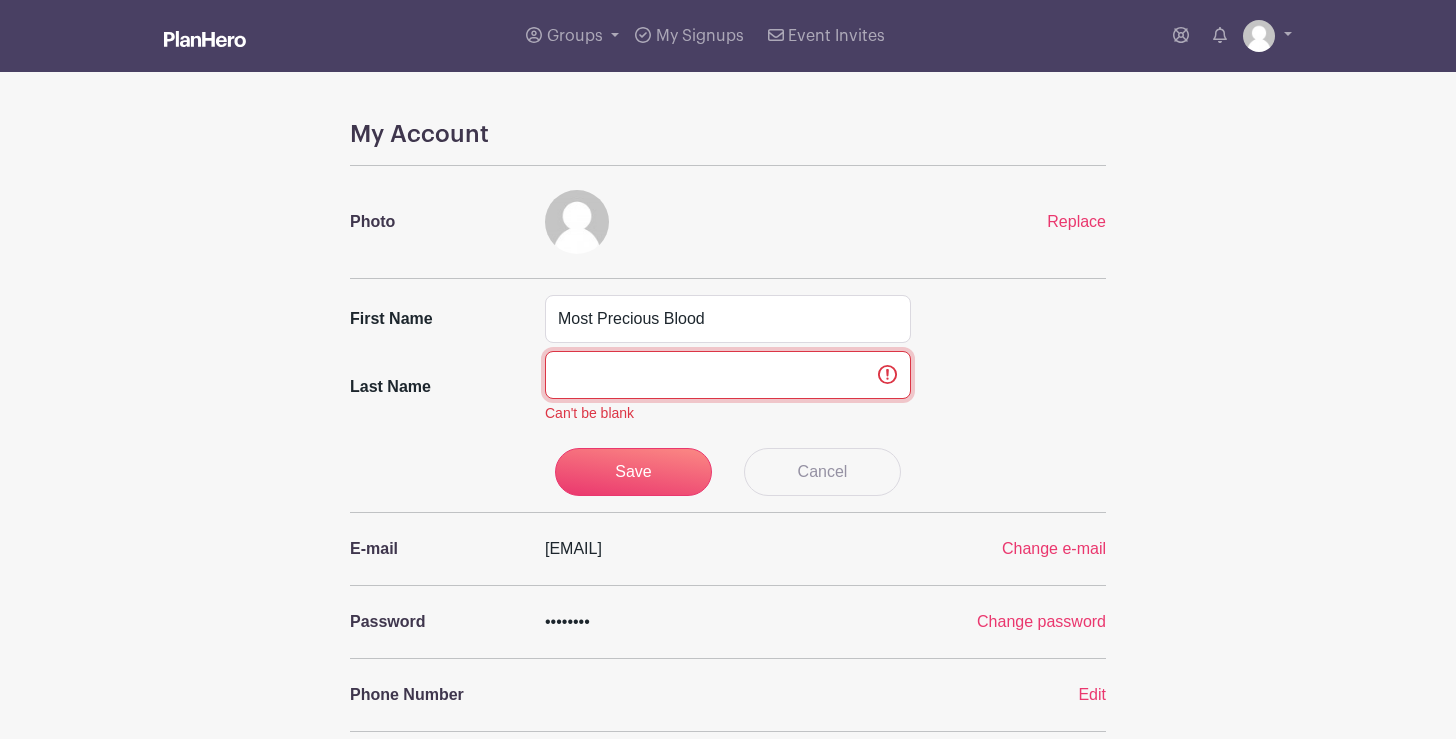 click at bounding box center [728, 375] 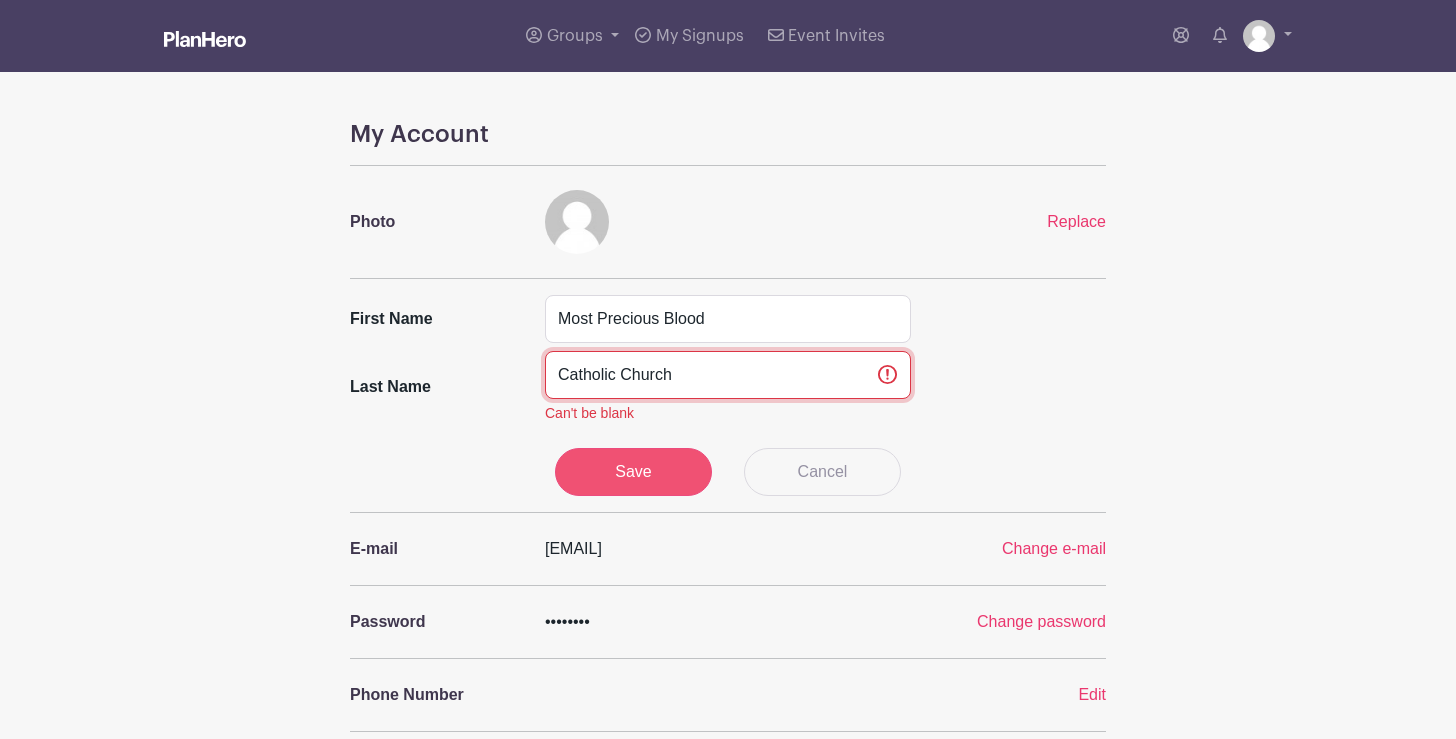 type on "Catholic Church" 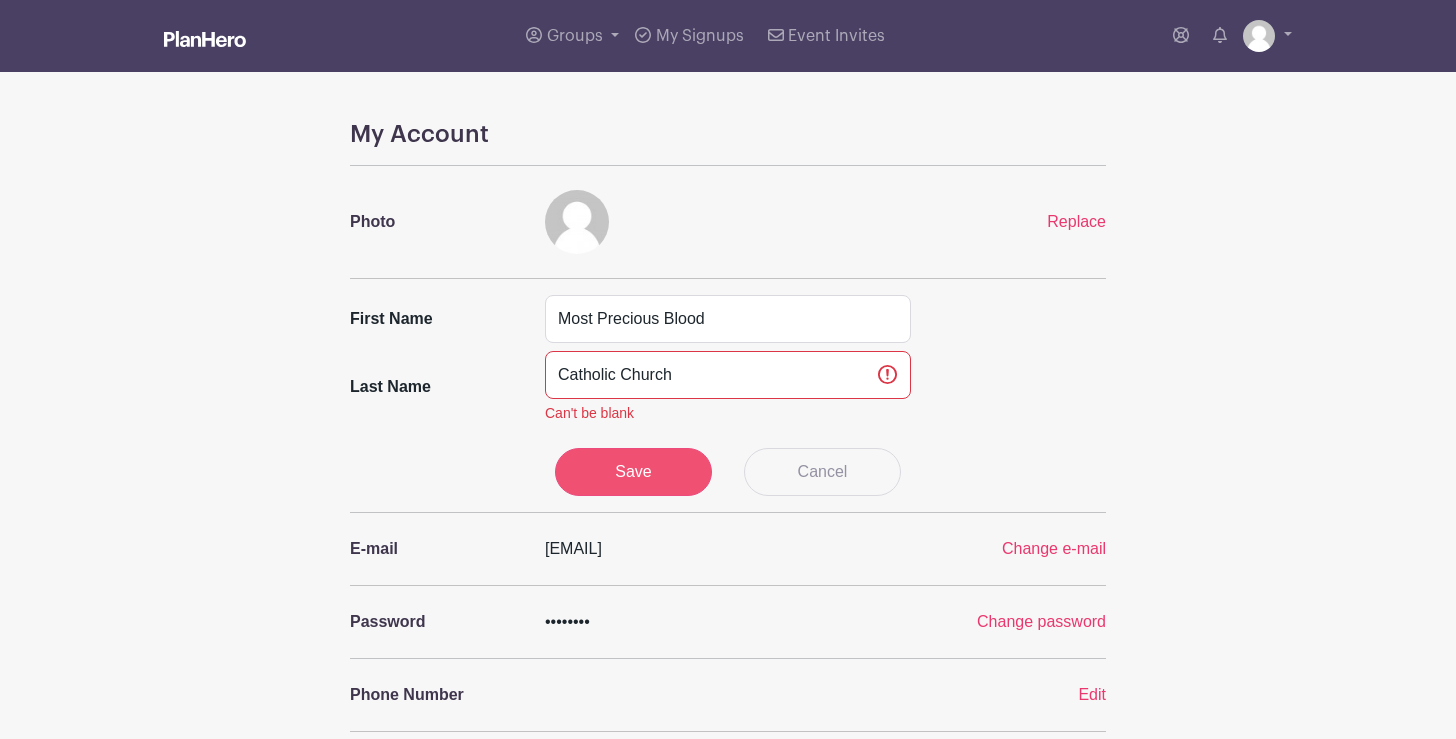 click on "Save" at bounding box center (634, 472) 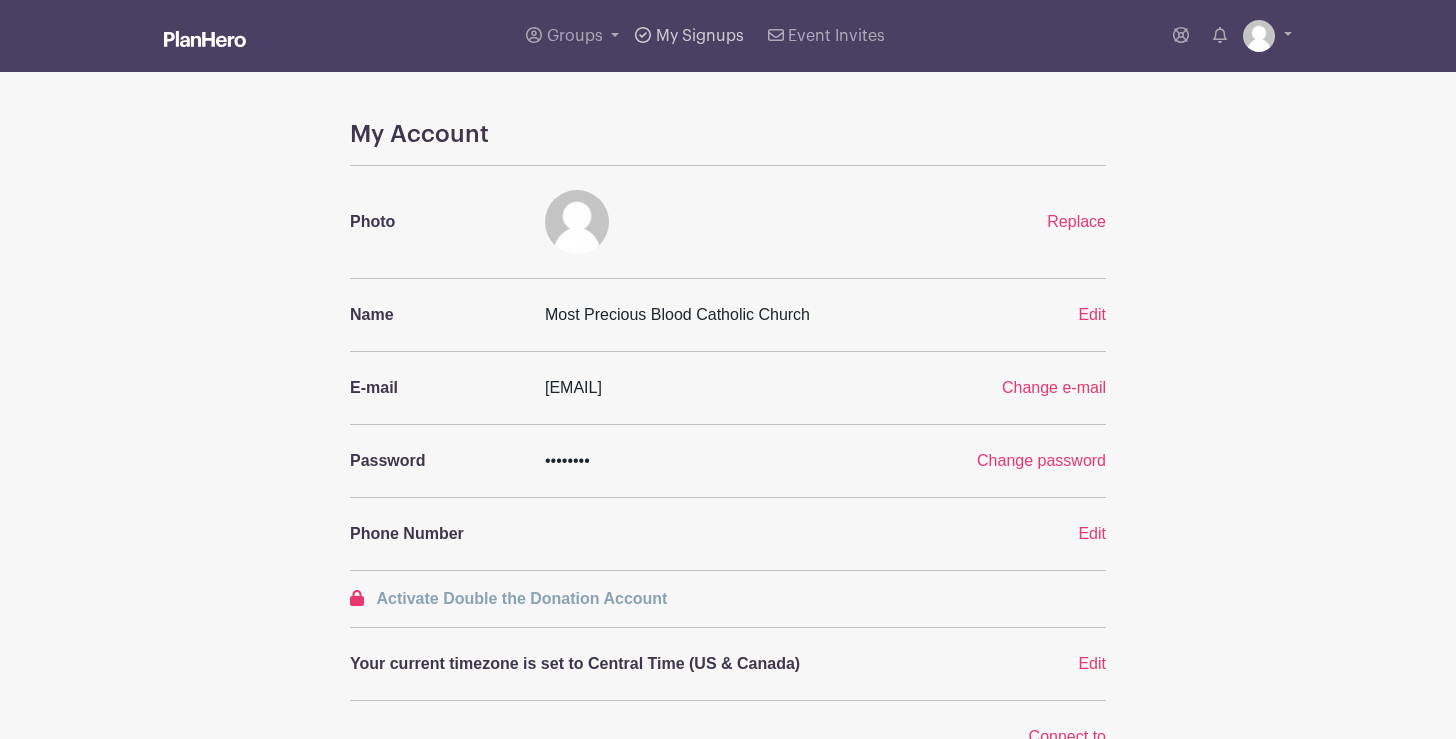 click on "My Signups" at bounding box center [700, 36] 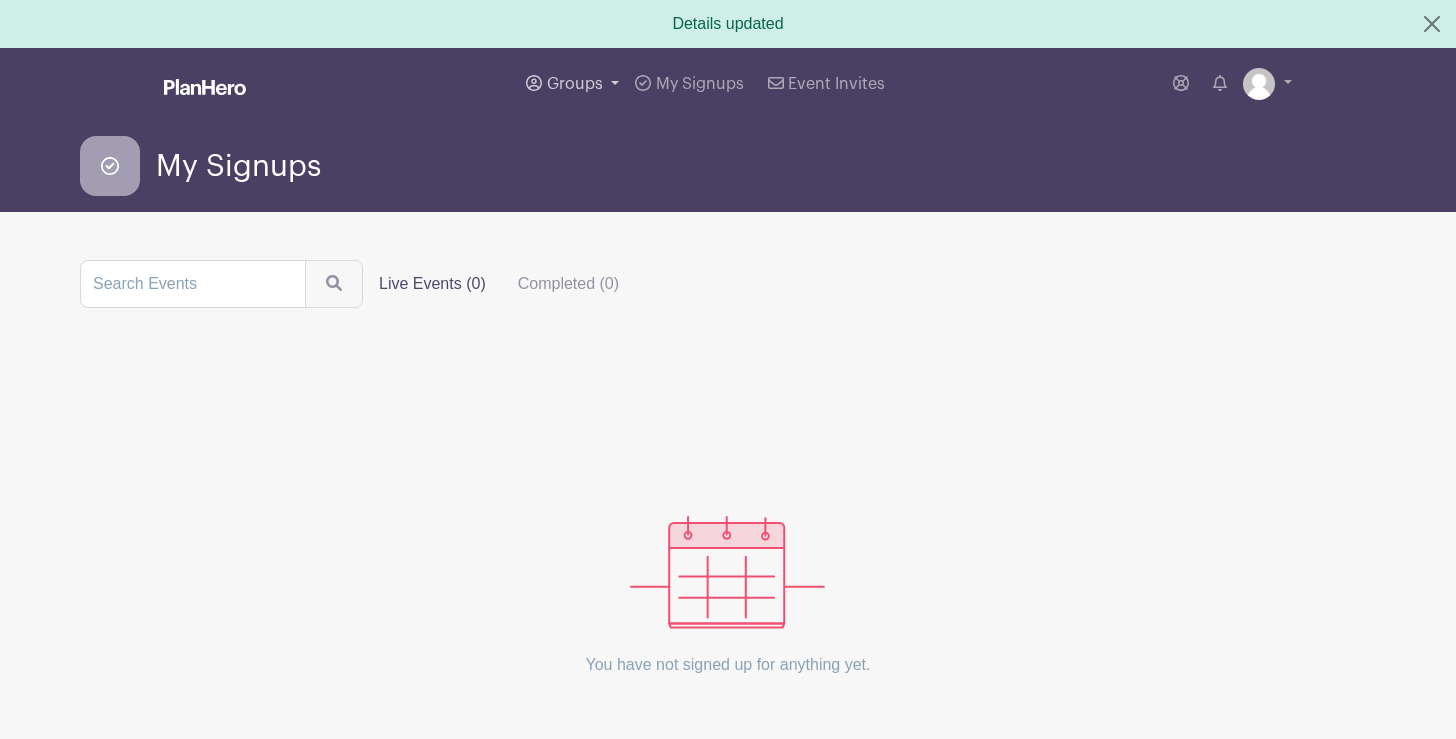 click on "Groups" at bounding box center [575, 84] 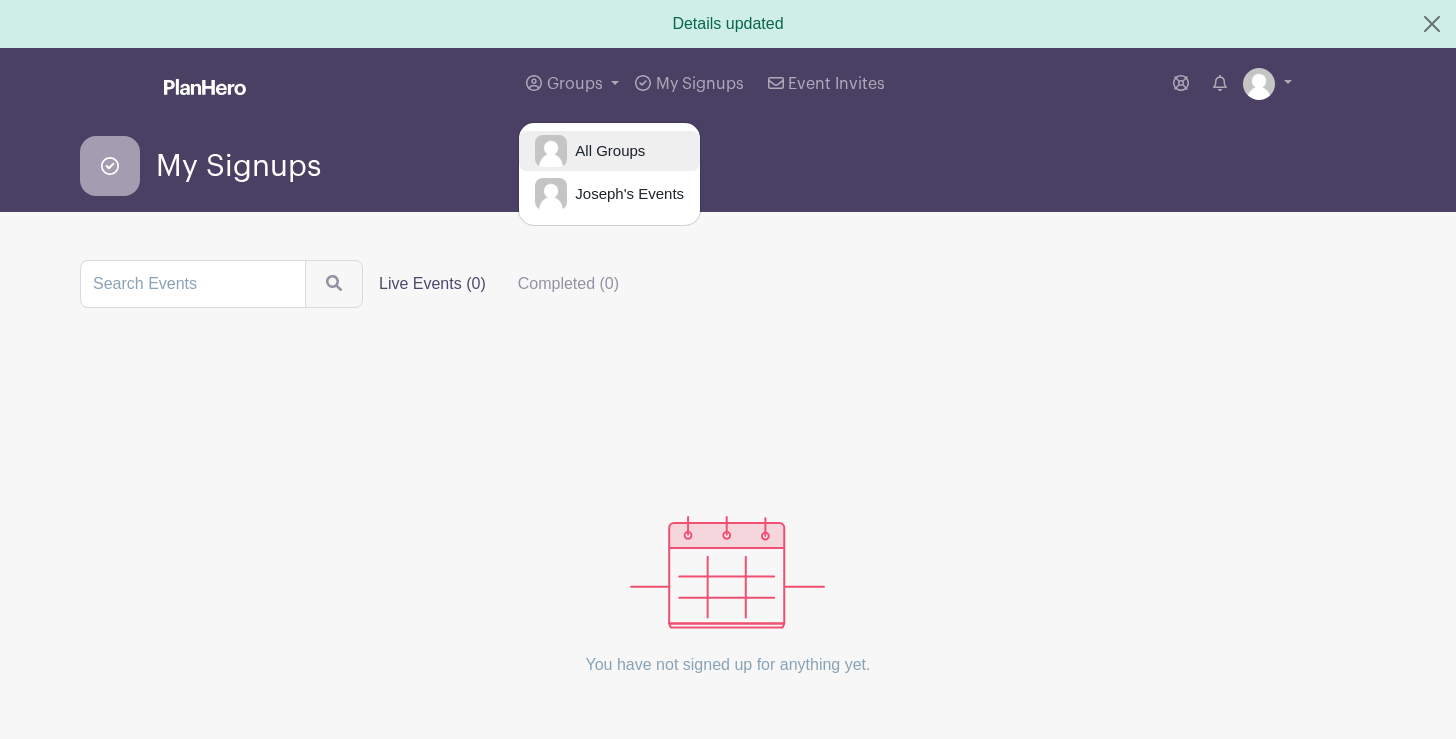 click on "All Groups" at bounding box center [606, 151] 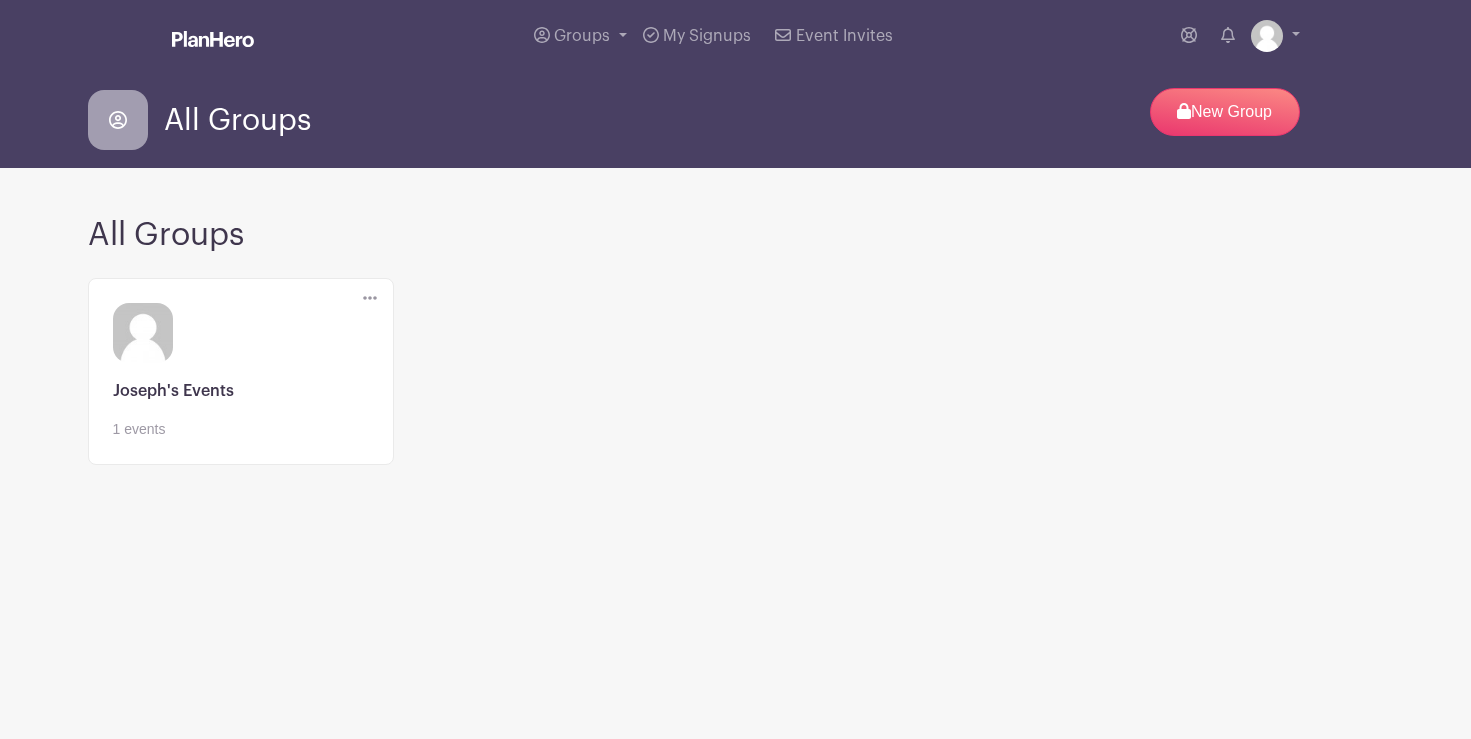 click on "Edit" at bounding box center [370, 299] 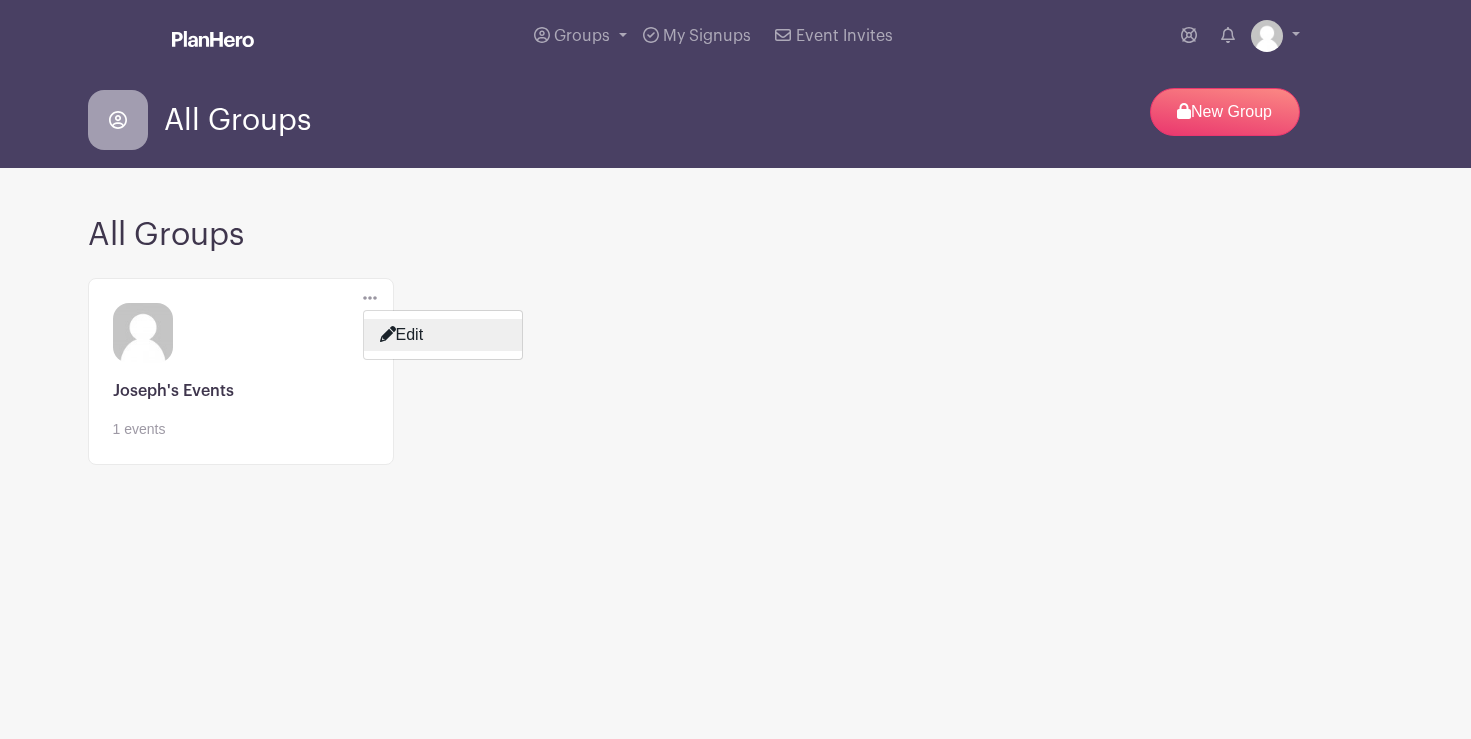 click on "Edit" at bounding box center (443, 335) 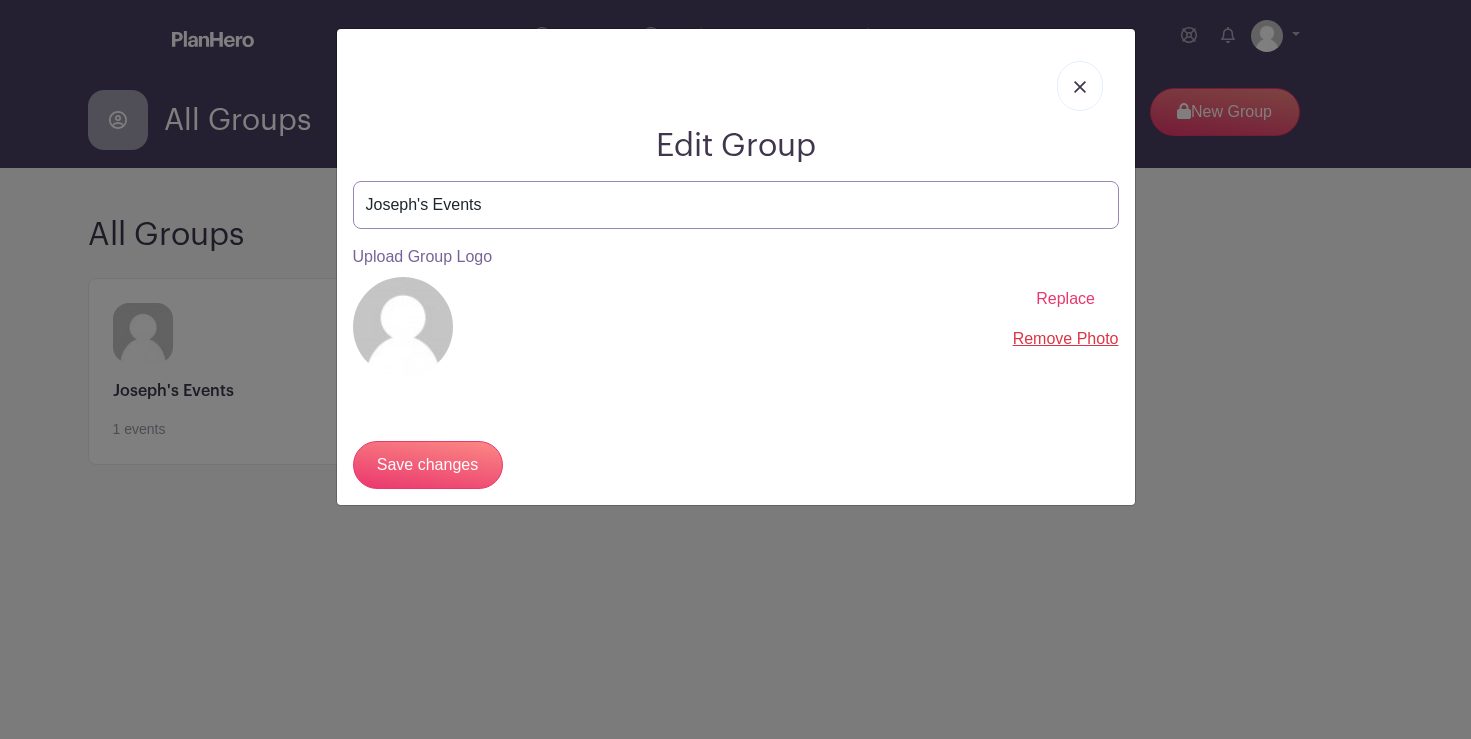 drag, startPoint x: 510, startPoint y: 205, endPoint x: 307, endPoint y: 192, distance: 203.41583 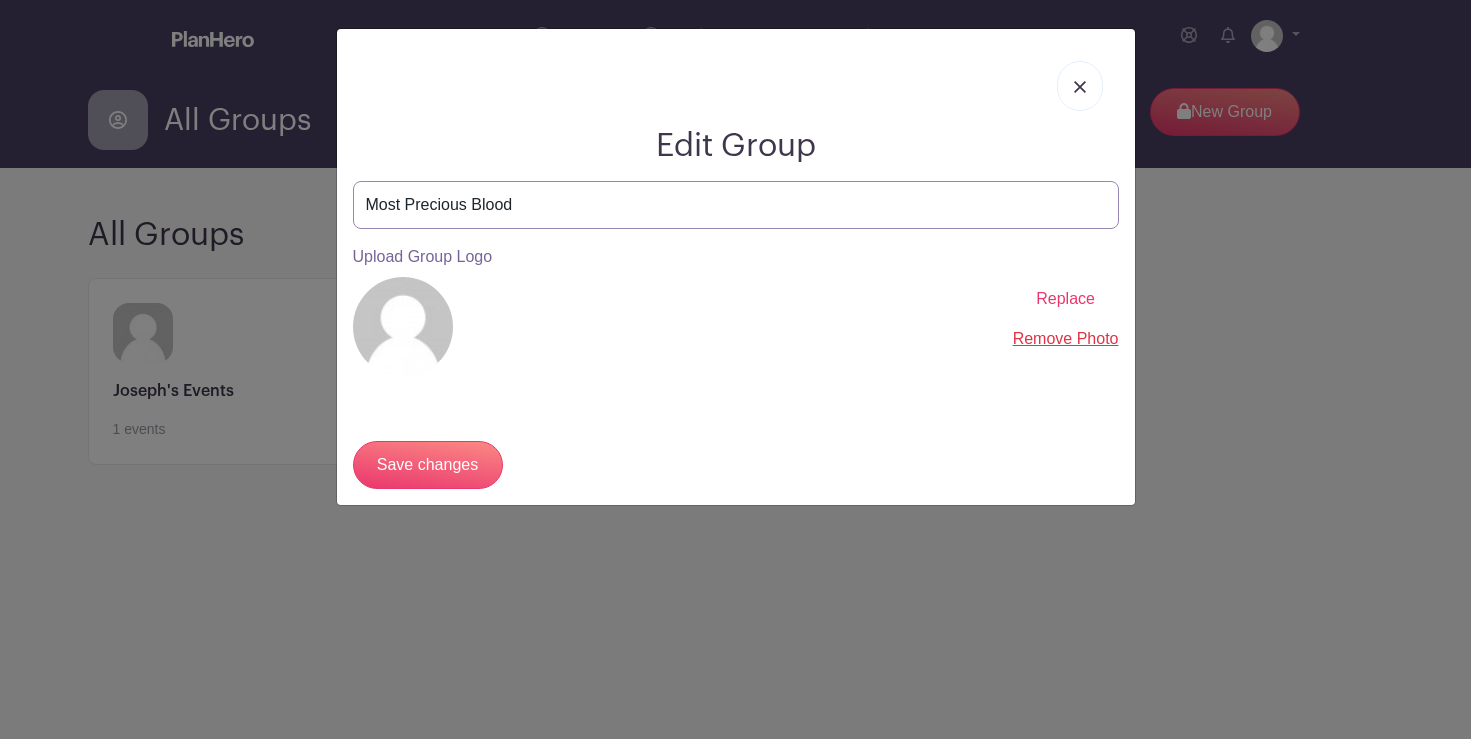 type on "Most Precious Blood" 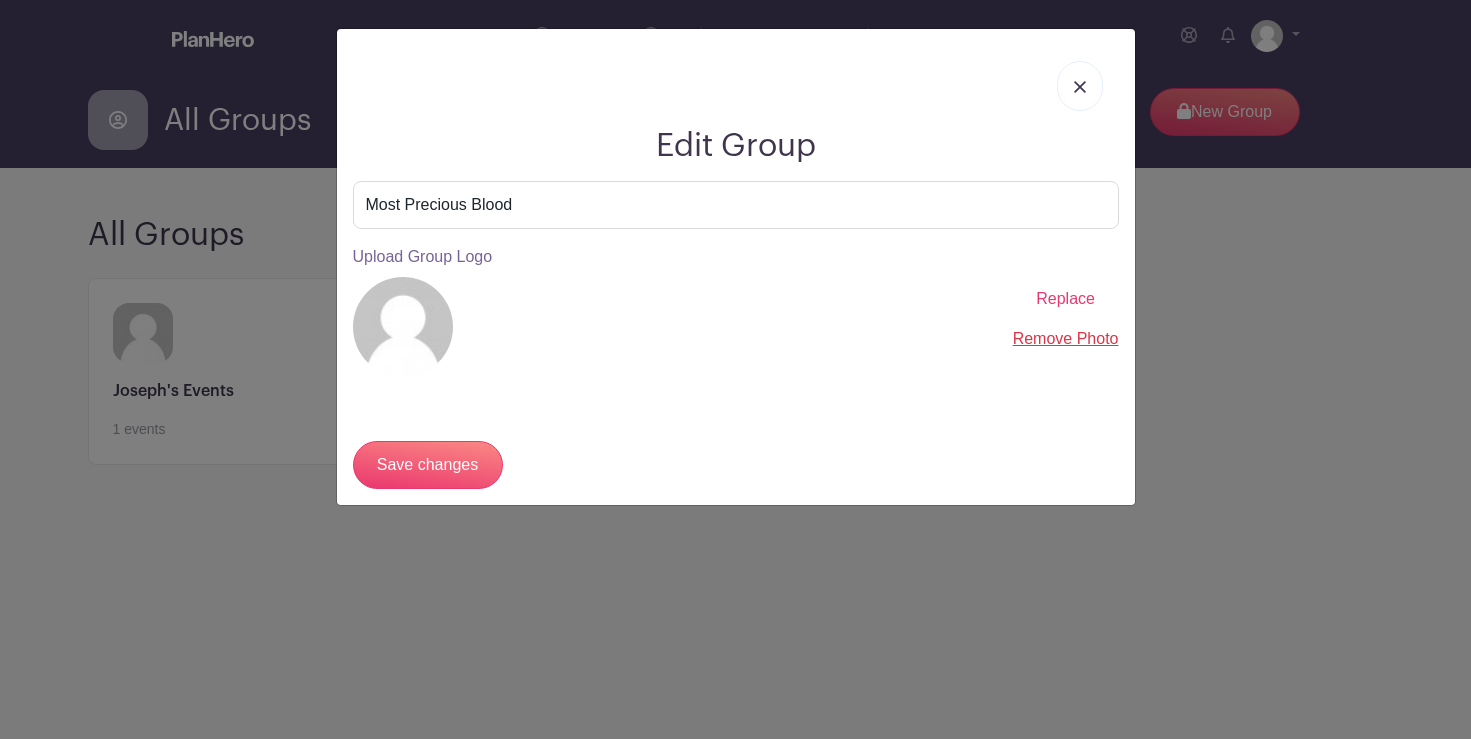 click on "Upload Group Logo" at bounding box center [736, 257] 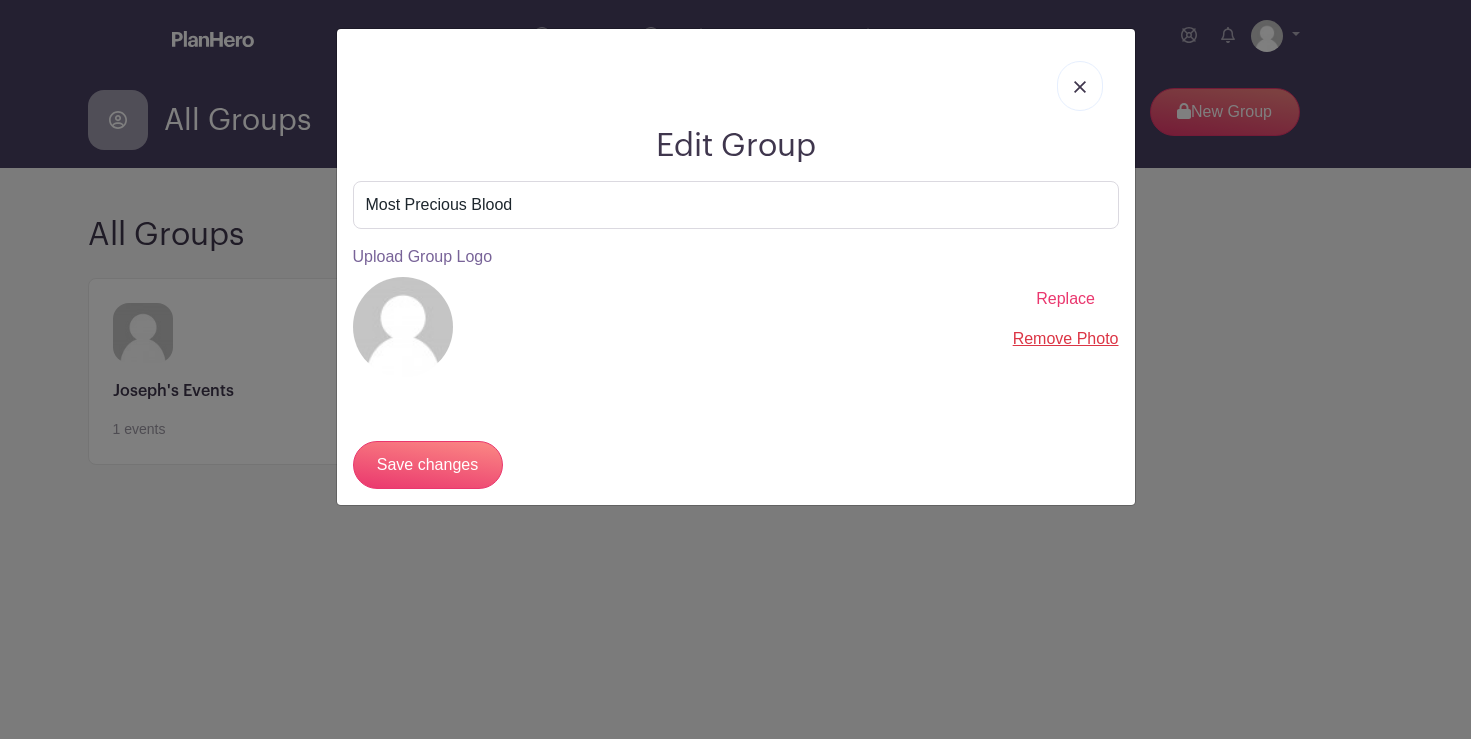 click on "Replace" at bounding box center [1065, 298] 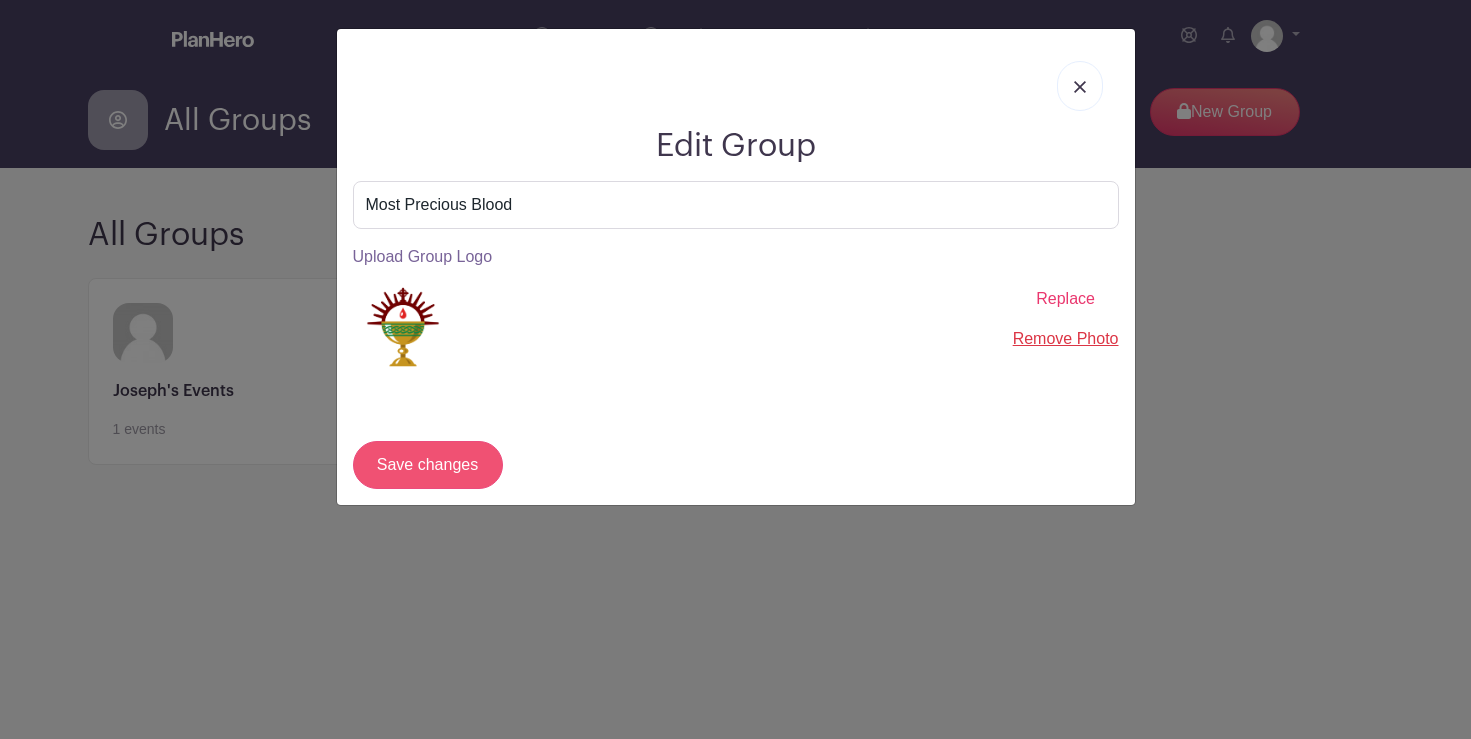 click on "Save changes" at bounding box center (428, 465) 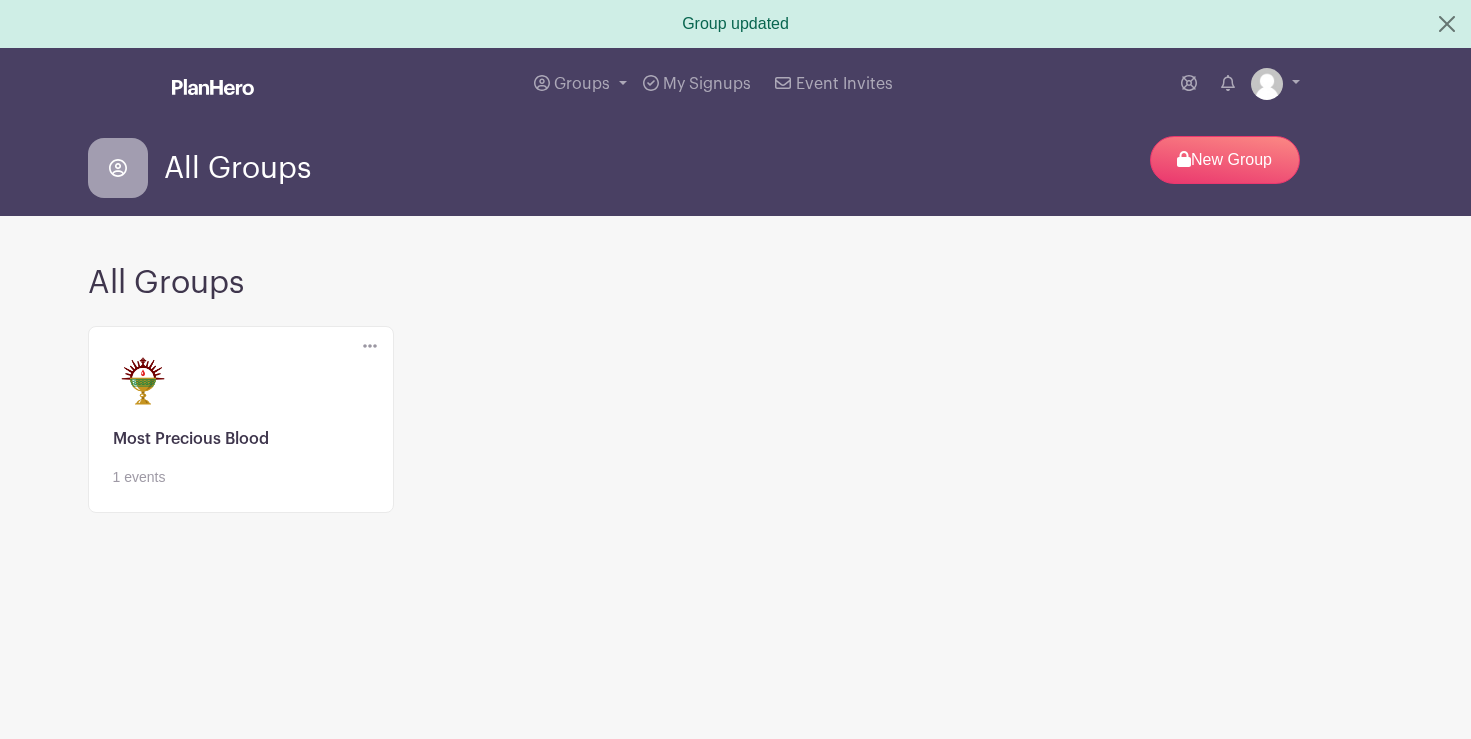 click at bounding box center (241, 488) 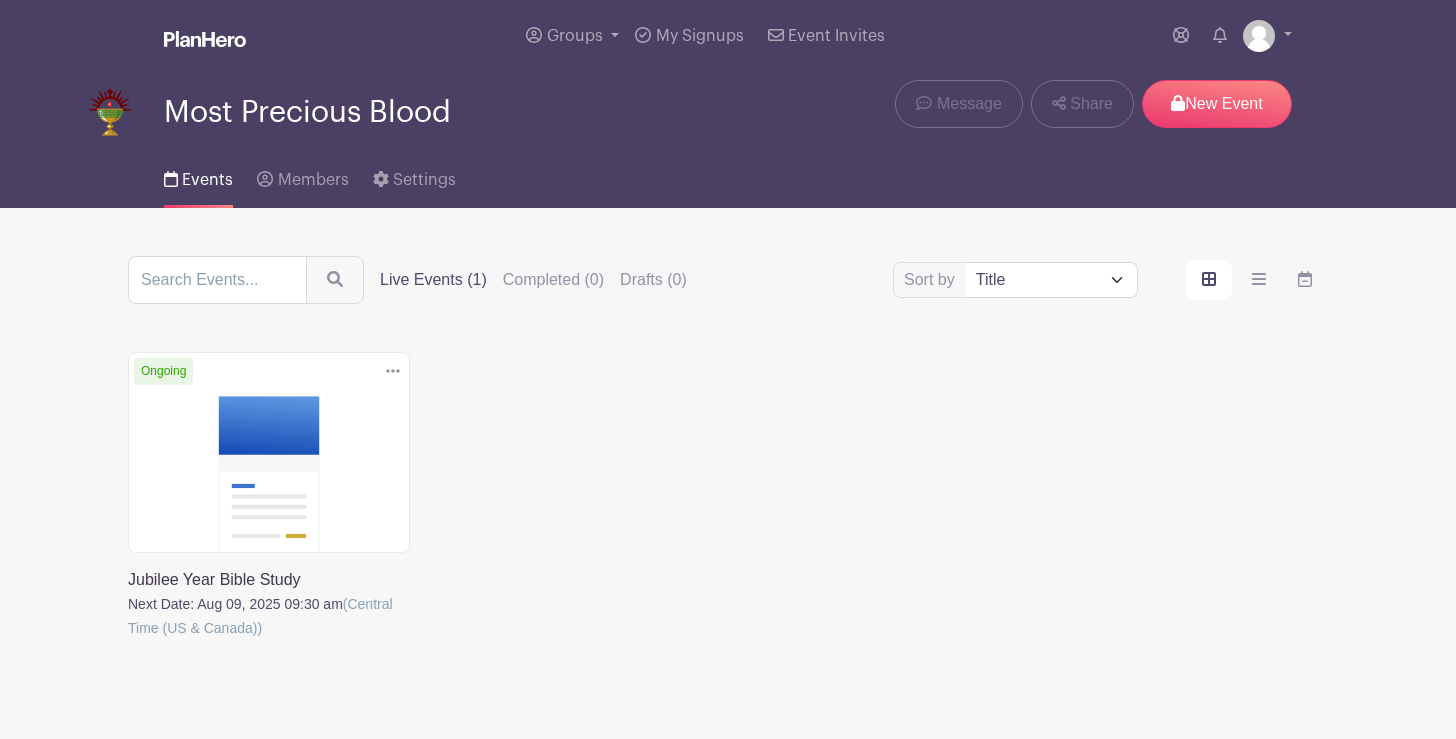 click at bounding box center (128, 640) 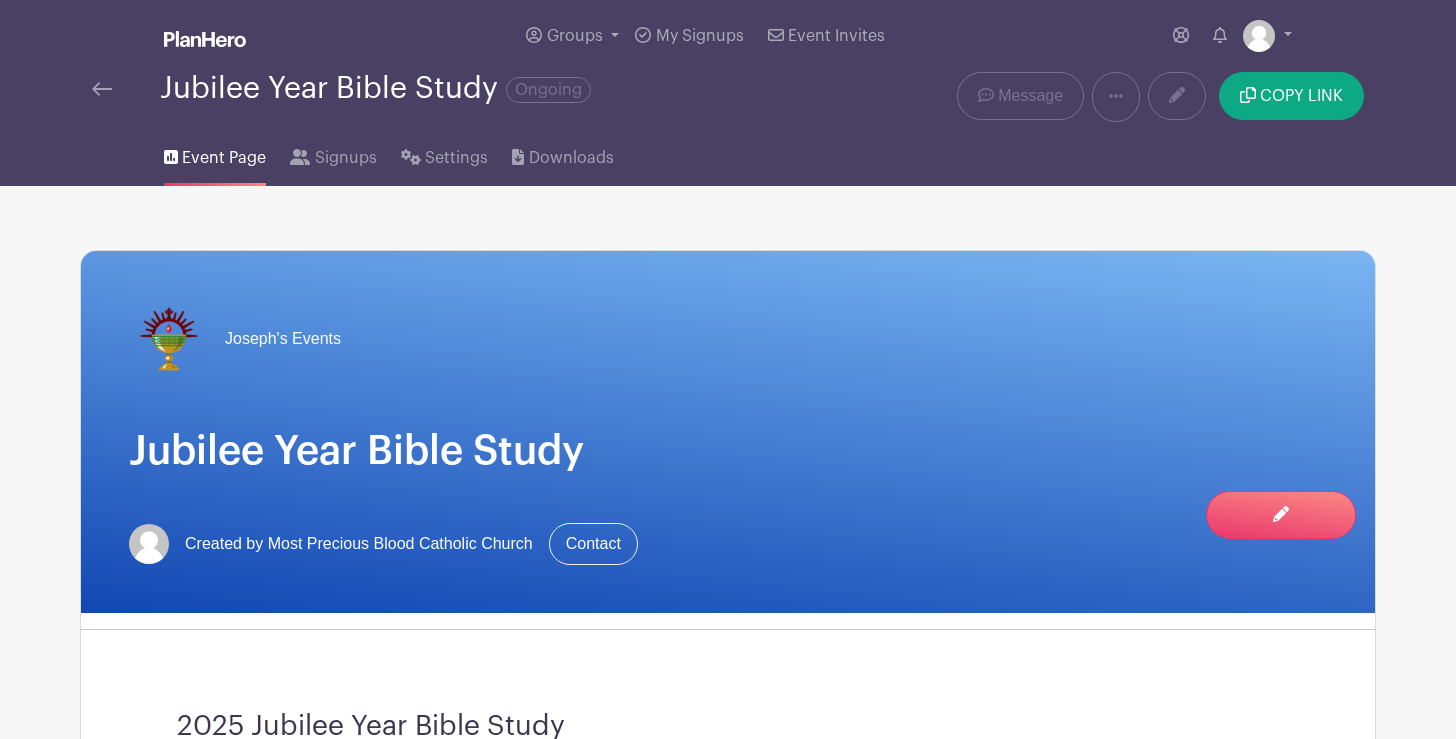 click on "Joseph's Events" at bounding box center [283, 339] 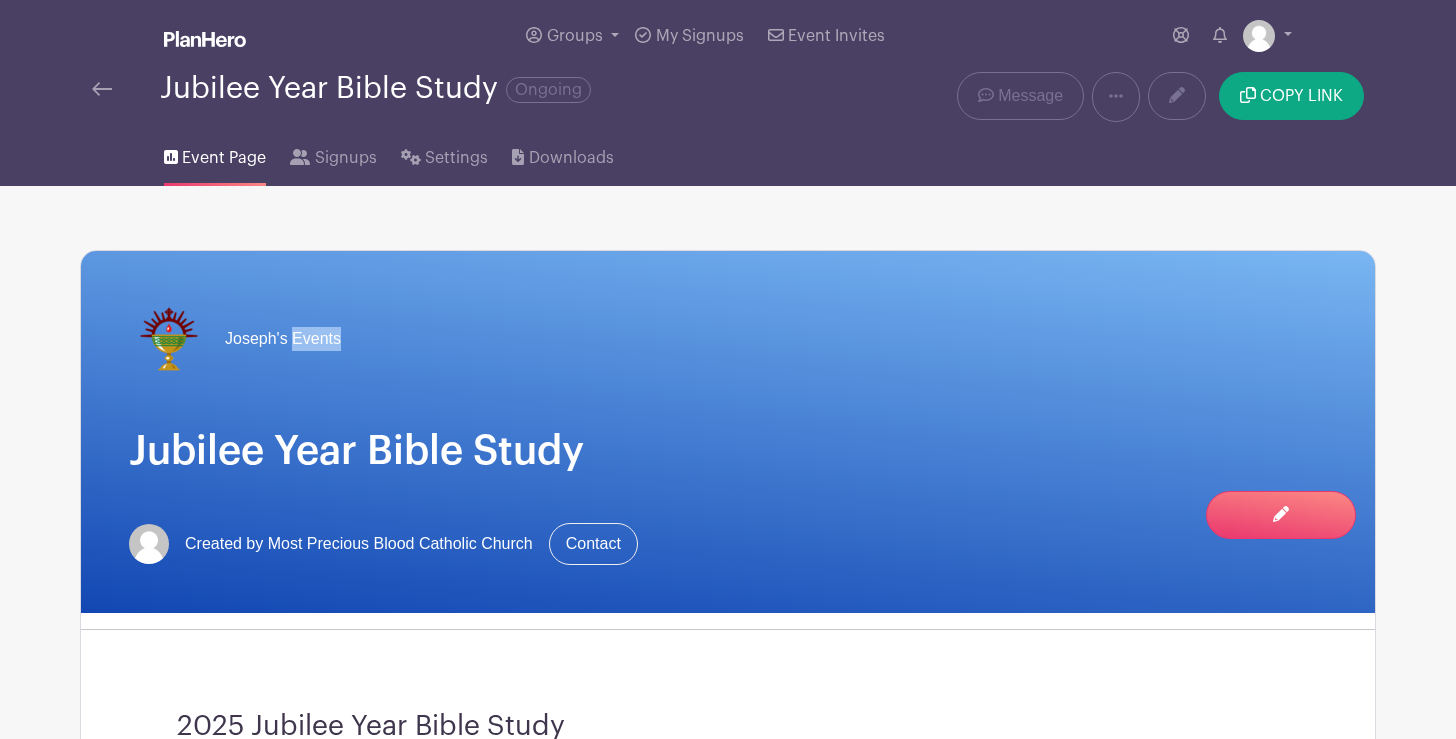 click on "Joseph's Events" at bounding box center (283, 339) 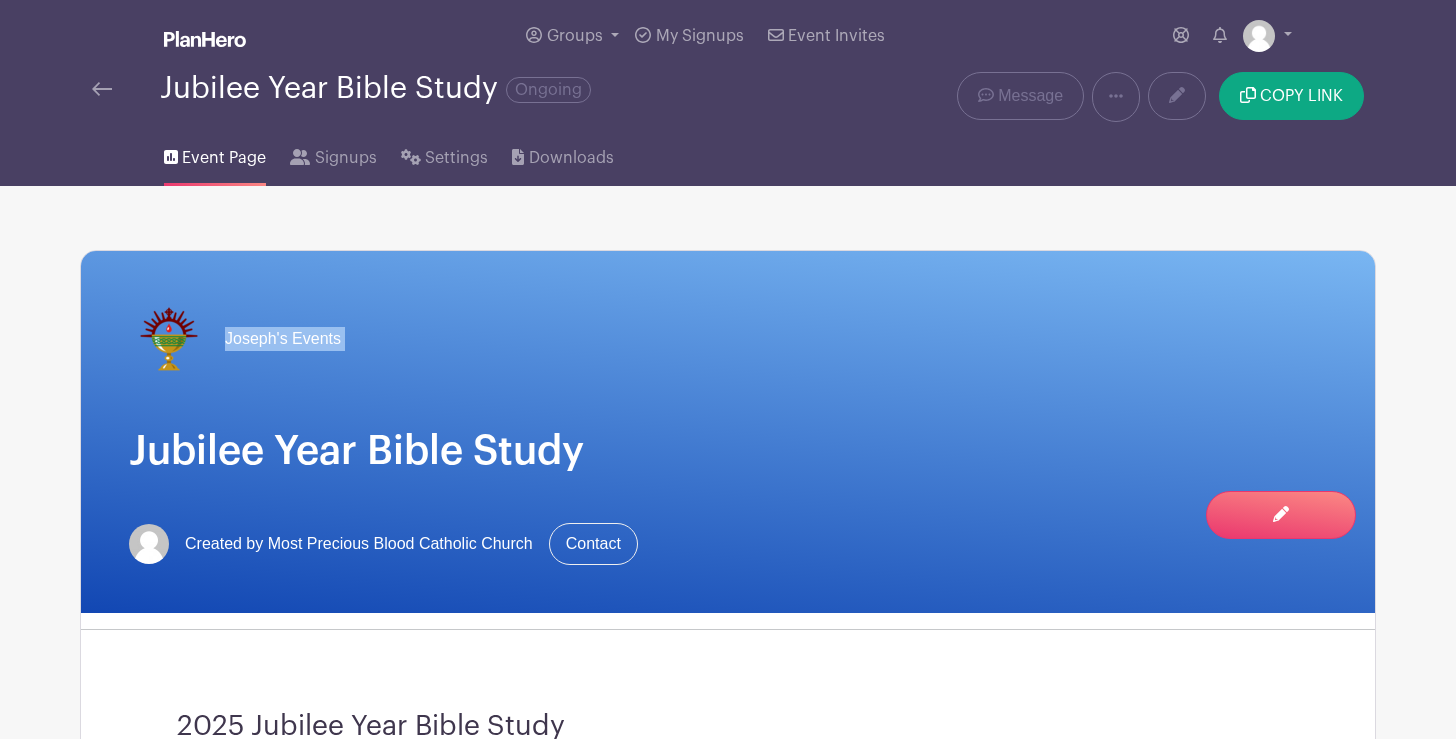click on "Joseph's Events" at bounding box center (283, 339) 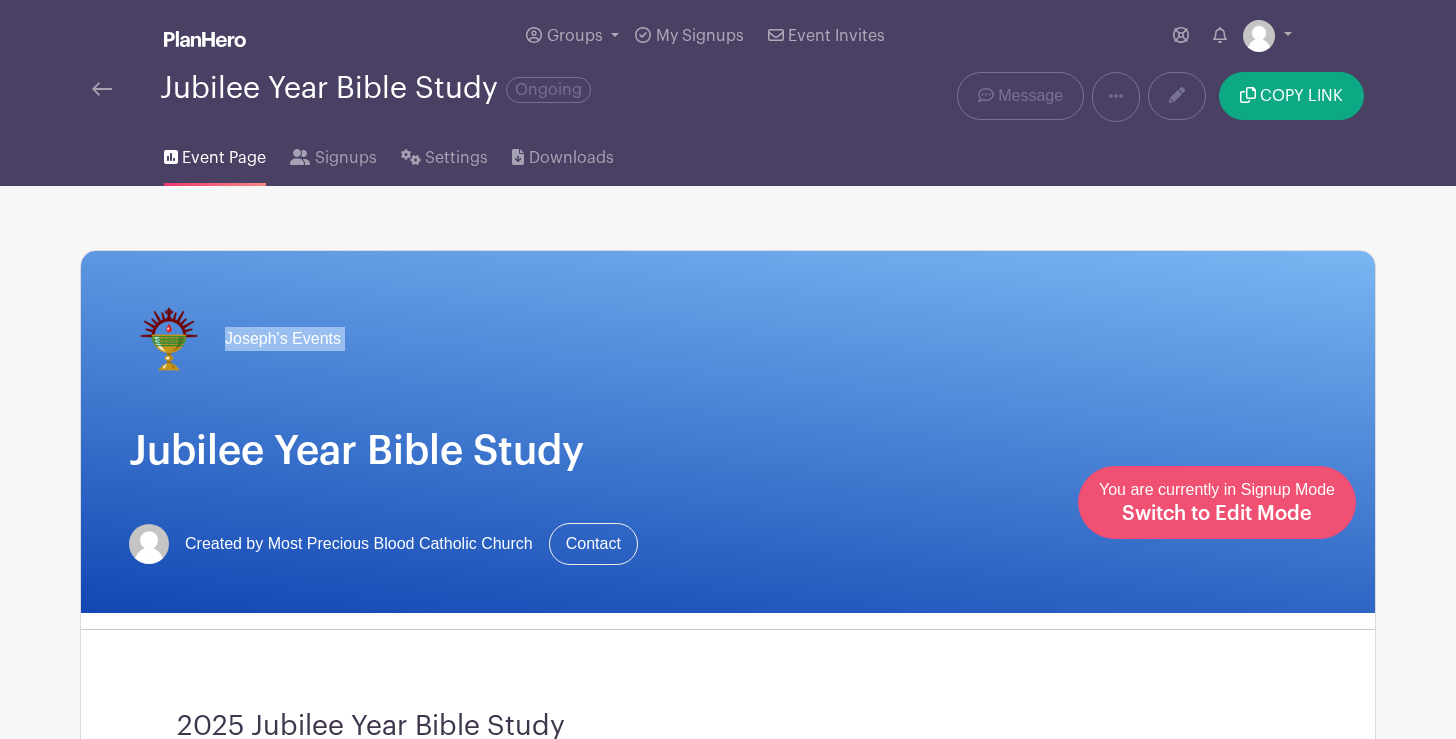 click on "Switch to Edit Mode" at bounding box center [1217, 514] 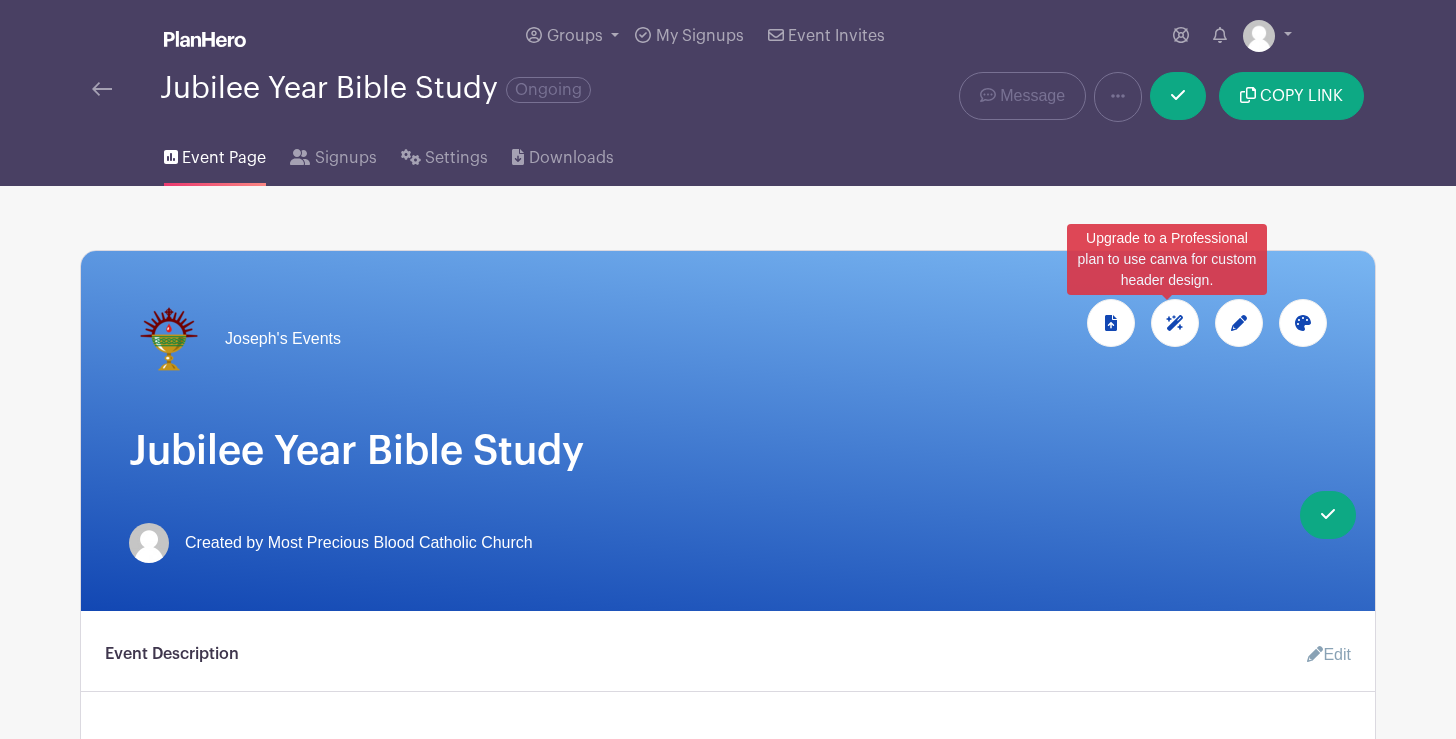 click 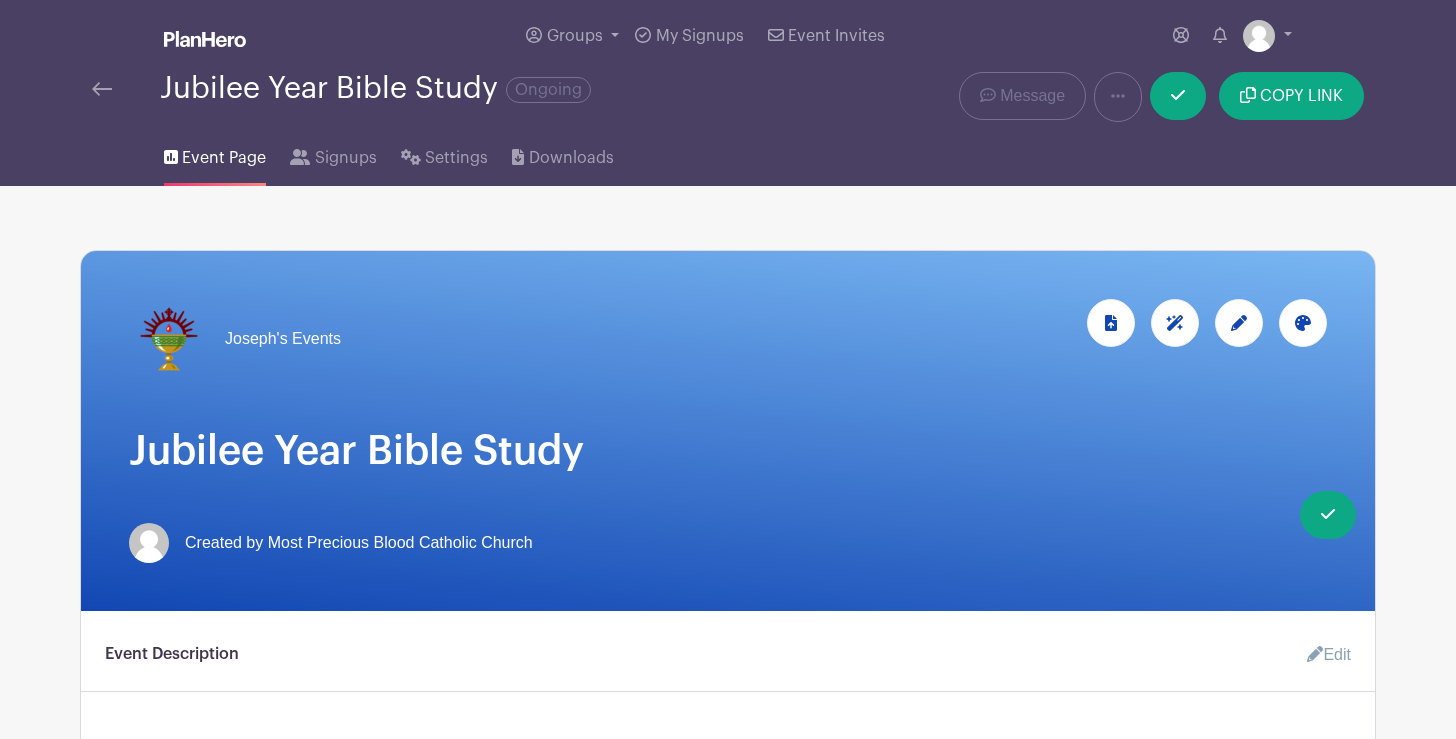 click at bounding box center (1239, 323) 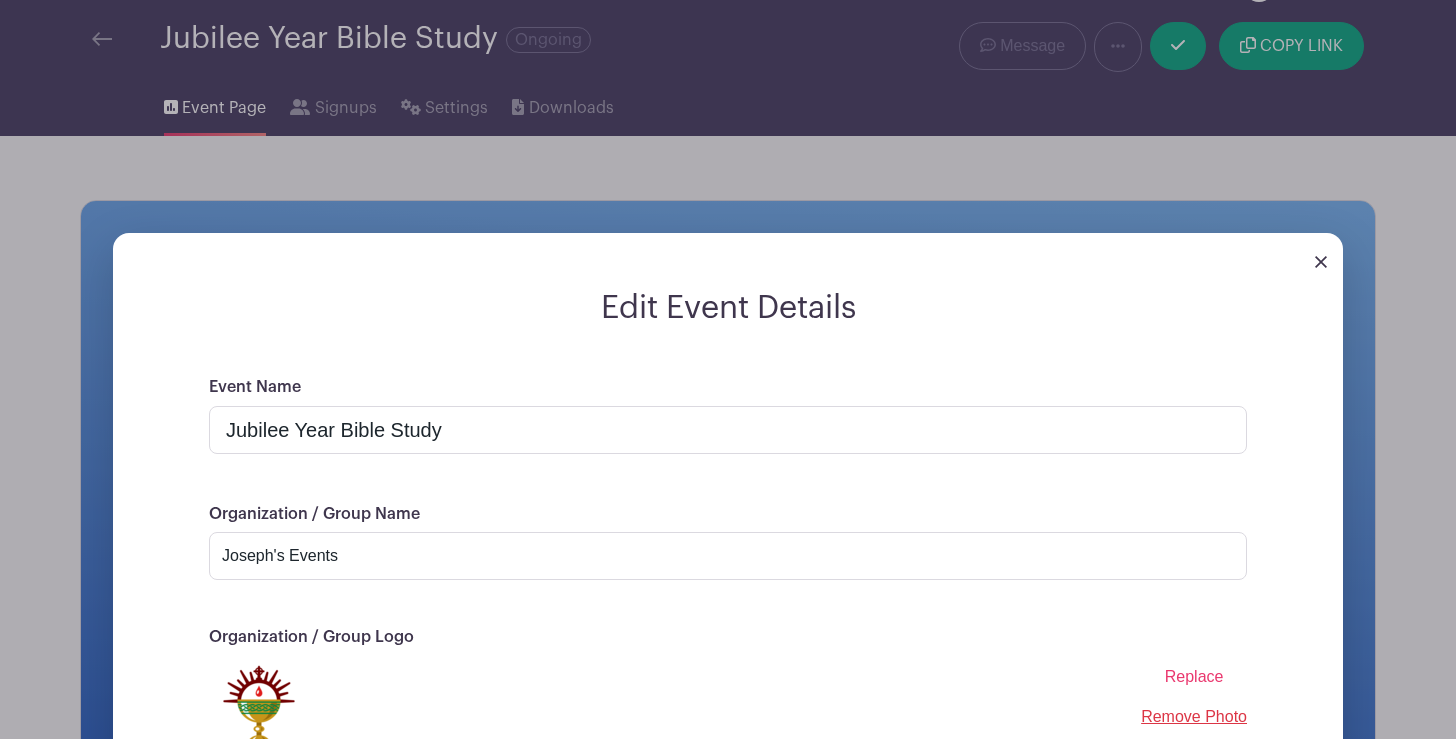 scroll, scrollTop: 90, scrollLeft: 0, axis: vertical 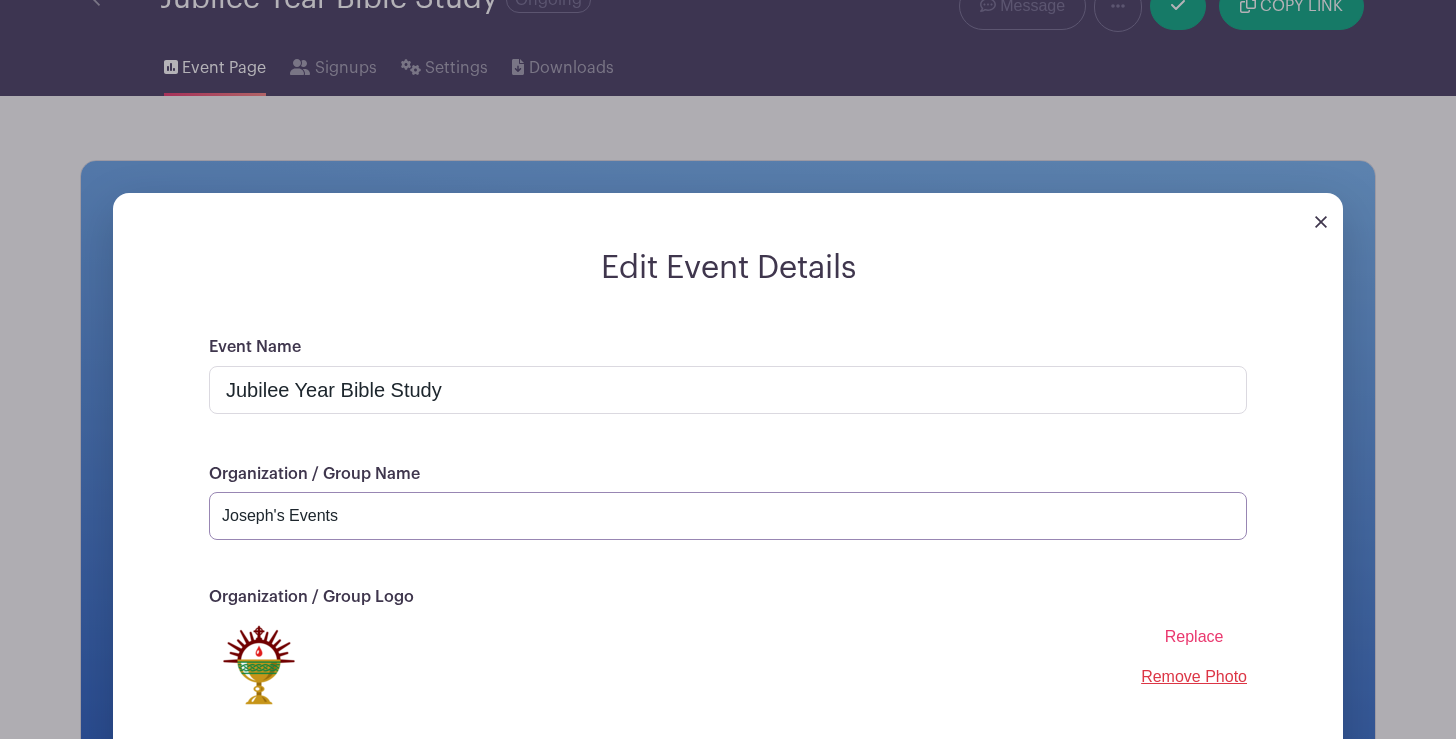 drag, startPoint x: 344, startPoint y: 522, endPoint x: 166, endPoint y: 521, distance: 178.0028 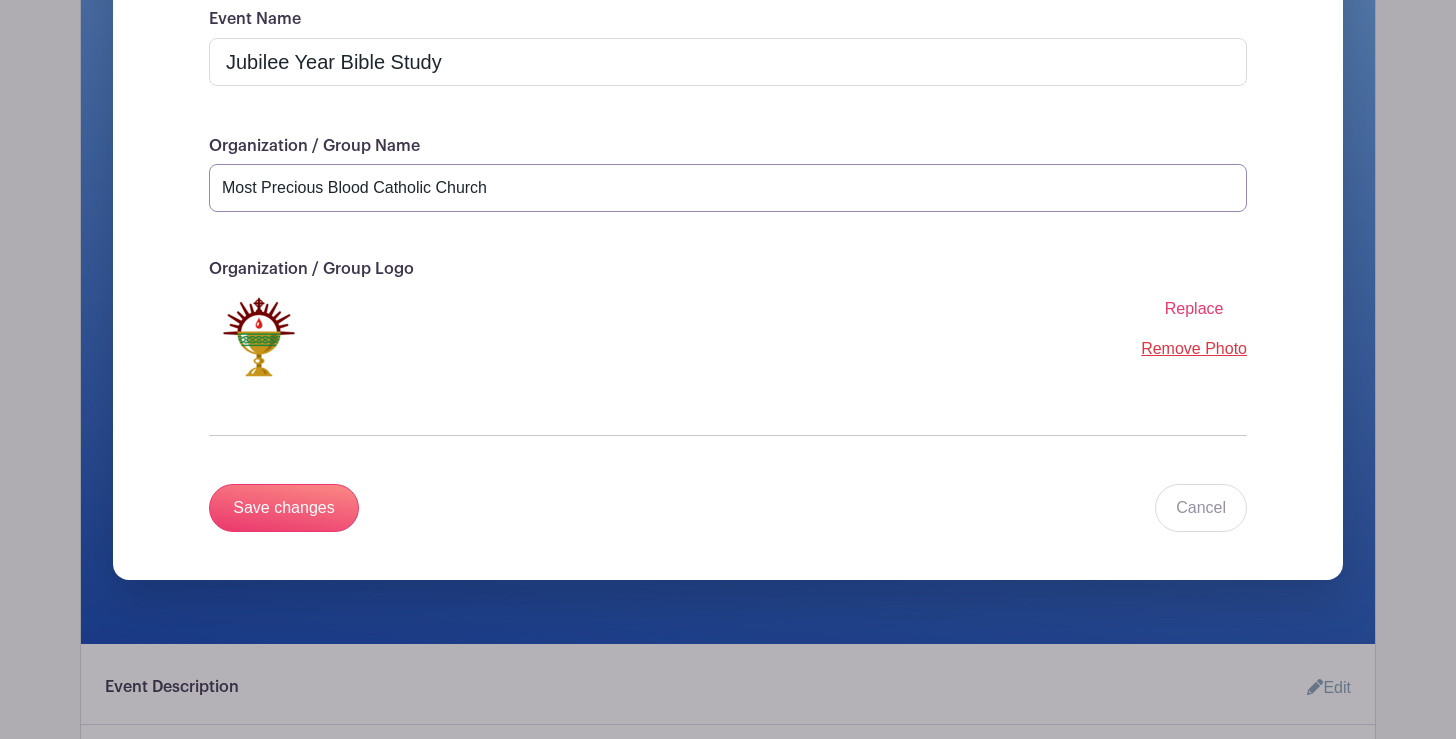 scroll, scrollTop: 546, scrollLeft: 0, axis: vertical 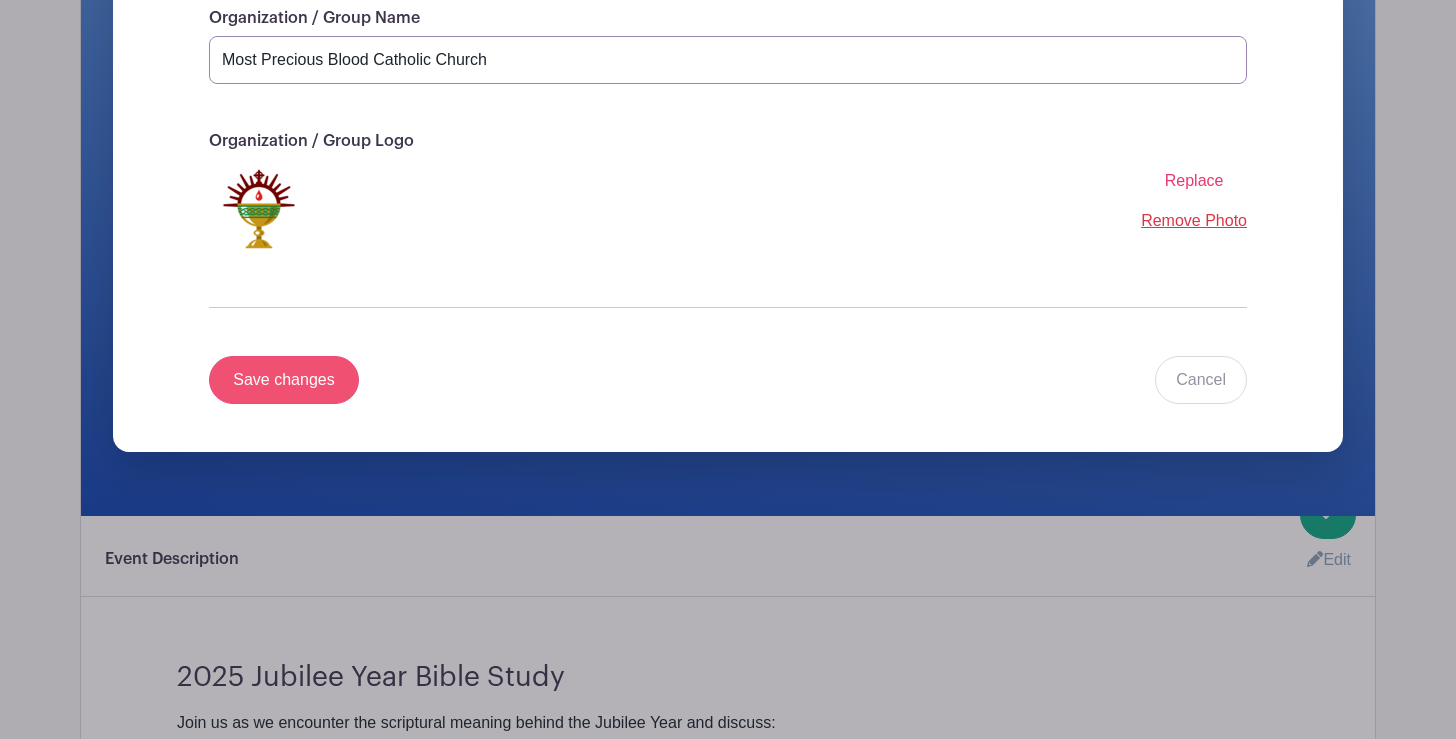 type on "Most Precious Blood Catholic Church" 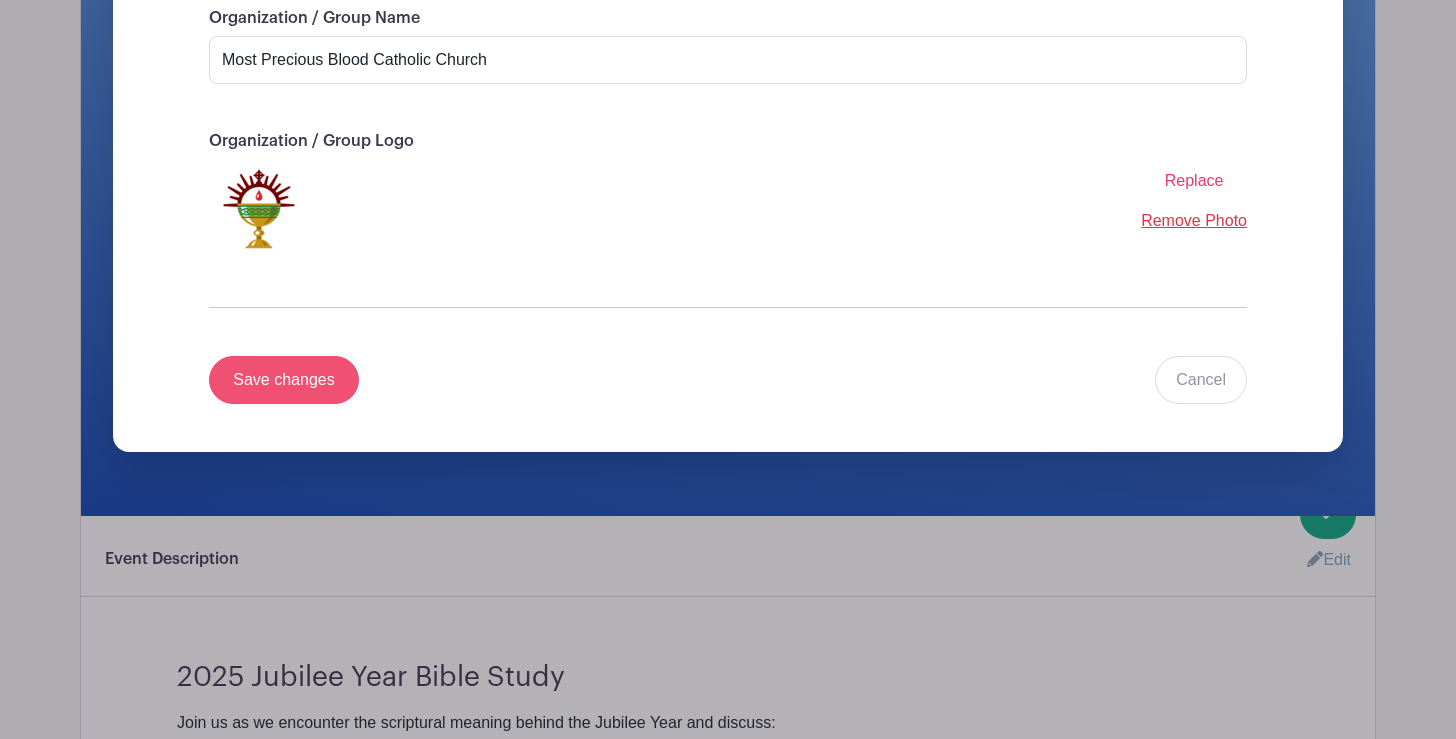 click on "Save changes" at bounding box center [284, 380] 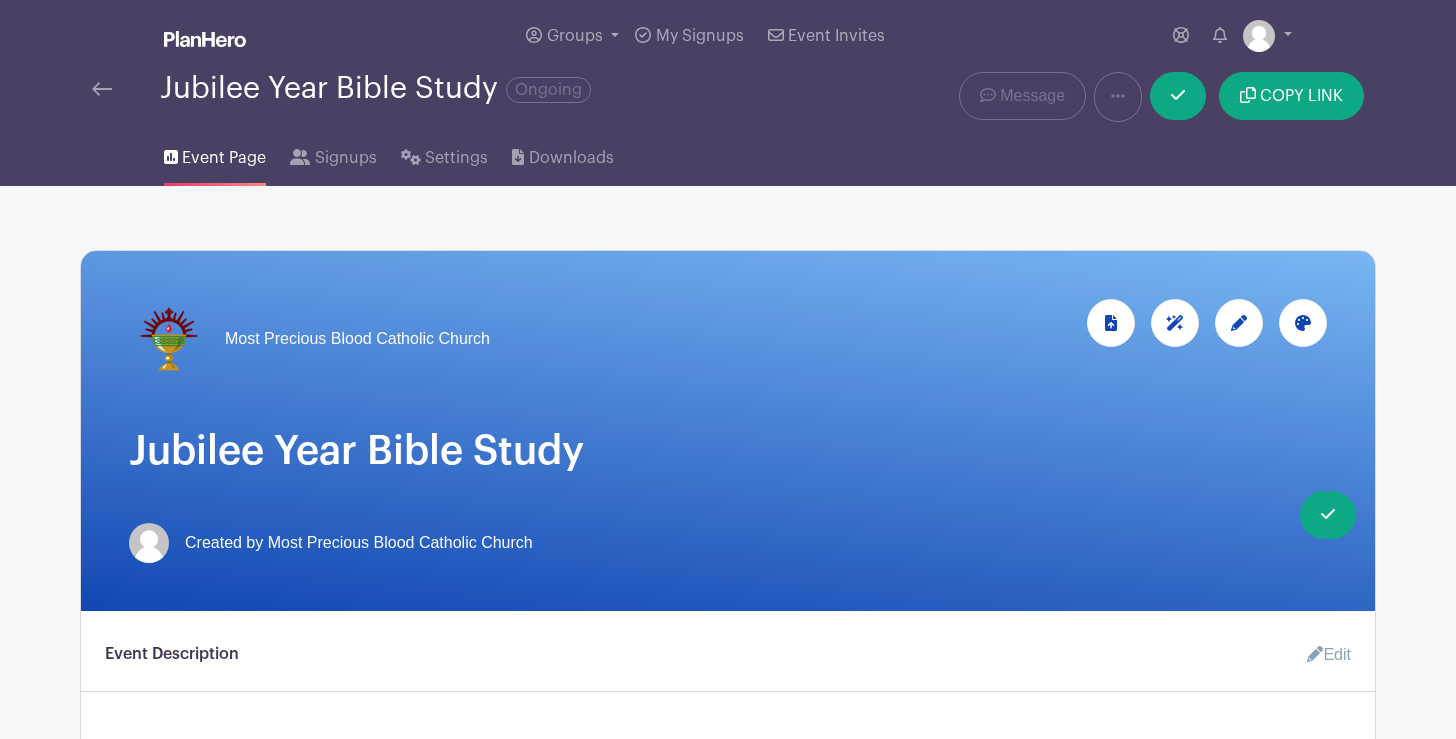 scroll, scrollTop: 4, scrollLeft: 0, axis: vertical 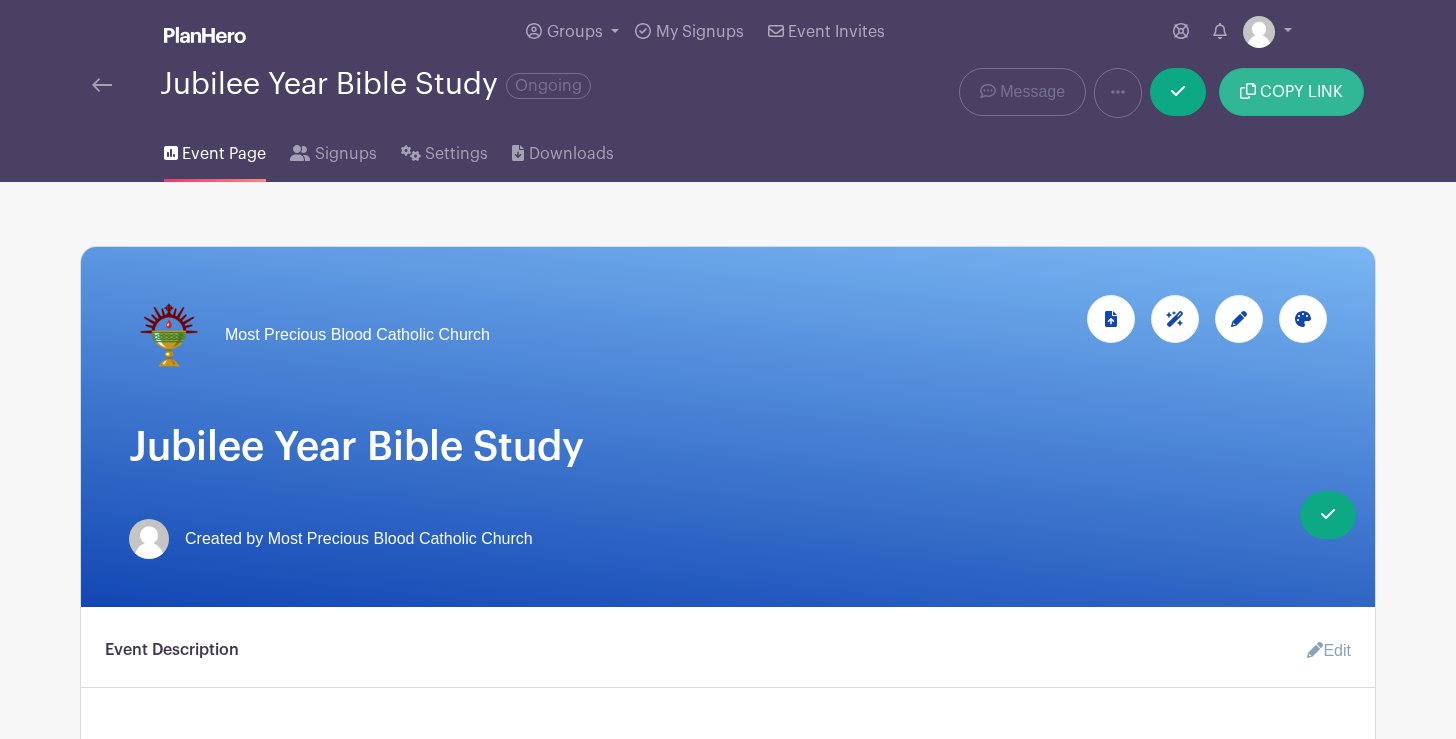 click on "COPY LINK" at bounding box center [1301, 92] 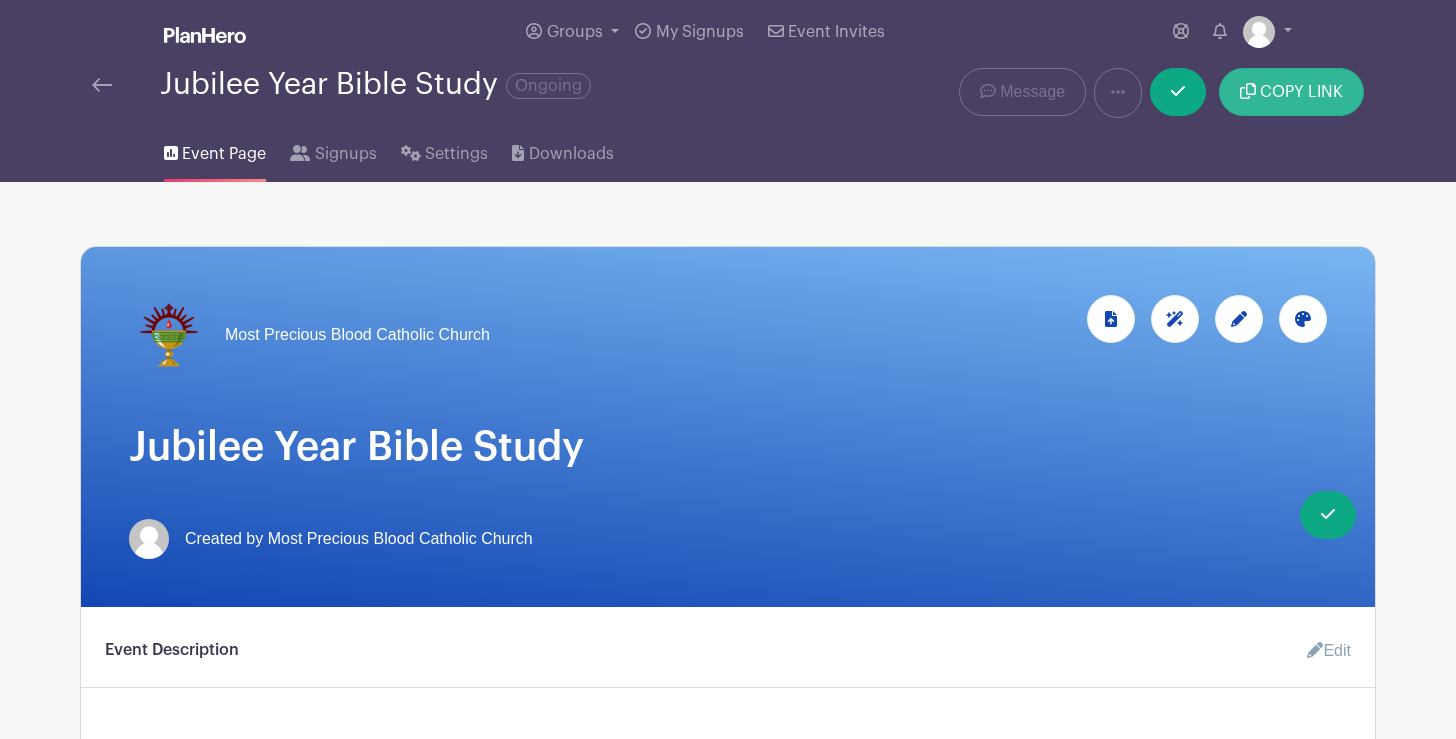 click on "COPY LINK" at bounding box center (1291, 92) 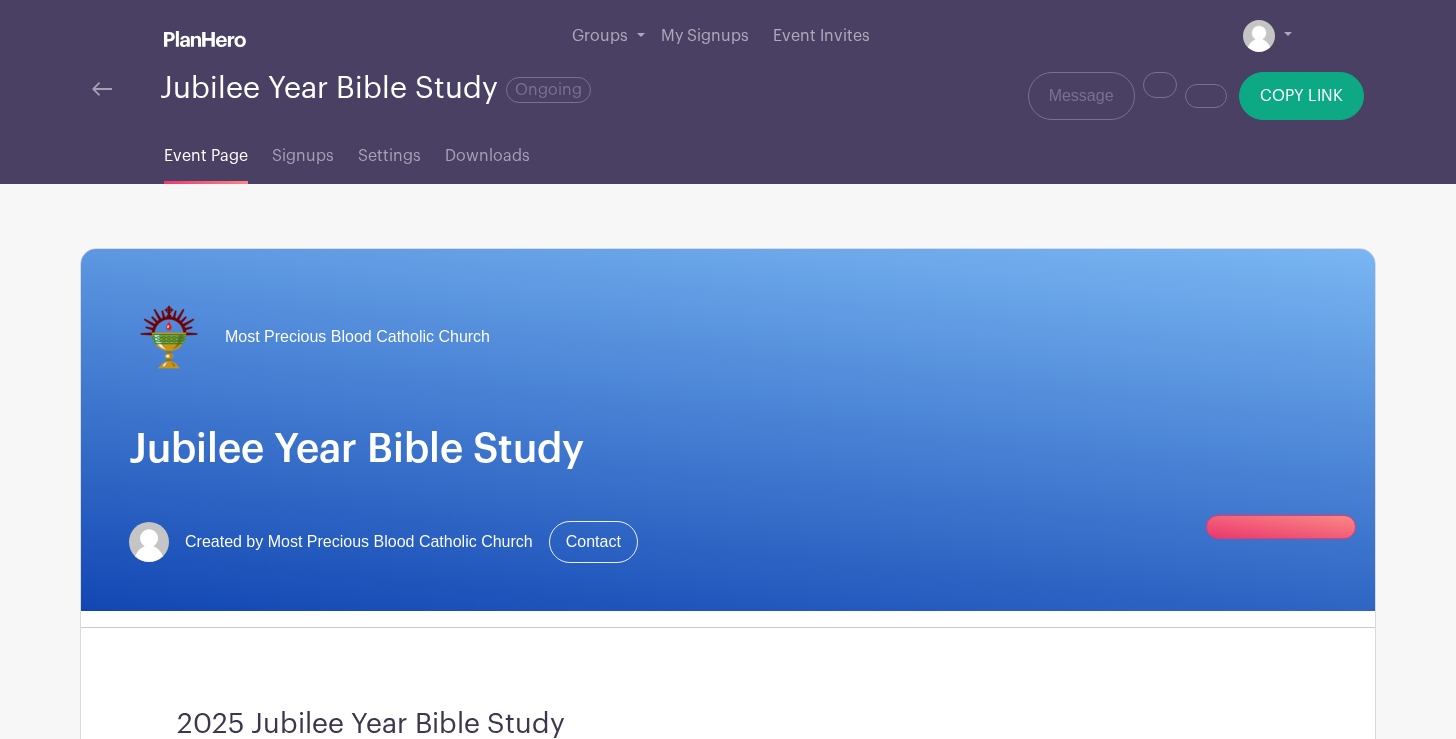 scroll, scrollTop: 0, scrollLeft: 0, axis: both 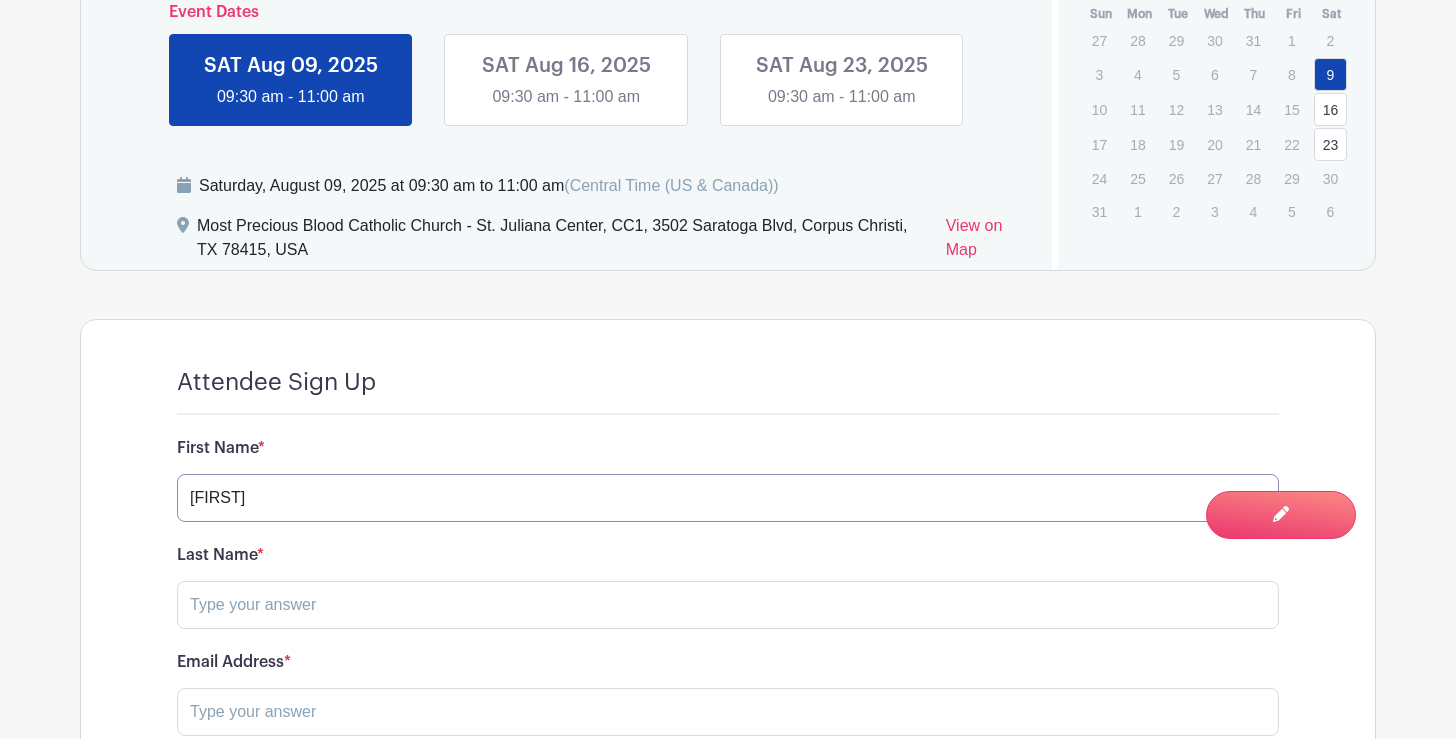 type on "[FIRST]" 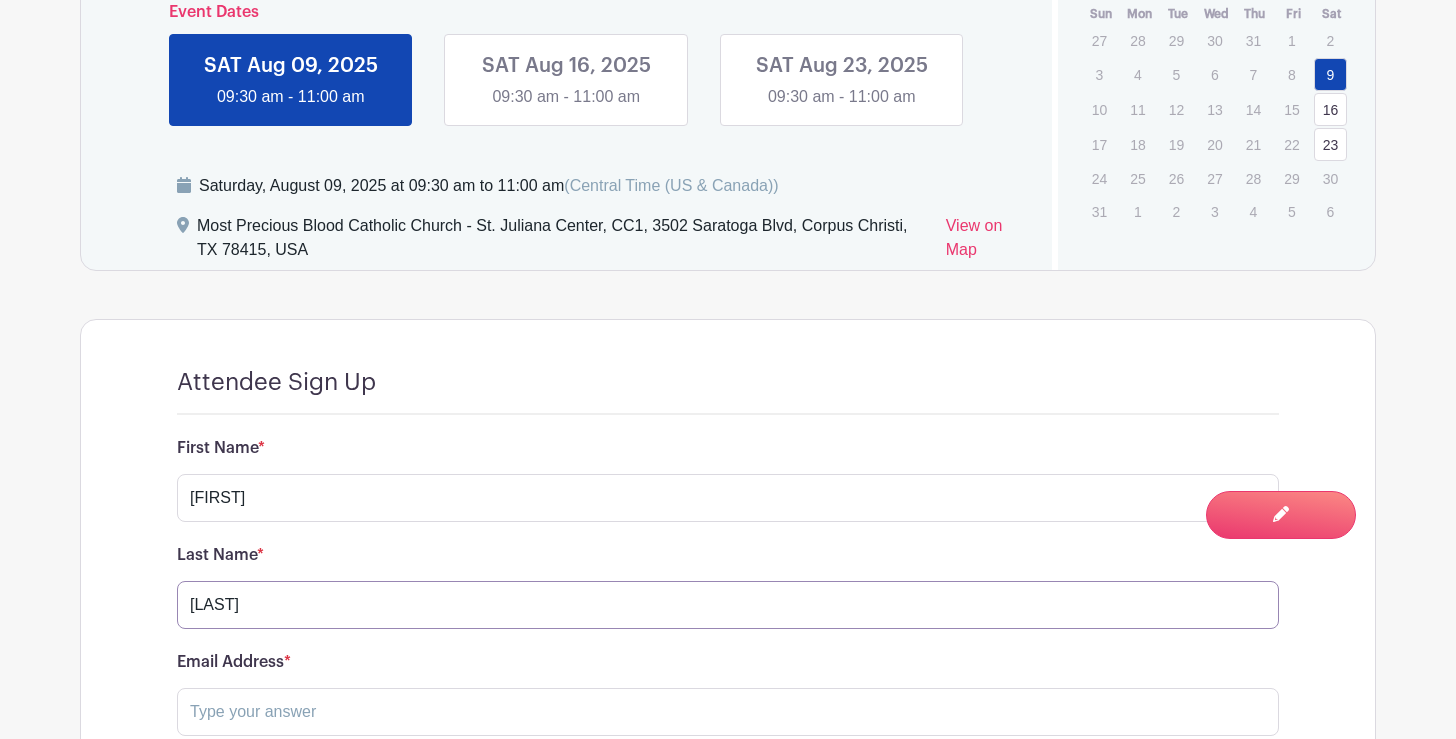 type on "[LAST]" 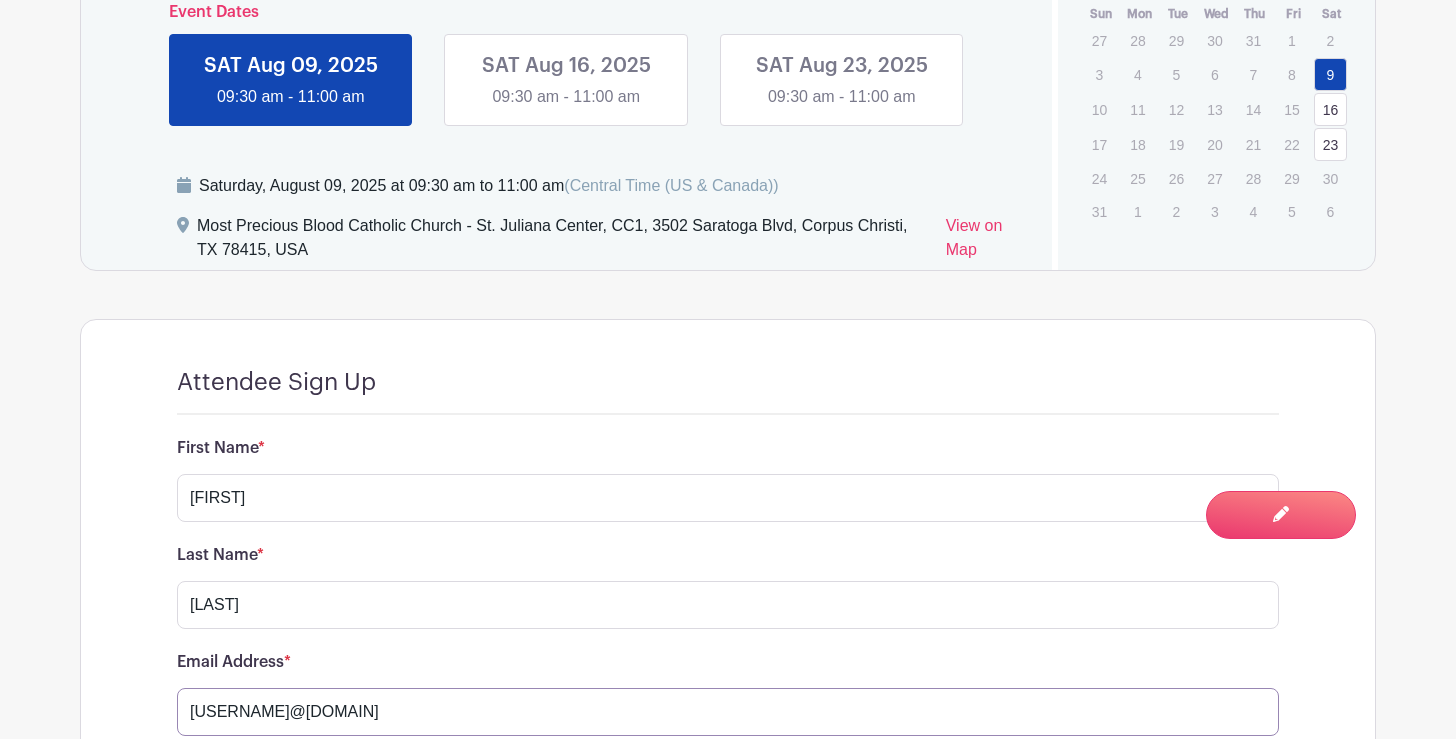 type on "[USERNAME]@[DOMAIN]" 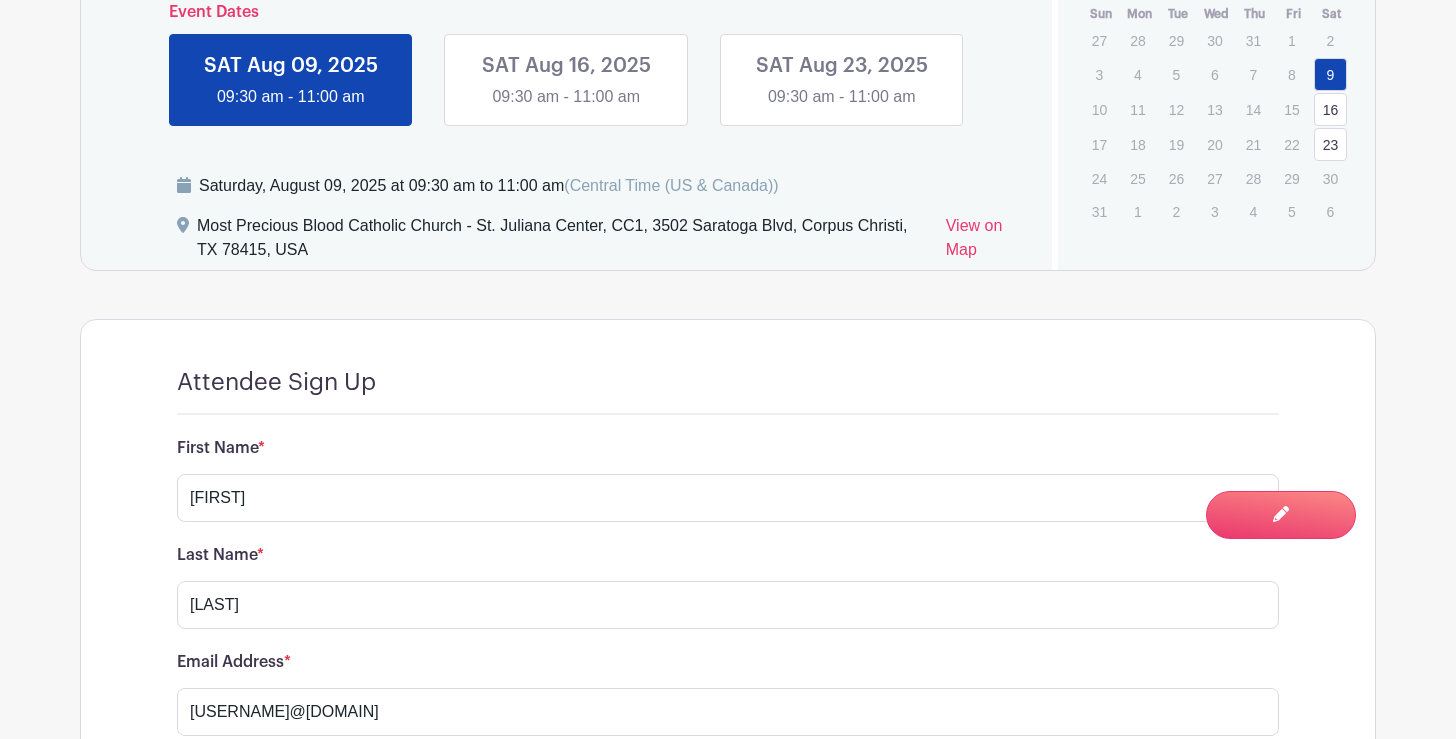 scroll, scrollTop: 1643, scrollLeft: 0, axis: vertical 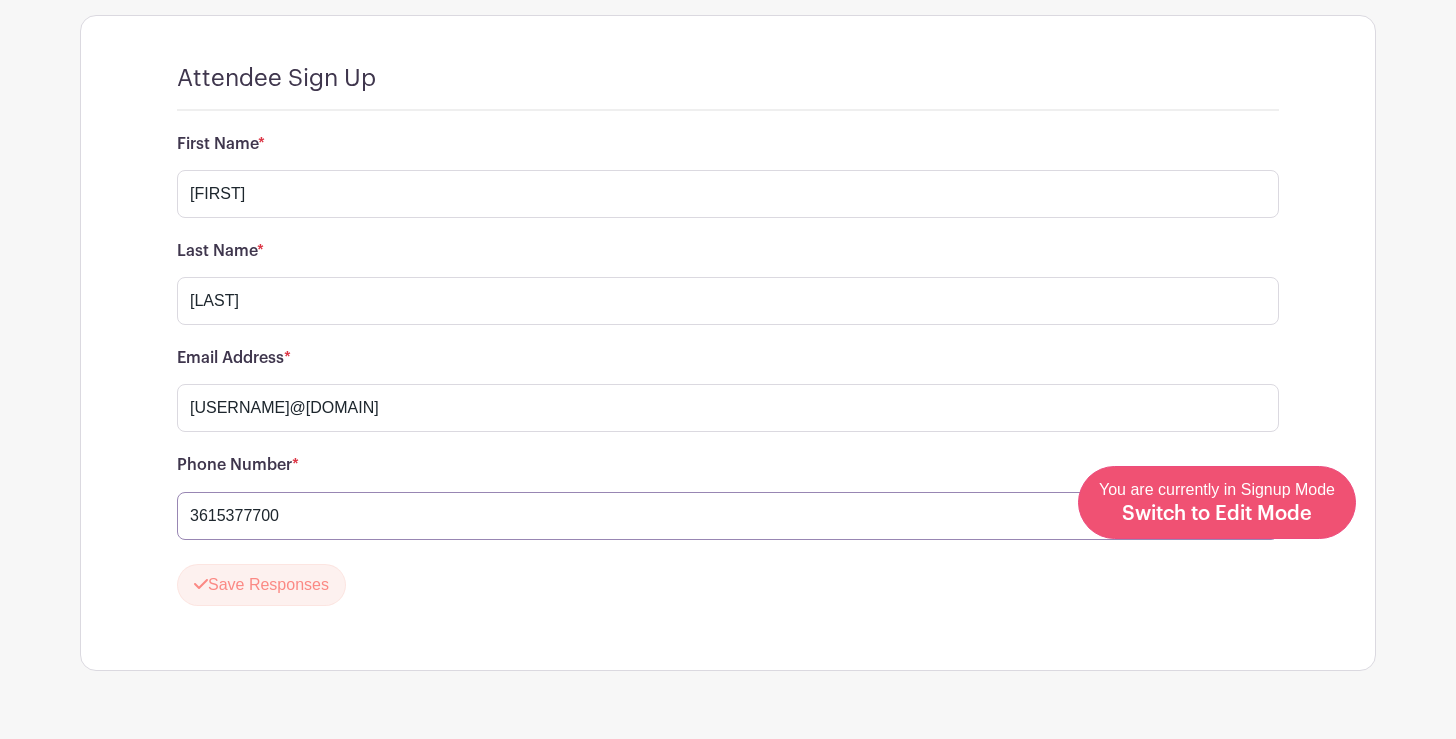 type on "3615377700" 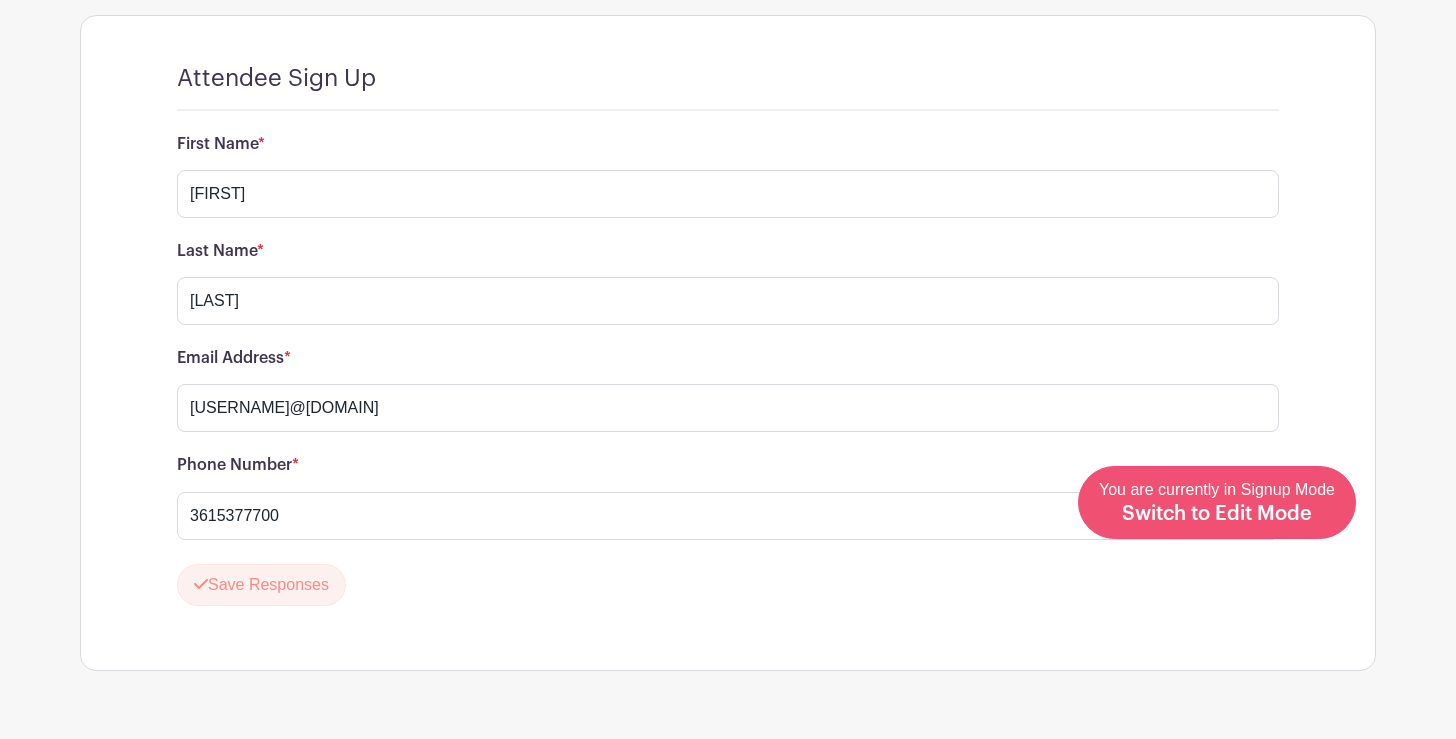 click on "Switch to Edit Mode" at bounding box center (1217, 514) 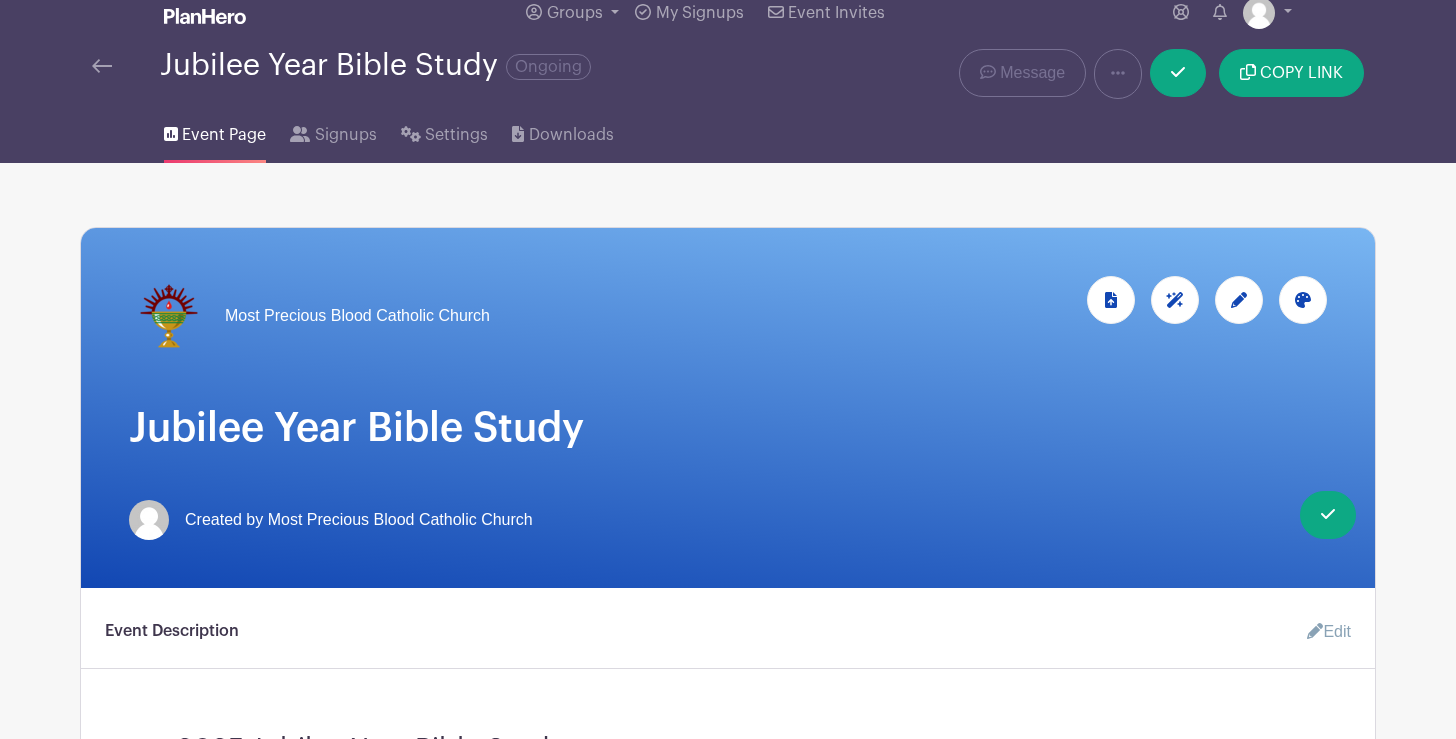 scroll, scrollTop: 0, scrollLeft: 0, axis: both 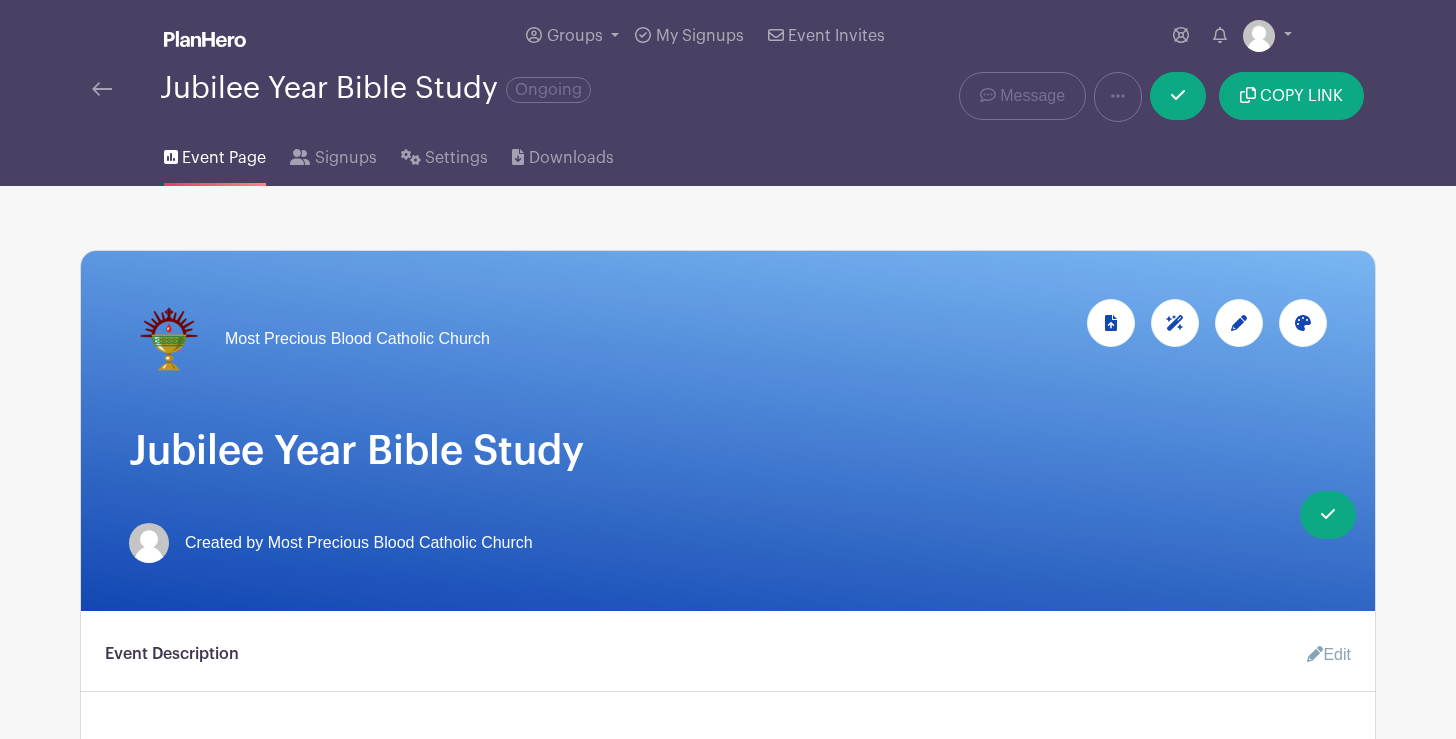 drag, startPoint x: 1349, startPoint y: 517, endPoint x: 1385, endPoint y: 548, distance: 47.507893 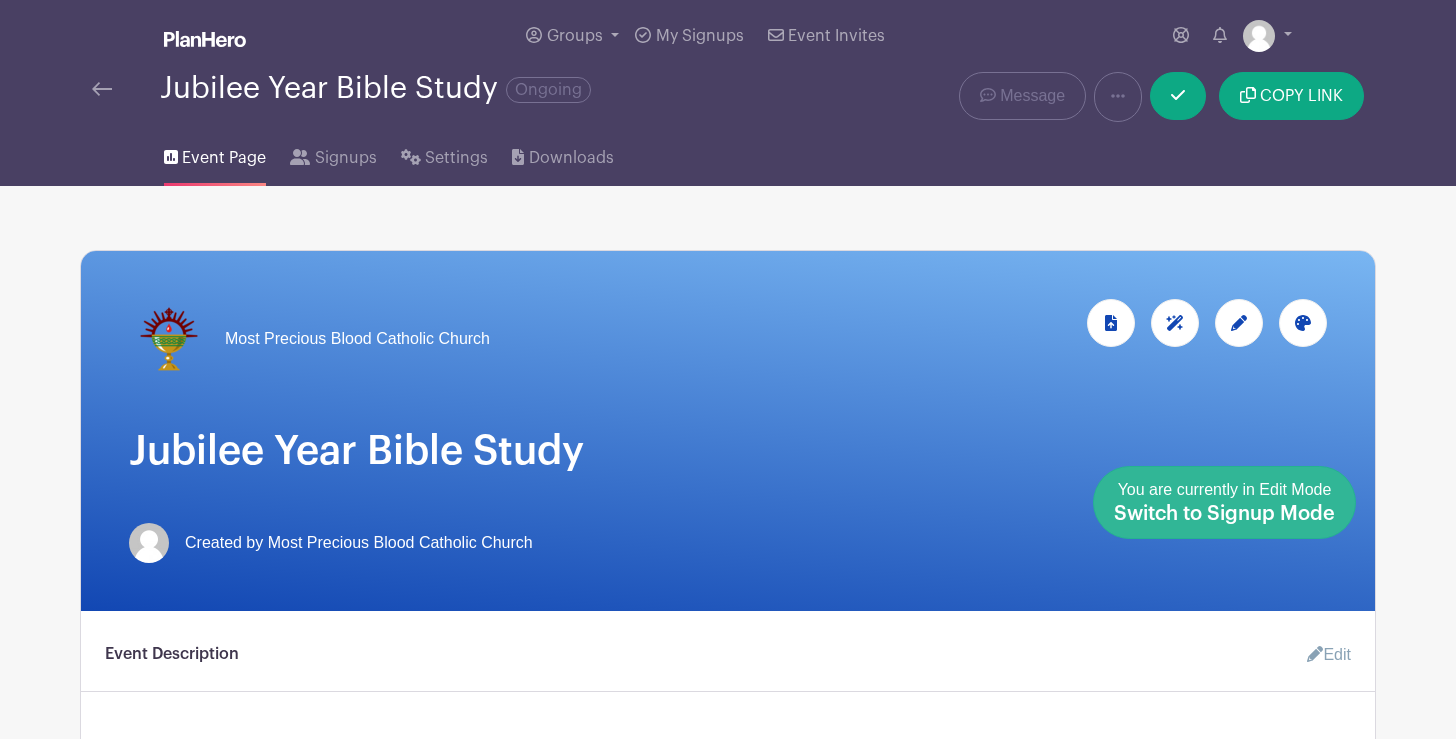 click on "Switch to Signup Mode" at bounding box center (1224, 514) 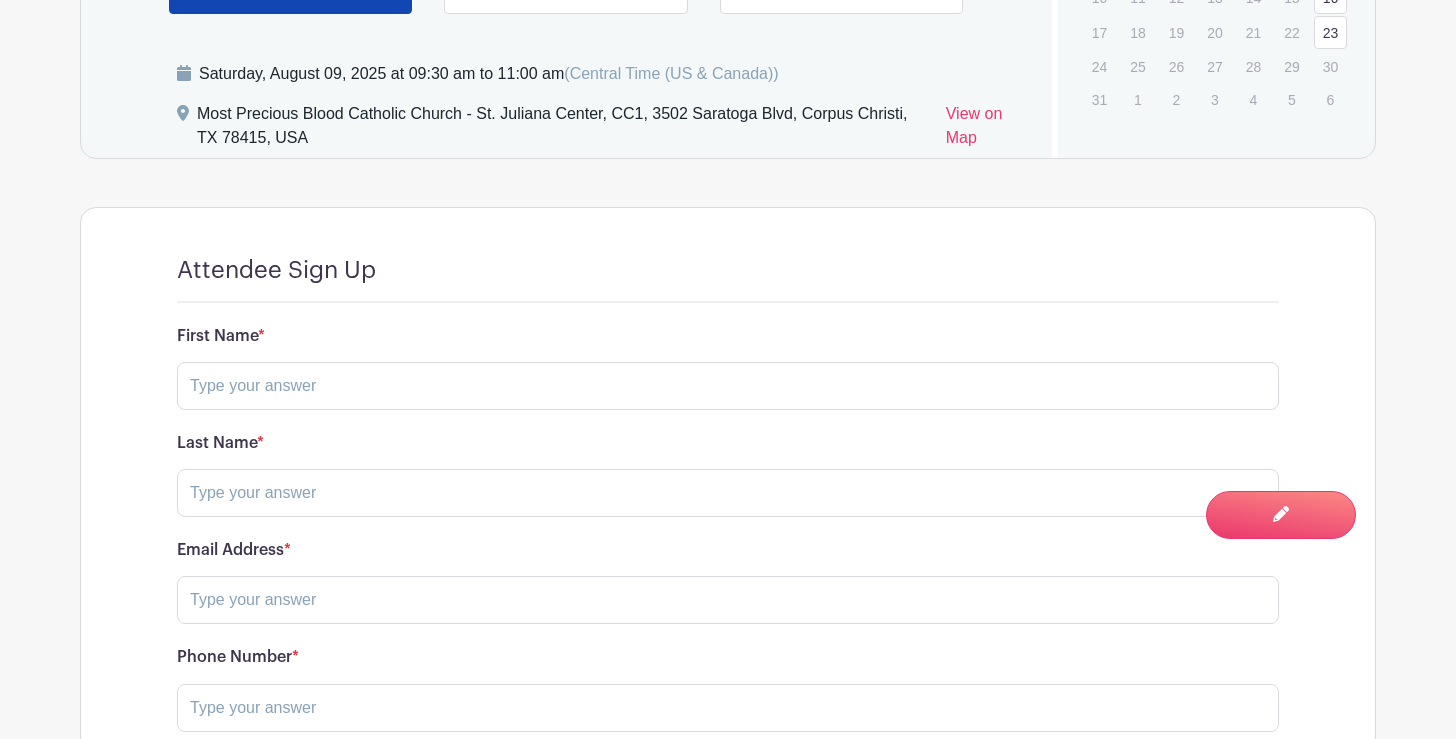 scroll, scrollTop: 1585, scrollLeft: 0, axis: vertical 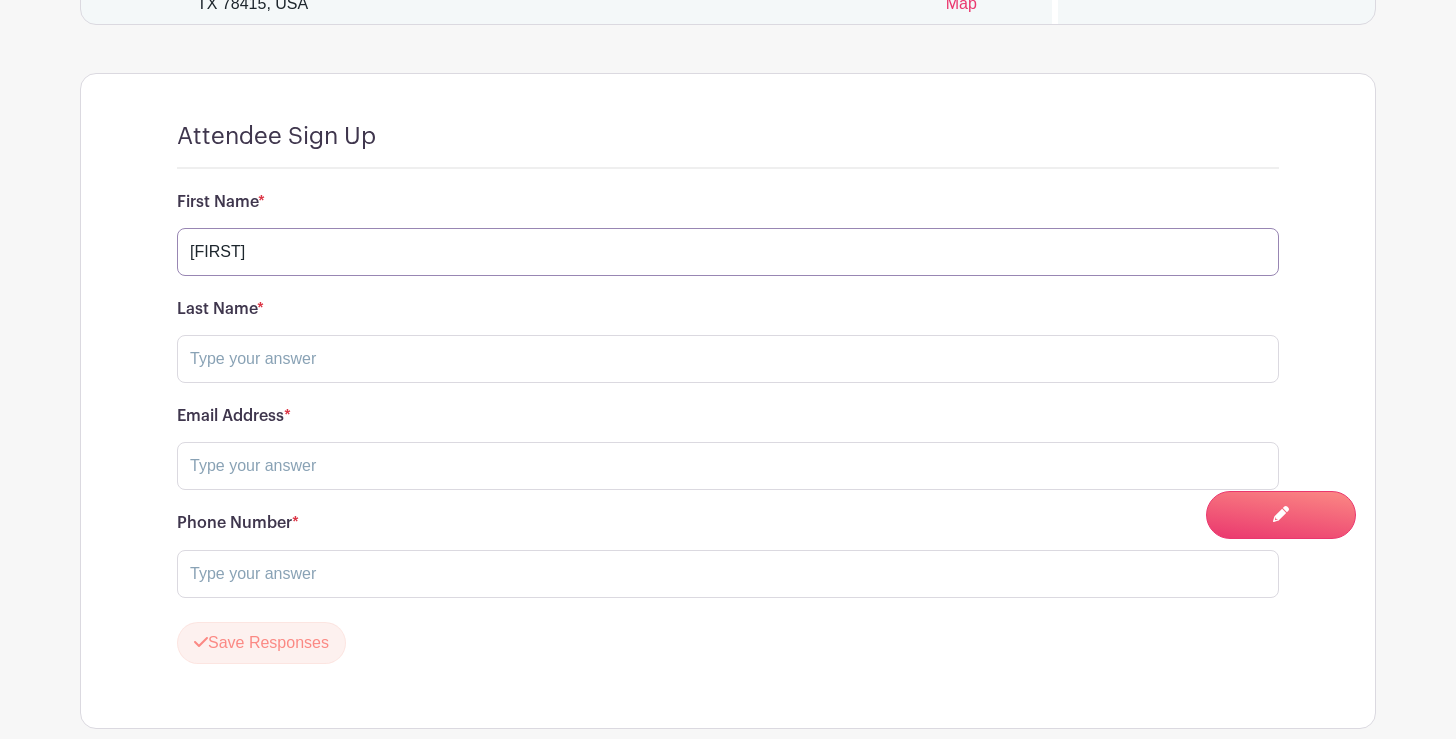 type on "[FIRST]" 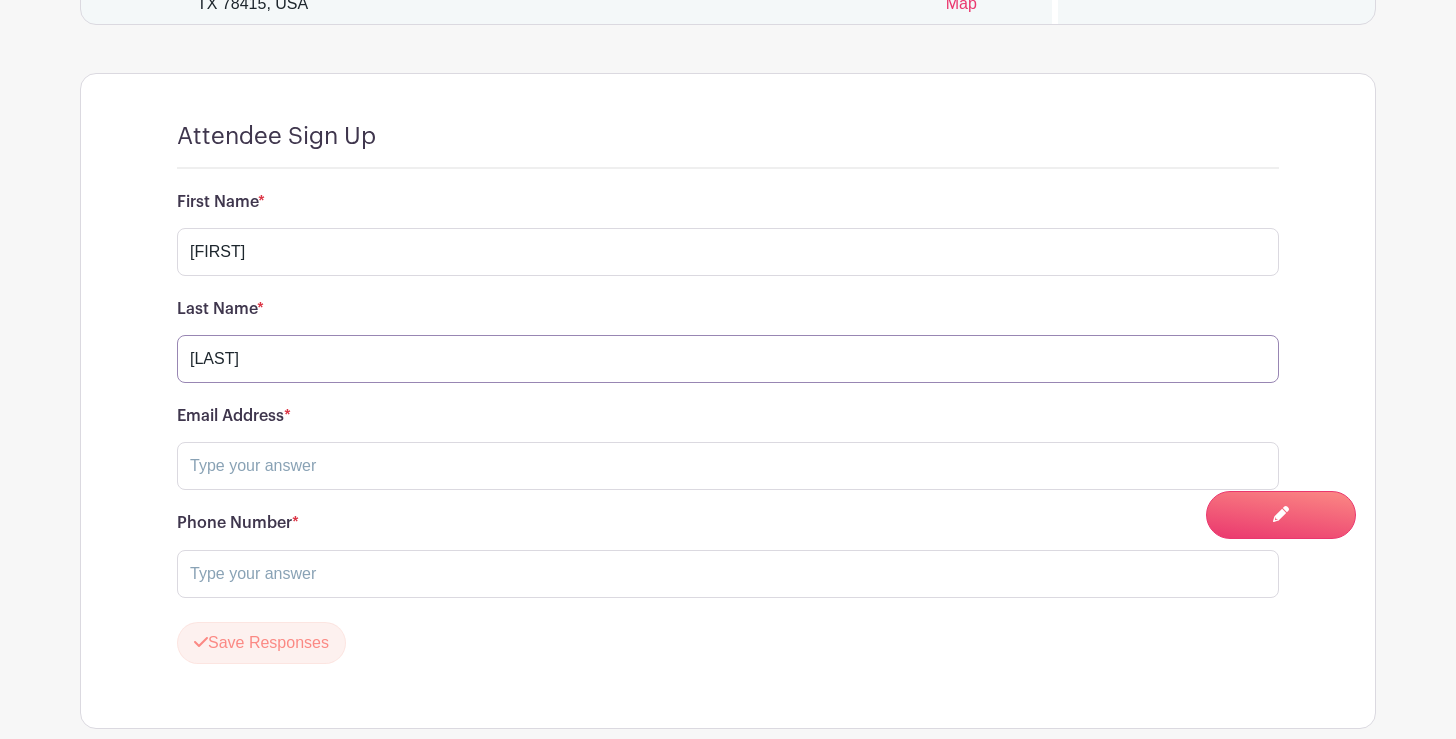 type on "[LAST]" 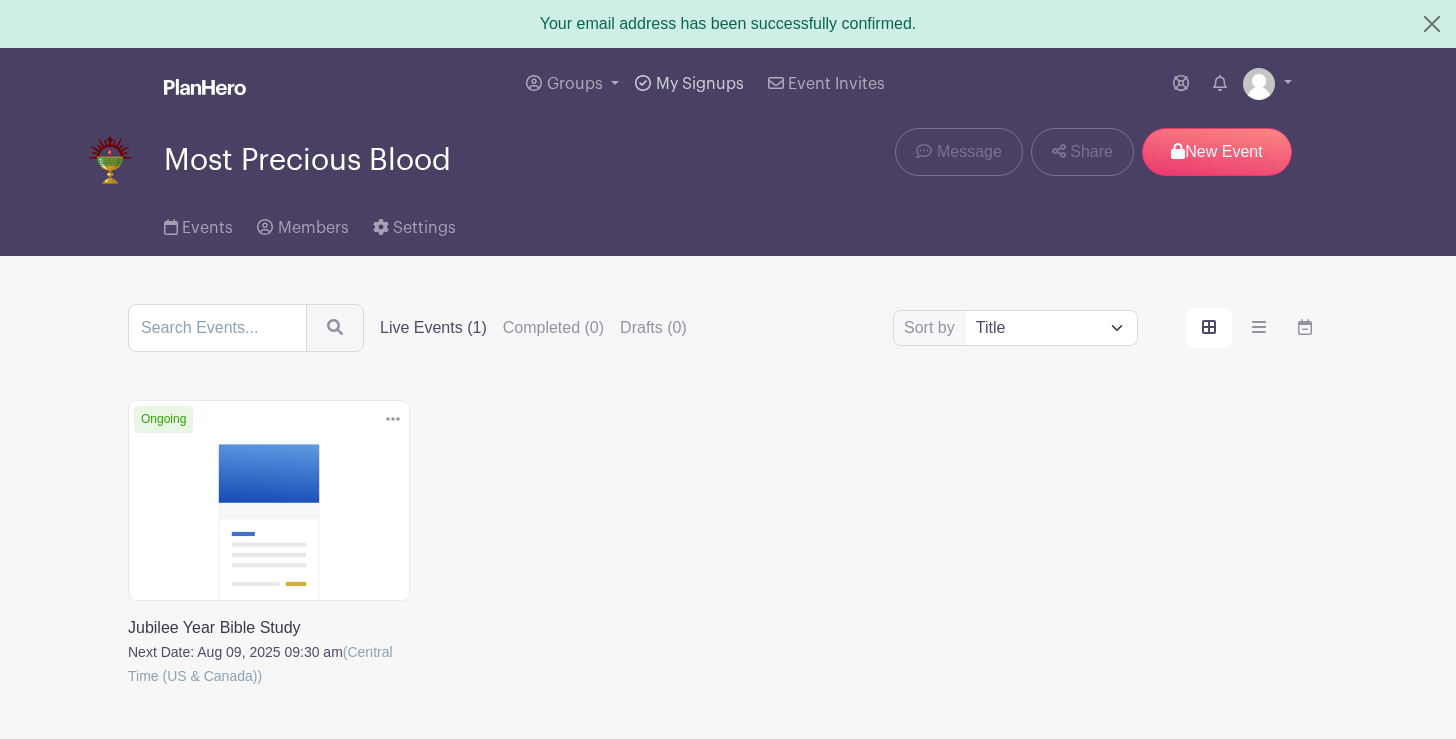 scroll, scrollTop: 0, scrollLeft: 0, axis: both 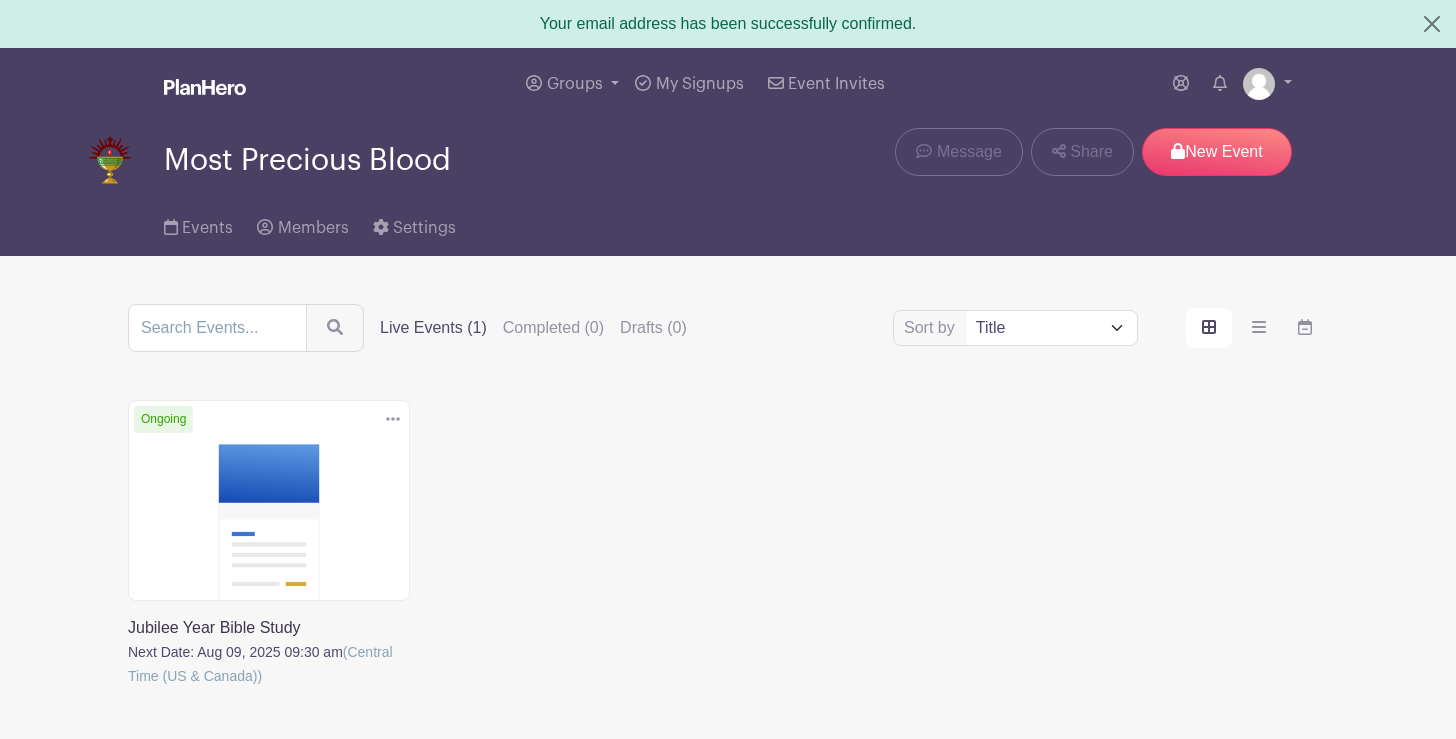 click at bounding box center (110, 160) 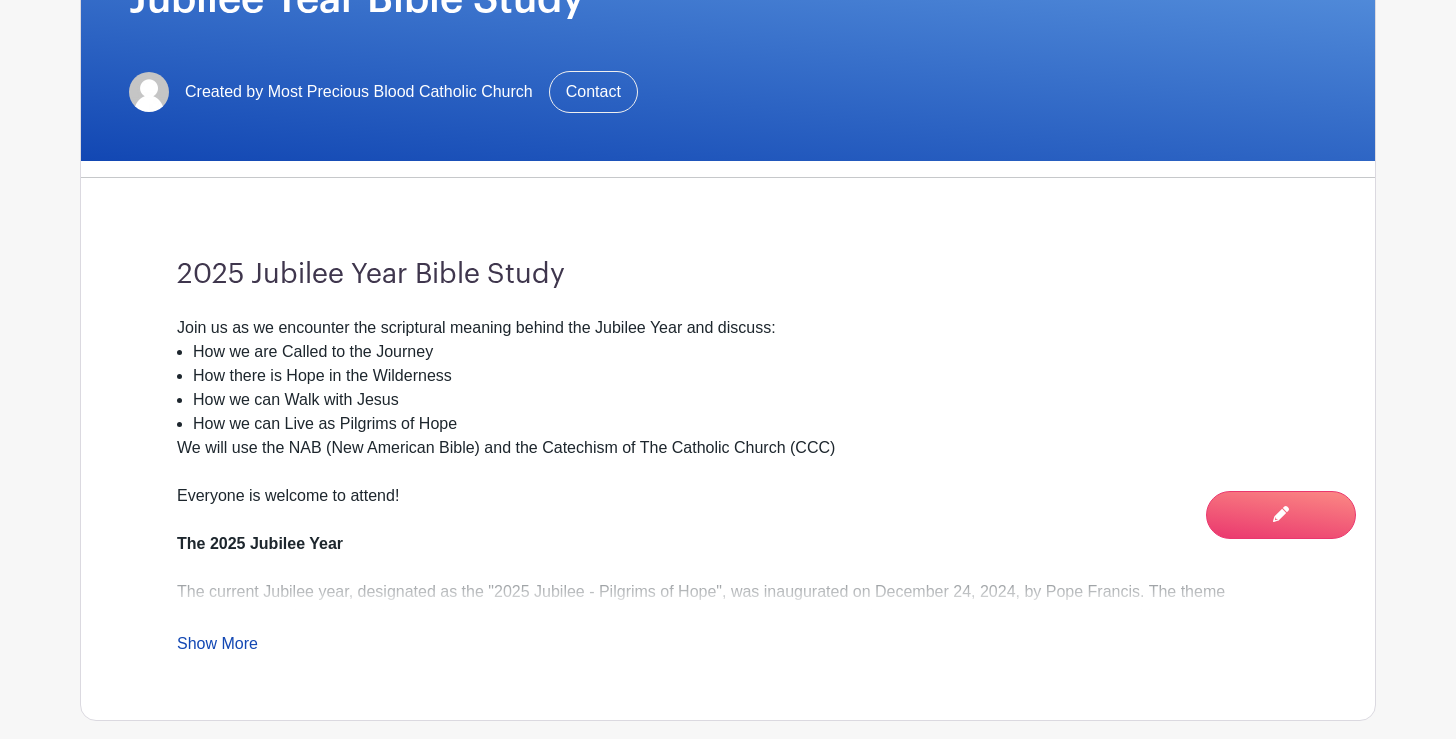scroll, scrollTop: 0, scrollLeft: 0, axis: both 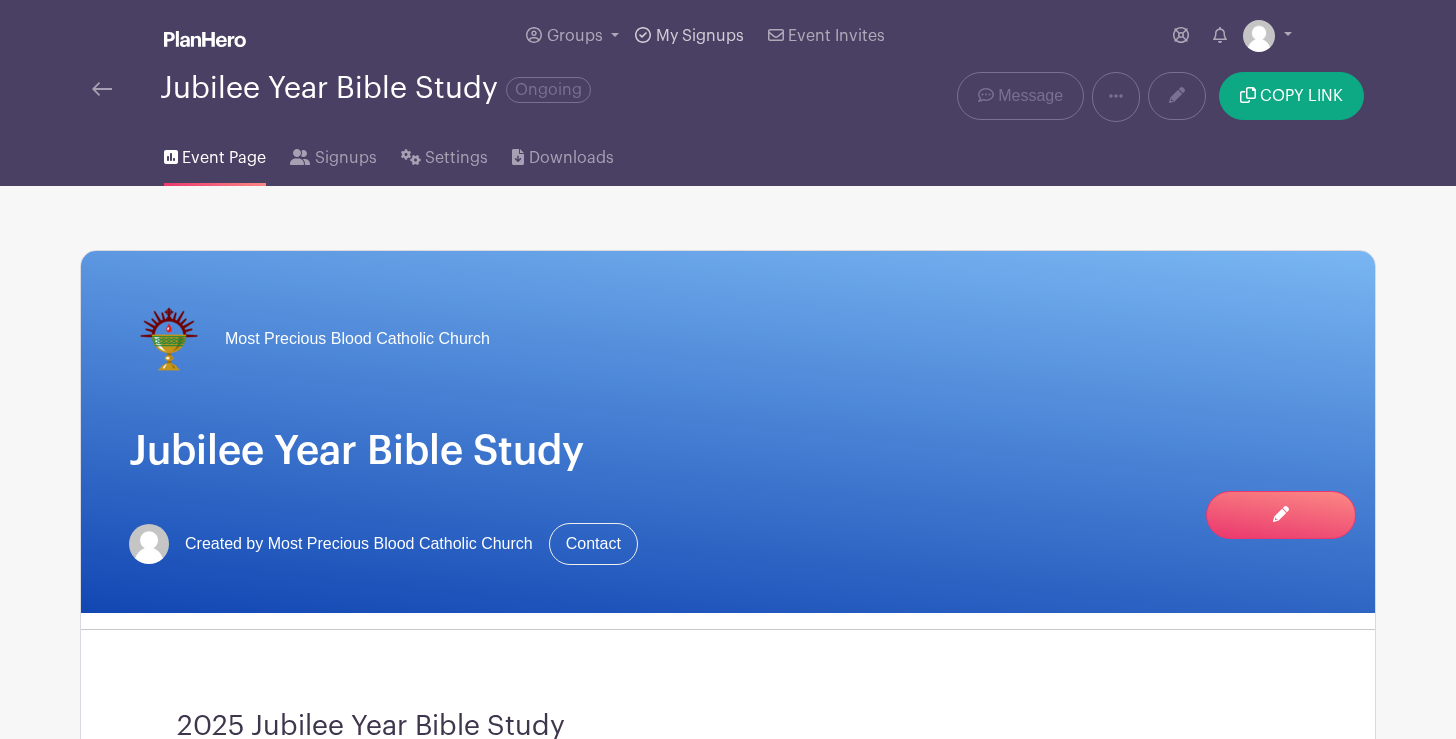 click on "My Signups" at bounding box center (700, 36) 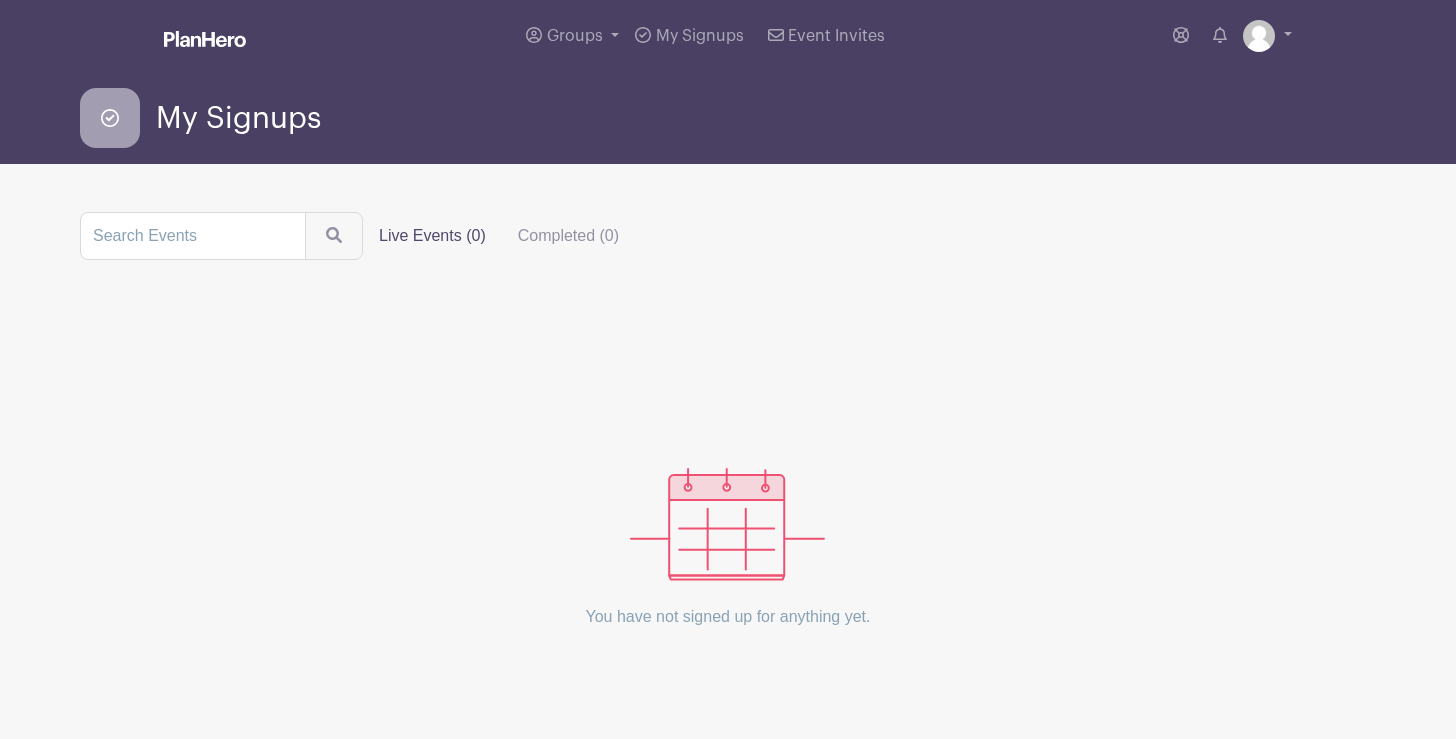 click on "Live Events (0)" at bounding box center (432, 236) 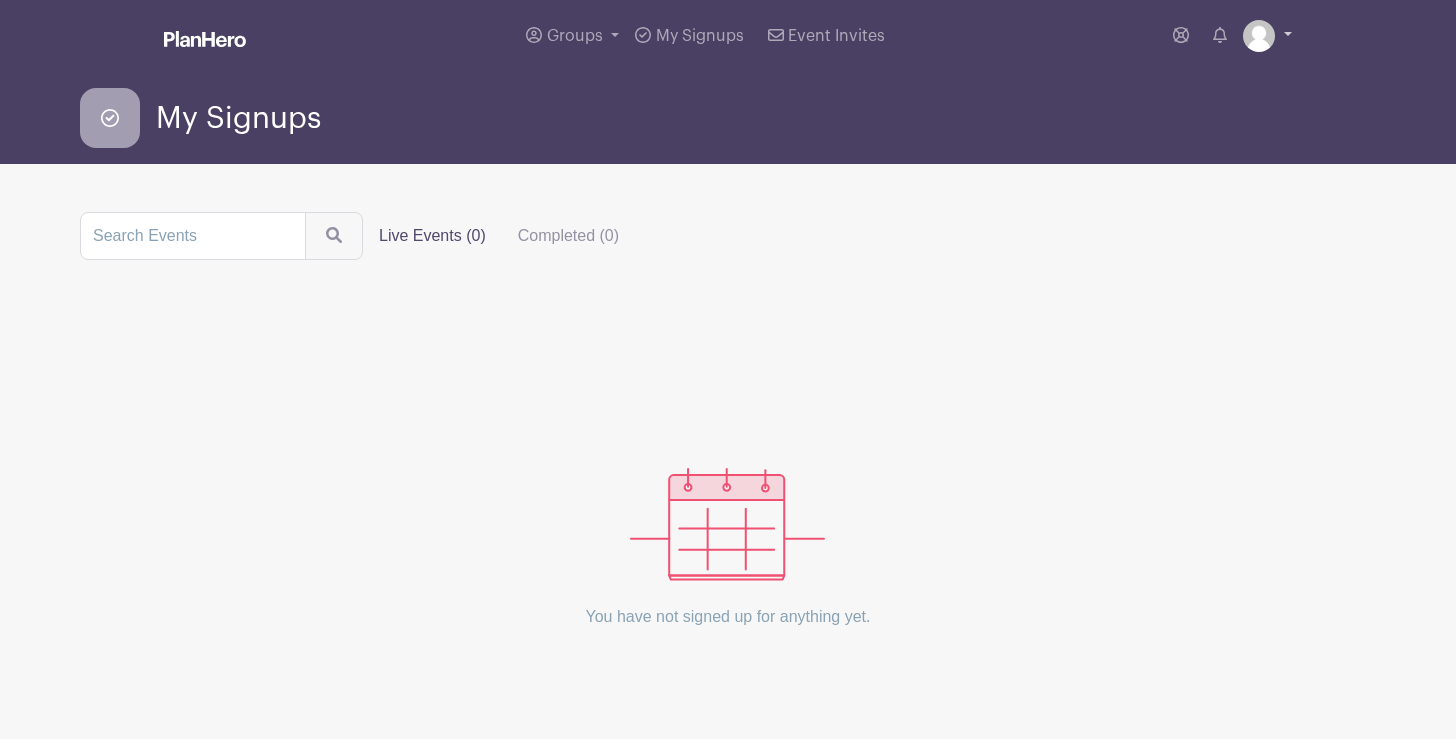 click at bounding box center (1259, 36) 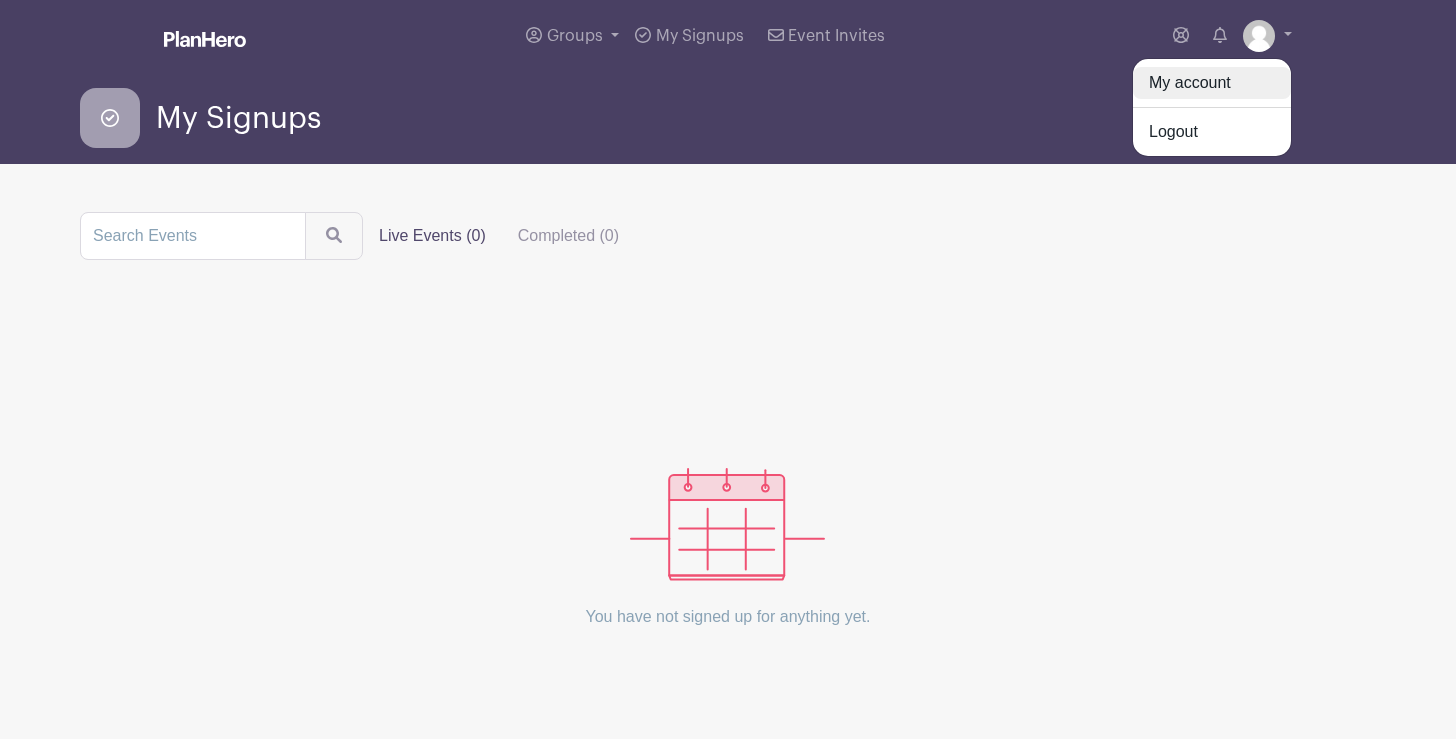 click on "My account" at bounding box center (1212, 83) 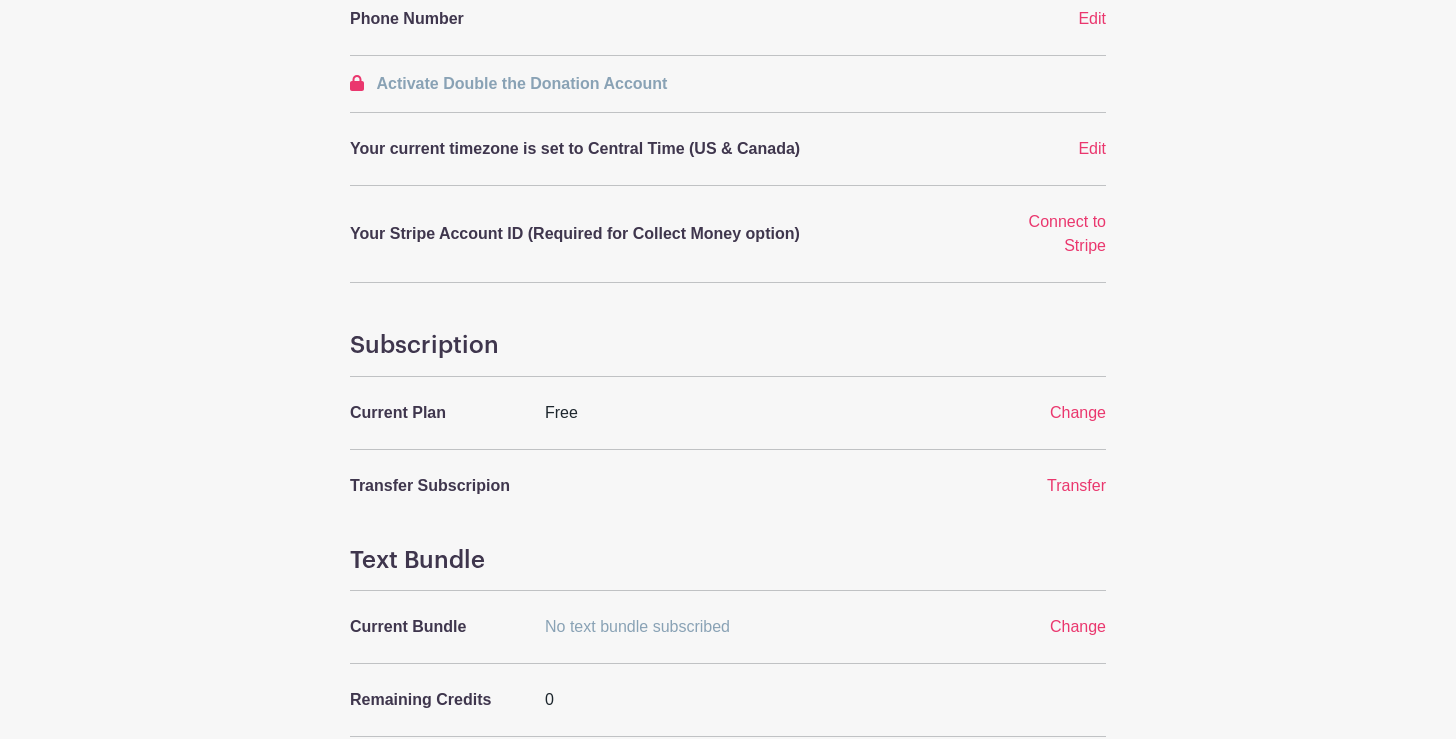 scroll, scrollTop: 0, scrollLeft: 0, axis: both 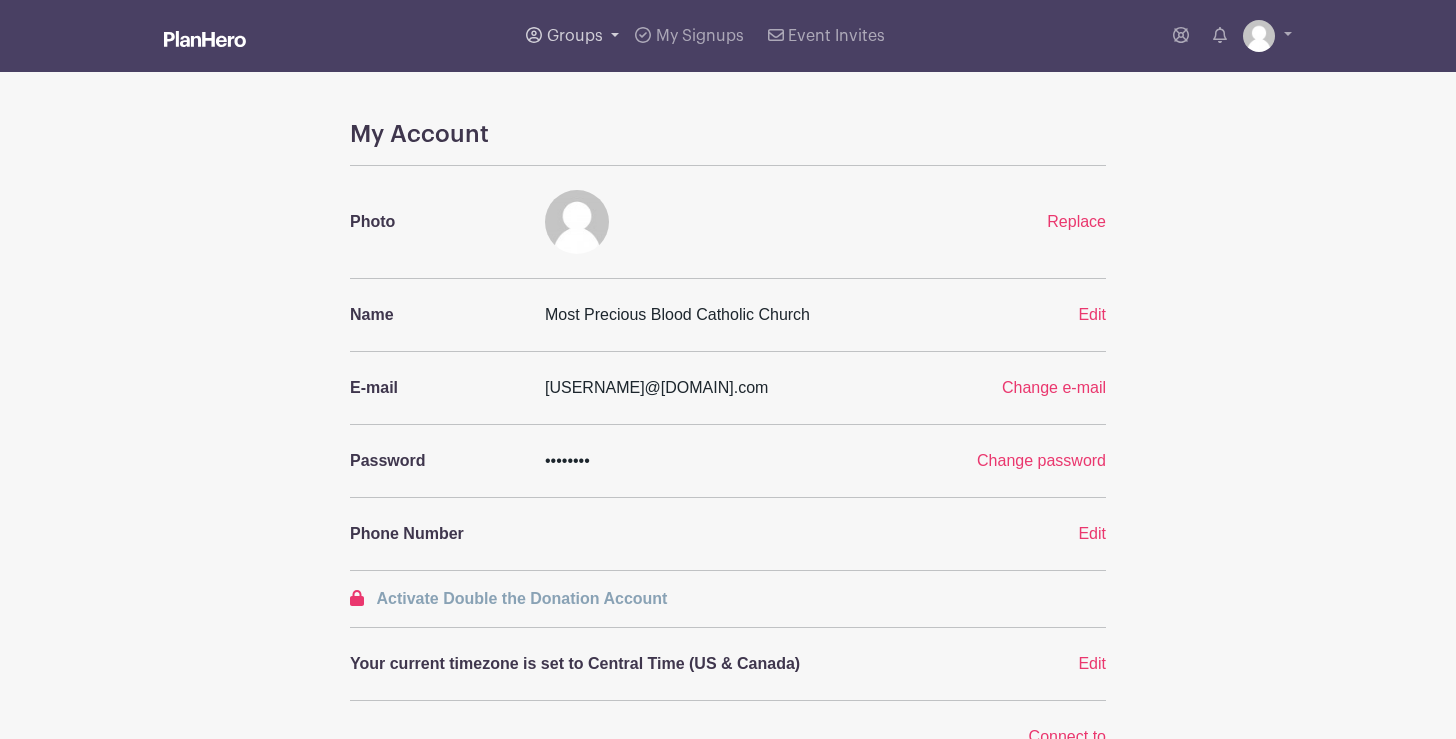 click on "Groups" at bounding box center (575, 36) 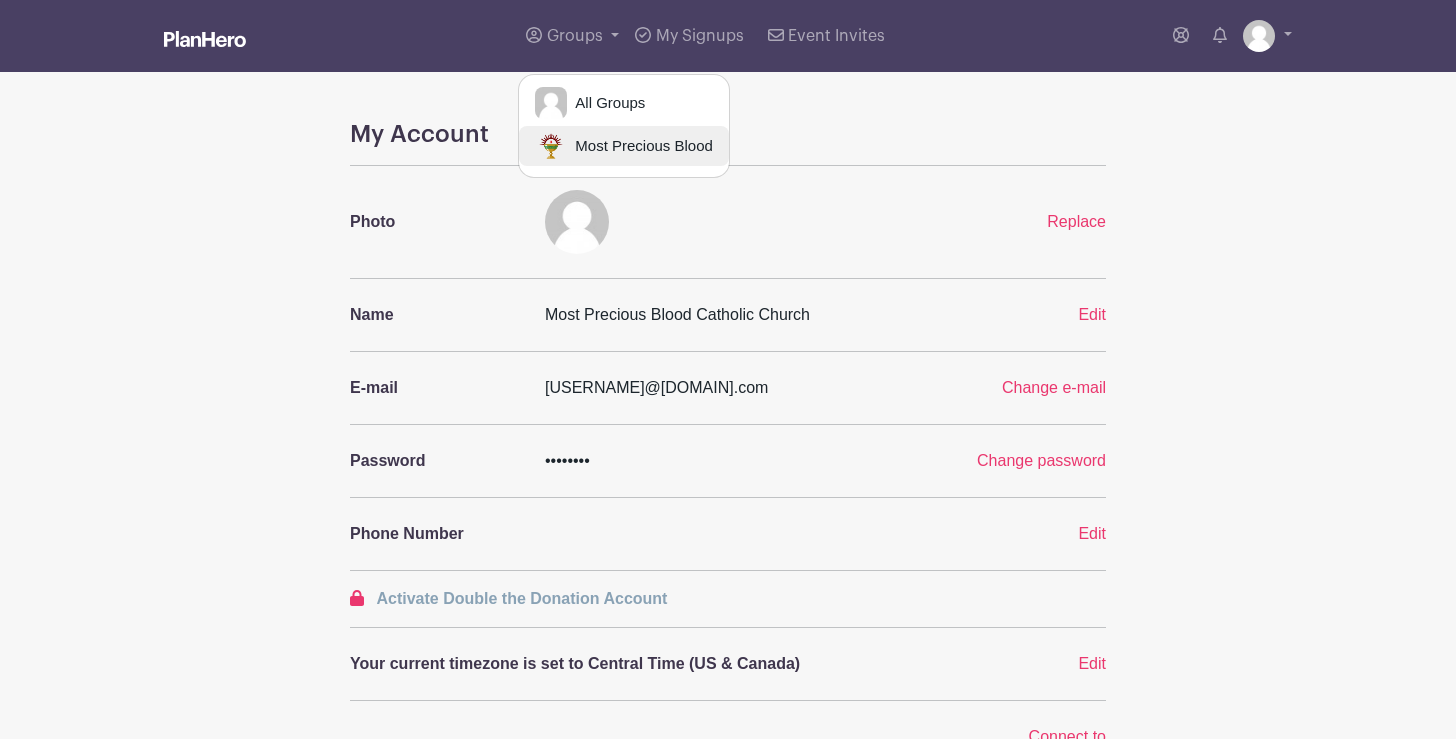 click on "Most Precious Blood" at bounding box center (624, 146) 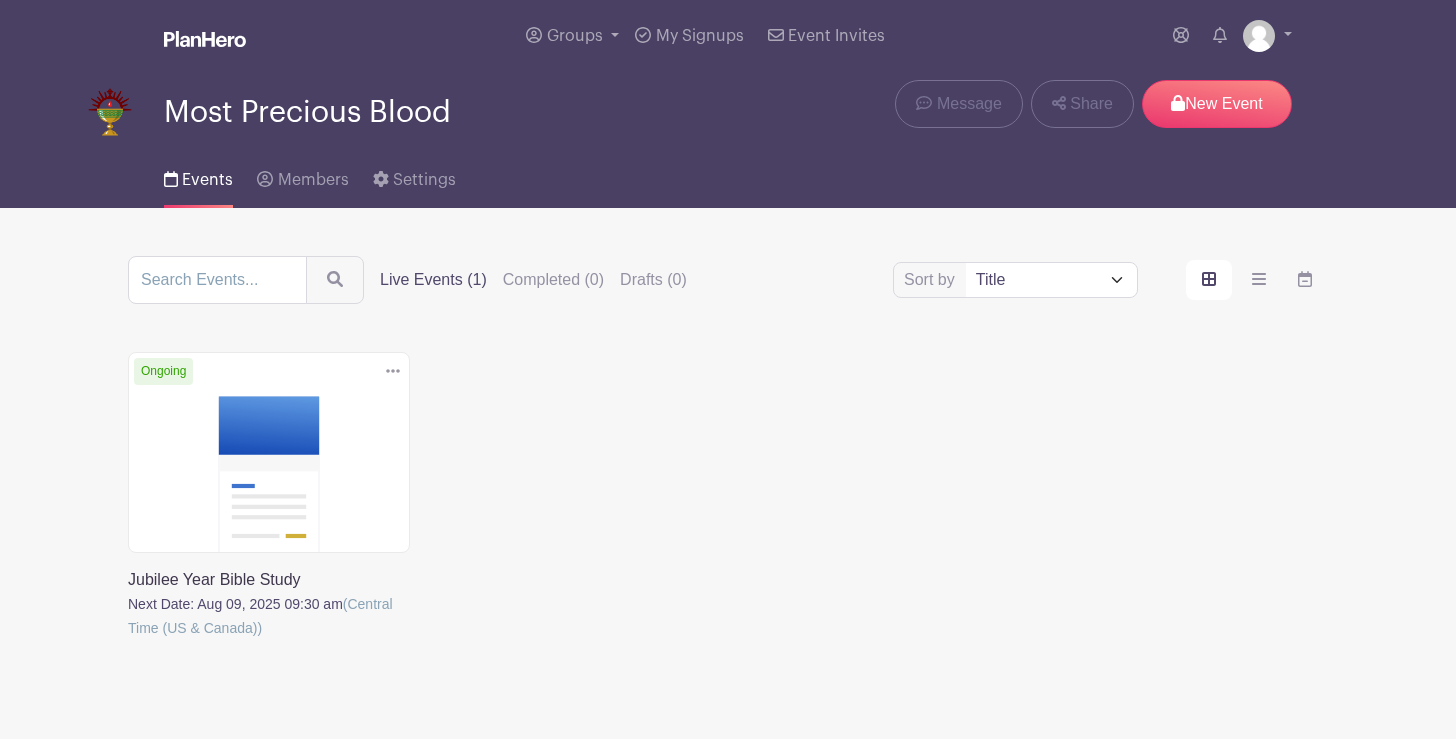 click at bounding box center (393, 371) 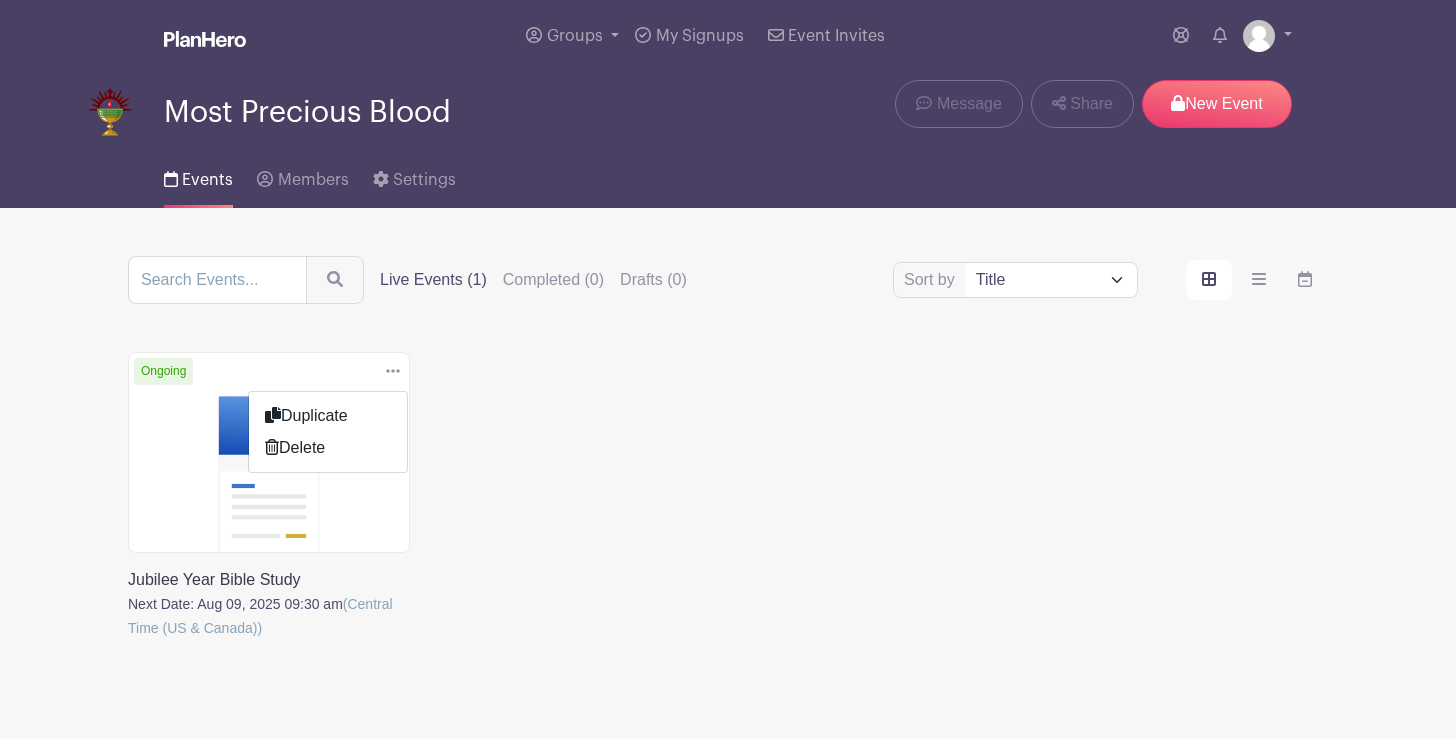 click on "Jubilee Year Bible Study
Next Date: [DATE] [TIME]  (Central Time (US & Canada))" at bounding box center (728, 524) 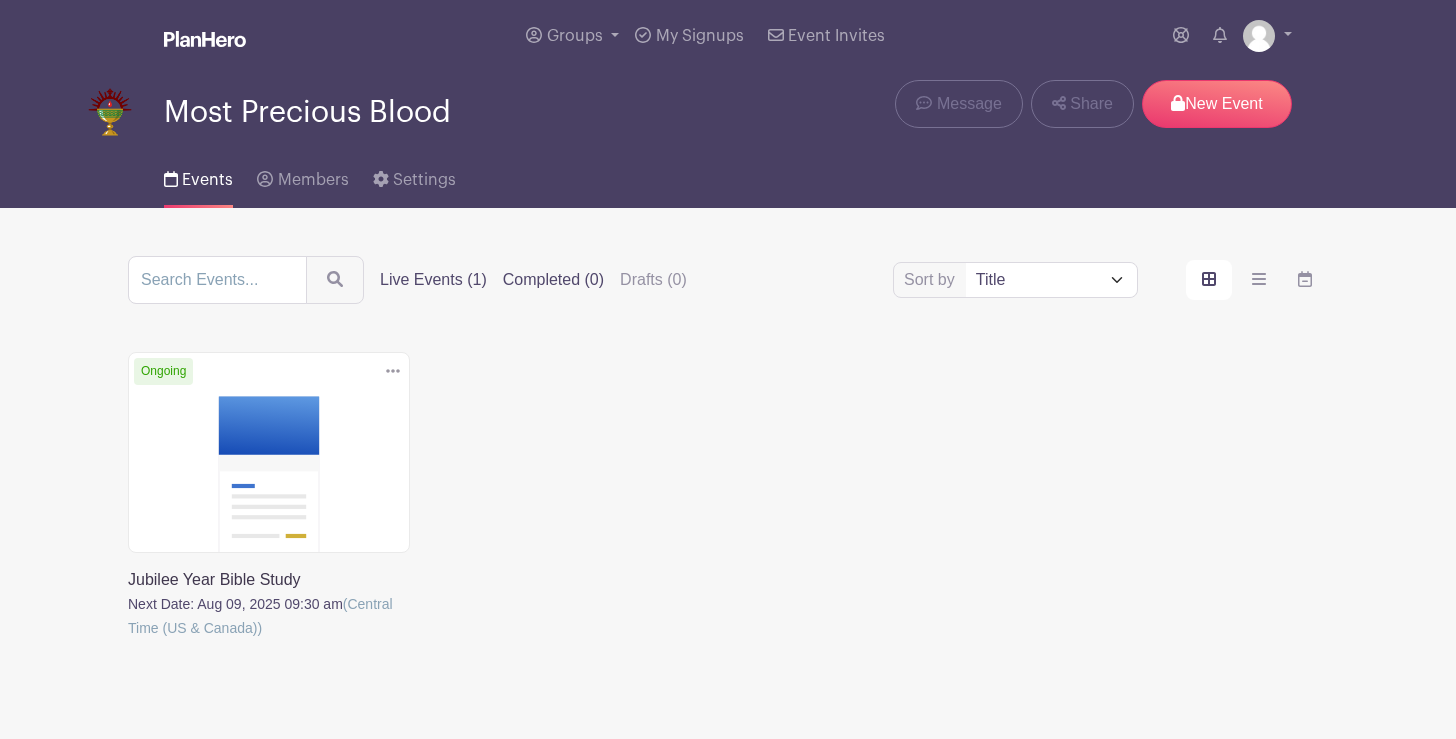 click on "Completed (0)" at bounding box center [553, 280] 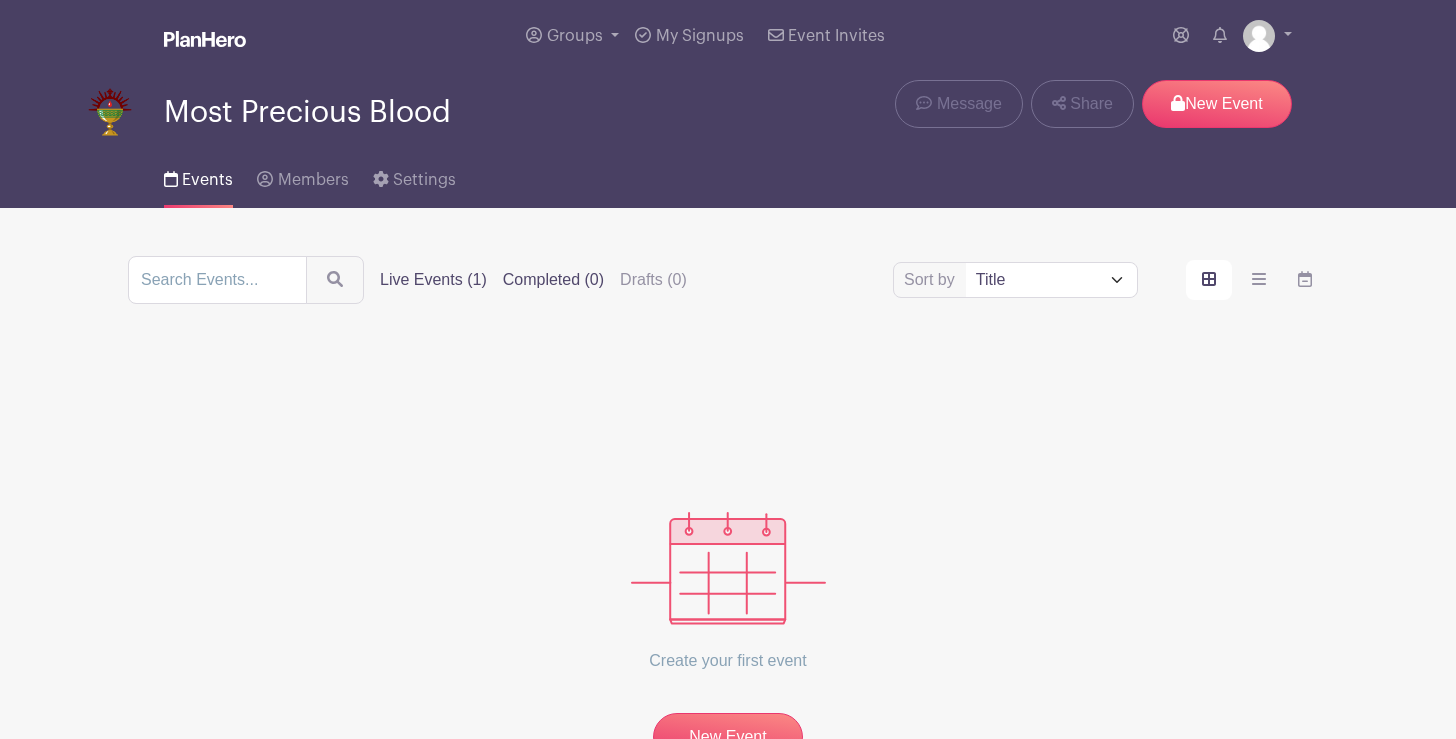 click on "Live Events (1)" at bounding box center (433, 280) 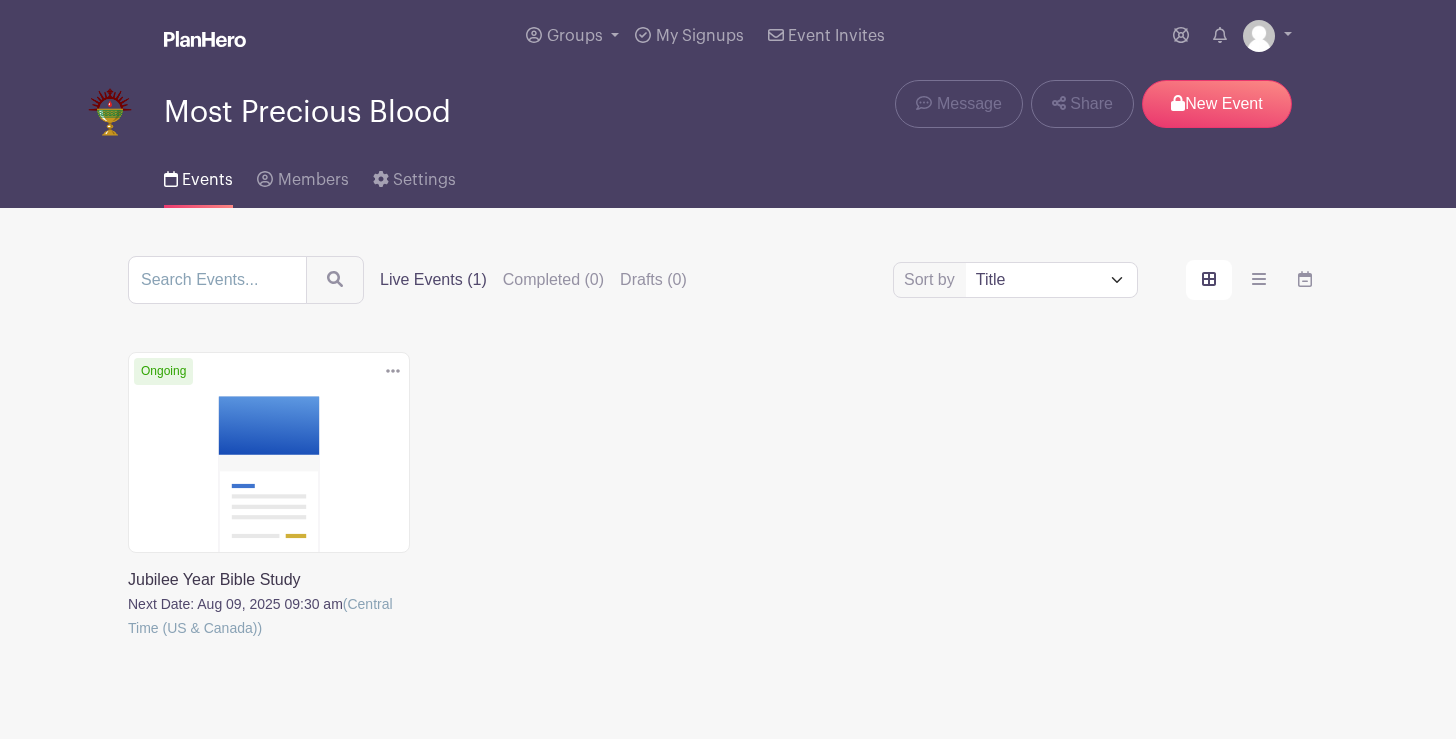 click at bounding box center [128, 640] 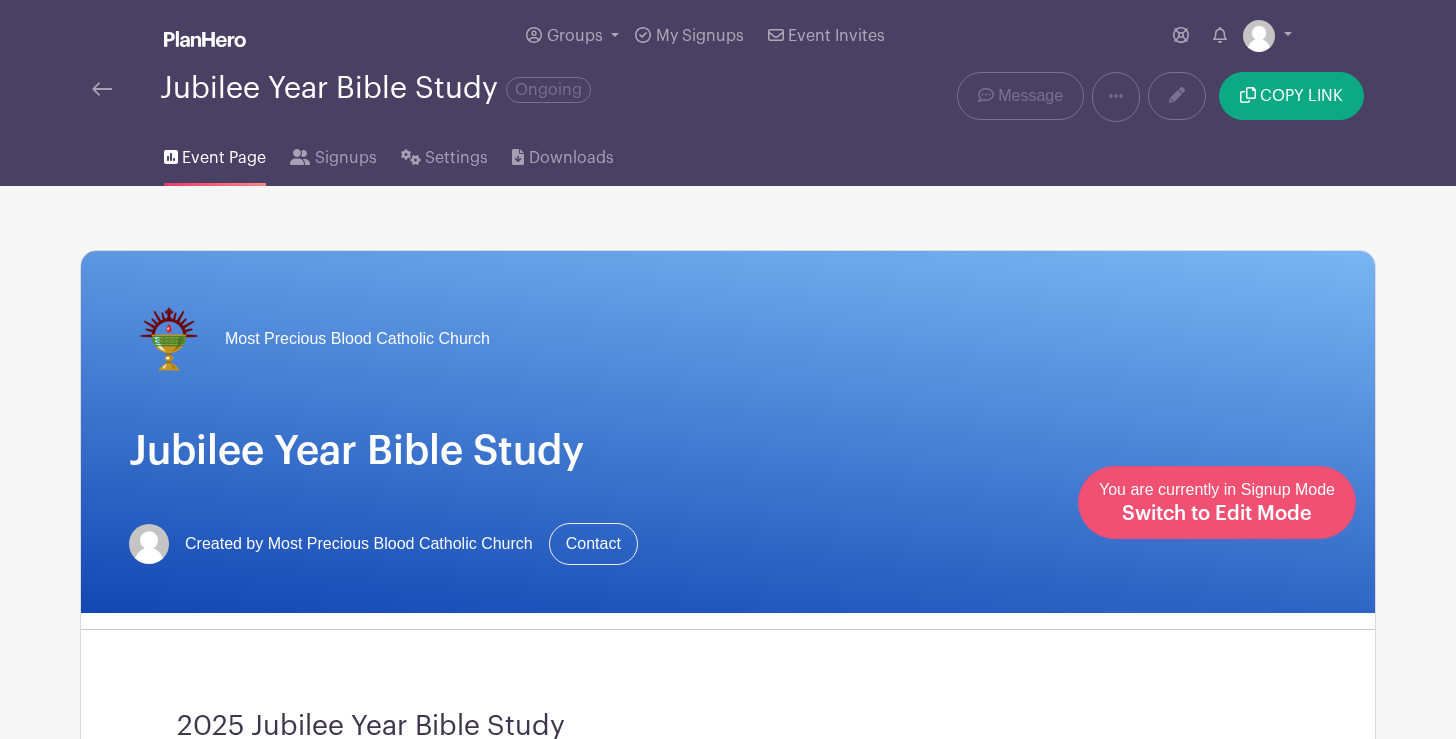 click on "Switch to Edit Mode" at bounding box center (1217, 514) 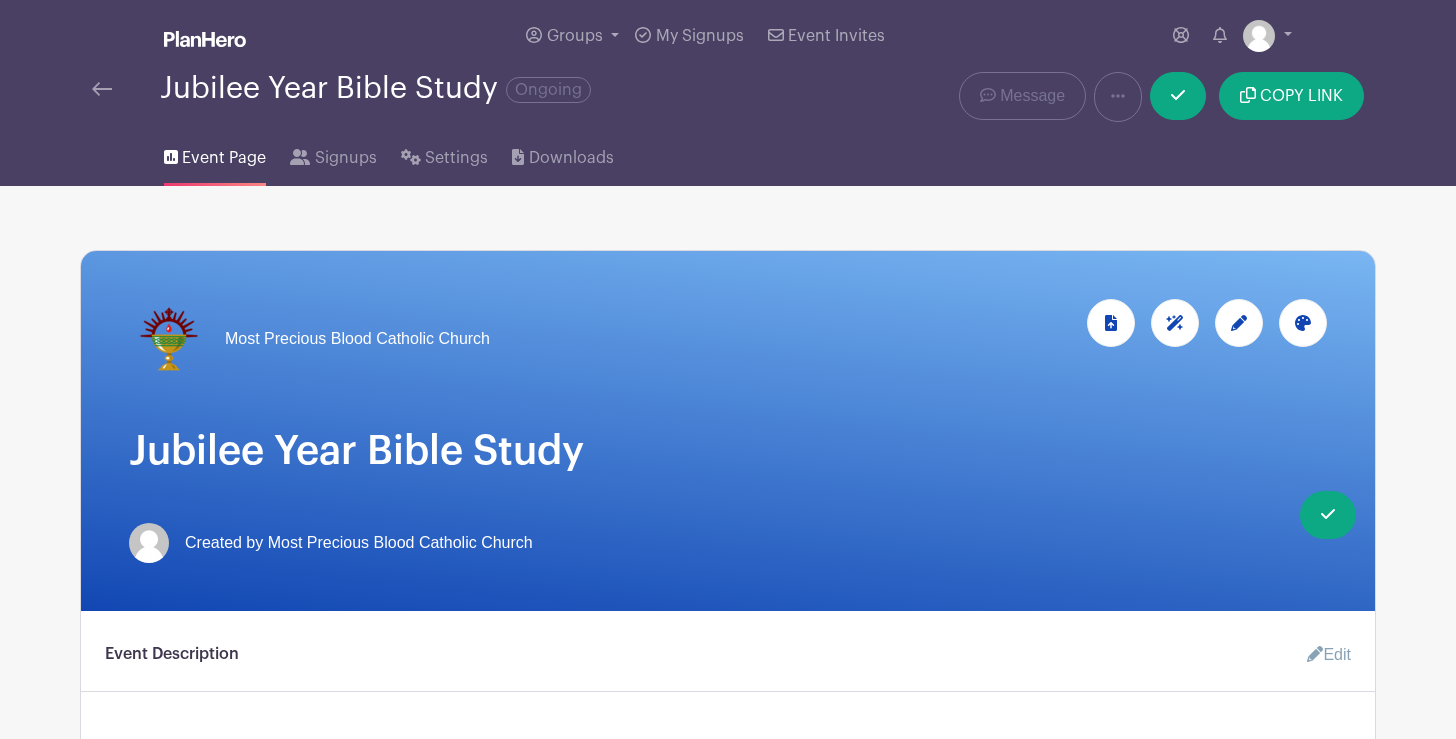 click at bounding box center [1239, 323] 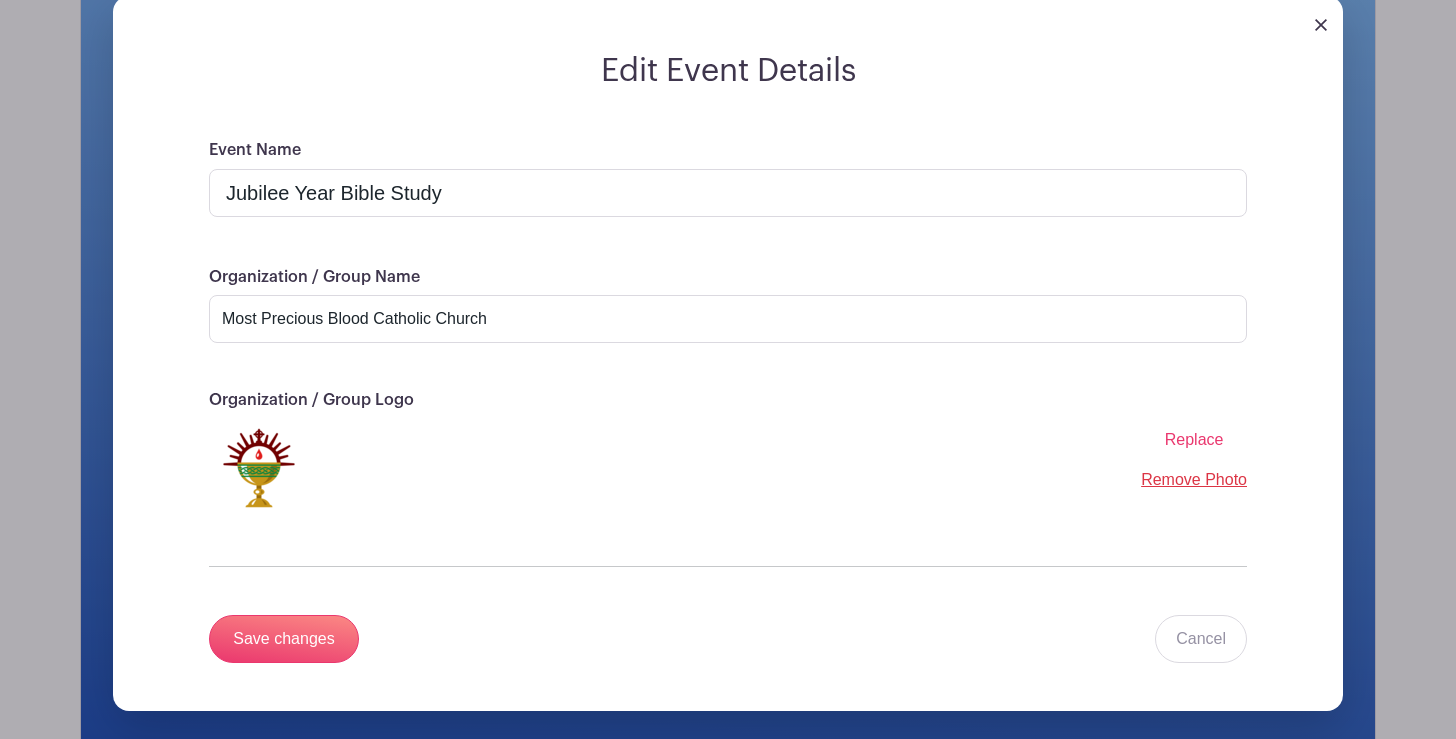 scroll, scrollTop: 291, scrollLeft: 0, axis: vertical 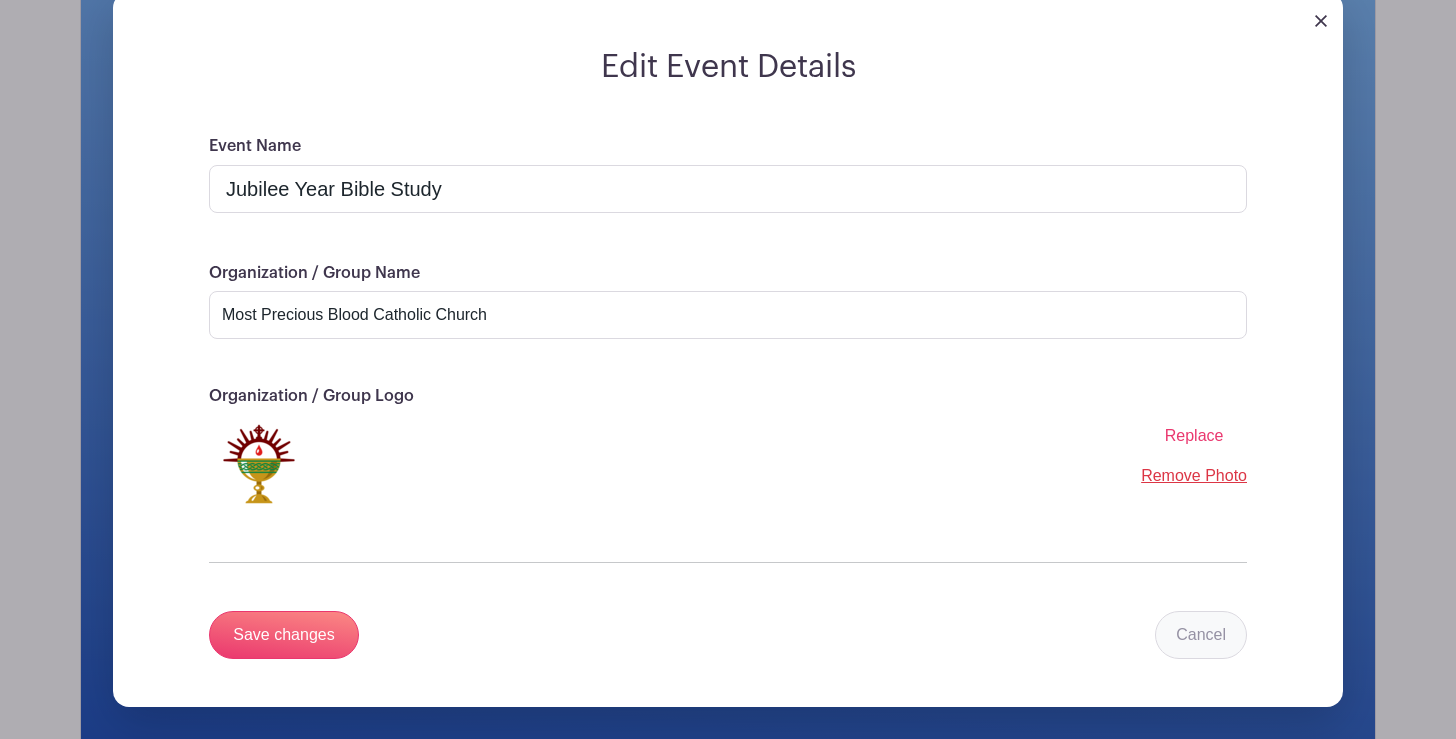 click on "Cancel" at bounding box center [1201, 635] 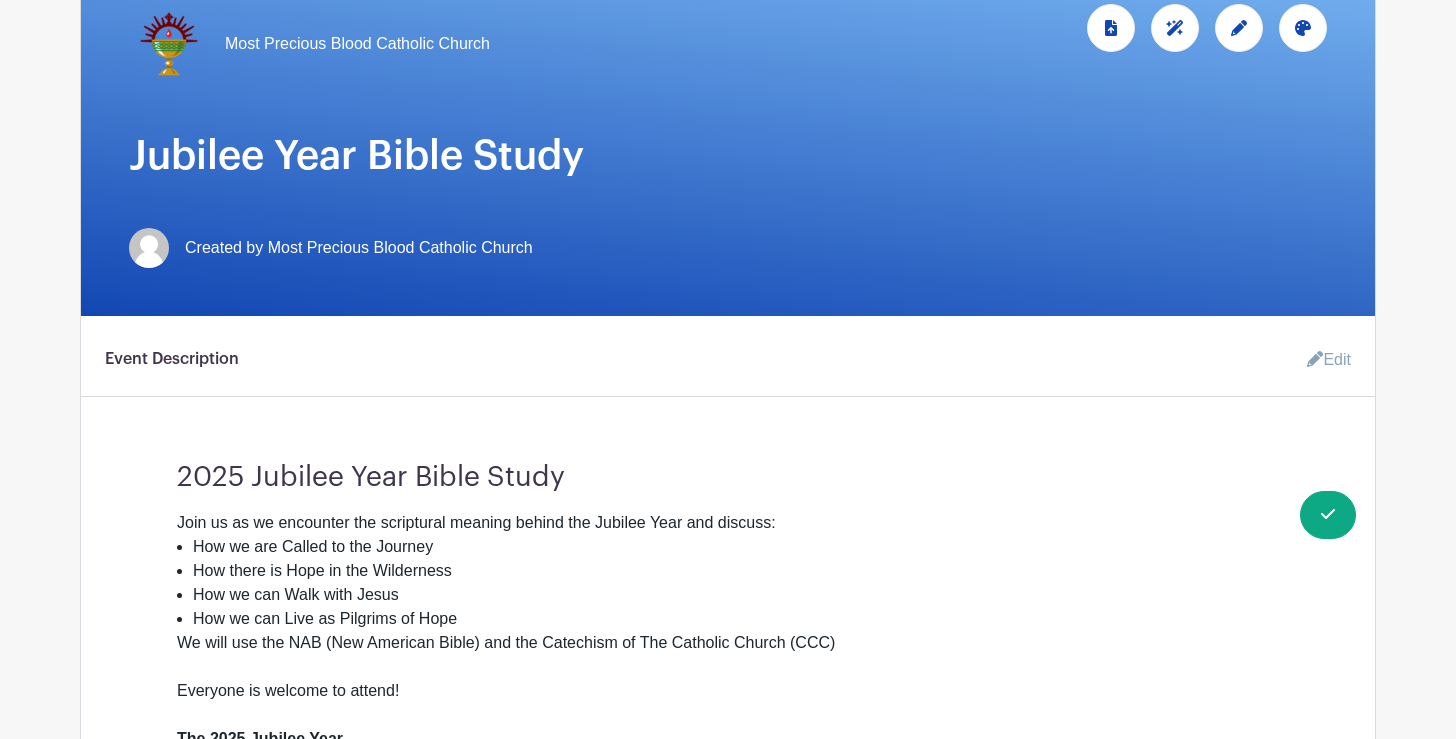 scroll, scrollTop: 199, scrollLeft: 0, axis: vertical 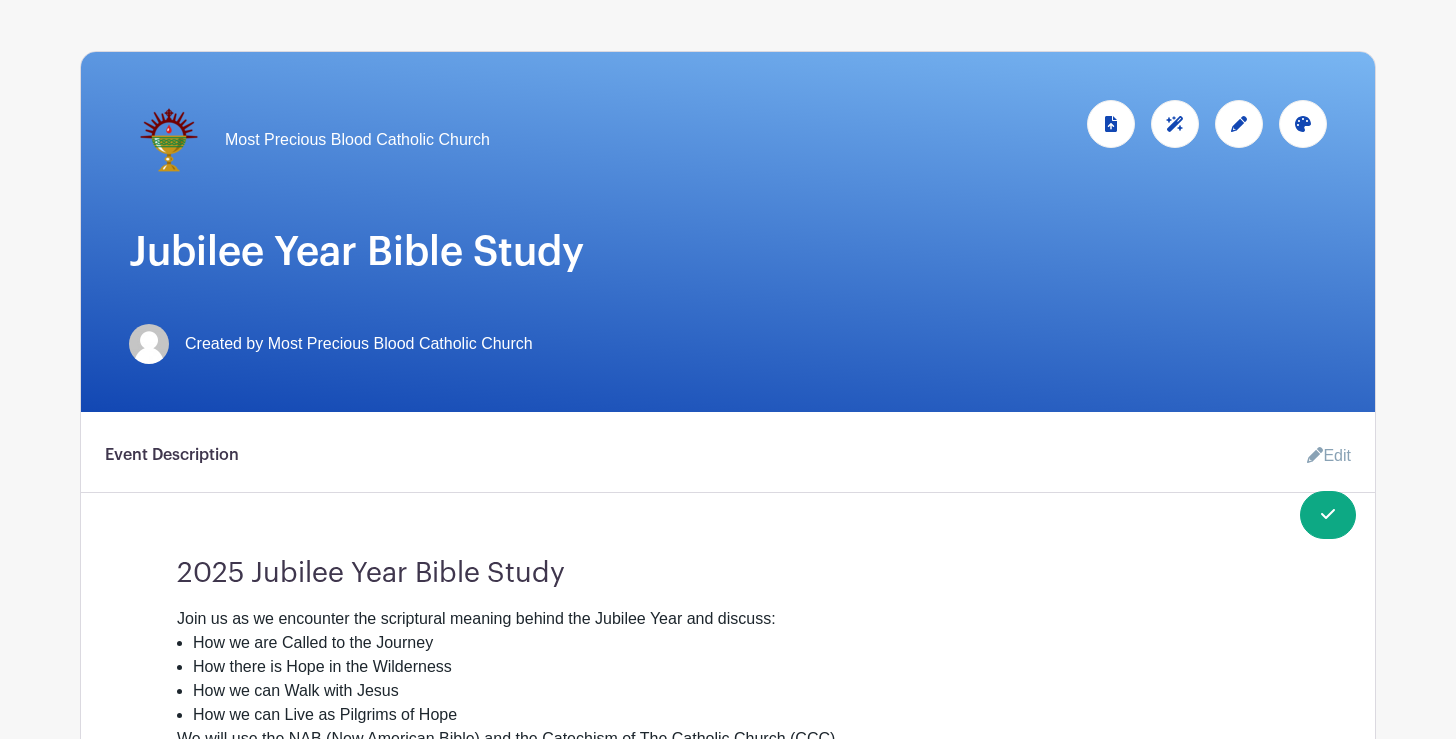 click at bounding box center [1303, 124] 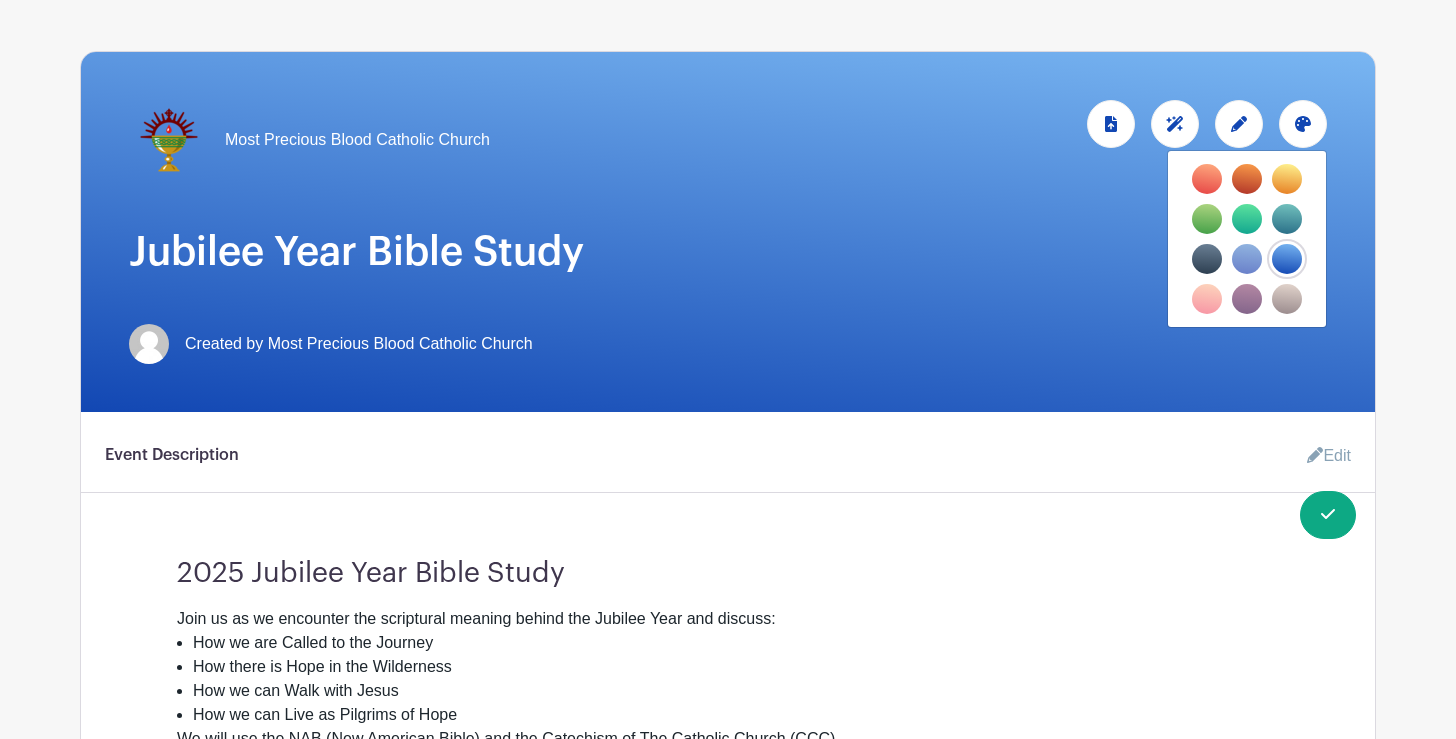 click on "Event Description
Edit" at bounding box center [728, 464] 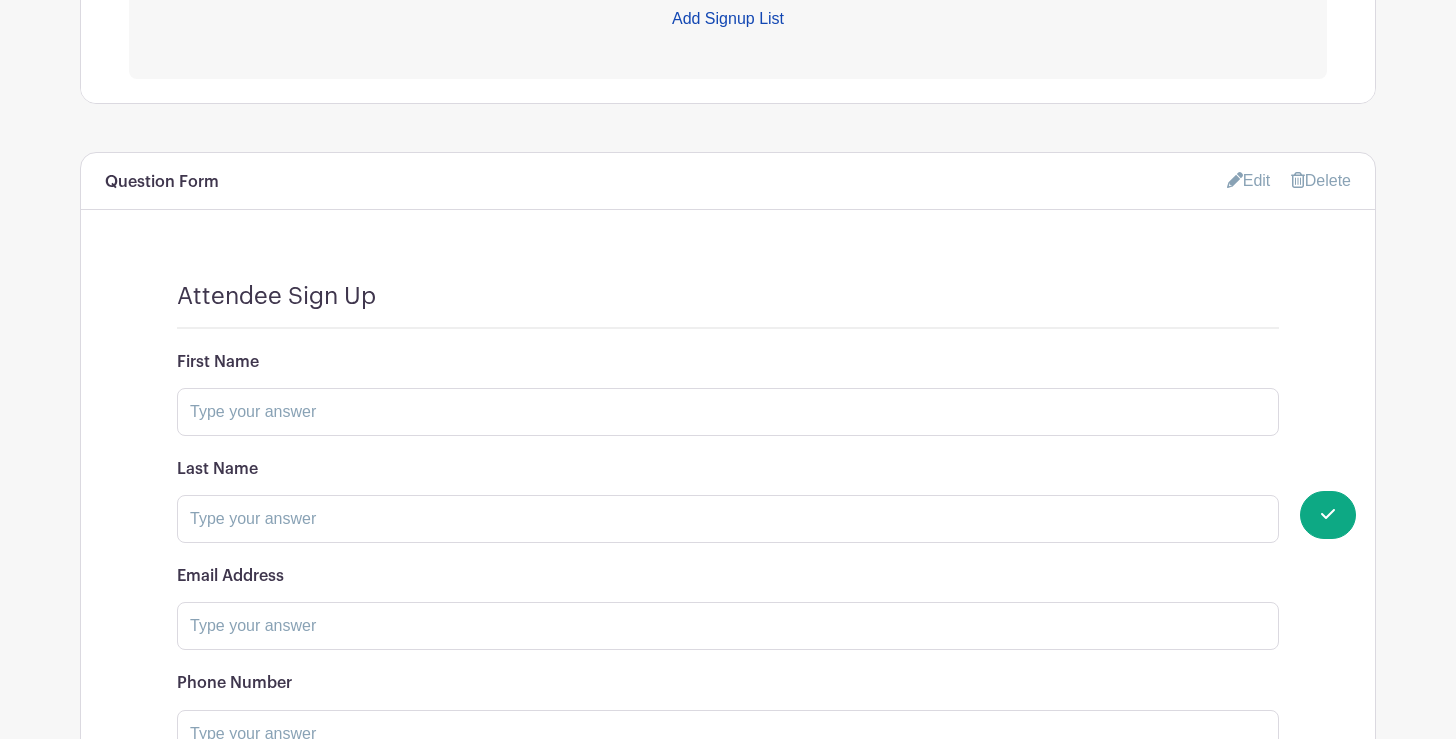 scroll, scrollTop: 1704, scrollLeft: 0, axis: vertical 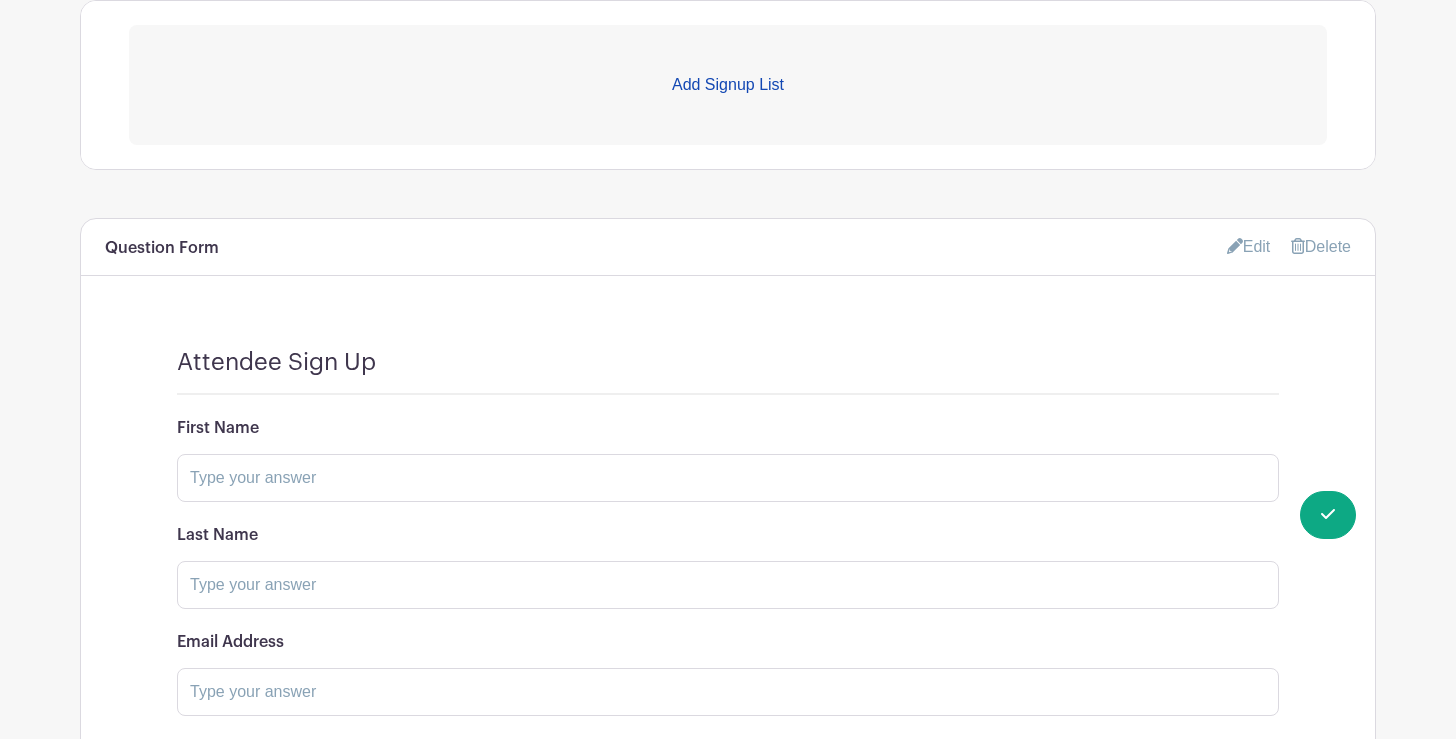 click on "Edit" at bounding box center (1249, 246) 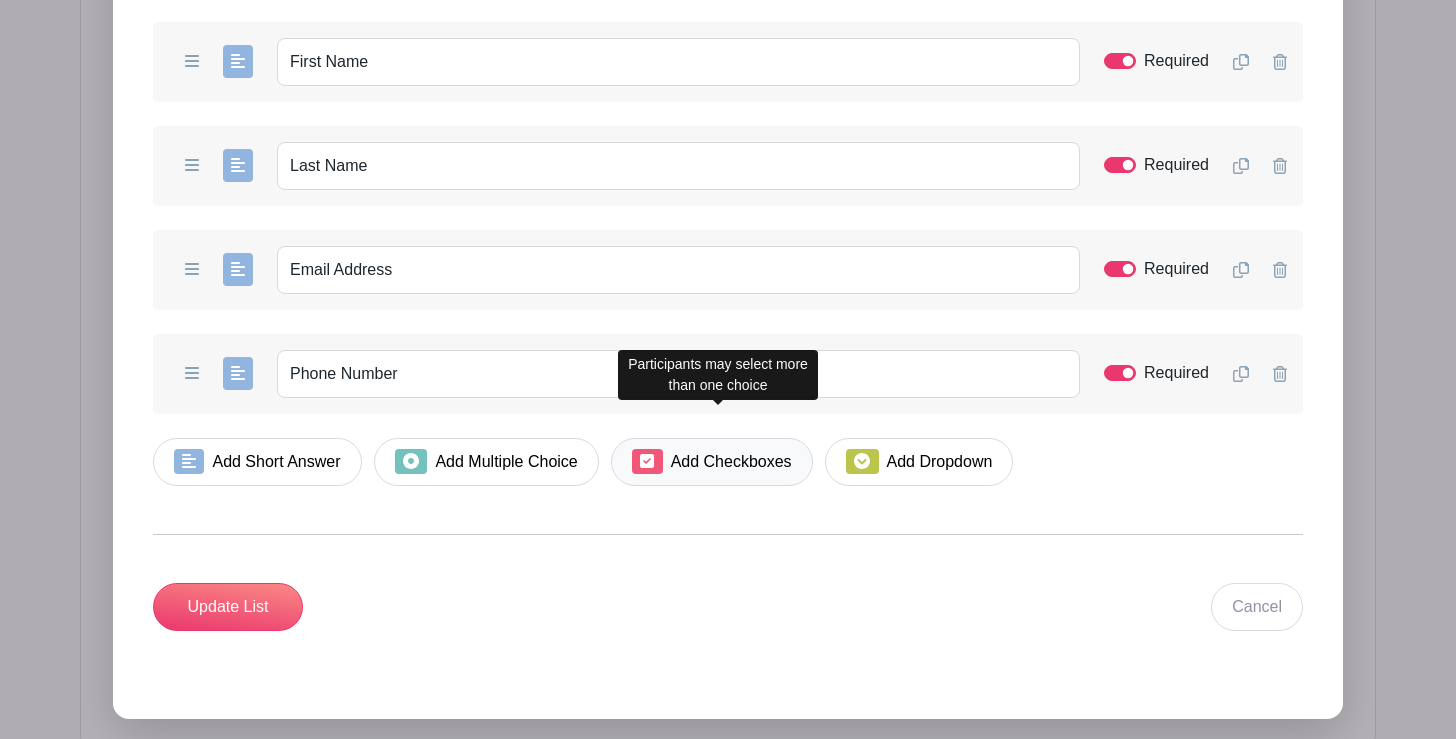 scroll, scrollTop: 2356, scrollLeft: 0, axis: vertical 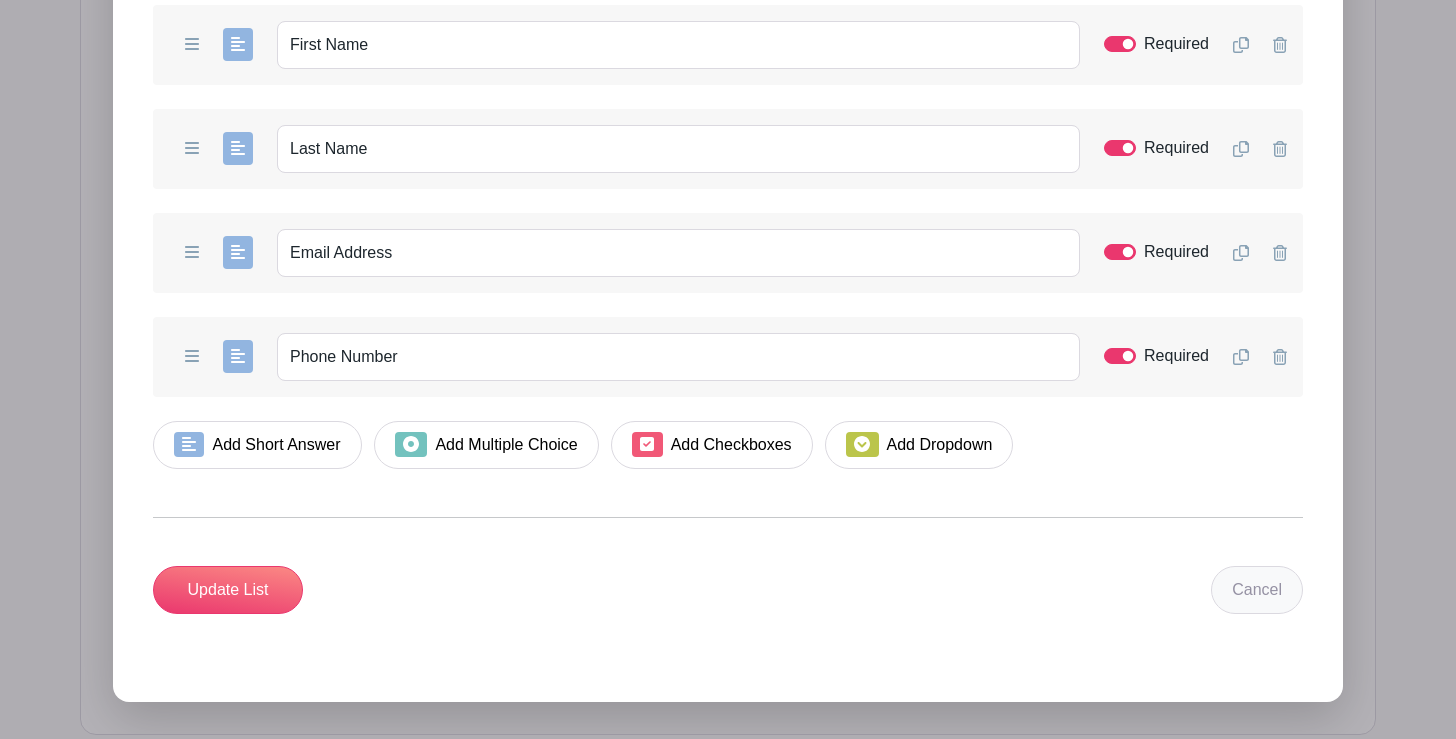 click on "Cancel" at bounding box center [1257, 590] 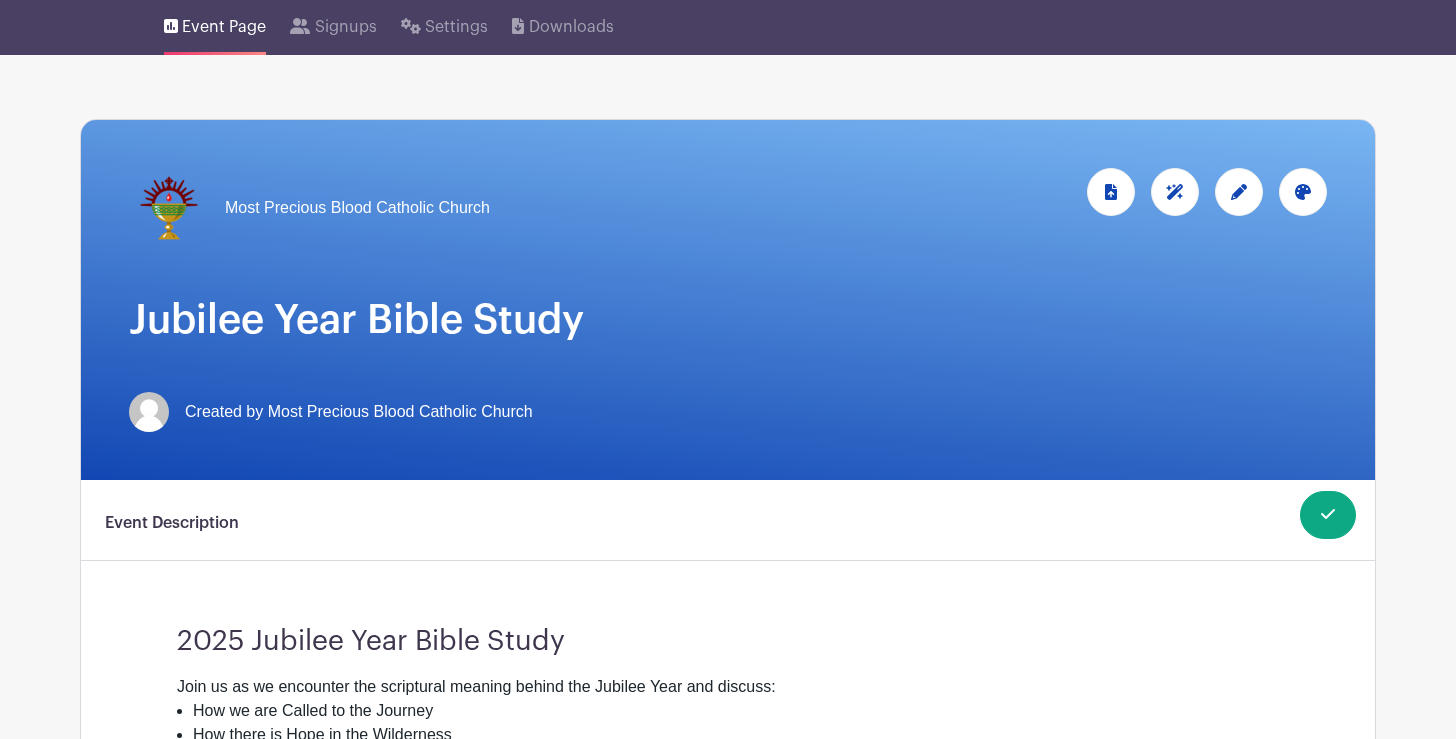 scroll, scrollTop: 0, scrollLeft: 0, axis: both 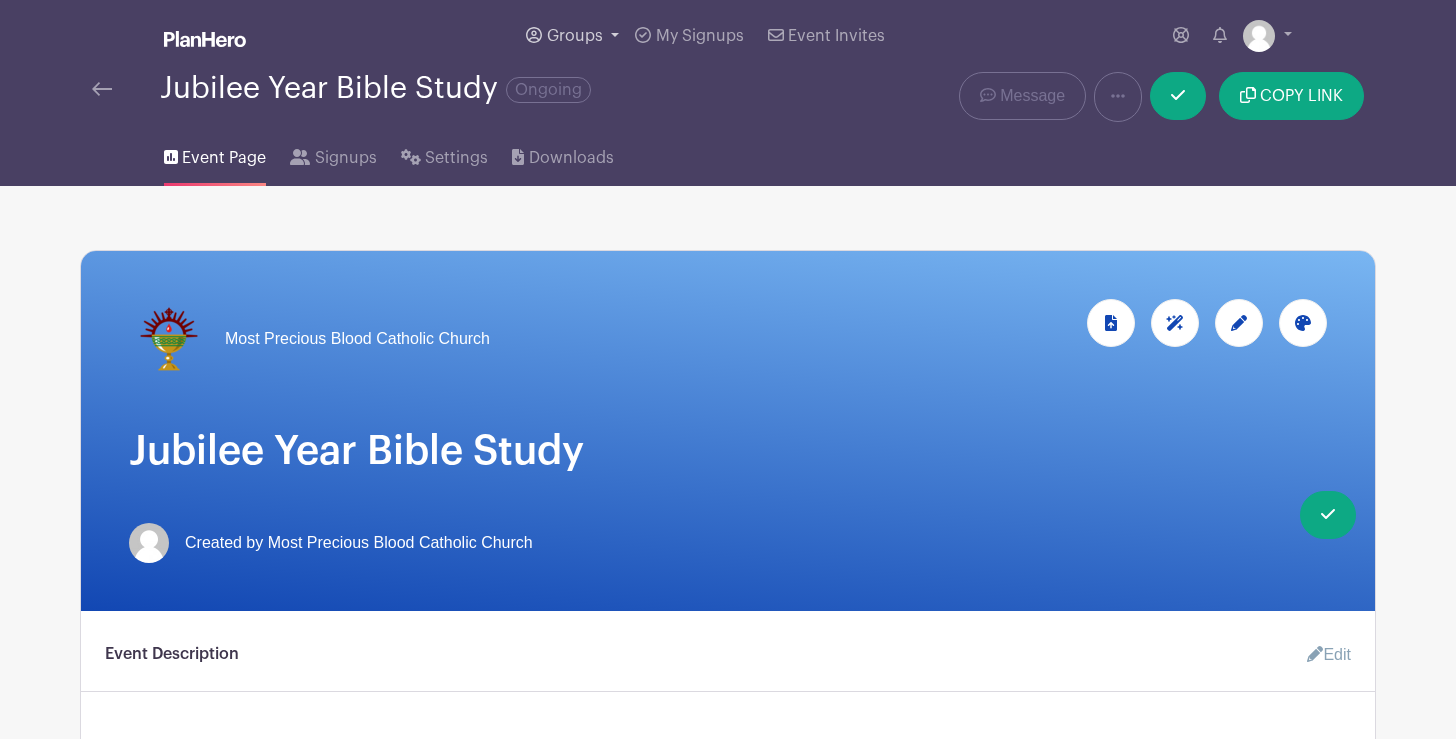 click on "Groups" at bounding box center (575, 36) 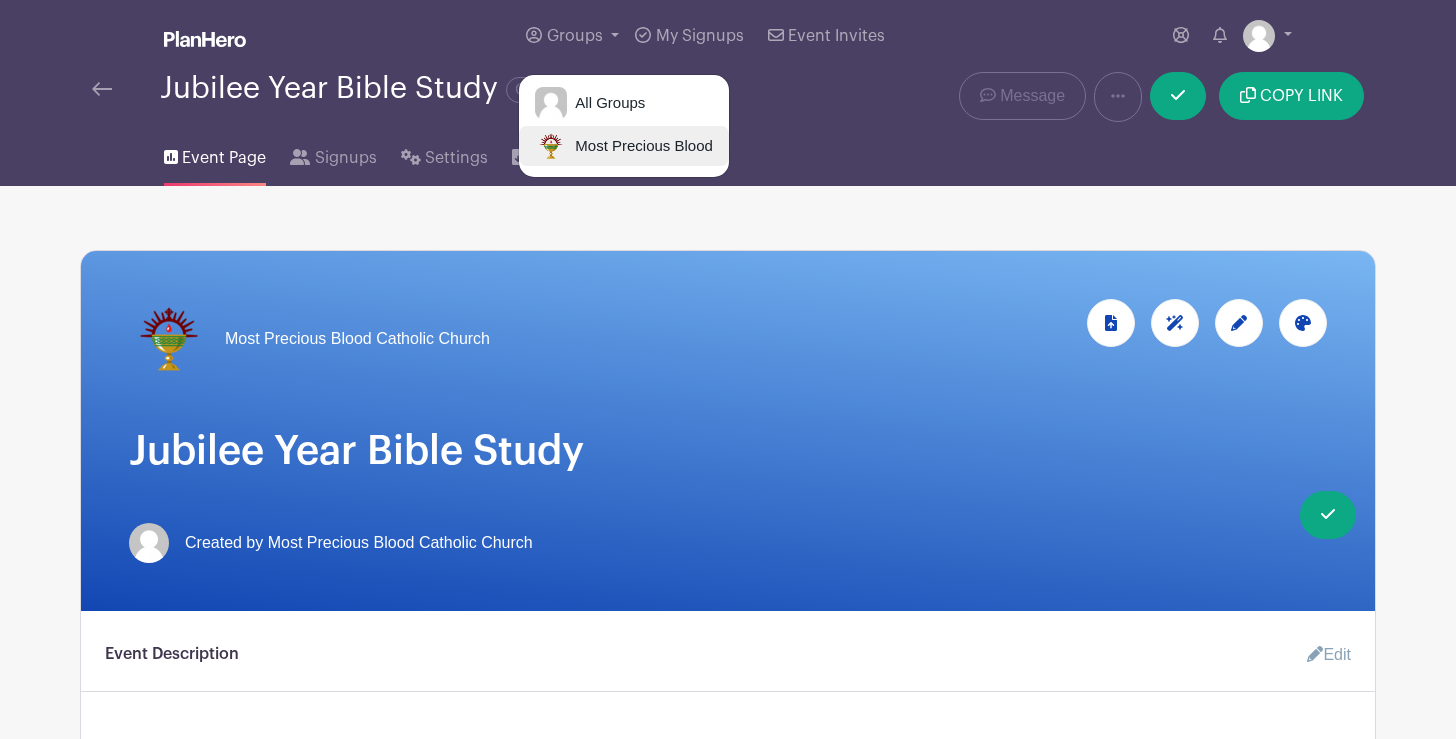 click on "Most Precious Blood" at bounding box center (640, 146) 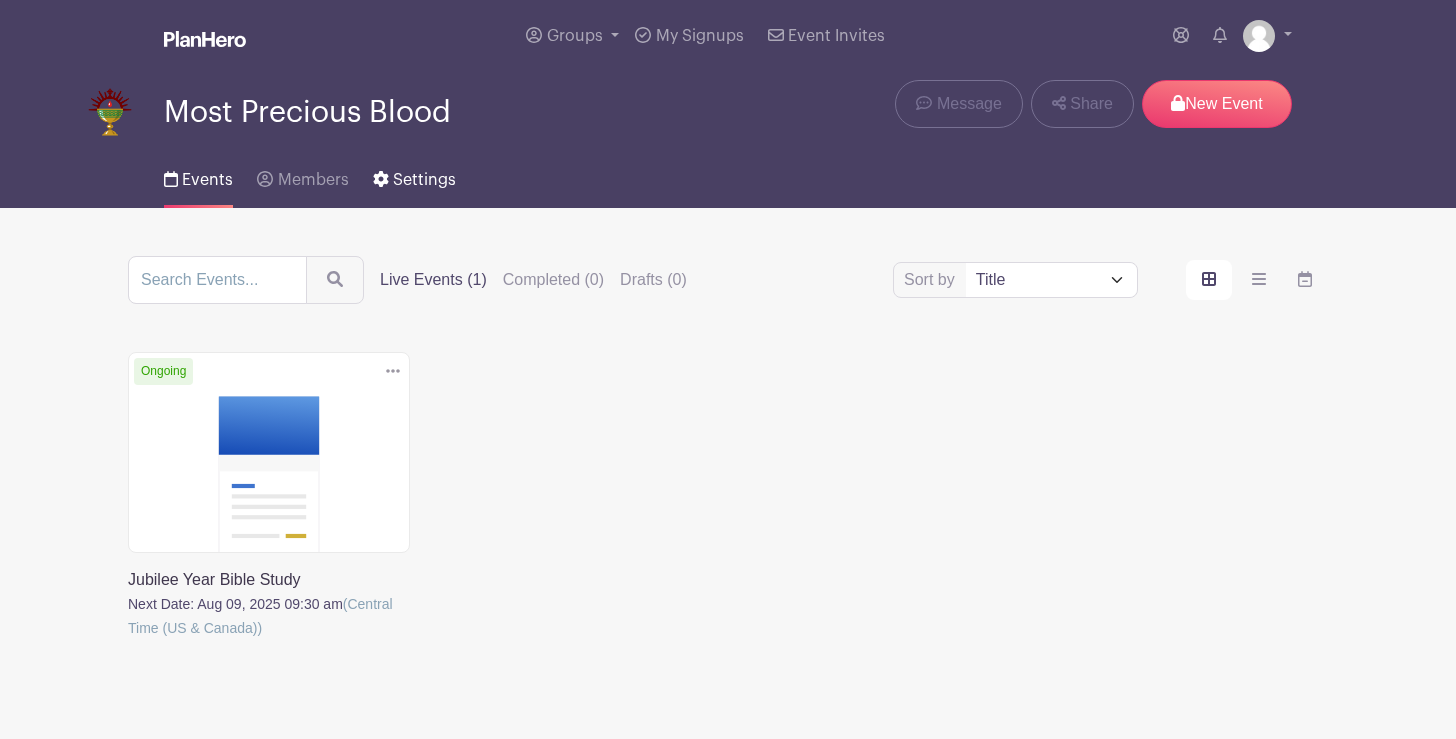 click on "Settings" at bounding box center [424, 180] 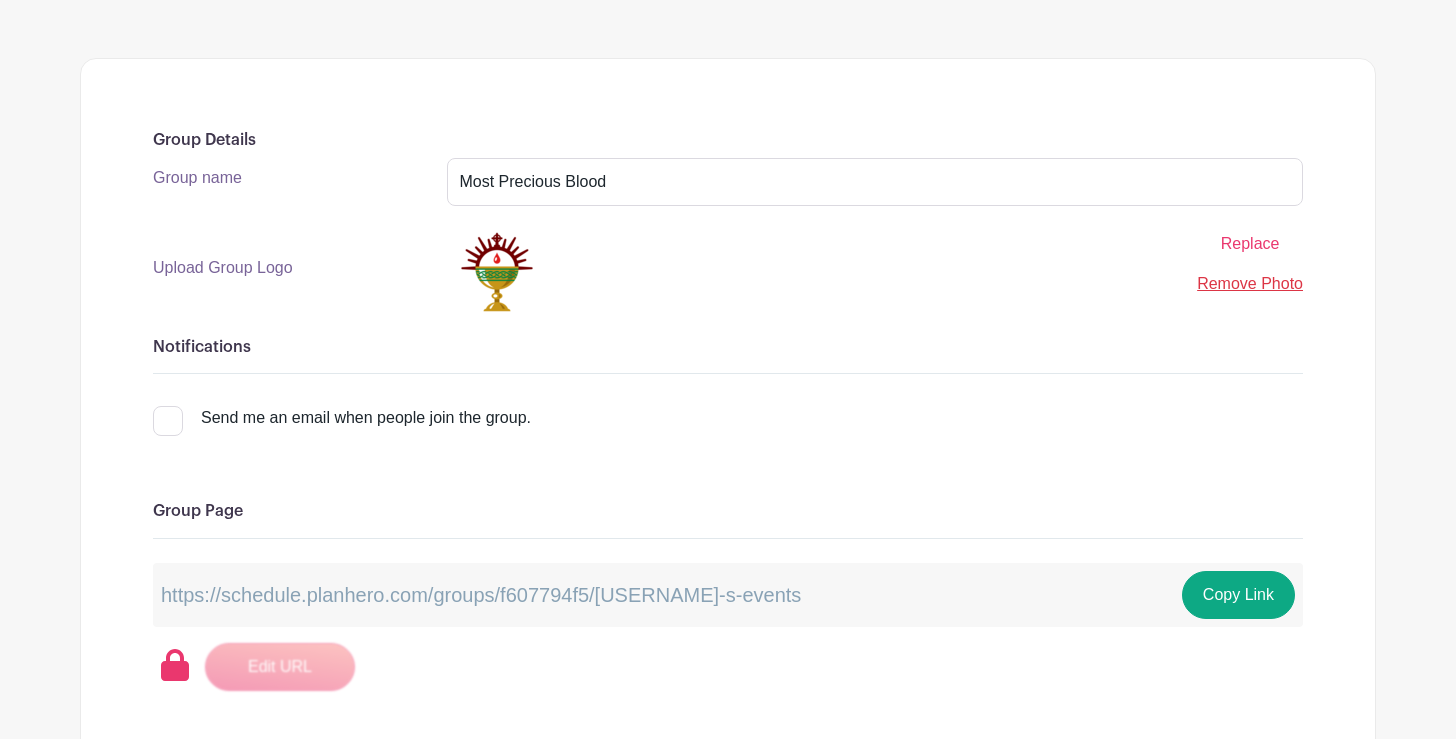 scroll, scrollTop: 298, scrollLeft: 0, axis: vertical 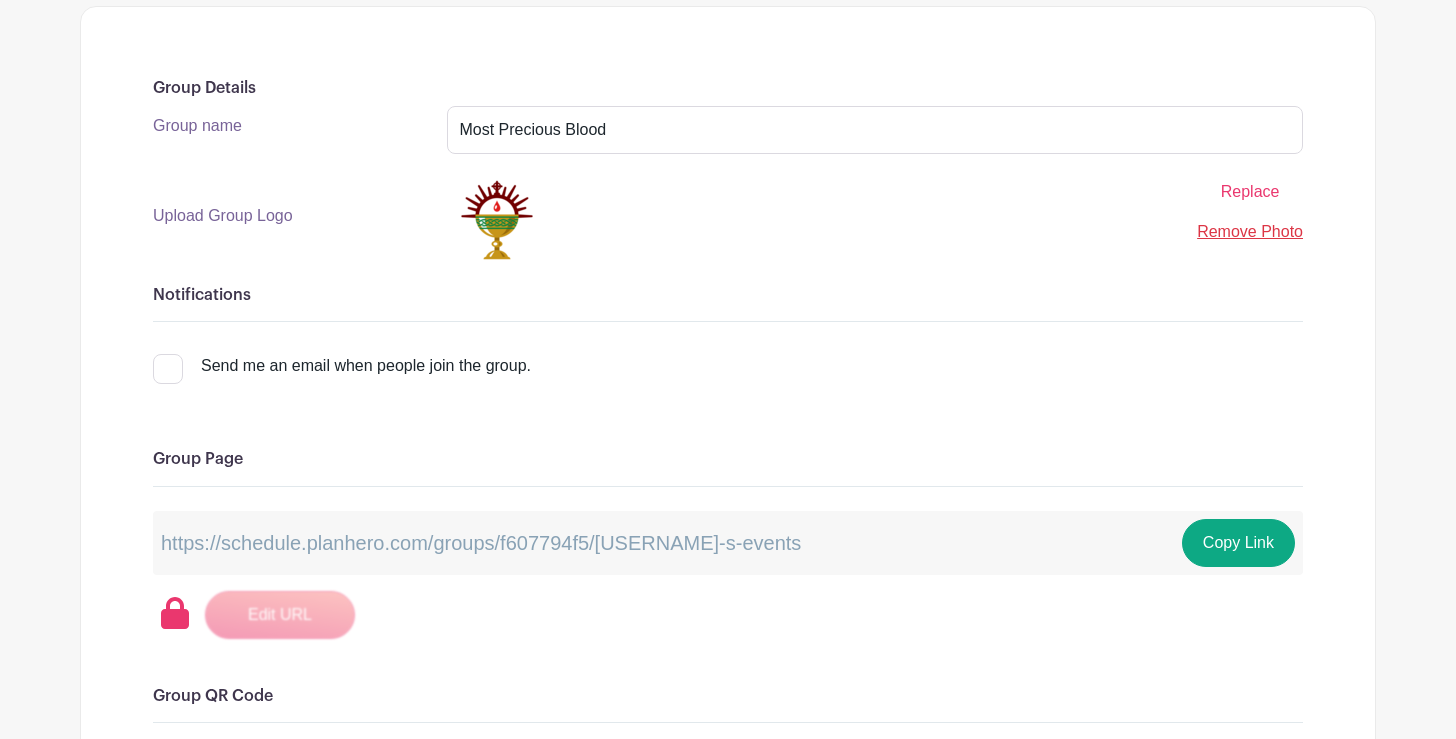 click at bounding box center [168, 369] 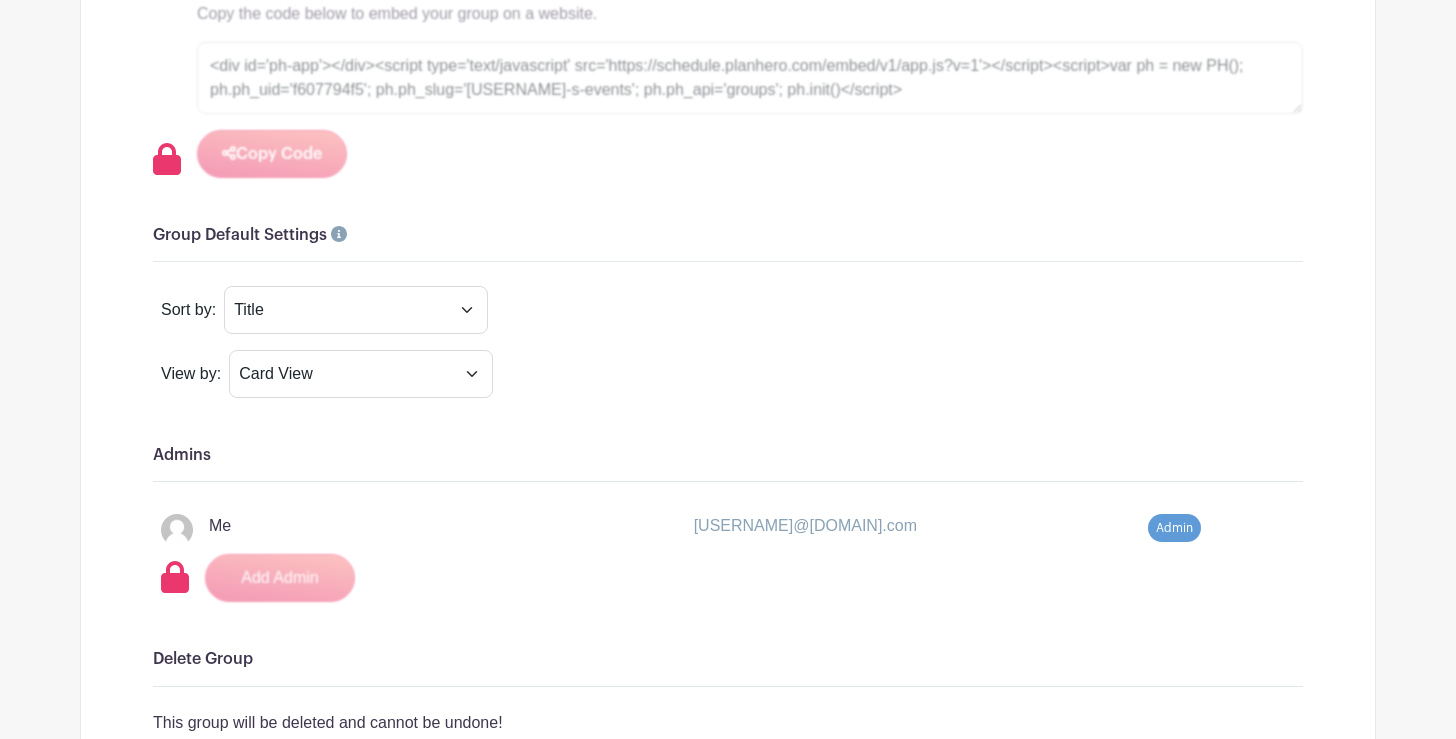 scroll, scrollTop: 1219, scrollLeft: 0, axis: vertical 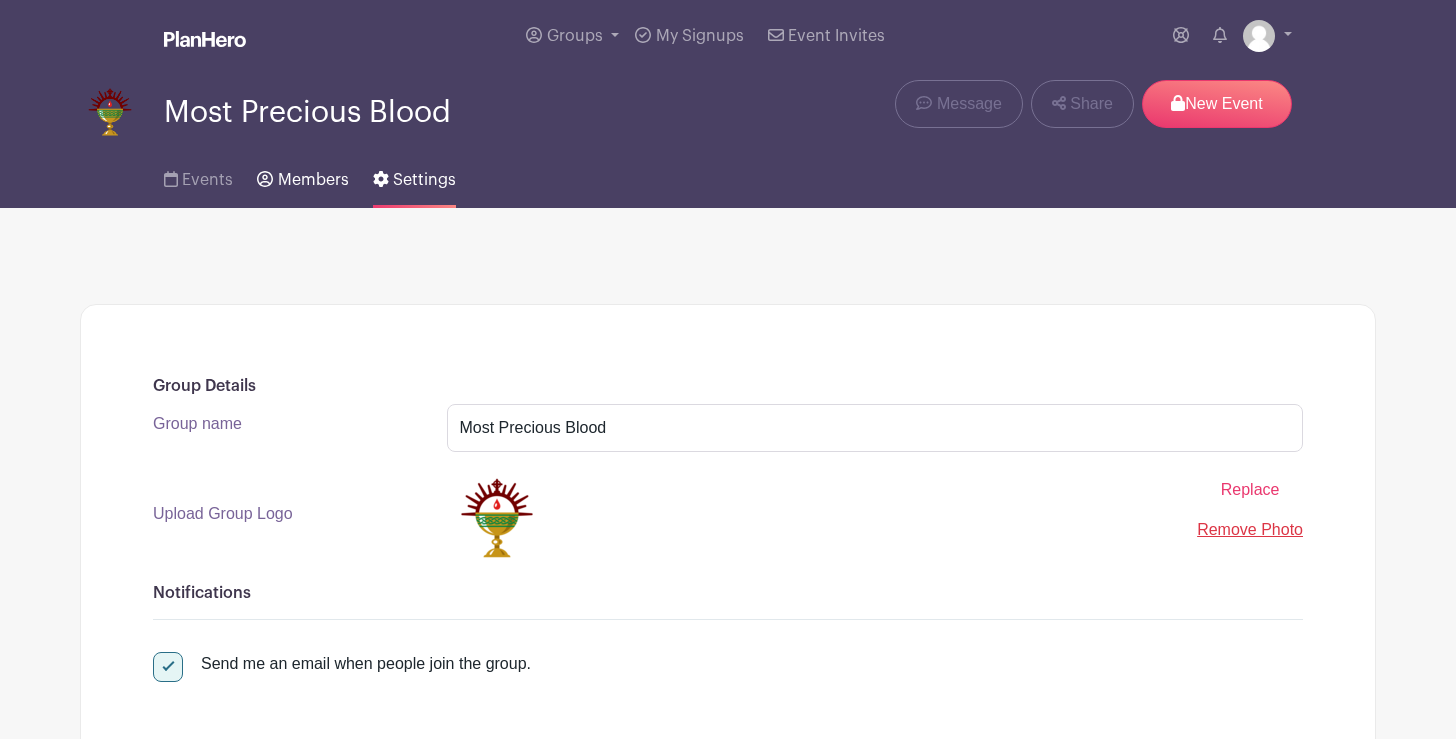 click on "Members" at bounding box center [313, 180] 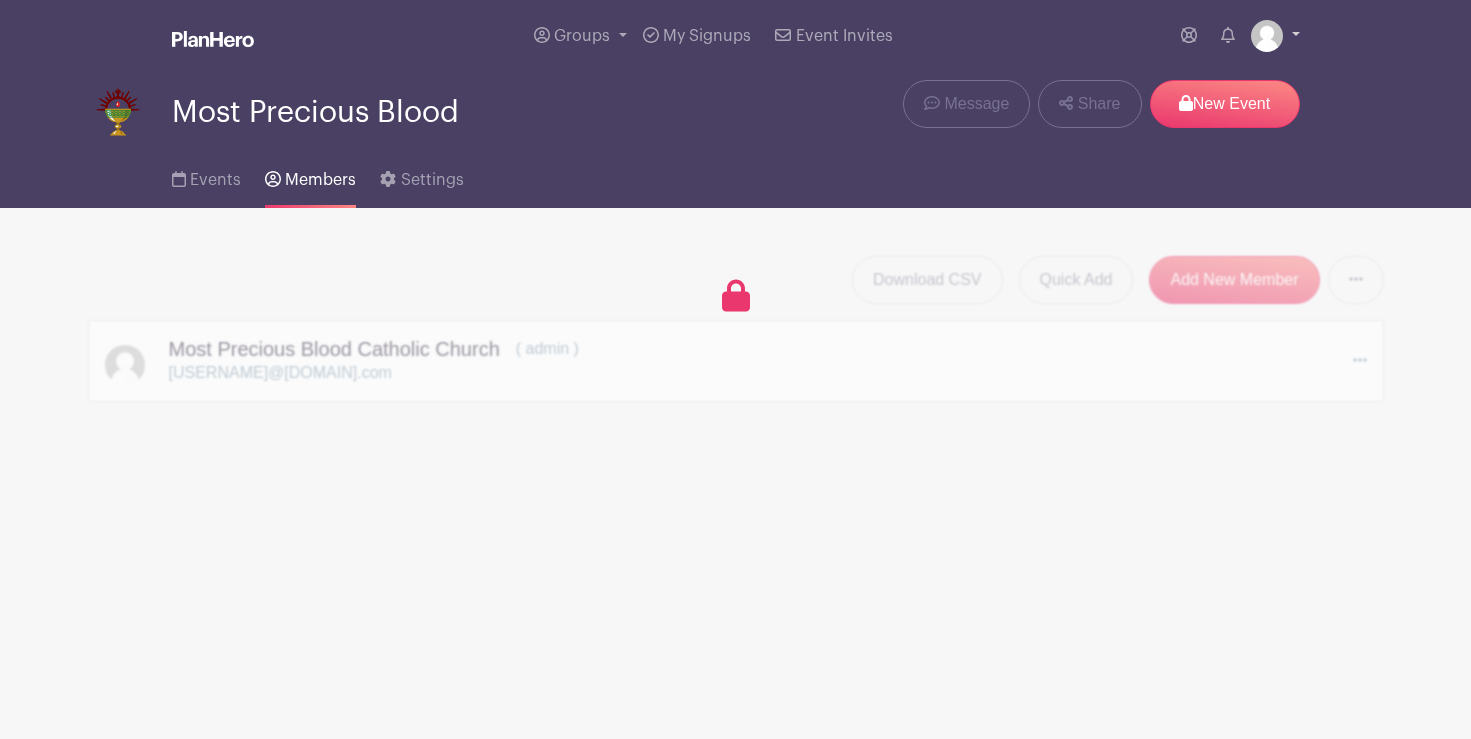 click at bounding box center (1267, 36) 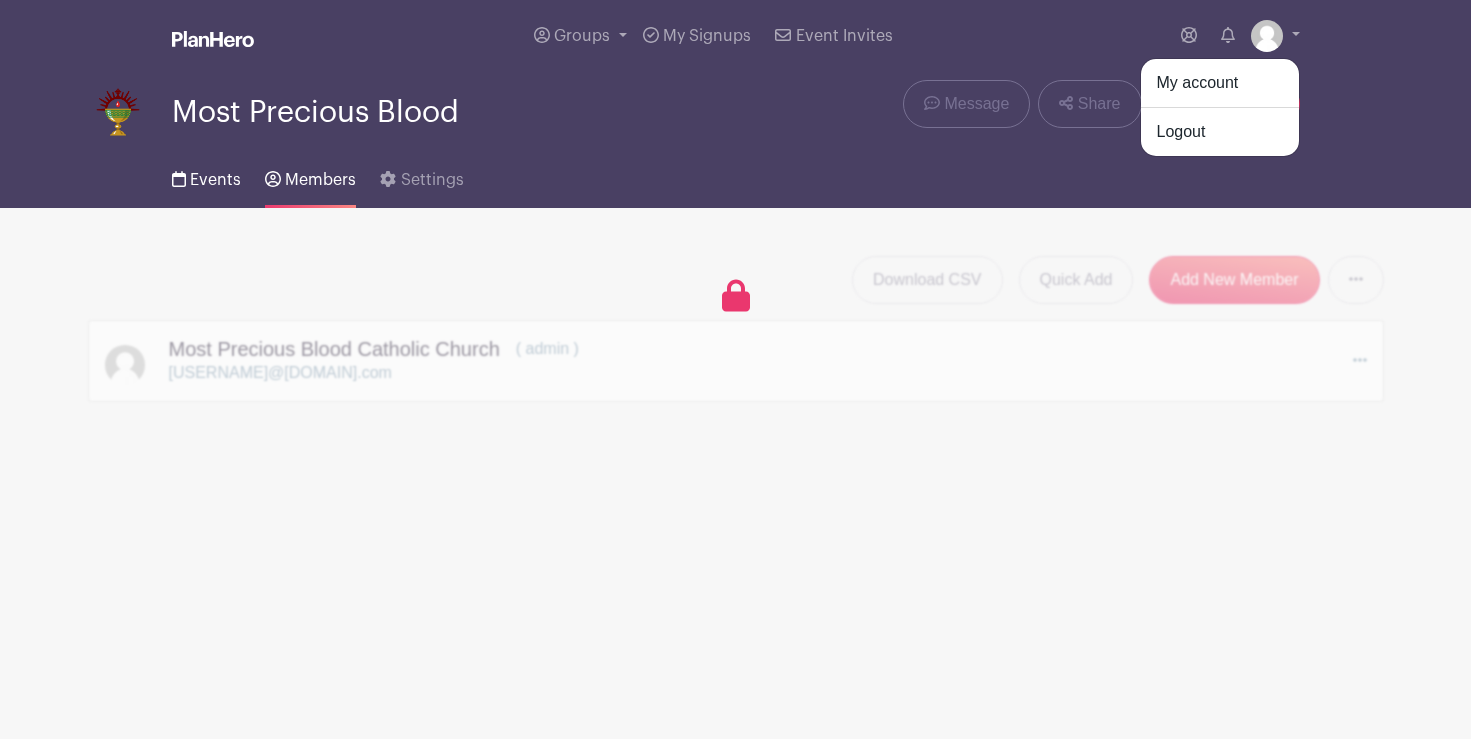 click on "Events" at bounding box center [215, 180] 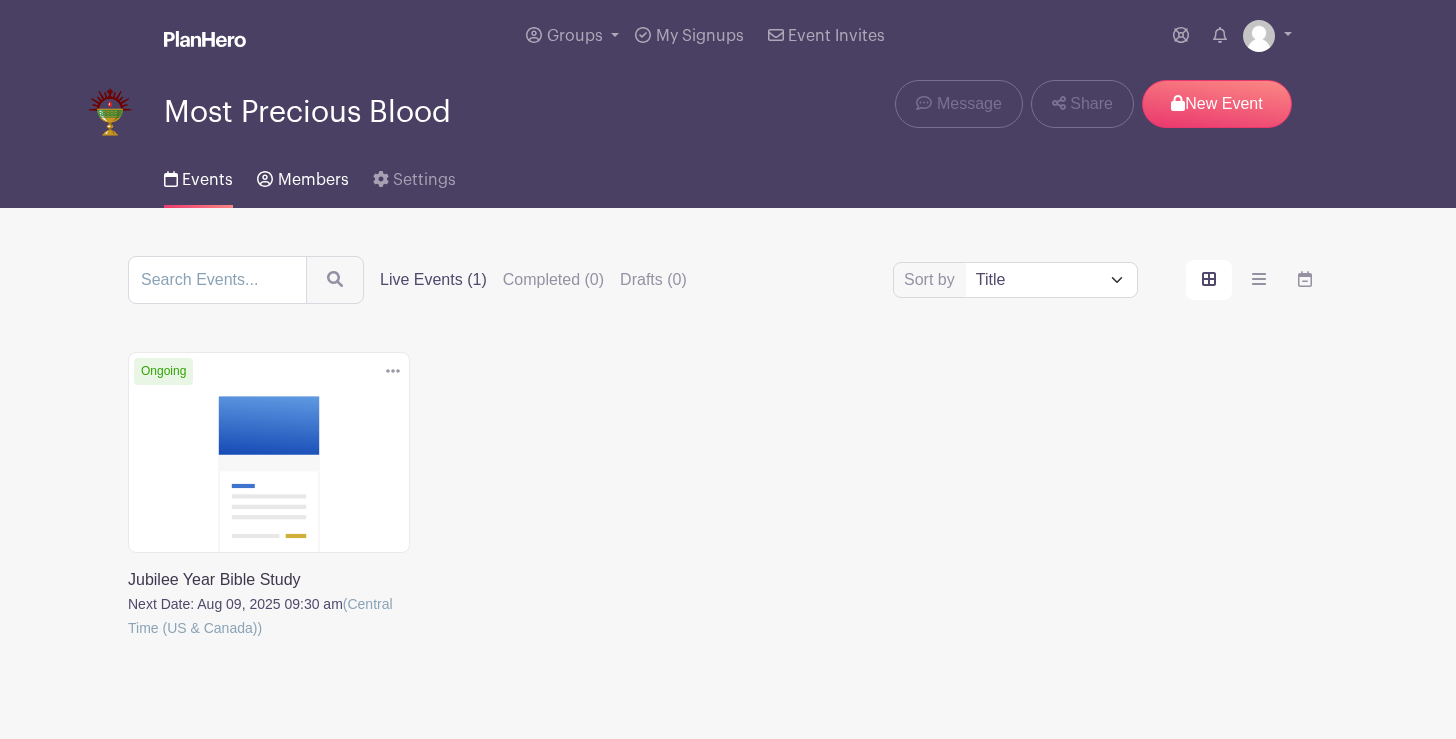 click on "Members" at bounding box center (313, 180) 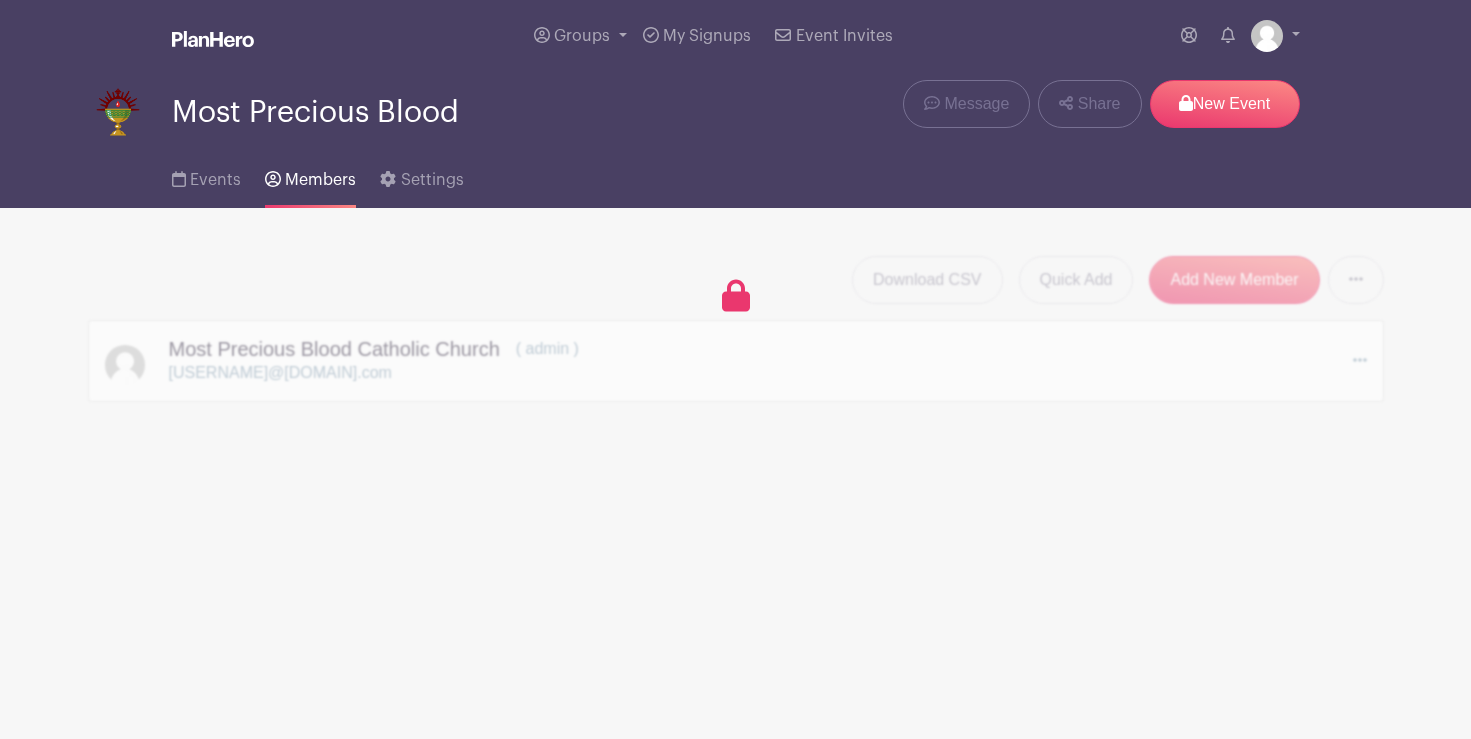 click on "Most Precious Blood Catholic Church
( admin )
[USERNAME]@[DOMAIN].com" at bounding box center [736, 329] 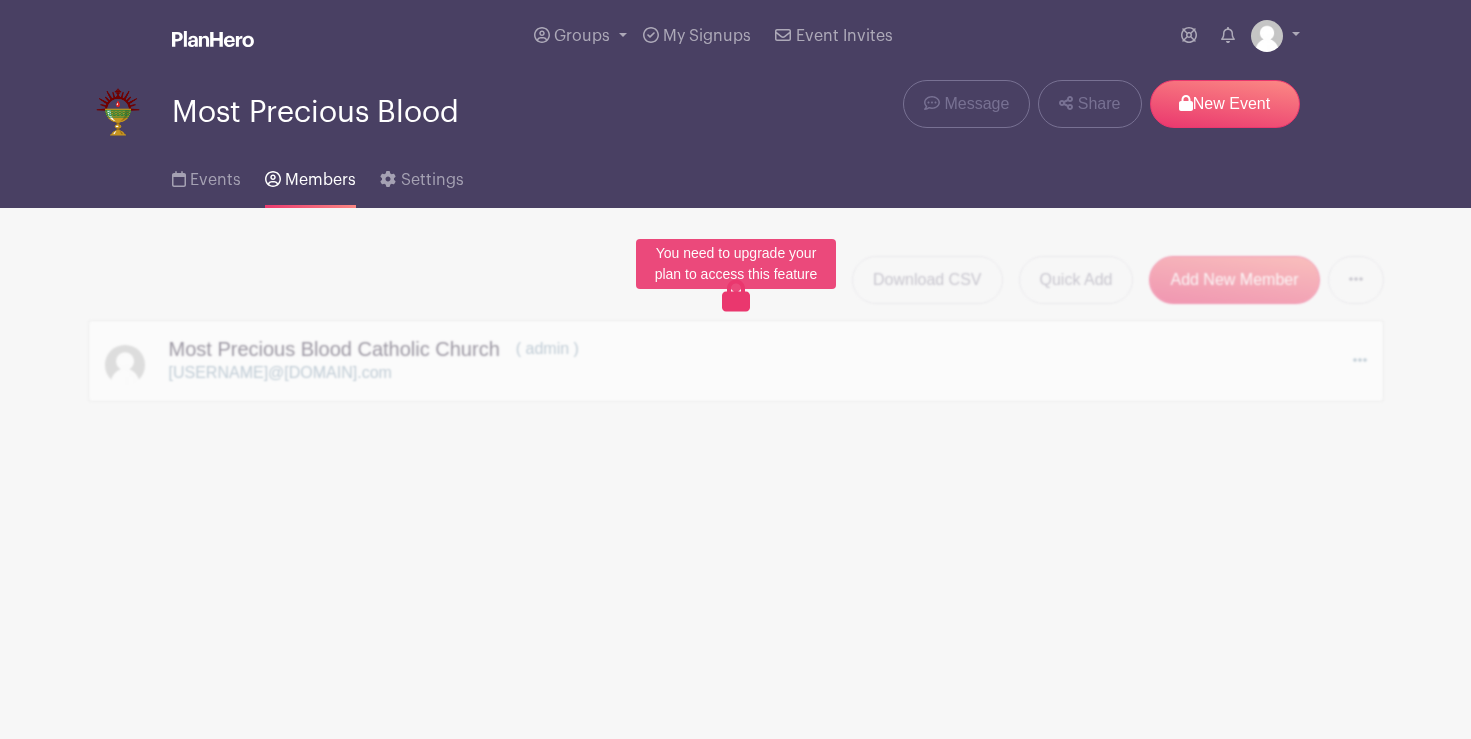 click 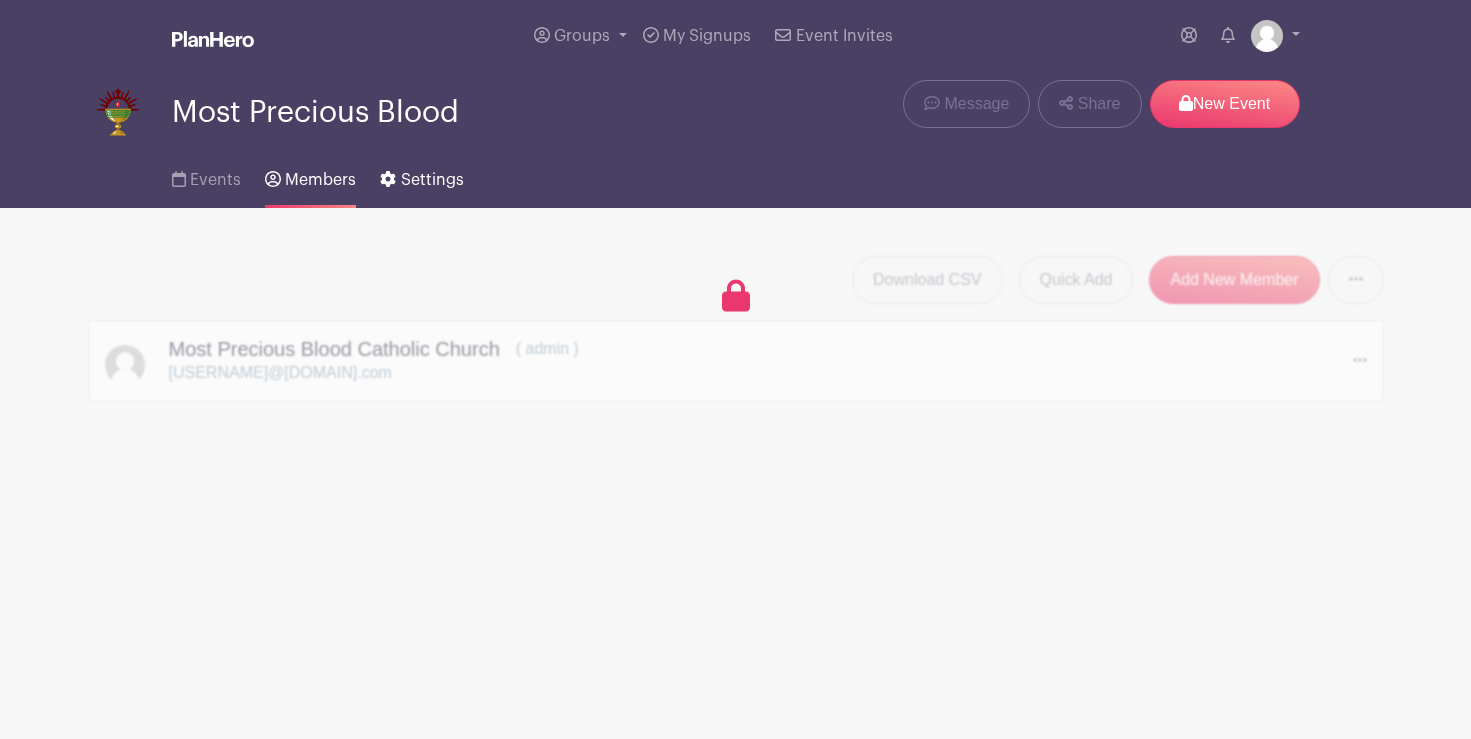 click on "Settings" at bounding box center [432, 180] 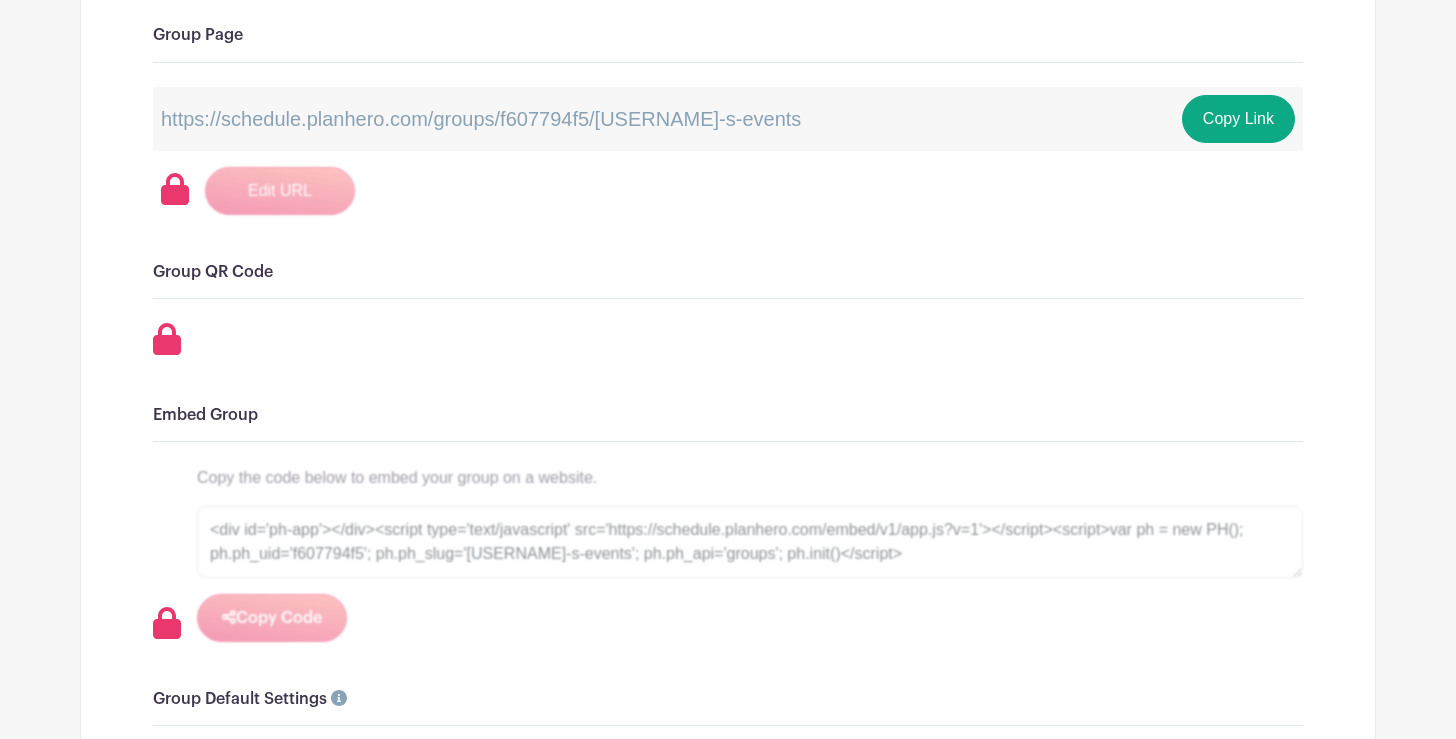 scroll, scrollTop: 731, scrollLeft: 0, axis: vertical 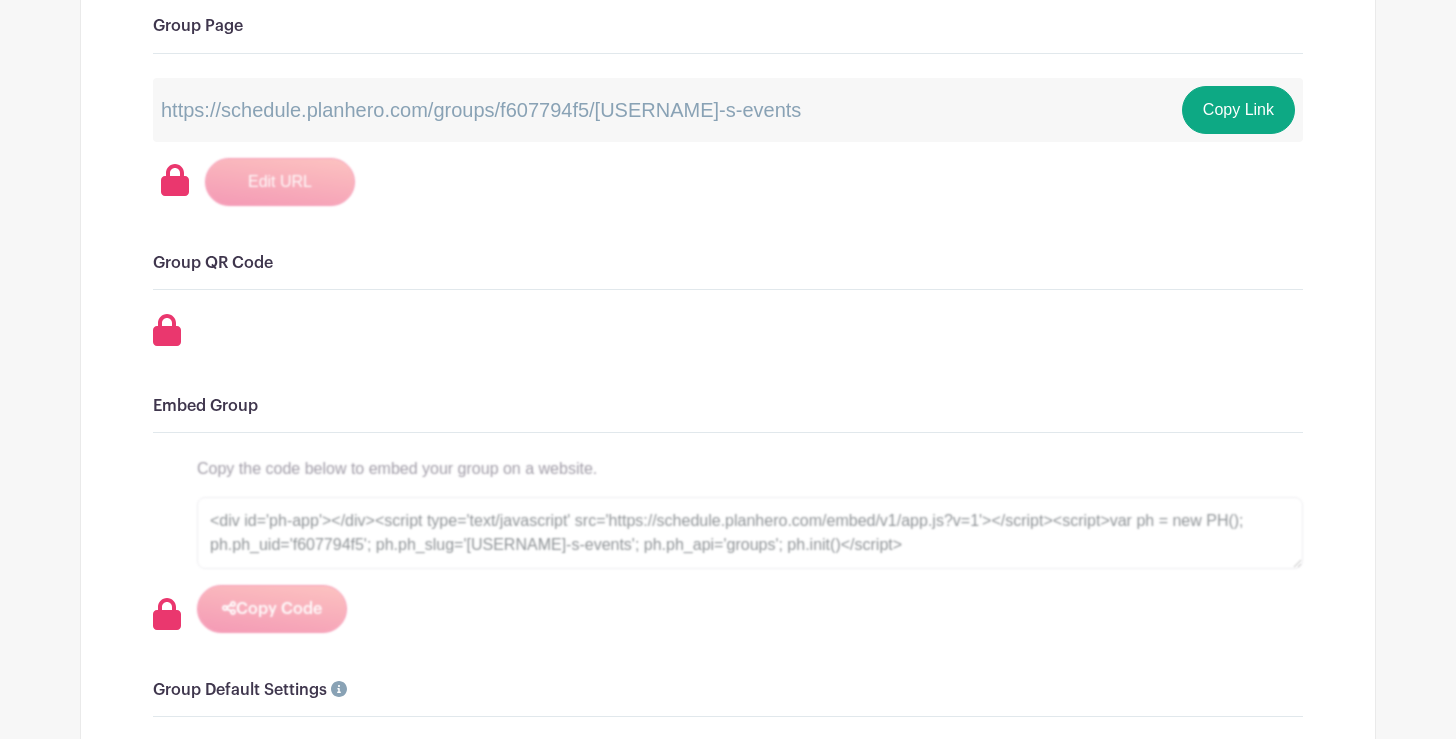 click on "https://schedule.planhero.com/groups/f607794f5/joseph-s-events" at bounding box center [481, 110] 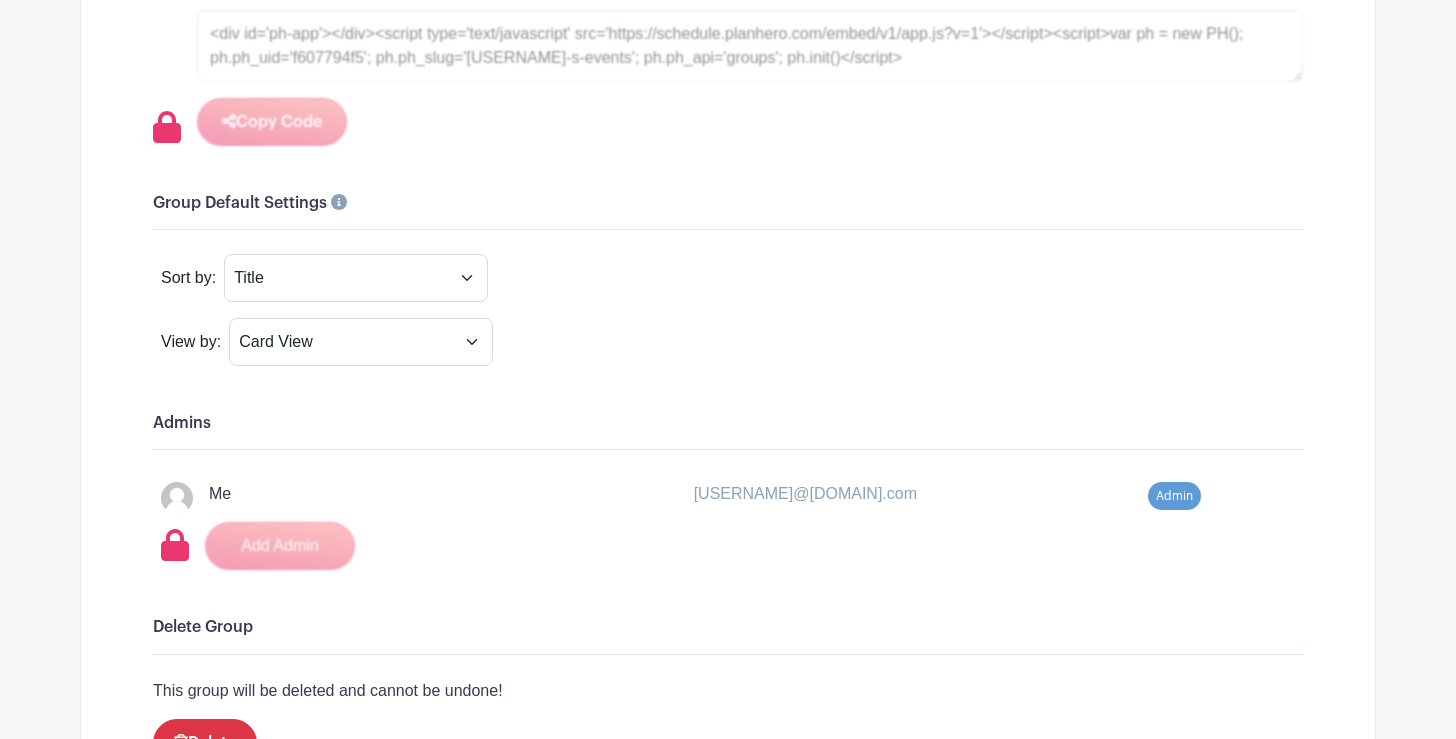scroll, scrollTop: 1283, scrollLeft: 0, axis: vertical 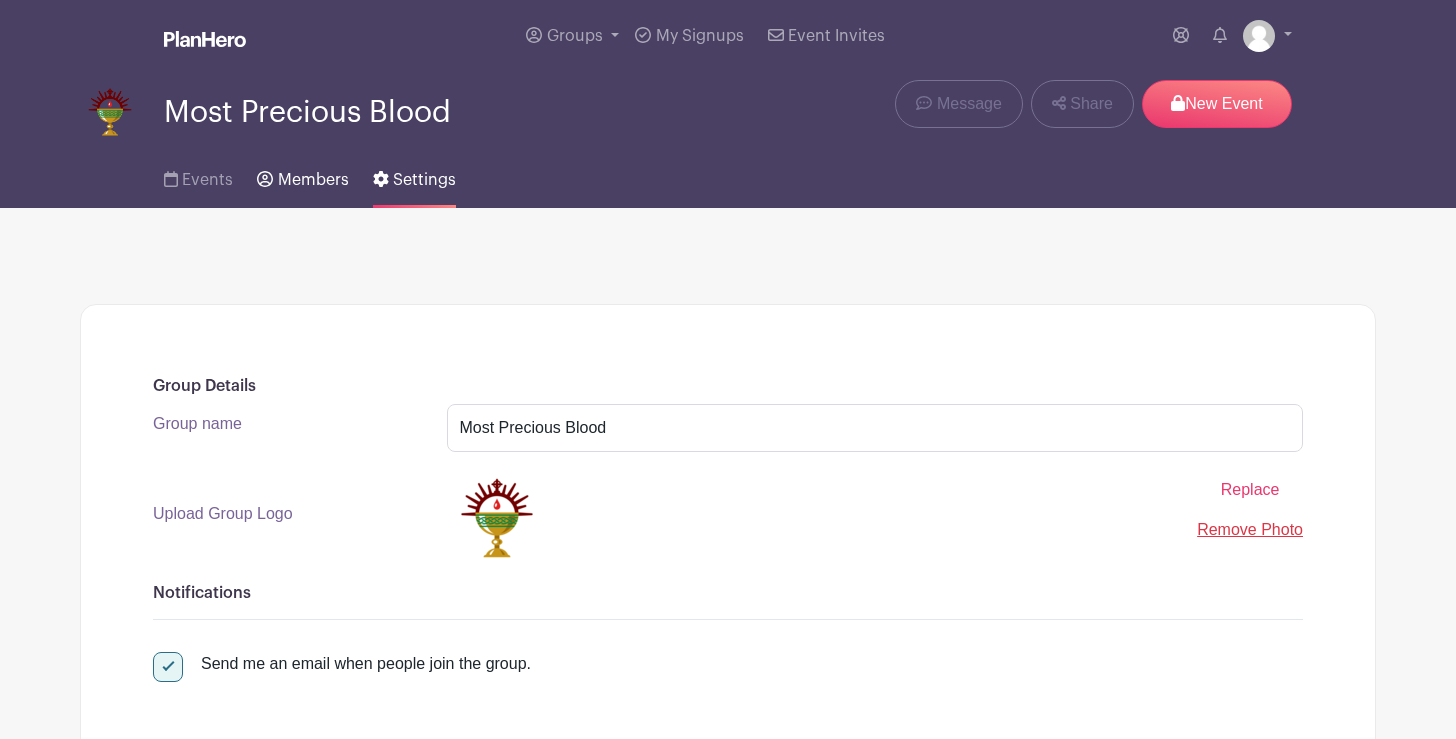 click on "Members" at bounding box center (313, 180) 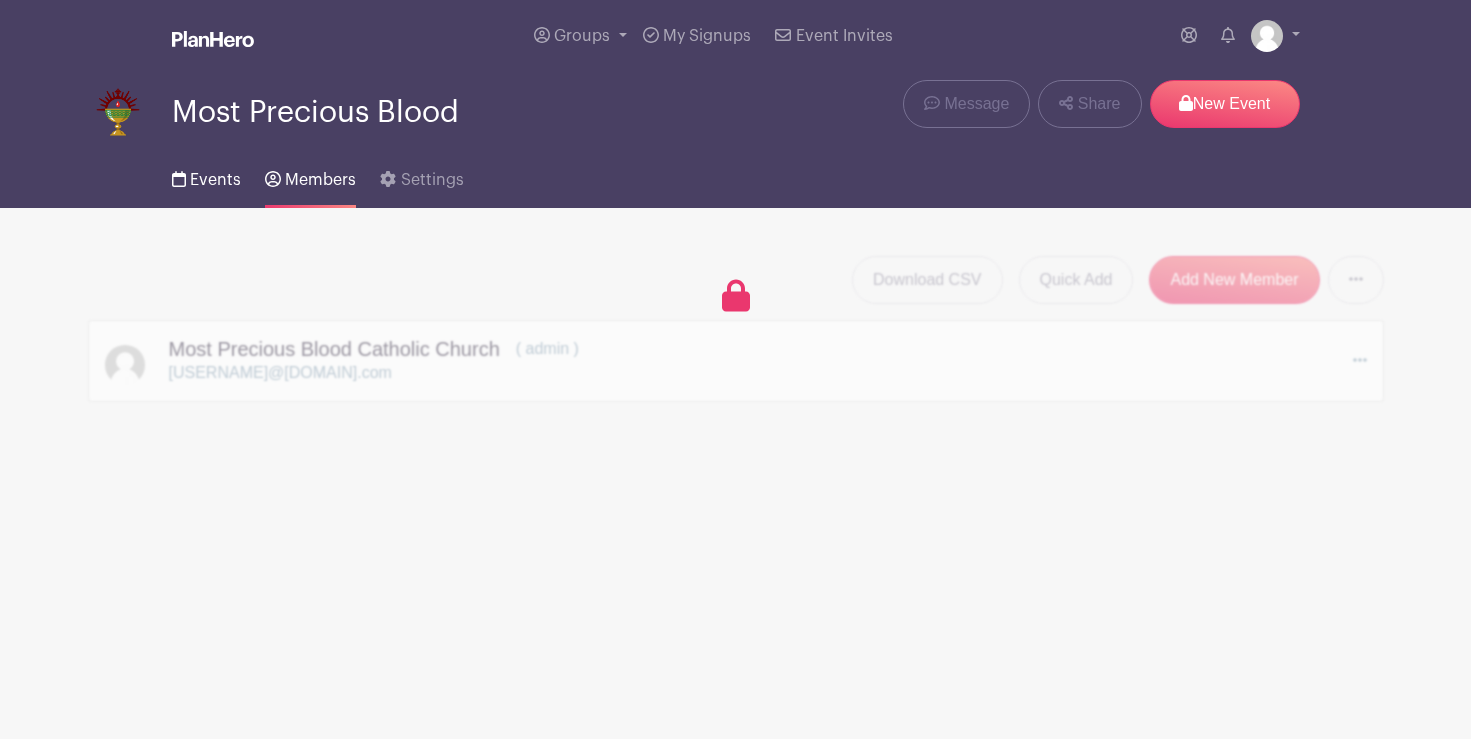 click on "Events" at bounding box center [215, 180] 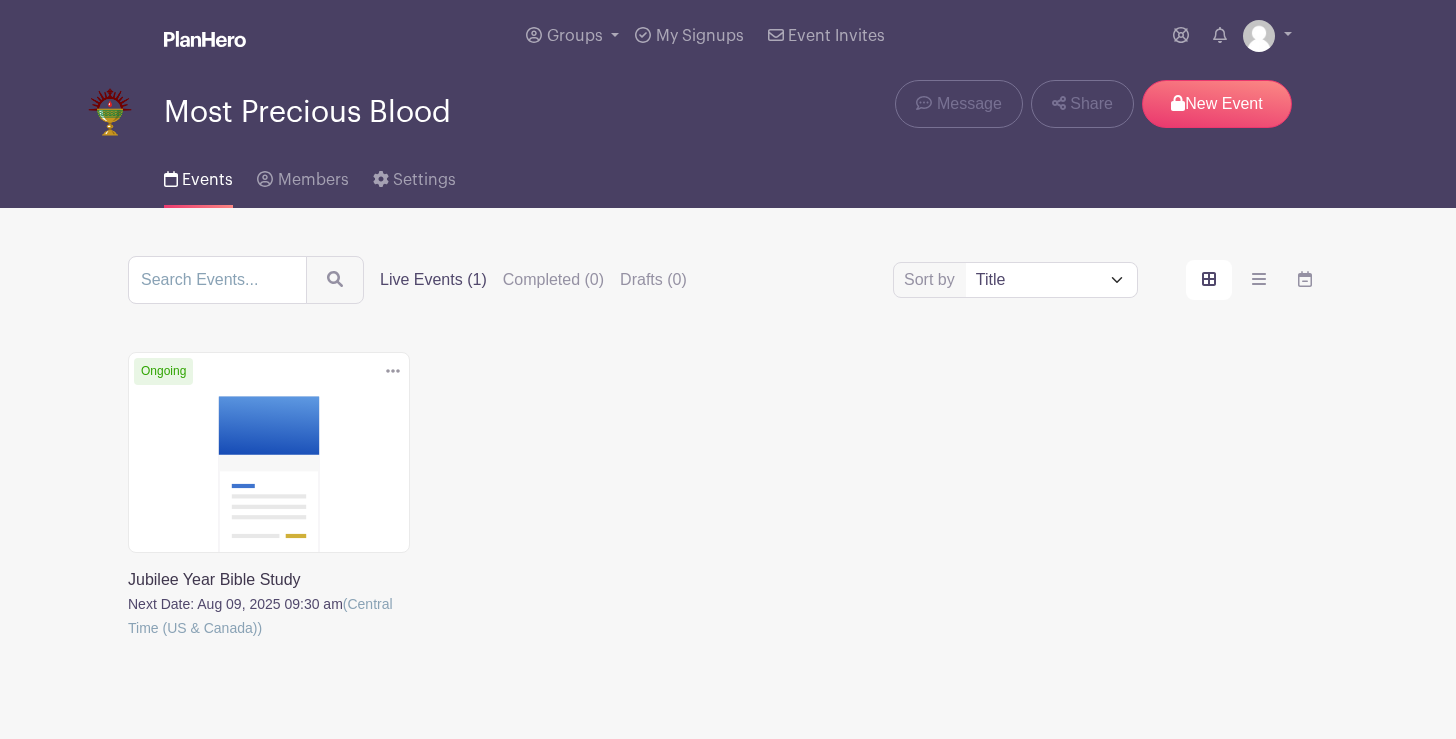 click at bounding box center [128, 640] 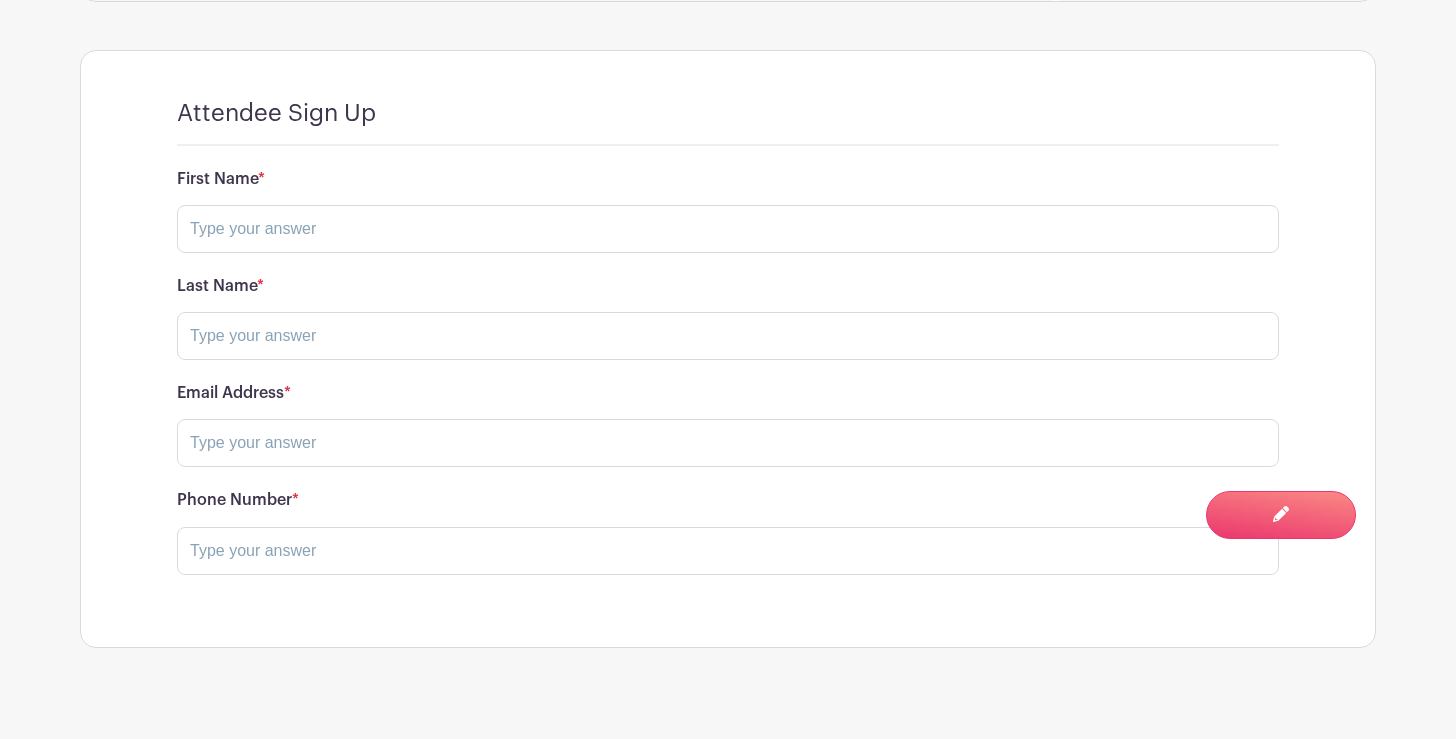 scroll, scrollTop: 1641, scrollLeft: 0, axis: vertical 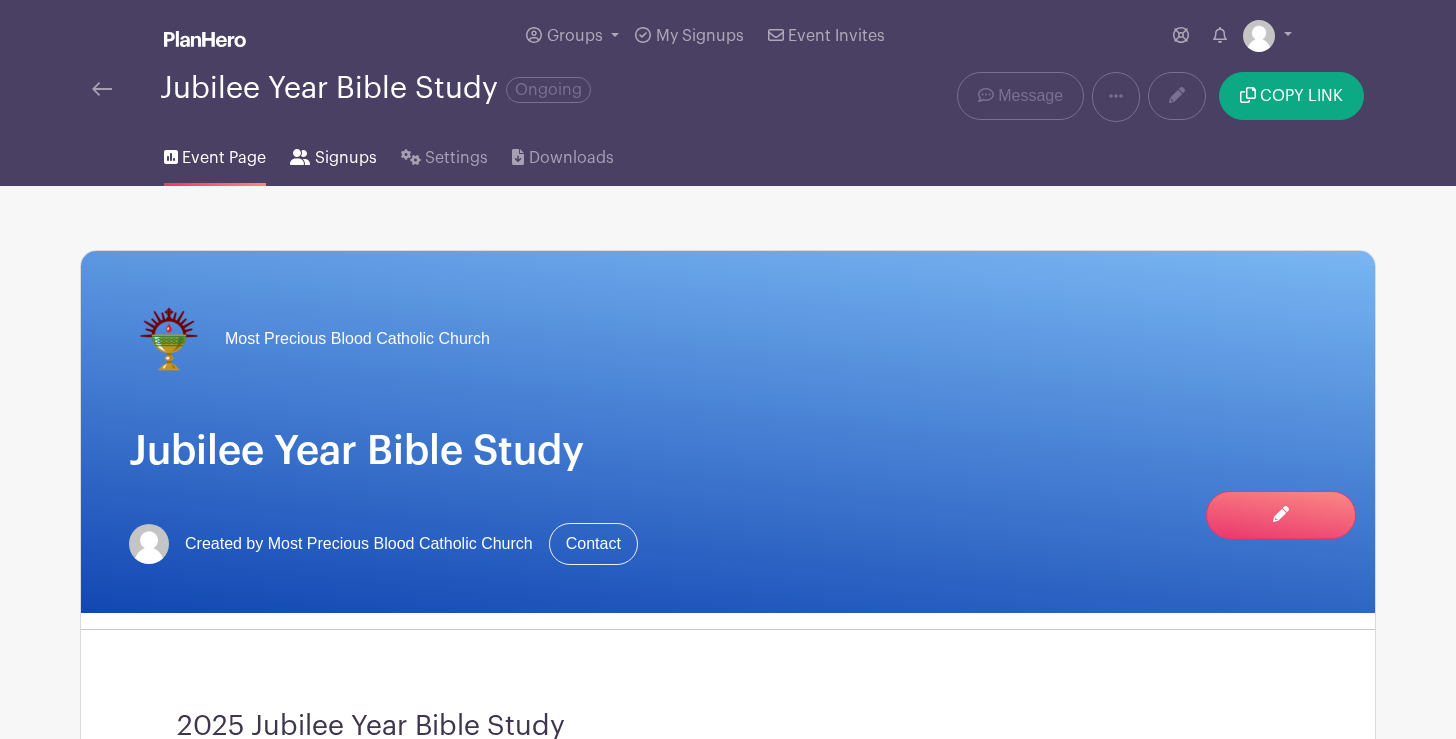 click on "Signups" at bounding box center [346, 158] 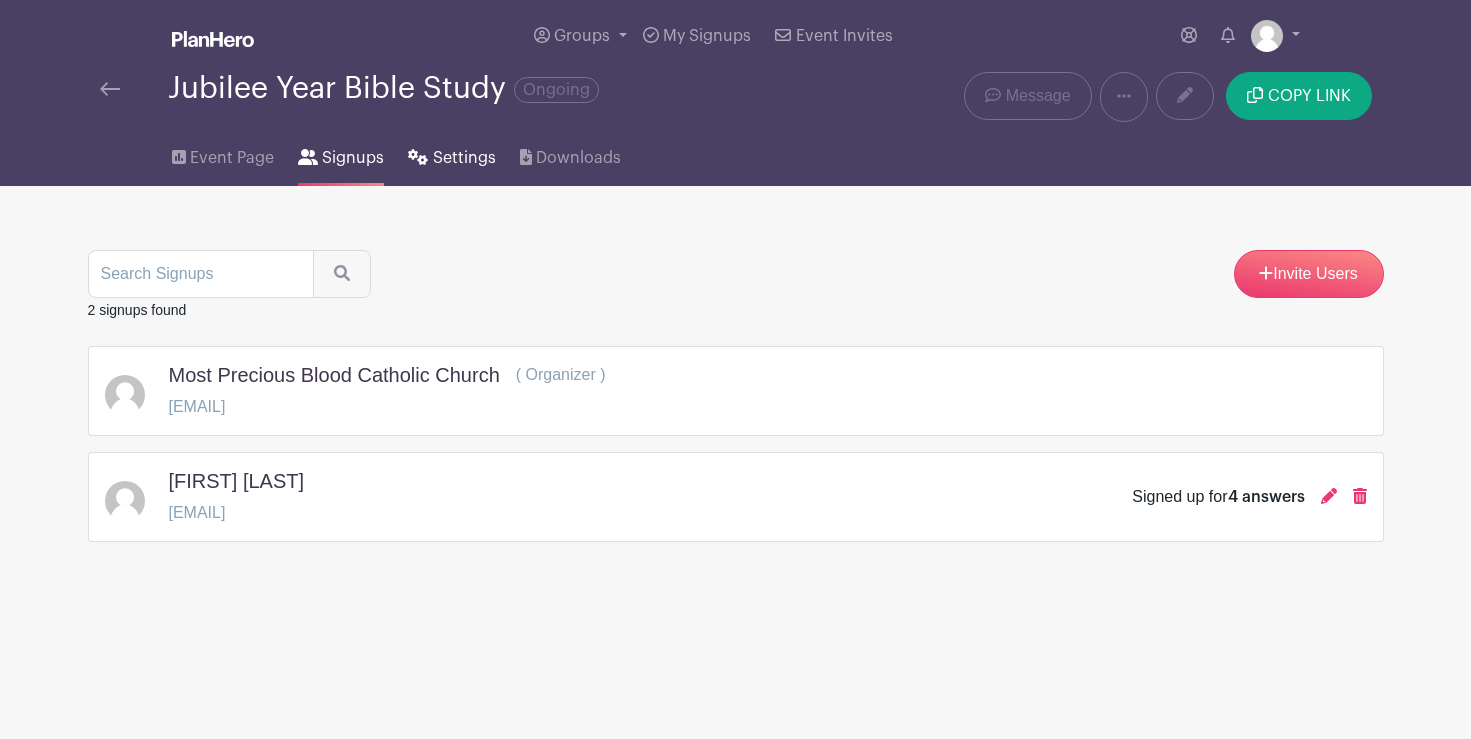 click on "Settings" at bounding box center [464, 158] 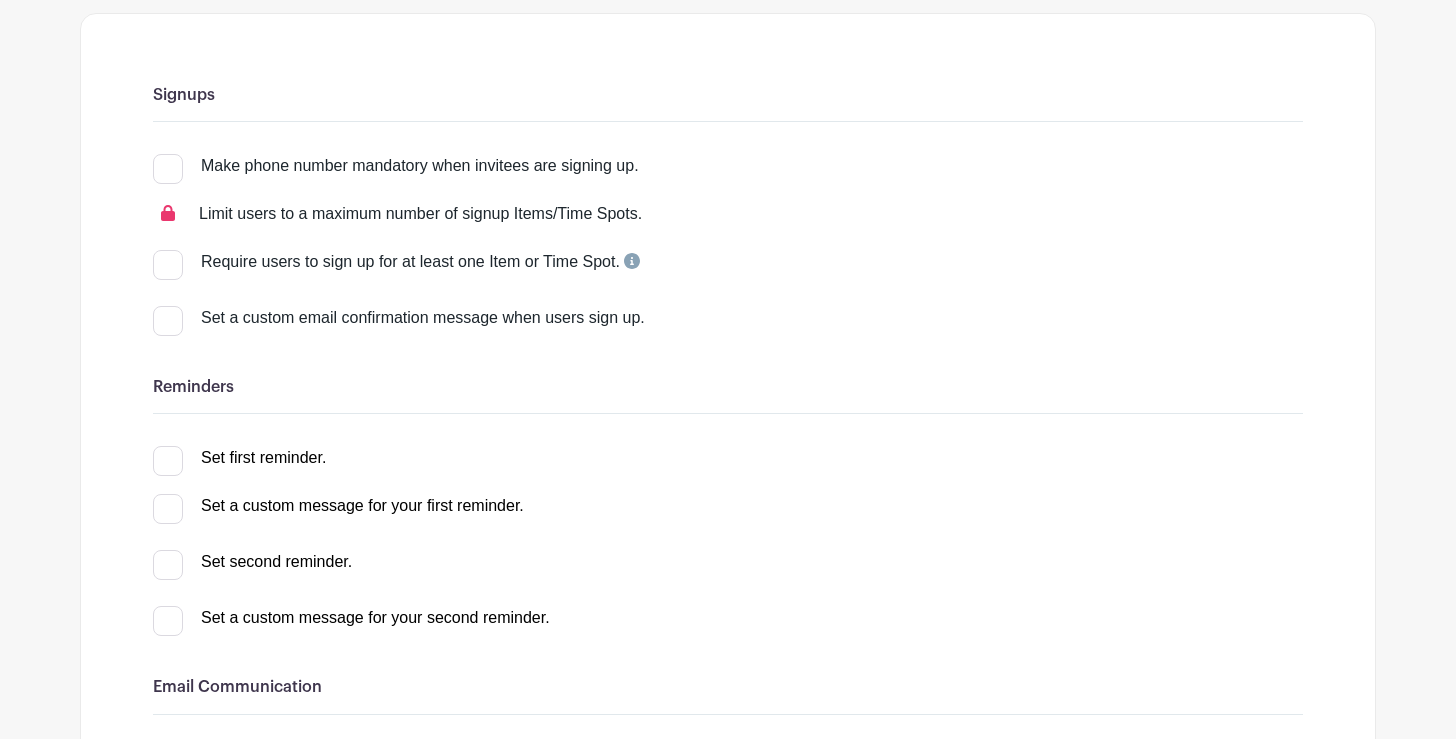 scroll, scrollTop: 241, scrollLeft: 0, axis: vertical 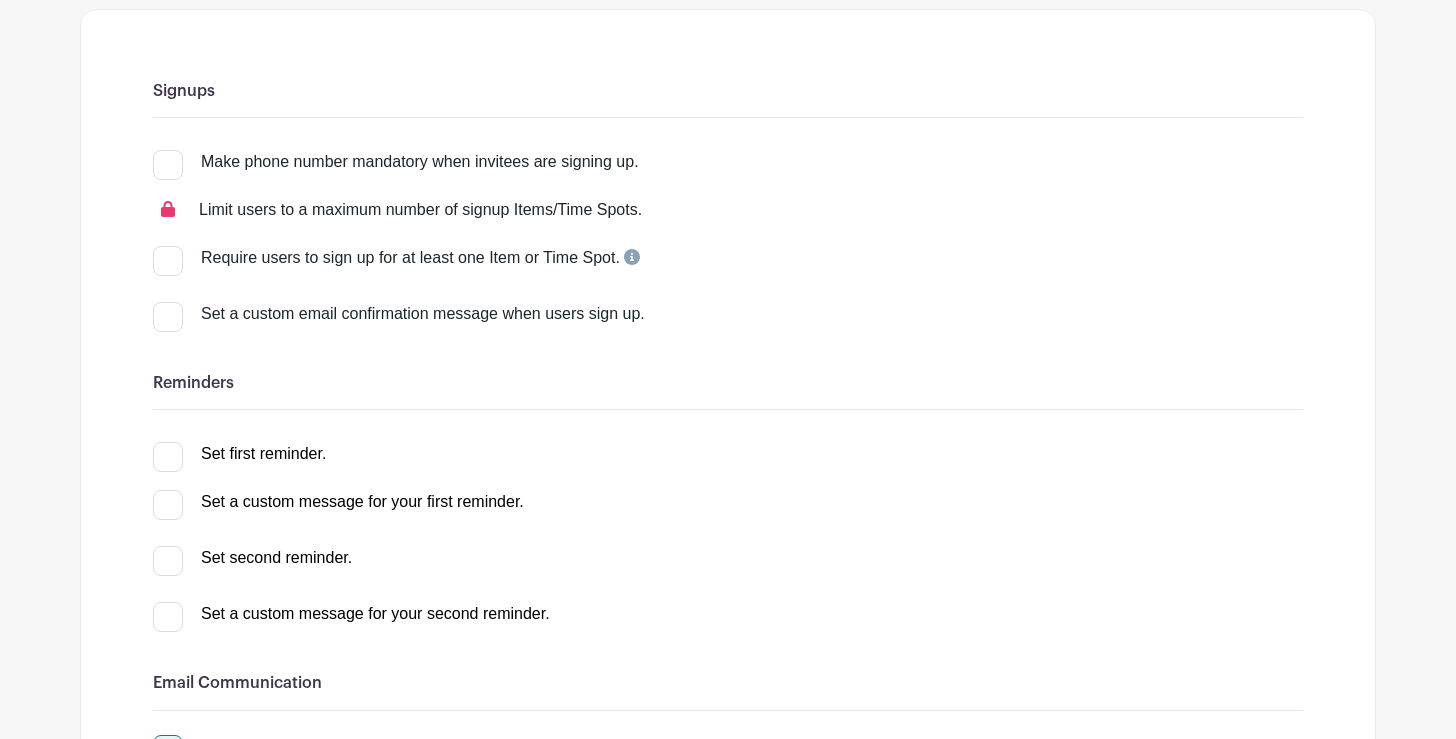 click at bounding box center [168, 457] 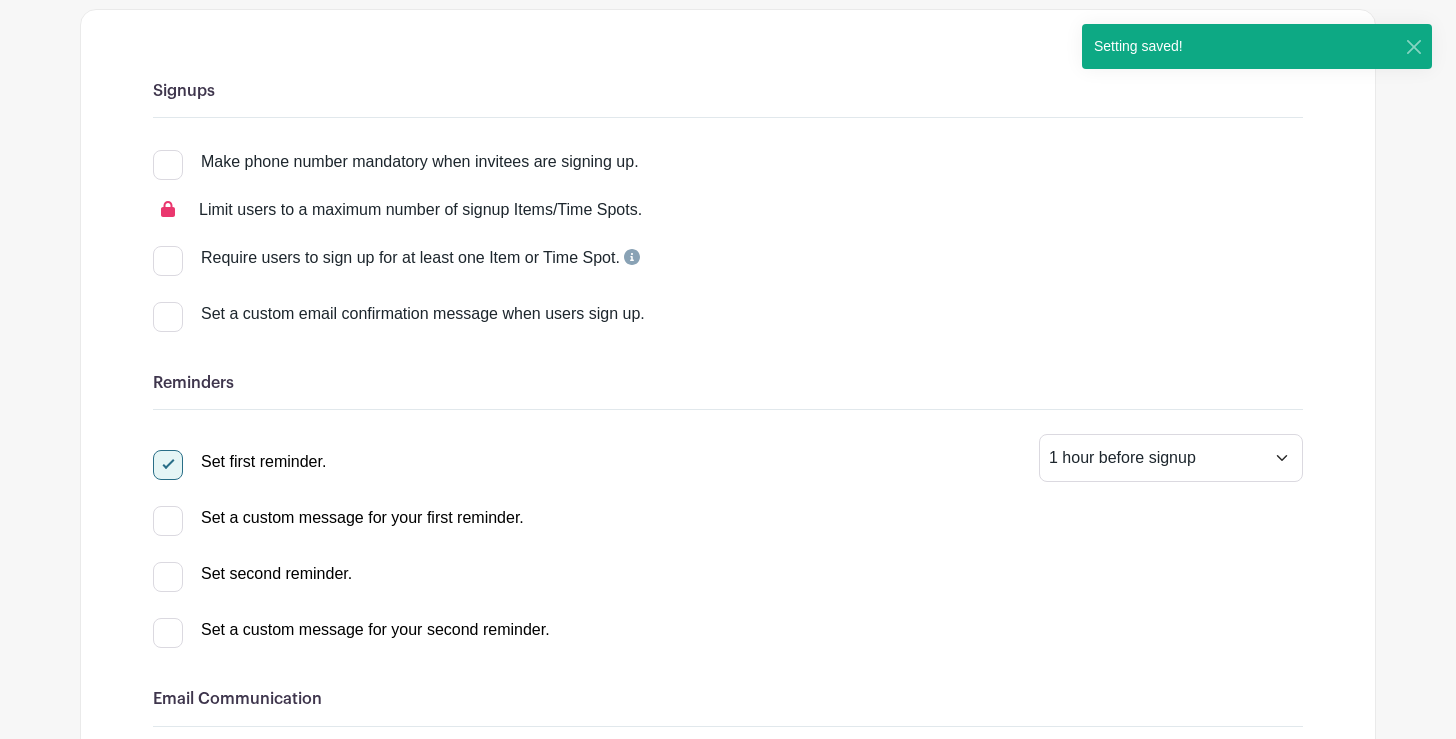 click at bounding box center [168, 577] 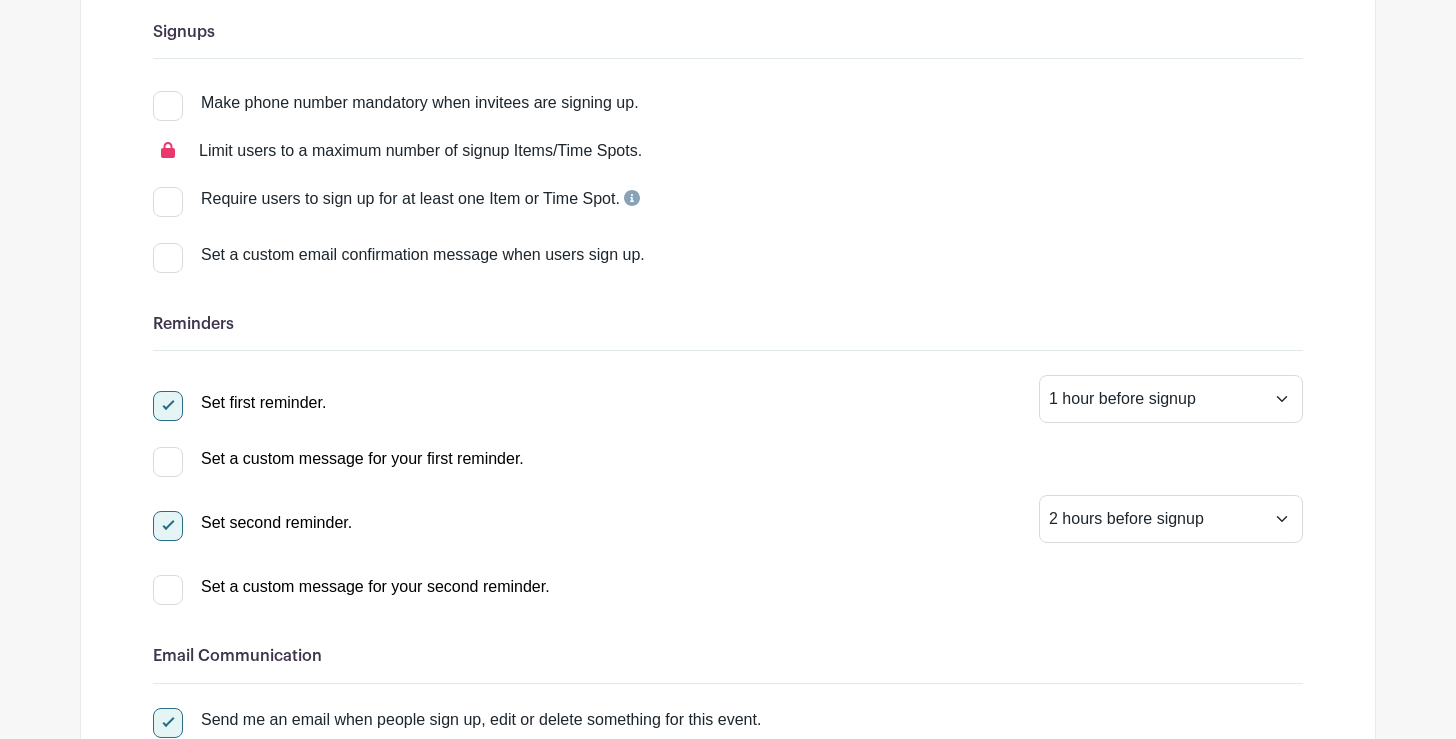 scroll, scrollTop: 93, scrollLeft: 0, axis: vertical 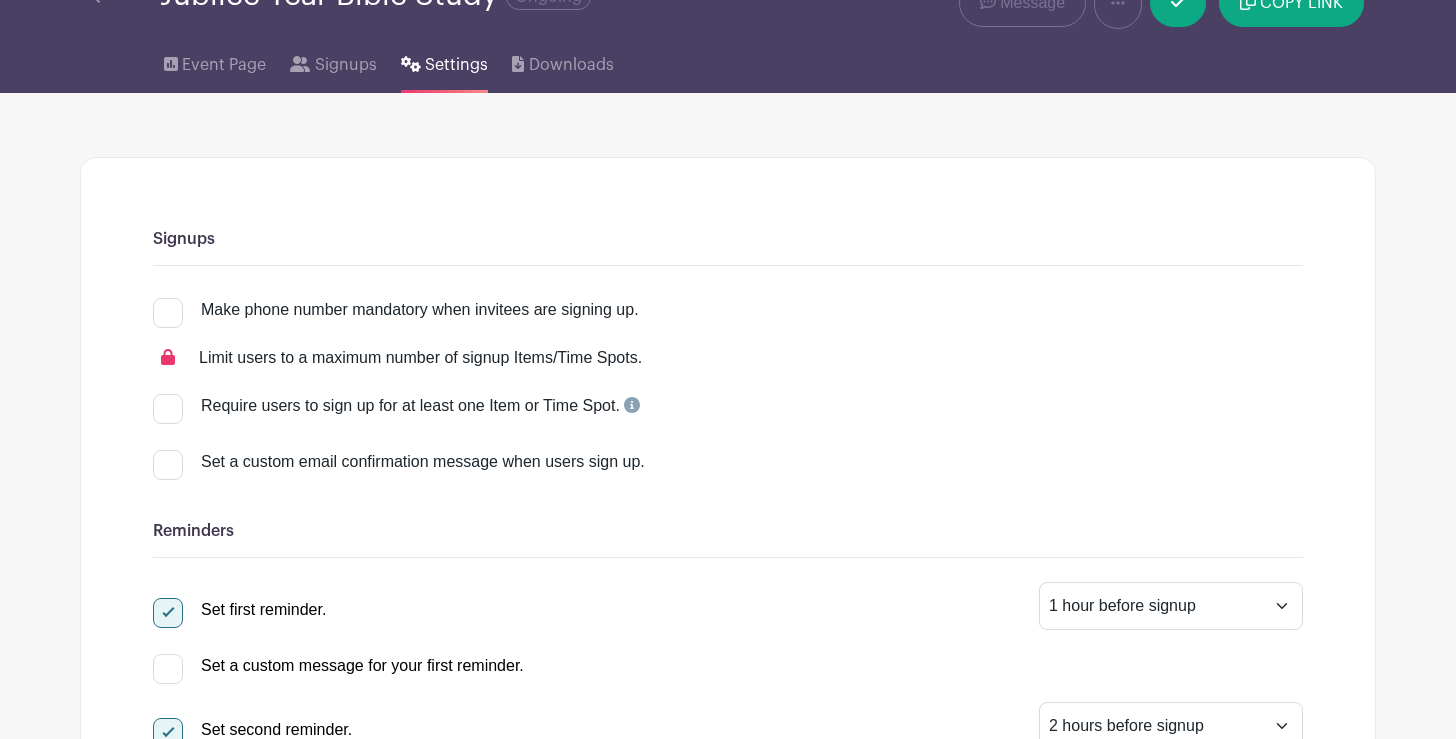 click at bounding box center [168, 465] 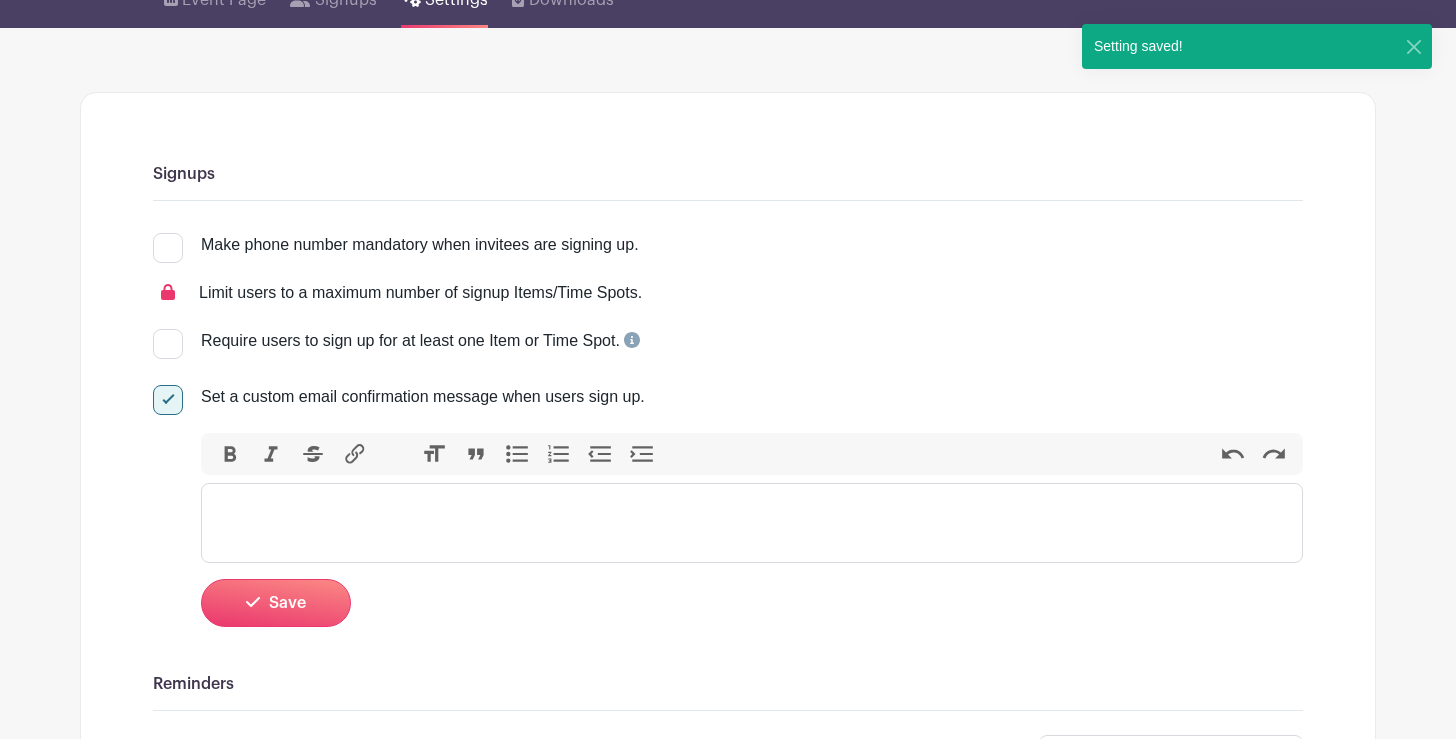 scroll, scrollTop: 230, scrollLeft: 0, axis: vertical 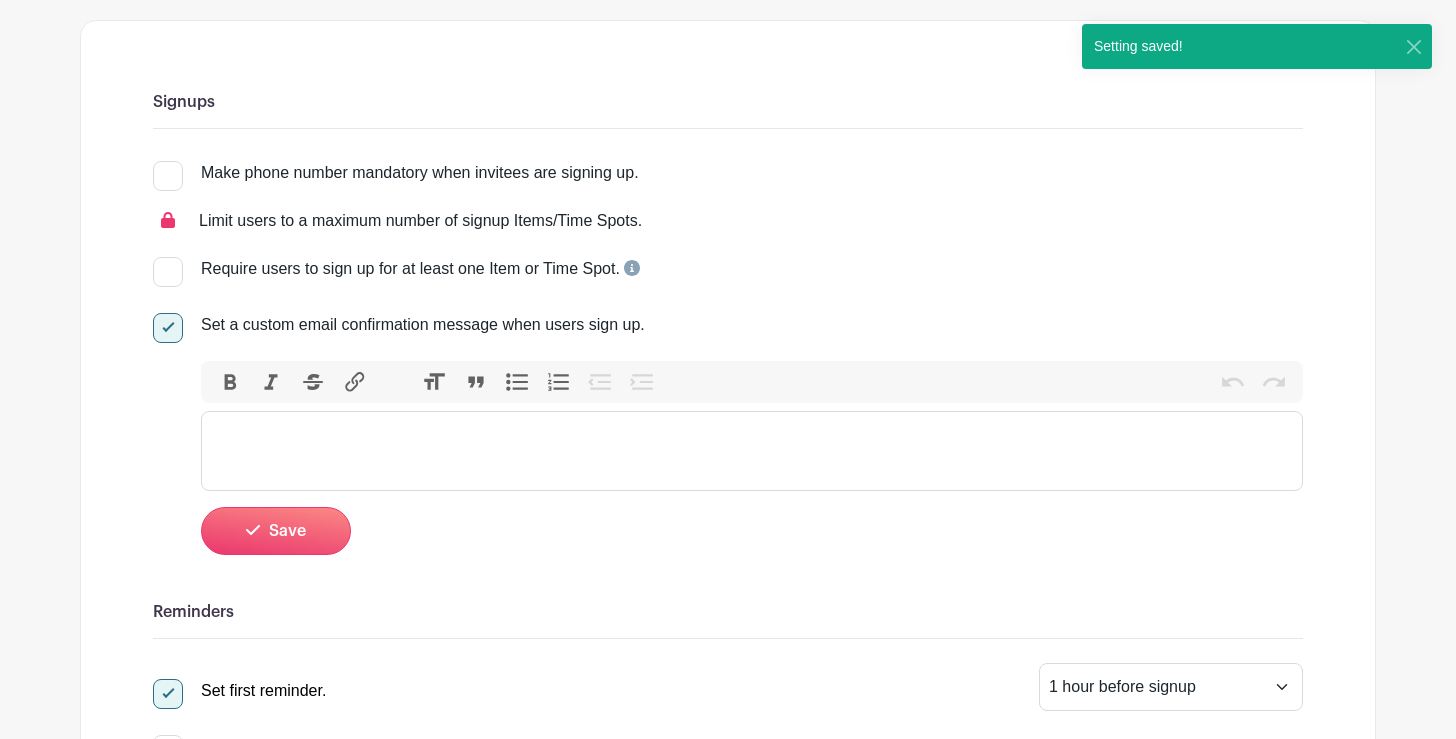 click at bounding box center (752, 451) 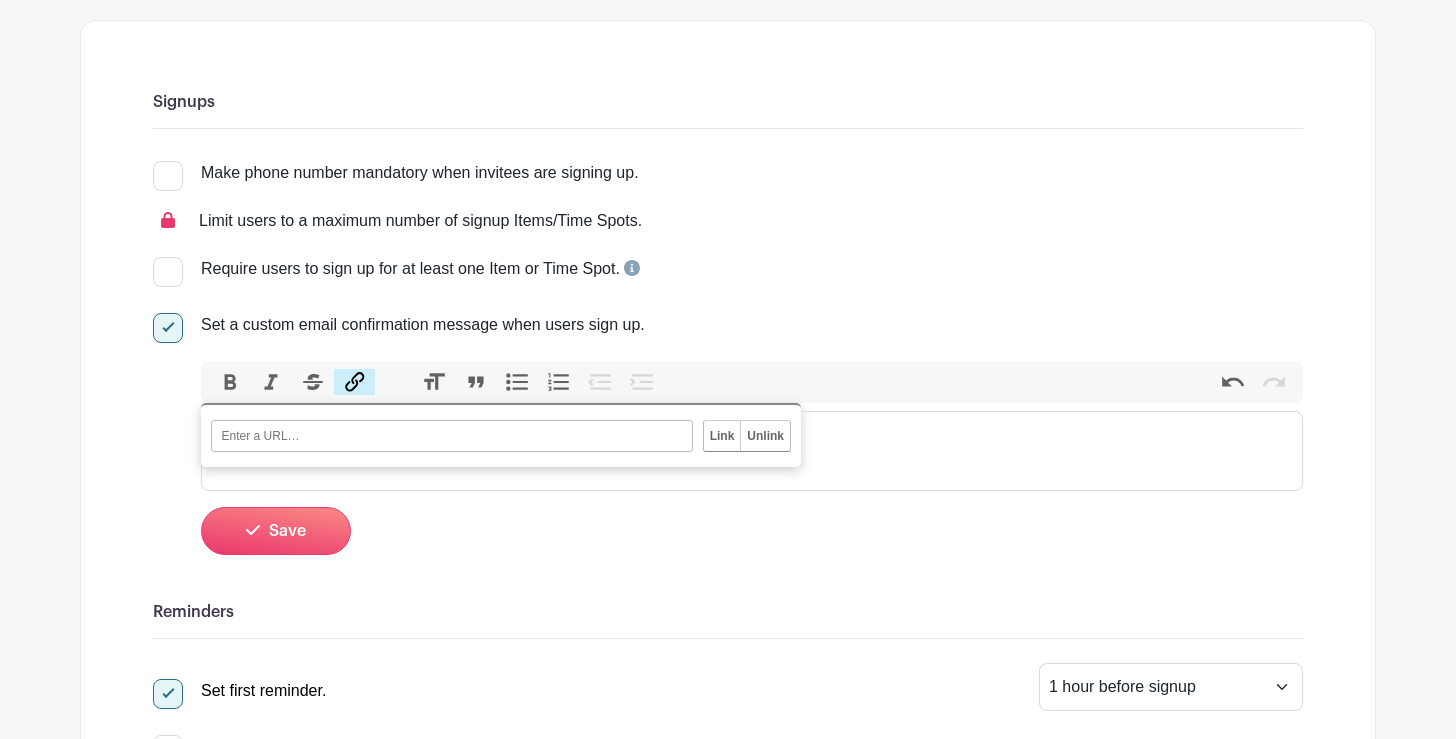 click on "Link" at bounding box center [355, 382] 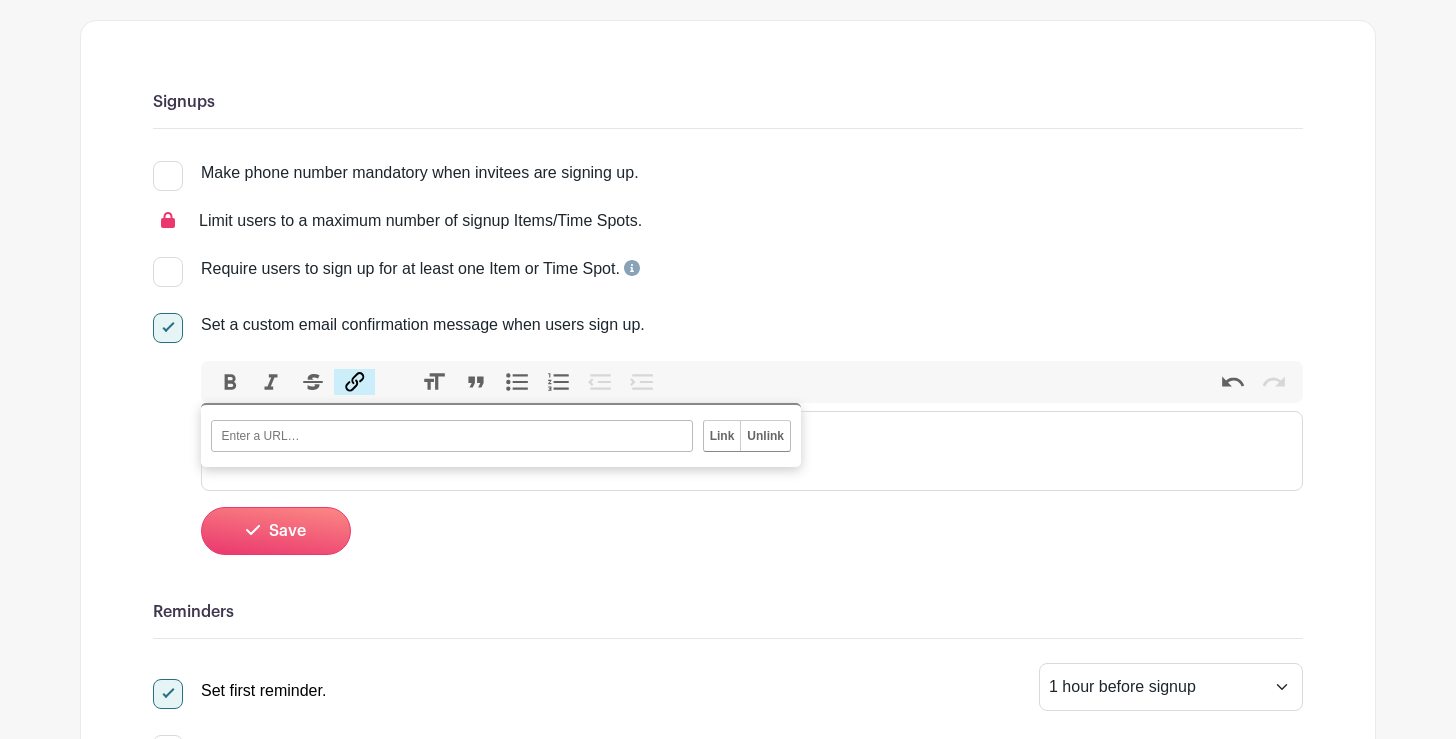 click at bounding box center (926, 382) 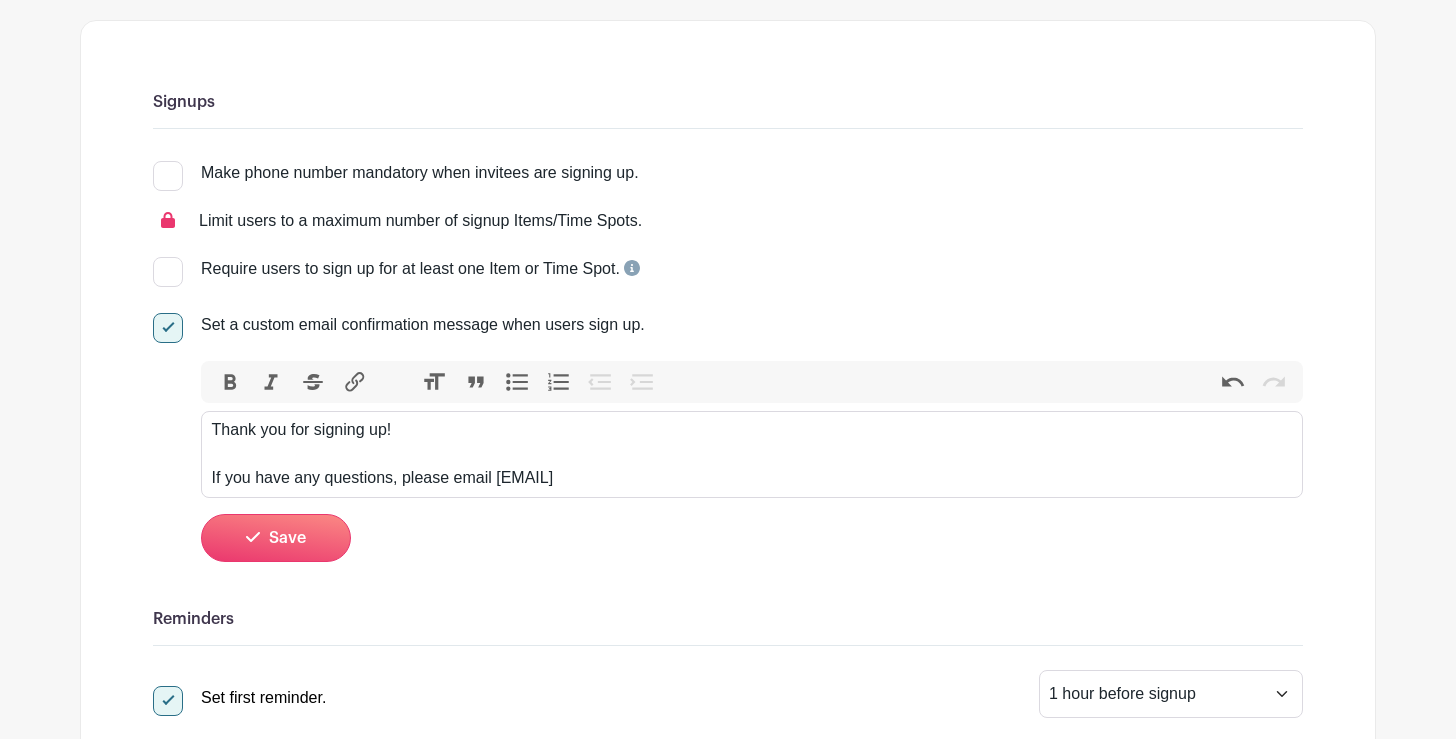 type on "<div>Thank you for signing up!<br><br>If you have any questions, please email Joseph.hernandez@icloud.com</div>" 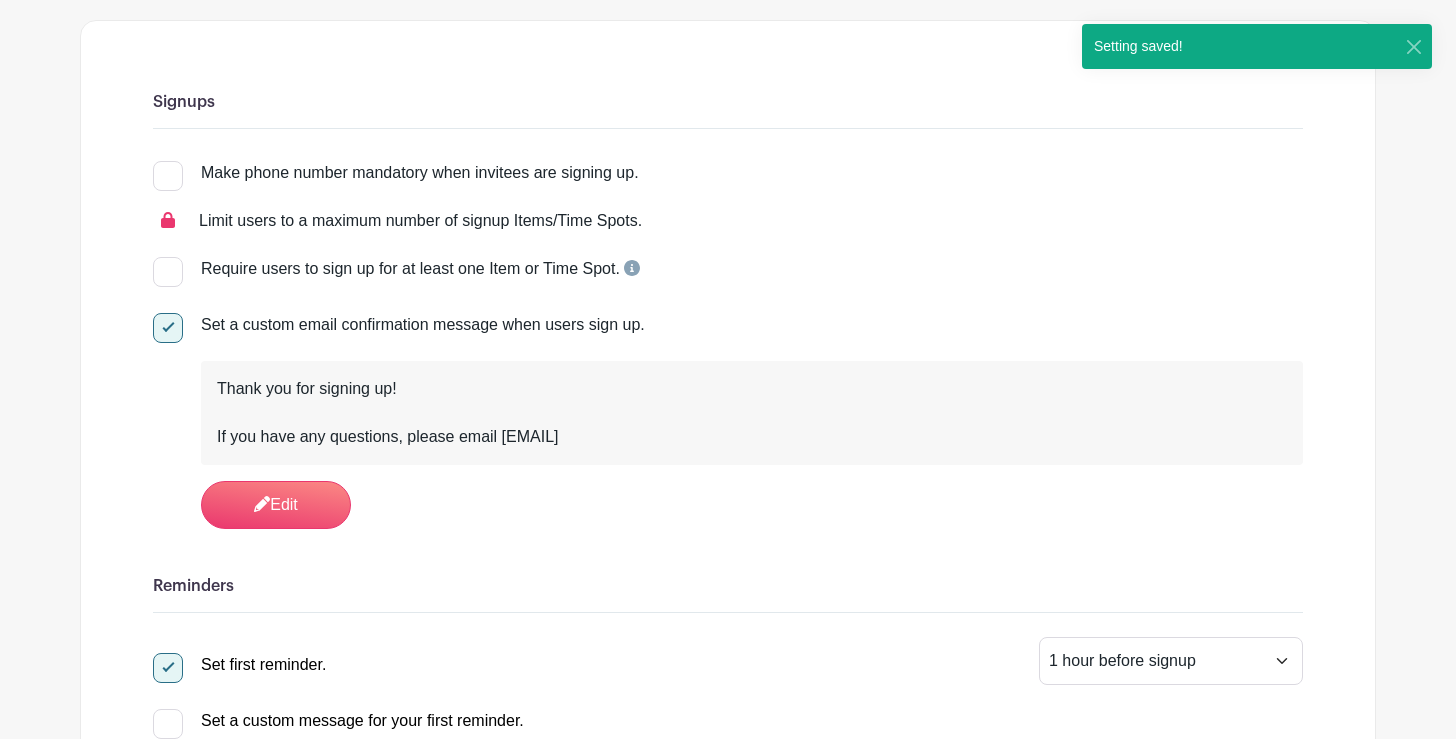 scroll, scrollTop: 0, scrollLeft: 0, axis: both 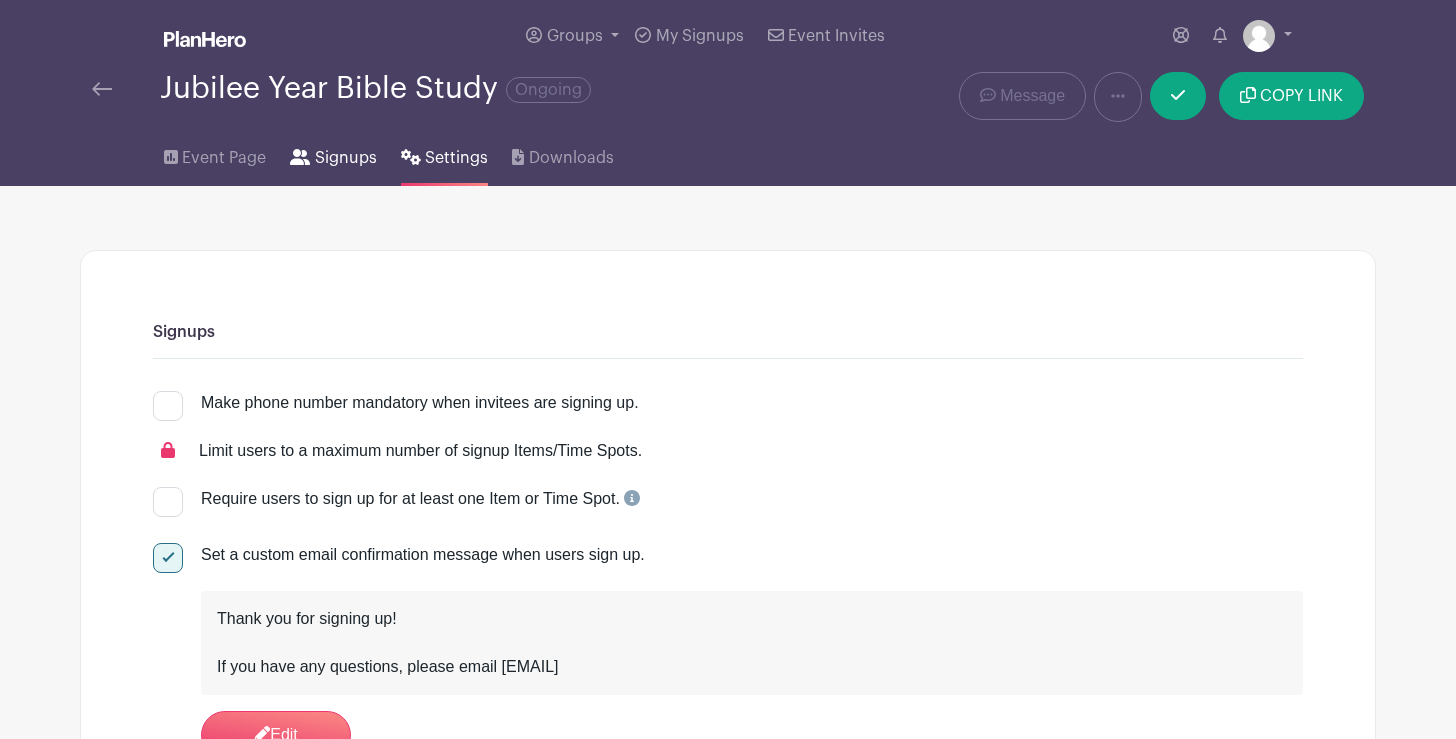 click on "Signups" at bounding box center [346, 158] 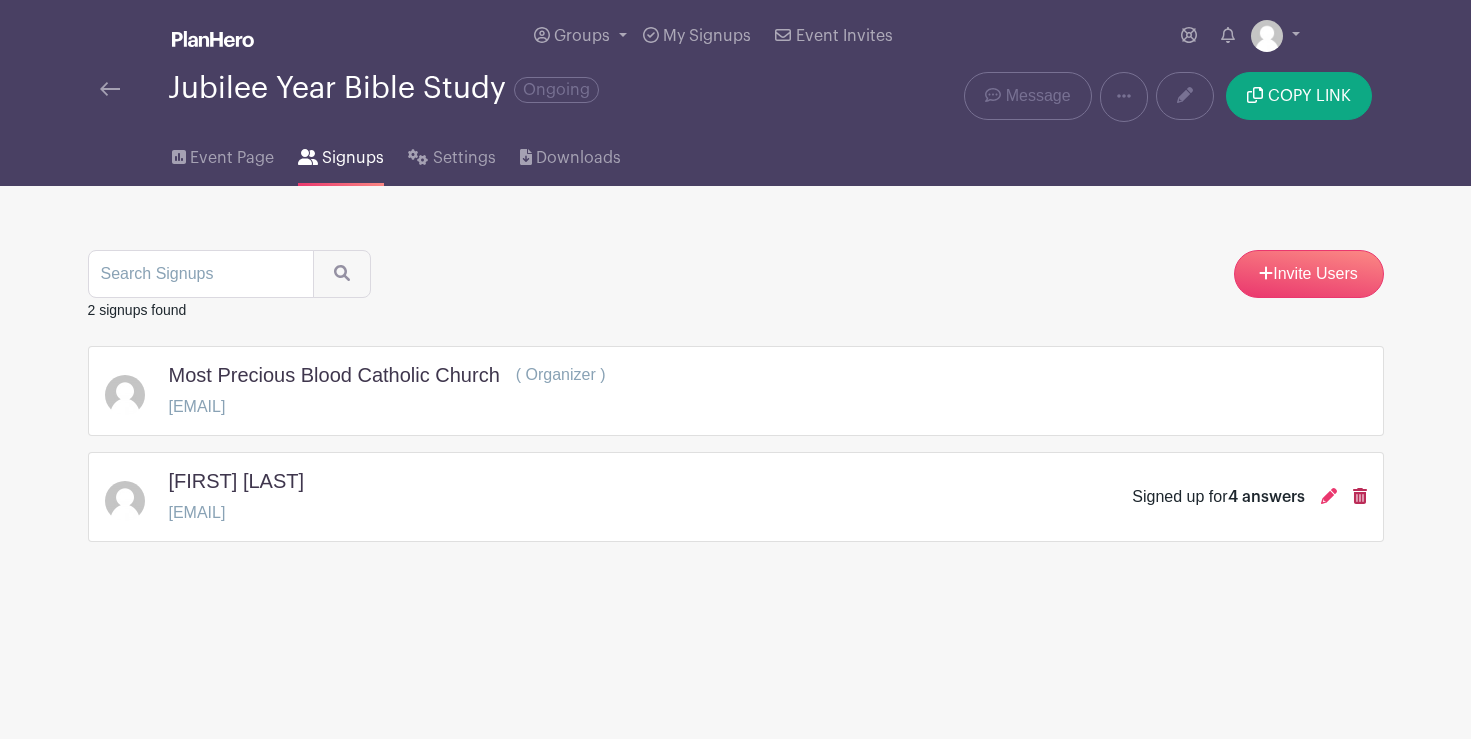 click 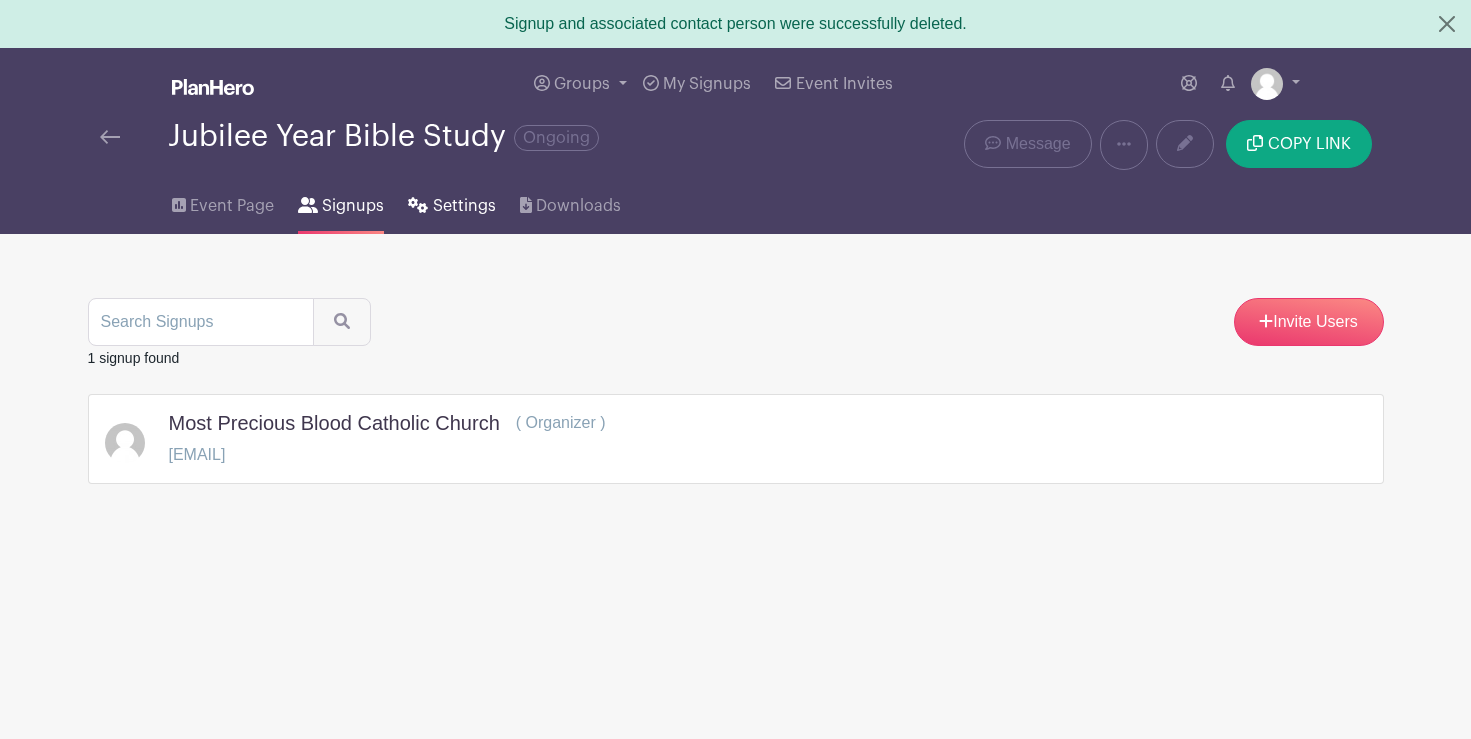 click 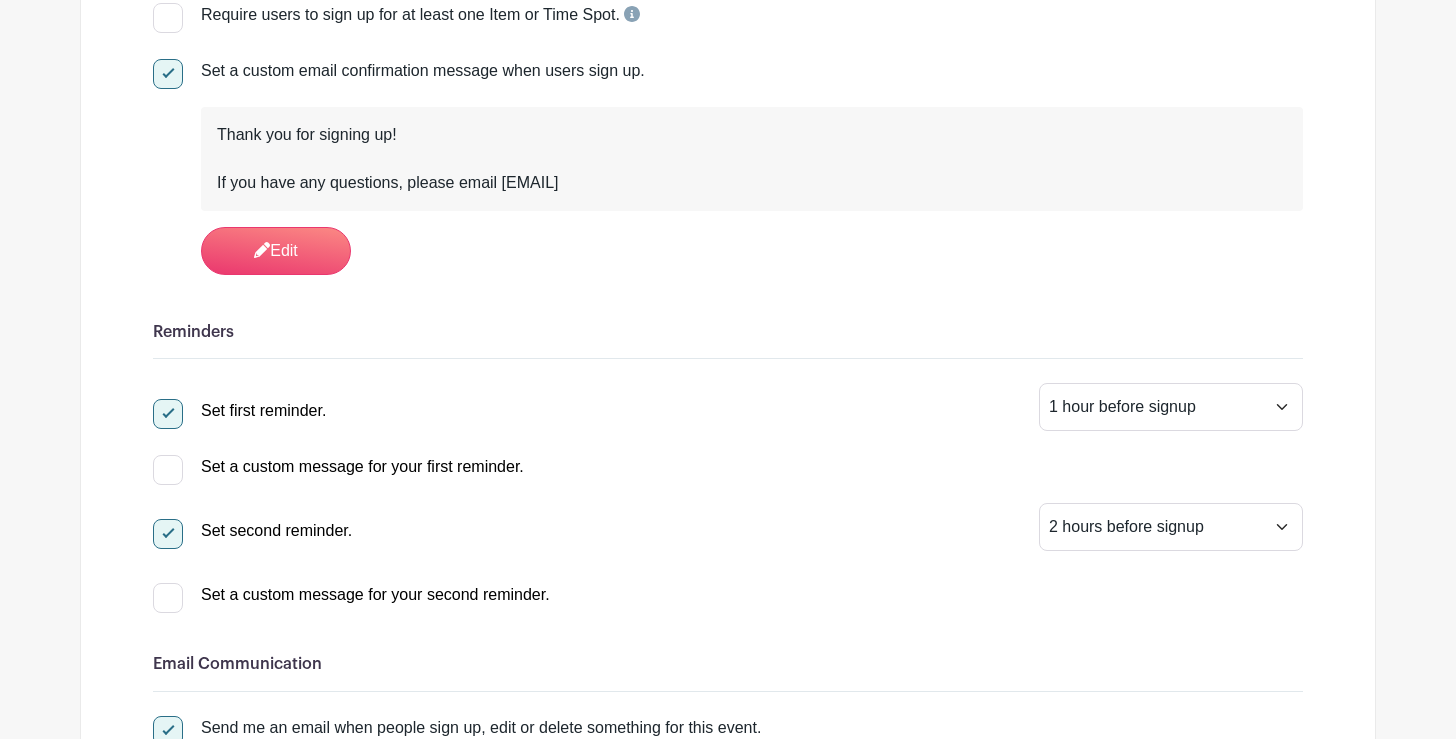 scroll, scrollTop: 568, scrollLeft: 0, axis: vertical 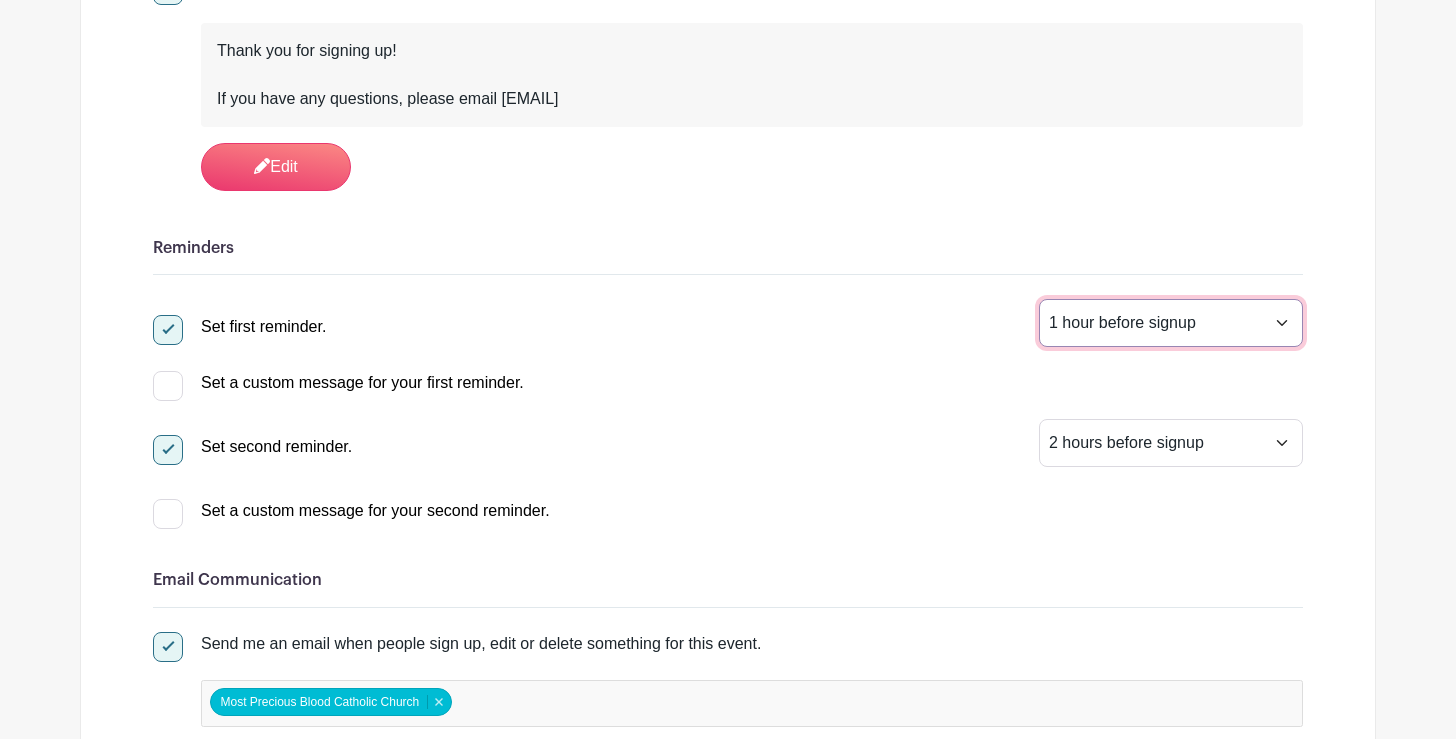 select on "48" 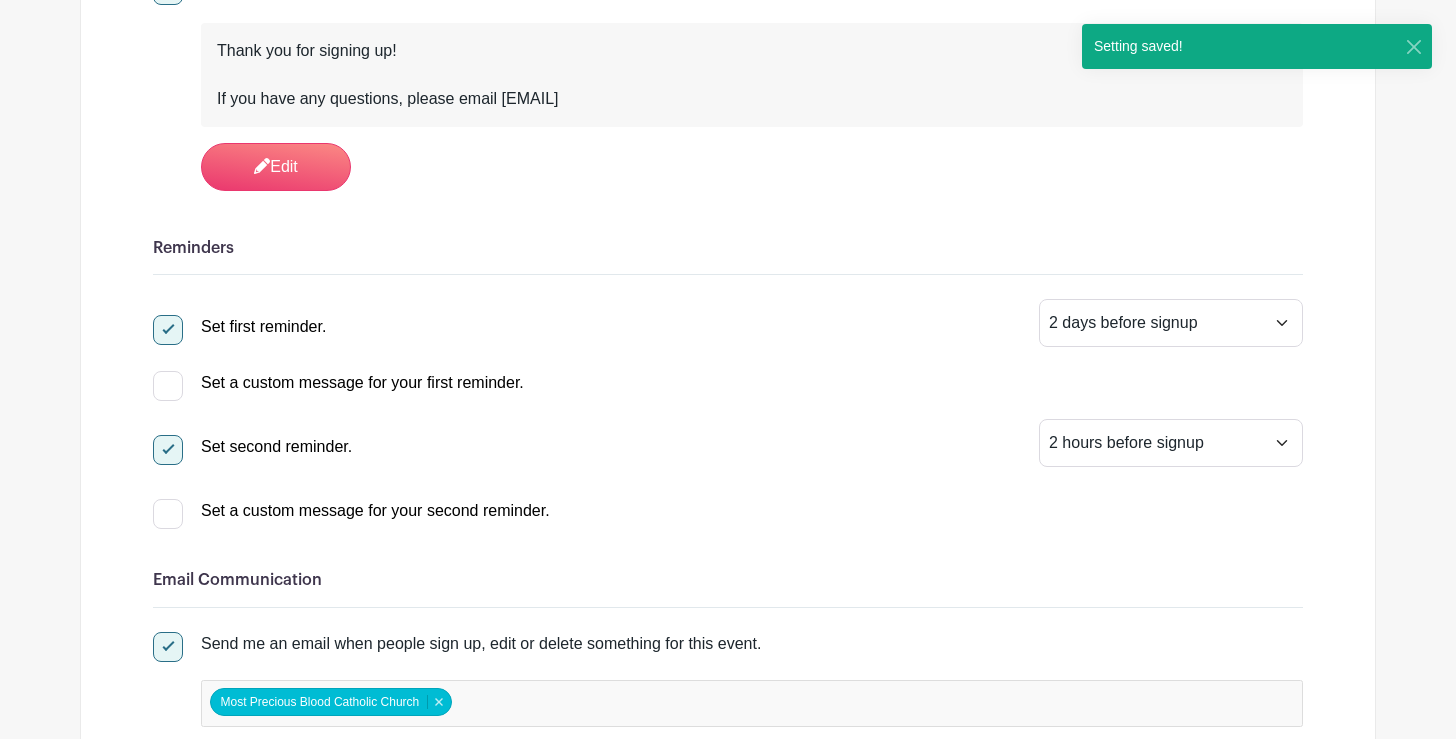 click on "Set a custom message for your second reminder.
Bold
Italic
Strikethrough
Link
Heading
Quote
Code
Bullets
Numbers
Decrease Level
Increase Level
Attach Files
Undo
Redo
Link
Unlink
Save" at bounding box center (728, 507) 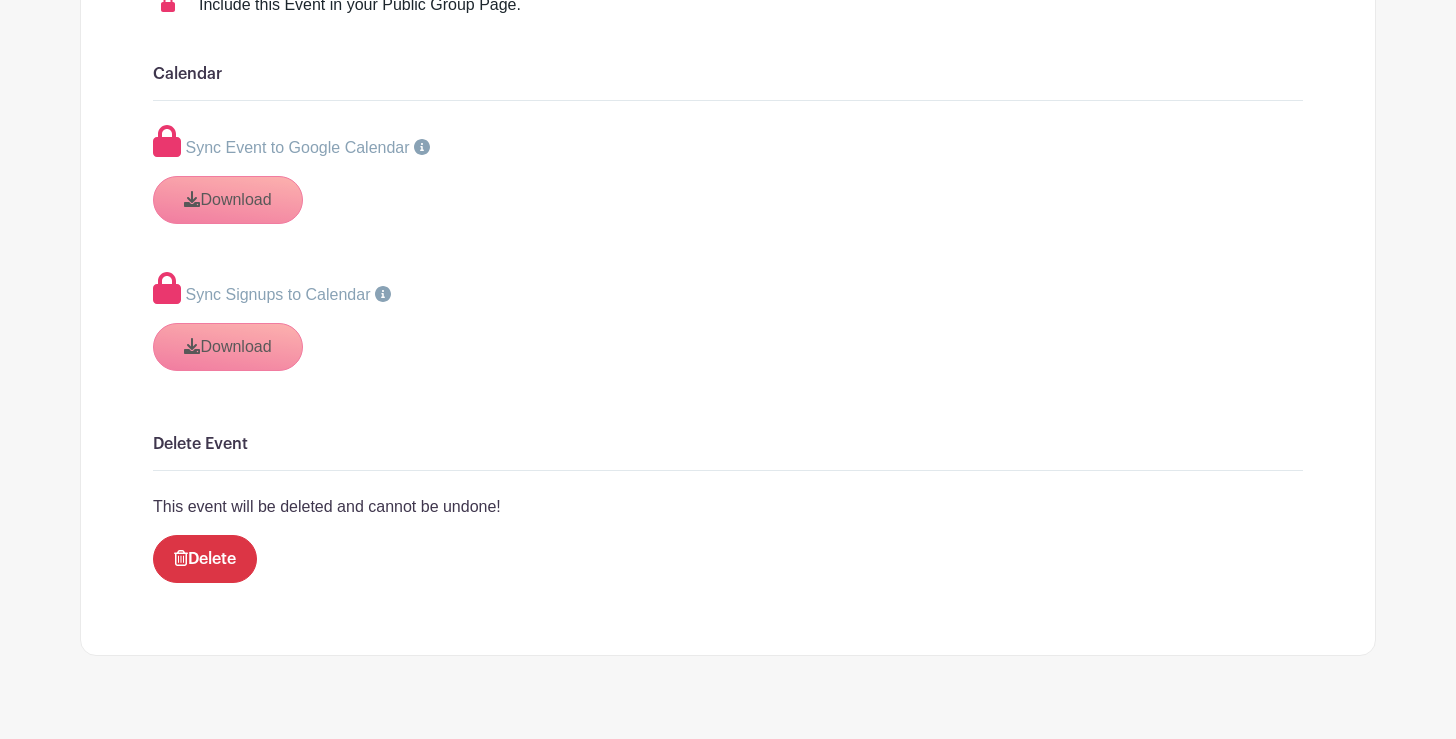 scroll, scrollTop: 2881, scrollLeft: 0, axis: vertical 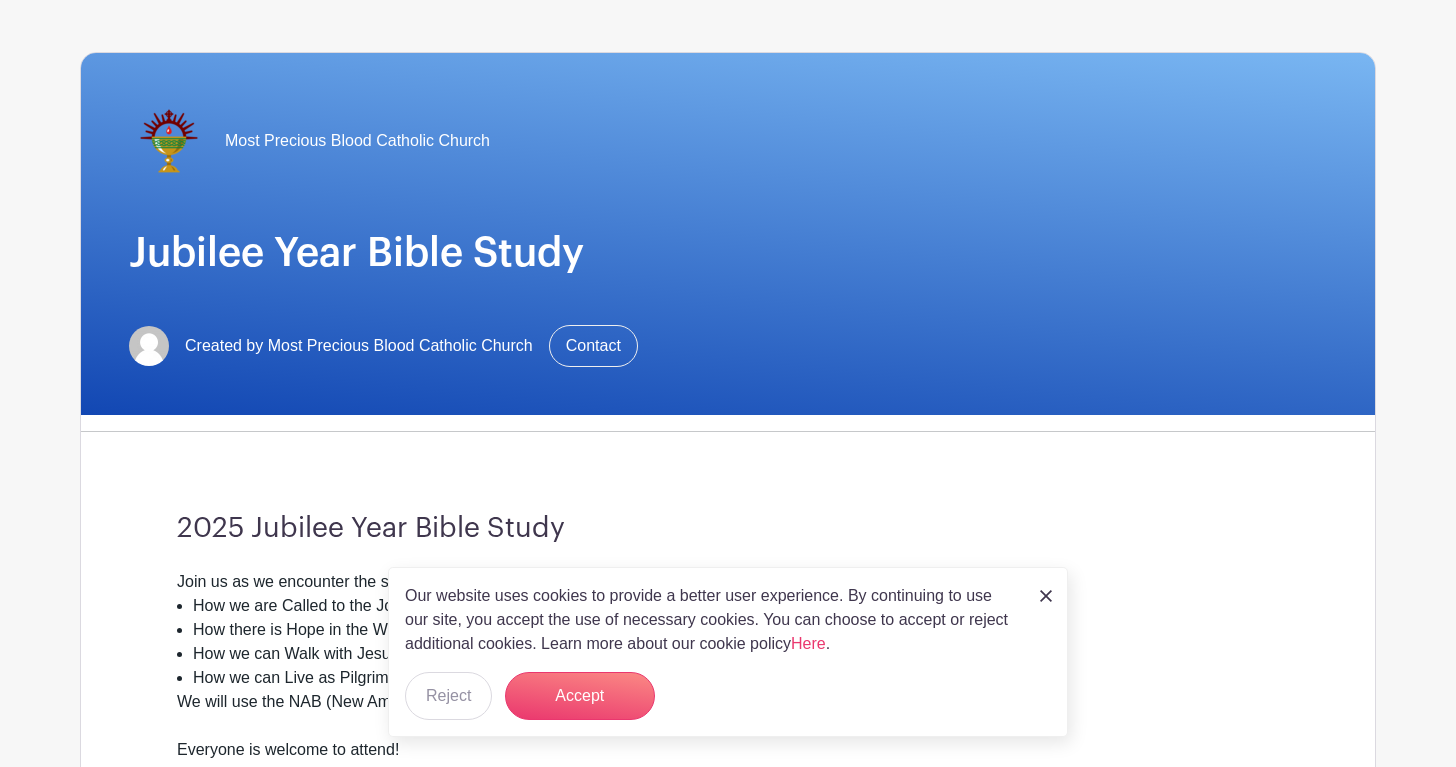 click on "Accept" at bounding box center [580, 696] 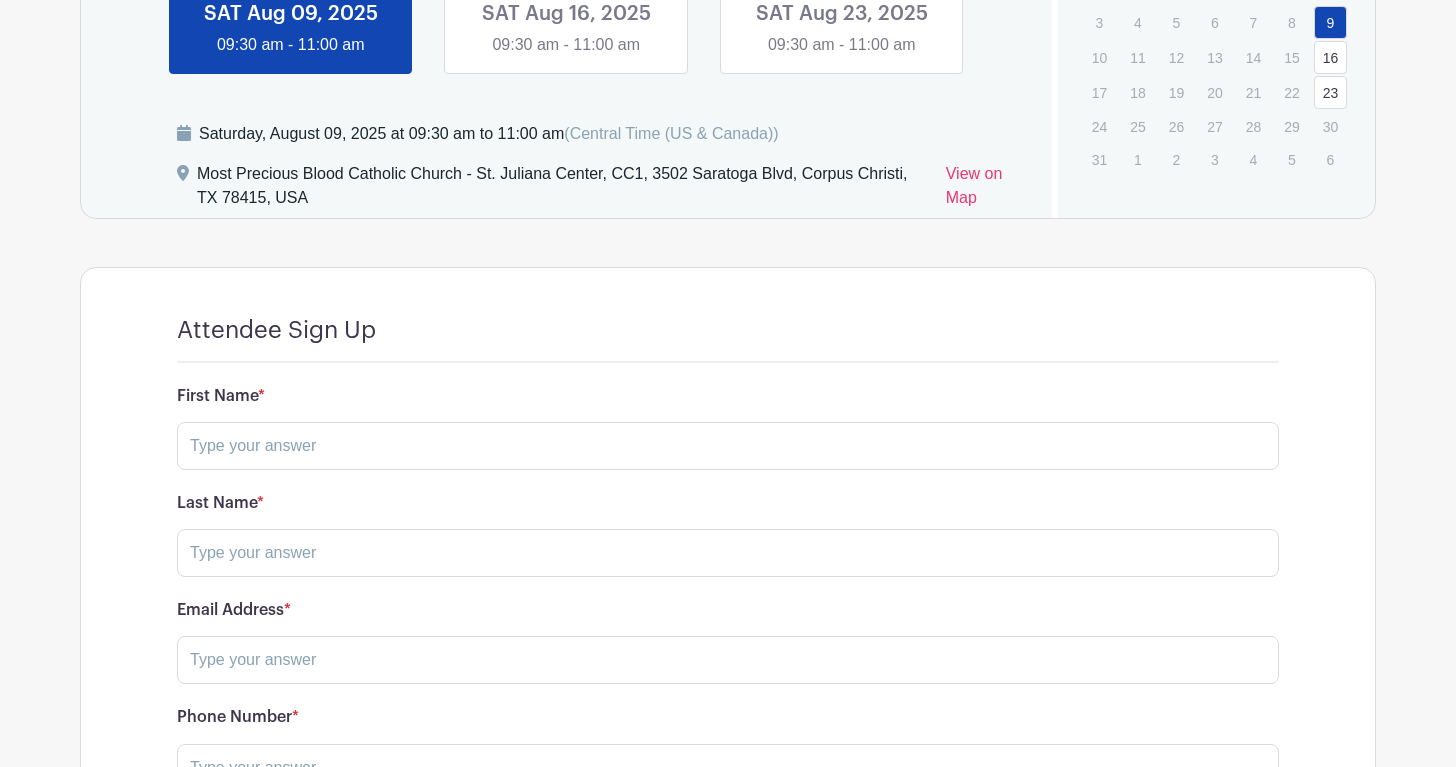 scroll, scrollTop: 1306, scrollLeft: 0, axis: vertical 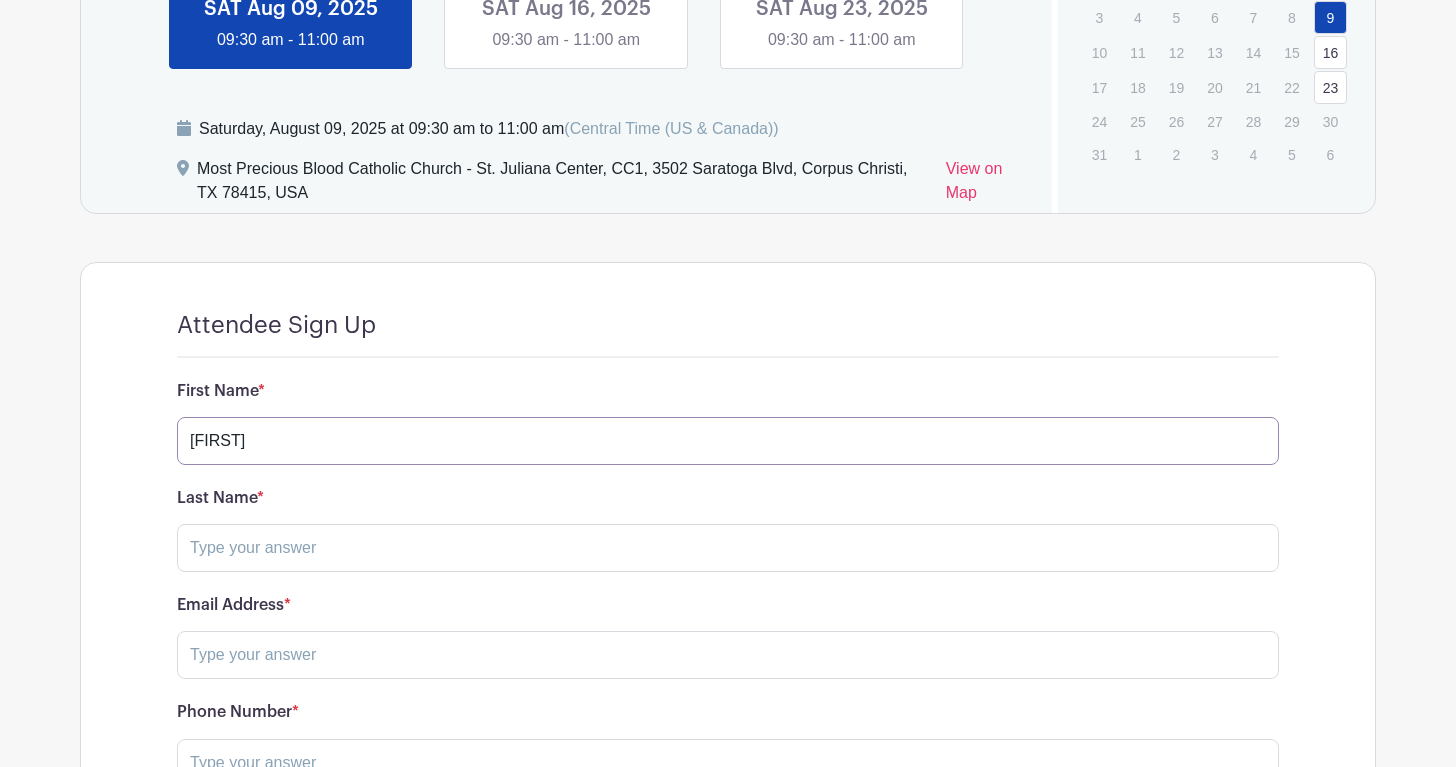 type on "[FIRST]" 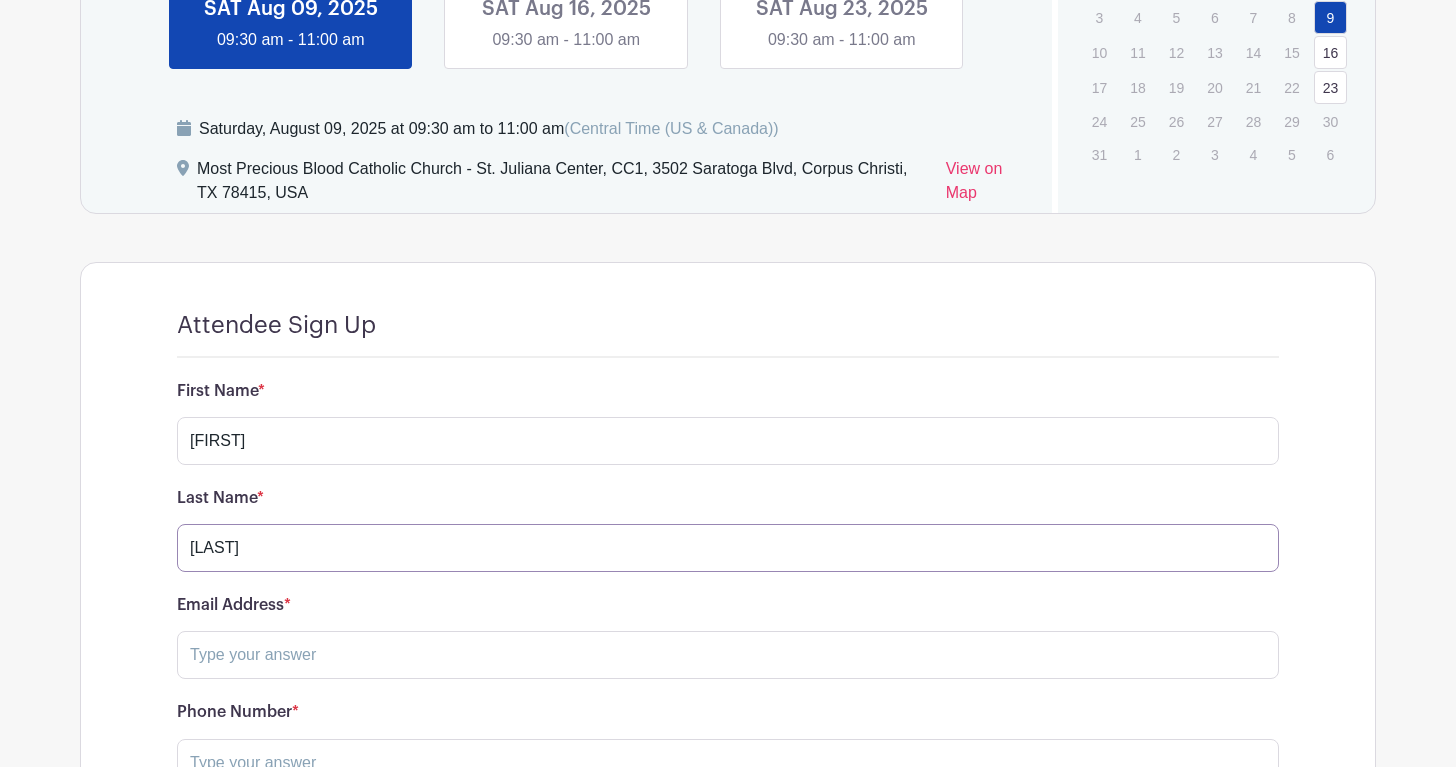 type on "[LAST]" 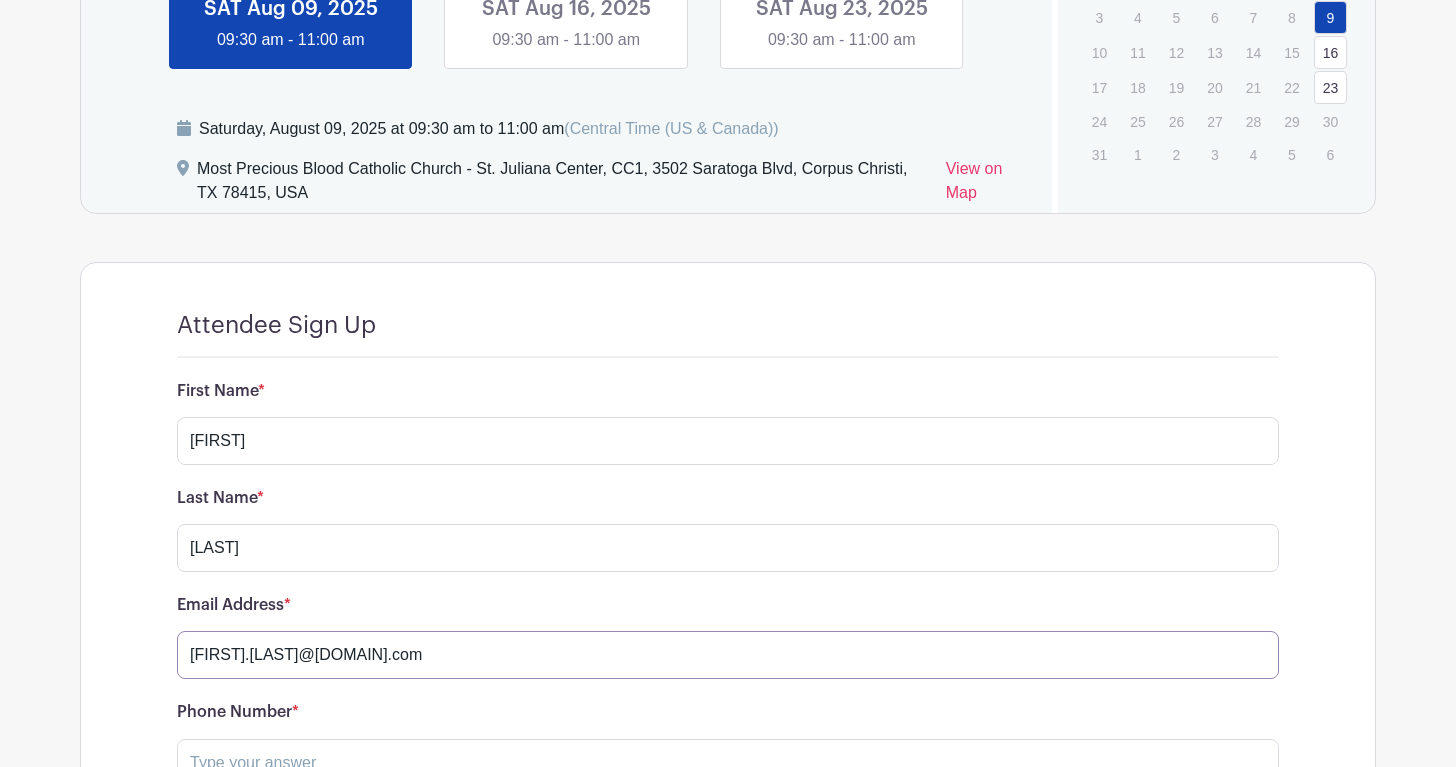 type on "[FIRST].[LAST]@[DOMAIN].com" 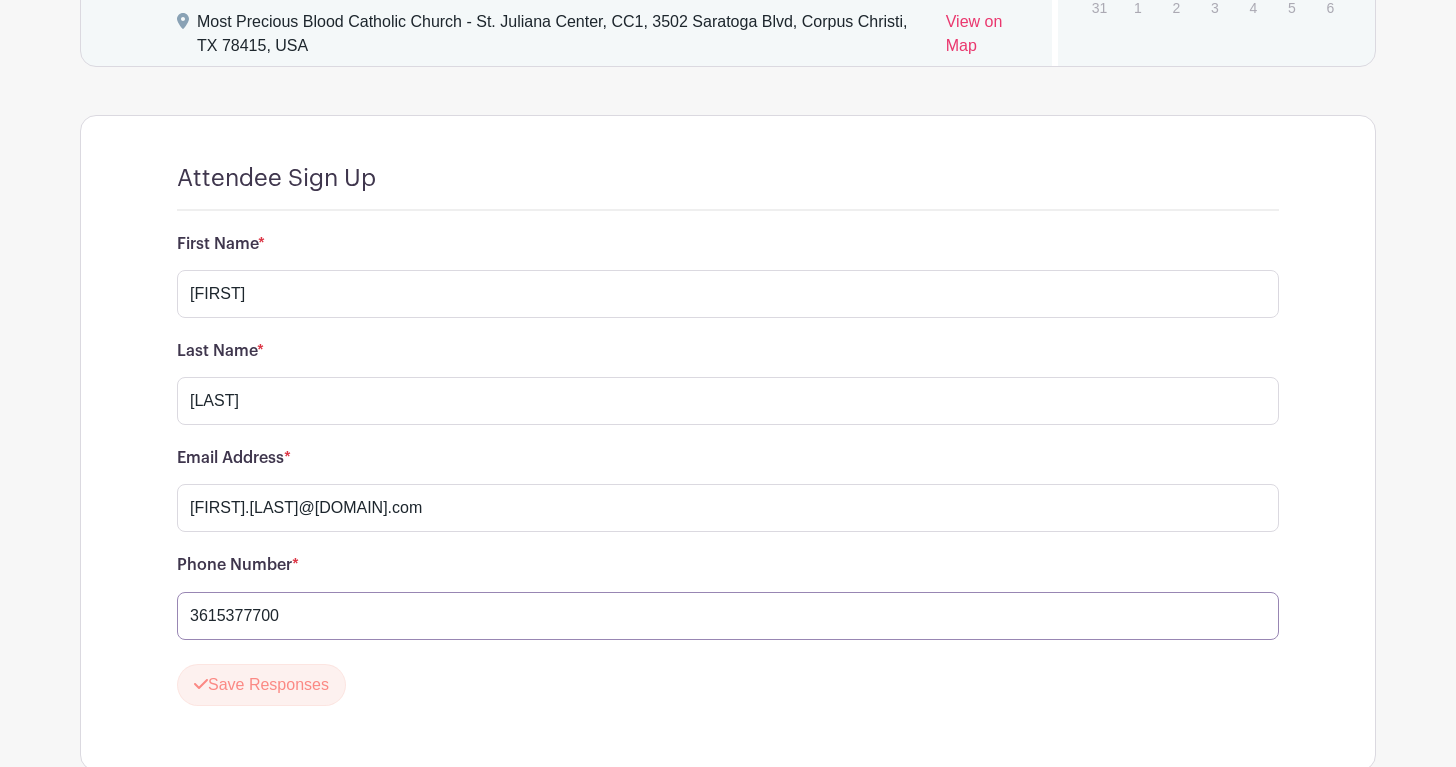scroll, scrollTop: 1579, scrollLeft: 0, axis: vertical 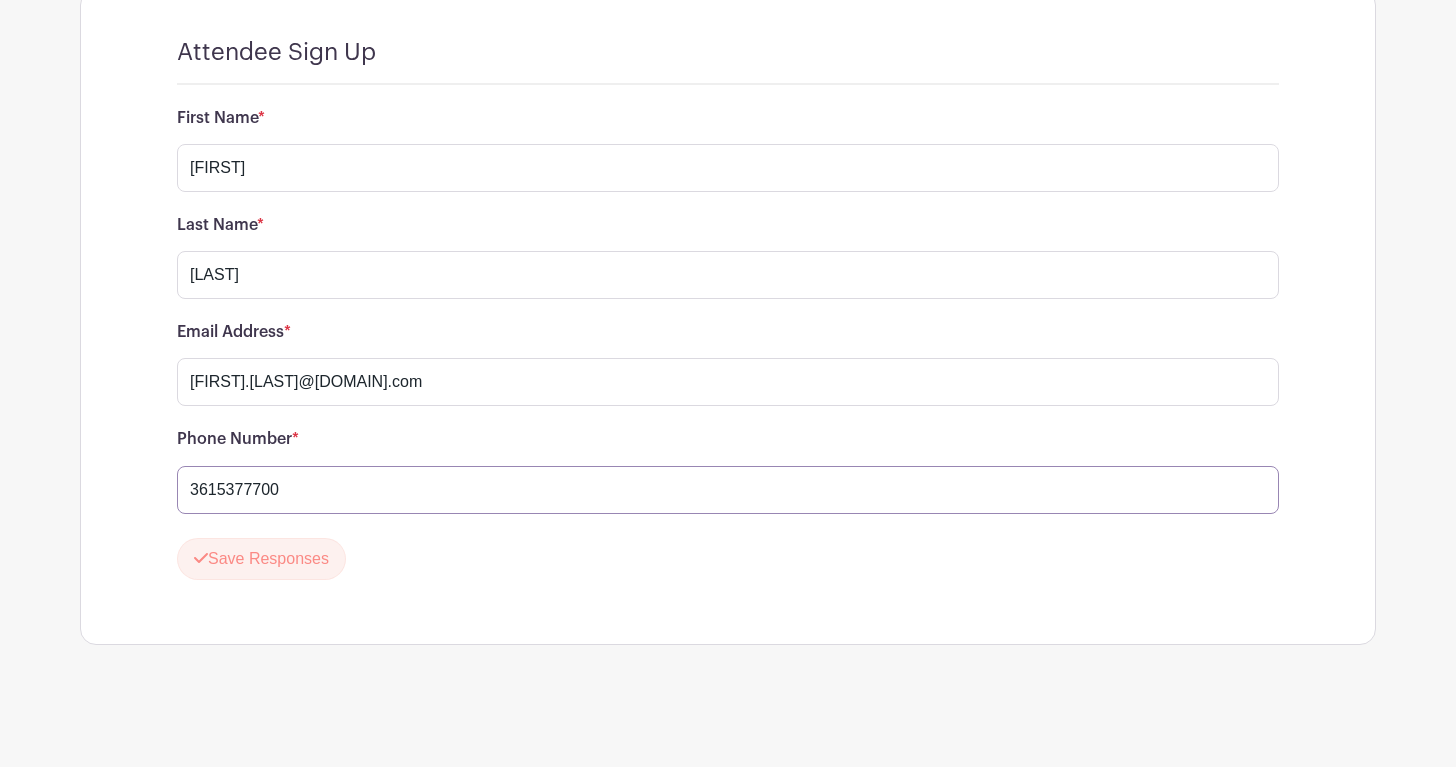 type on "3615377700" 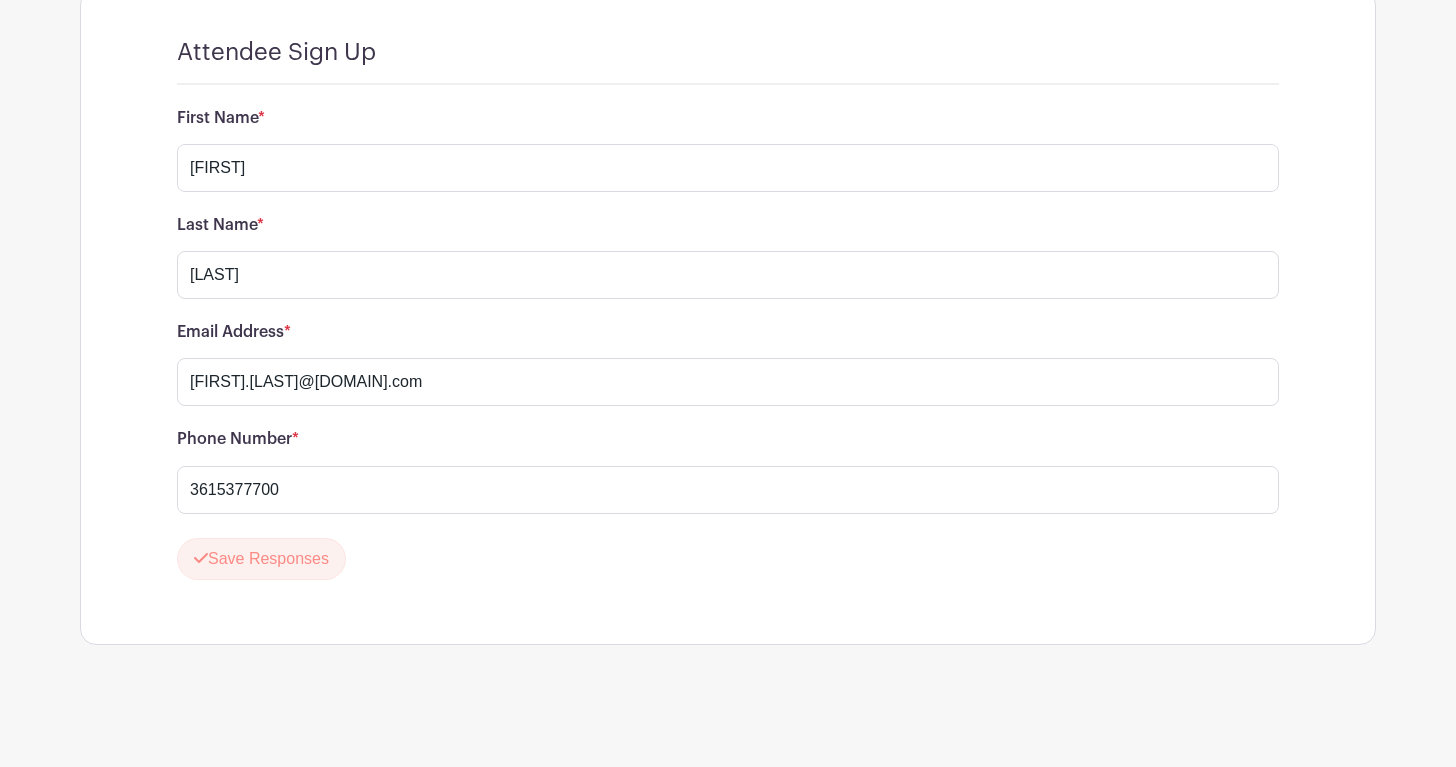 click on "Save Responses" at bounding box center [728, 559] 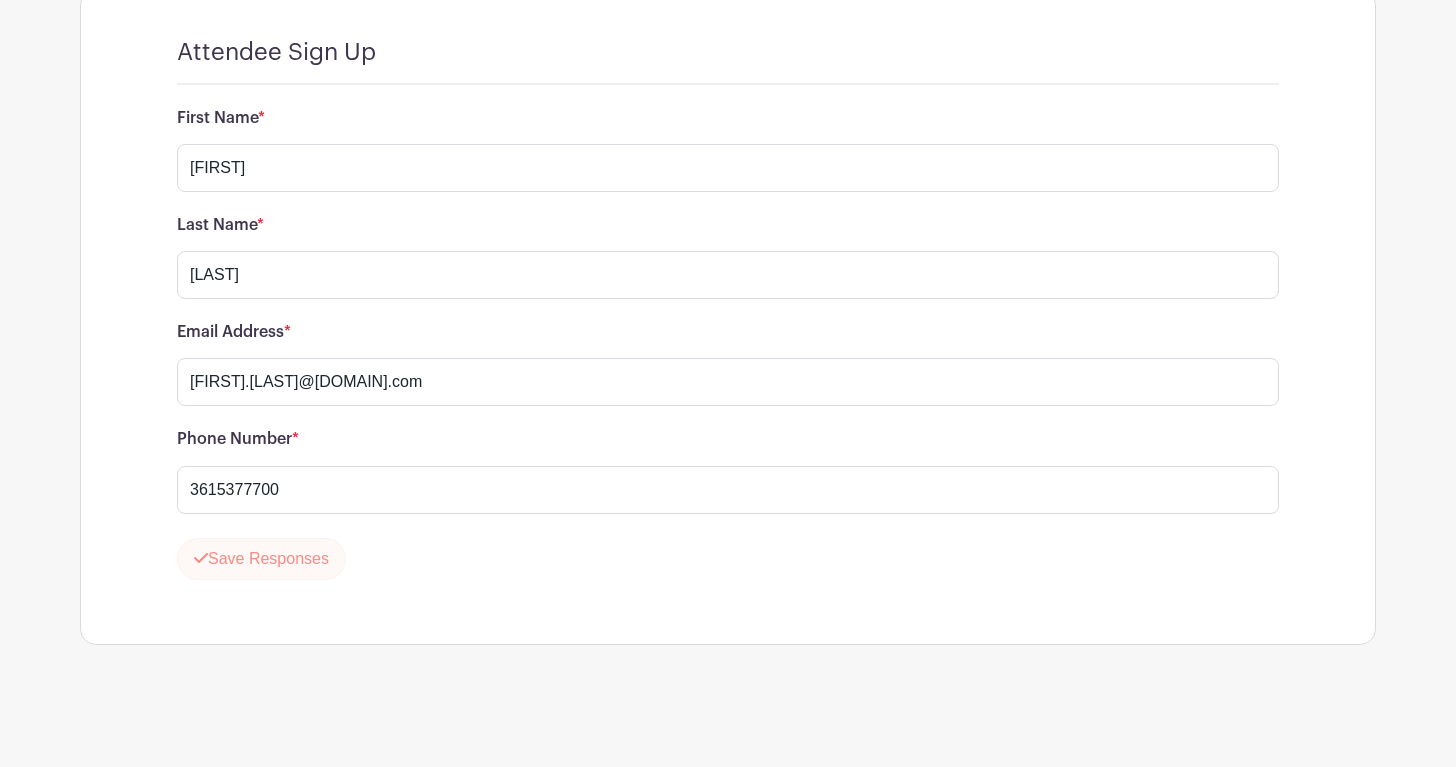 click on "Save Responses" at bounding box center [261, 559] 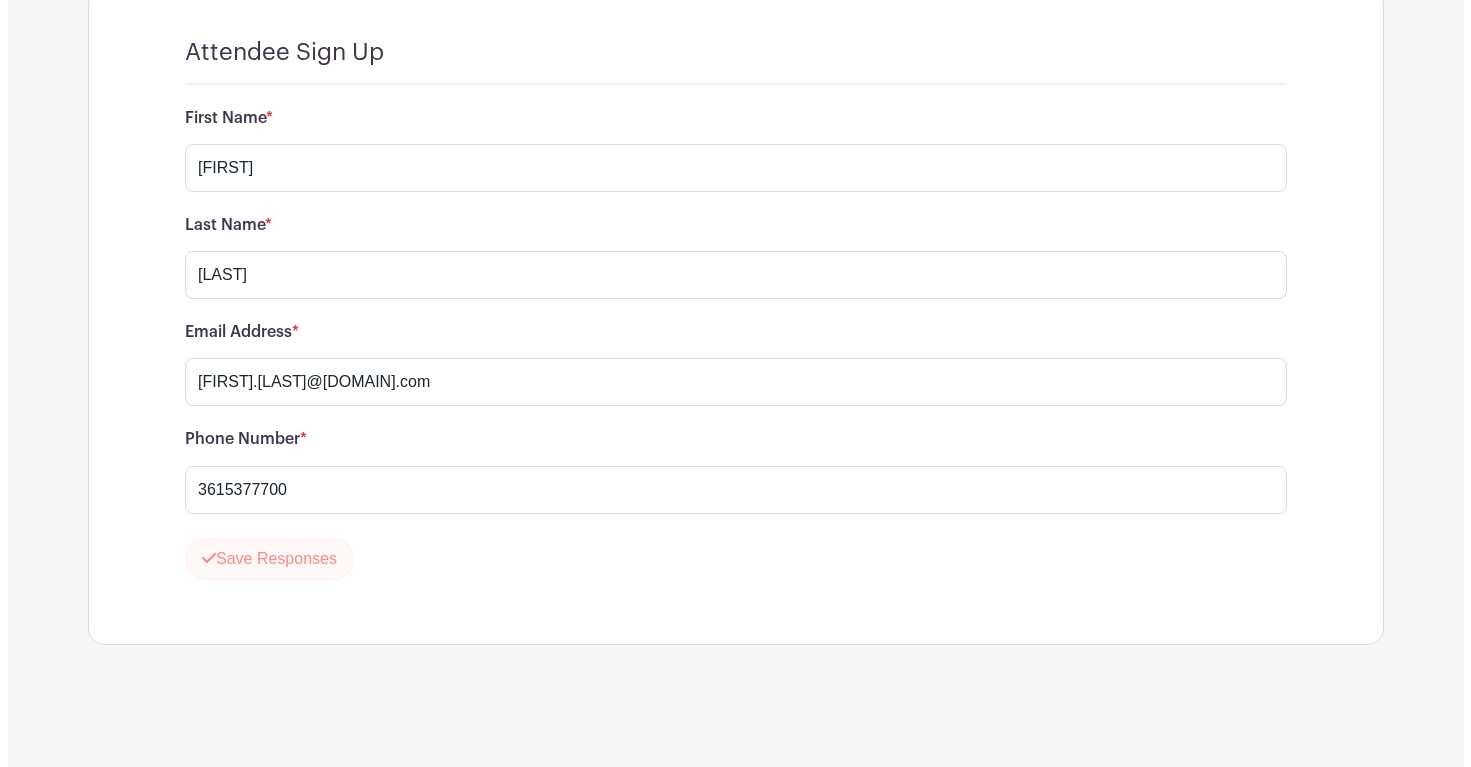 scroll, scrollTop: 1521, scrollLeft: 0, axis: vertical 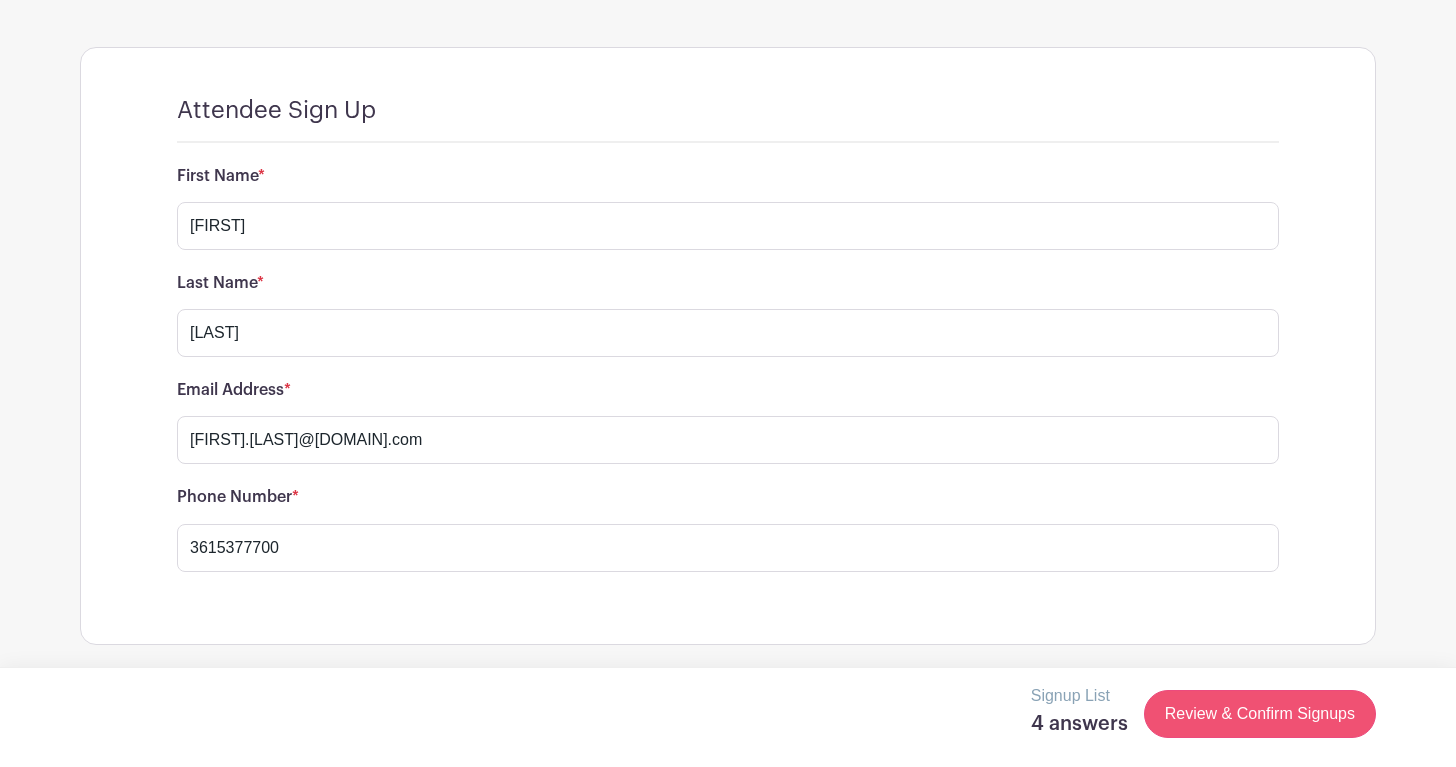 click on "Review & Confirm Signups" at bounding box center (1260, 714) 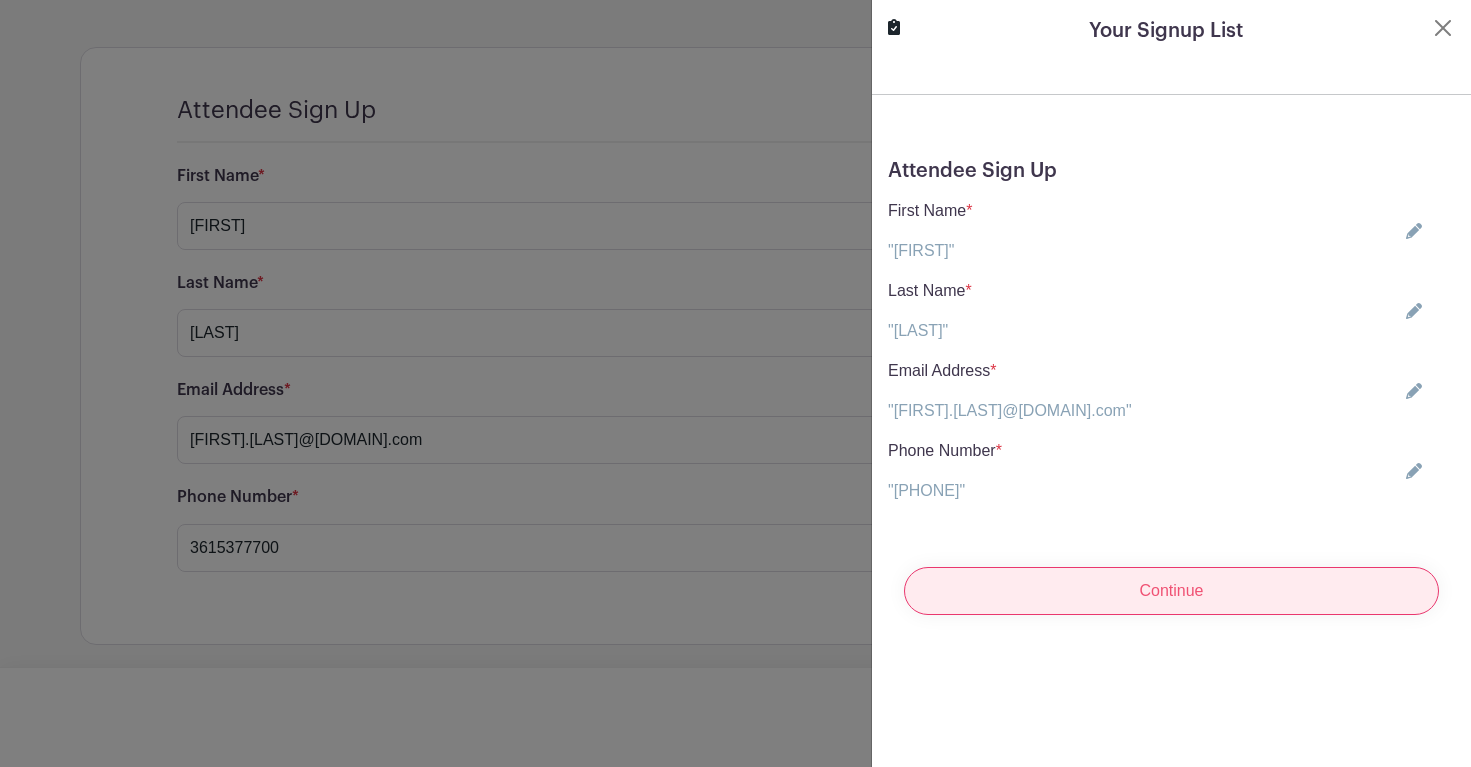 click on "Continue" at bounding box center [1171, 591] 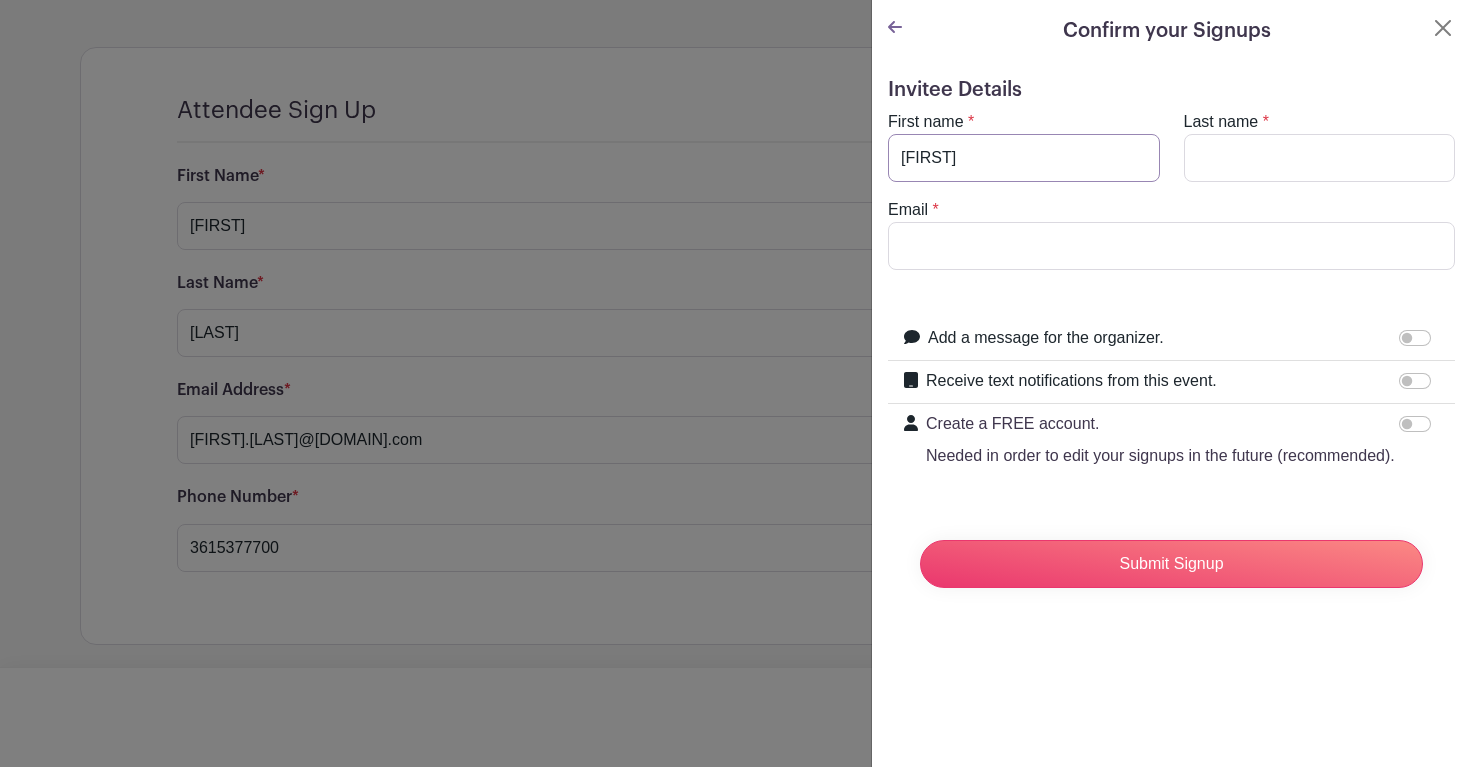 type on "Joseph" 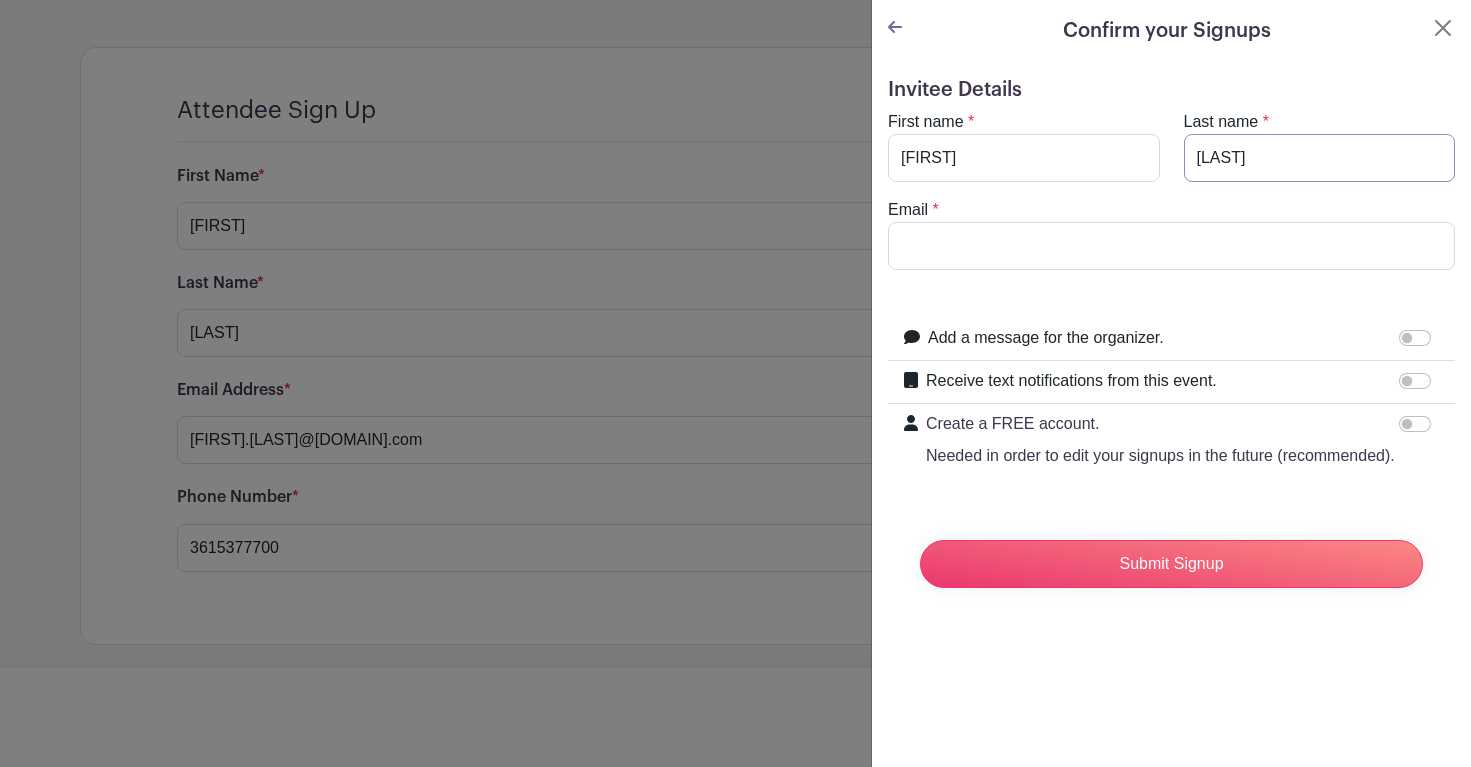 type on "Hernandez" 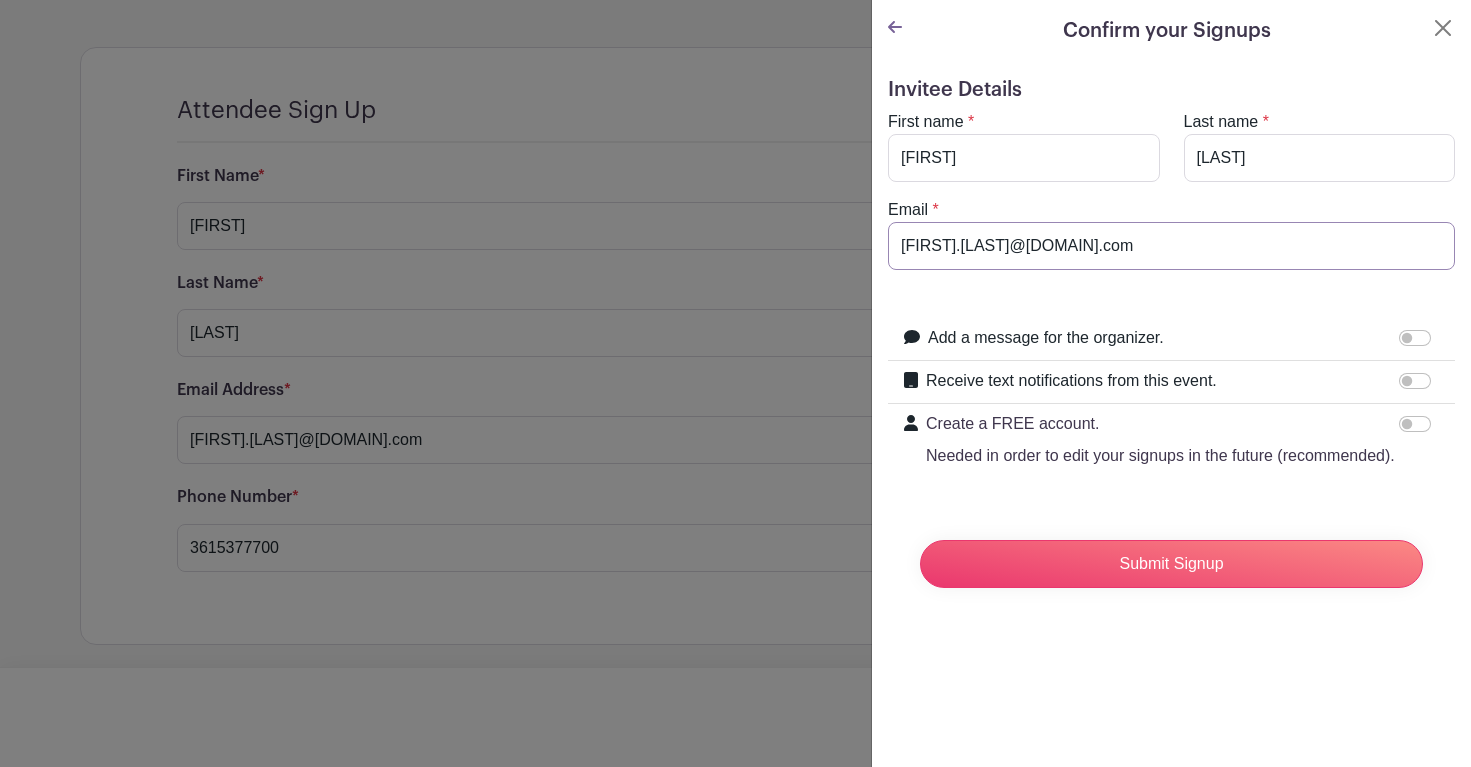 type on "joseph.hernandez@me.com" 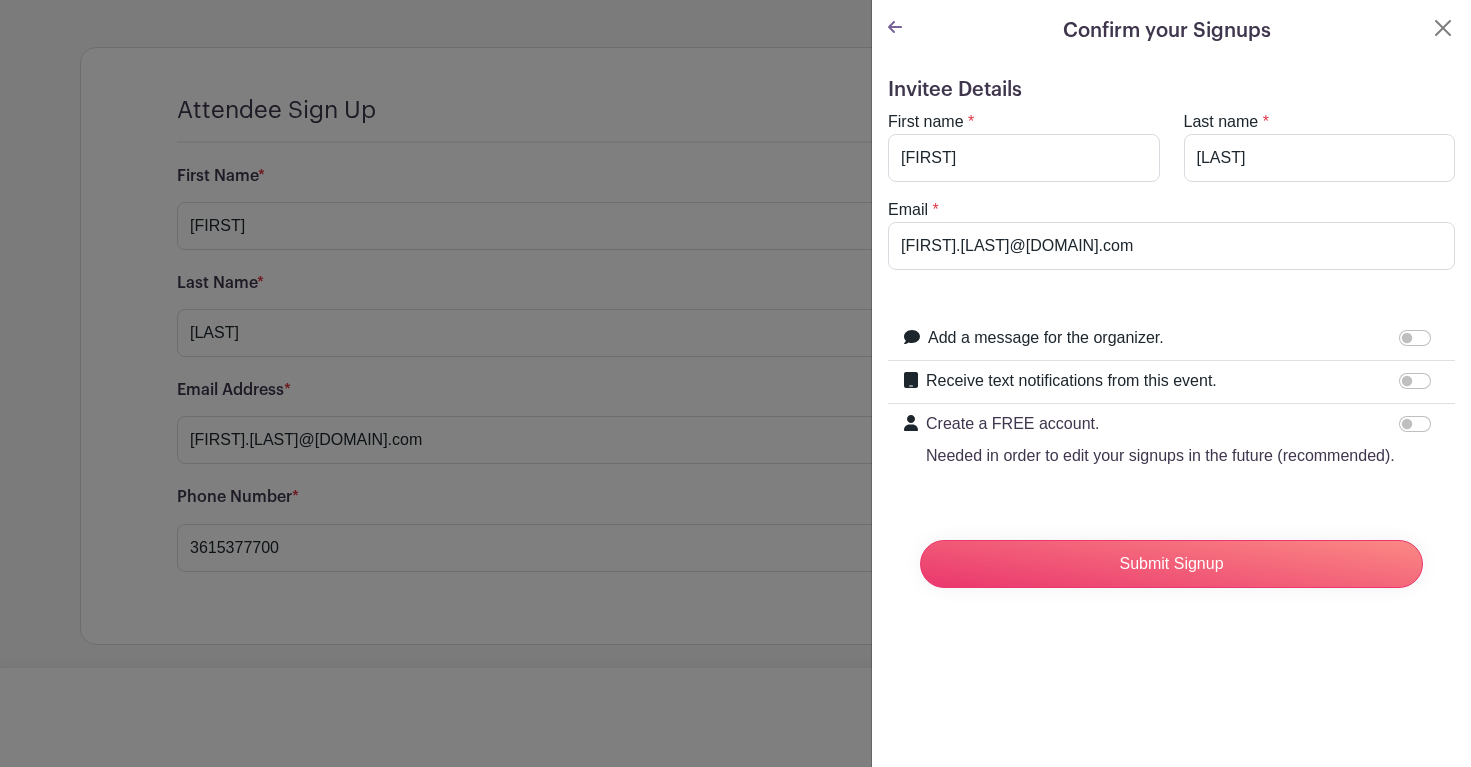 click on "Email   *
joseph.hernandez@me.com" at bounding box center [1171, 234] 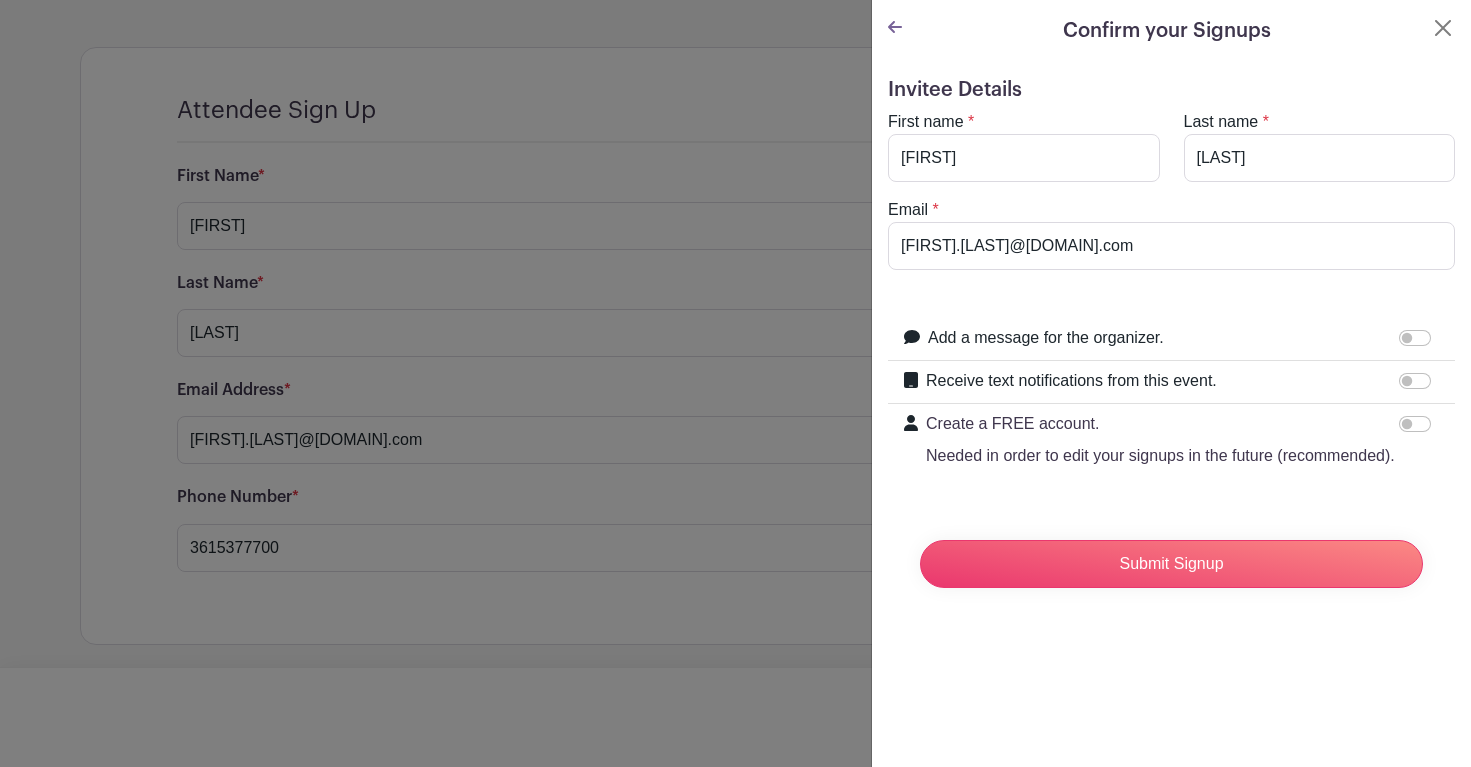 click on "Receive text notifications from this event." at bounding box center (1415, 381) 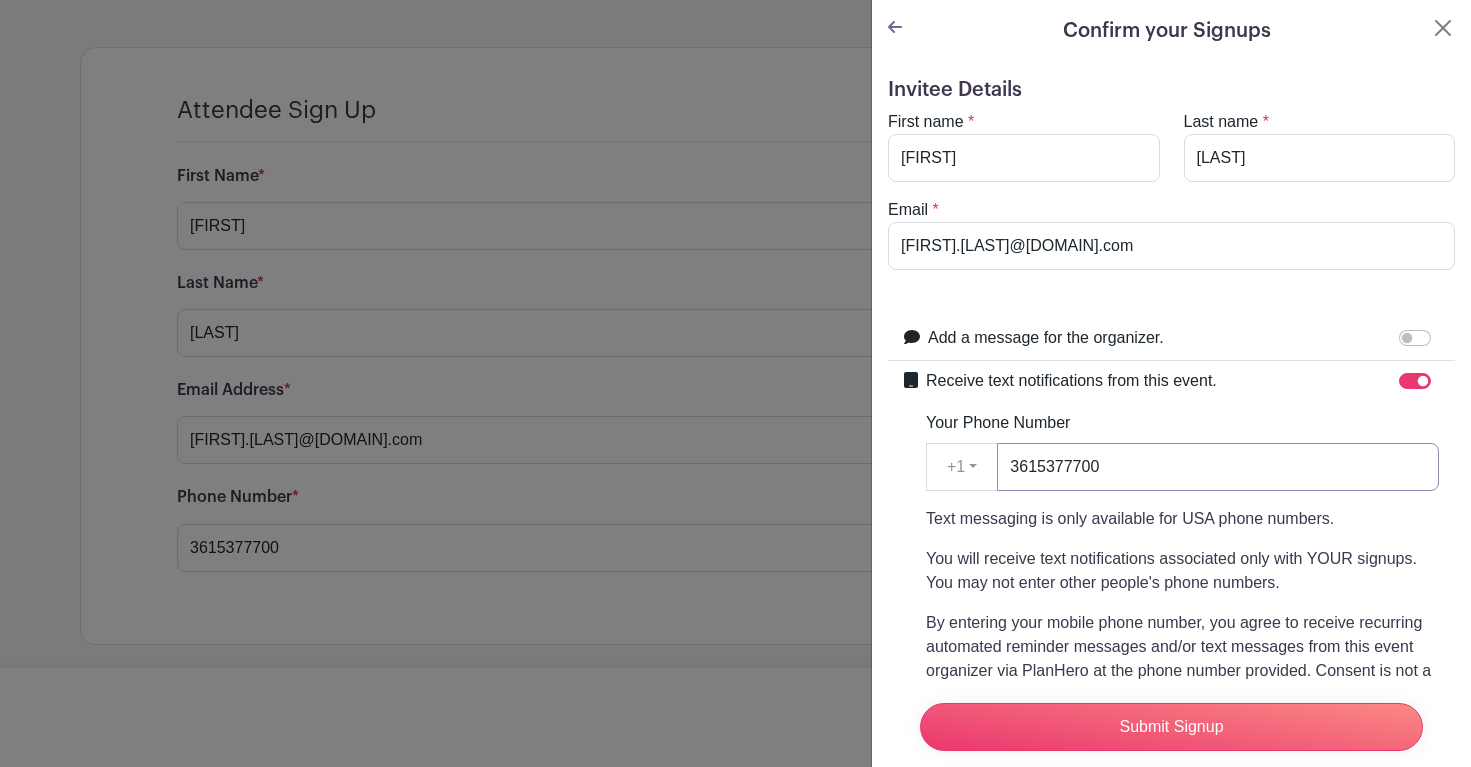 type on "3615377700" 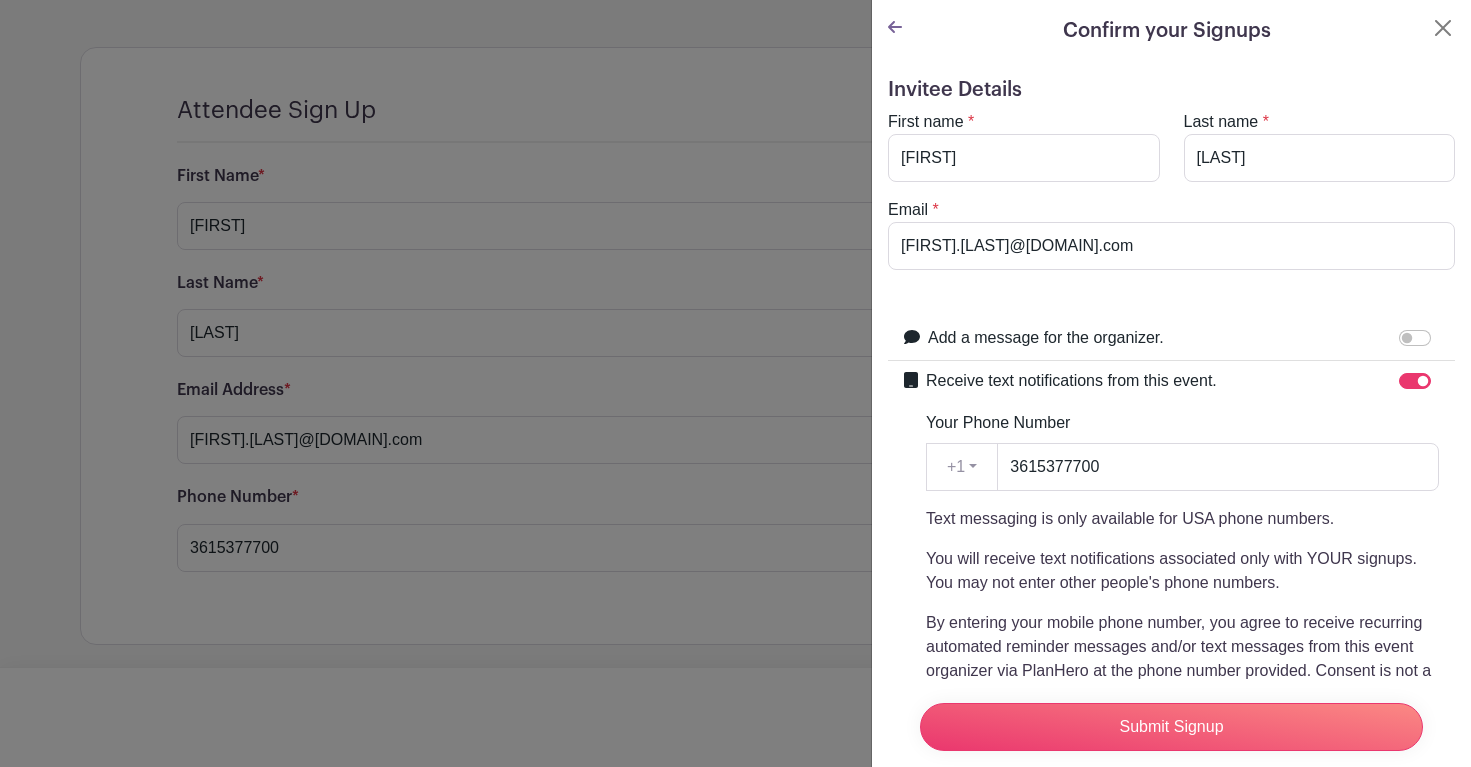 click on "You will receive text notifications associated only with YOUR signups.
You may not enter other people's phone numbers." at bounding box center (1182, 571) 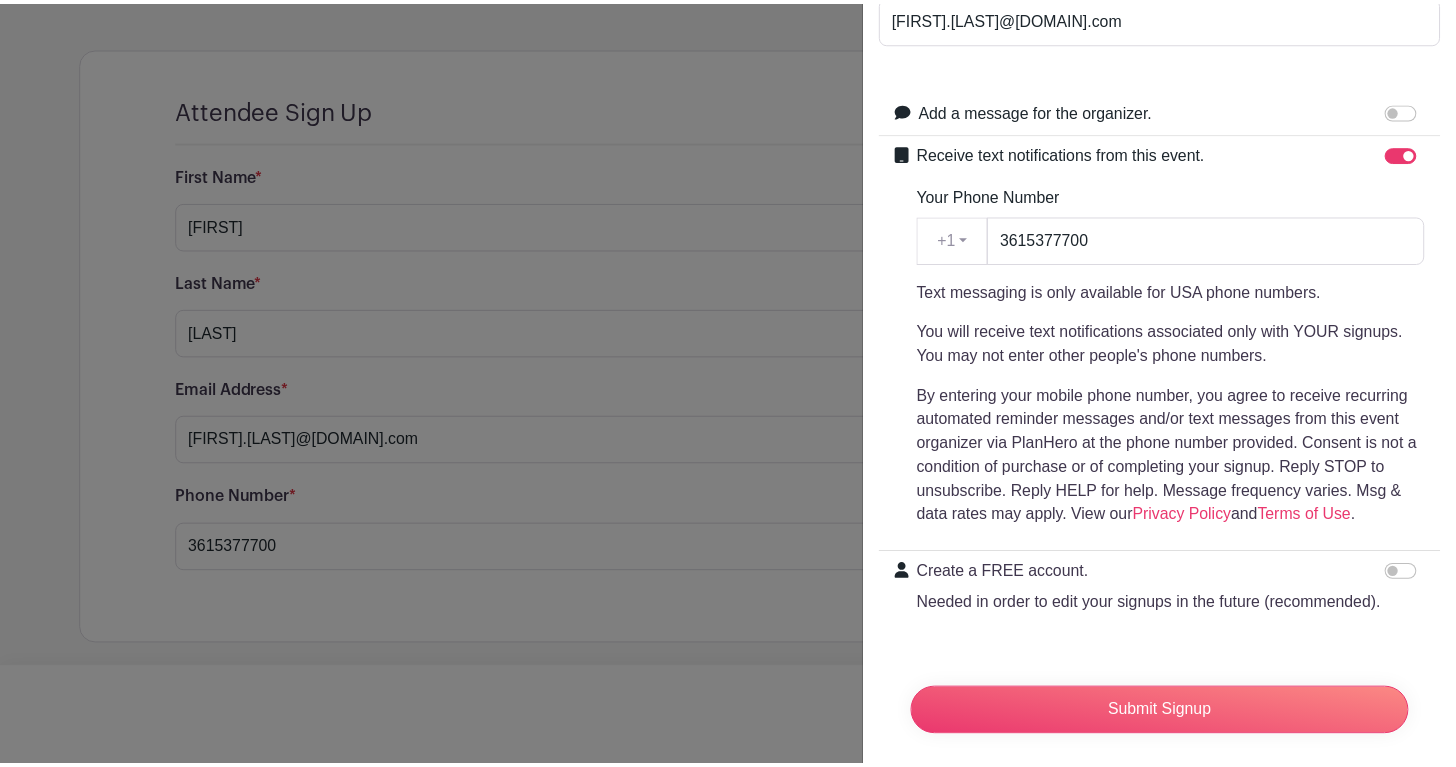 scroll, scrollTop: 274, scrollLeft: 0, axis: vertical 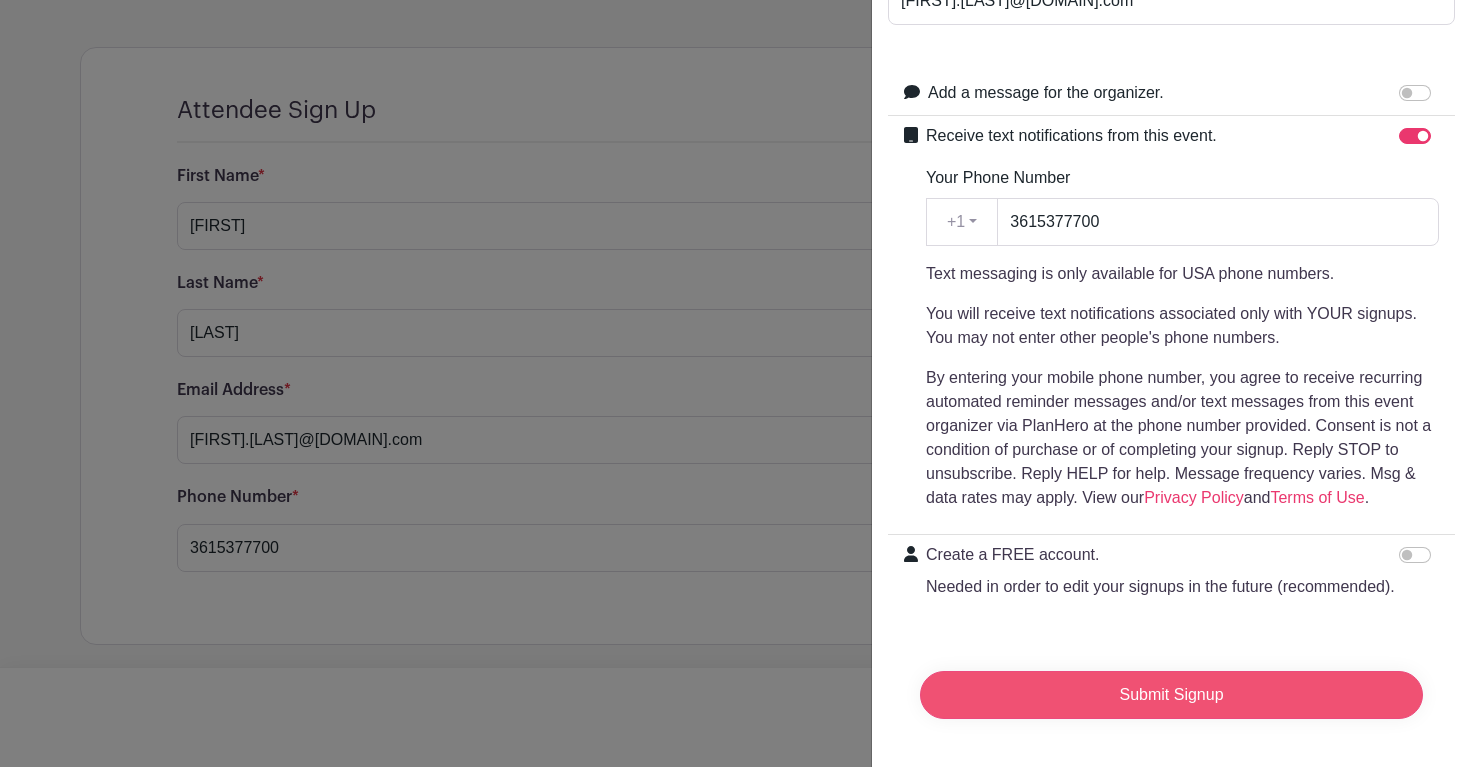 click on "Submit Signup" at bounding box center (1171, 695) 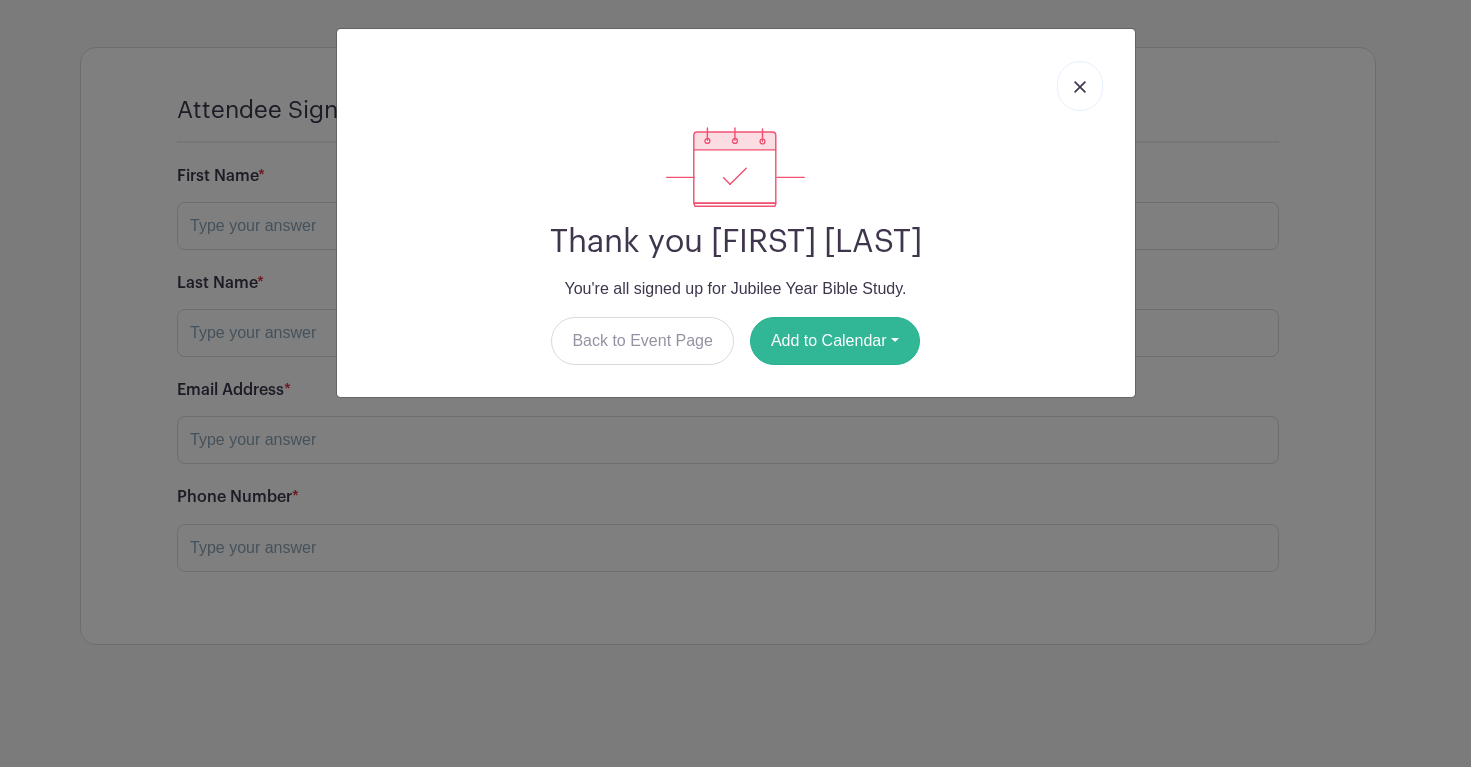 click on "Add to Calendar" at bounding box center (835, 341) 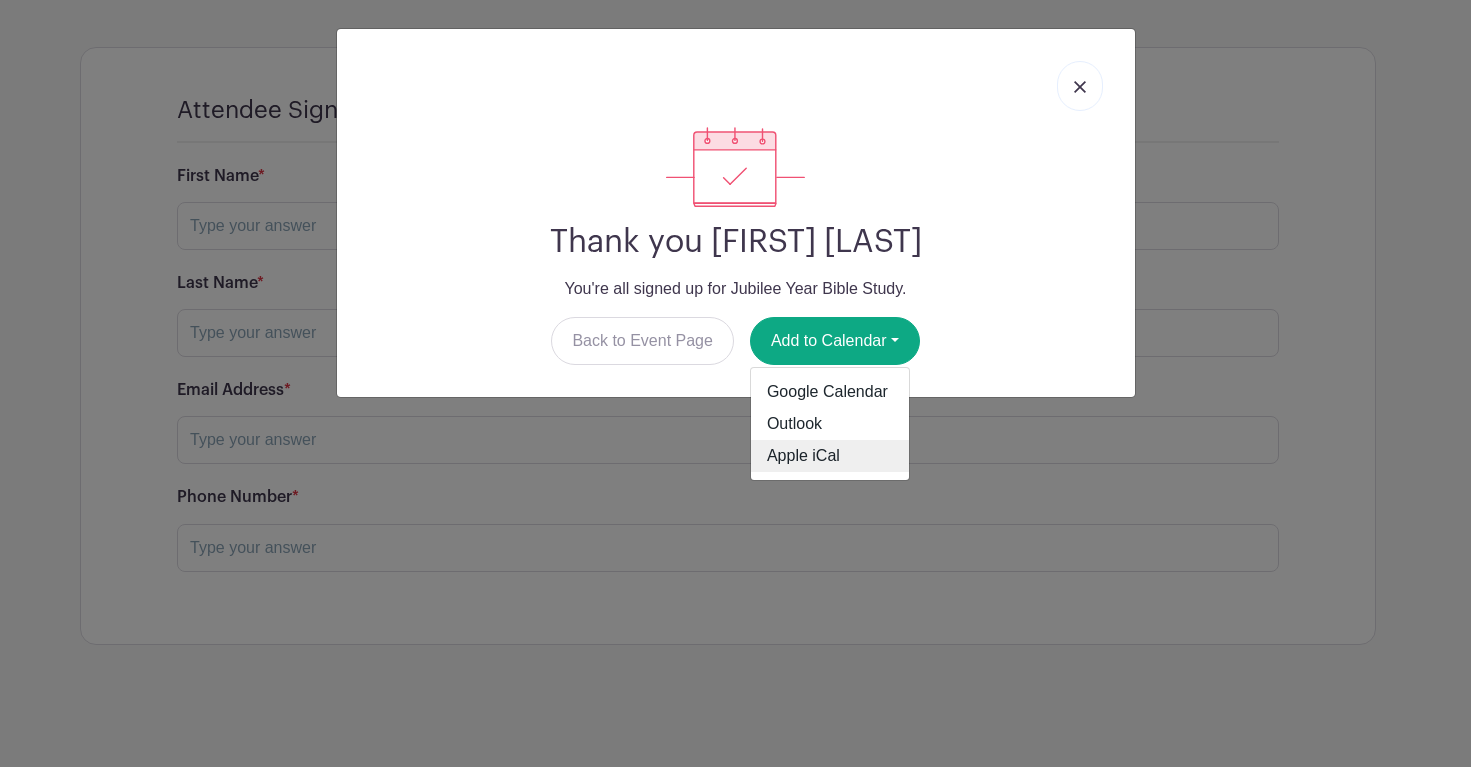 click on "Apple iCal" at bounding box center (830, 456) 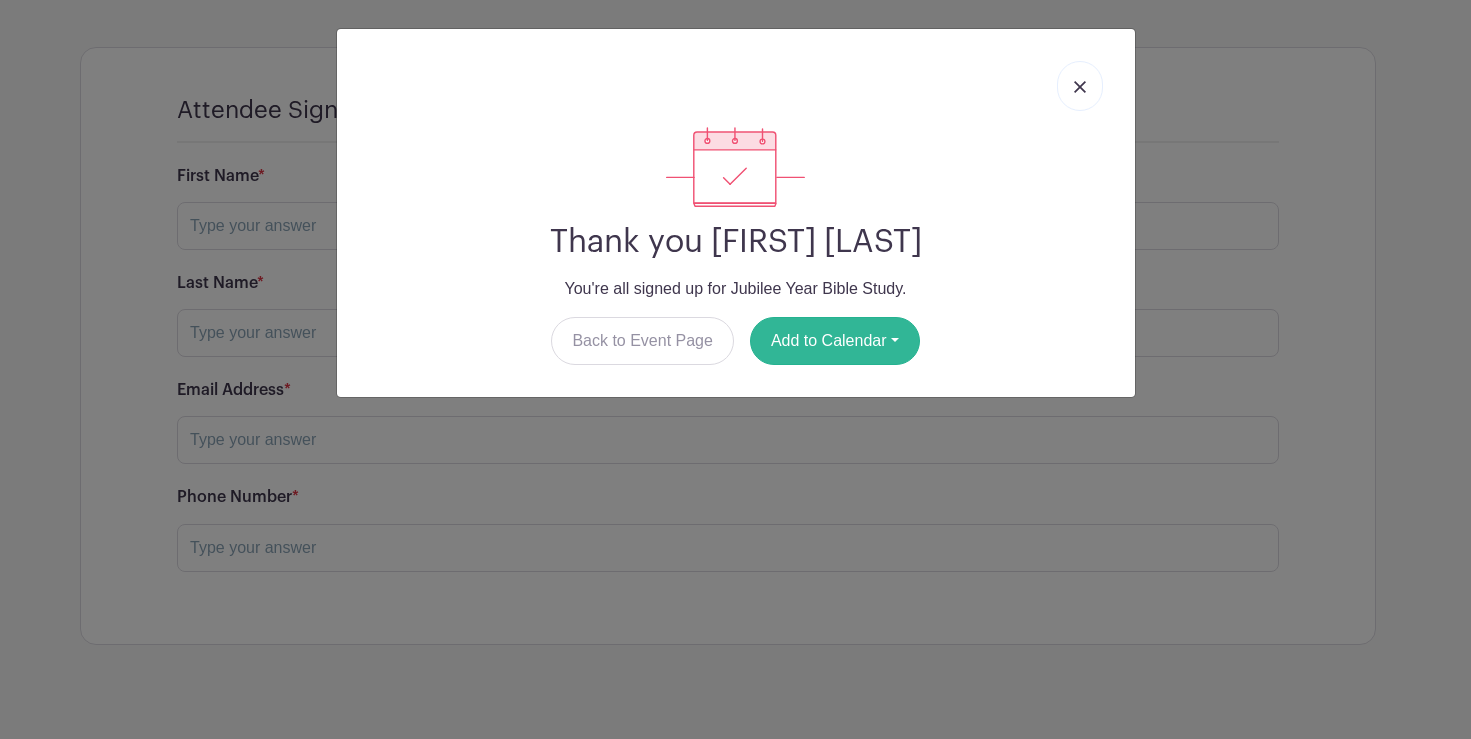 click on "Add to Calendar" at bounding box center (835, 341) 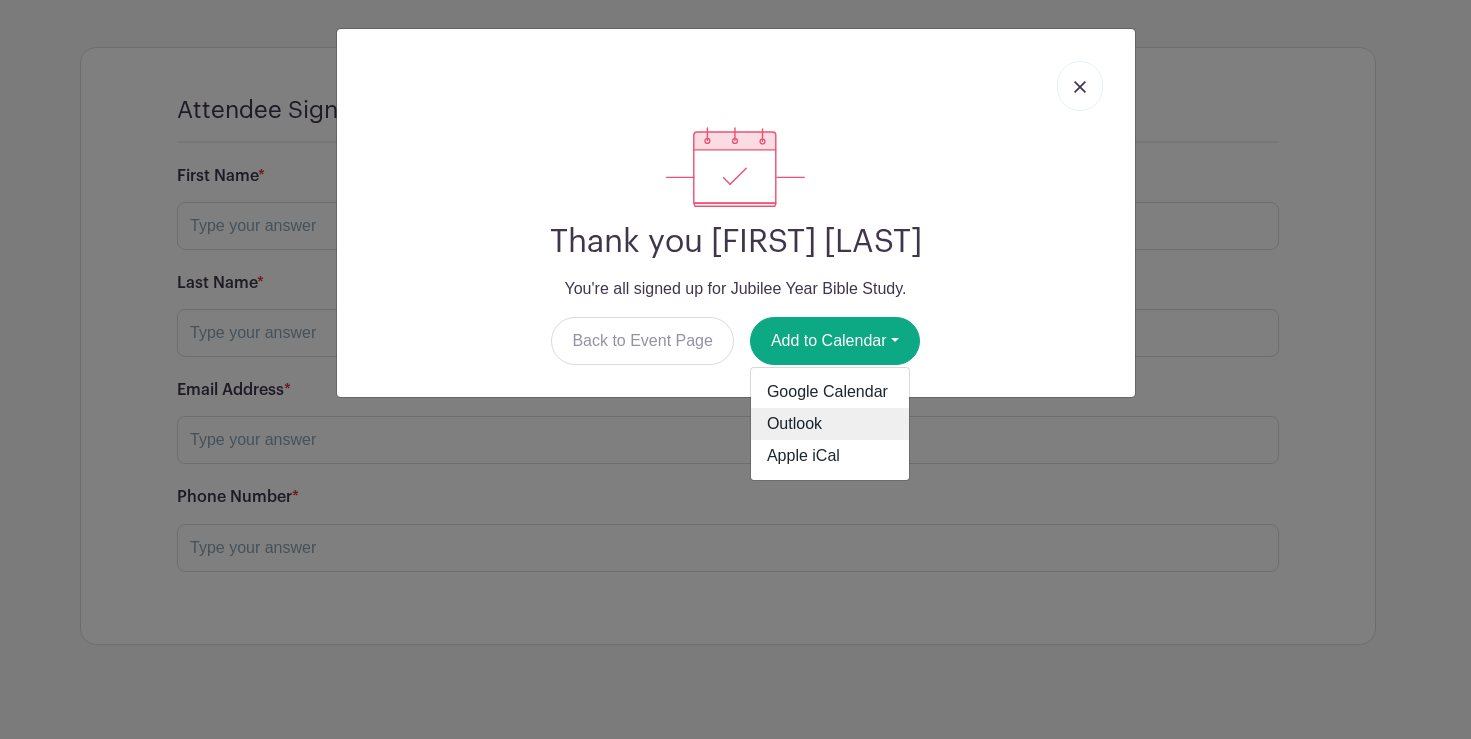 click on "Outlook" at bounding box center [830, 424] 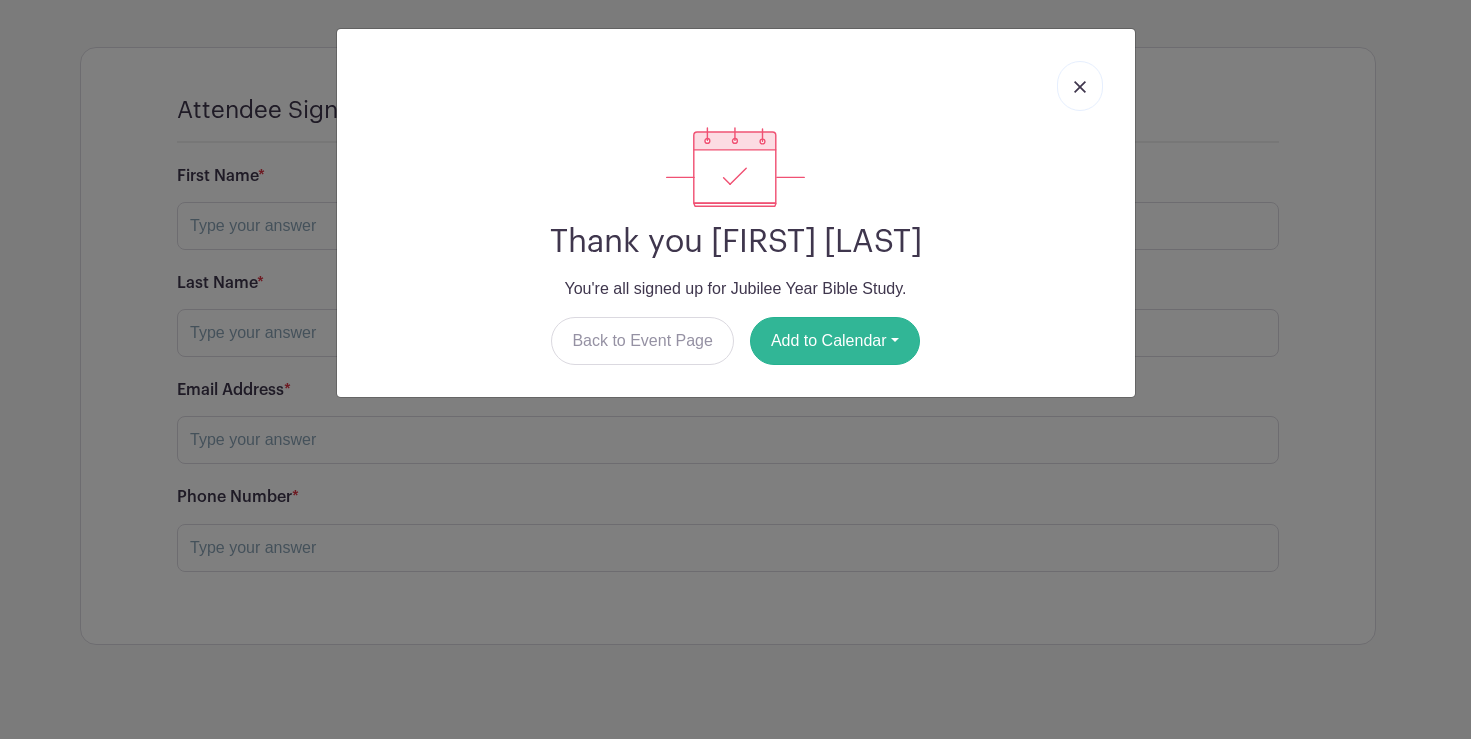 click on "Add to Calendar" at bounding box center (835, 341) 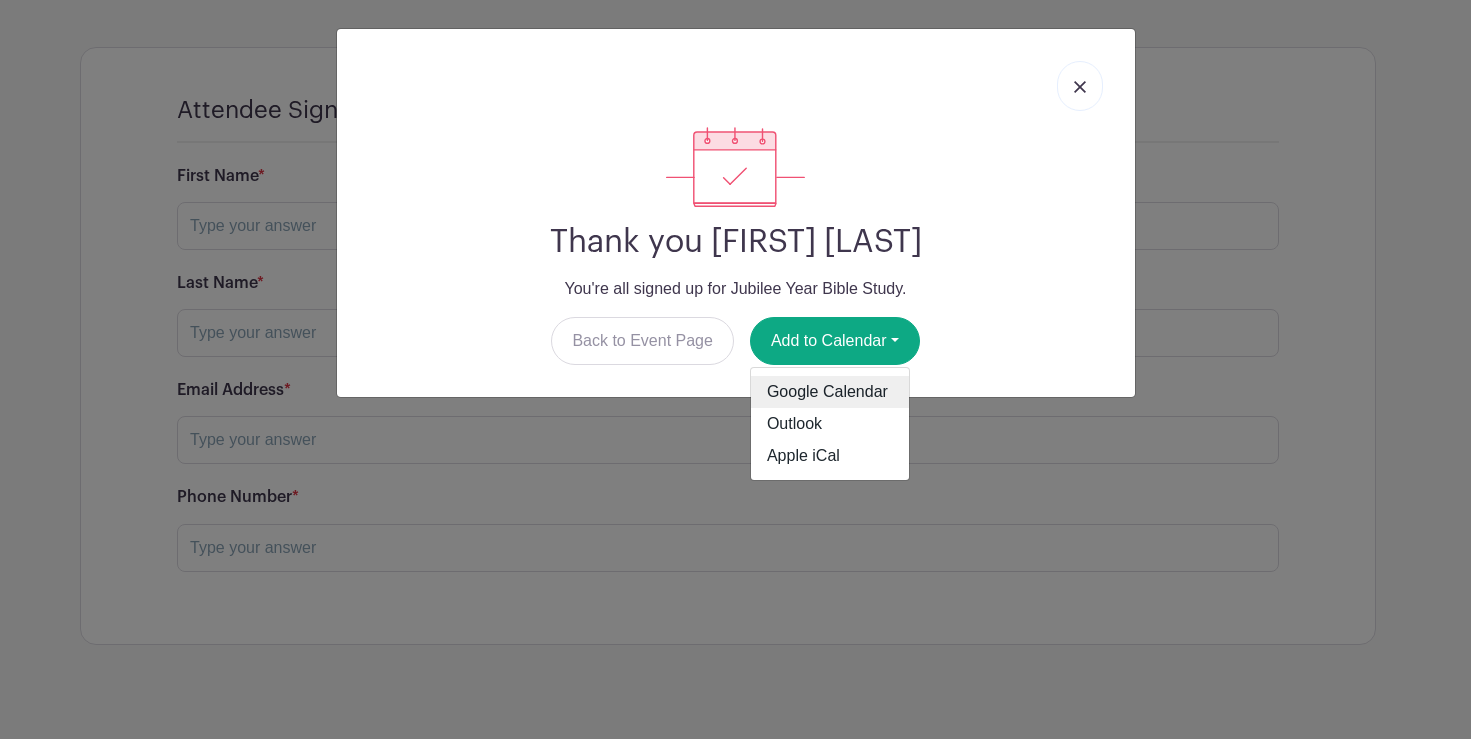 click on "Google Calendar" at bounding box center [830, 392] 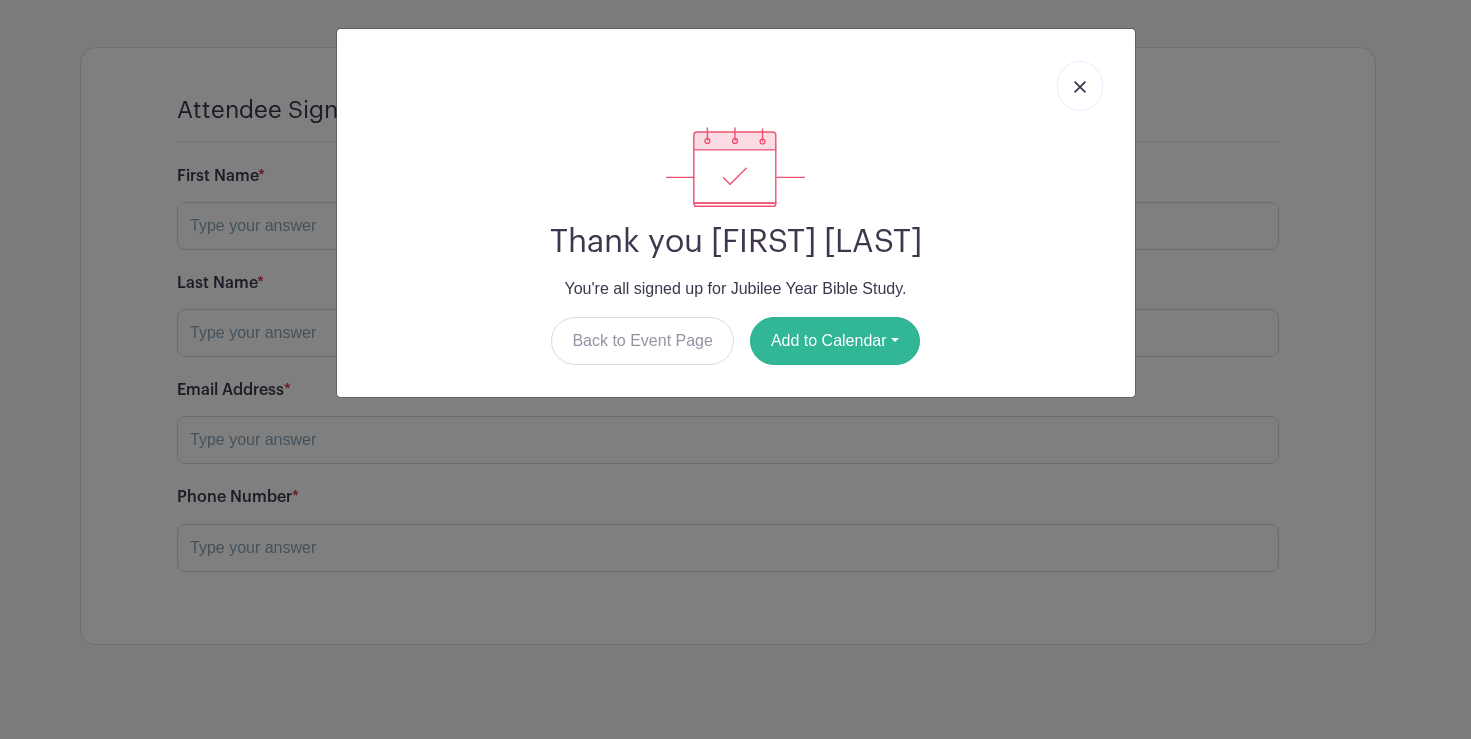 click on "Add to Calendar" at bounding box center (835, 341) 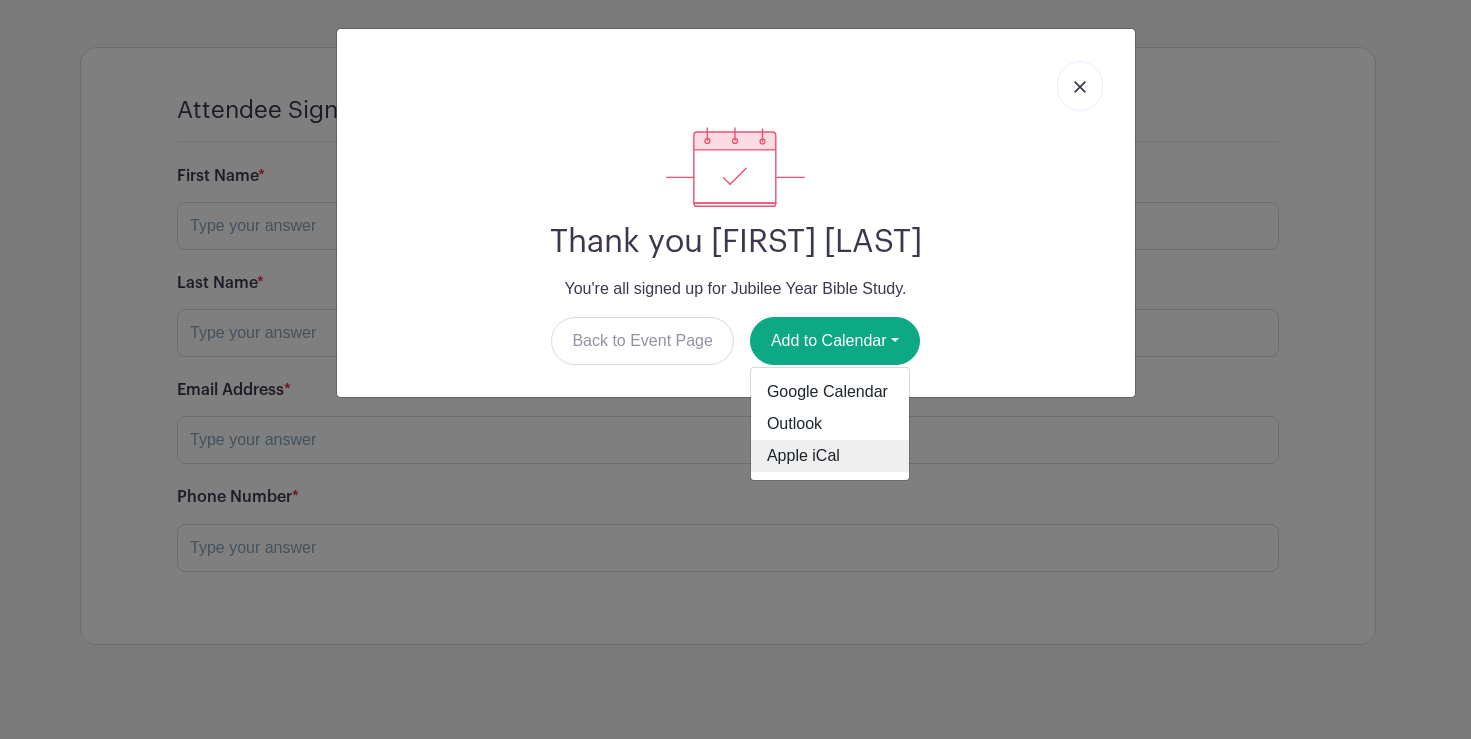 click on "Apple iCal" at bounding box center [830, 456] 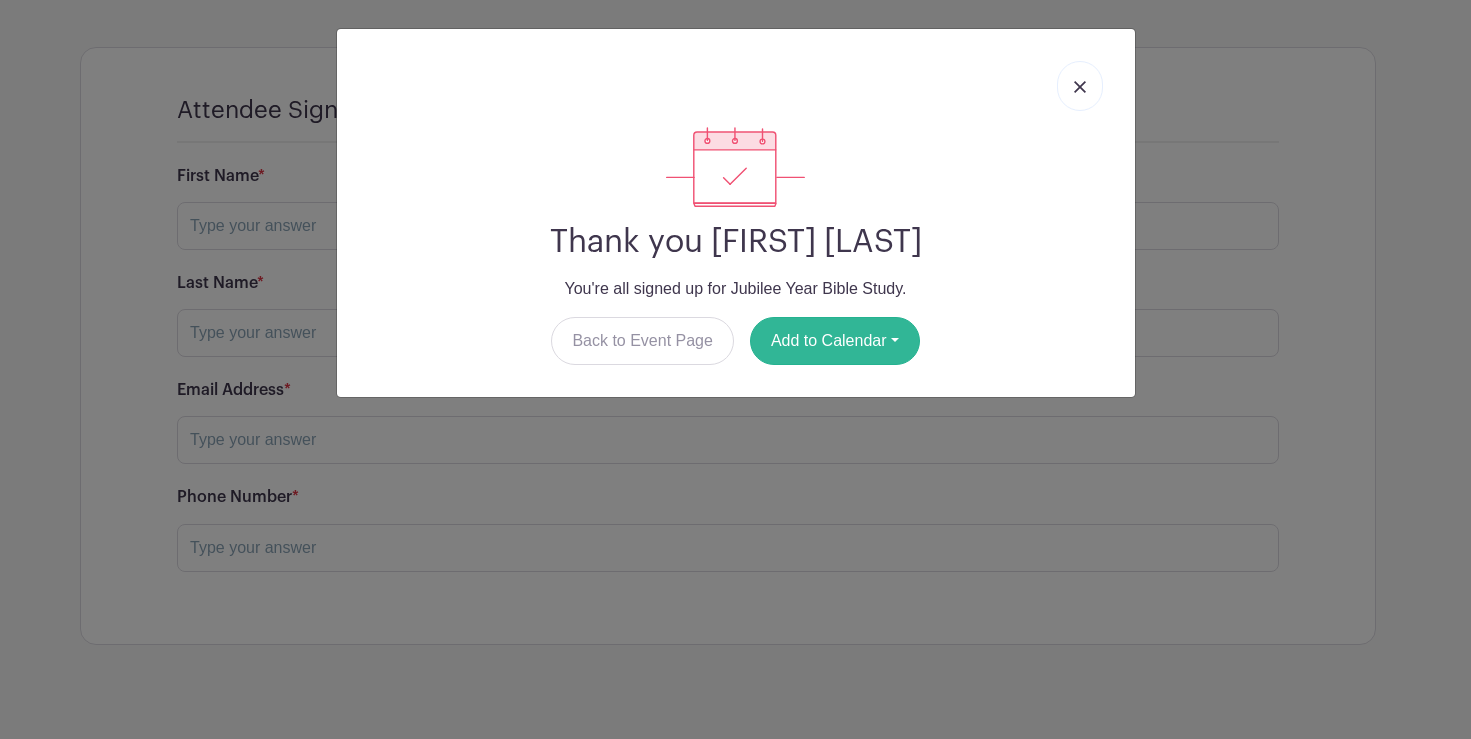 click on "Add to Calendar" at bounding box center (835, 341) 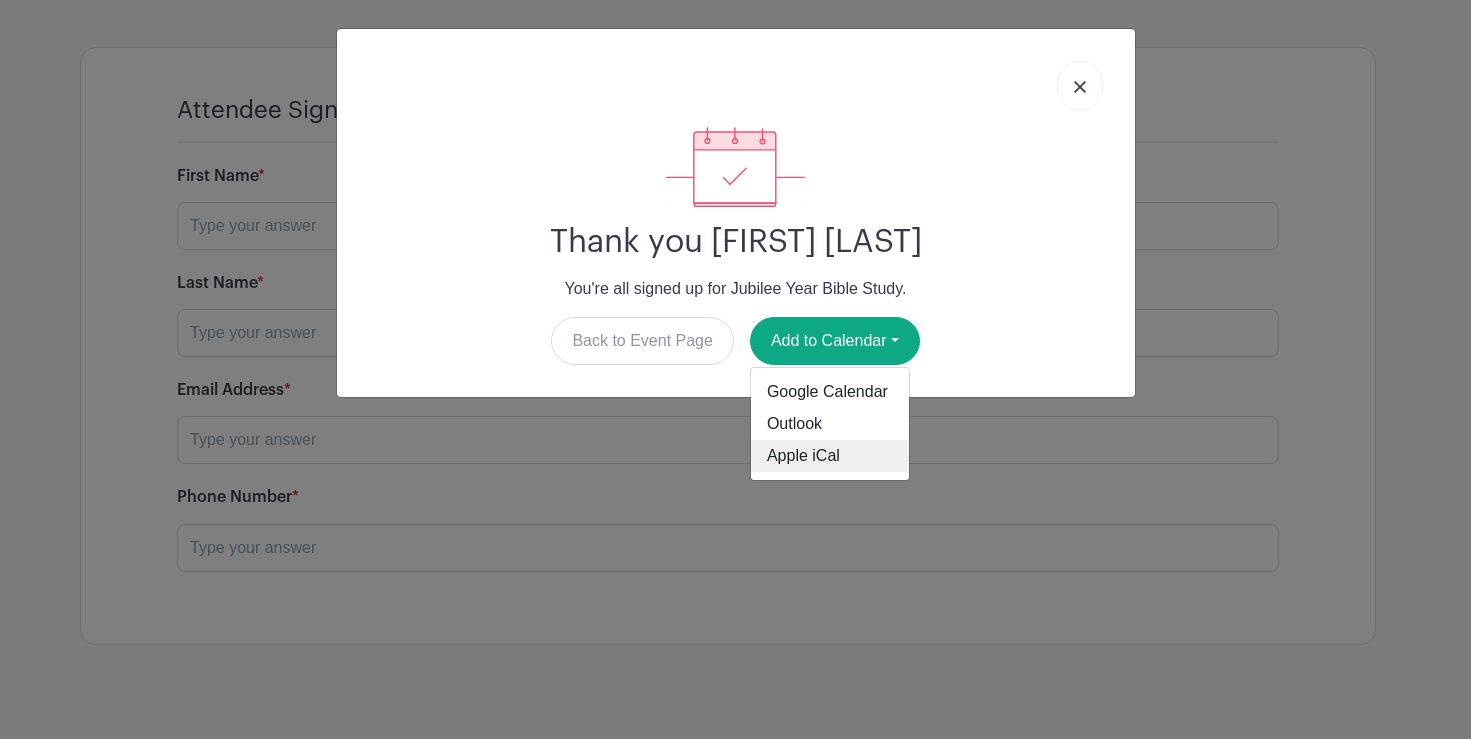 click on "Apple iCal" at bounding box center (830, 456) 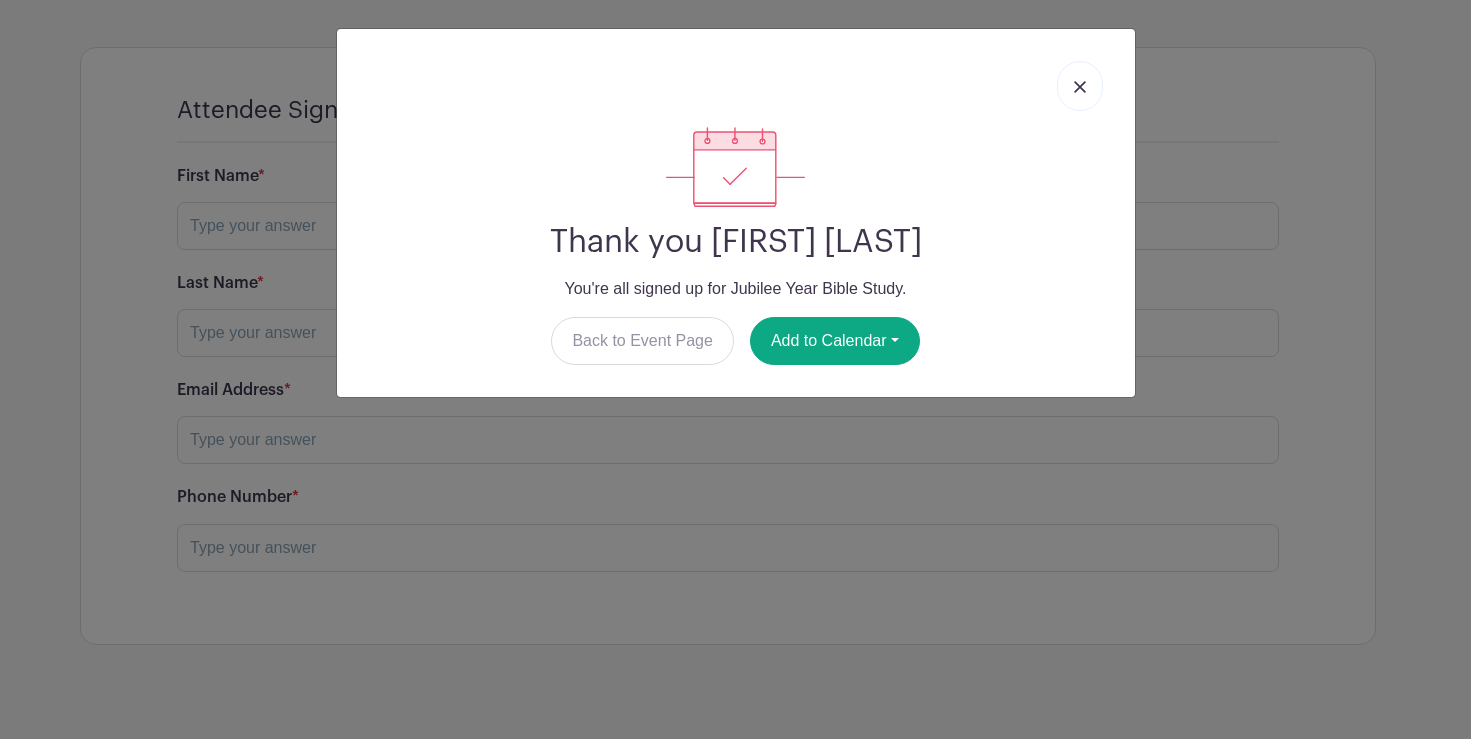 click at bounding box center [1080, 87] 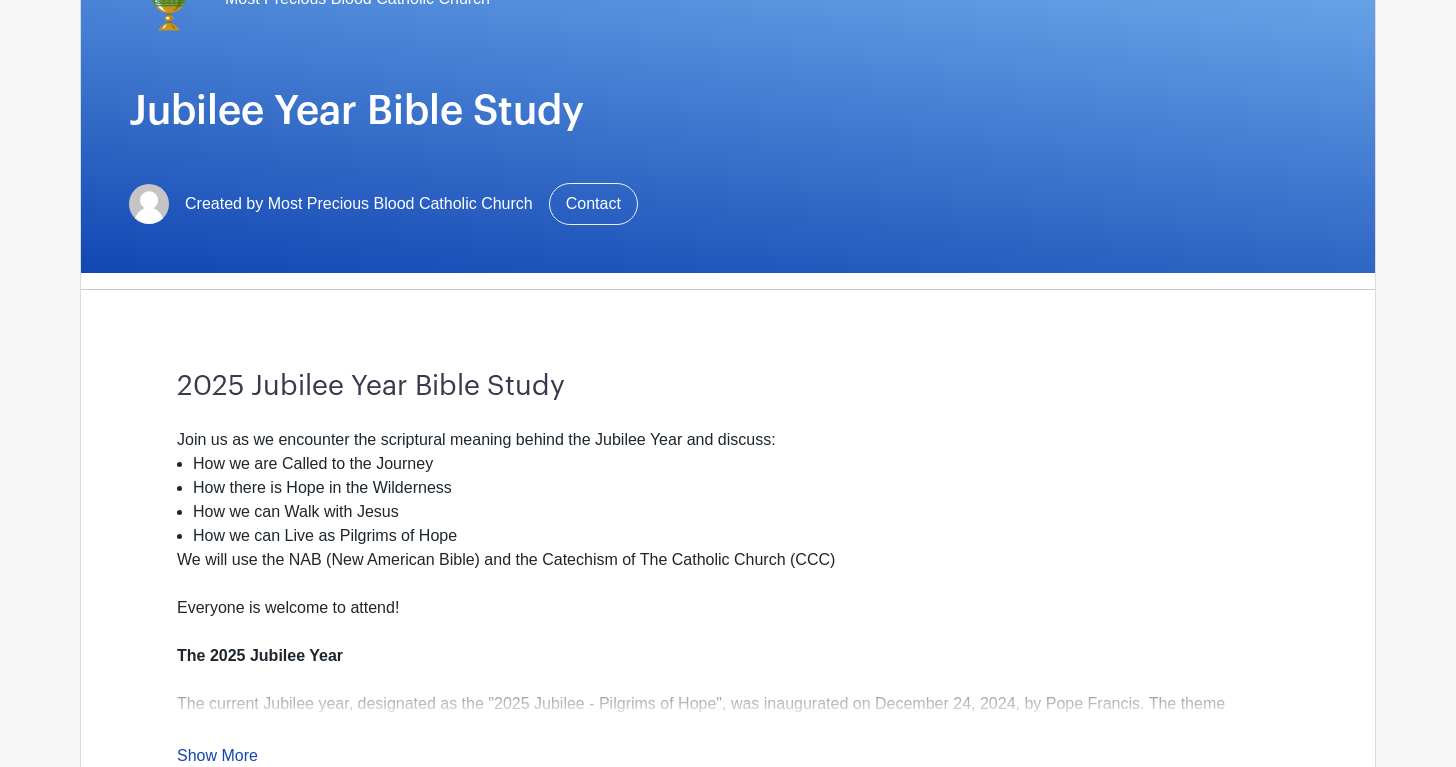 scroll, scrollTop: 0, scrollLeft: 0, axis: both 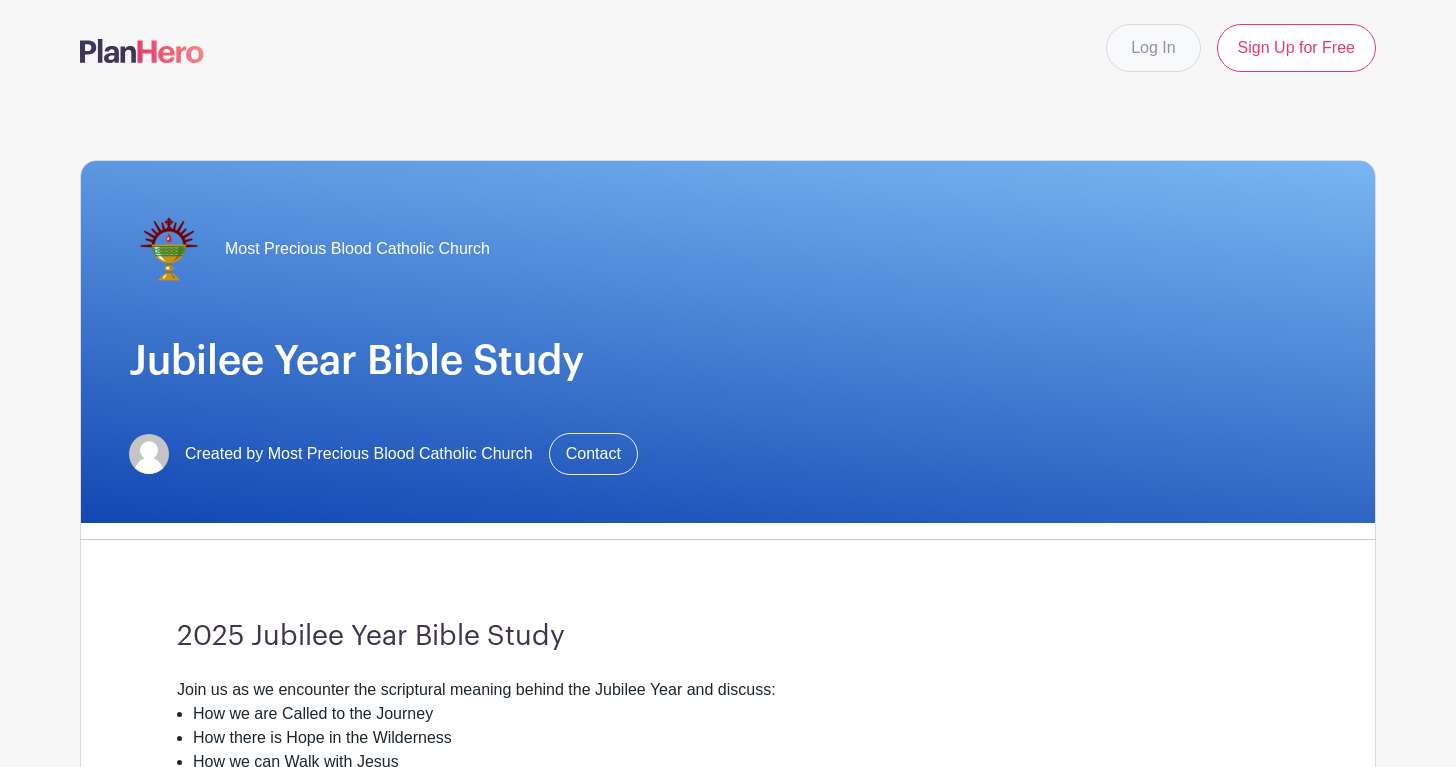 click on "Log In" at bounding box center [1153, 48] 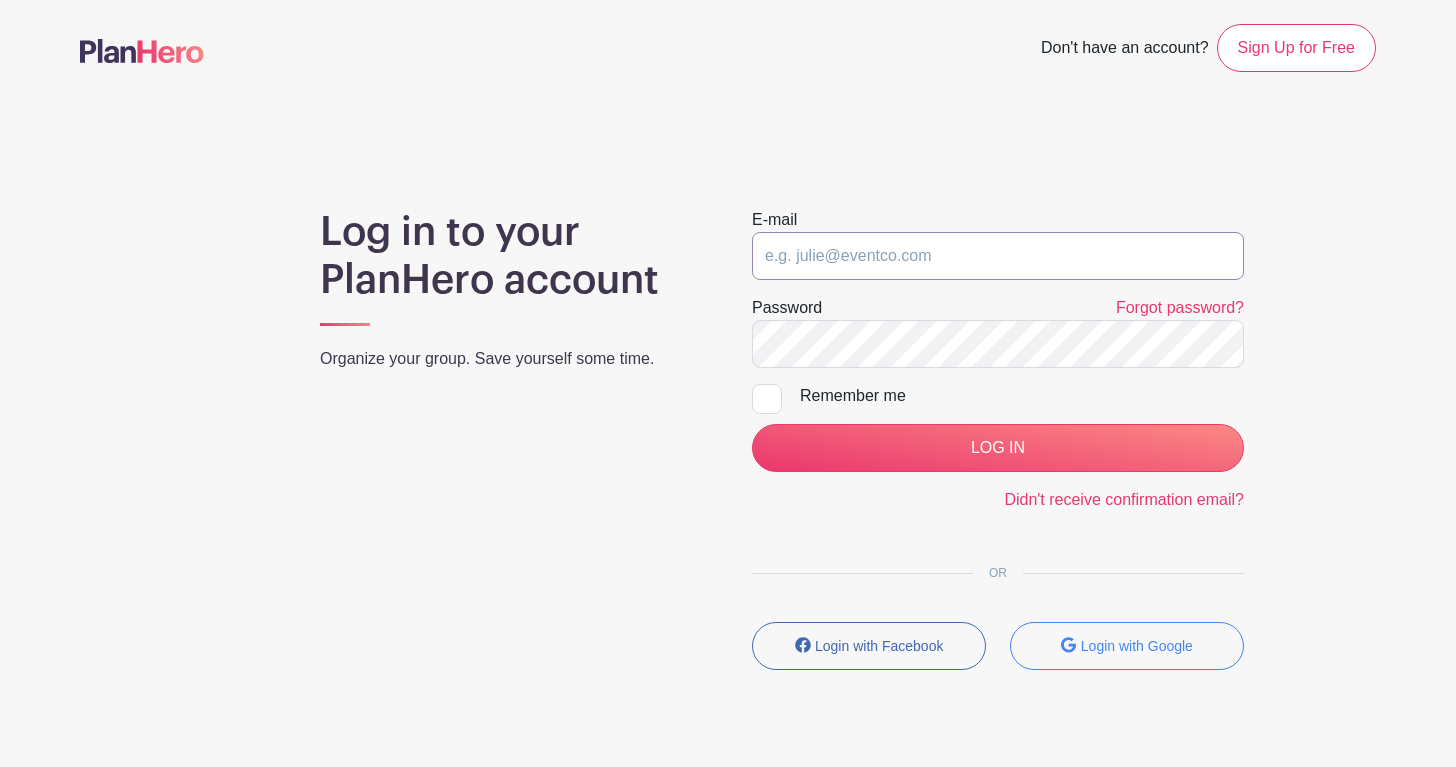 type on "joseph.hernandez@icloud.com" 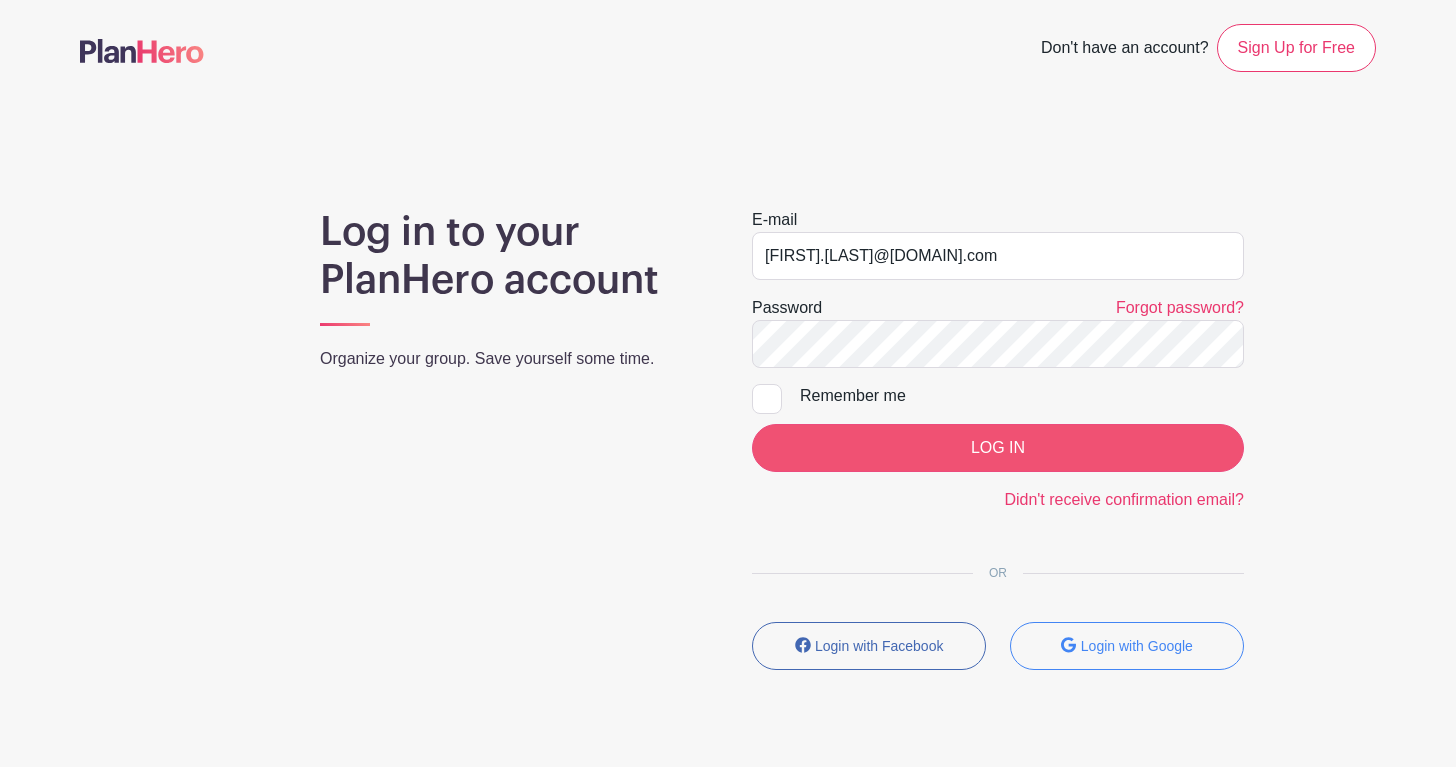 click on "LOG IN" at bounding box center [998, 448] 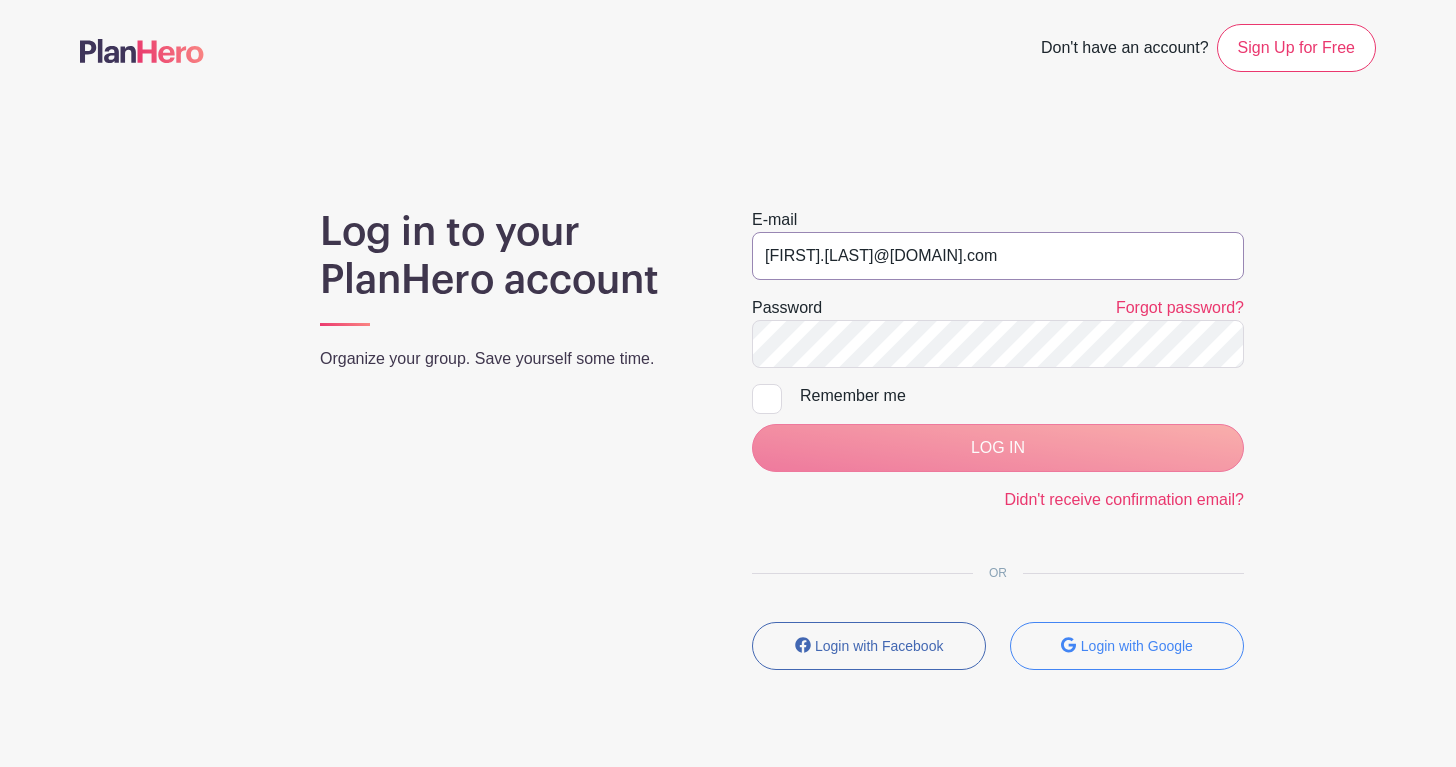 click on "[EMAIL]" at bounding box center [998, 256] 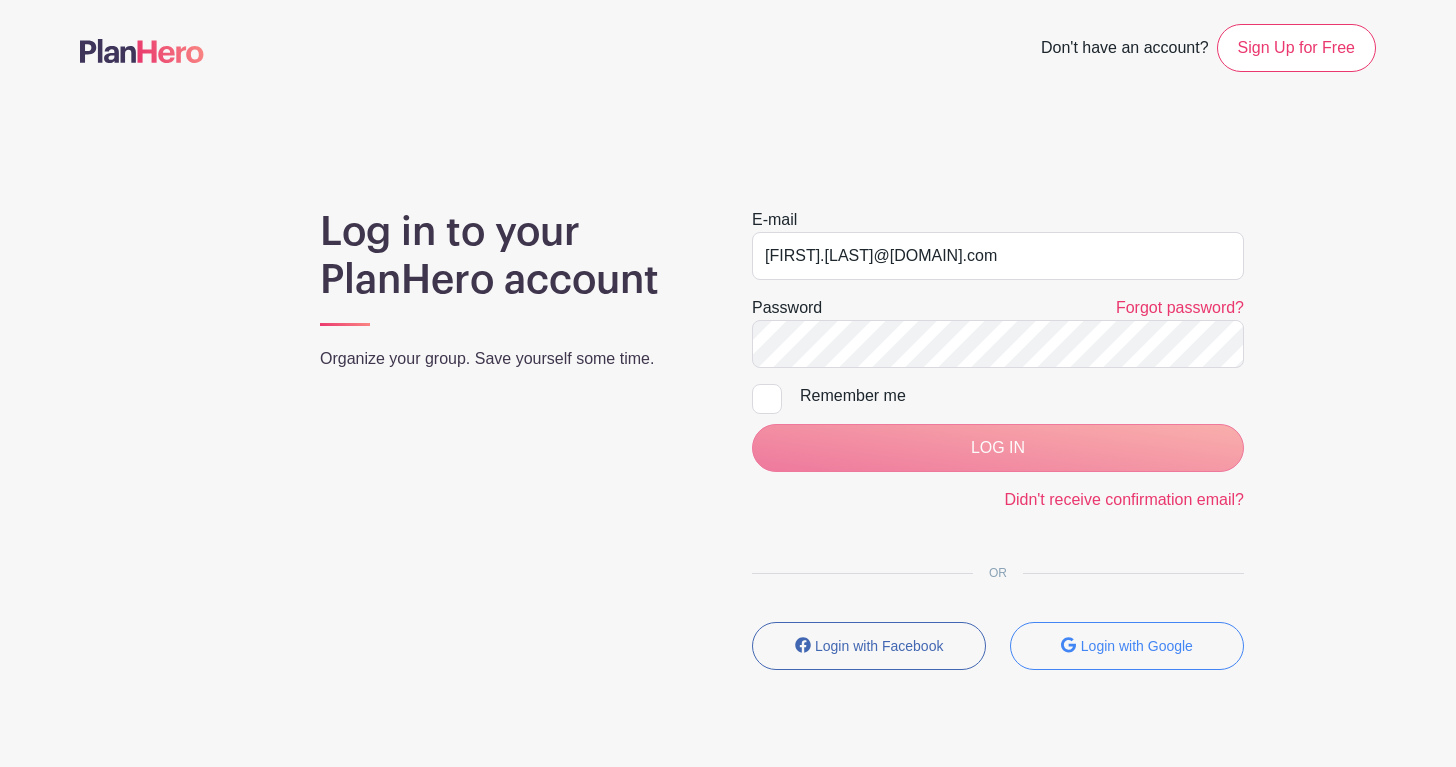 click on "LOG IN" at bounding box center [998, 448] 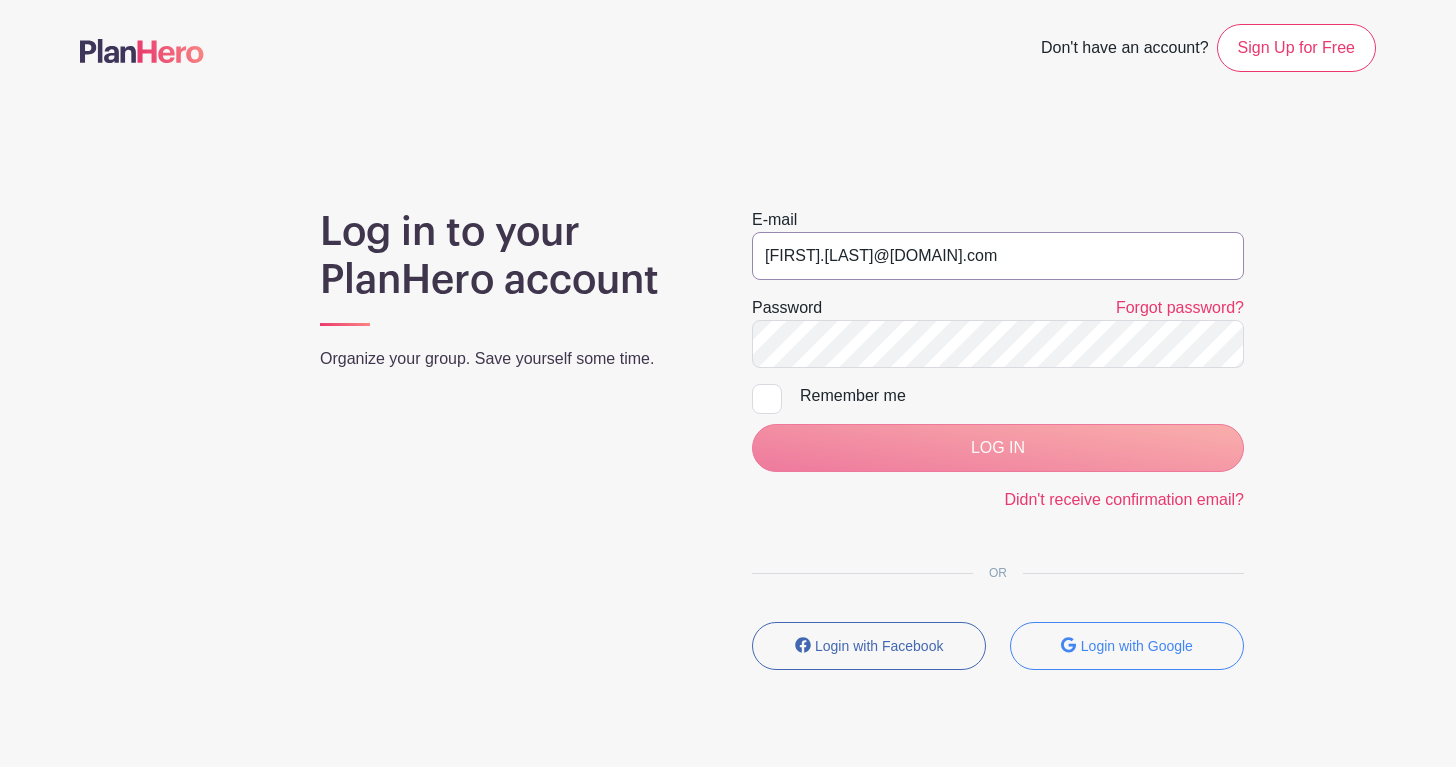 click on "[EMAIL]" at bounding box center (998, 256) 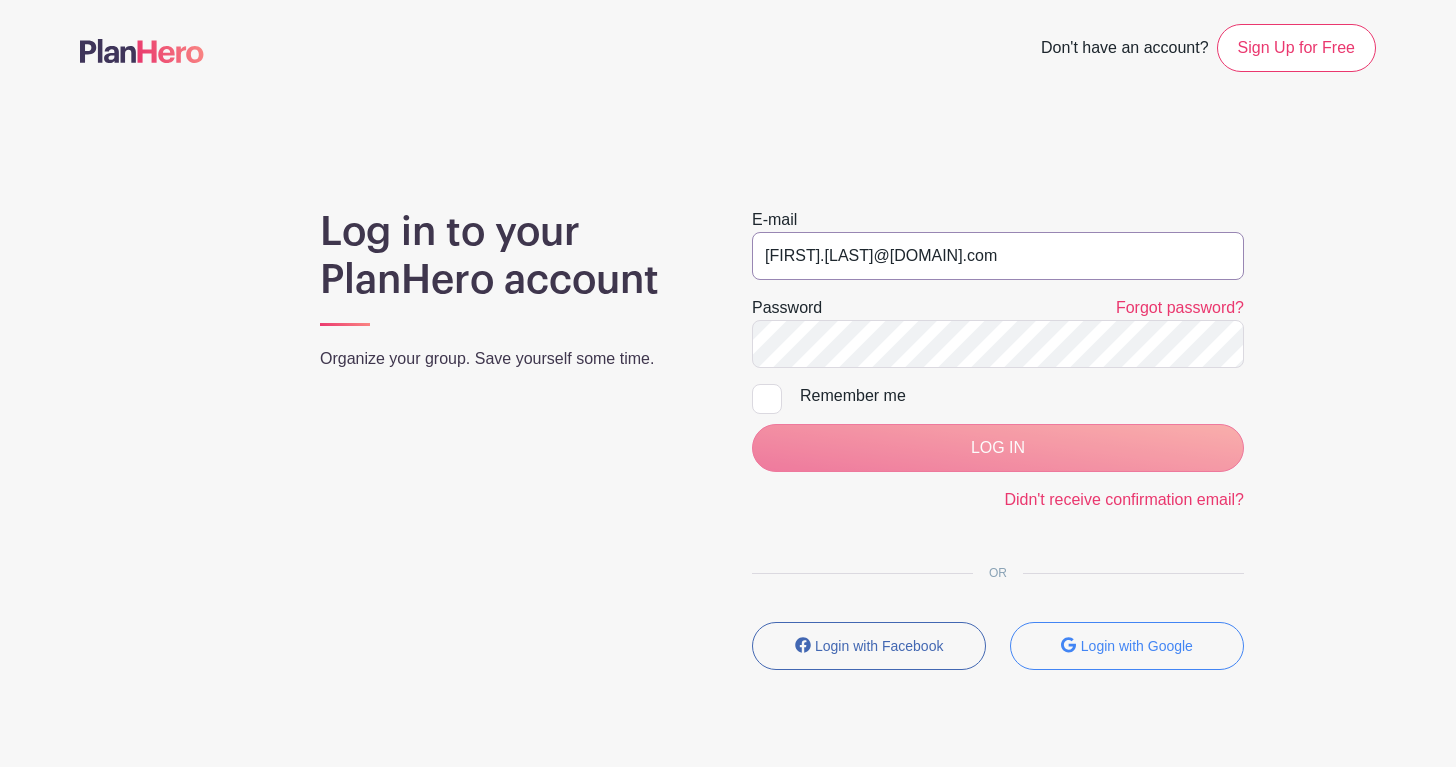 drag, startPoint x: 994, startPoint y: 259, endPoint x: 668, endPoint y: 240, distance: 326.55322 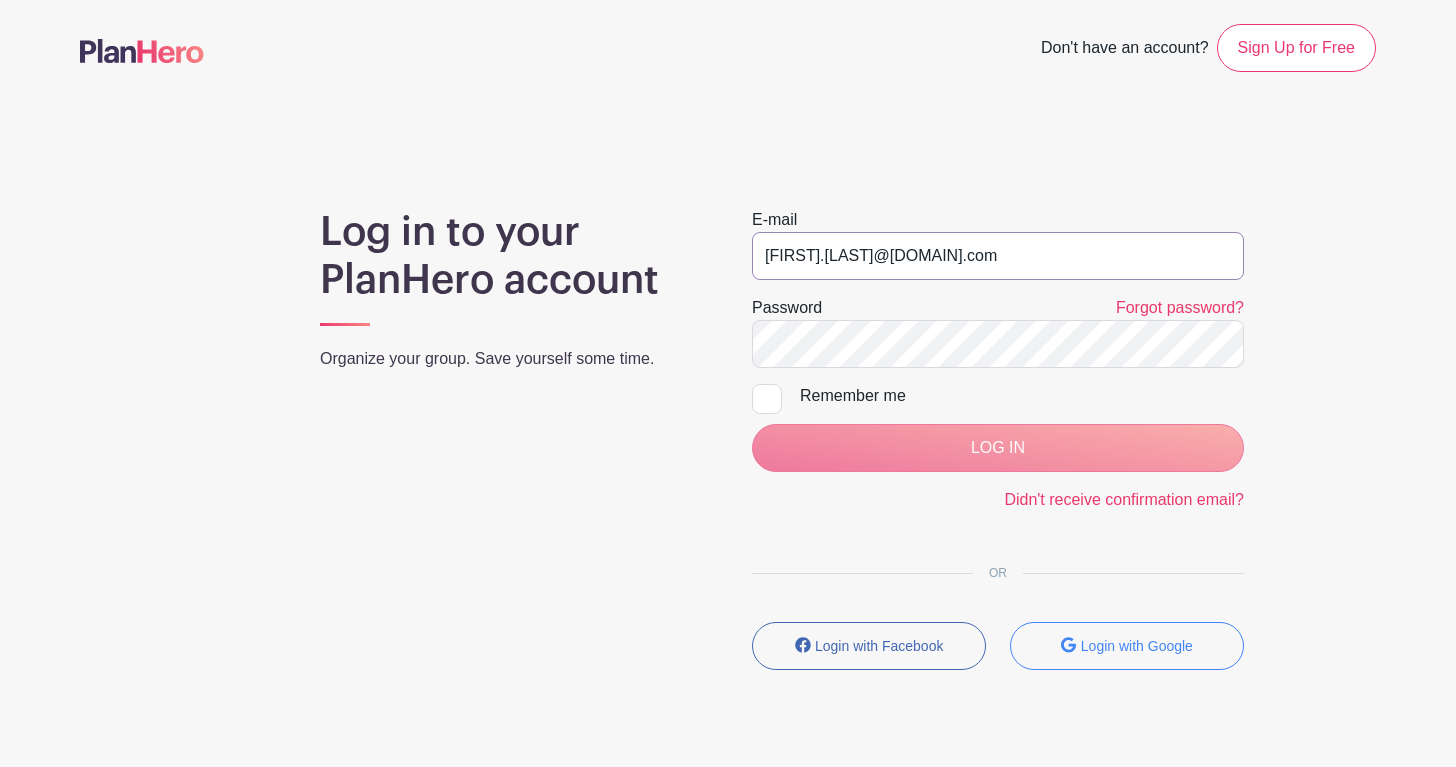 click on "Log in to your PlanHero account
Organize your group. Save yourself some time.
E-mail
joseph.hernandez@icloud.com
Password
Forgot password?
Remember me
LOG IN
Didn't receive confirmation email?
OR
Login with Facebook
Login with Google" at bounding box center [728, 447] 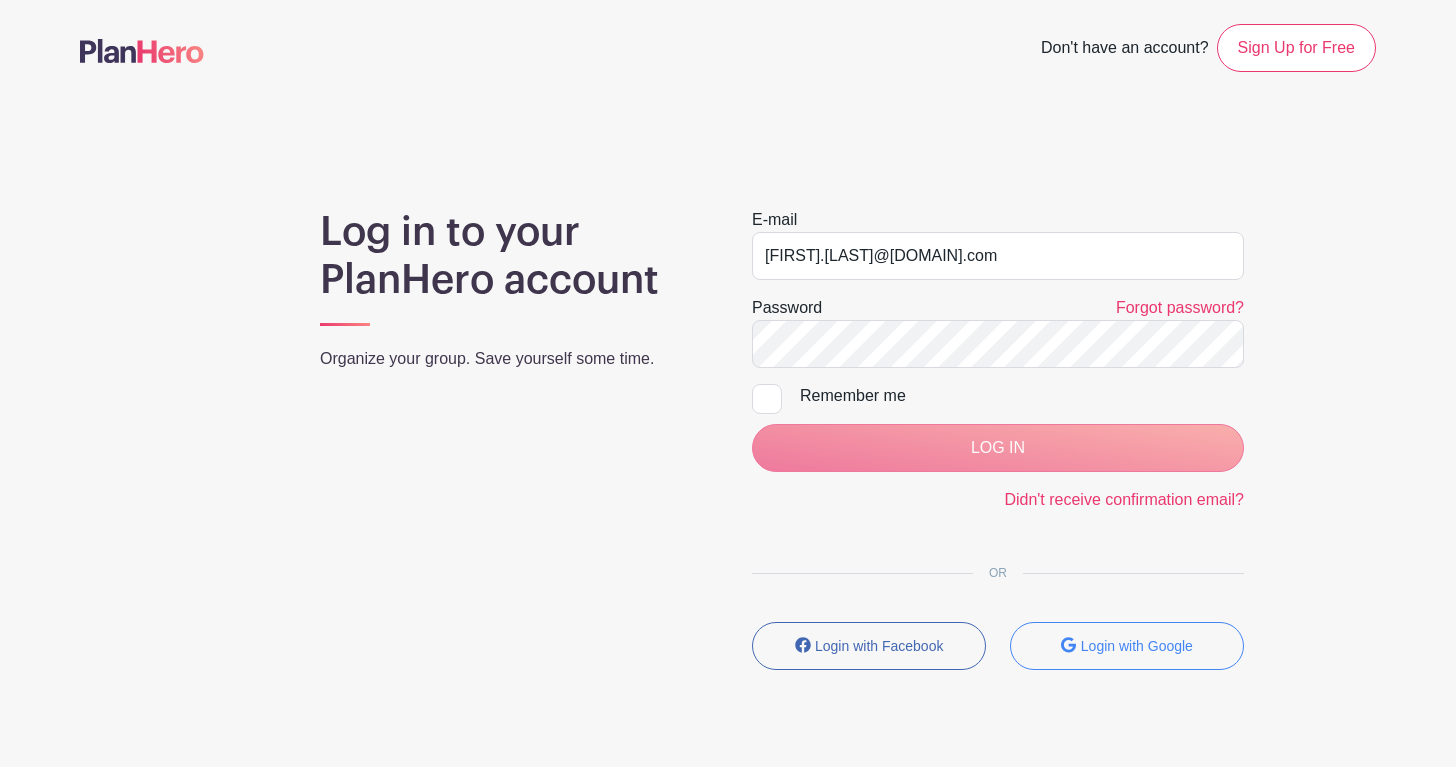 click at bounding box center [142, 51] 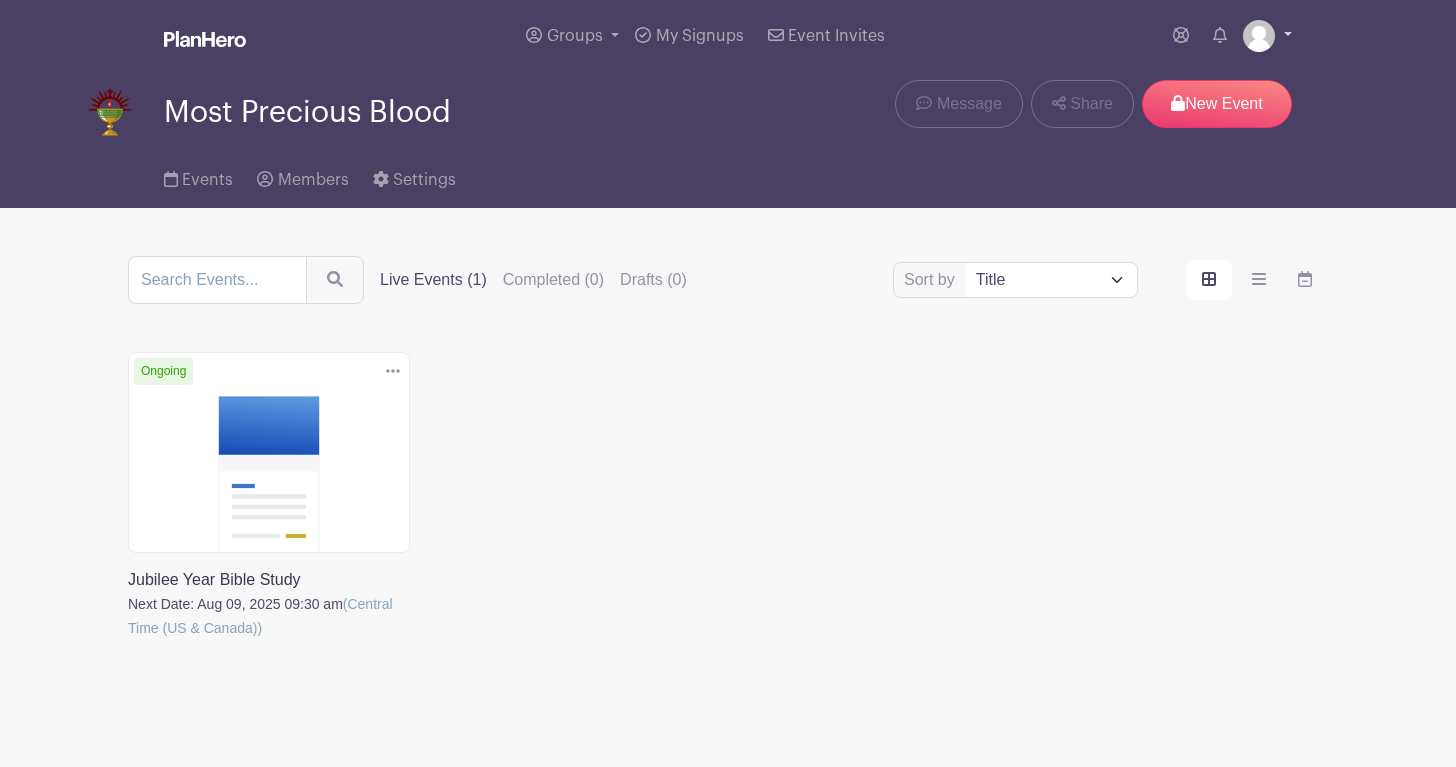 click at bounding box center (1259, 36) 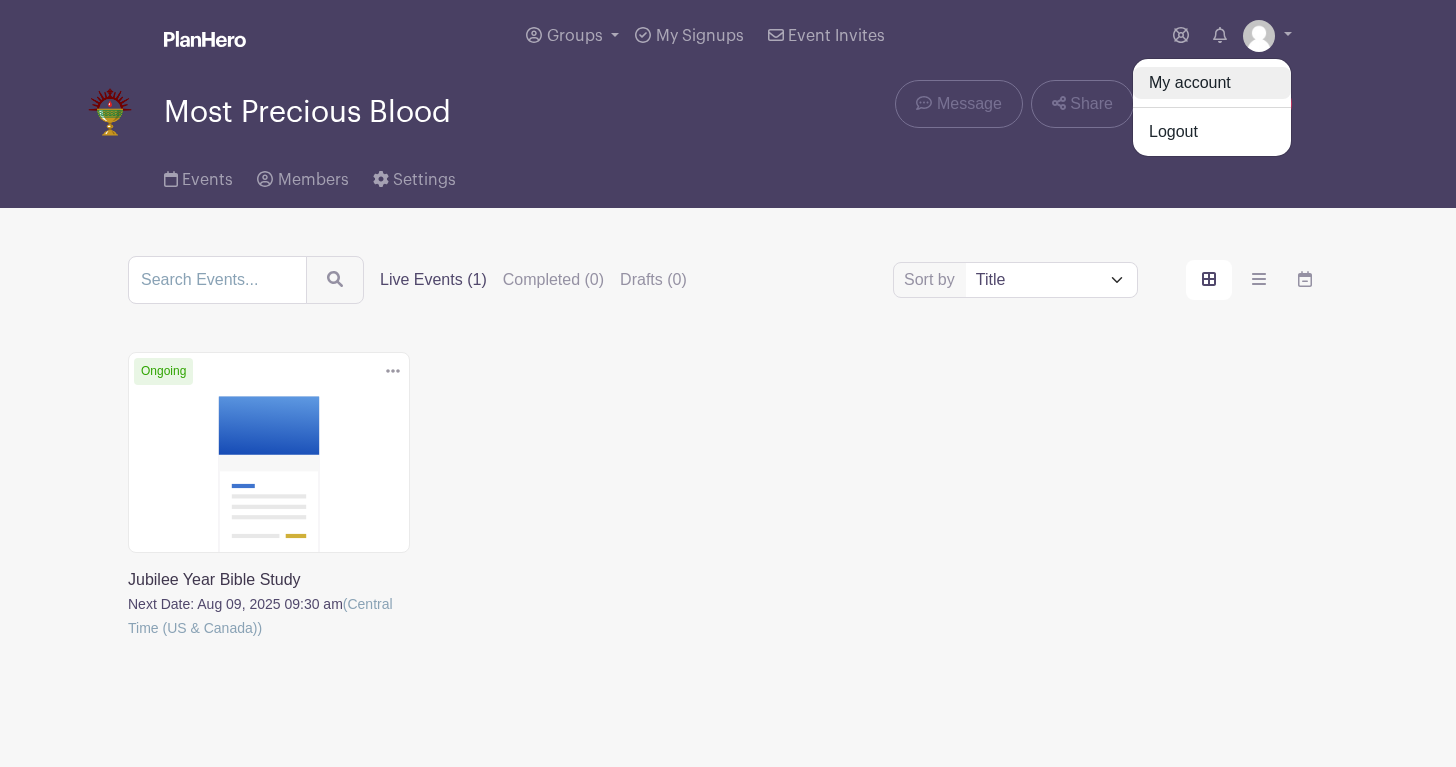click on "My account" at bounding box center (1212, 83) 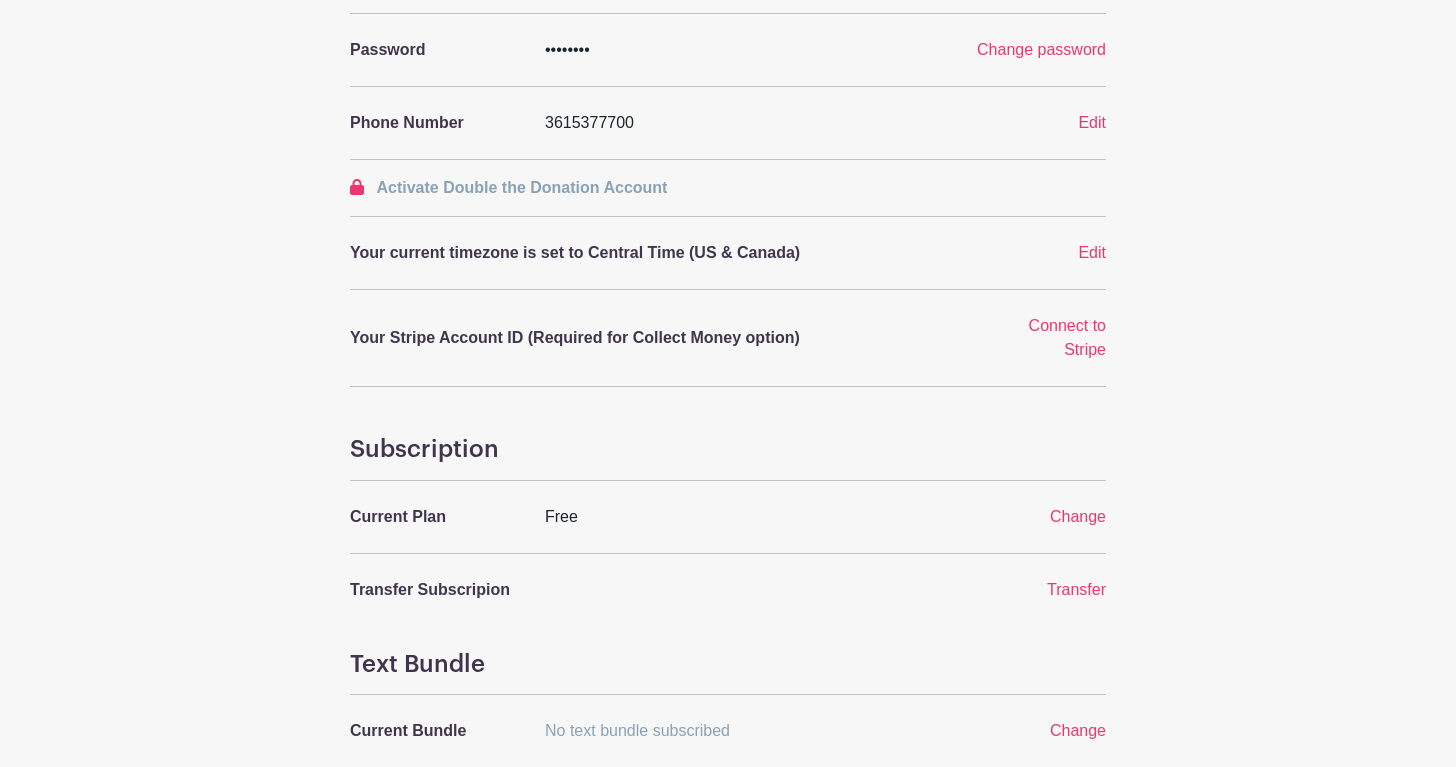 scroll, scrollTop: 0, scrollLeft: 0, axis: both 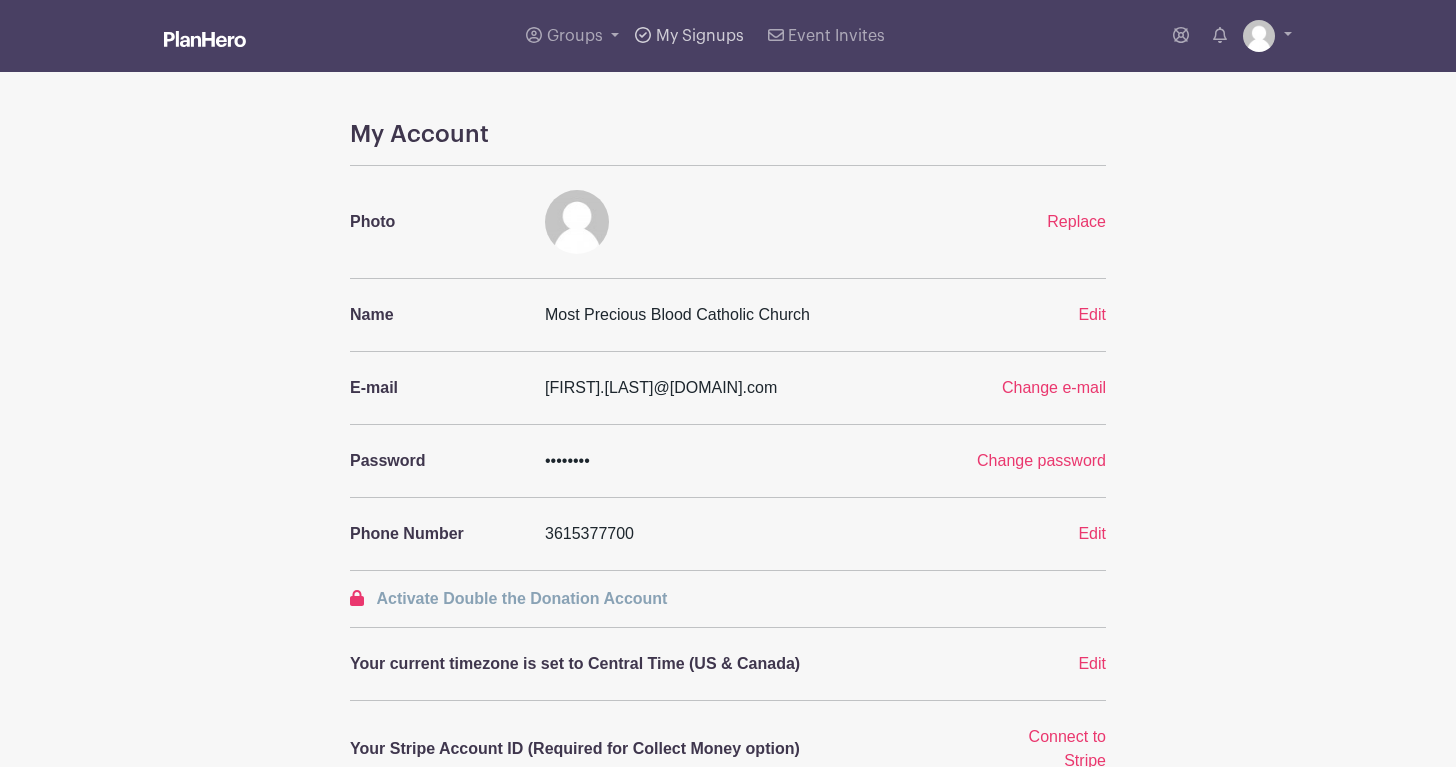 click on "My Signups" at bounding box center (700, 36) 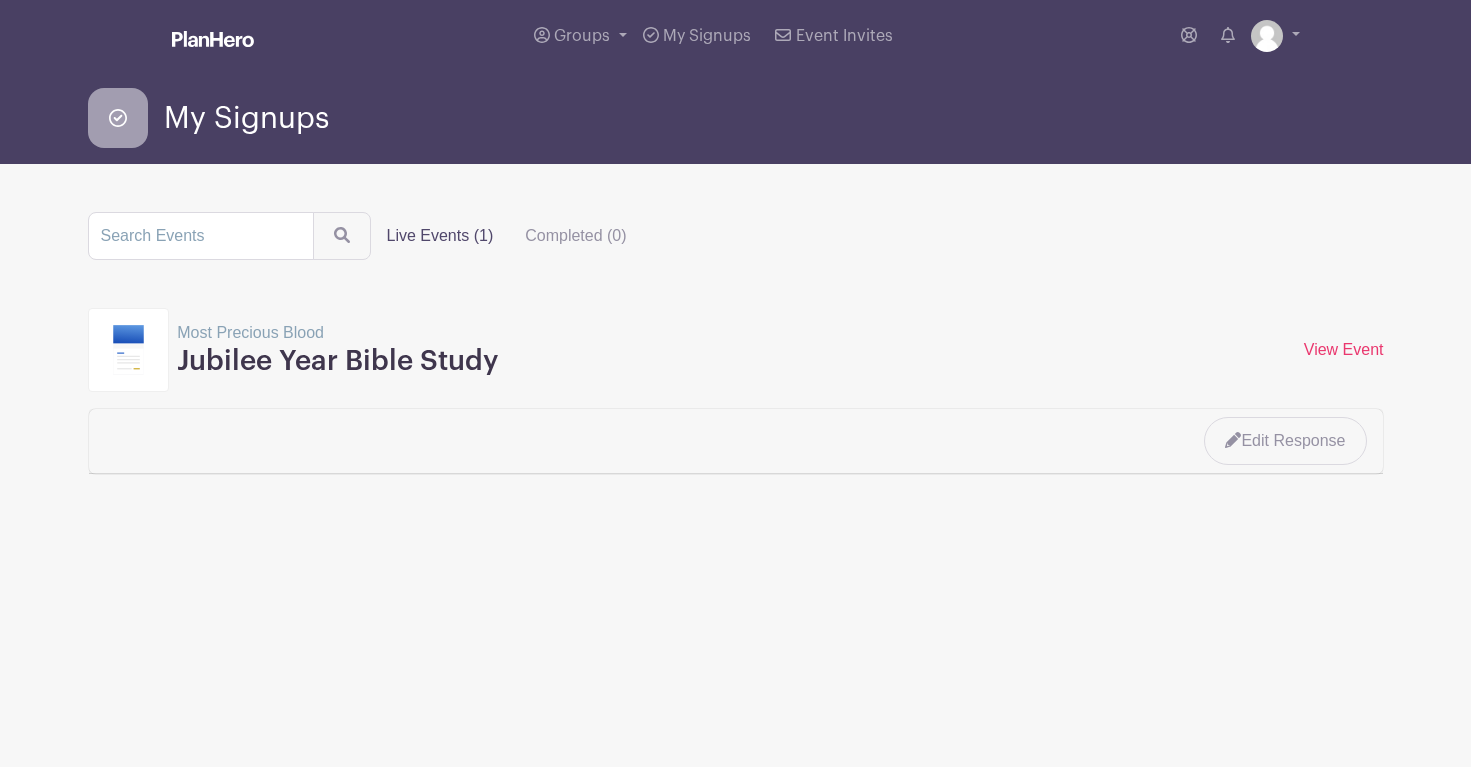 click on "Most Precious Blood" at bounding box center [337, 333] 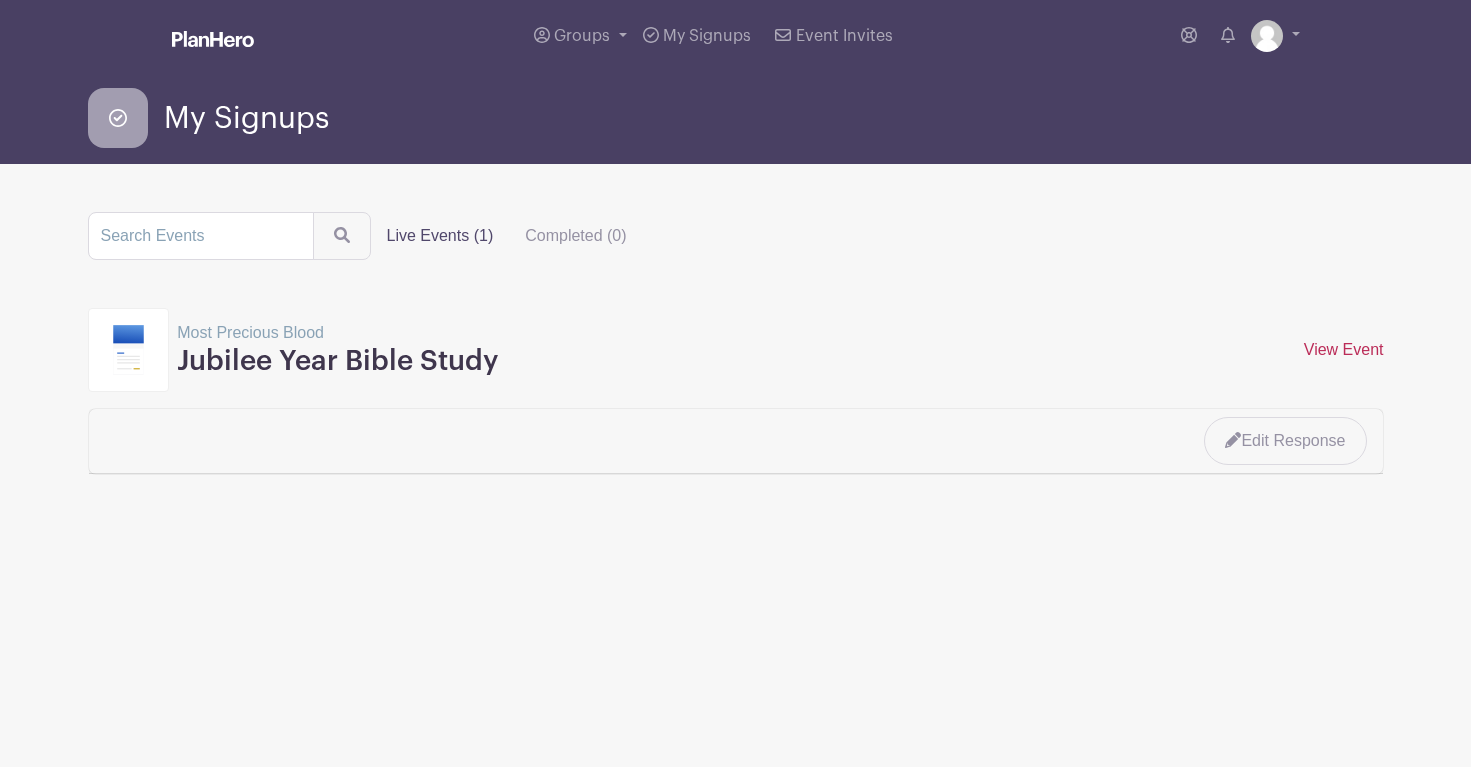 click on "View Event" at bounding box center [1344, 349] 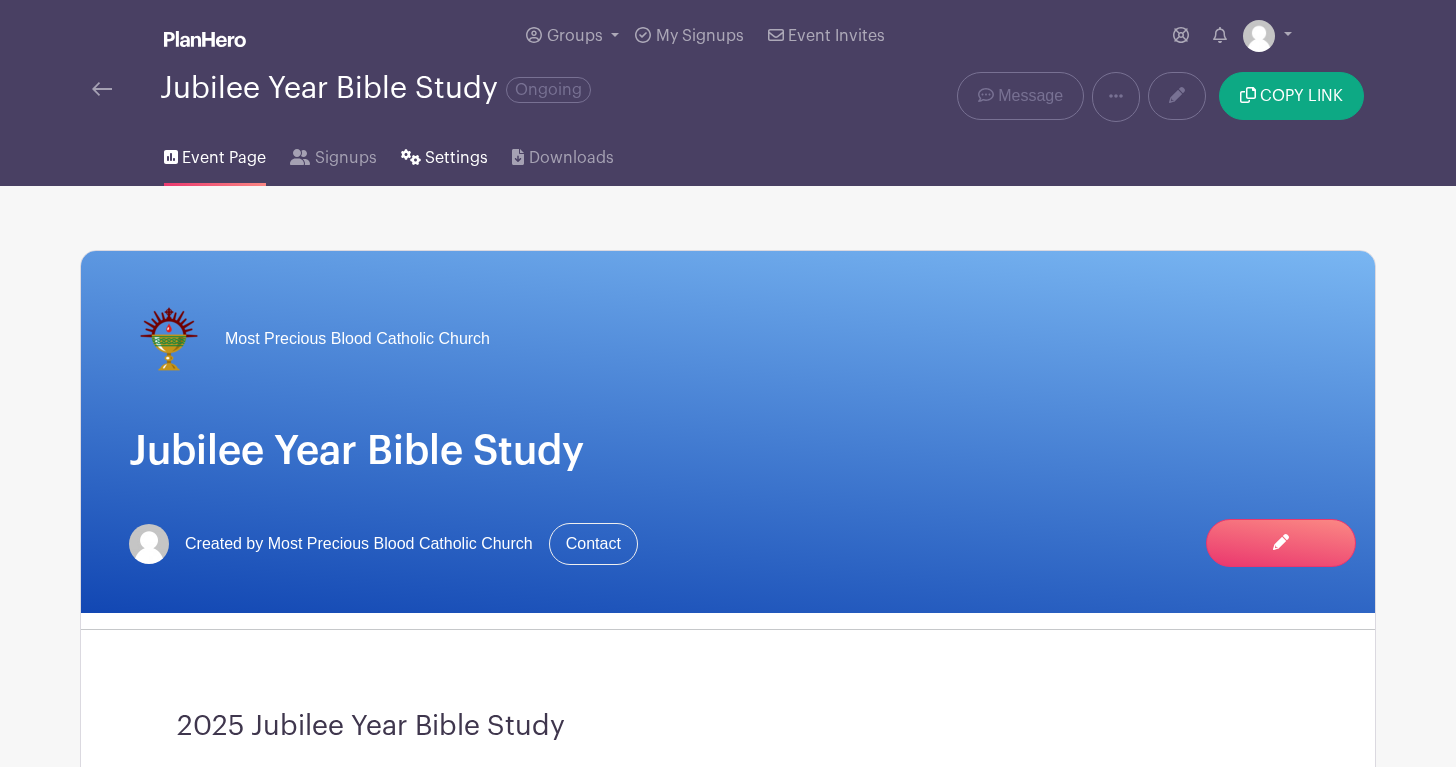 click on "Settings" at bounding box center (456, 158) 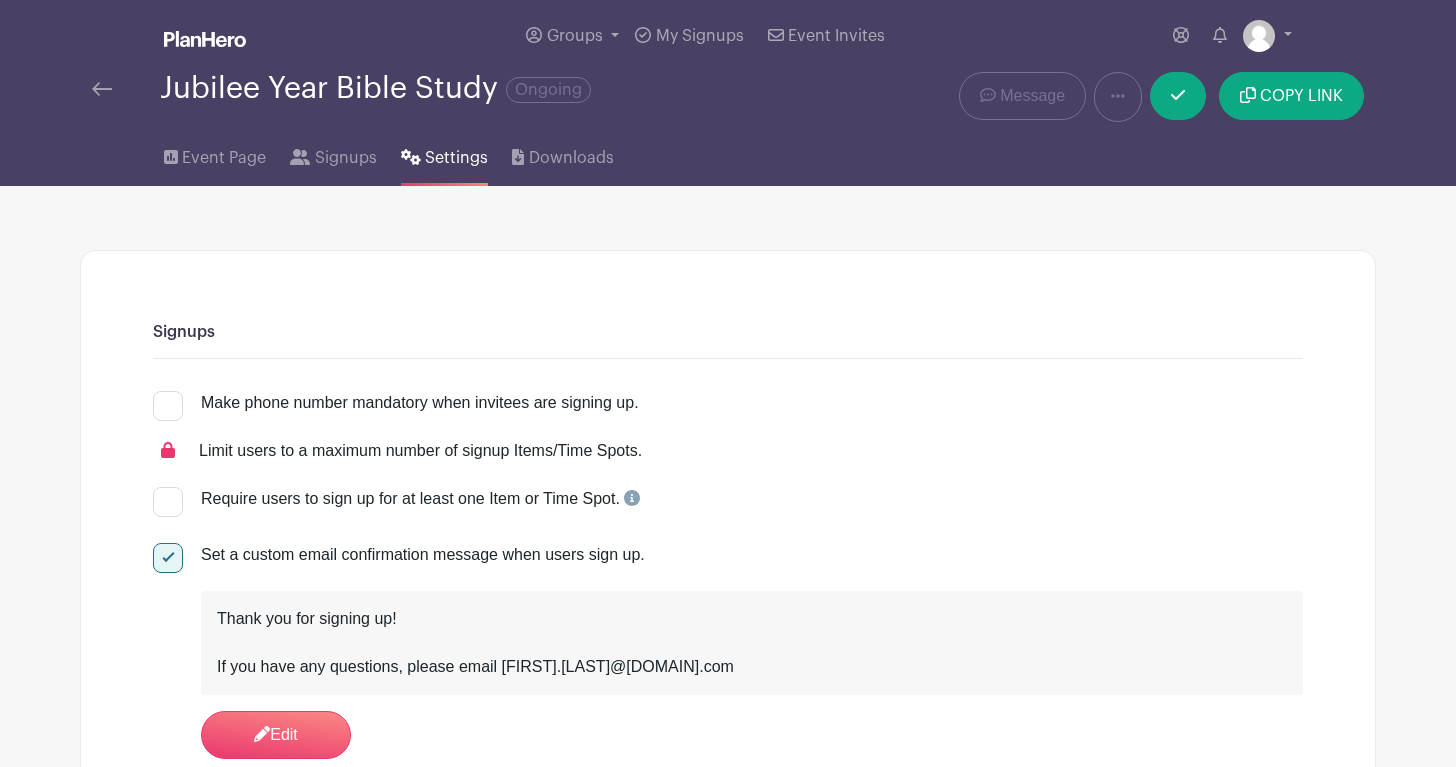 click at bounding box center (168, 406) 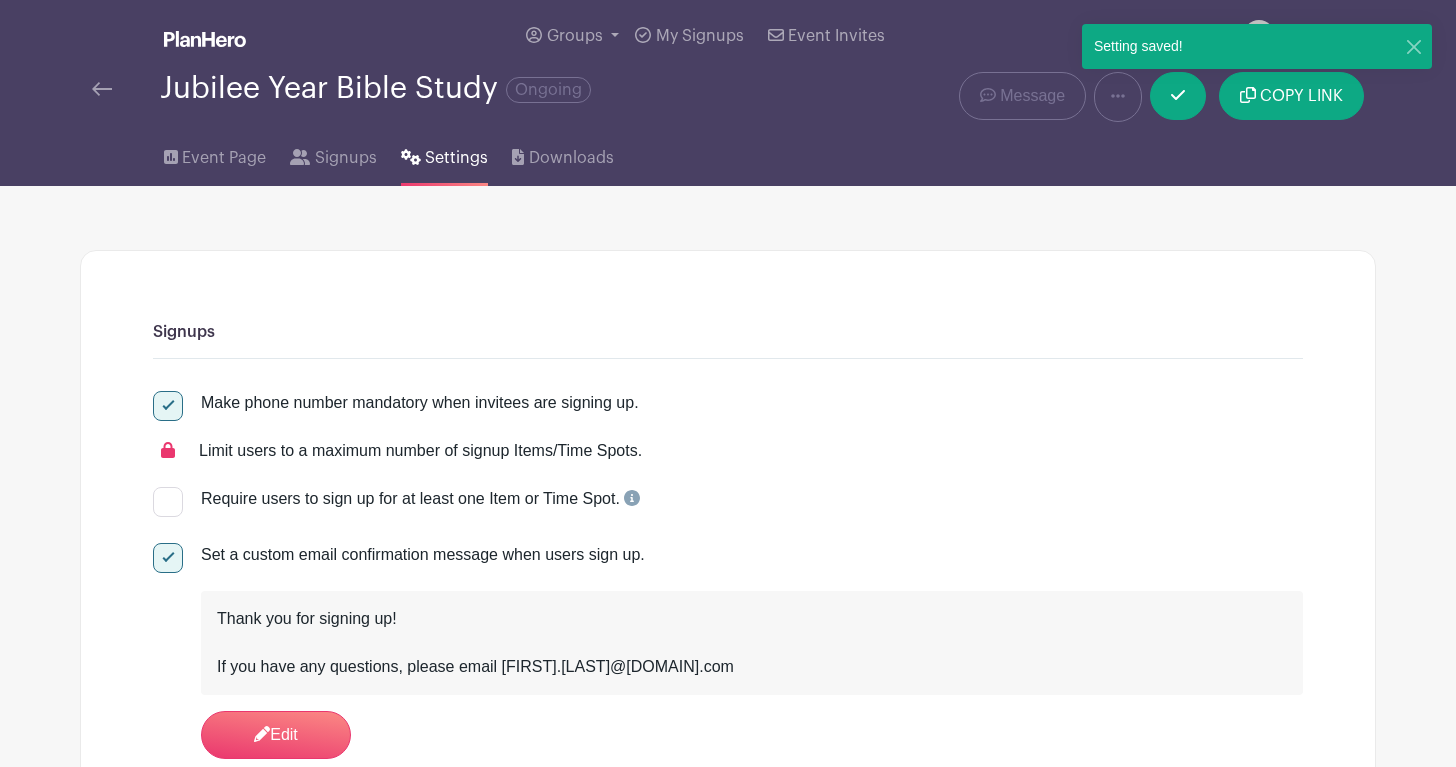 click at bounding box center (168, 502) 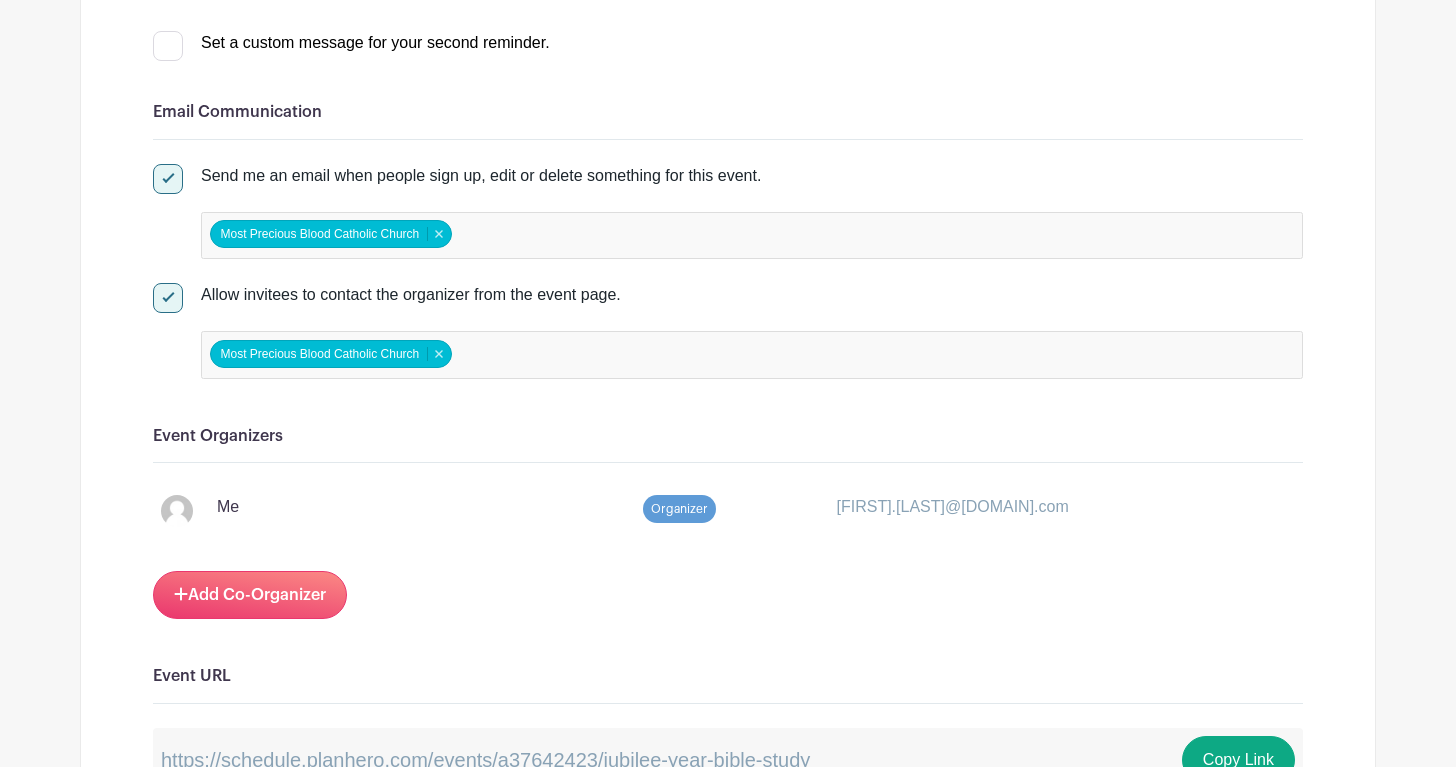 scroll, scrollTop: 0, scrollLeft: 0, axis: both 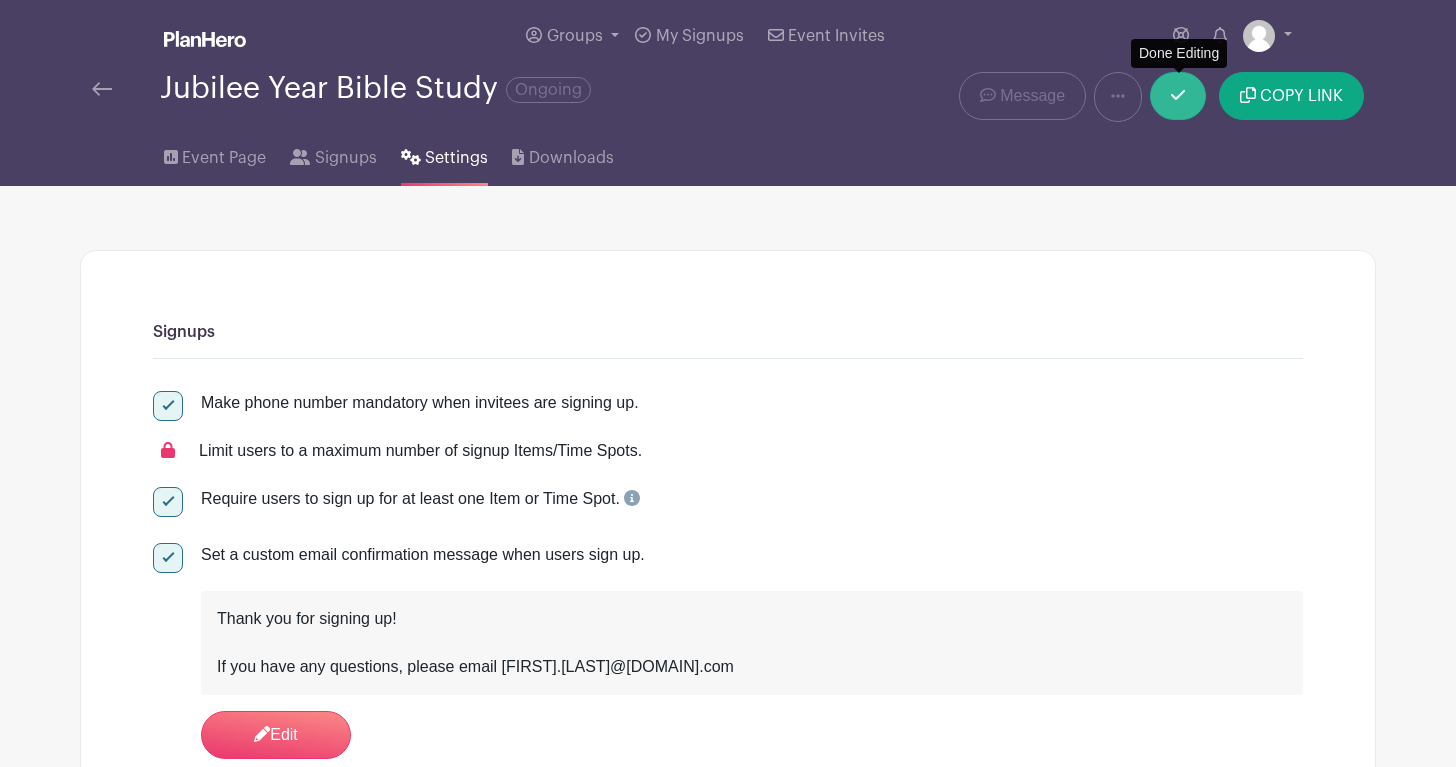 click 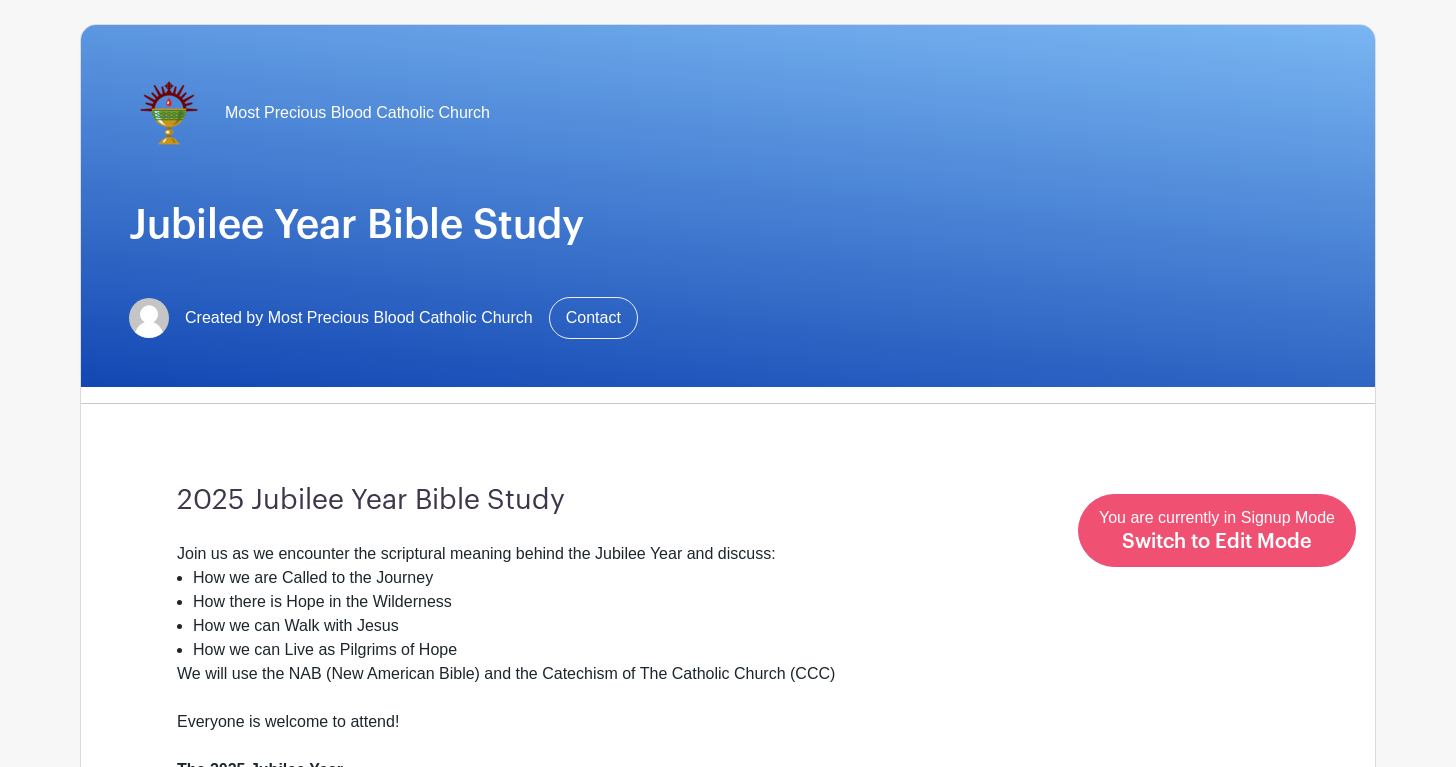 click on "You are currently in Signup Mode
Switch to Edit Mode" at bounding box center [1217, 530] 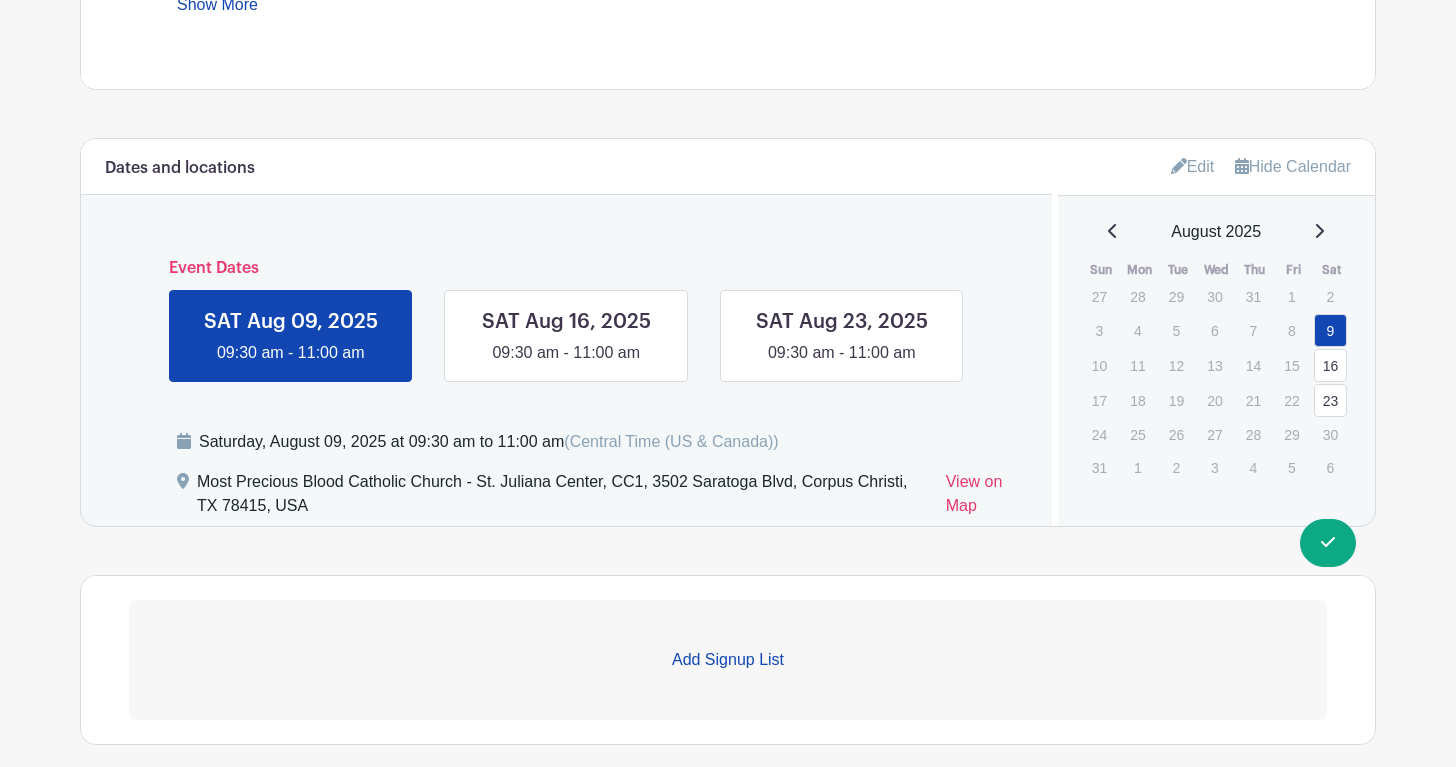 scroll, scrollTop: 1777, scrollLeft: 0, axis: vertical 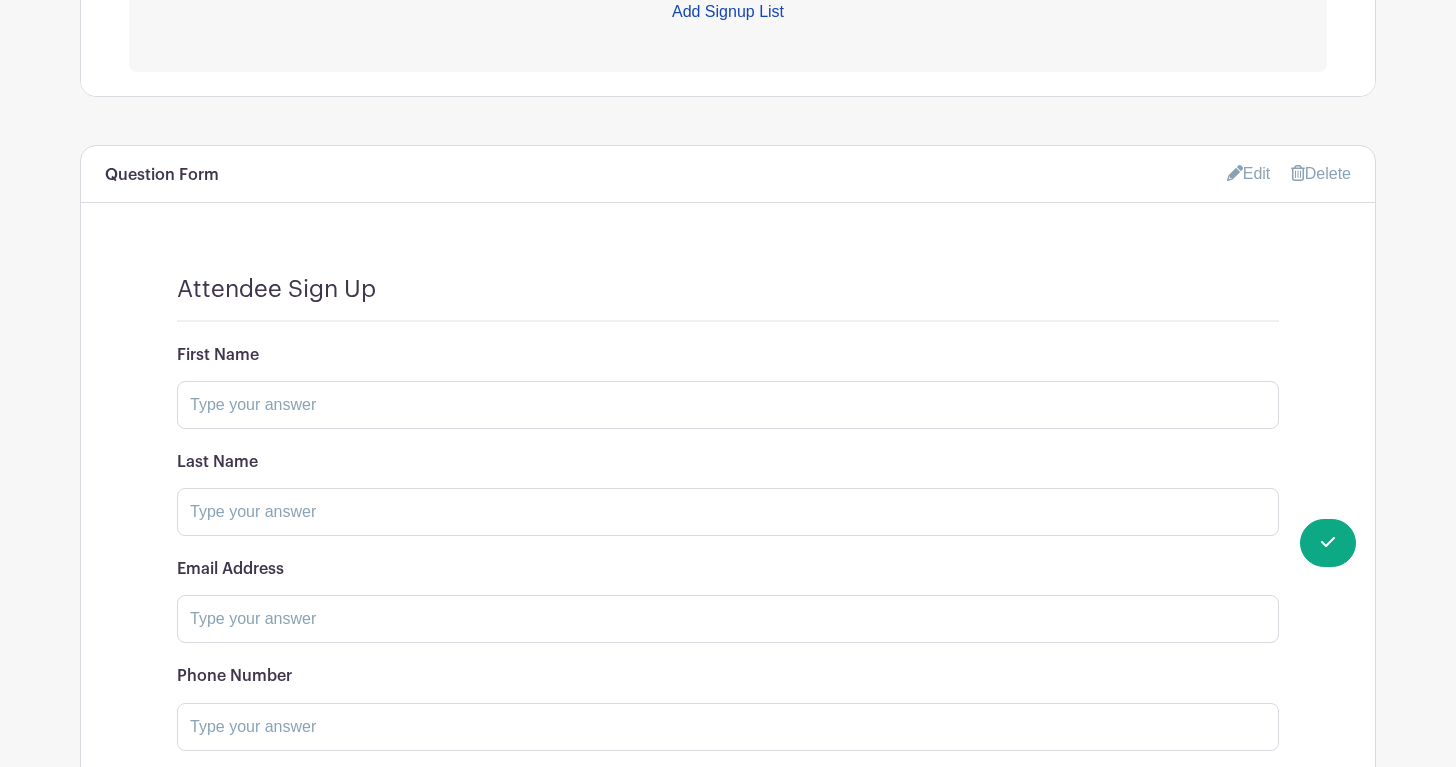 click on "Delete" at bounding box center [1321, 173] 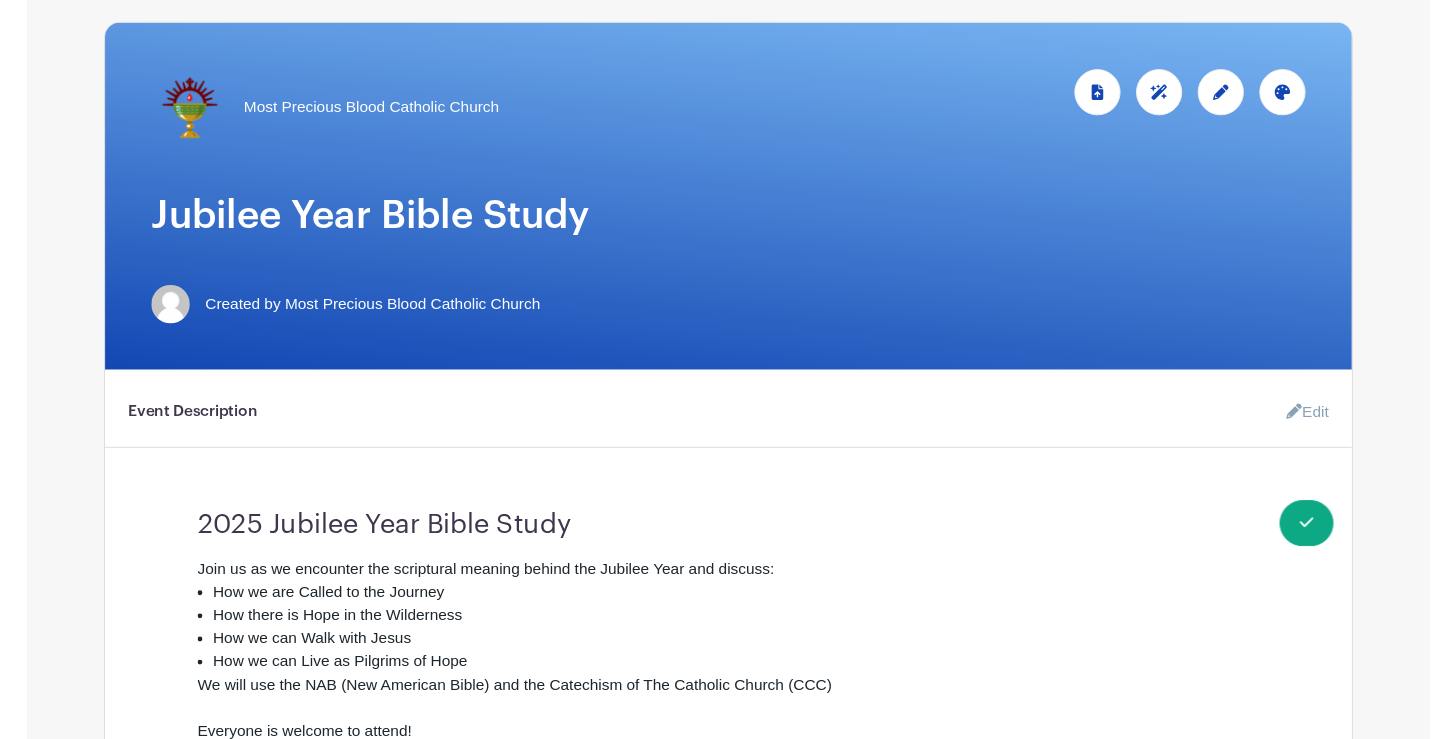 scroll, scrollTop: 0, scrollLeft: 0, axis: both 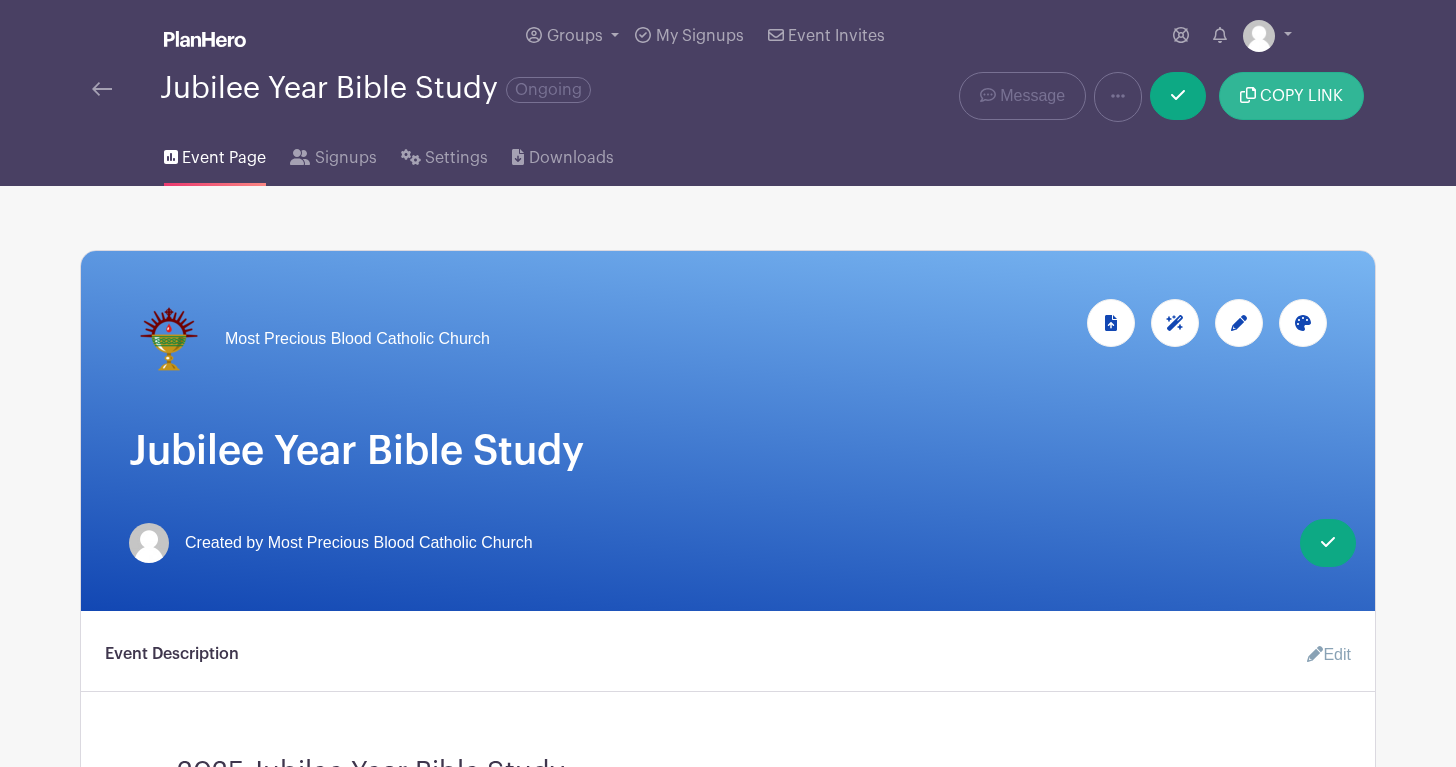 click on "COPY LINK" at bounding box center (1301, 96) 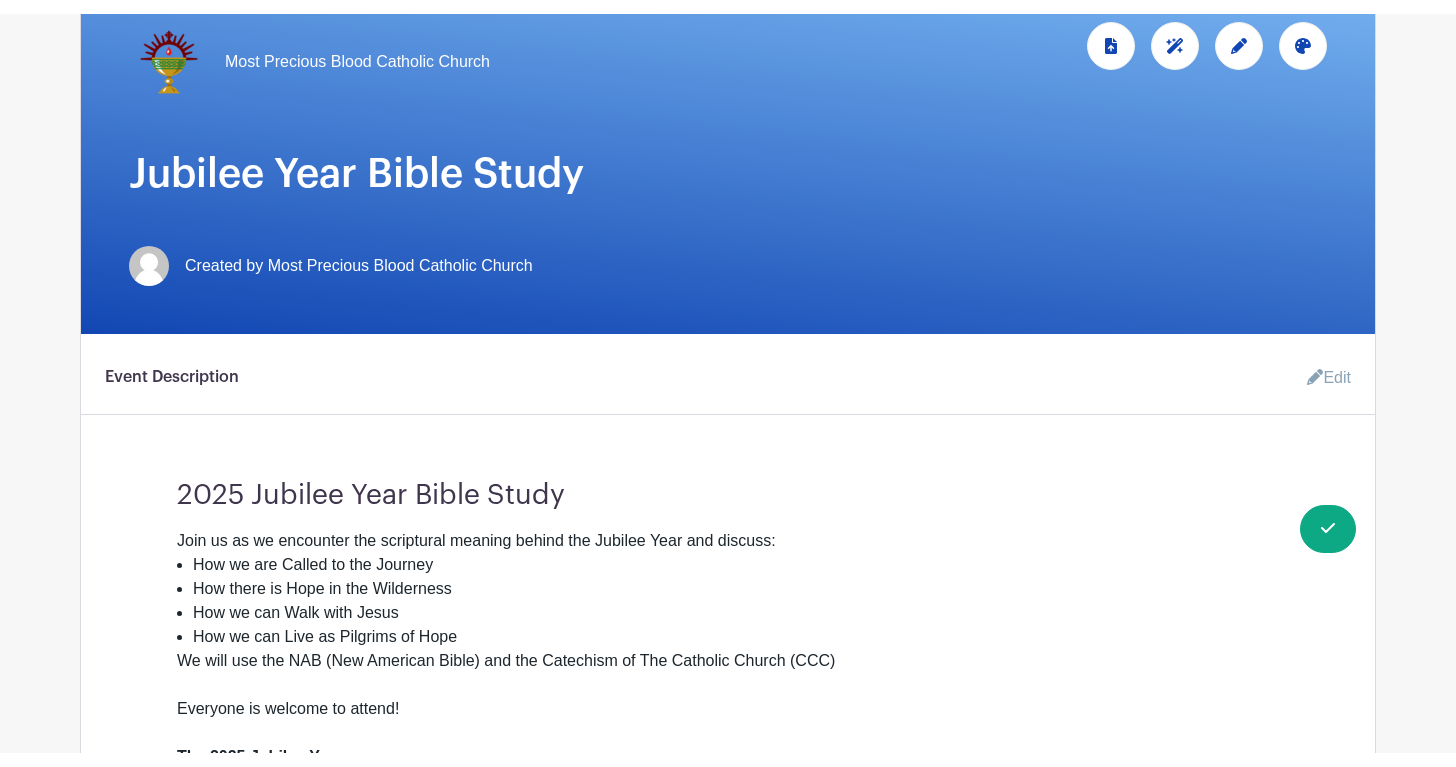 scroll, scrollTop: 0, scrollLeft: 0, axis: both 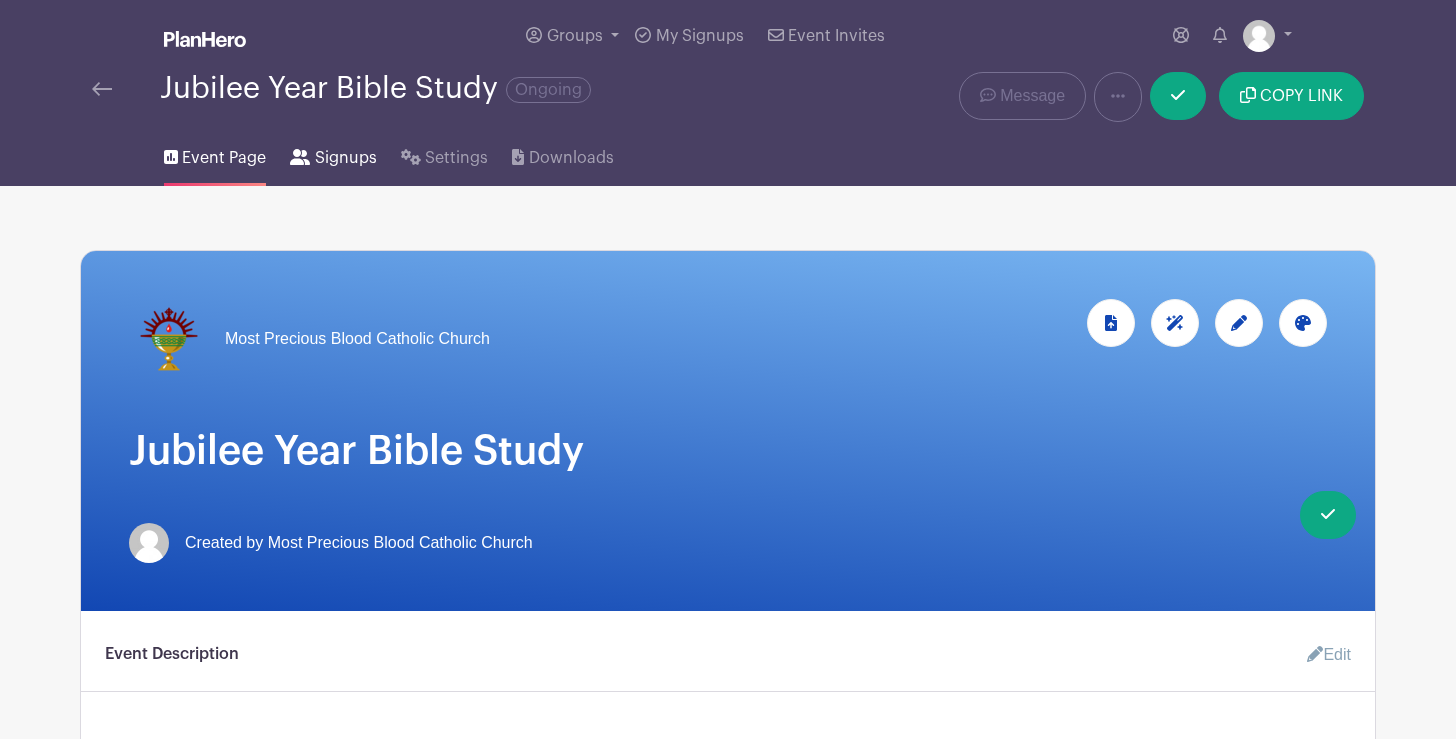 click on "Signups" at bounding box center (346, 158) 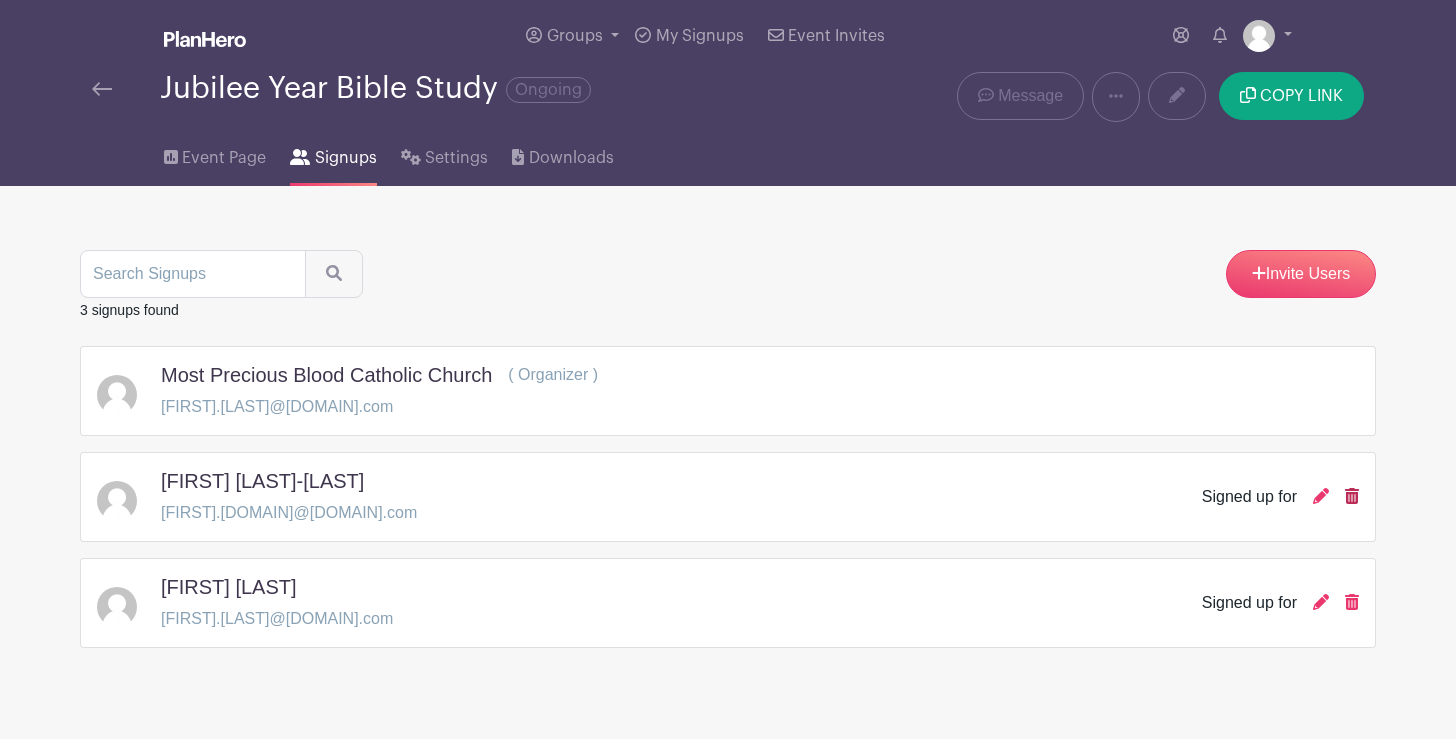 click 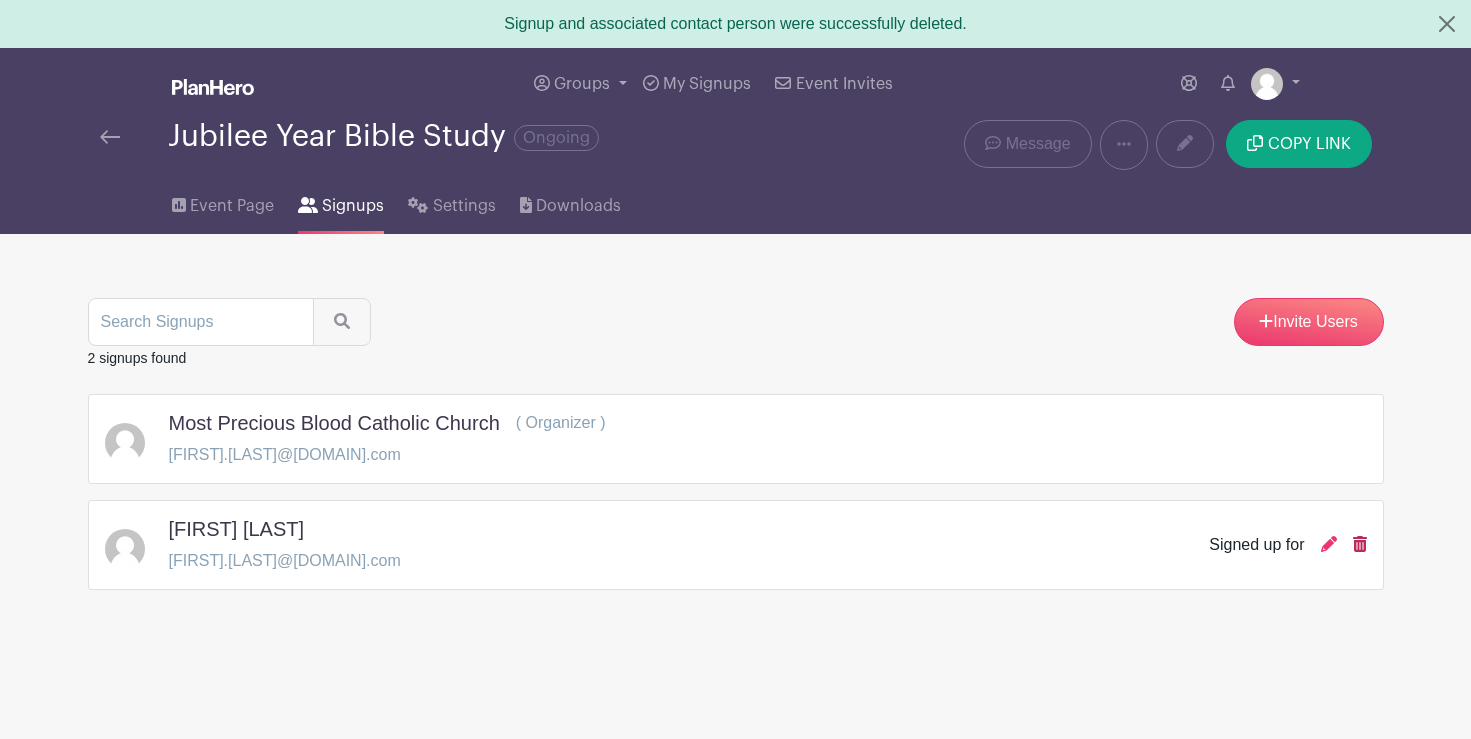 click 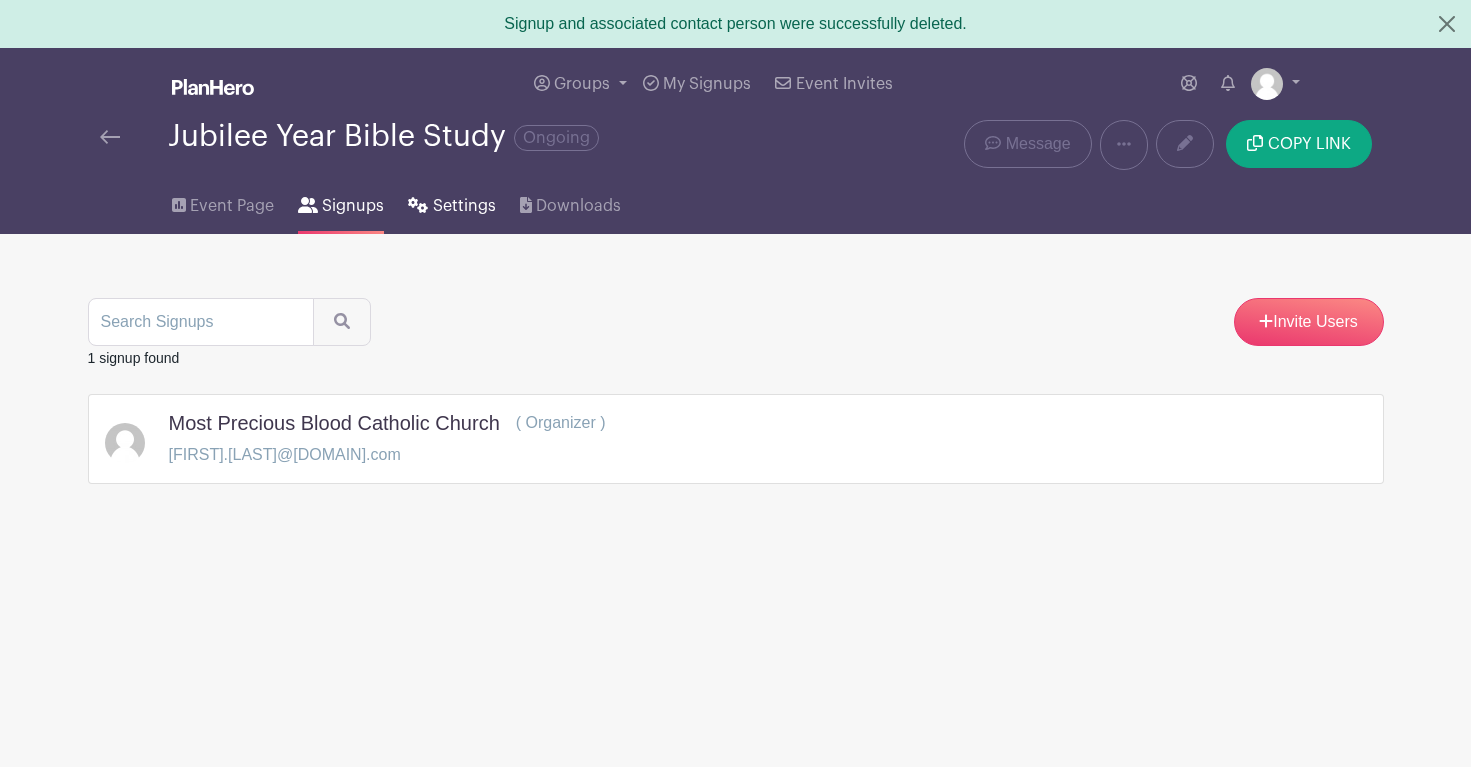 click on "Settings" at bounding box center [464, 206] 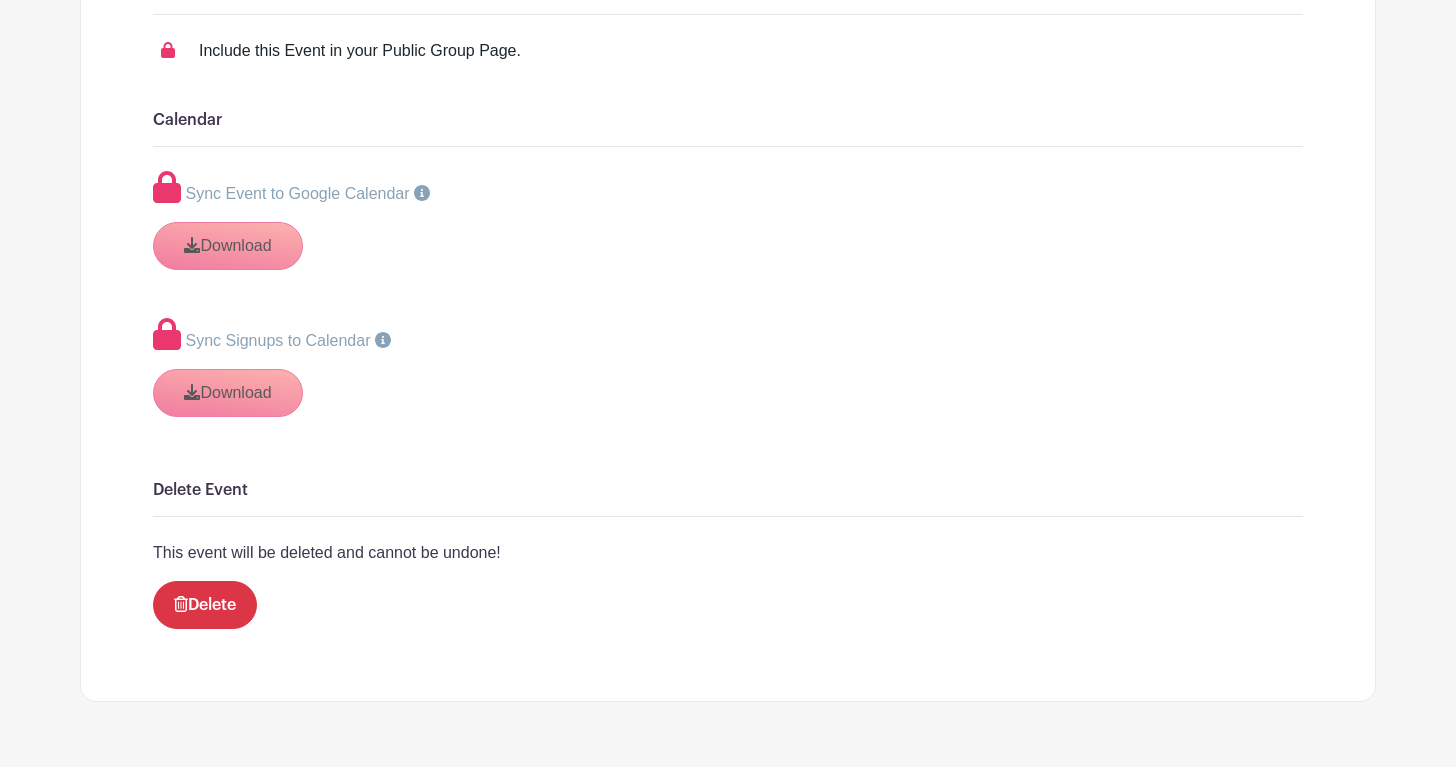 scroll, scrollTop: 2853, scrollLeft: 0, axis: vertical 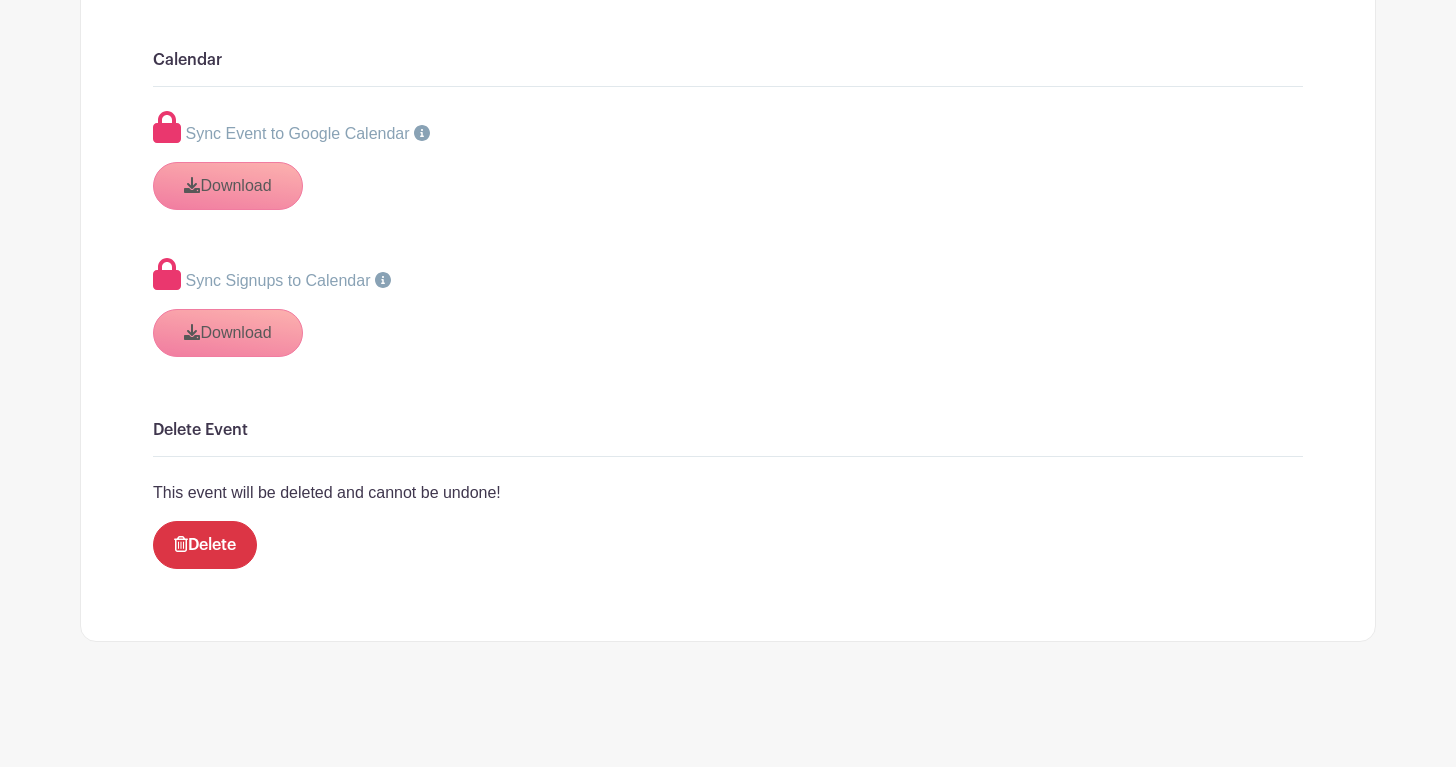 click on "Sync Event to Google Calendar" at bounding box center [297, 133] 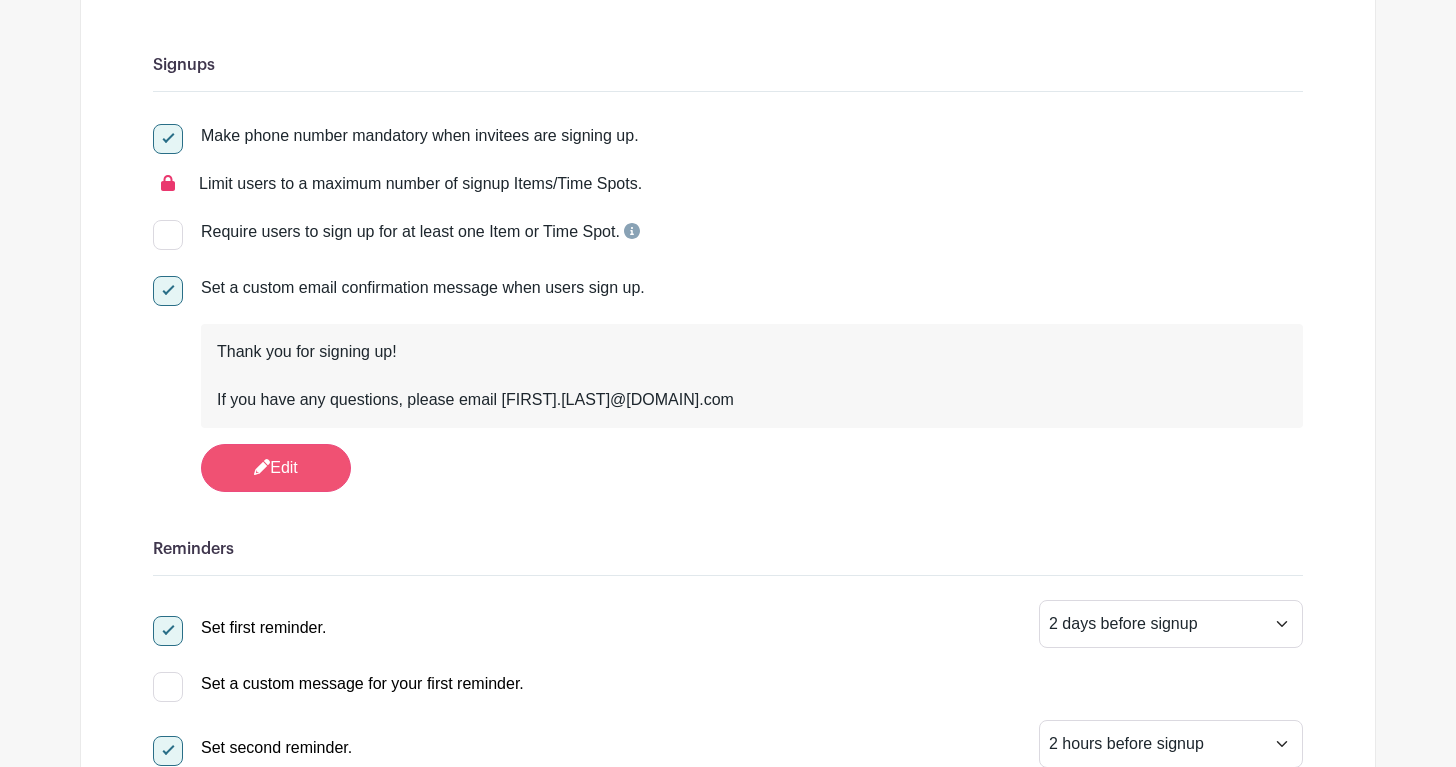 scroll, scrollTop: 0, scrollLeft: 0, axis: both 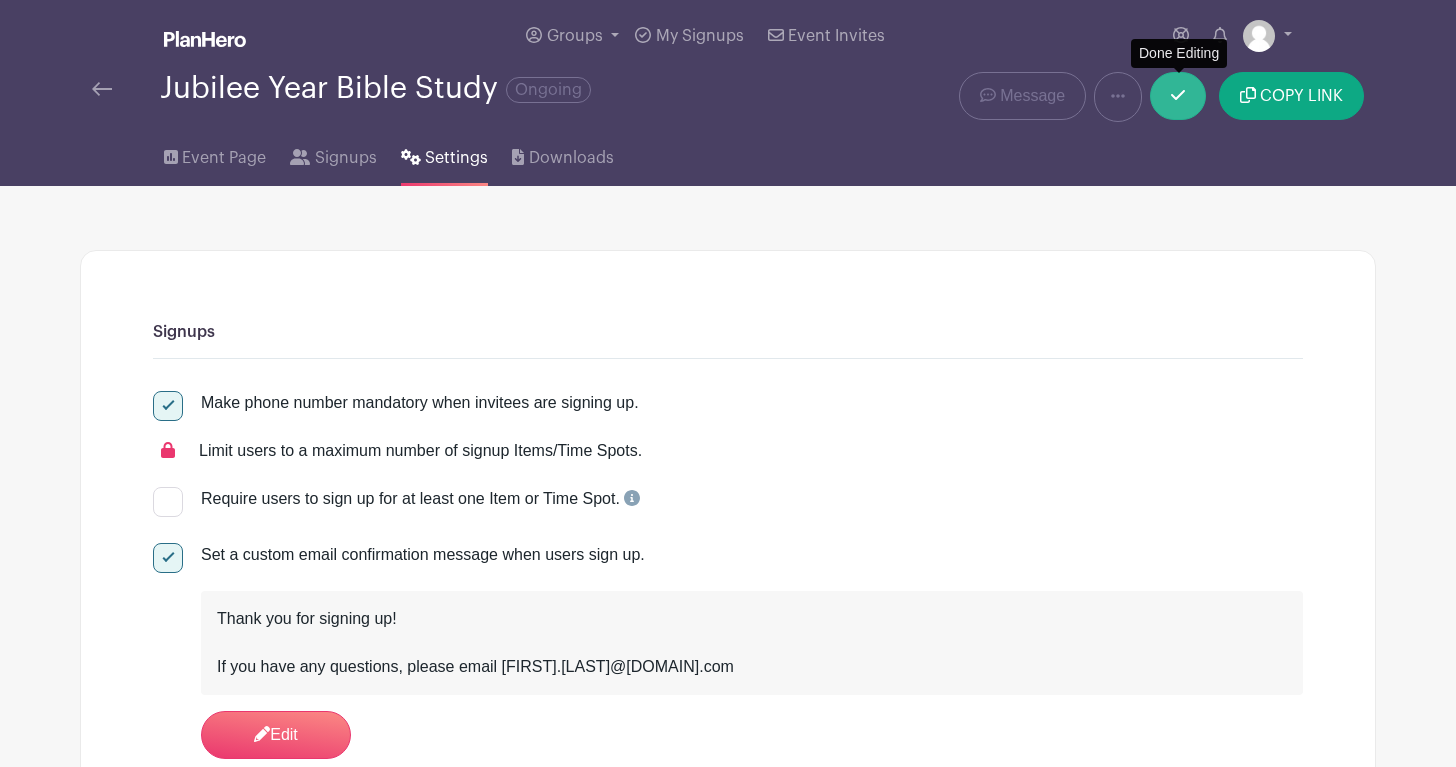 click at bounding box center (1178, 96) 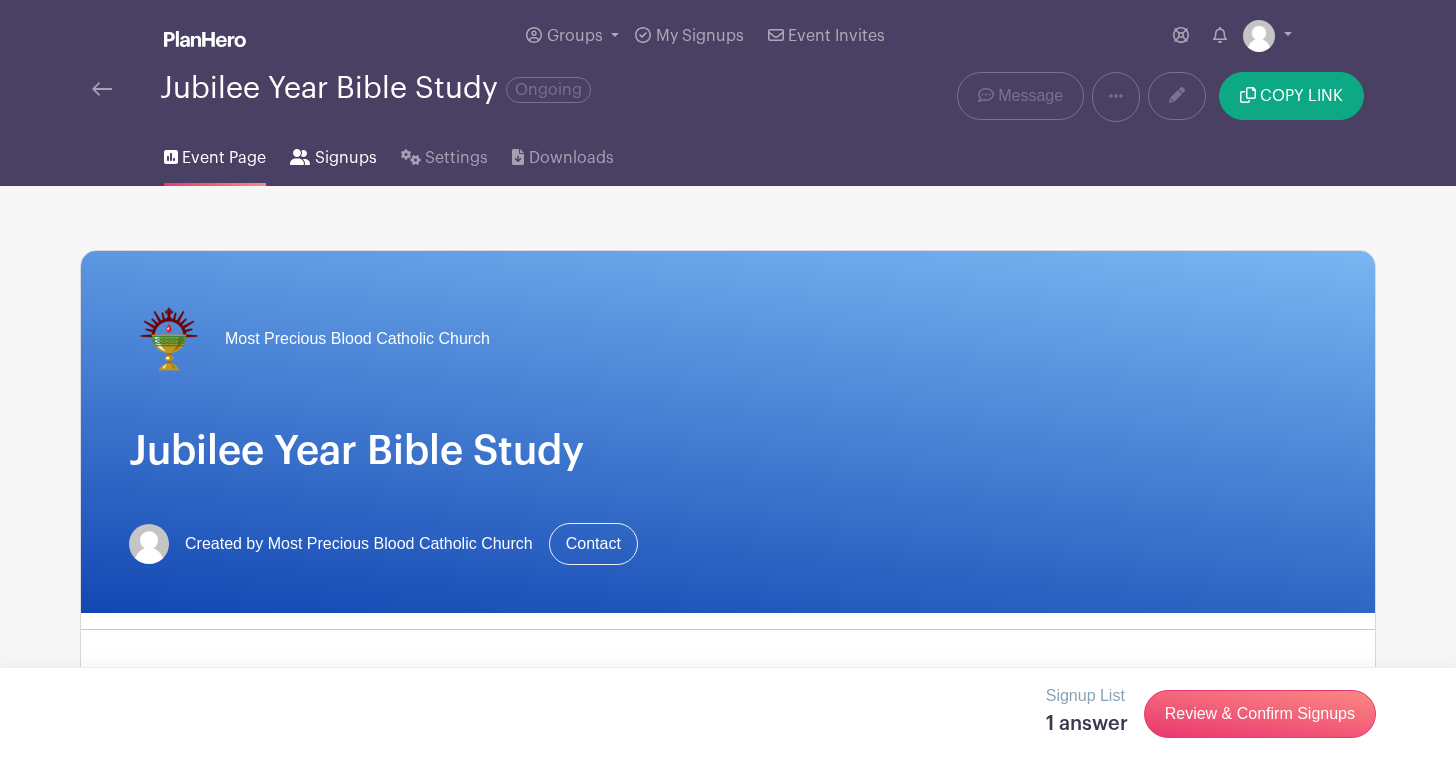 click on "Signups" at bounding box center (333, 154) 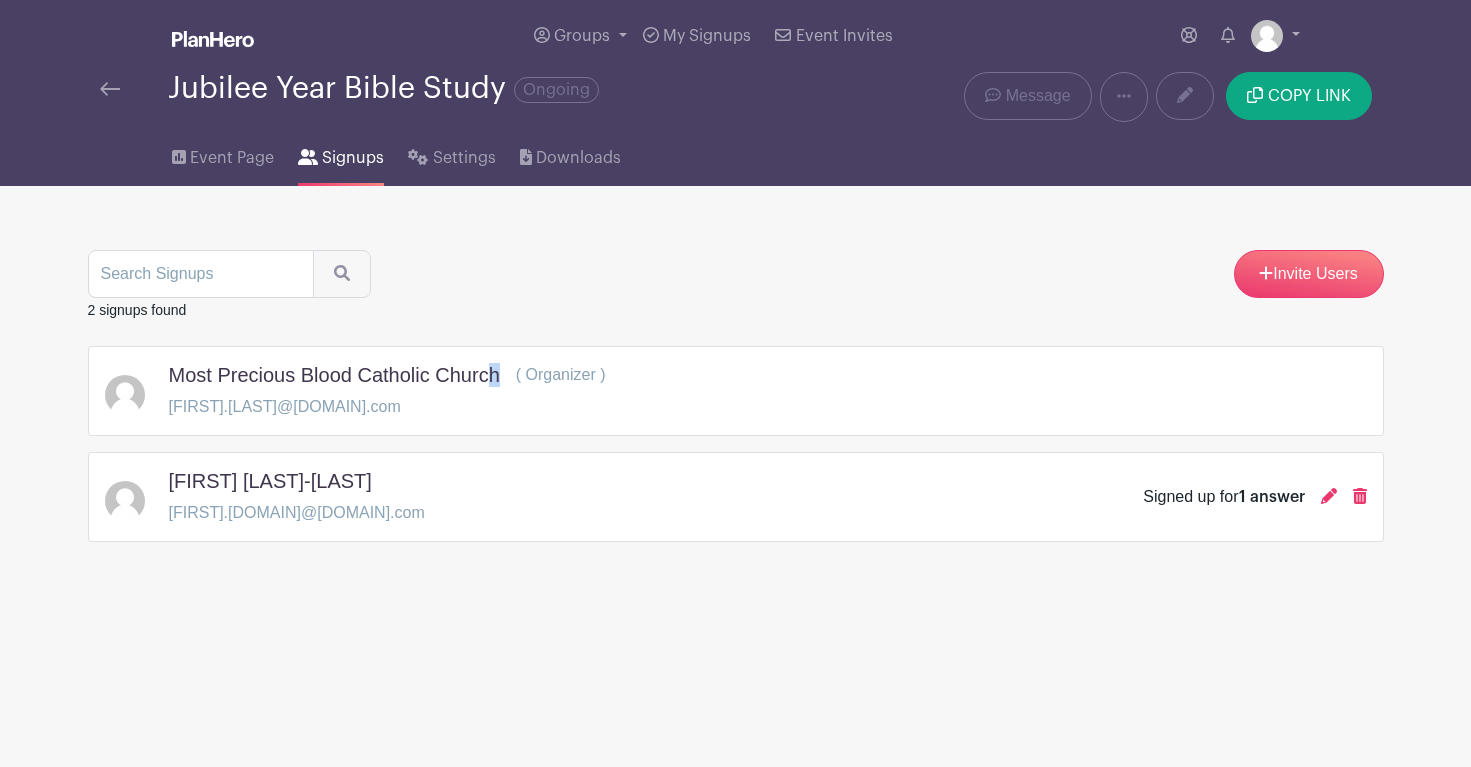 click on "Most Precious Blood Catholic Church" at bounding box center [334, 375] 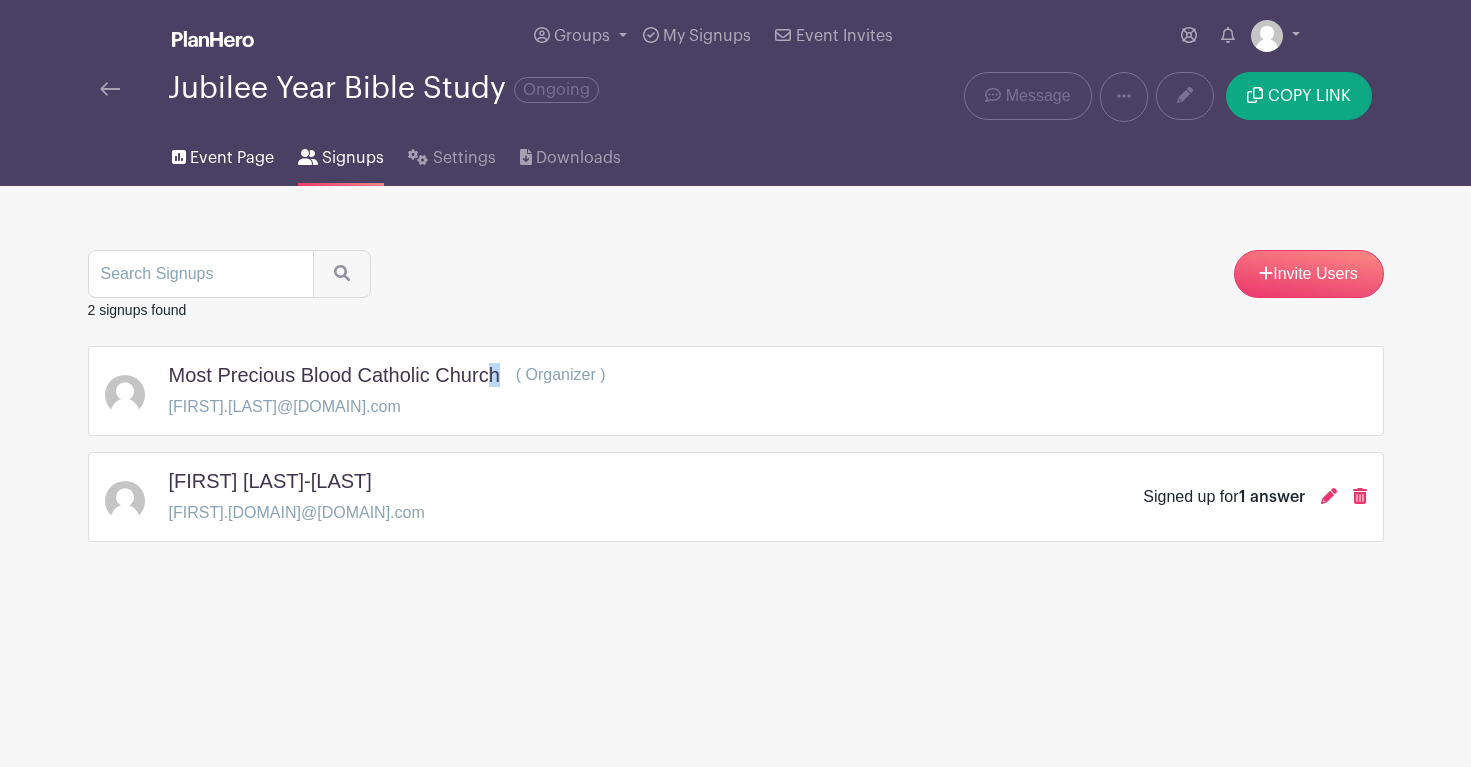 click on "Event Page" at bounding box center [232, 158] 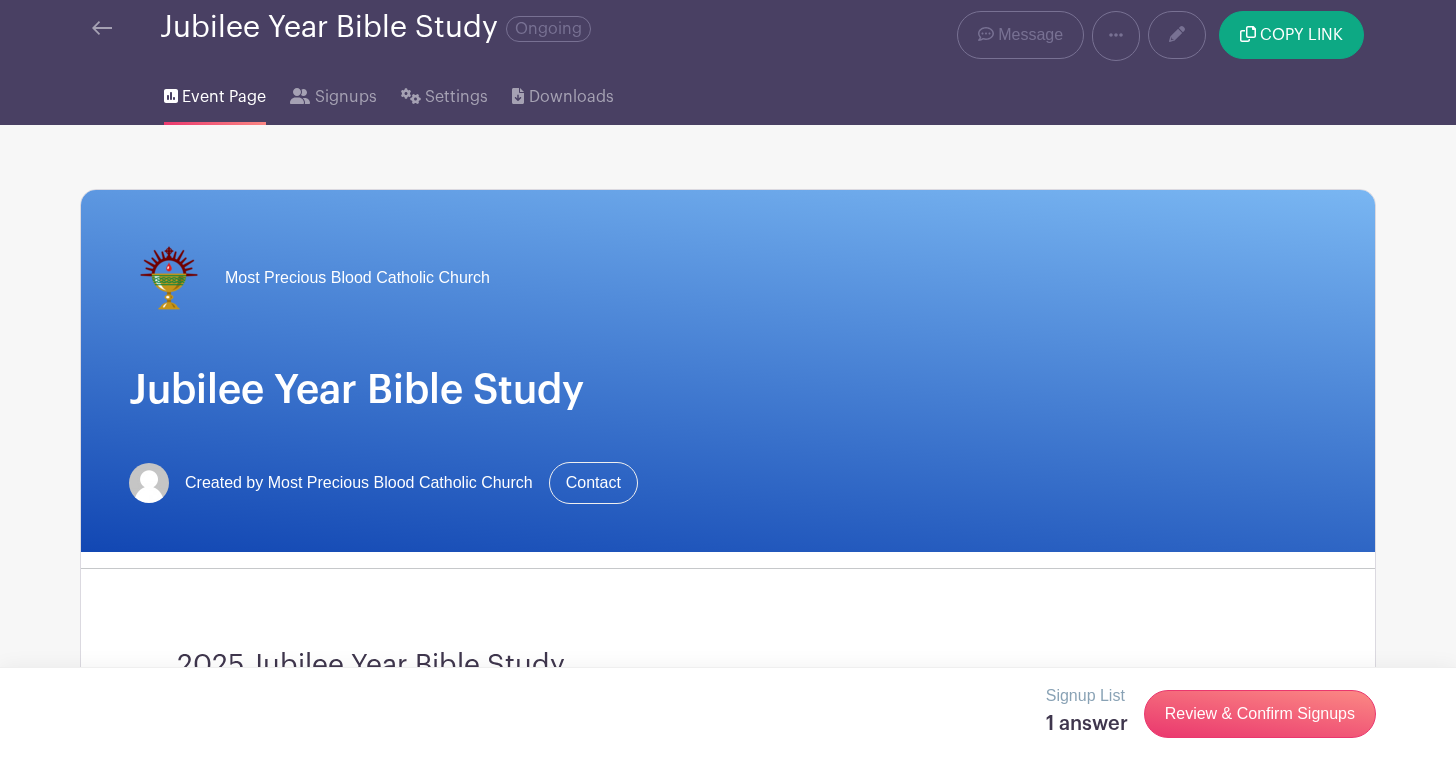scroll, scrollTop: 0, scrollLeft: 0, axis: both 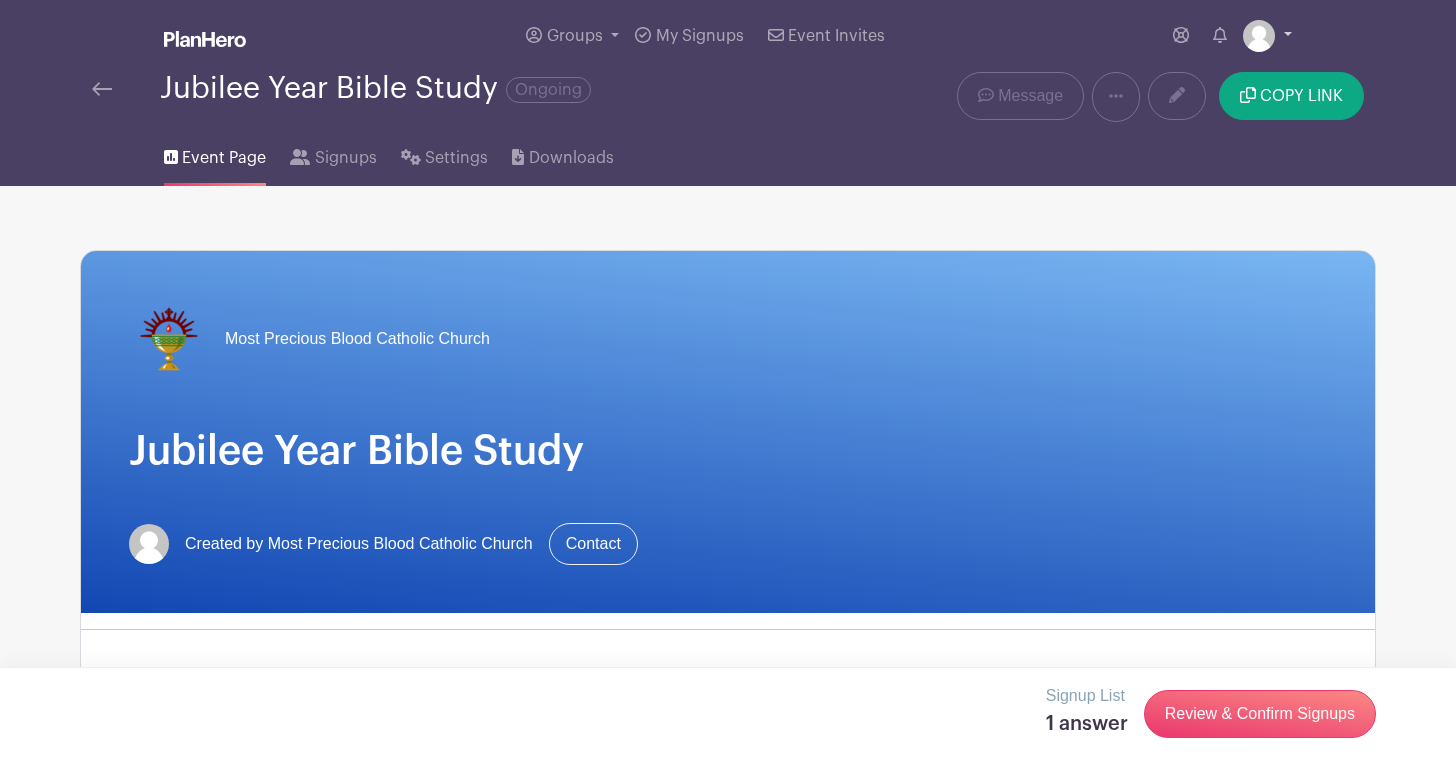 click at bounding box center [1267, 36] 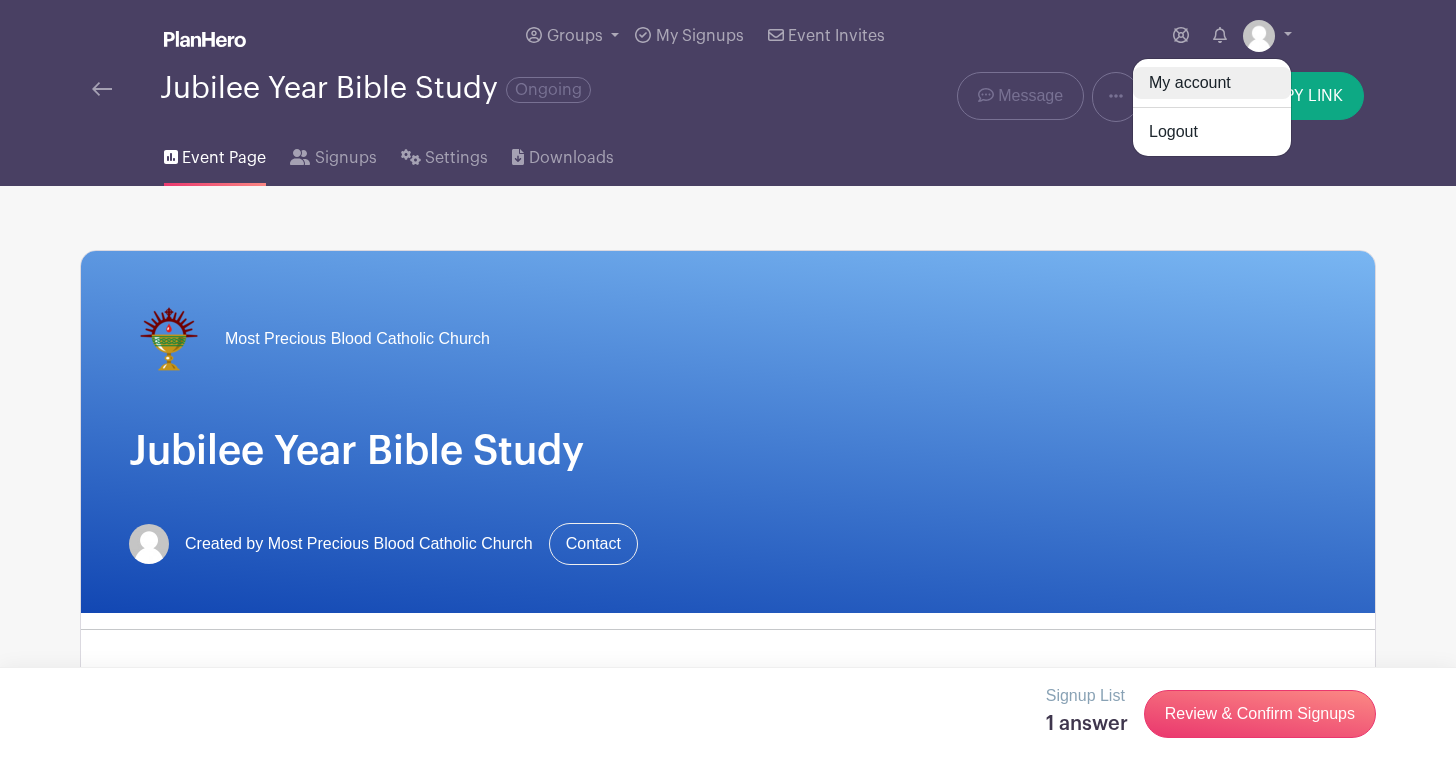 click on "My account" at bounding box center (1212, 83) 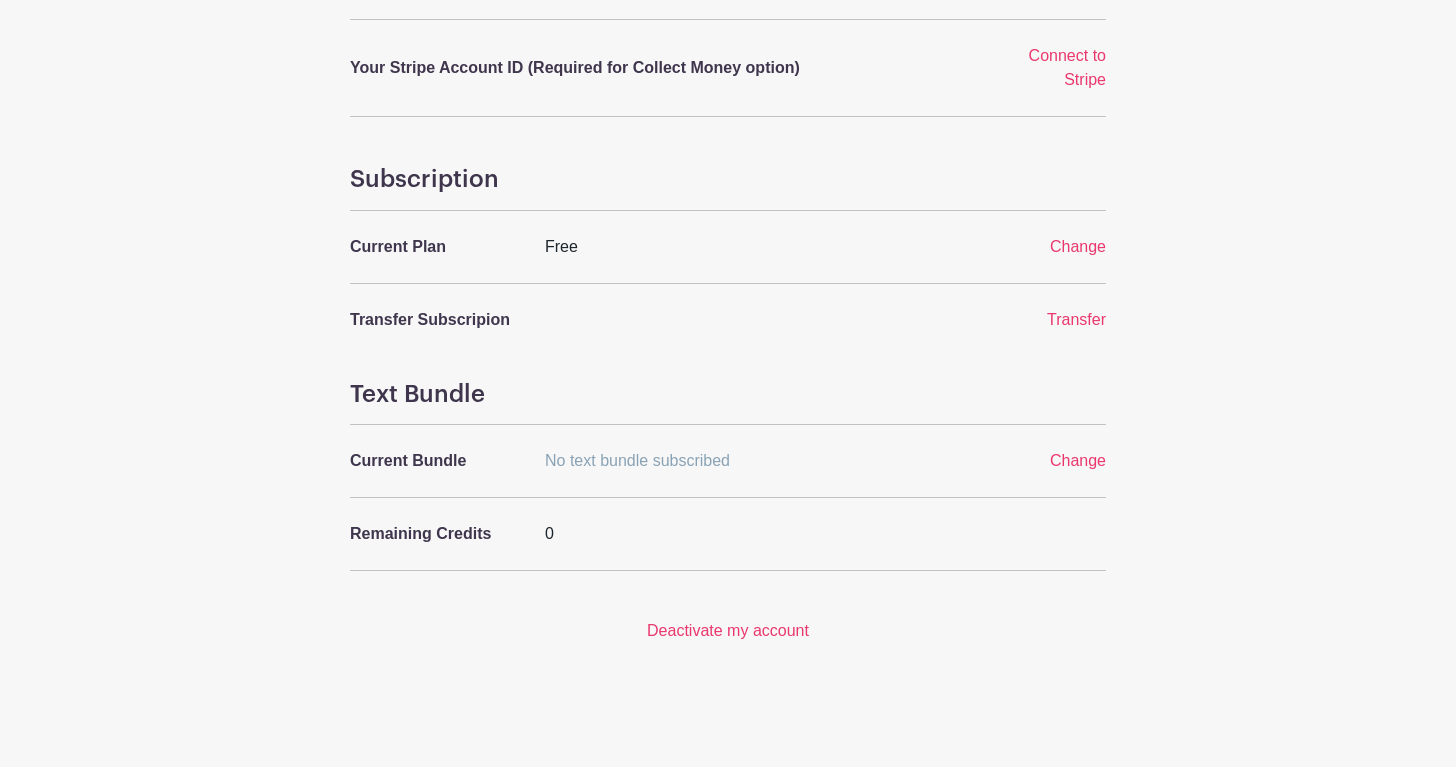 scroll, scrollTop: 0, scrollLeft: 0, axis: both 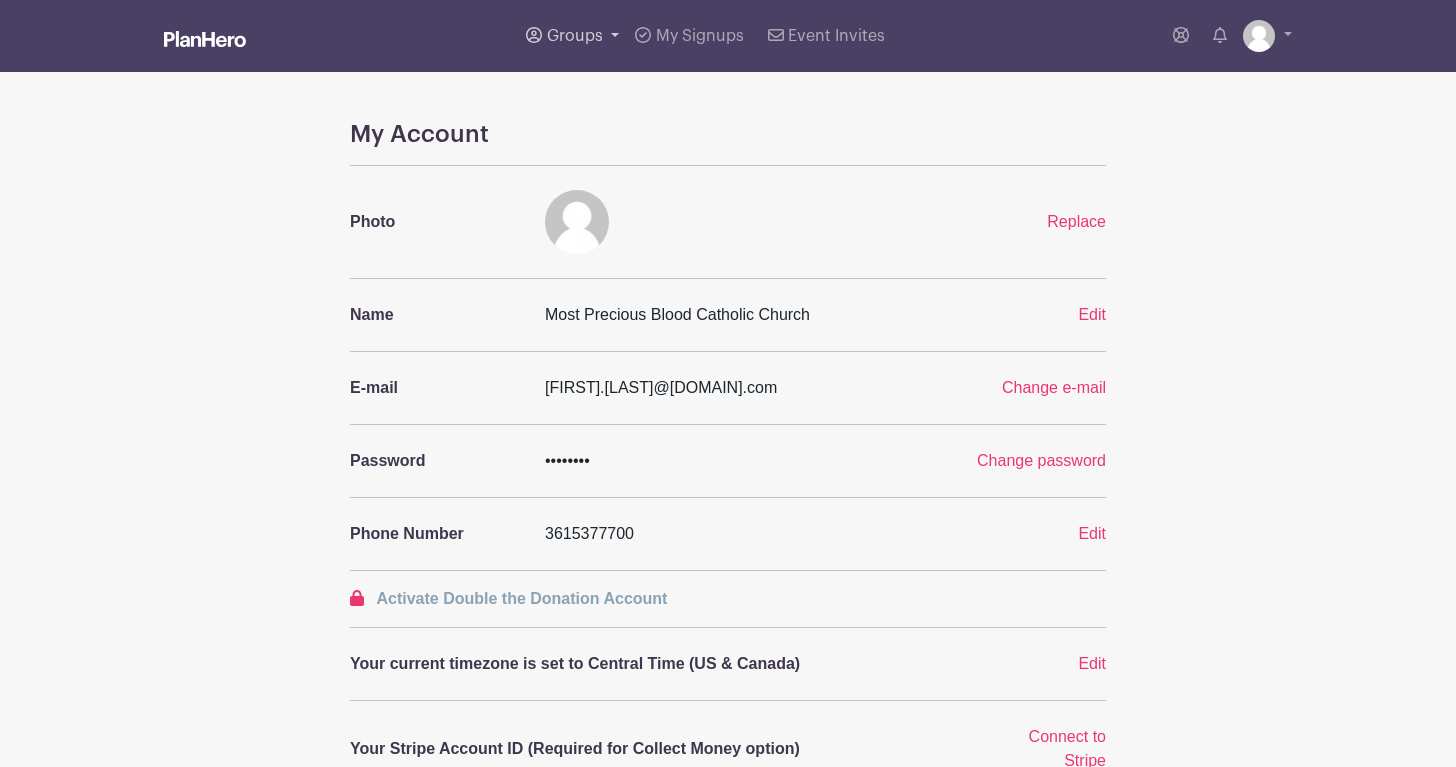 click on "Groups" at bounding box center (575, 36) 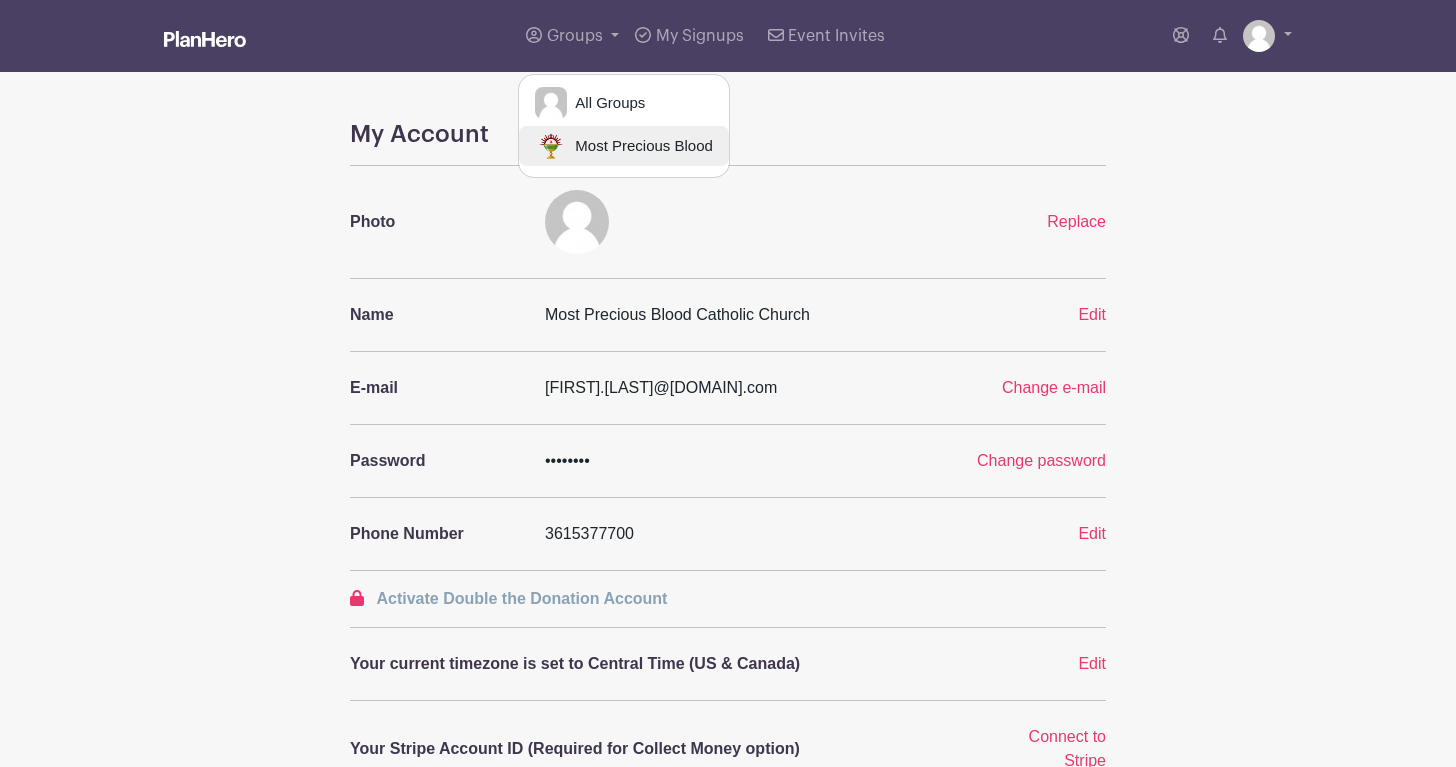 click on "Most Precious Blood" at bounding box center [640, 146] 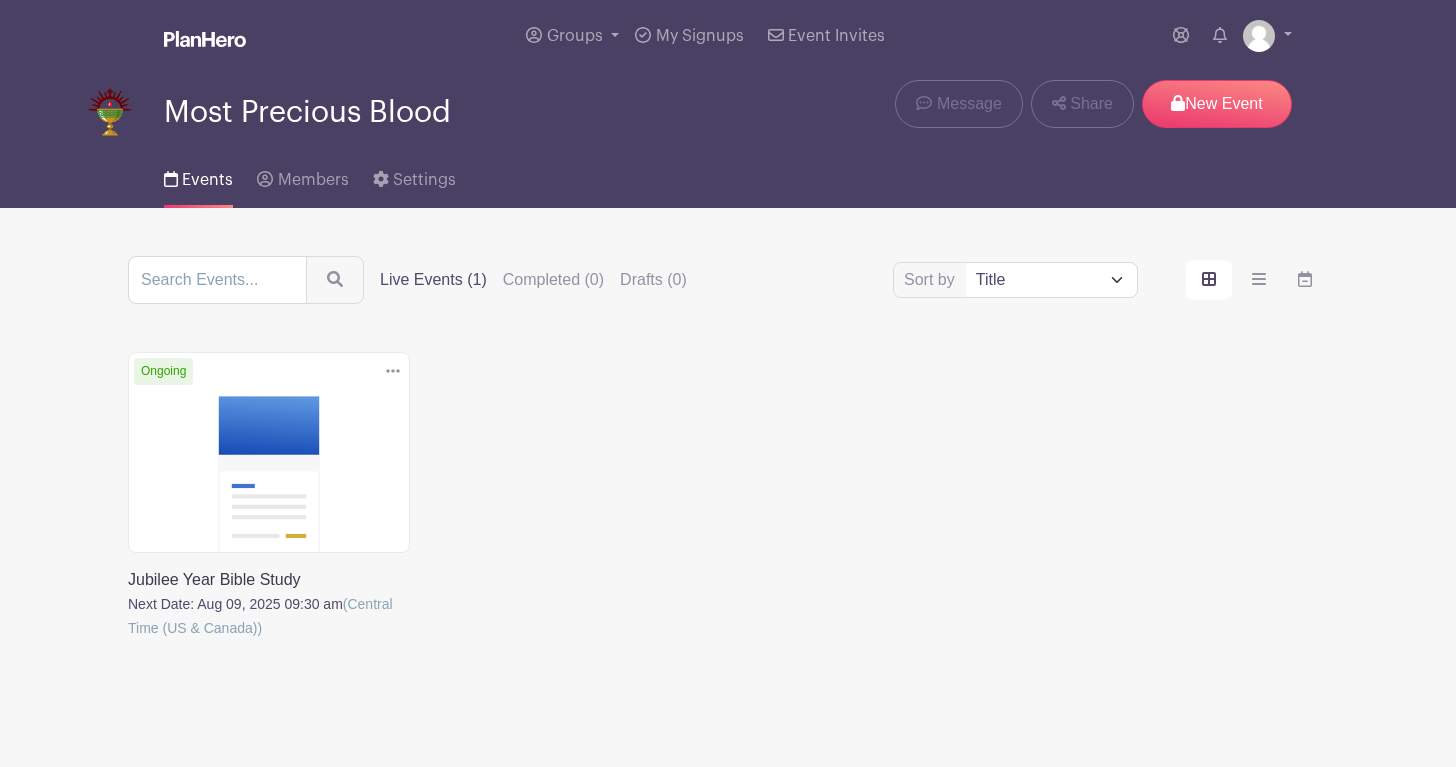click at bounding box center (393, 371) 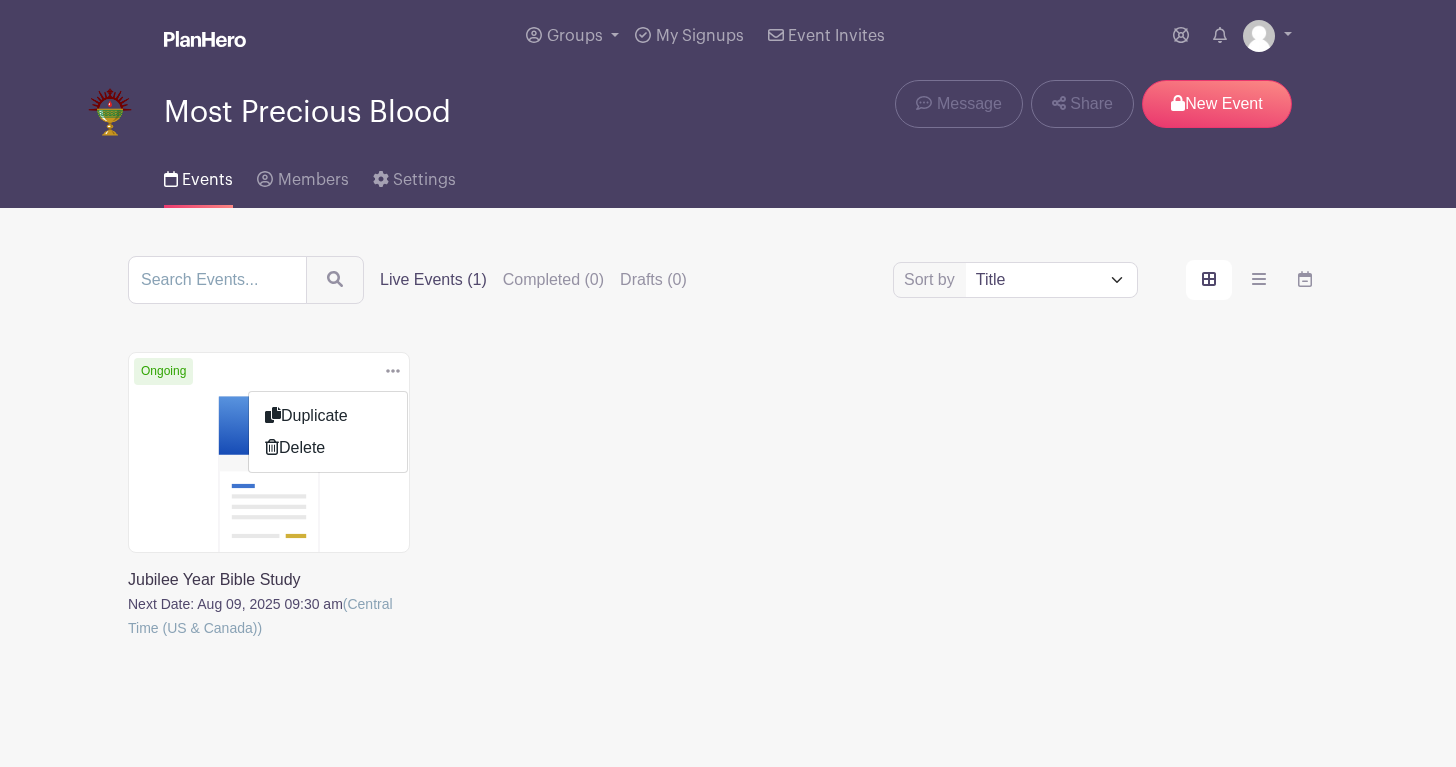 click on "Sort by
Title
Recently modified
Newest
Upcoming dates
Live Events (1)
Completed (0)
Drafts (0)
Delete Event
Are you sure? This event has signups associated with it. All signups and data for this event will be deleted.
Yes, Delete
No, Cancel" at bounding box center (728, 476) 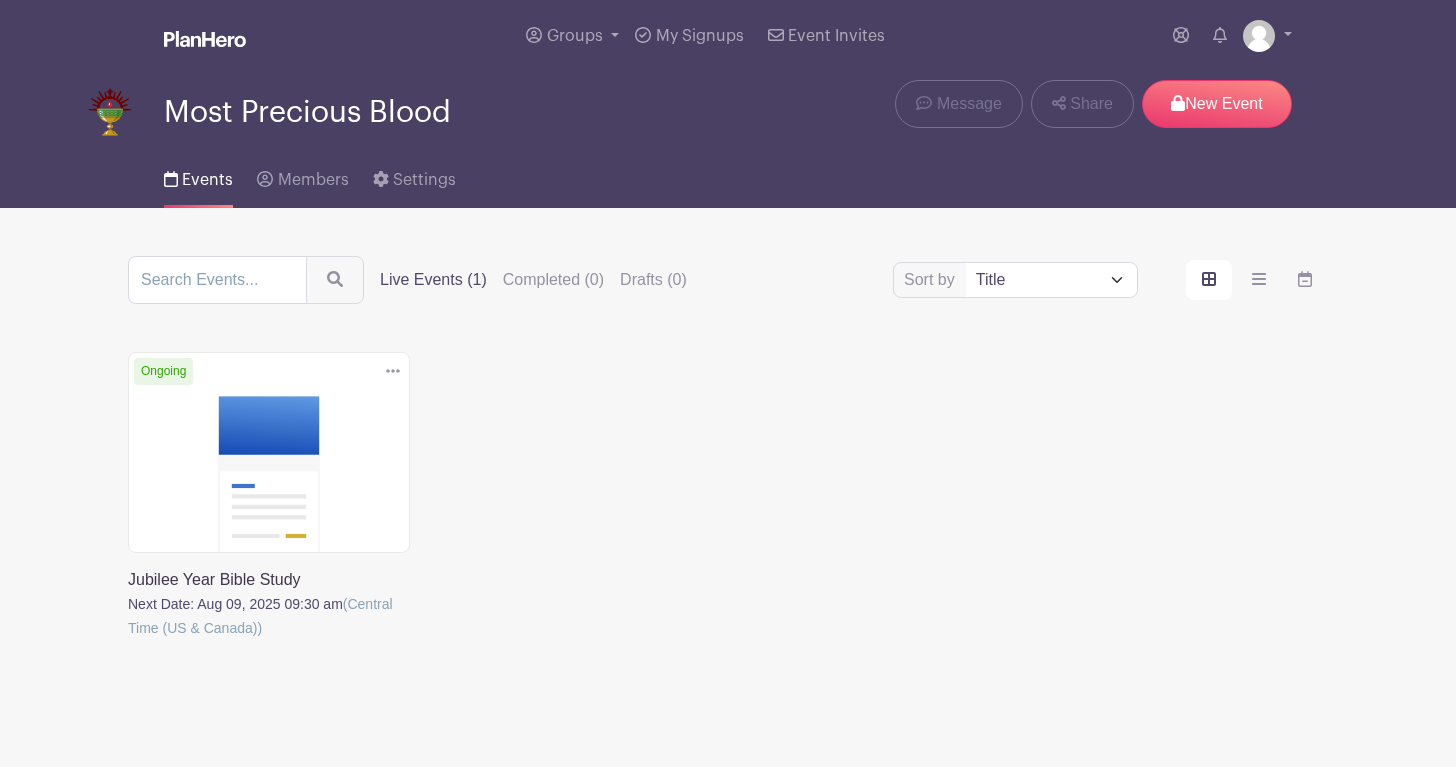 click at bounding box center [128, 640] 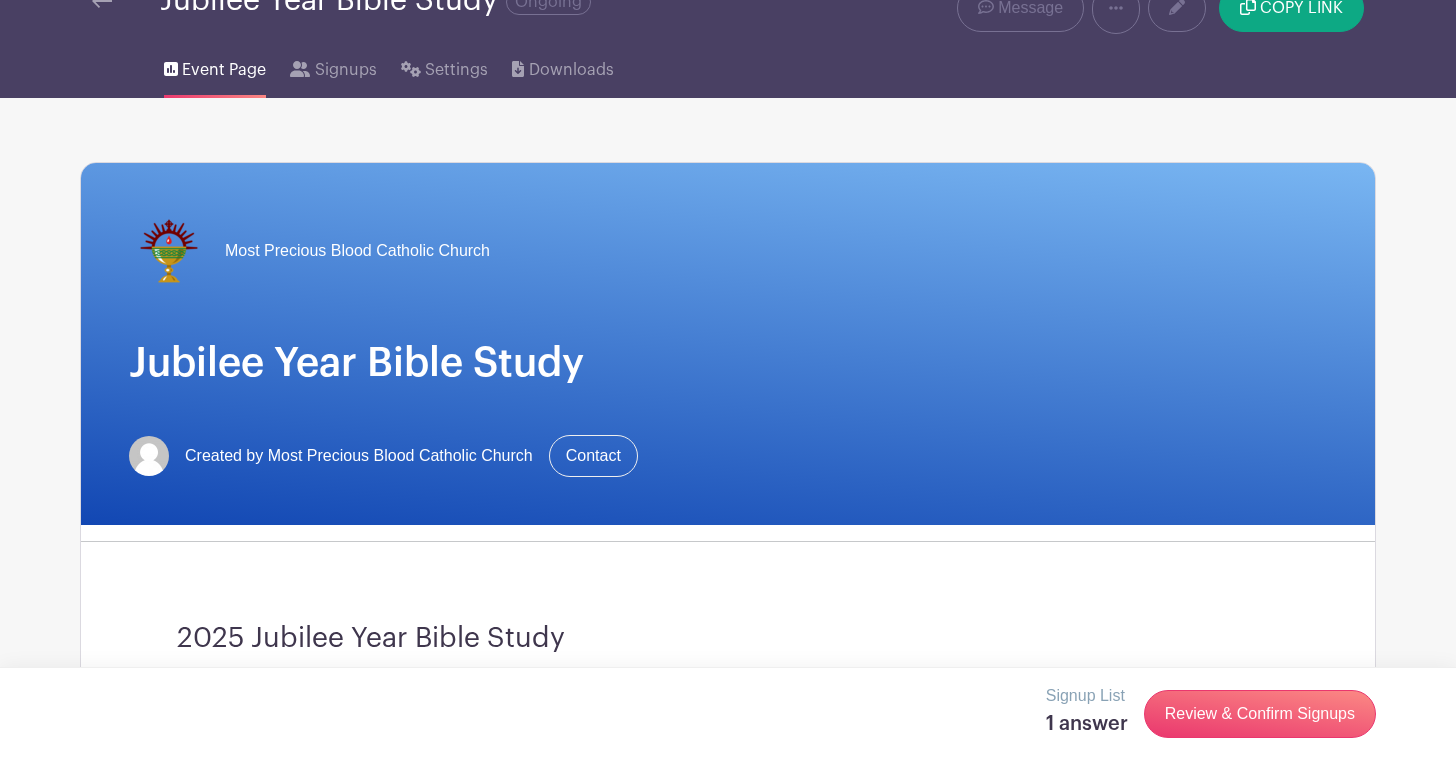 scroll, scrollTop: 0, scrollLeft: 0, axis: both 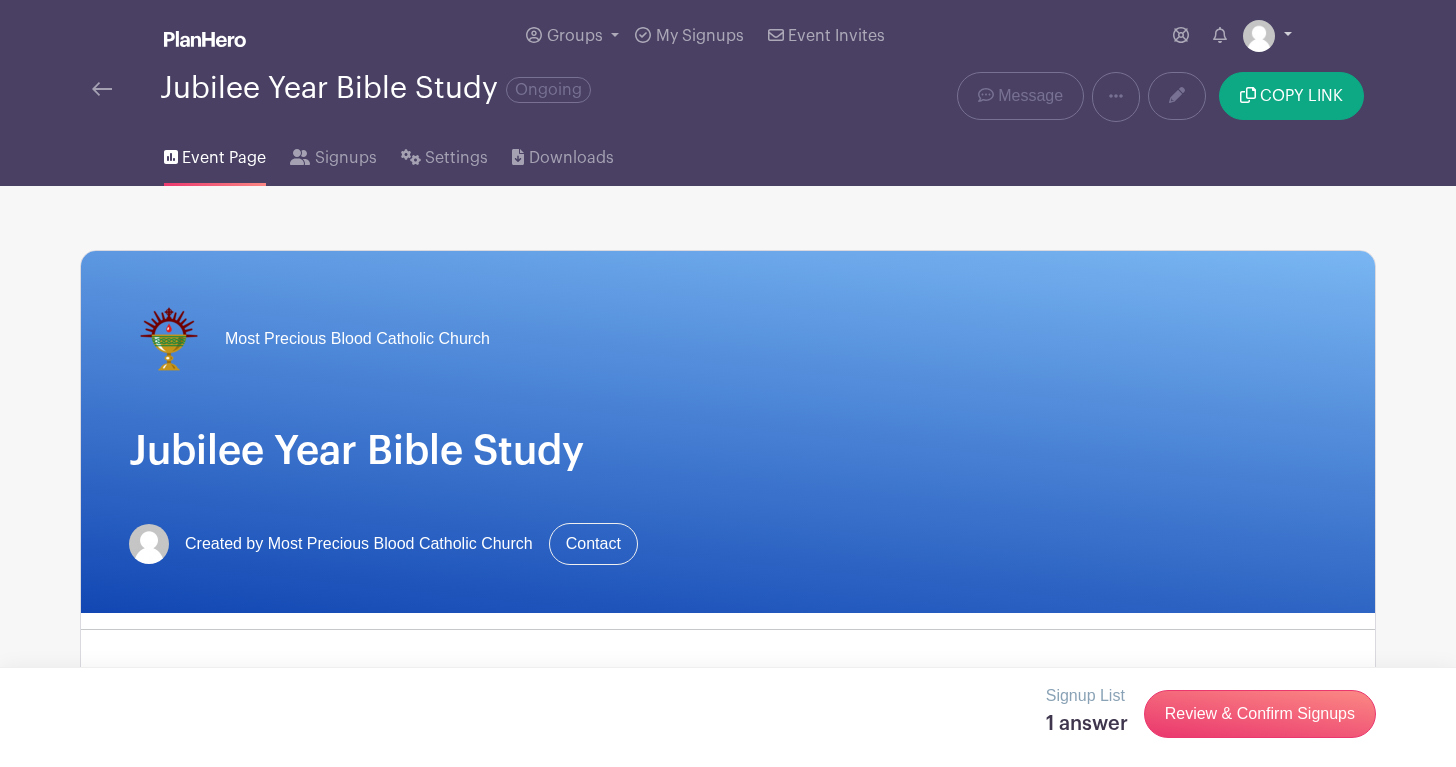 click at bounding box center [1267, 36] 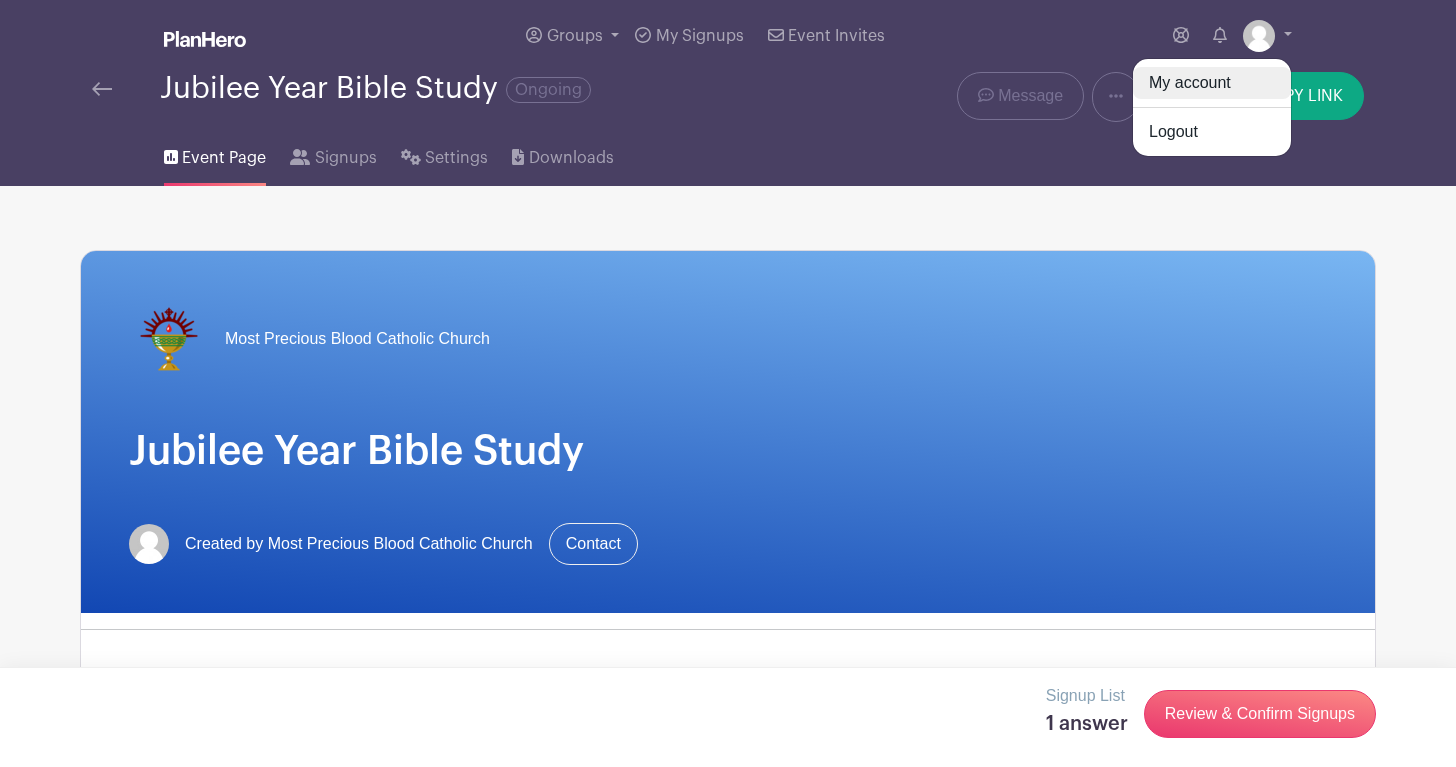 click on "My account" at bounding box center (1212, 83) 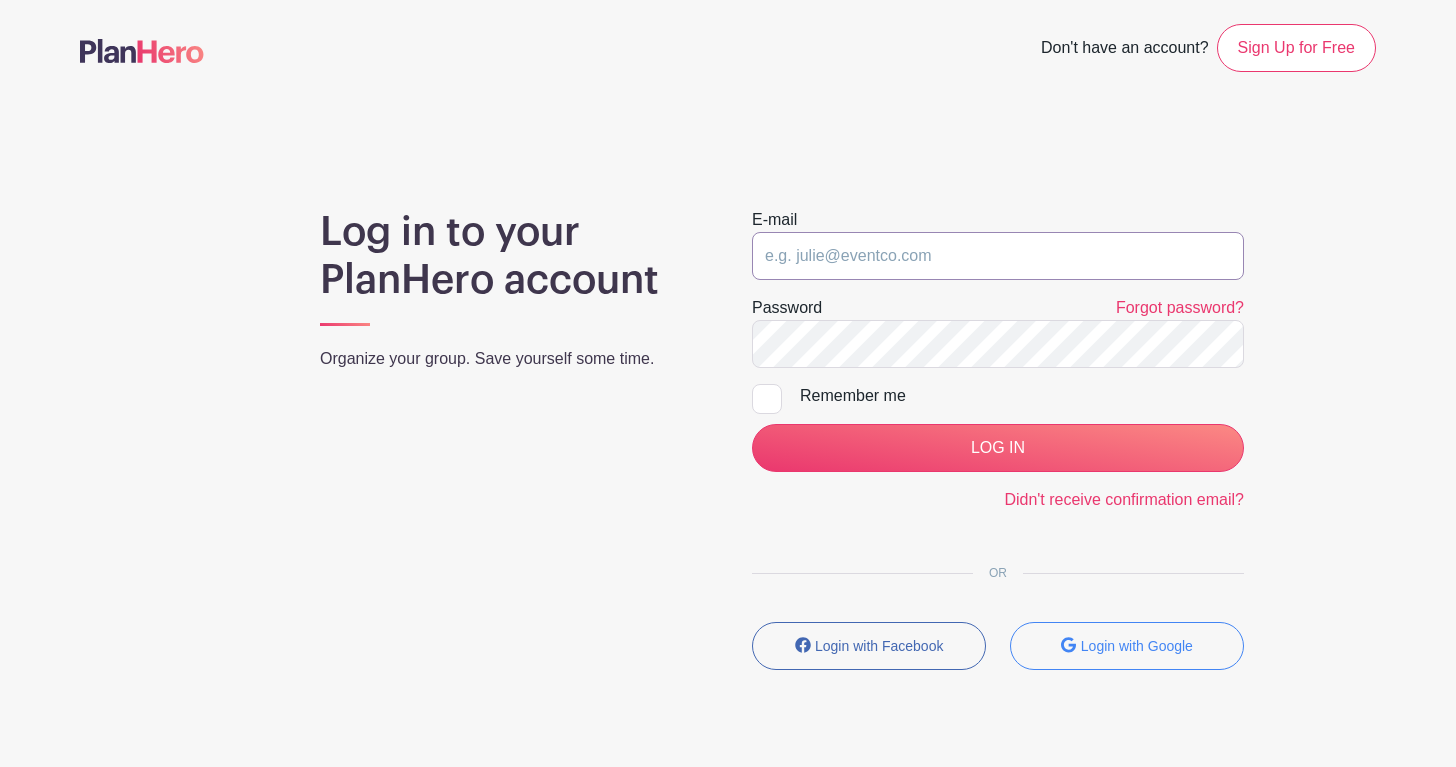 type on "[USERNAME]@example.com" 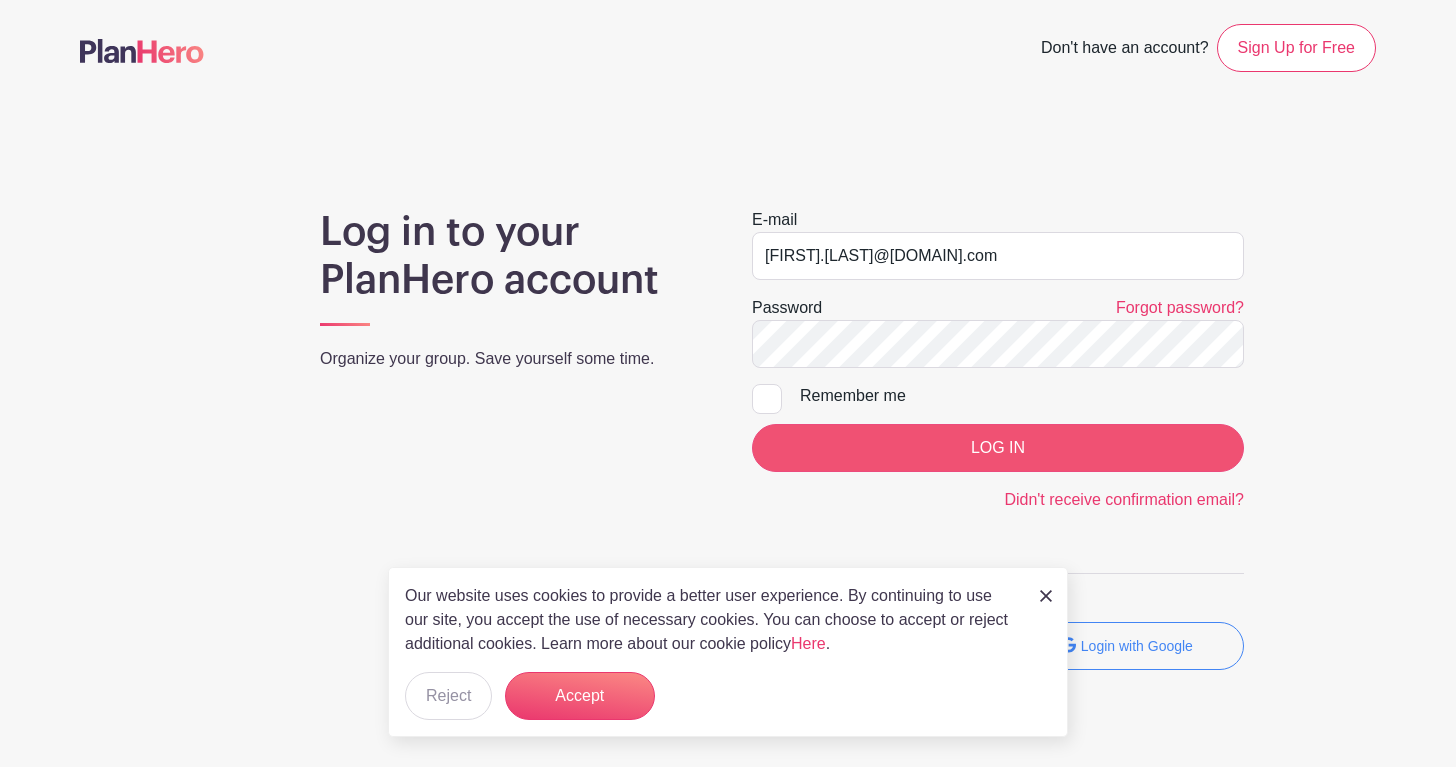 click on "LOG IN" at bounding box center (998, 448) 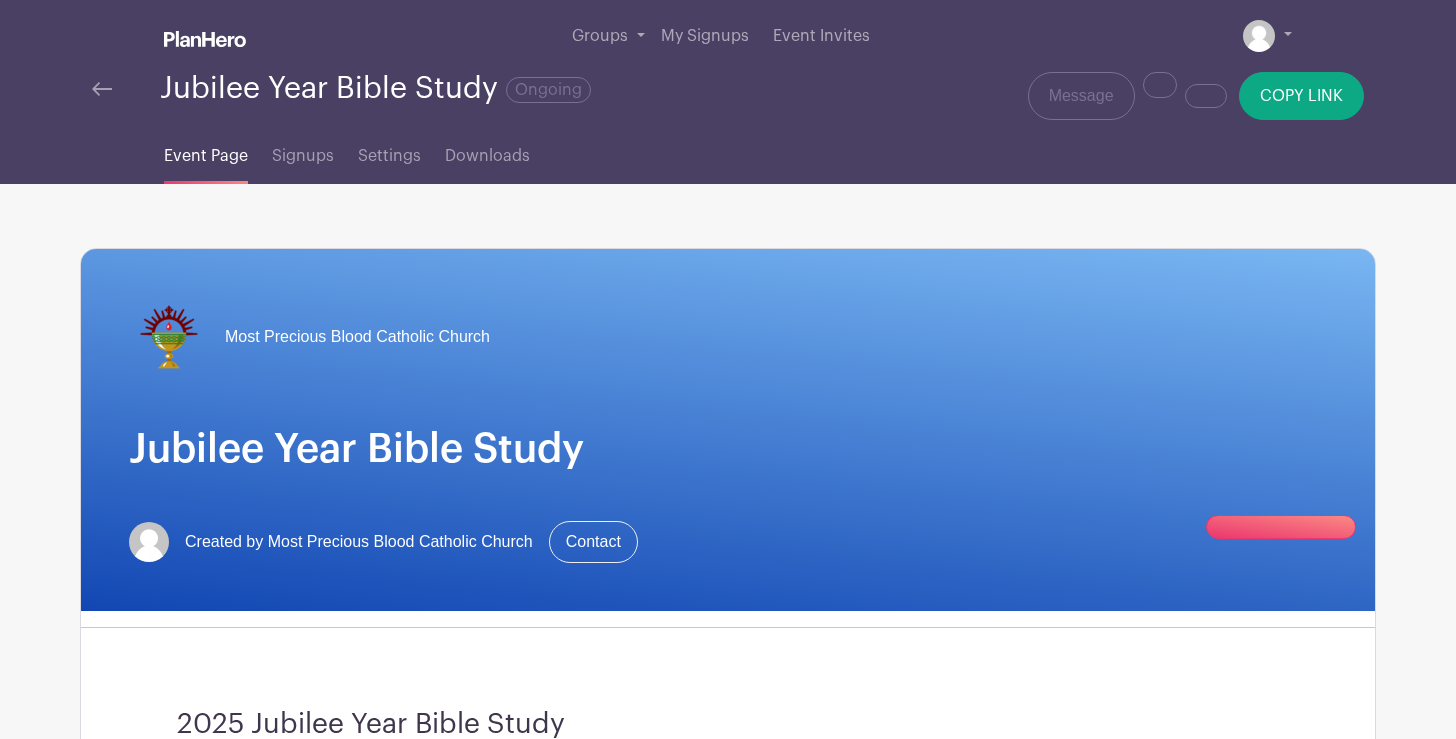 scroll, scrollTop: 0, scrollLeft: 0, axis: both 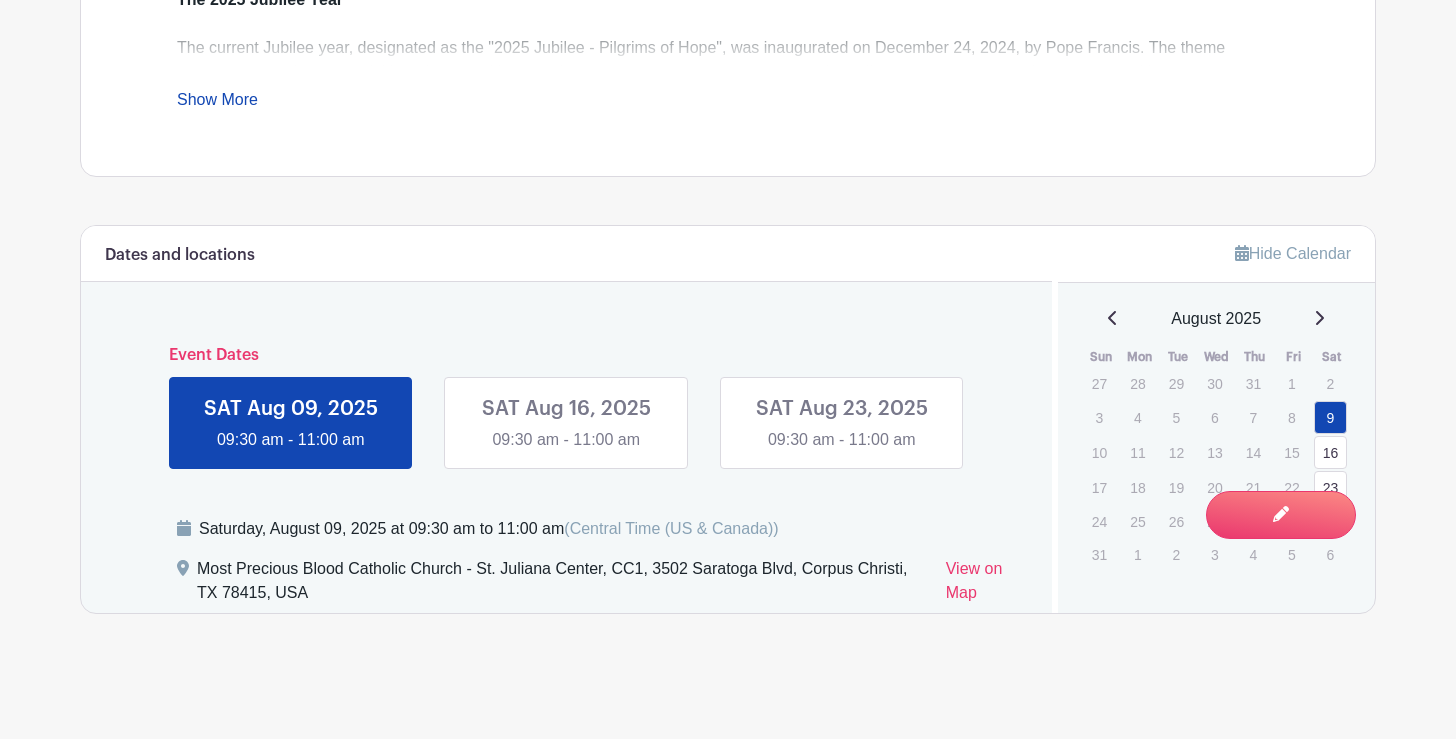 click at bounding box center [291, 452] 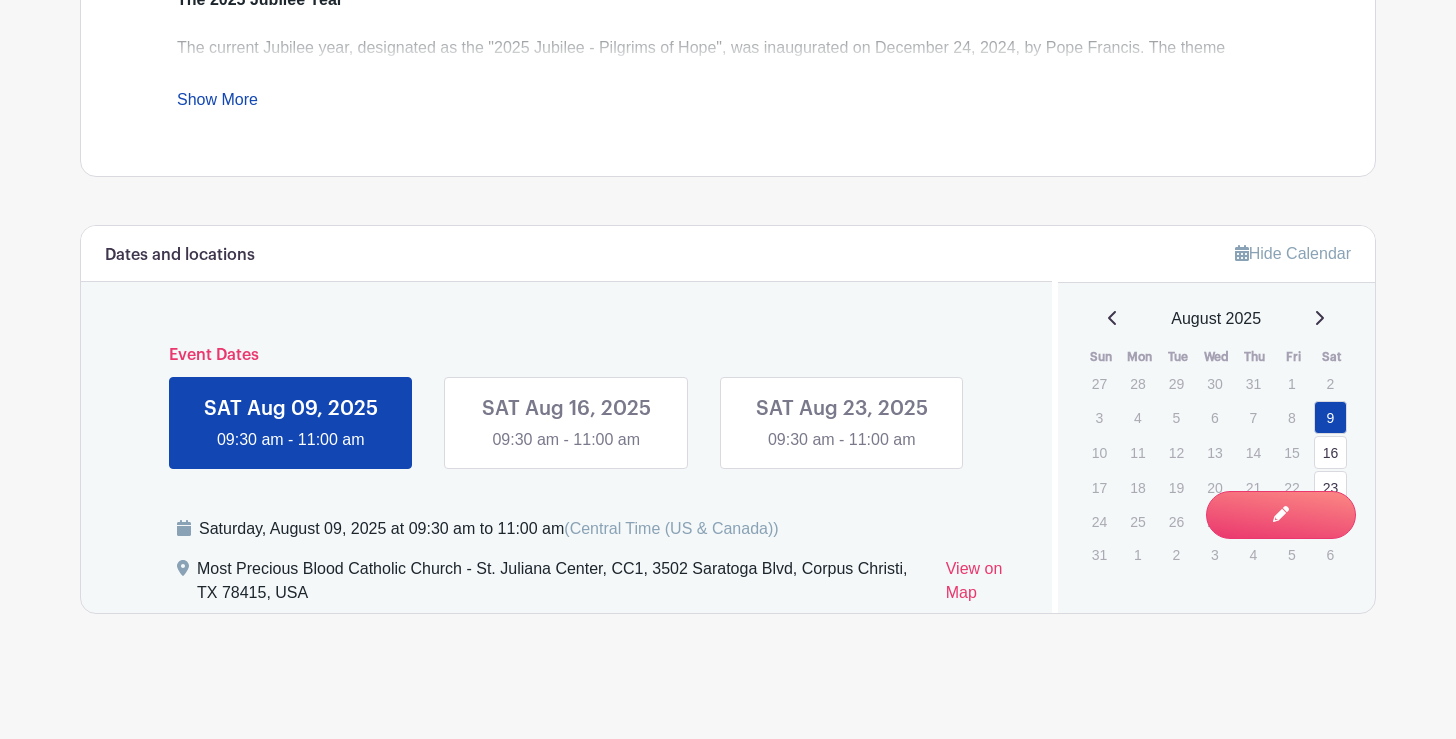 click at bounding box center [566, 452] 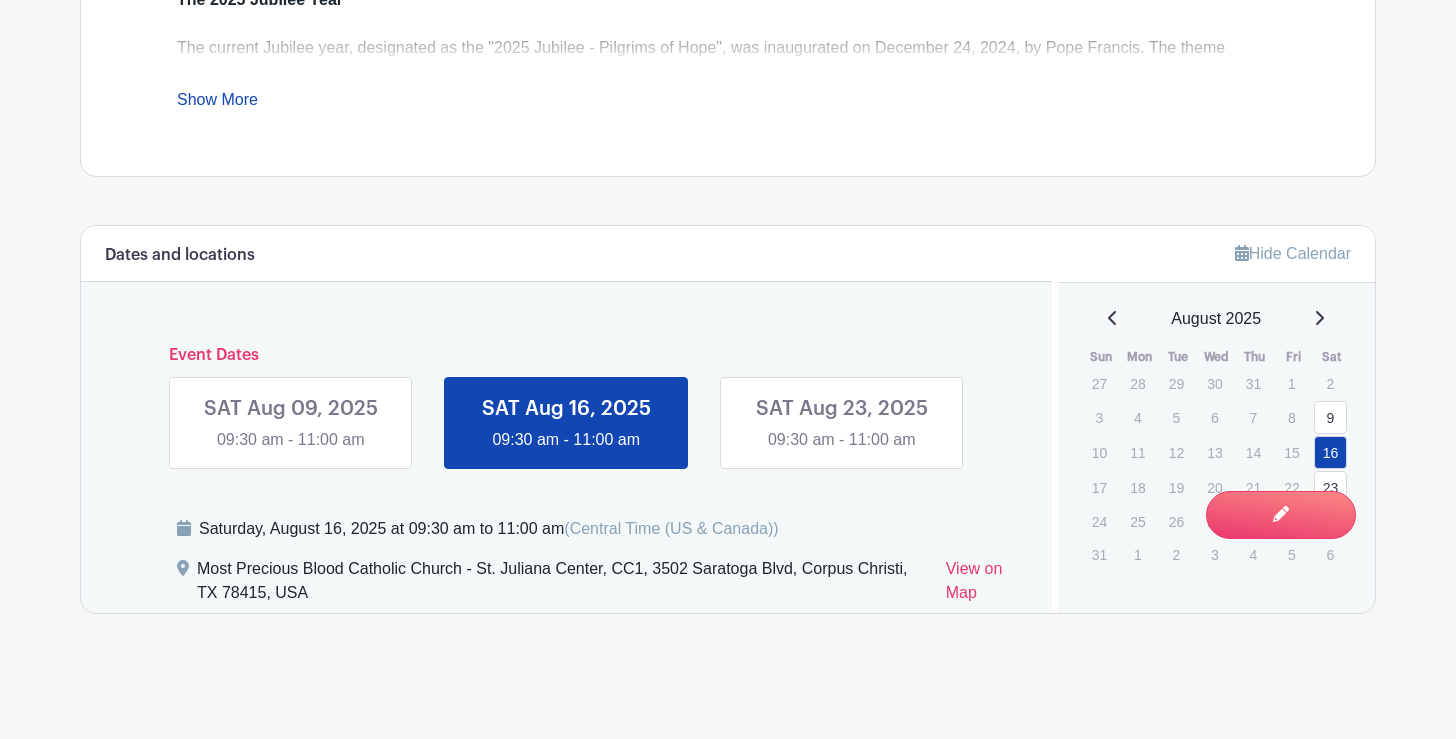 click at bounding box center (291, 452) 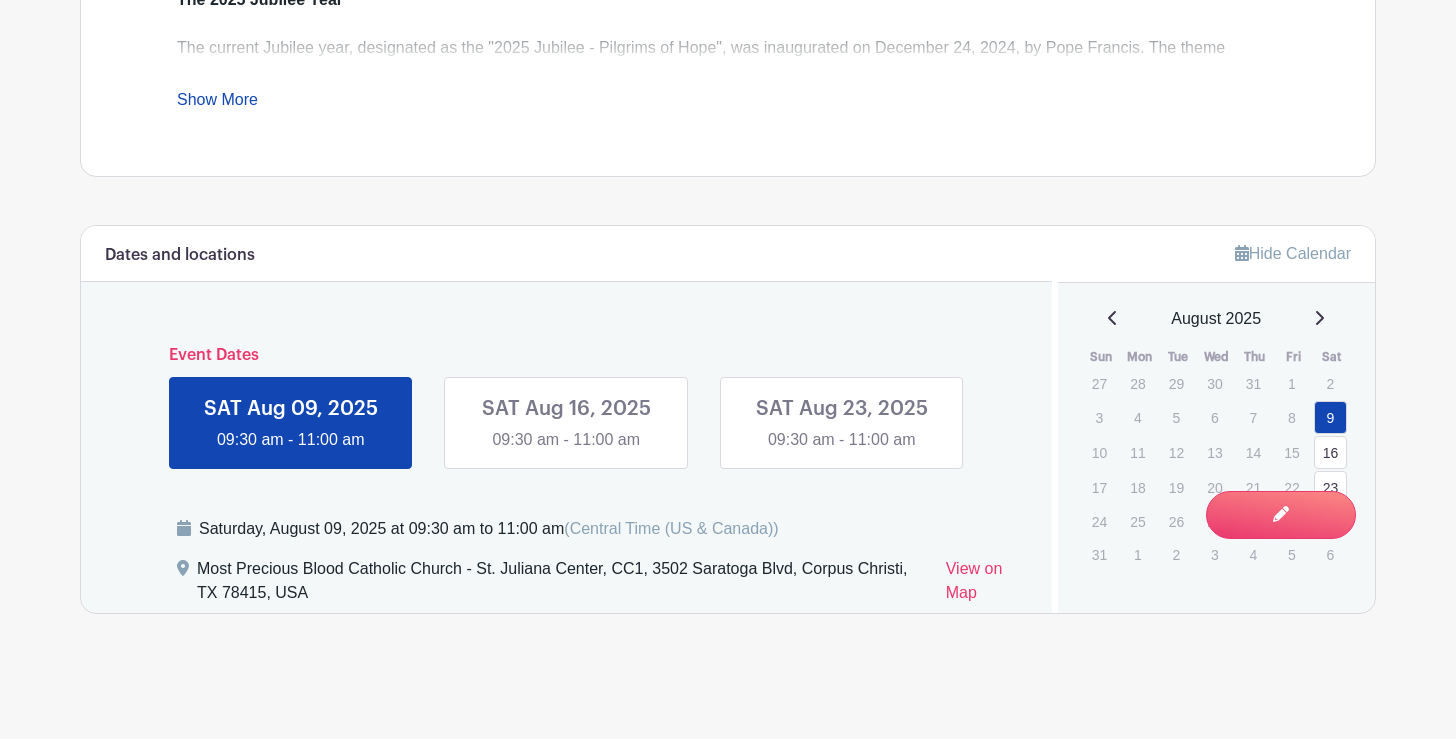 click at bounding box center [291, 452] 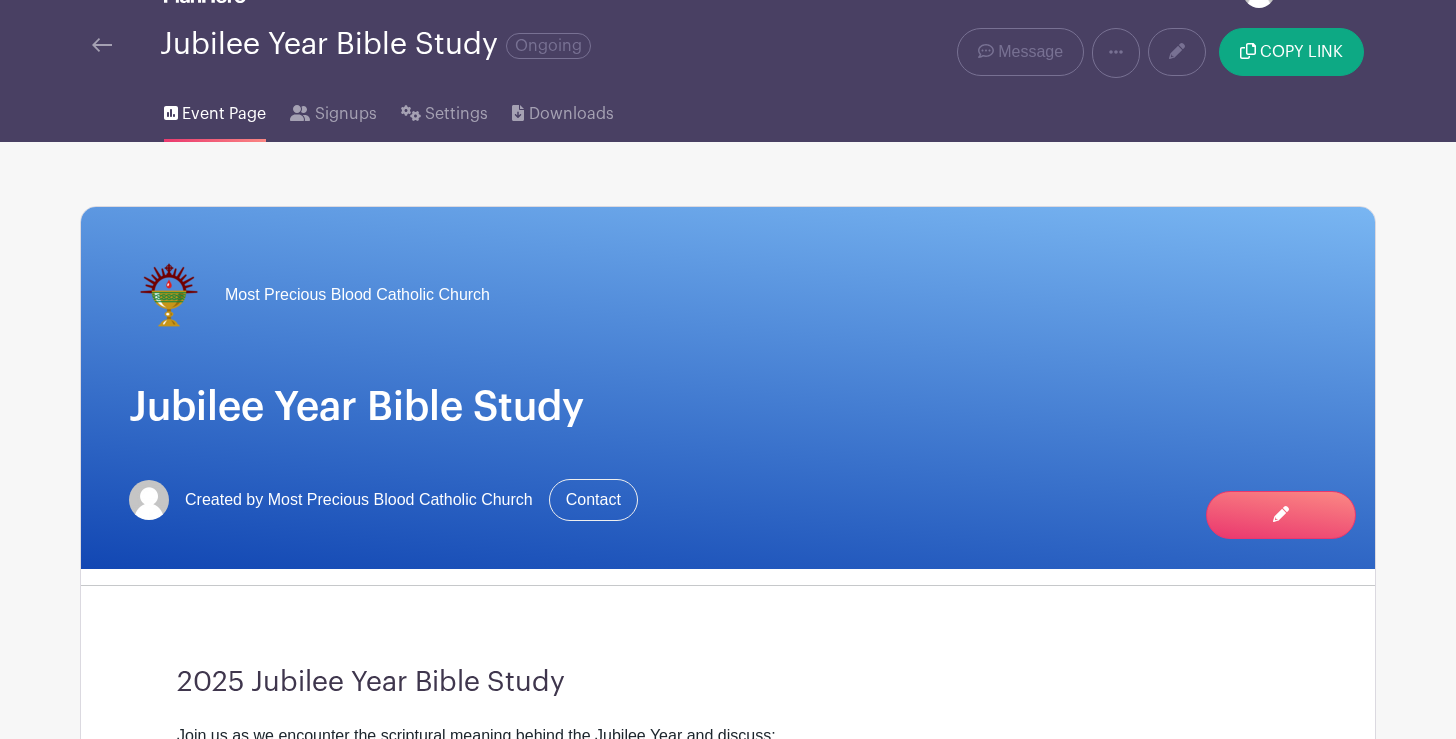 scroll, scrollTop: 31, scrollLeft: 0, axis: vertical 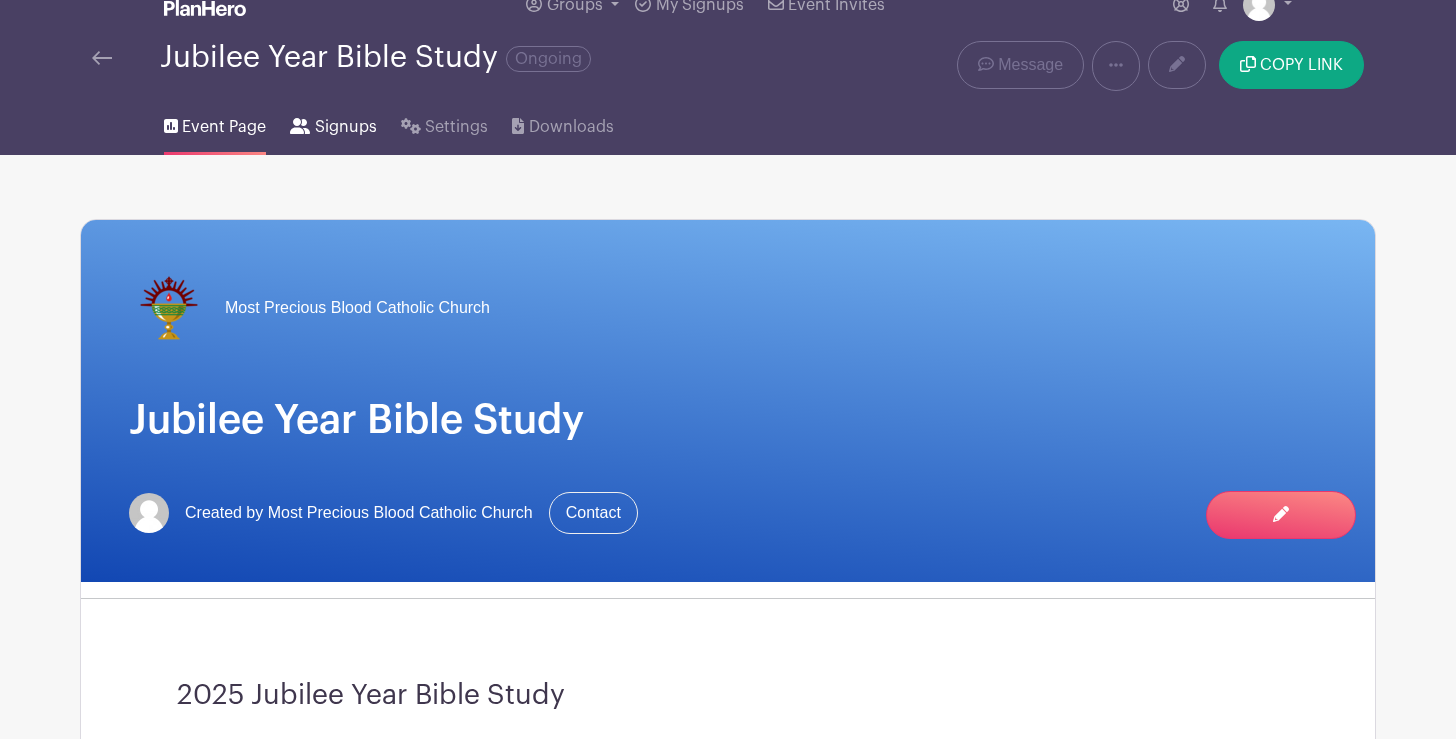 click on "Signups" at bounding box center (346, 127) 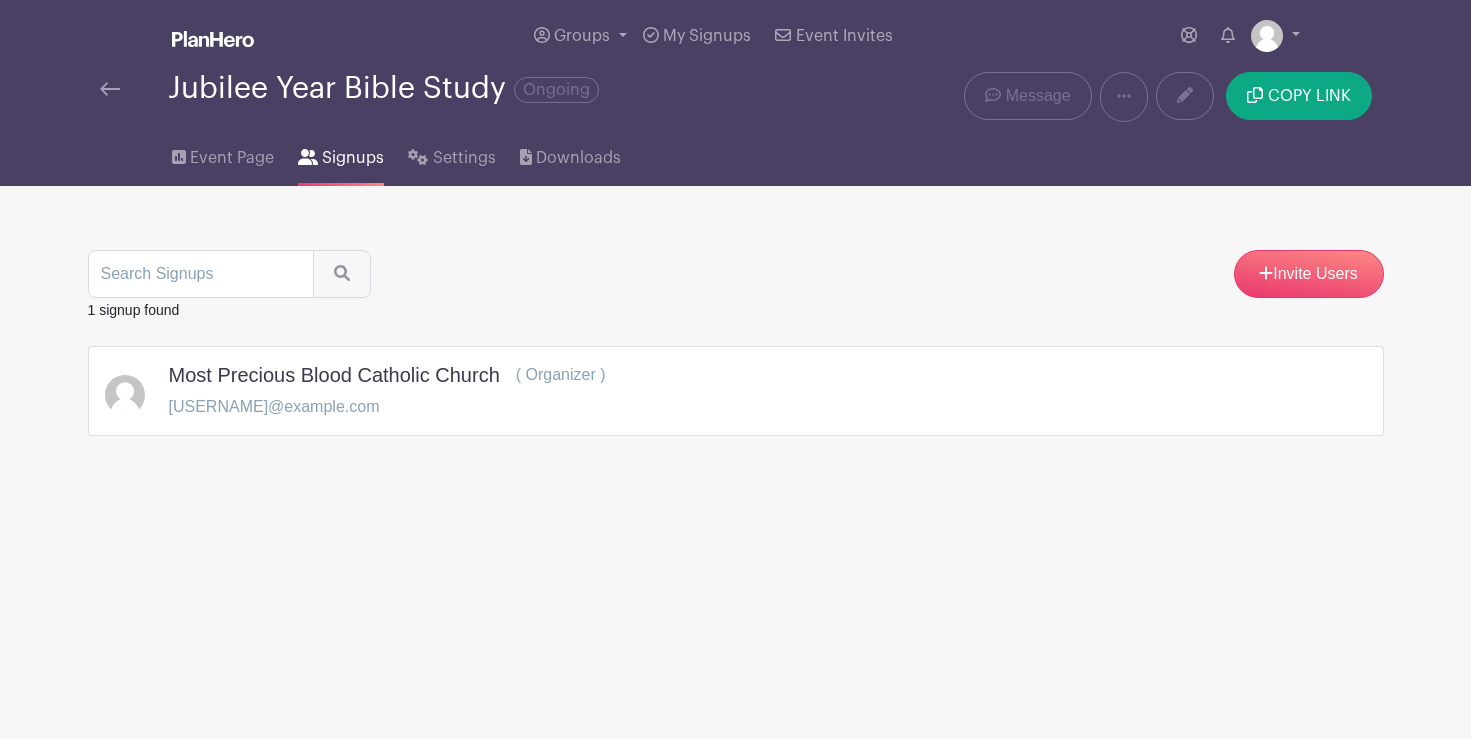 click on "Event Page" at bounding box center [235, 154] 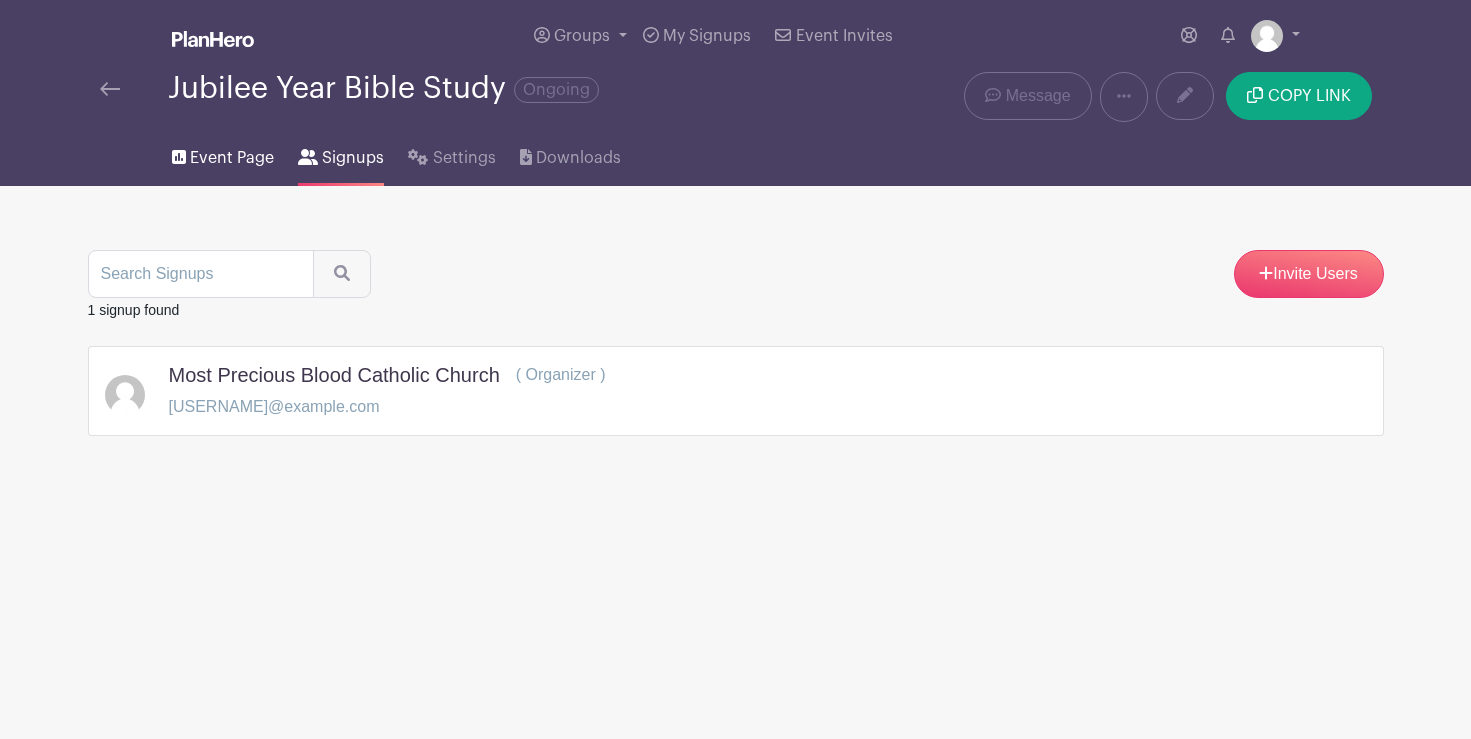 click on "Event Page" at bounding box center (232, 158) 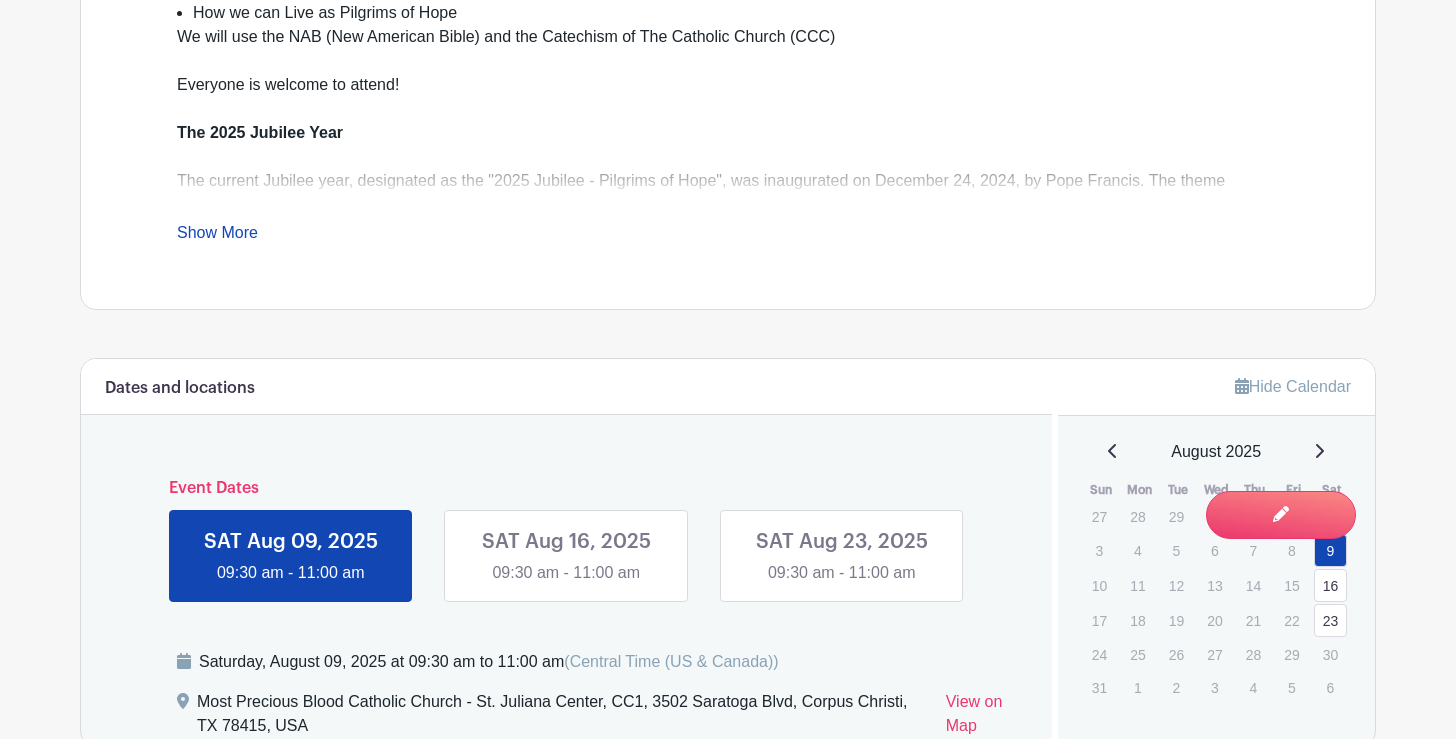 scroll, scrollTop: 966, scrollLeft: 0, axis: vertical 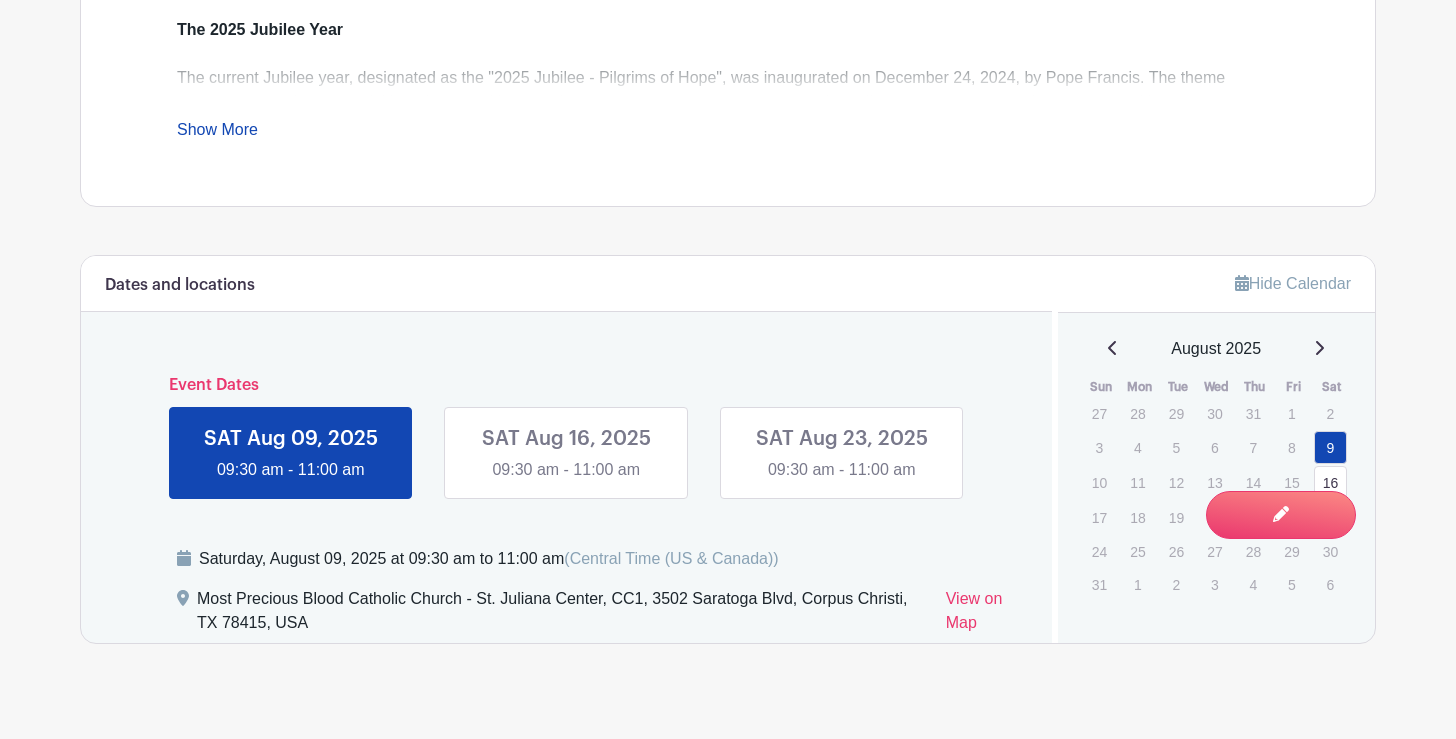 click at bounding box center [291, 482] 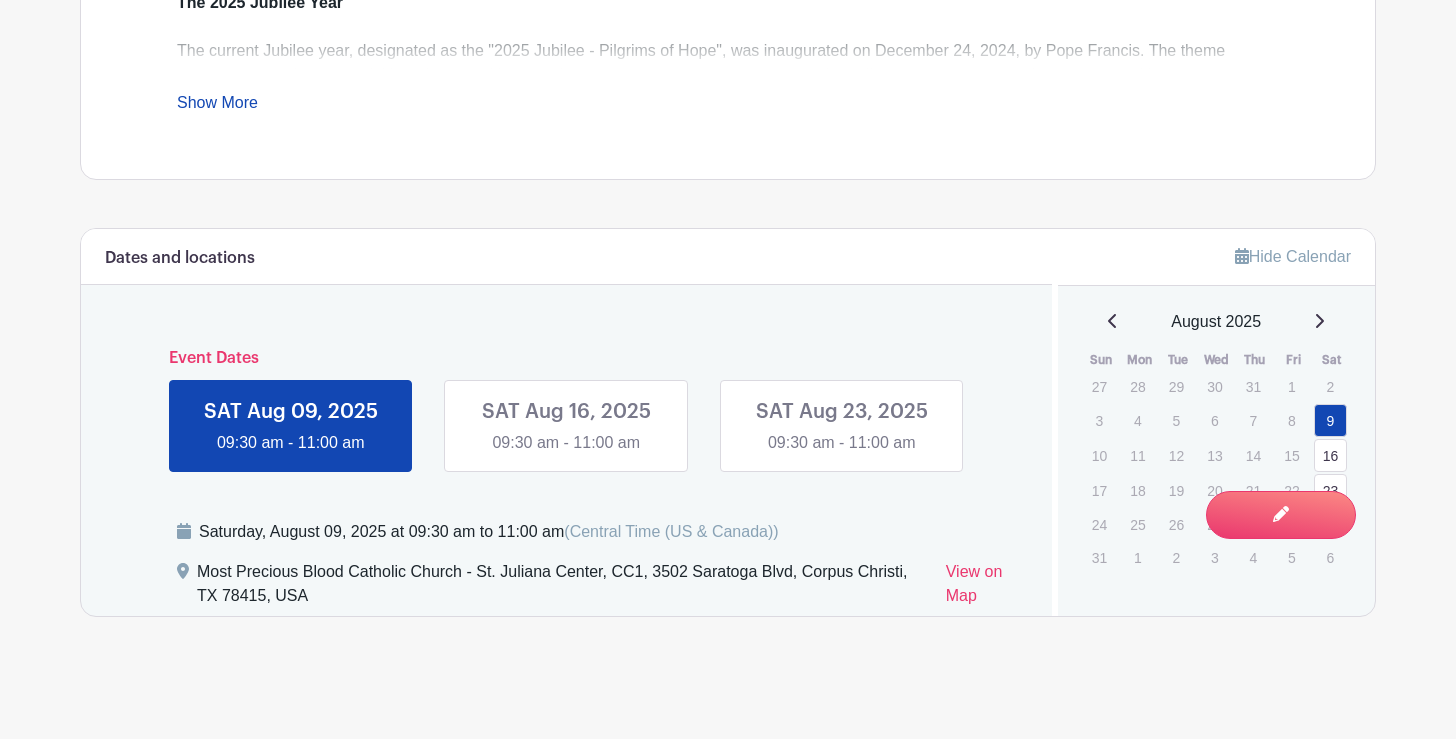 scroll, scrollTop: 997, scrollLeft: 0, axis: vertical 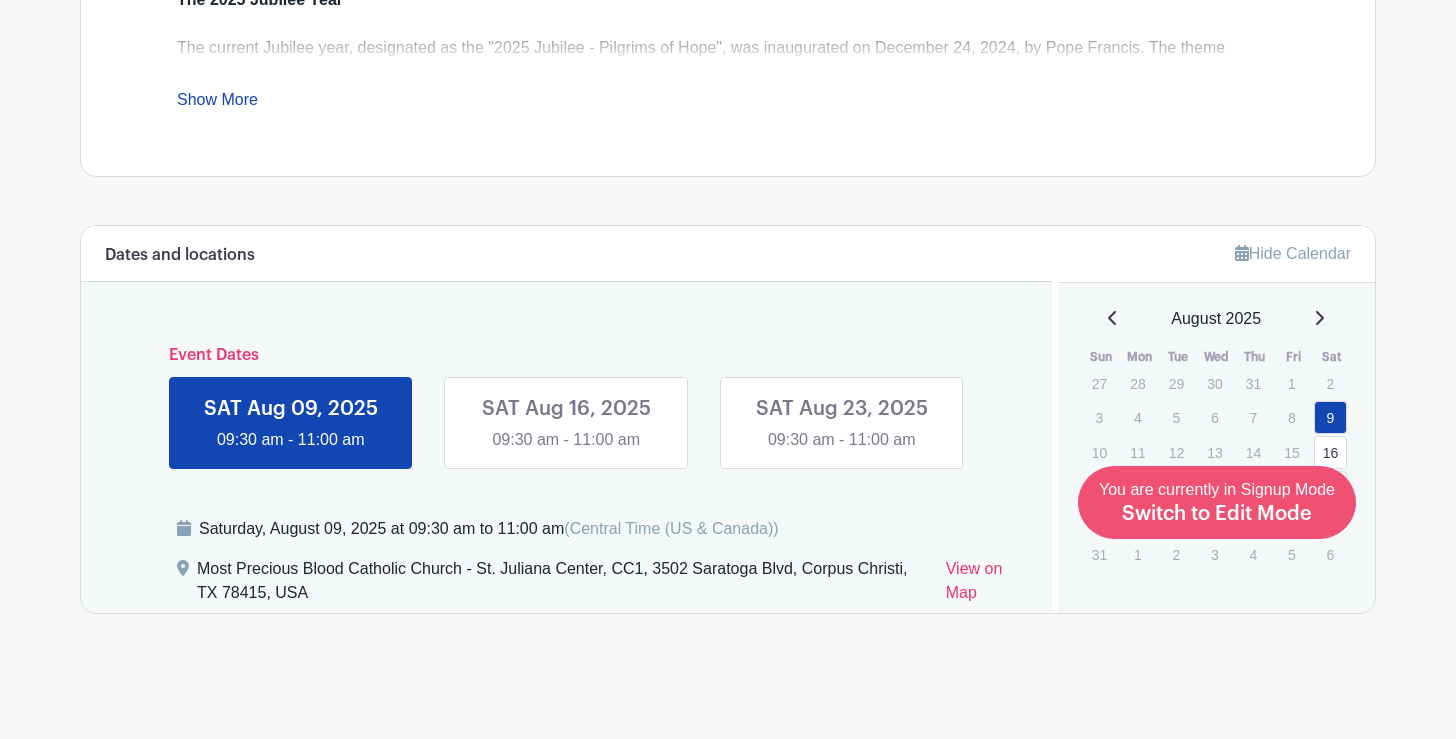 click on "You are currently in Signup Mode
Switch to Edit Mode" at bounding box center (1217, 502) 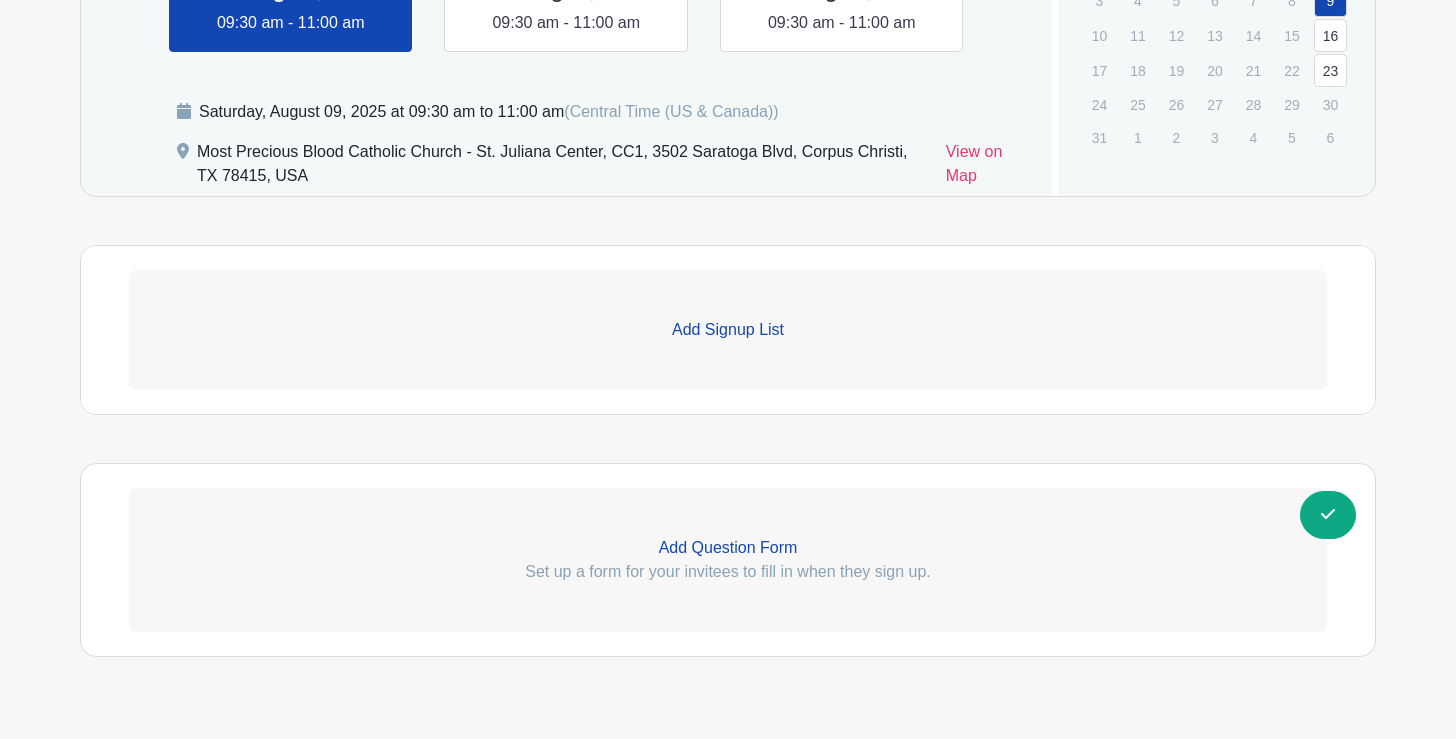 scroll, scrollTop: 1503, scrollLeft: 0, axis: vertical 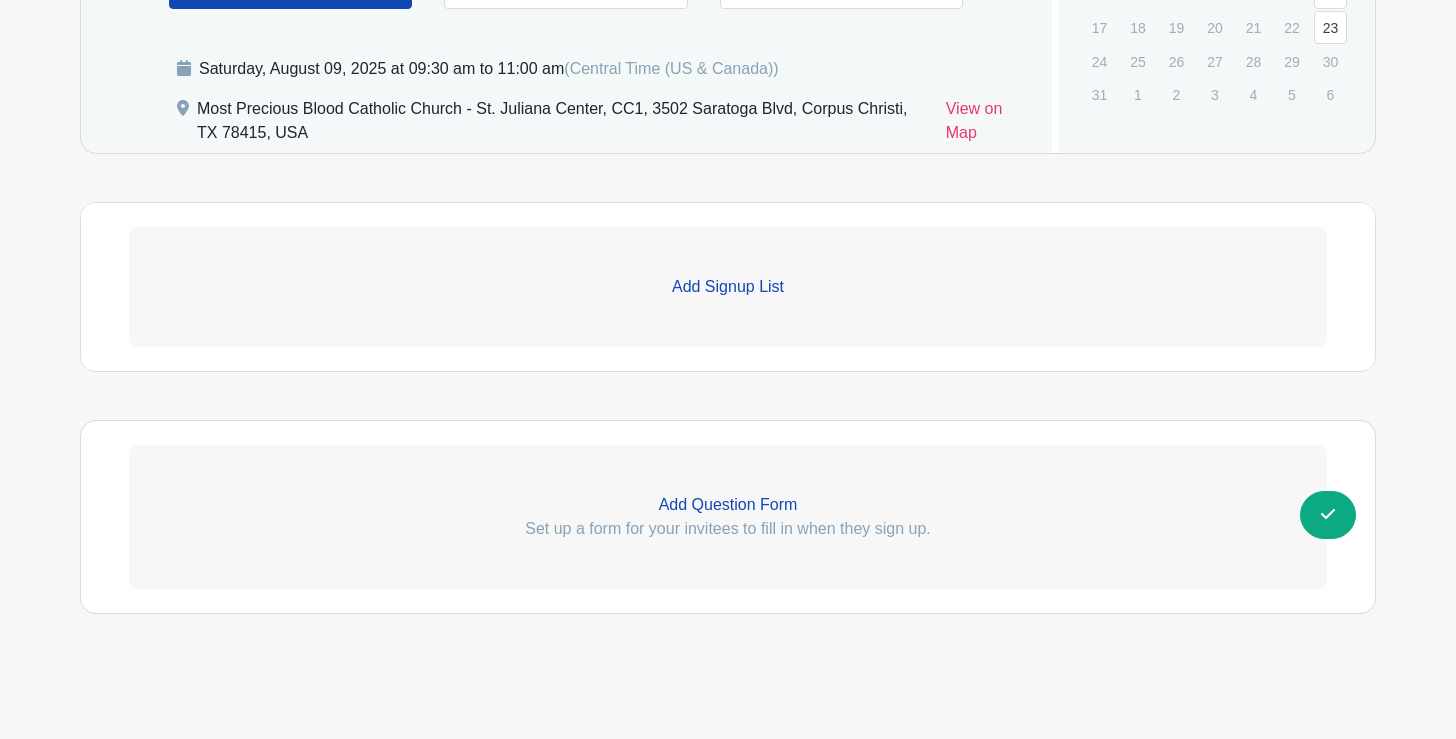 click on "Add Question Form" at bounding box center (728, 505) 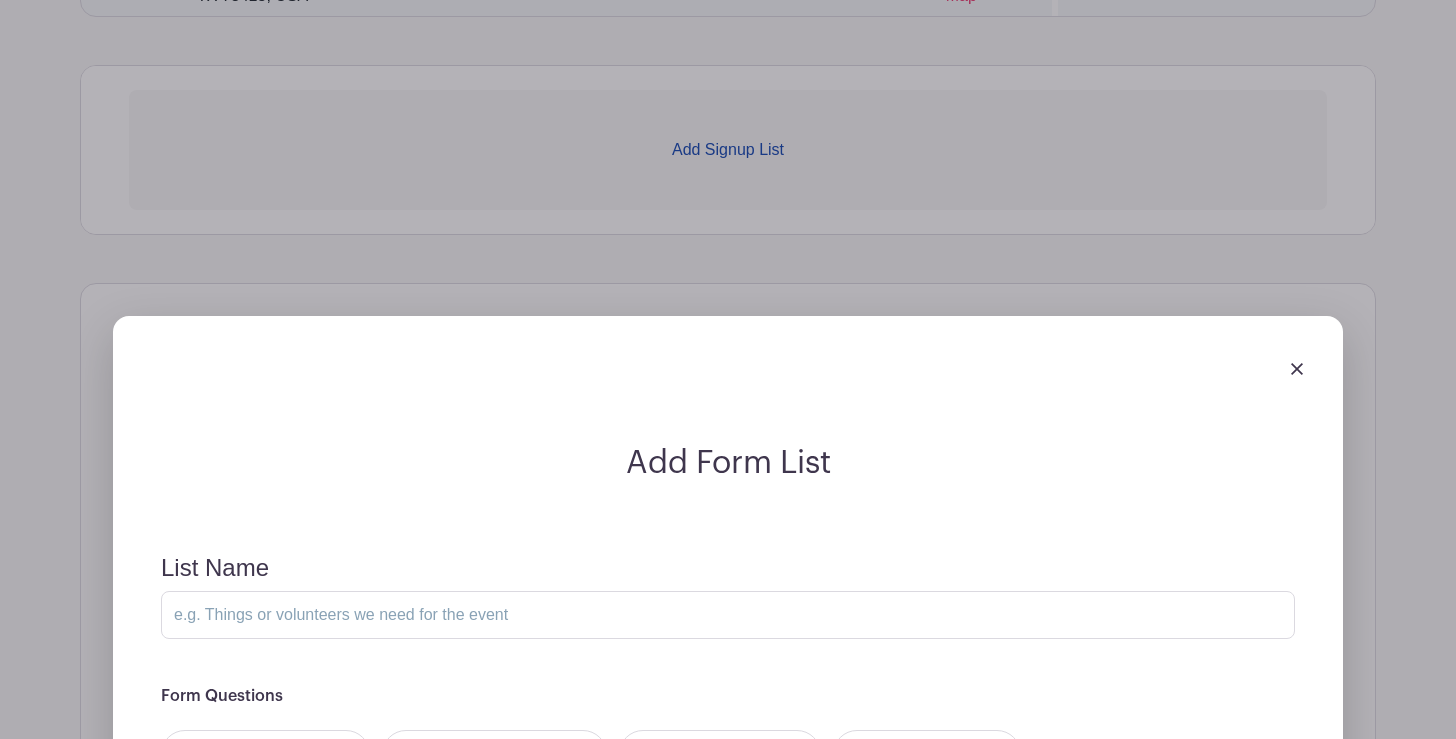 scroll, scrollTop: 1884, scrollLeft: 0, axis: vertical 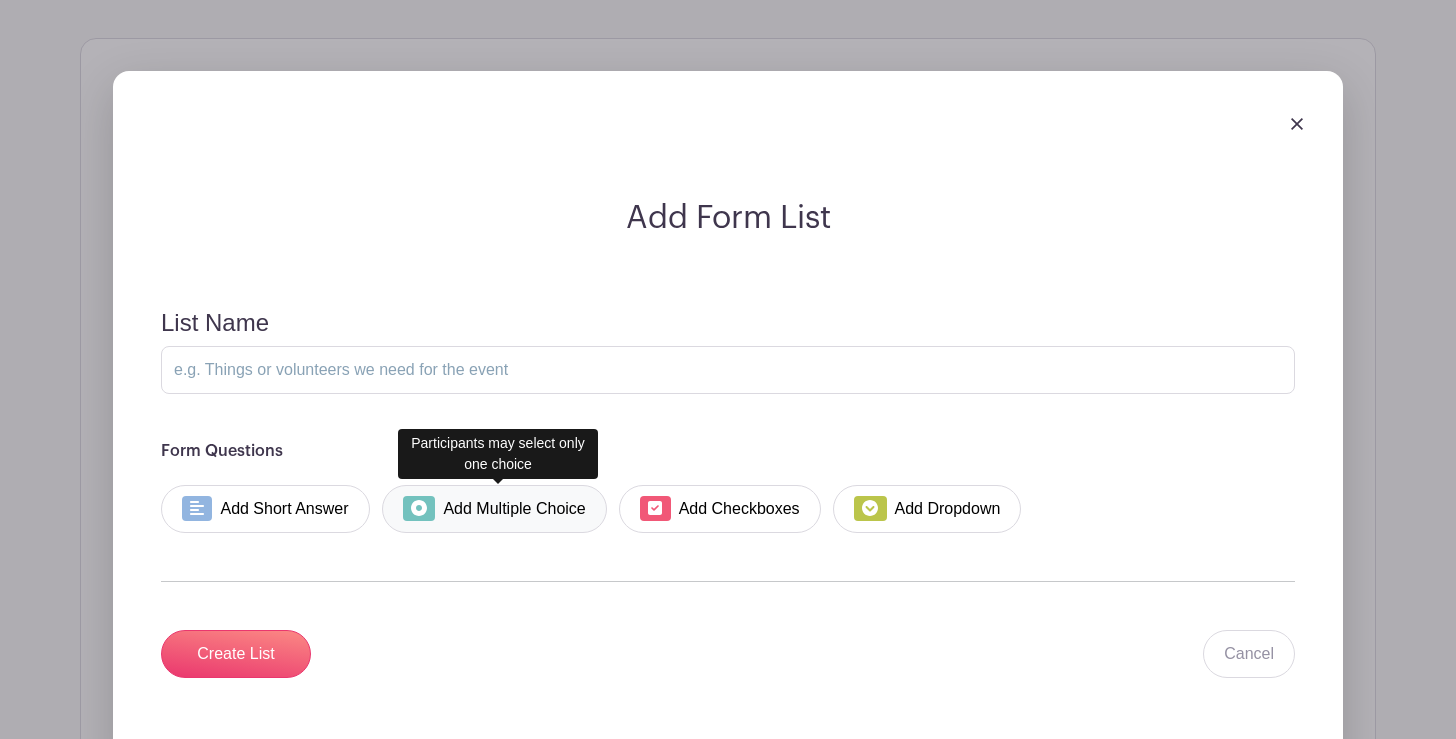 click on "Add Multiple Choice" at bounding box center [494, 509] 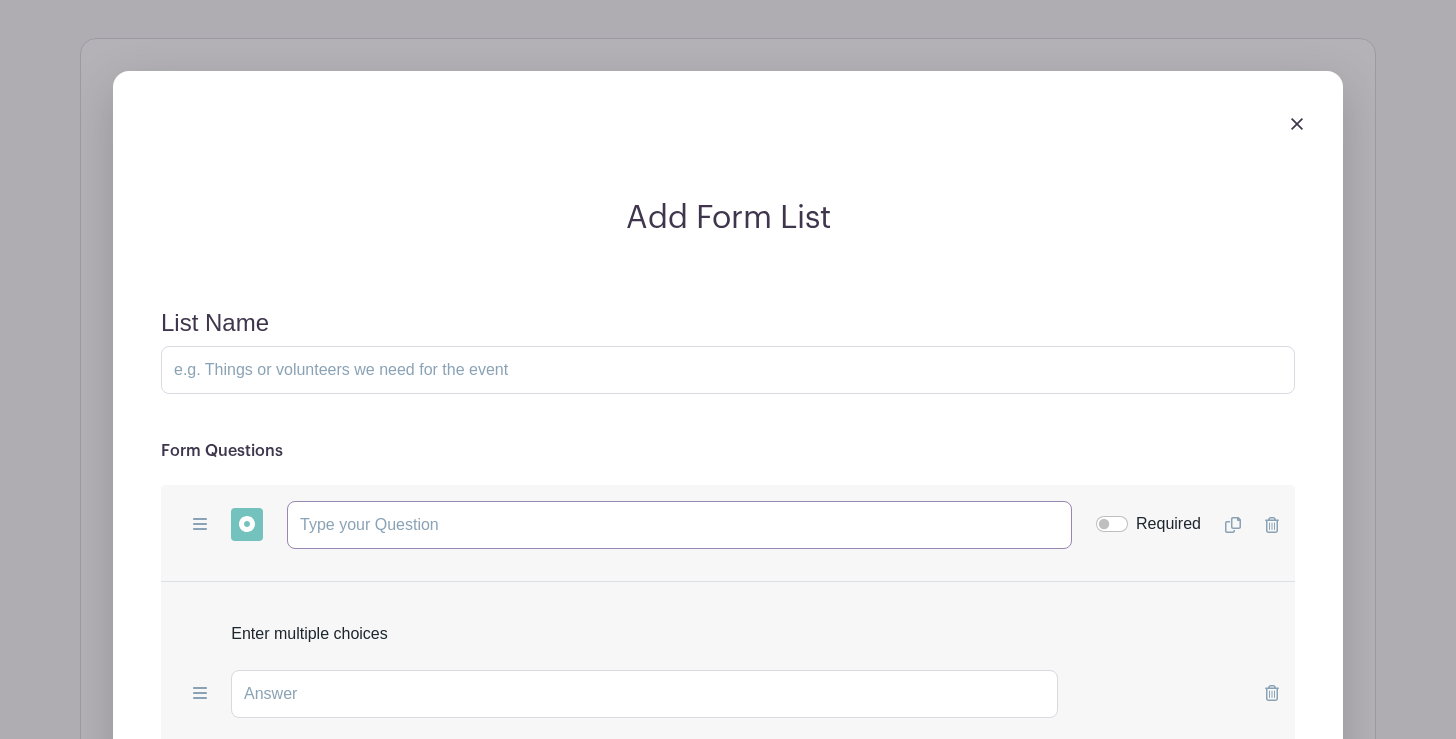click at bounding box center (679, 525) 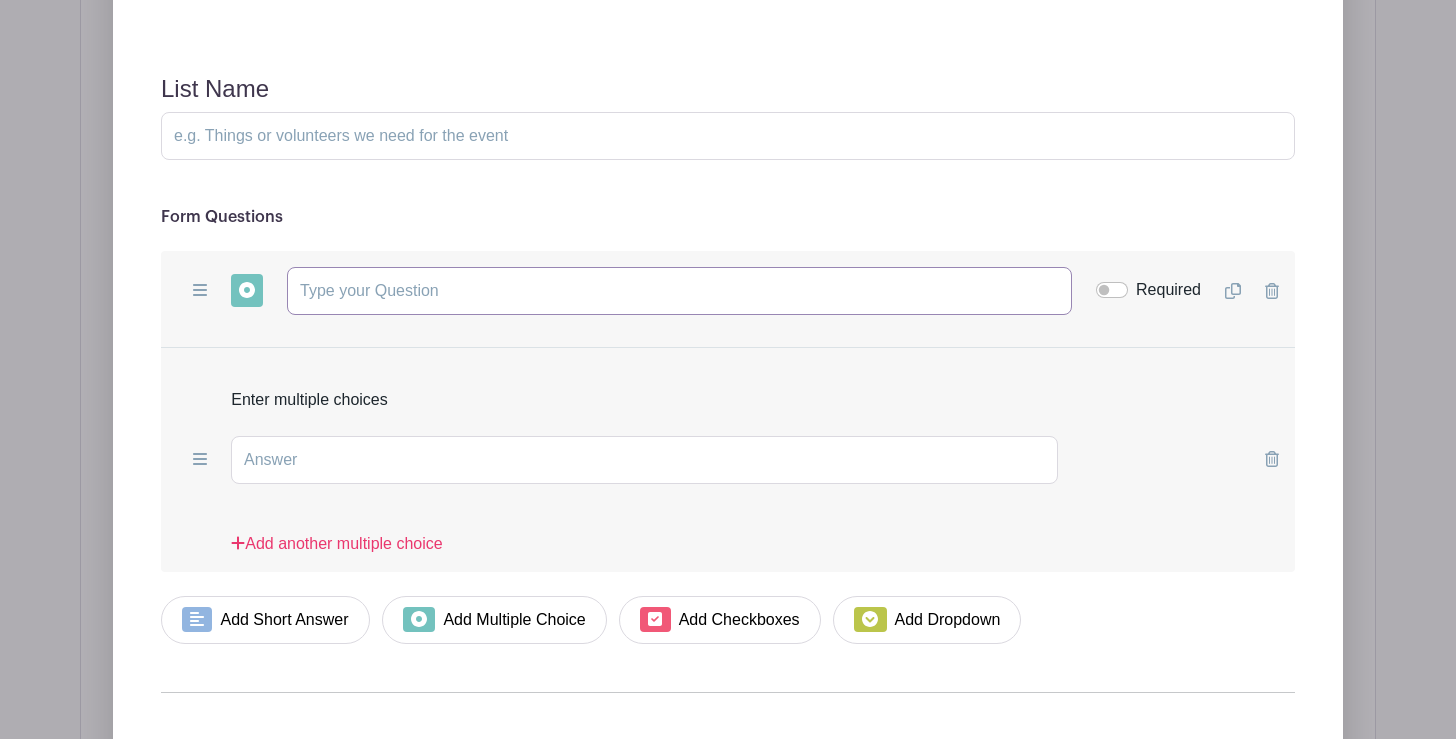 scroll, scrollTop: 2114, scrollLeft: 0, axis: vertical 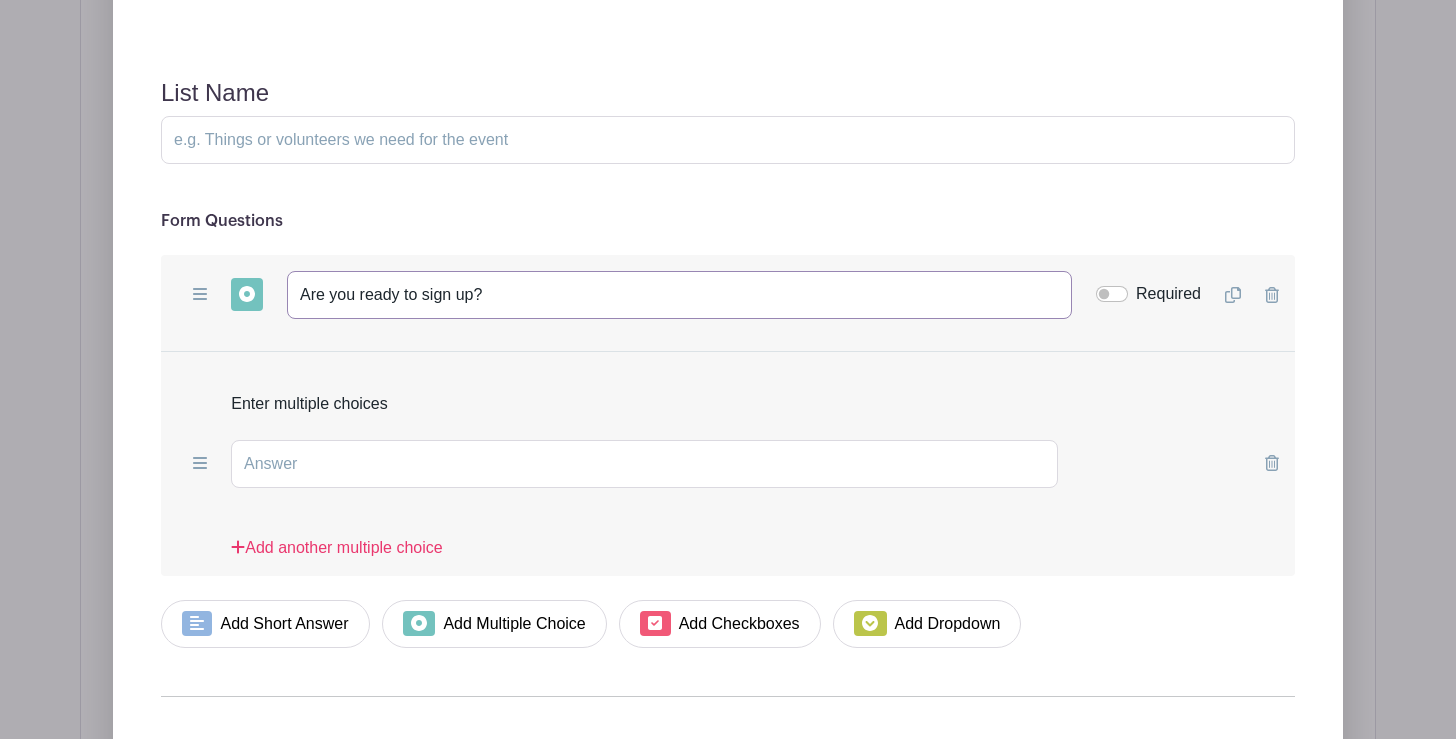 type on "Are you ready to sign up?" 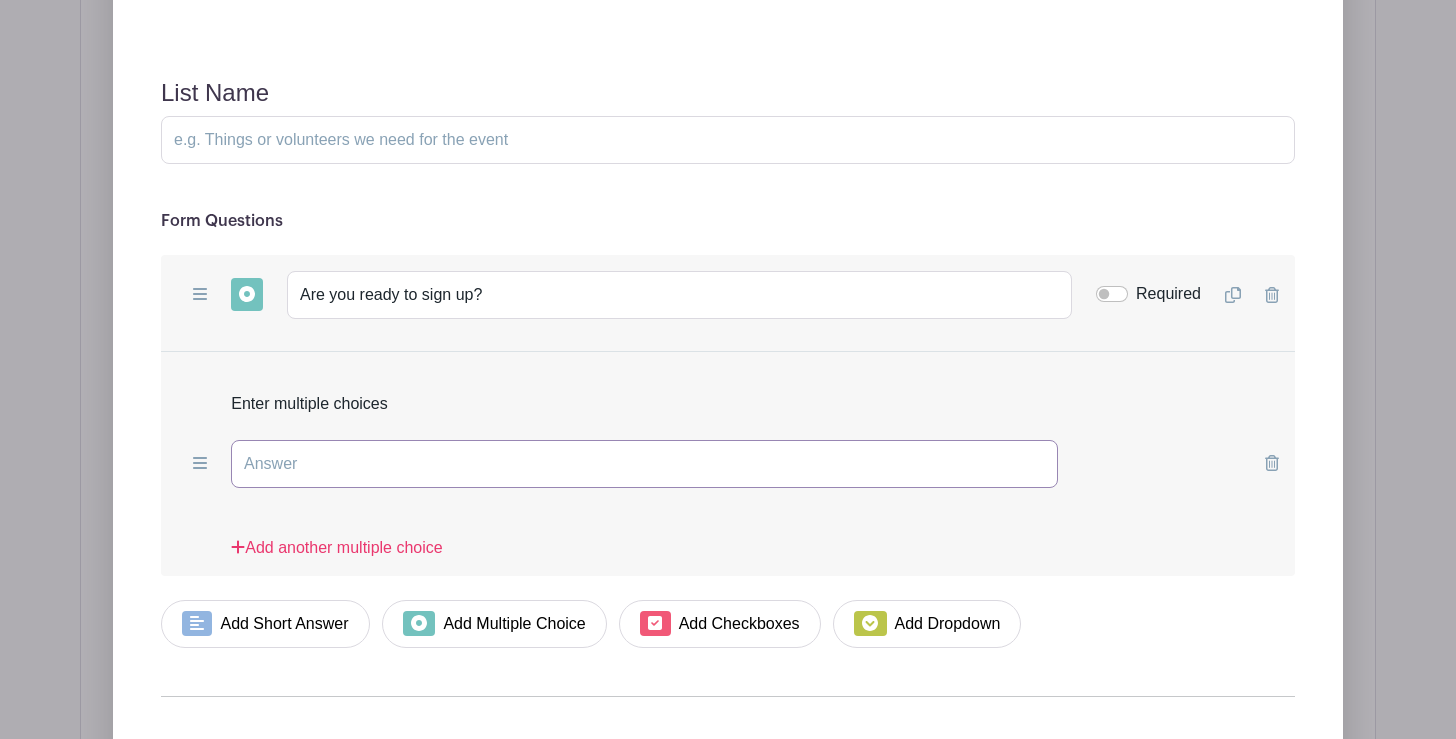 click at bounding box center [644, 464] 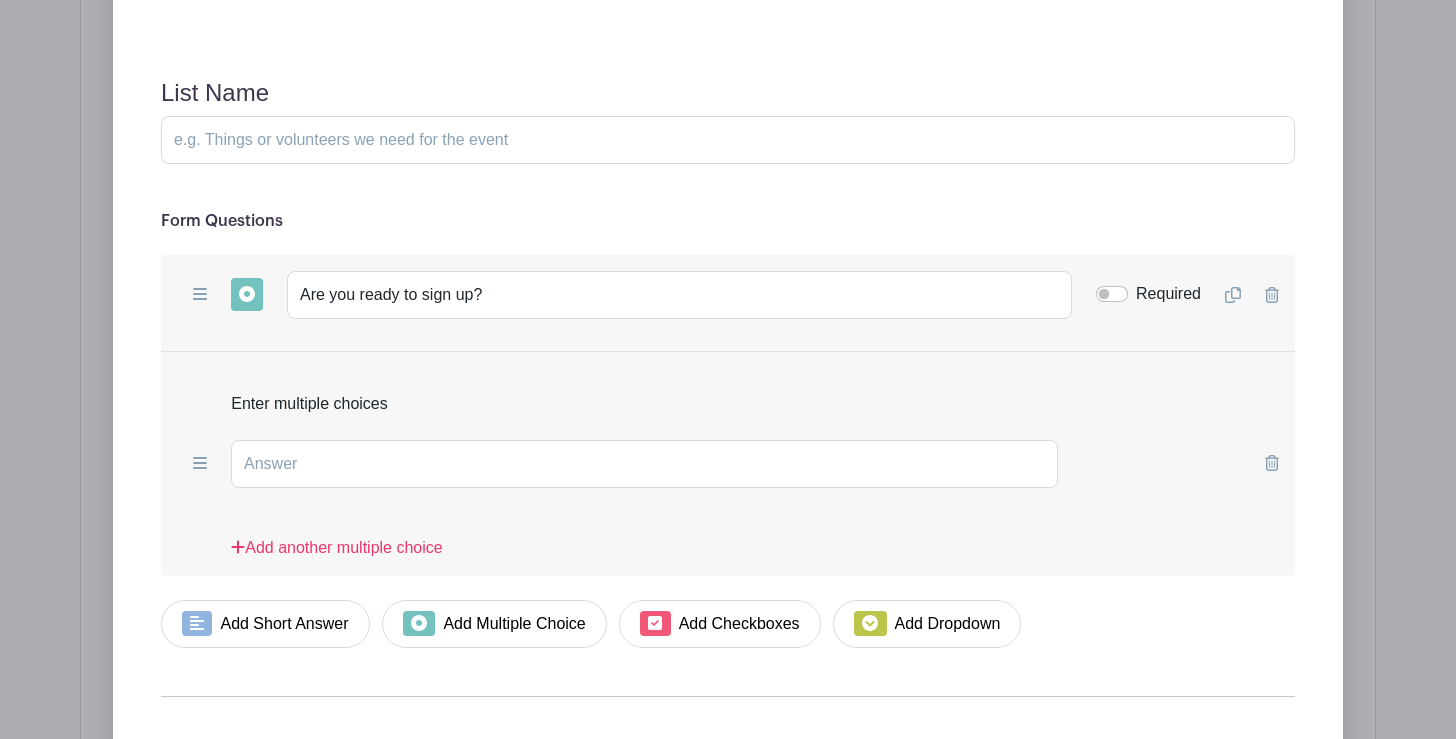 click 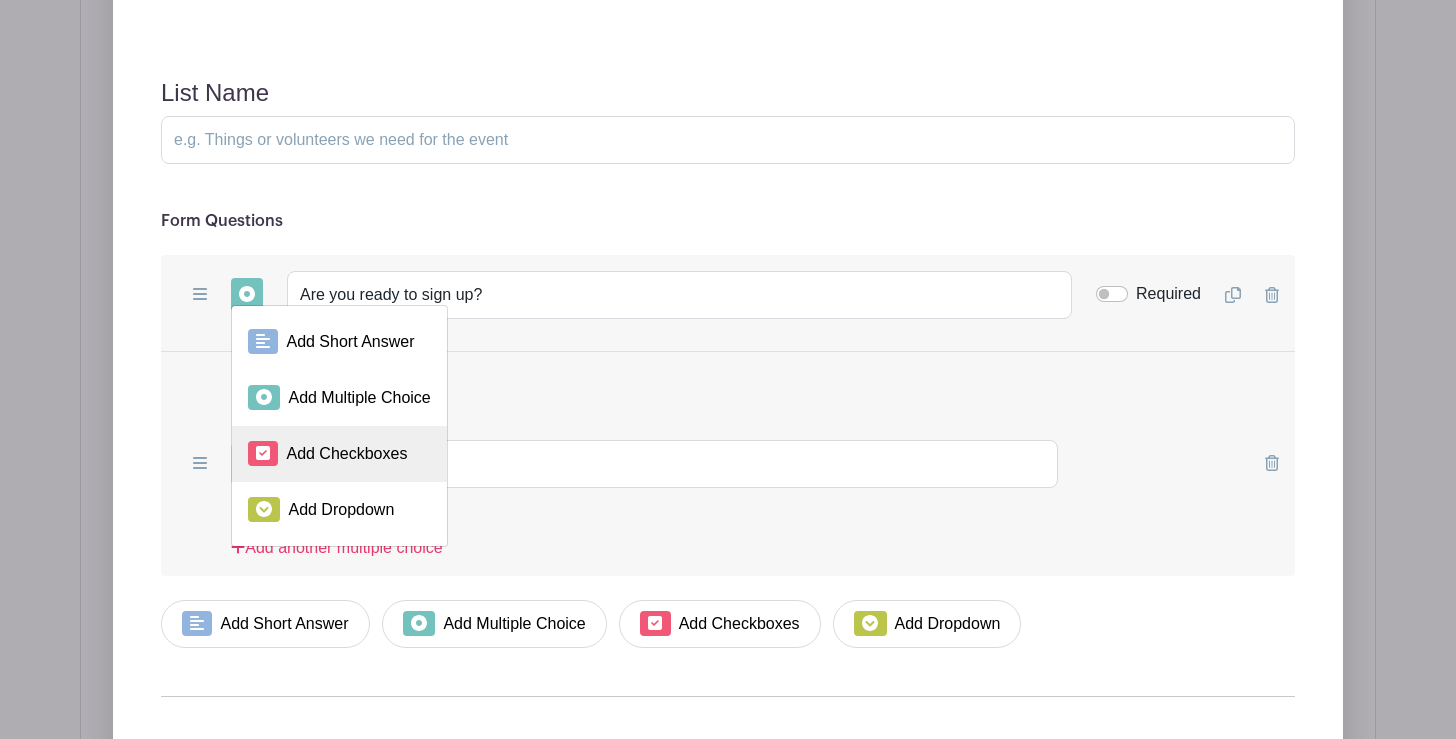 click on "Add Checkboxes" at bounding box center [339, 454] 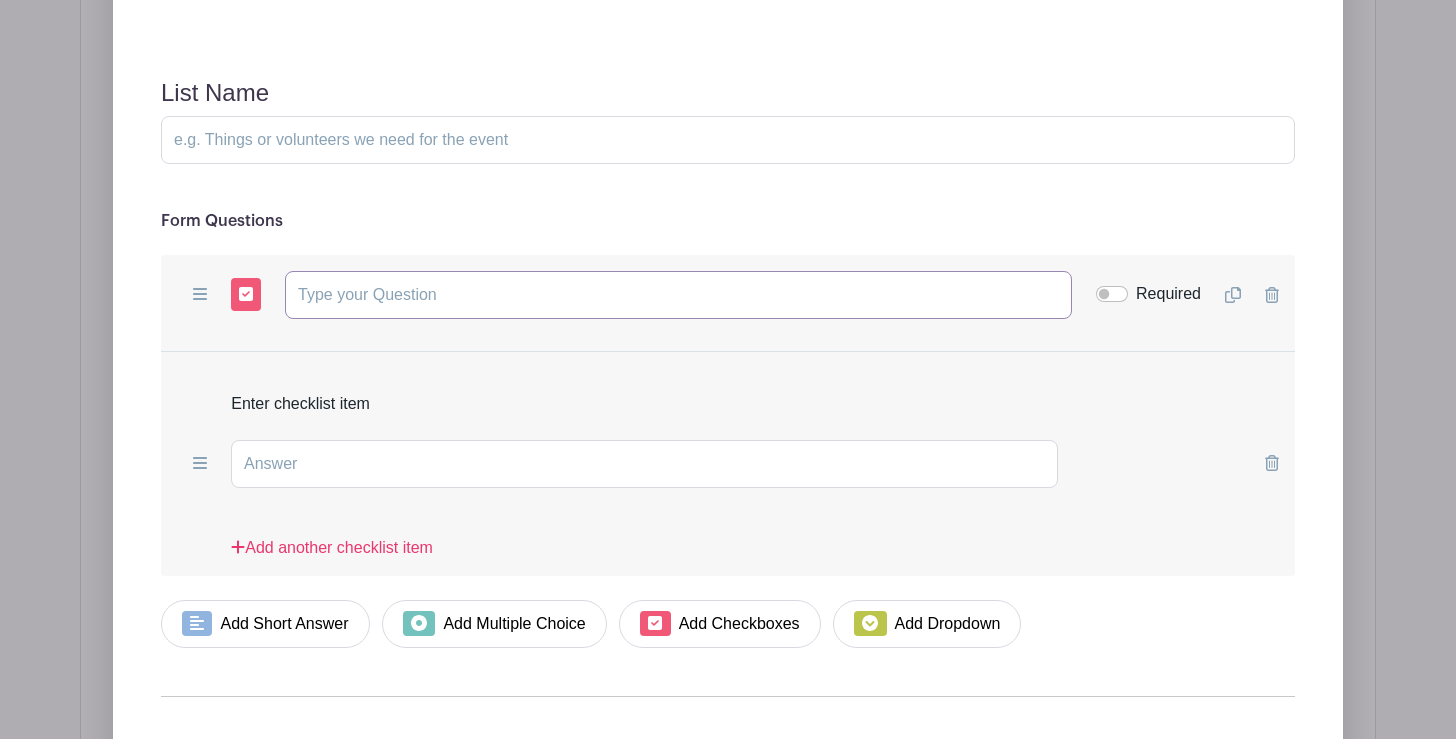 click at bounding box center (678, 295) 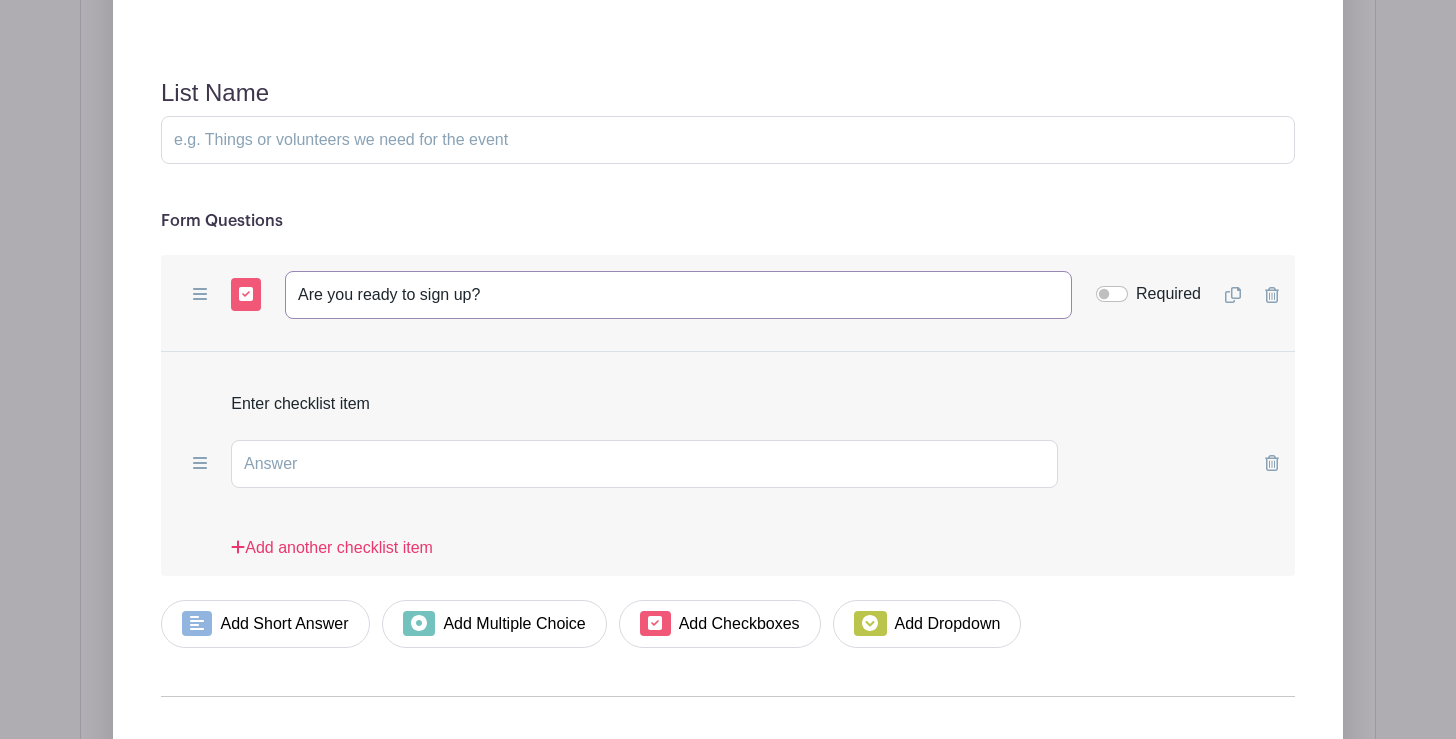 type on "Are you ready to sign up?" 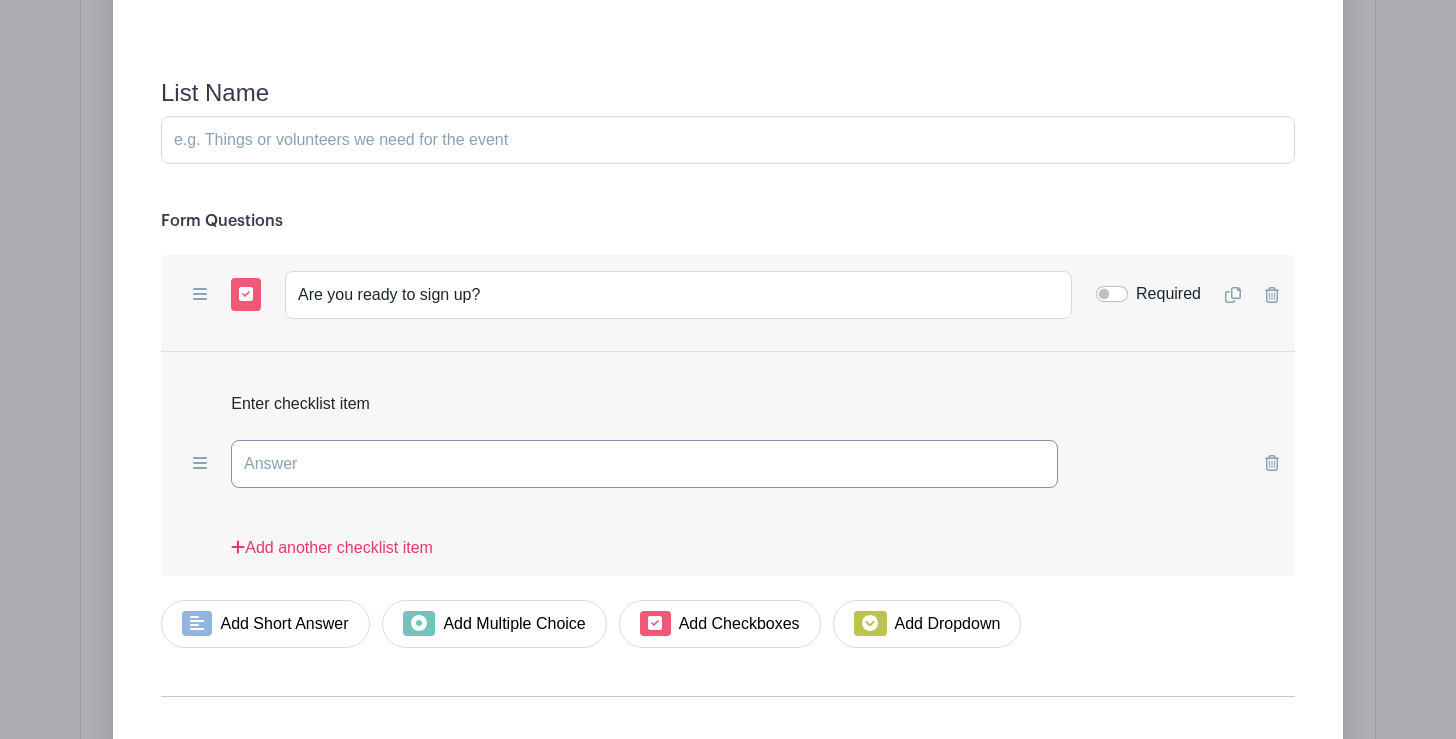 click at bounding box center (644, 464) 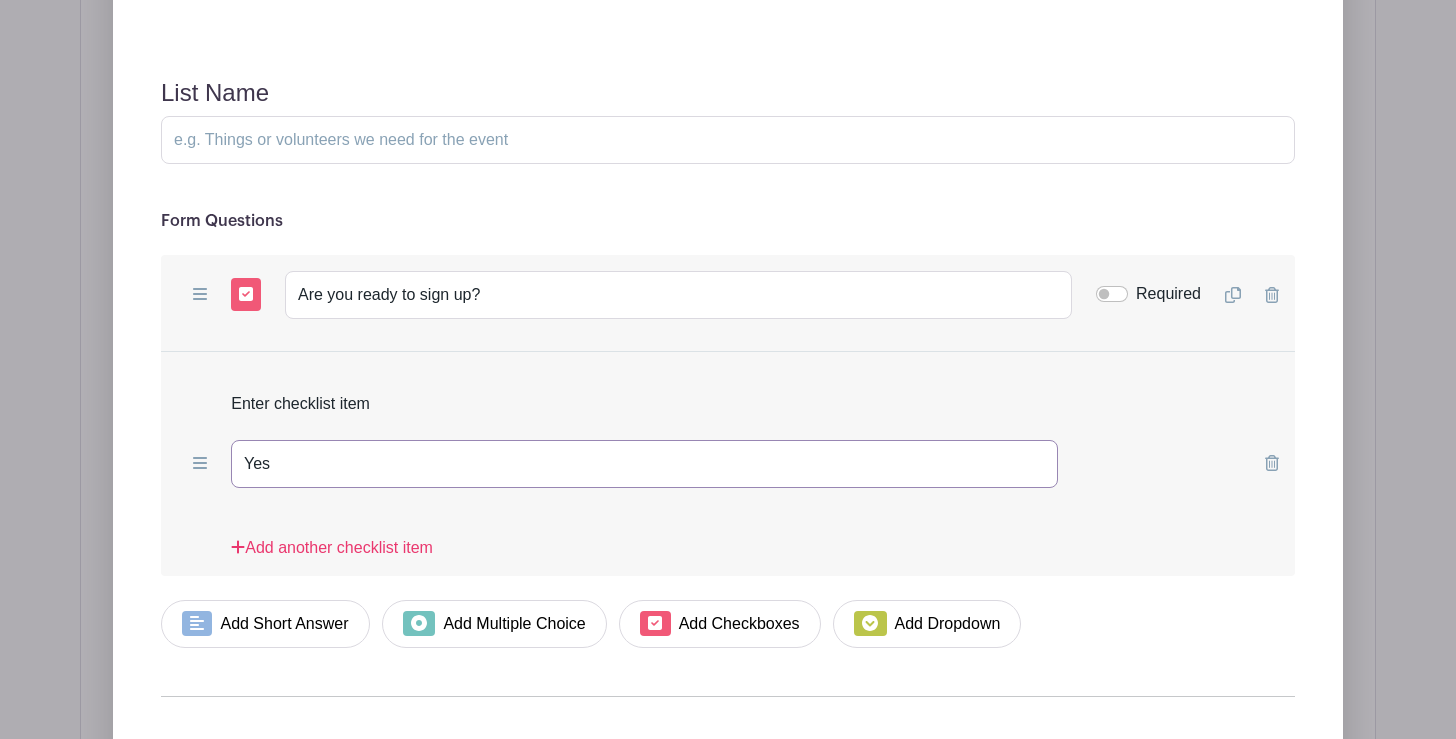 type on "Yes" 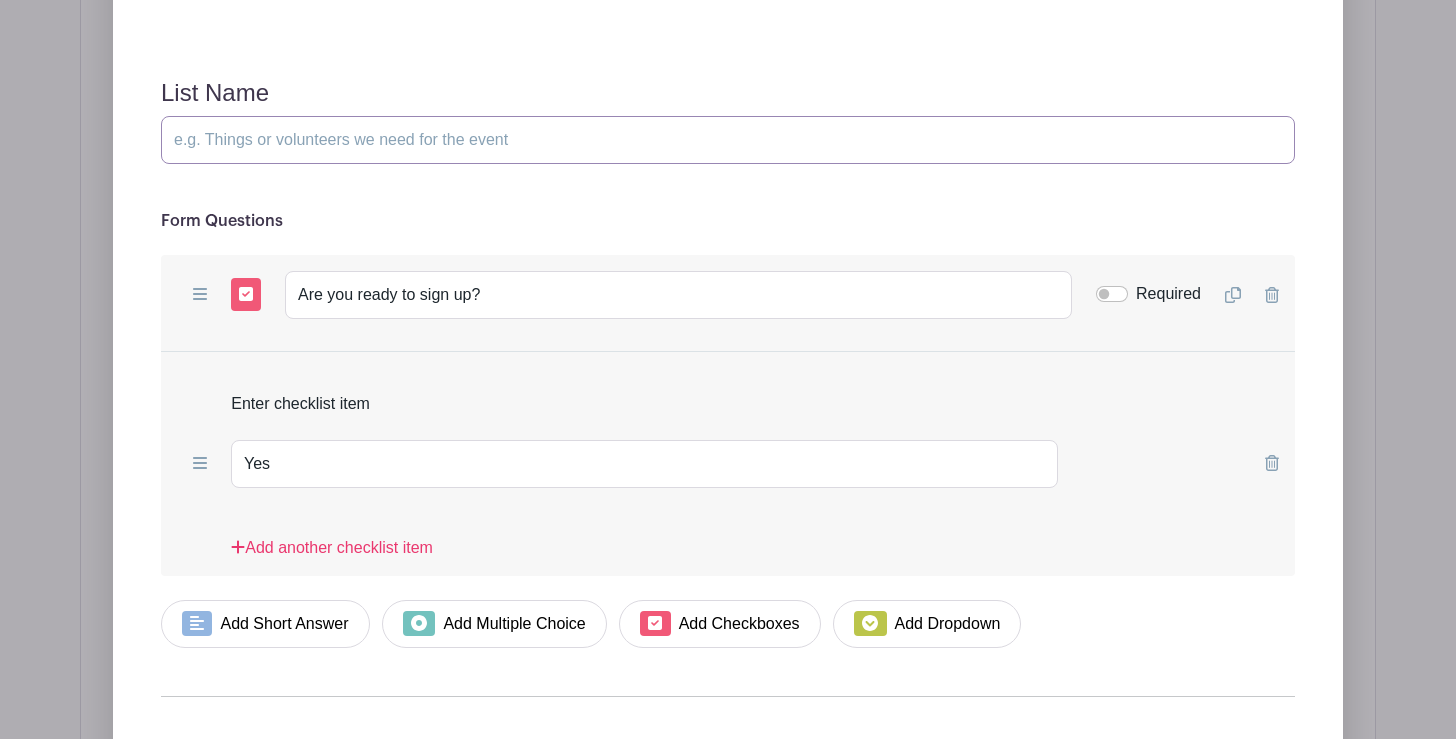 click on "List Name" at bounding box center (728, 140) 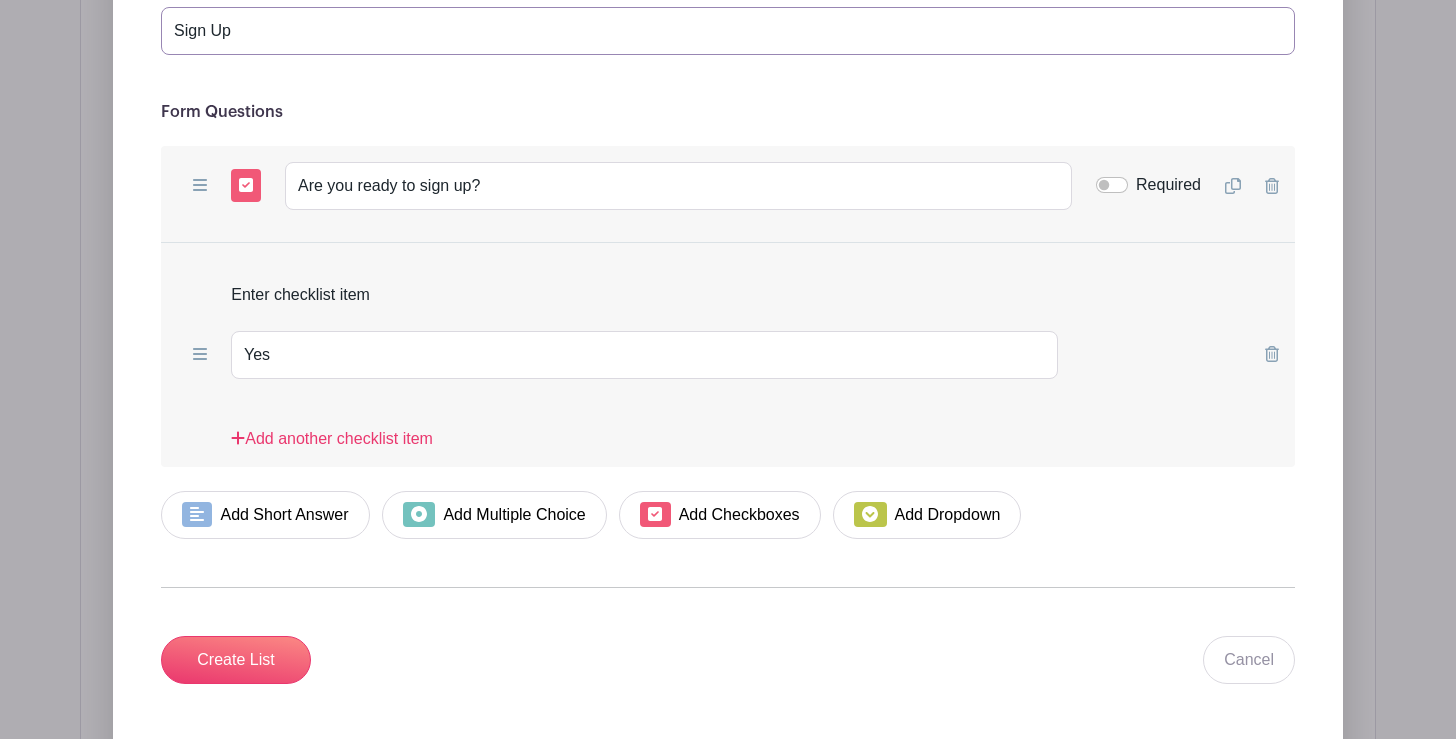 scroll, scrollTop: 2330, scrollLeft: 0, axis: vertical 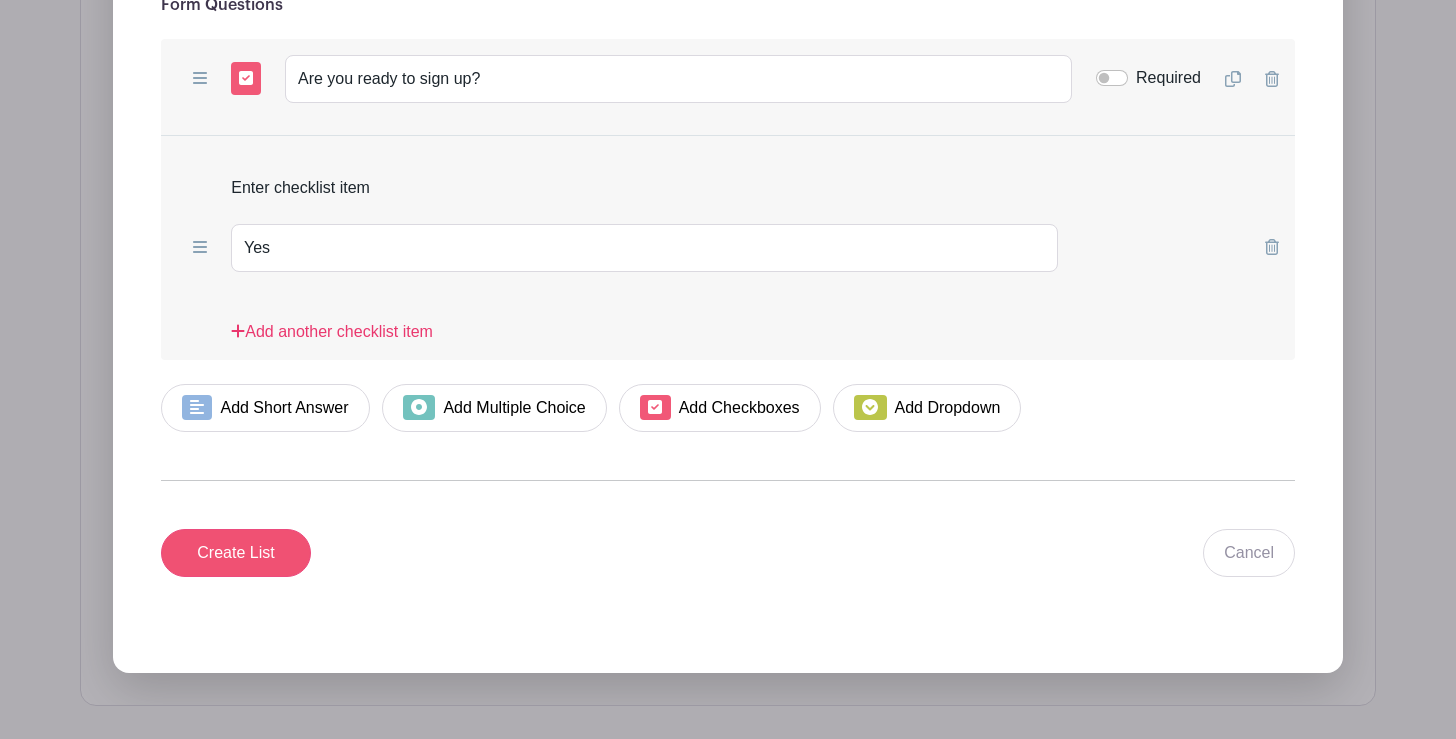 type on "Sign Up" 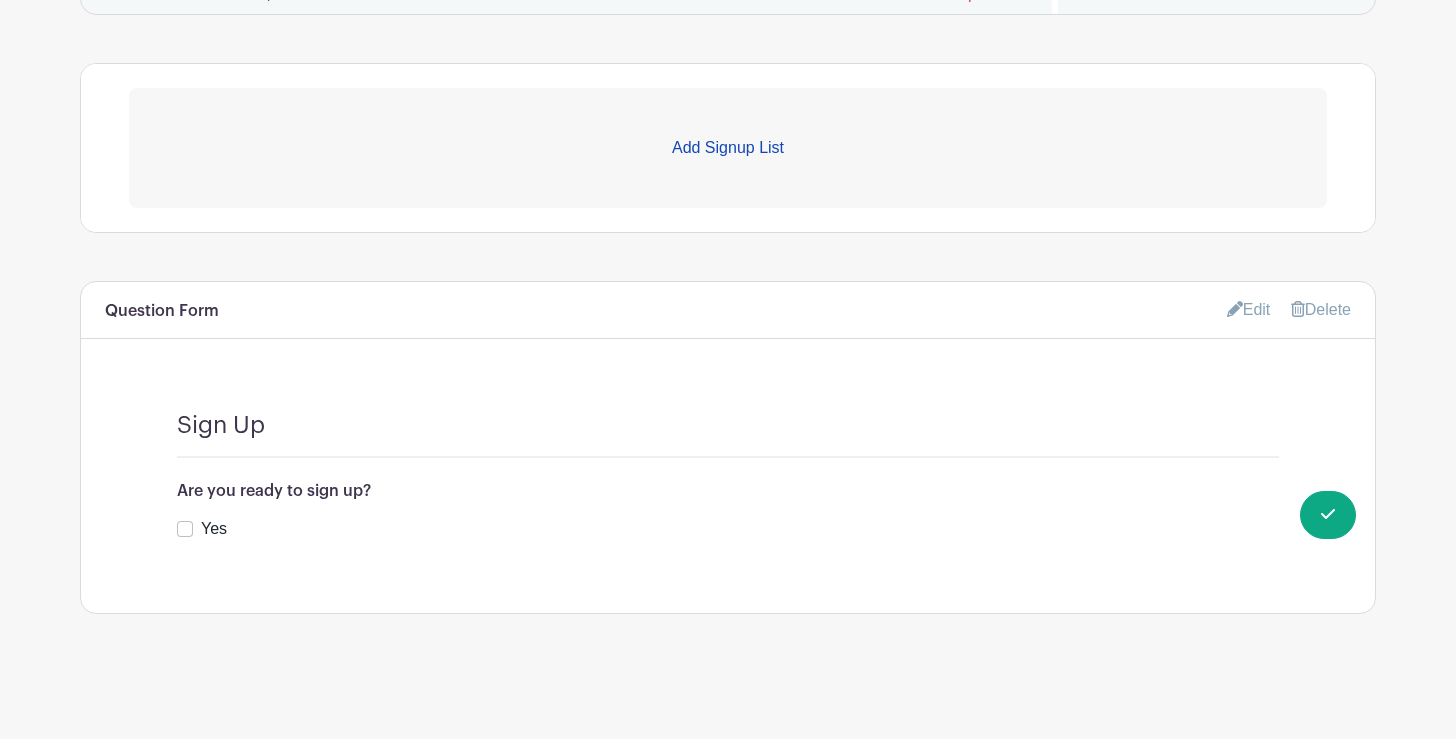 scroll, scrollTop: 1641, scrollLeft: 0, axis: vertical 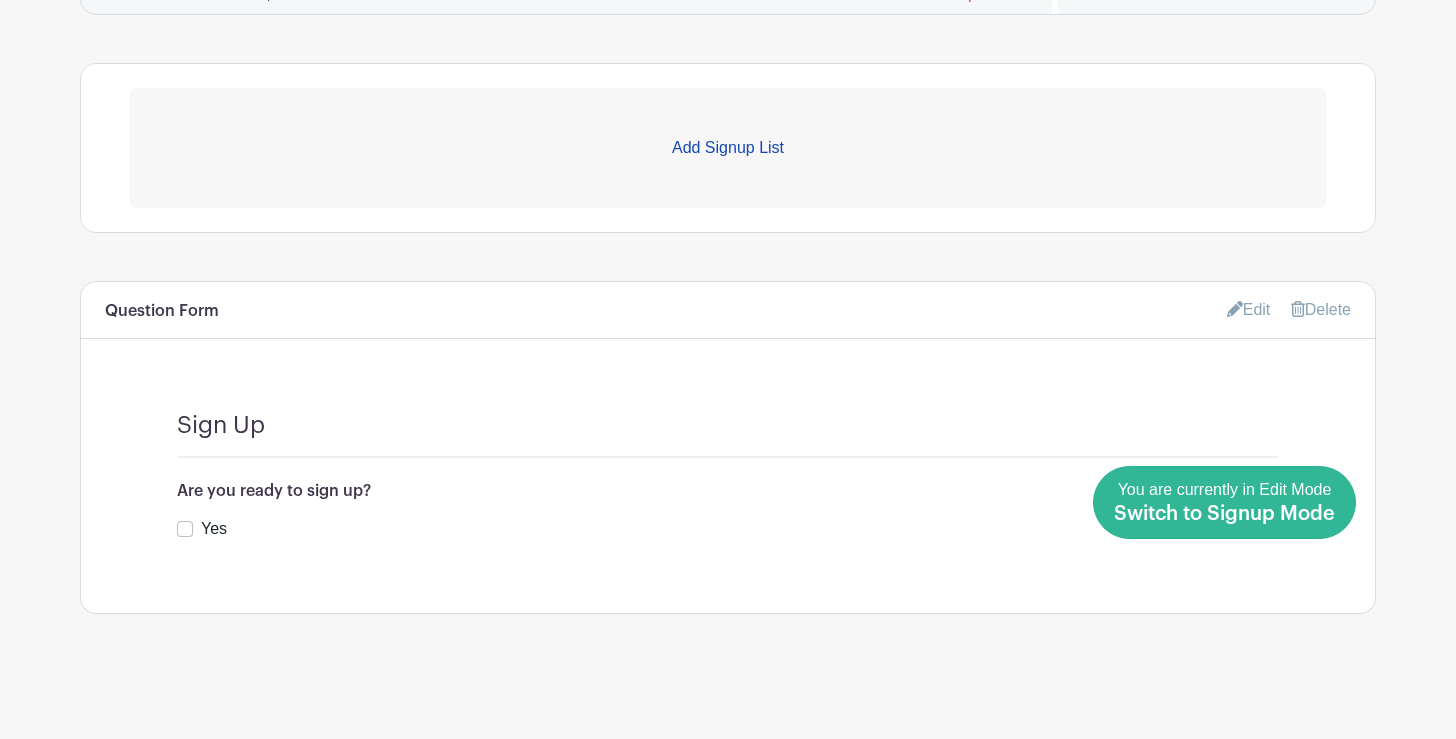 click on "Switch to Signup Mode" at bounding box center [1224, 514] 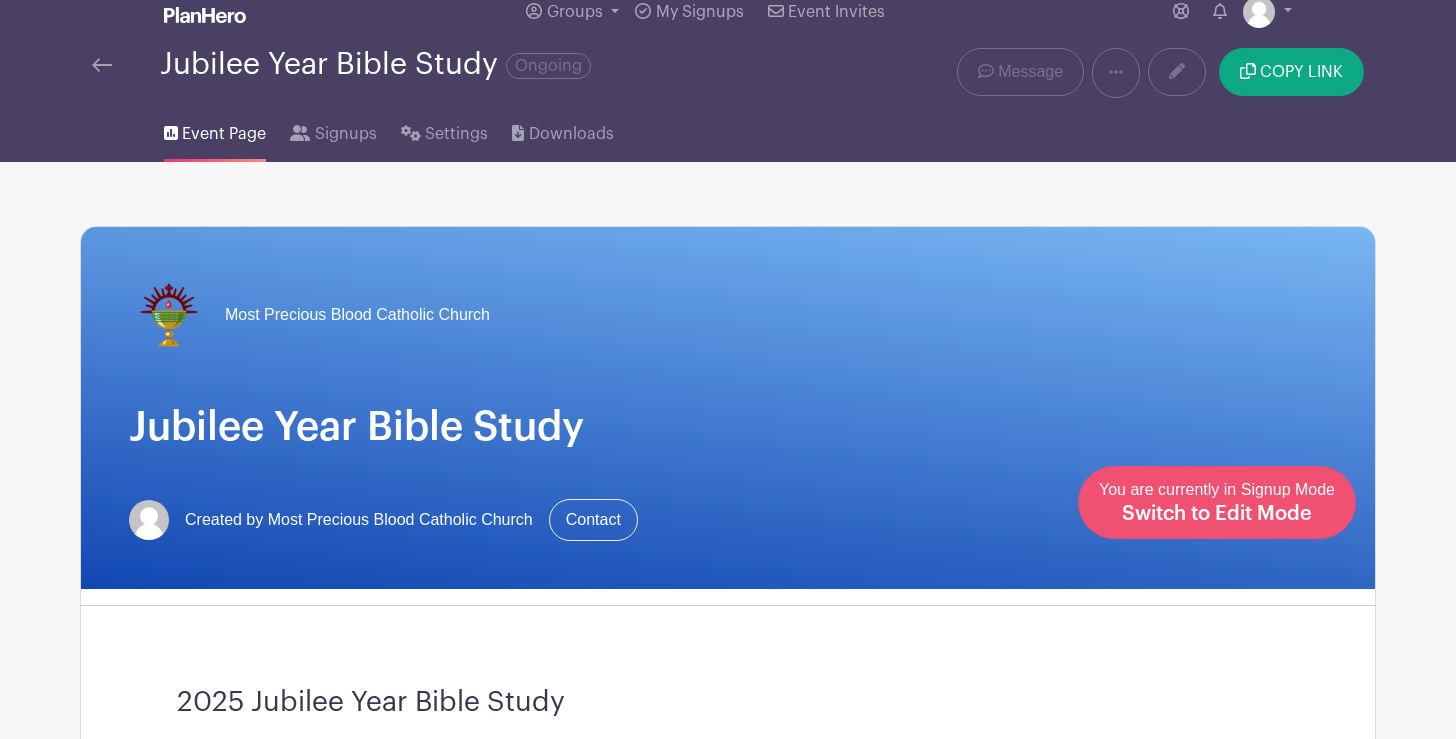 scroll, scrollTop: 0, scrollLeft: 0, axis: both 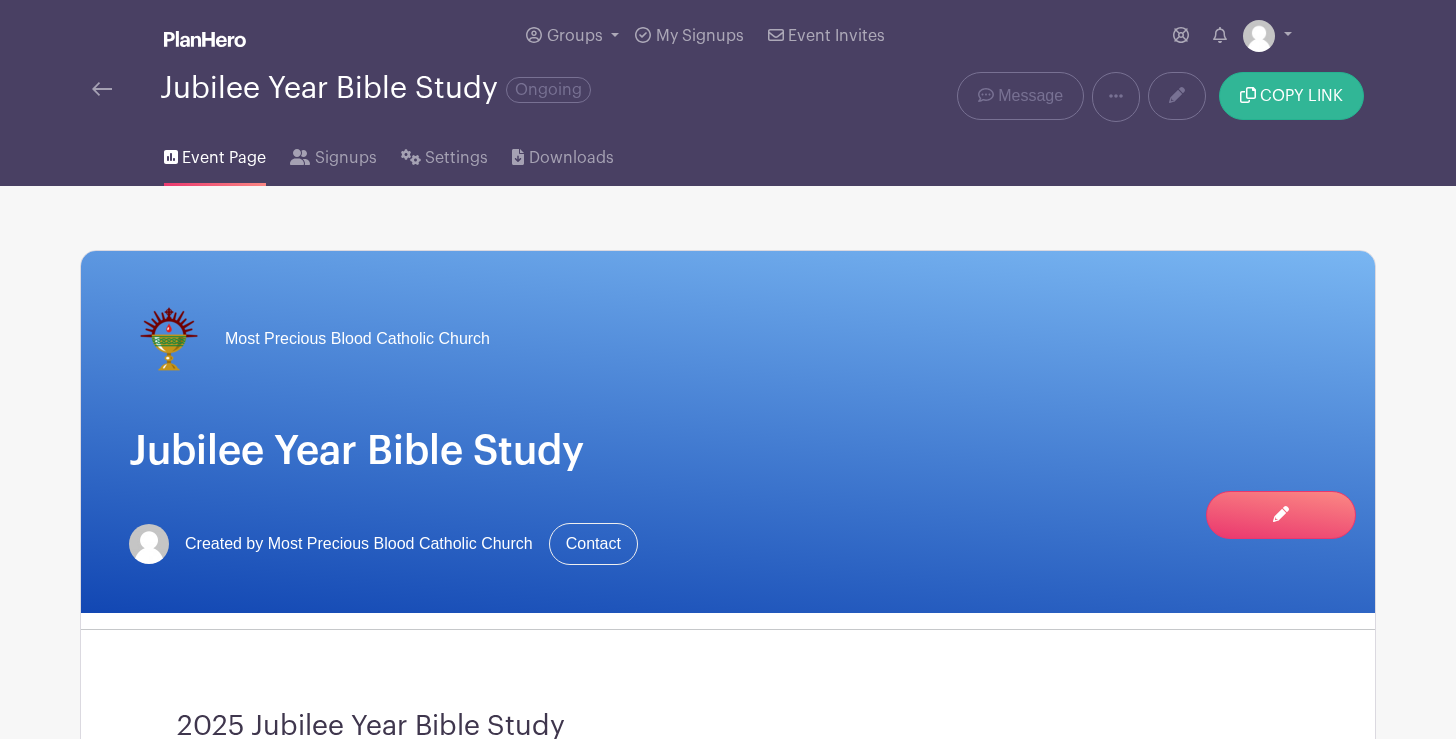 click on "COPY LINK" at bounding box center [1291, 96] 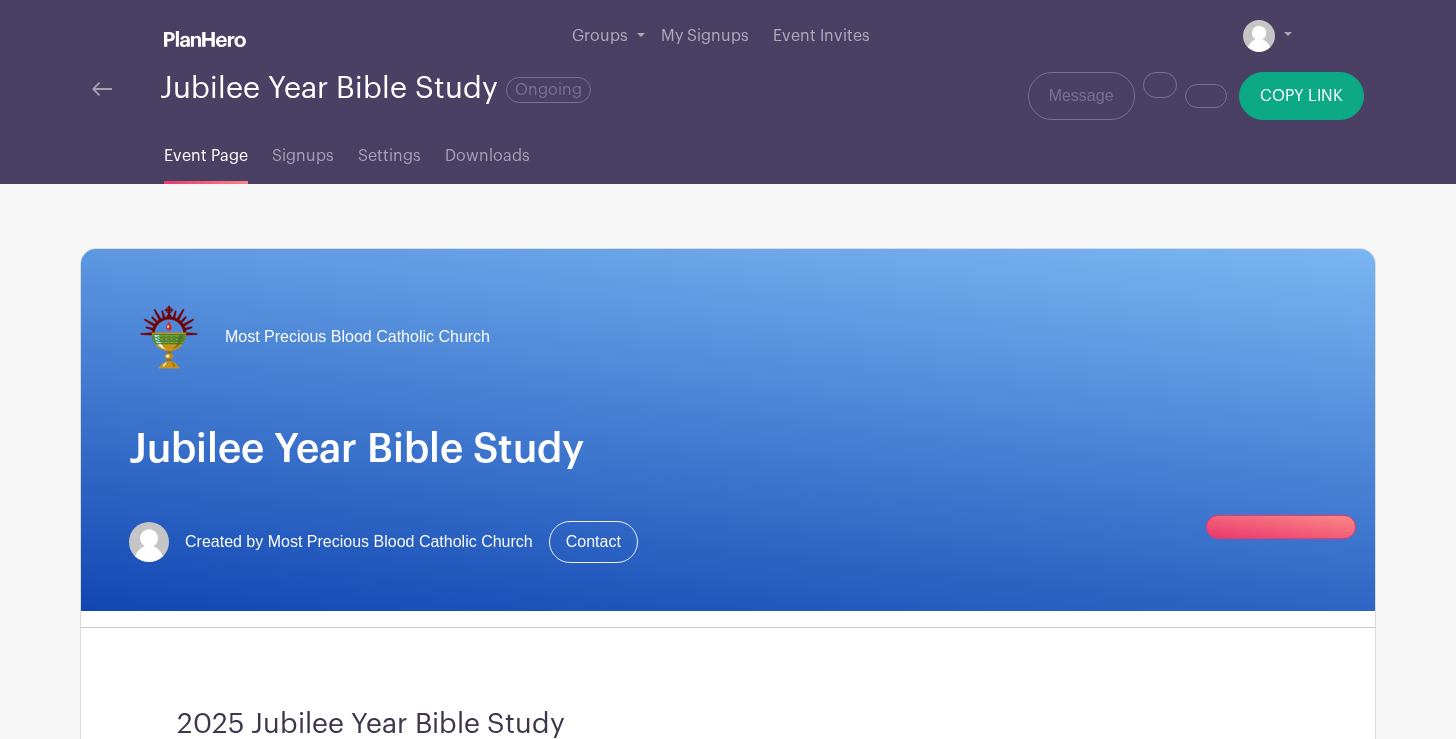 scroll, scrollTop: 0, scrollLeft: 0, axis: both 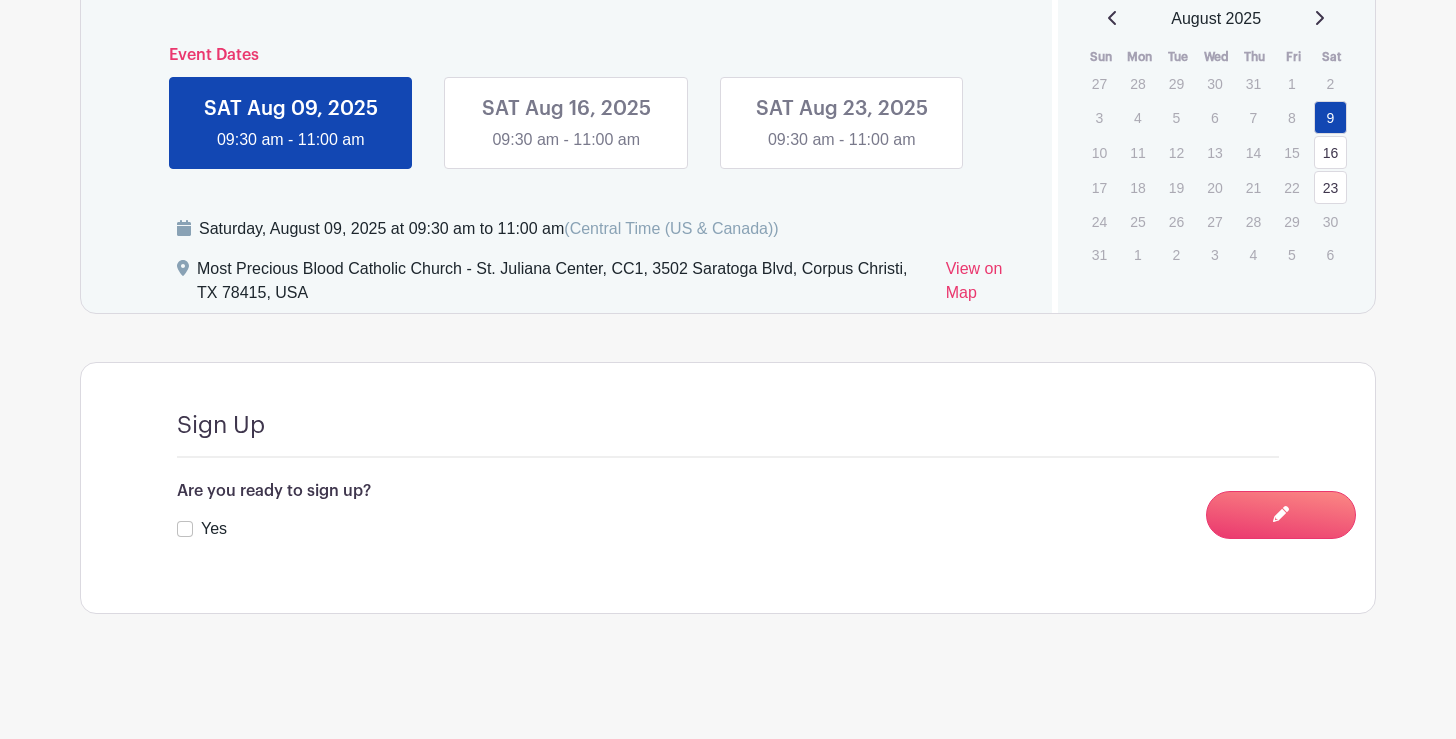 click on "Yes" at bounding box center (185, 529) 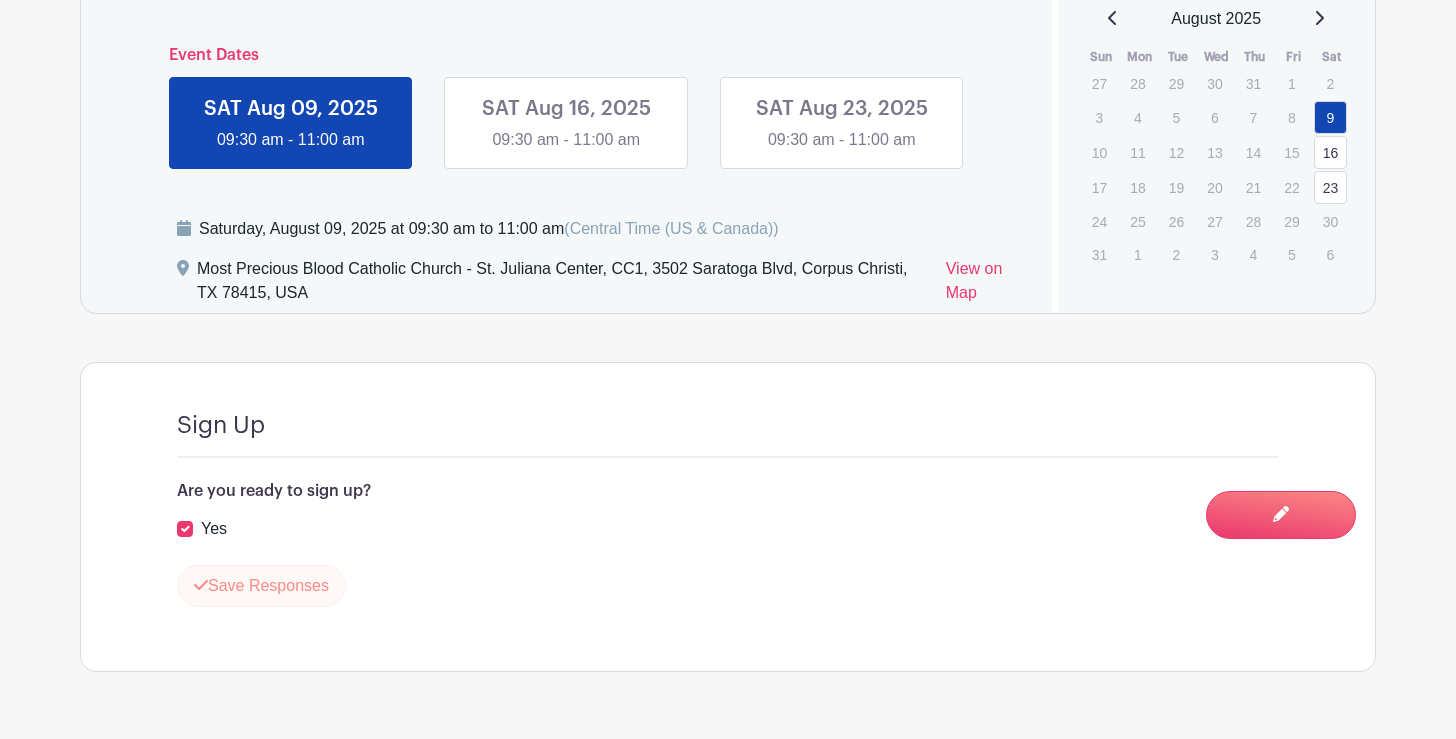 click on "Save Responses" at bounding box center [261, 586] 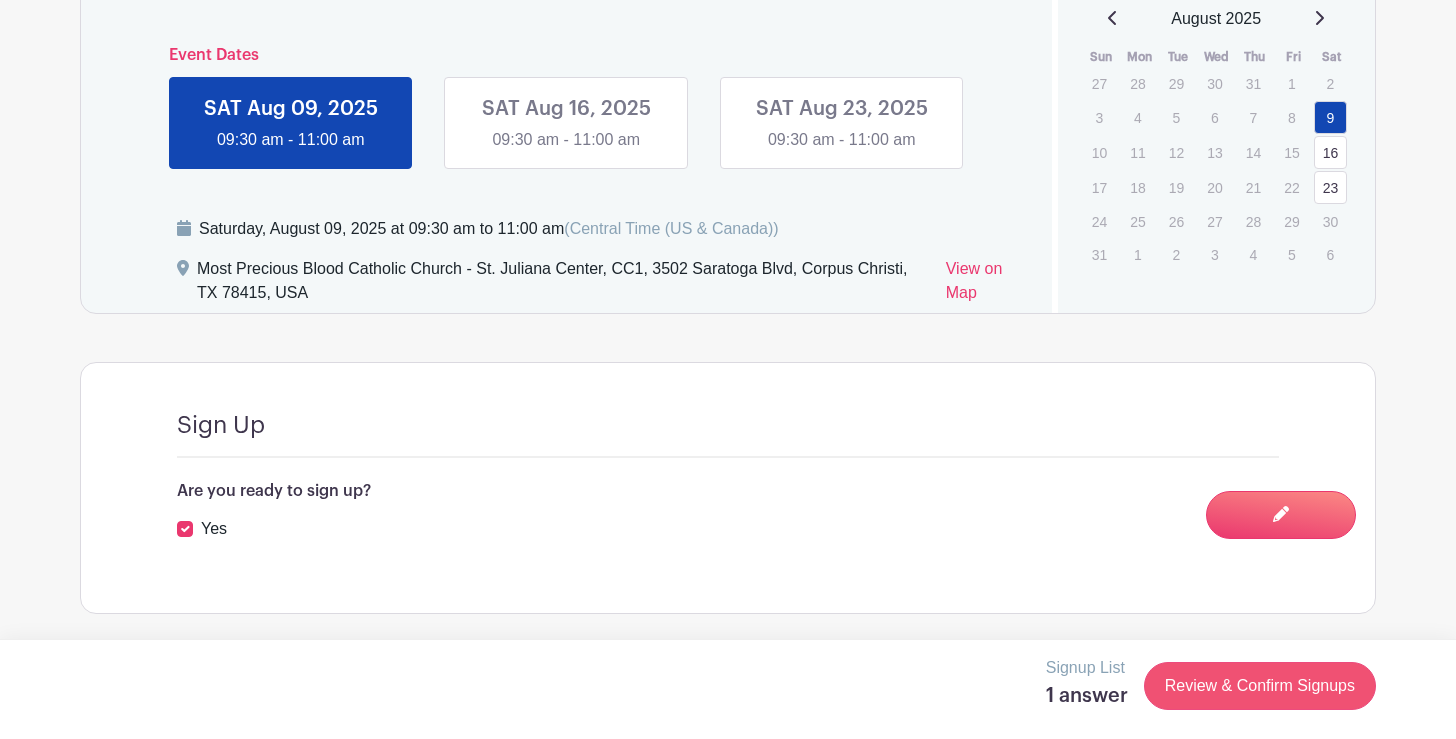 click on "Review & Confirm Signups" at bounding box center (1260, 686) 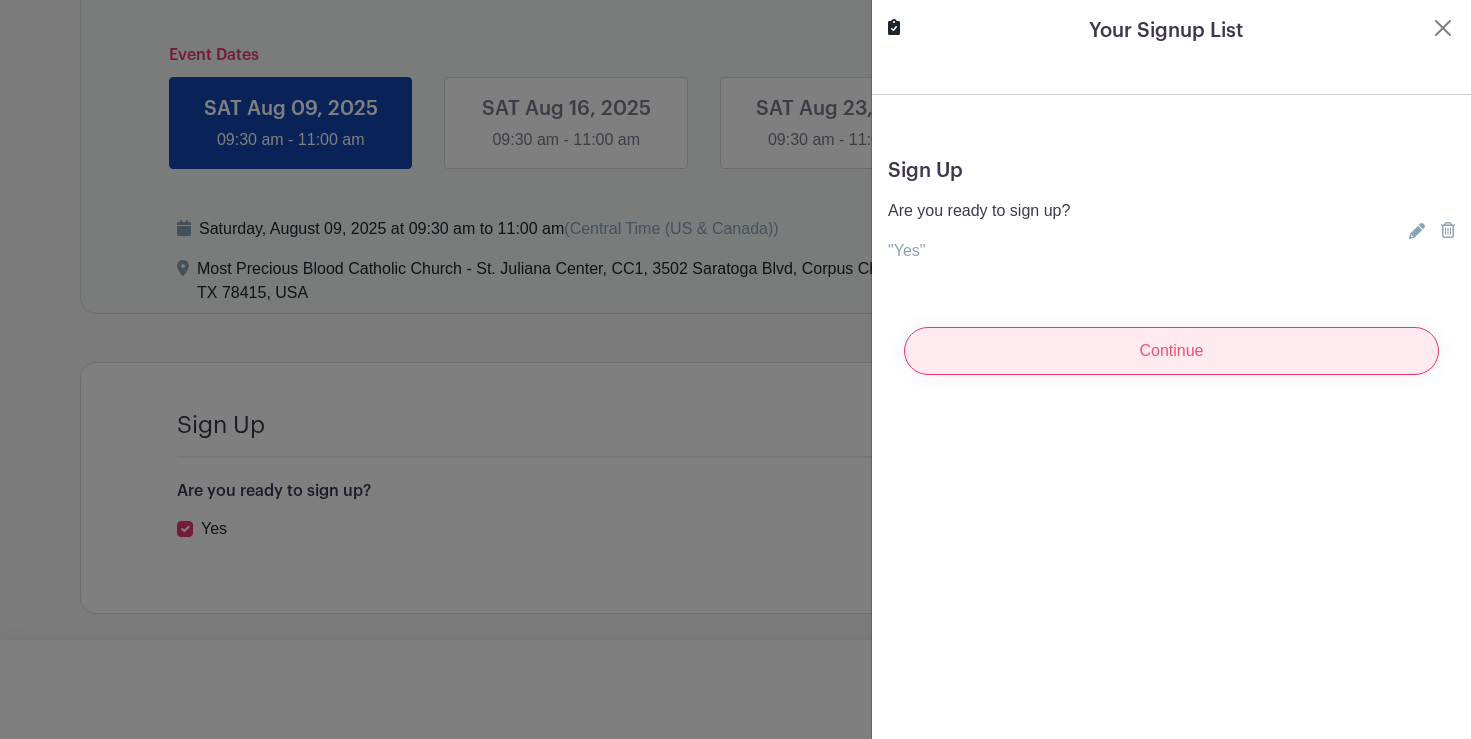 click on "Continue" at bounding box center (1171, 351) 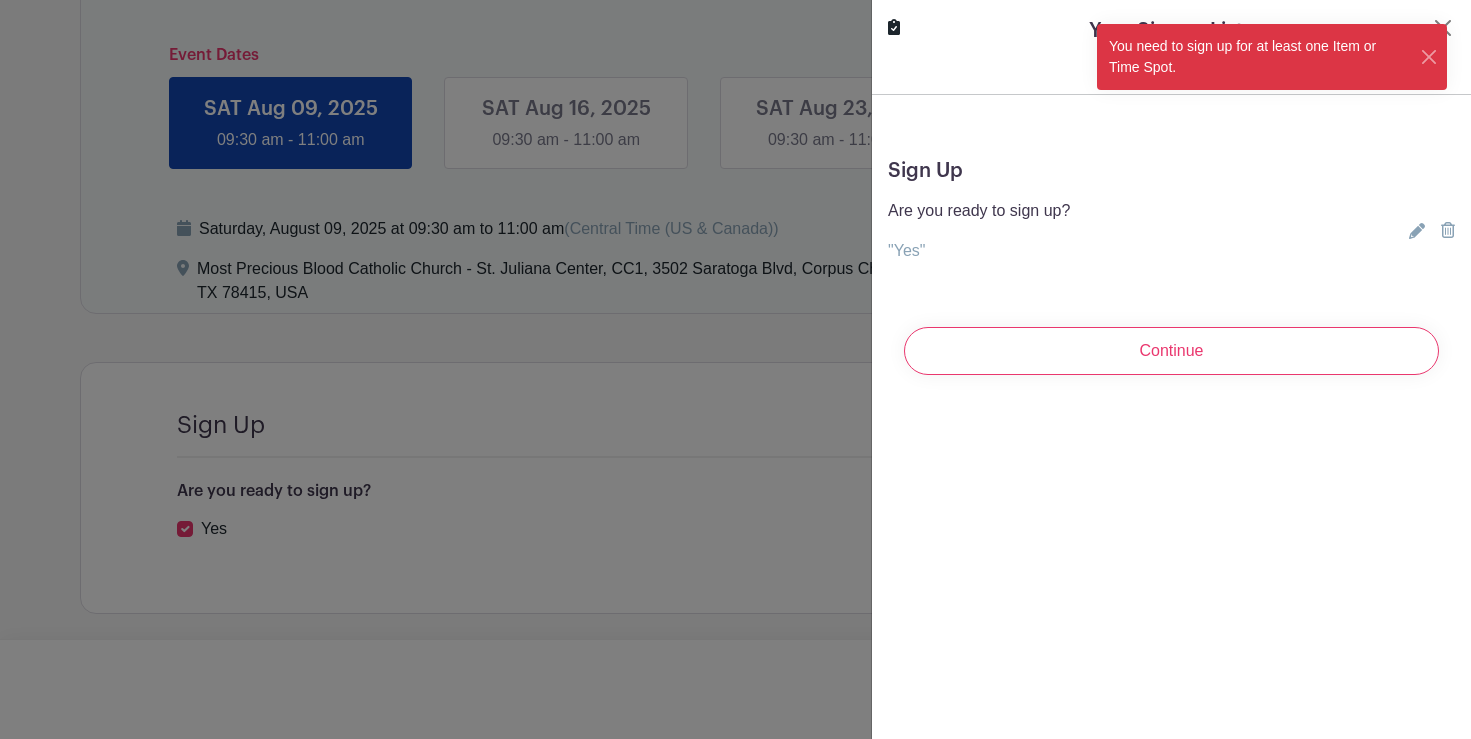 click on "You need to sign up for at least one Item or Time Spot." at bounding box center (1258, 57) 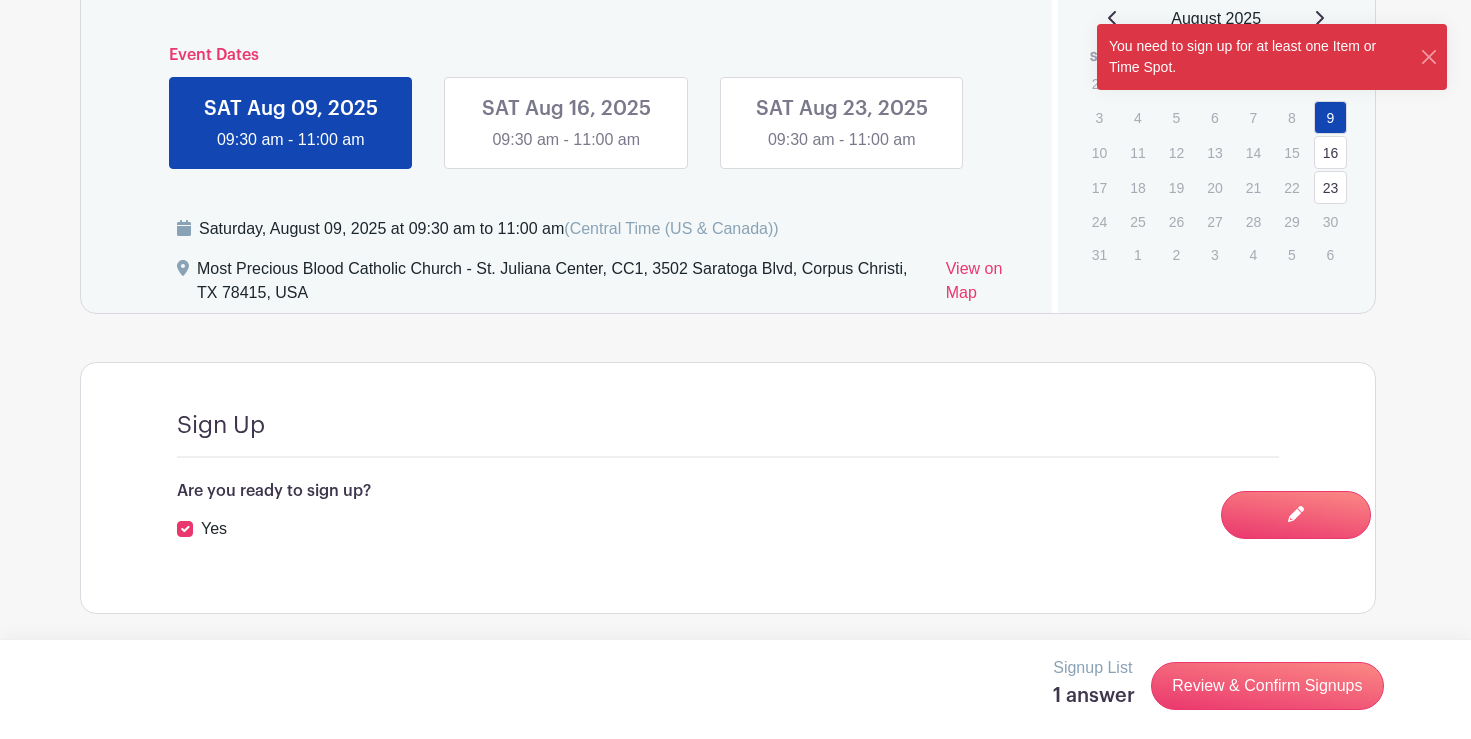 click at bounding box center [735, 369] 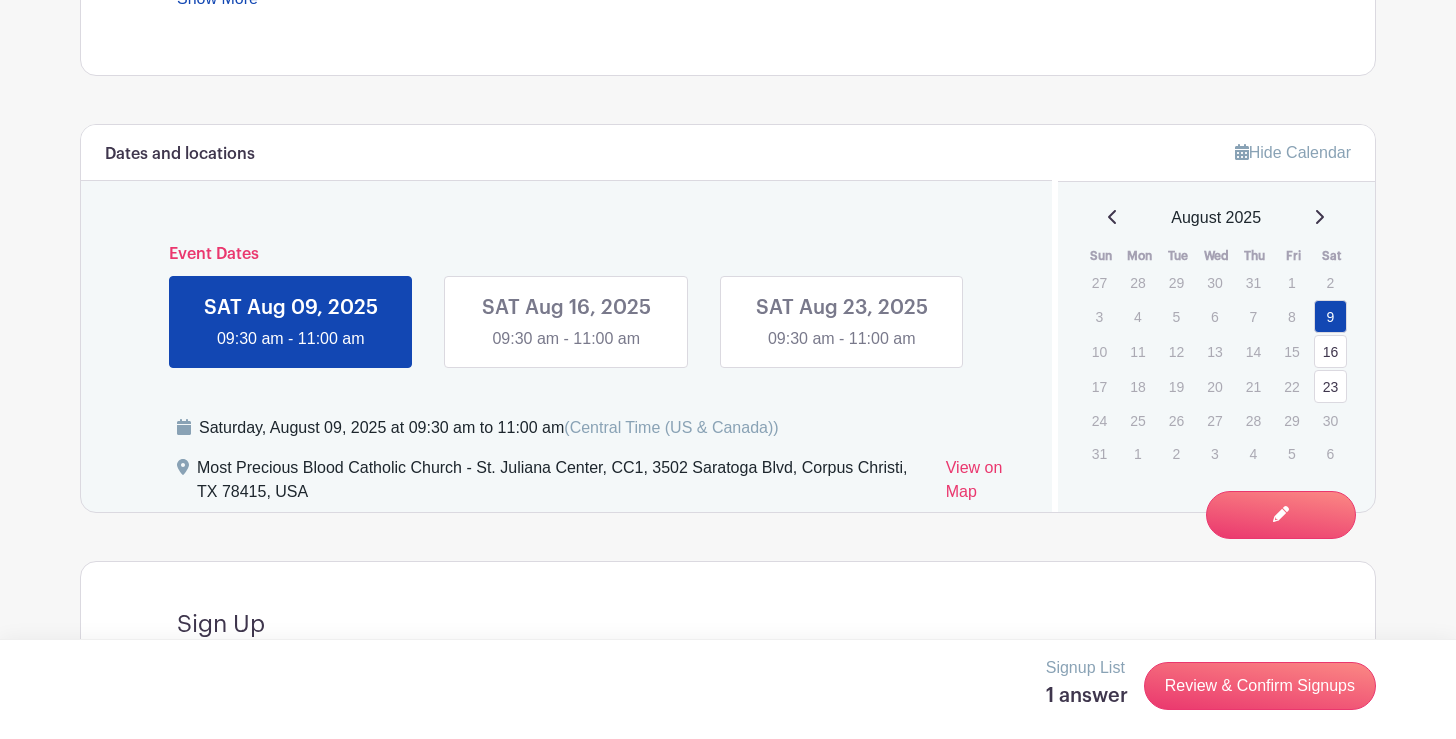 scroll, scrollTop: 1147, scrollLeft: 0, axis: vertical 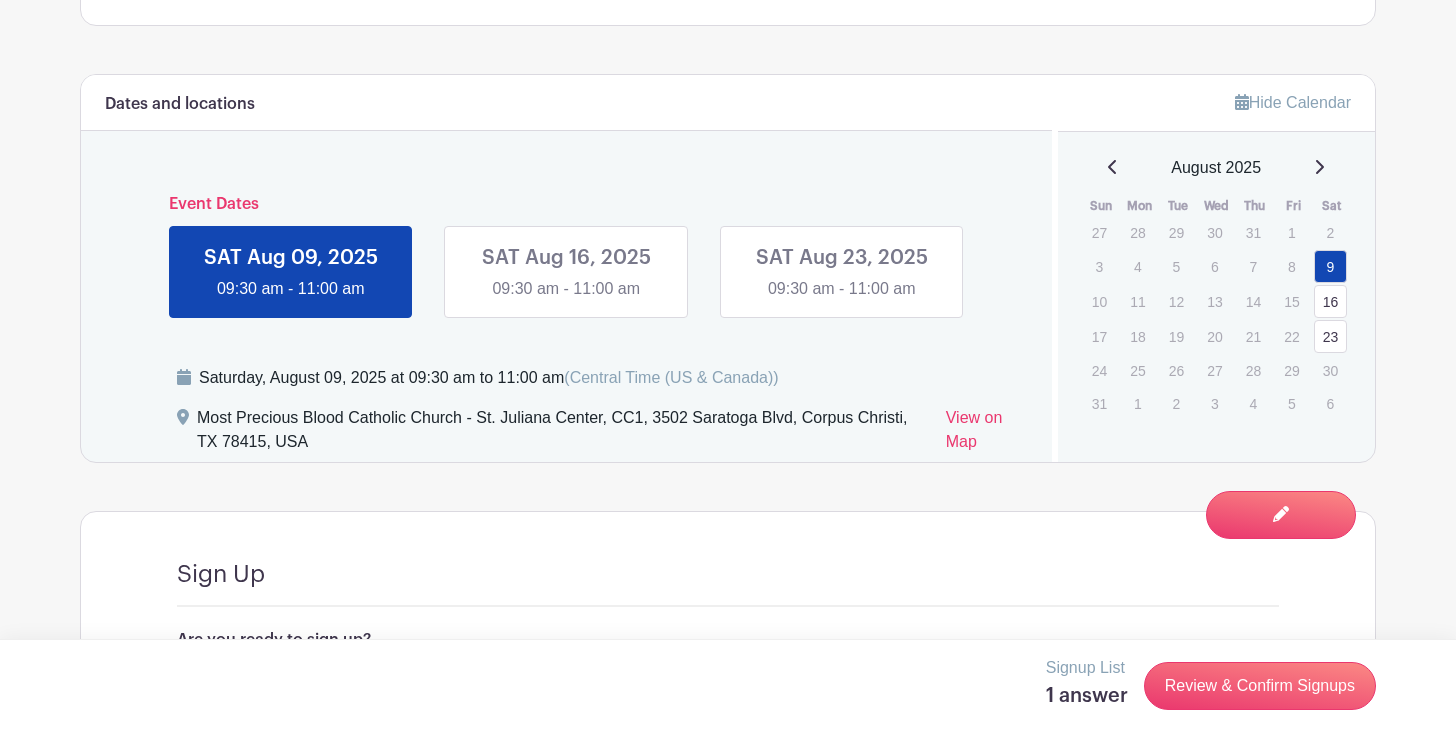 click on "9" at bounding box center (1330, 266) 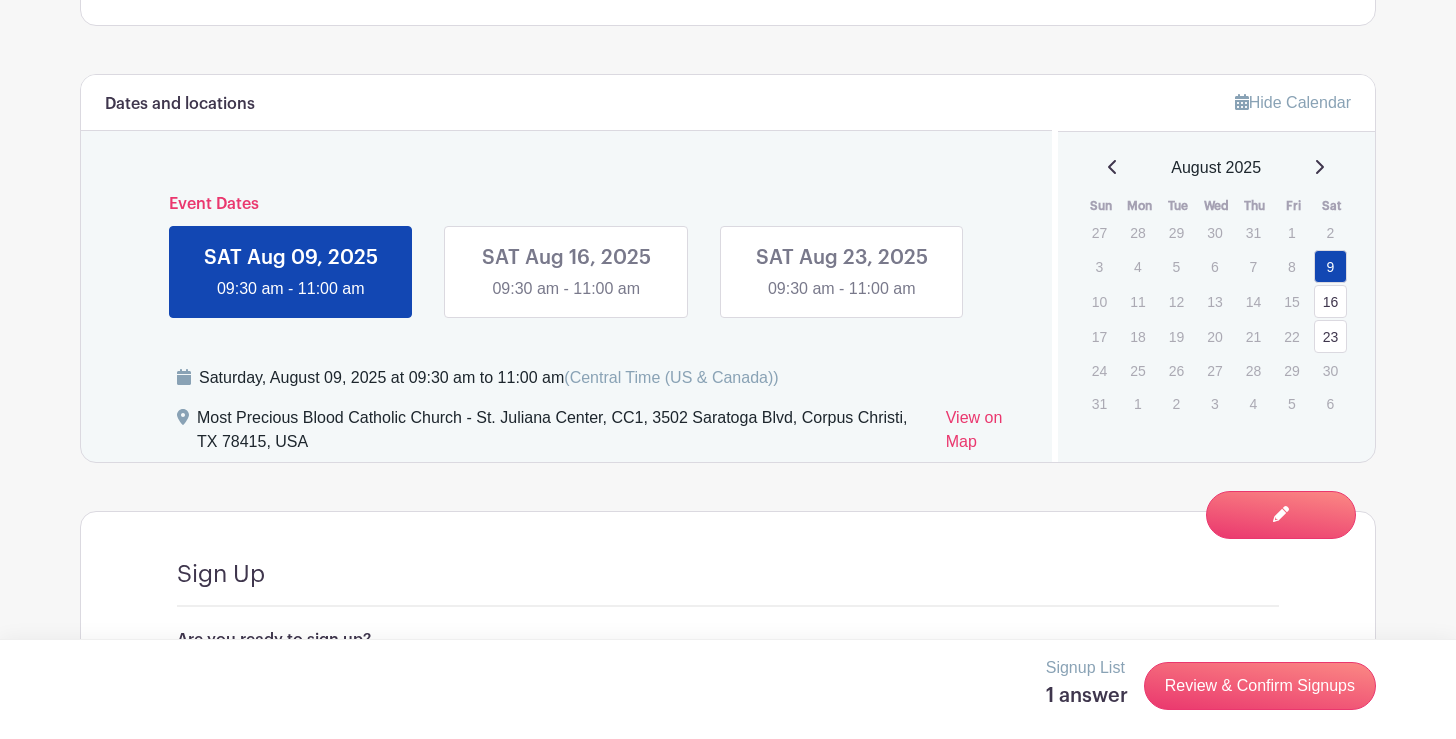 click at bounding box center [291, 301] 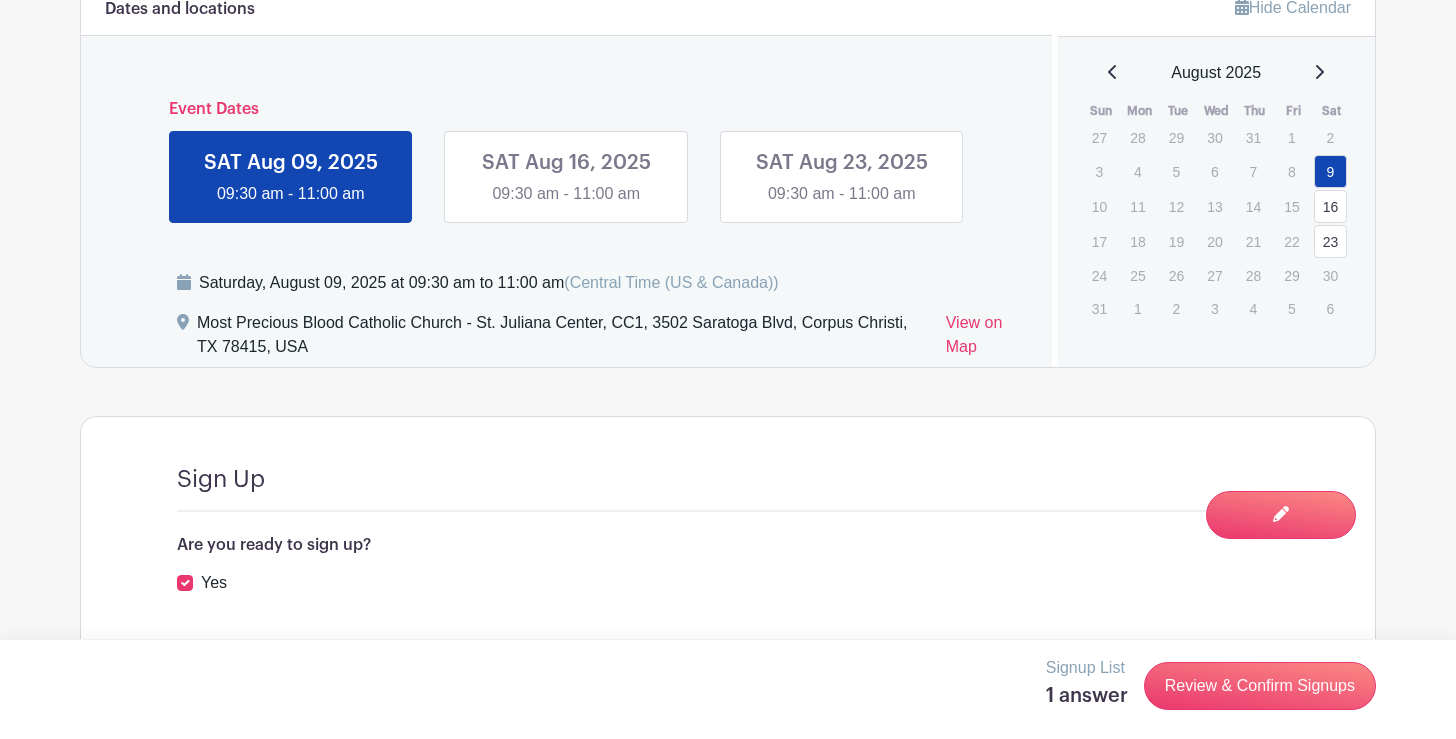 scroll, scrollTop: 1296, scrollLeft: 0, axis: vertical 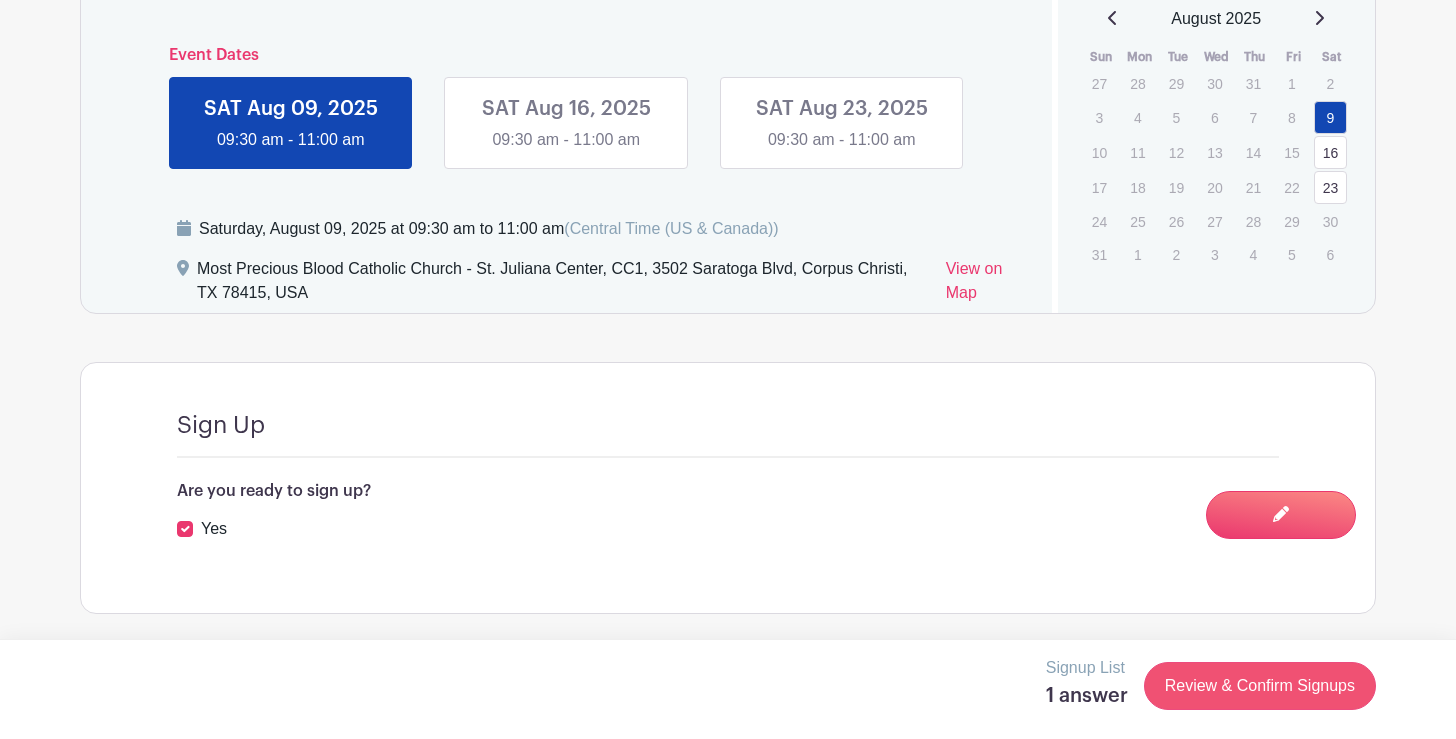 click on "Review & Confirm Signups" at bounding box center [1260, 686] 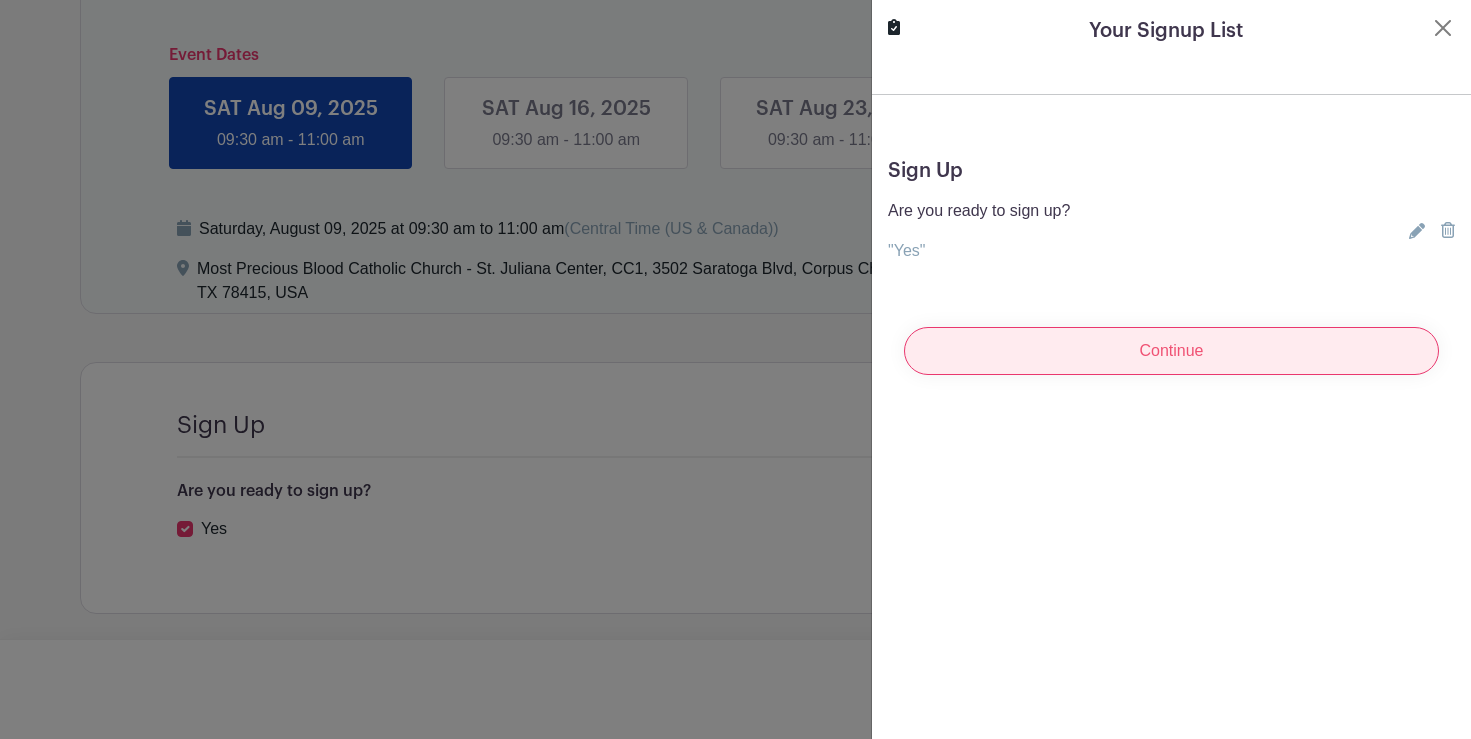 click on "Continue" at bounding box center (1171, 351) 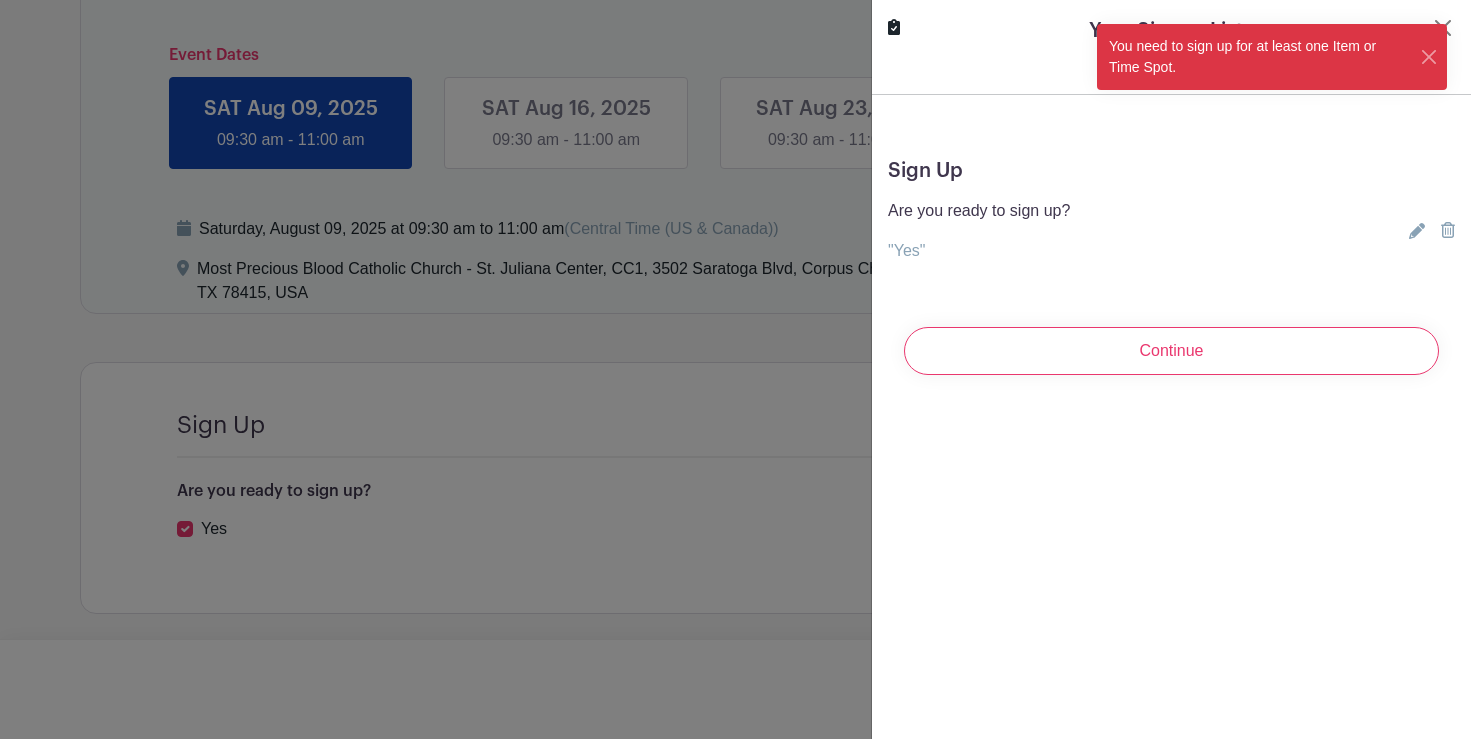 click at bounding box center [735, 369] 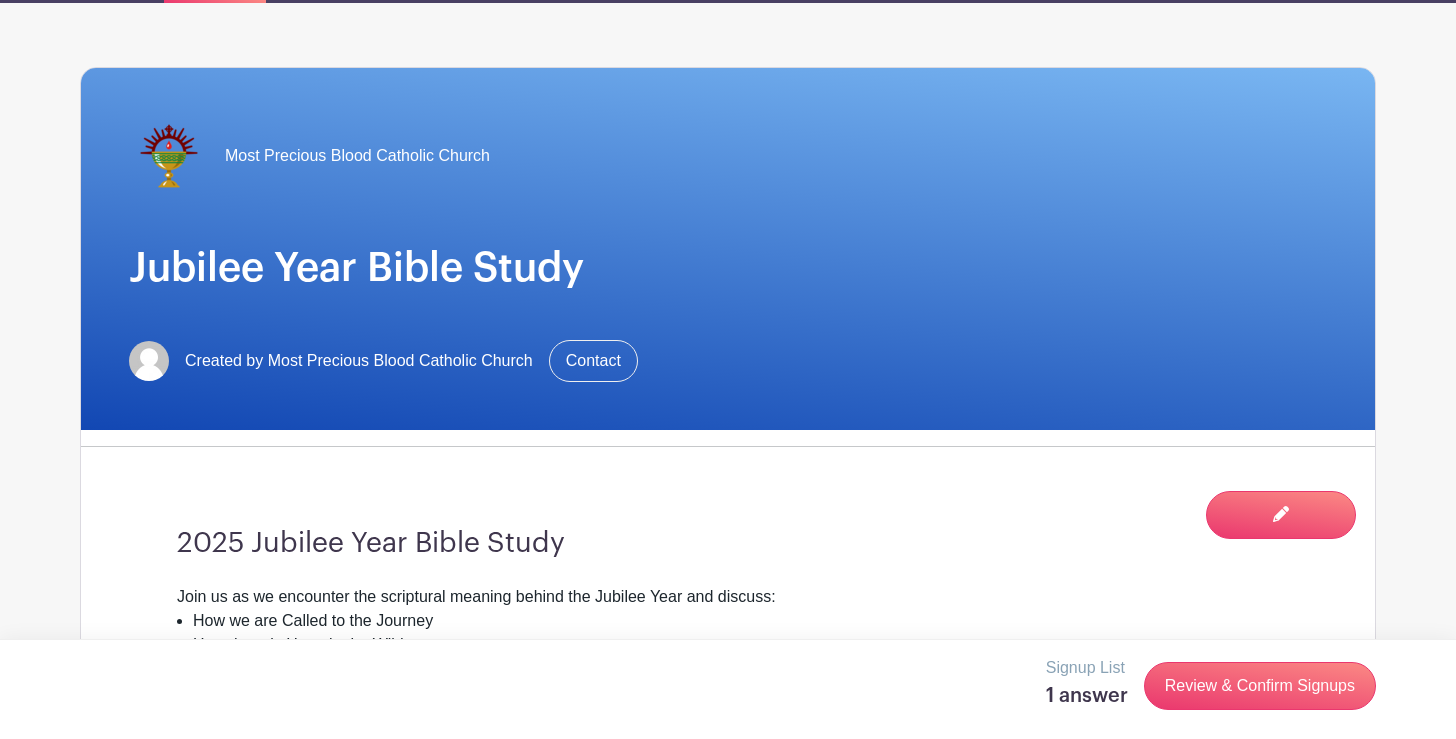 scroll, scrollTop: 0, scrollLeft: 0, axis: both 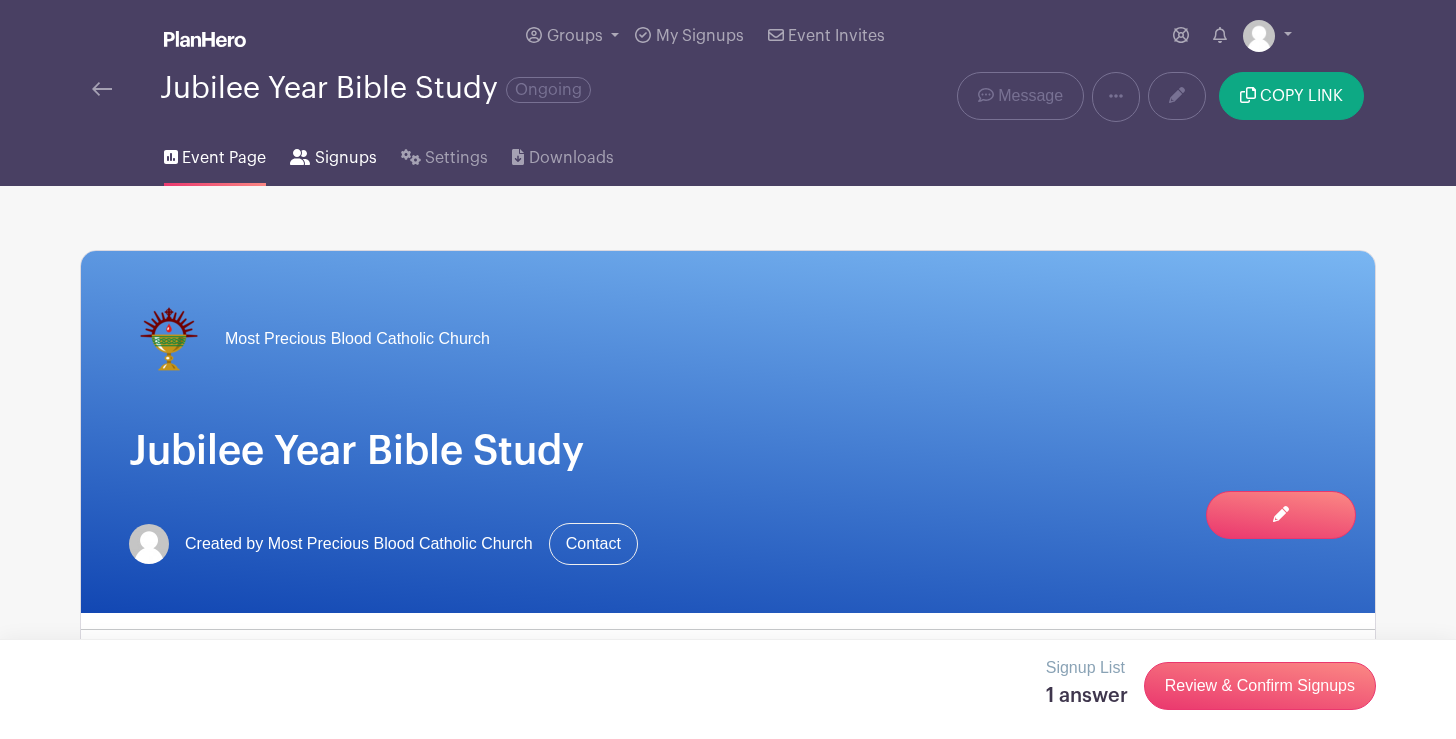 click on "Signups" at bounding box center [346, 158] 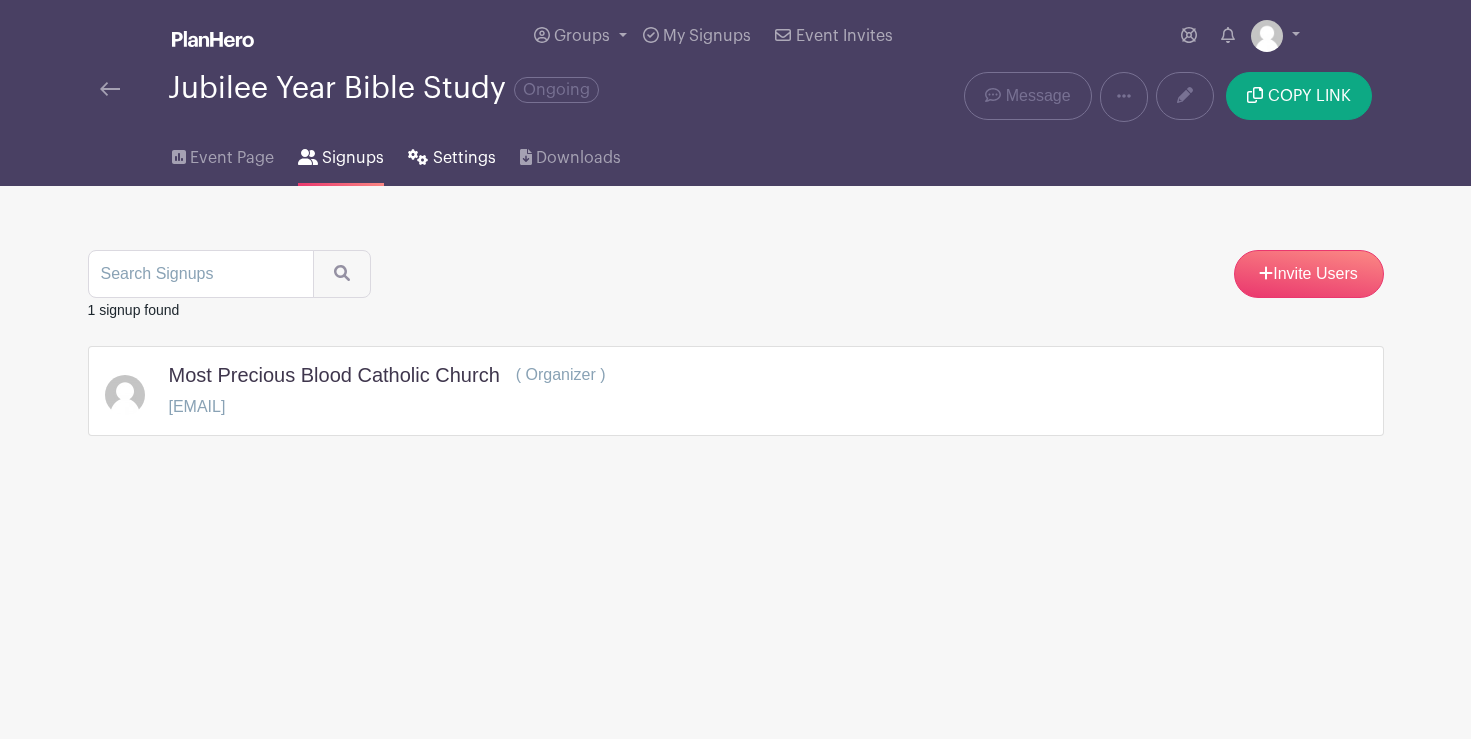 click on "Settings" at bounding box center (464, 158) 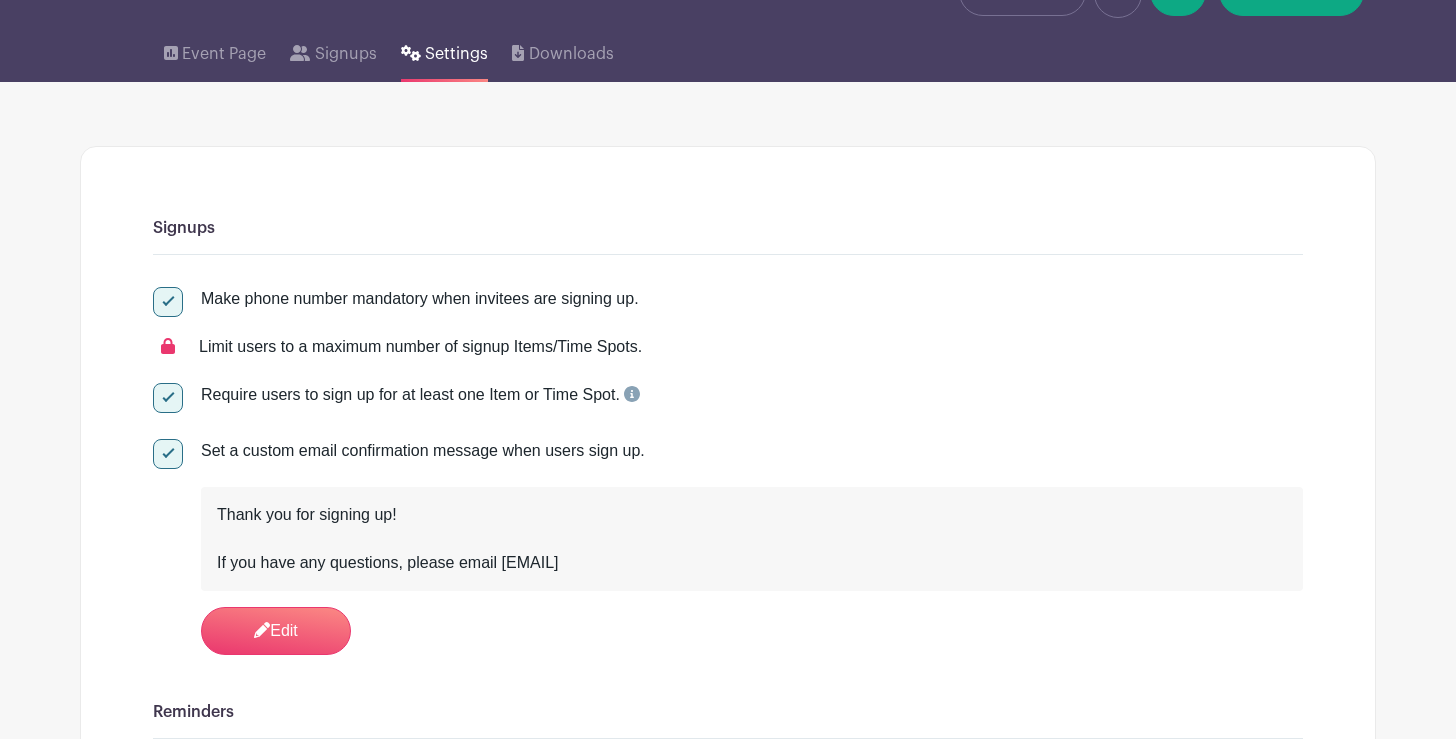 scroll, scrollTop: 125, scrollLeft: 0, axis: vertical 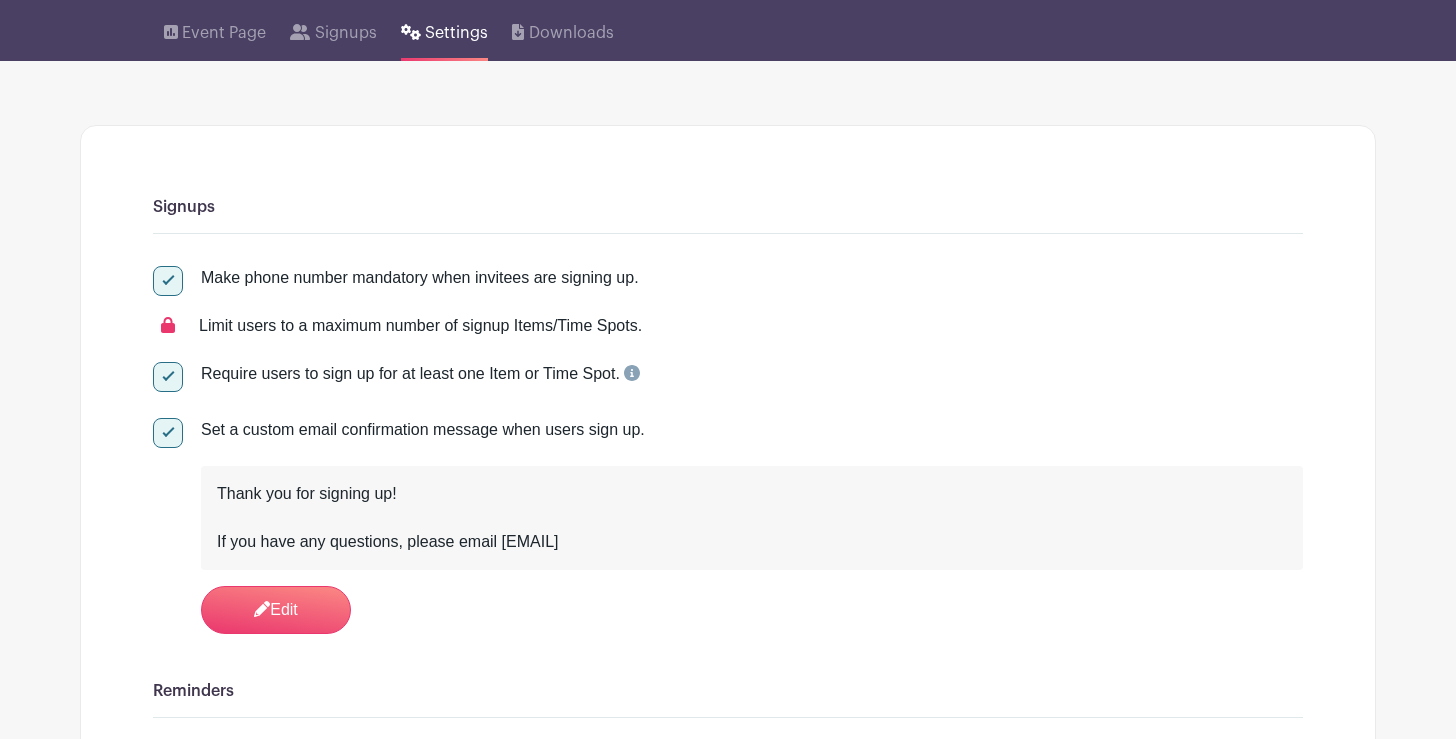 click at bounding box center [168, 377] 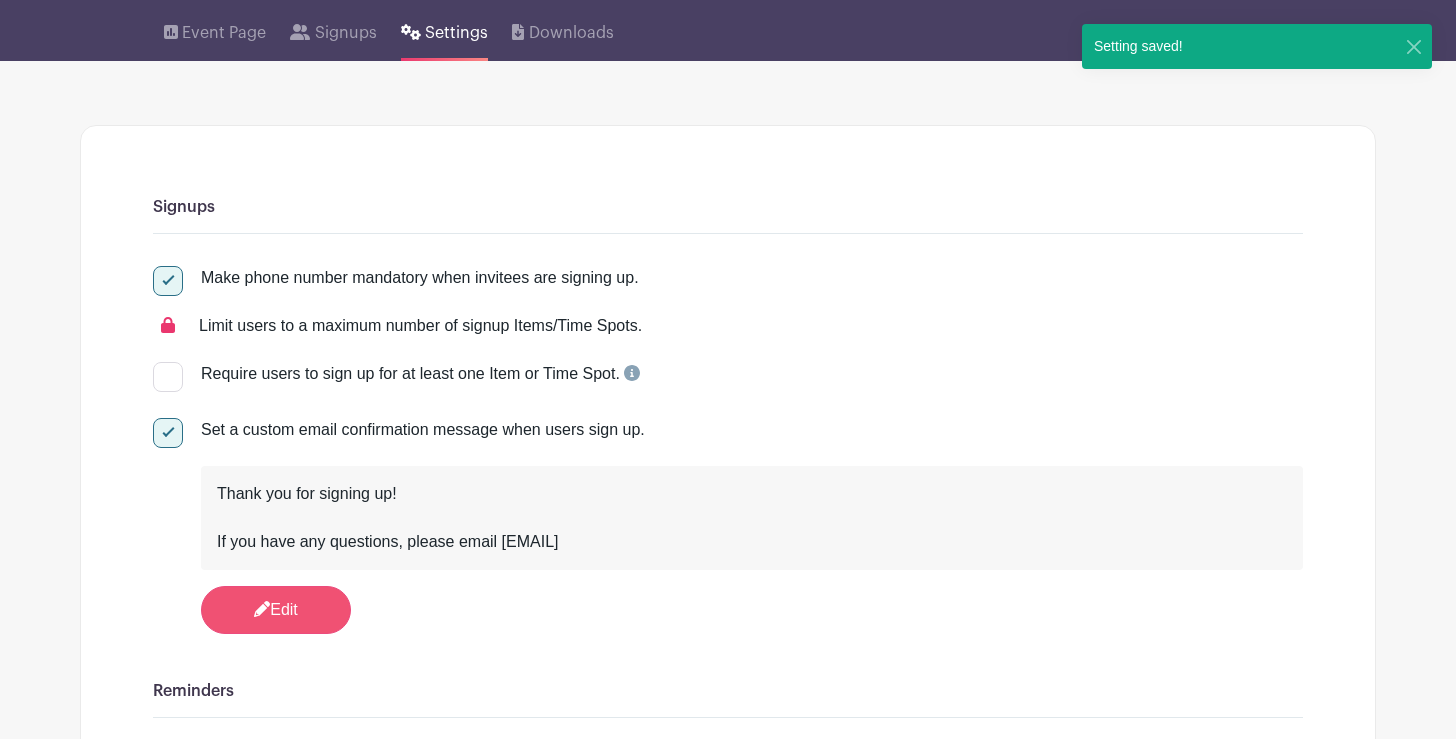 click on "Edit" at bounding box center (276, 610) 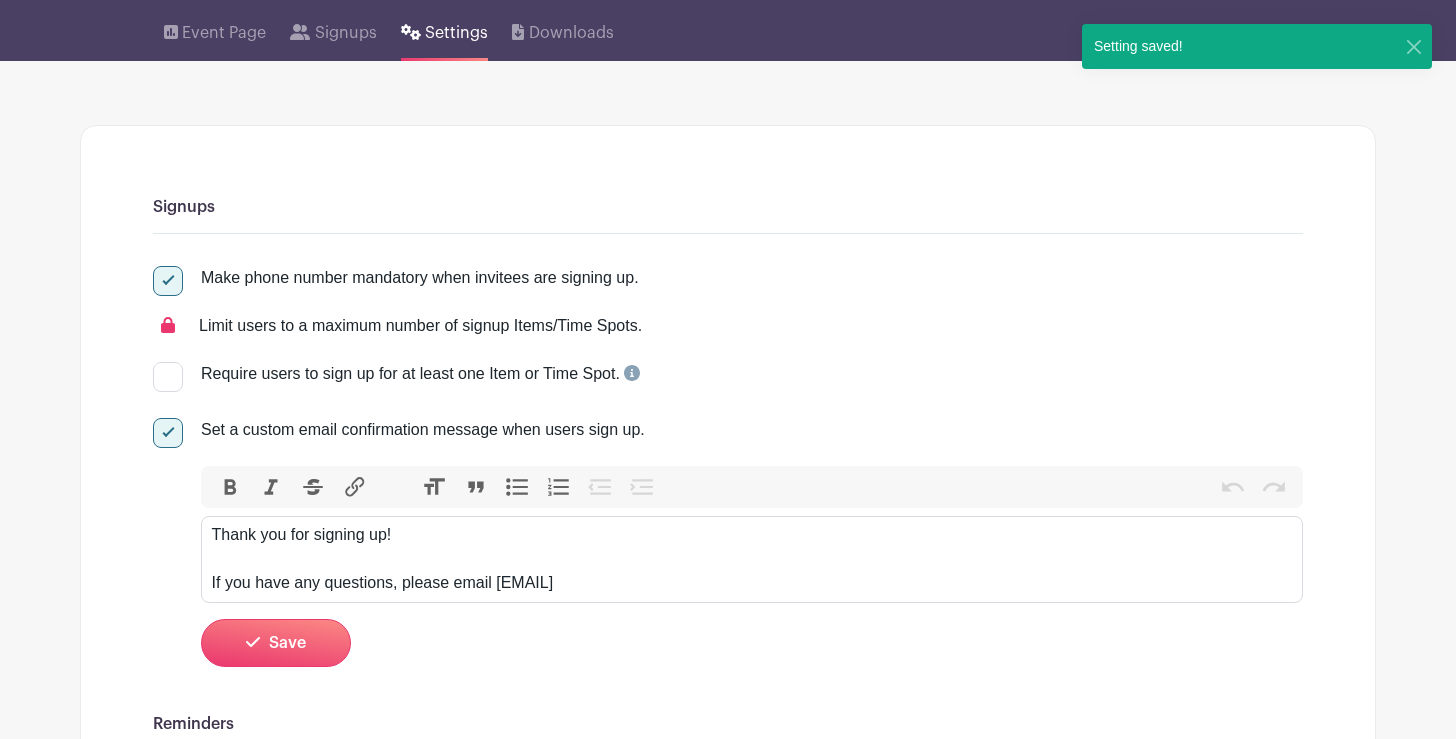 click on "Save" at bounding box center (276, 643) 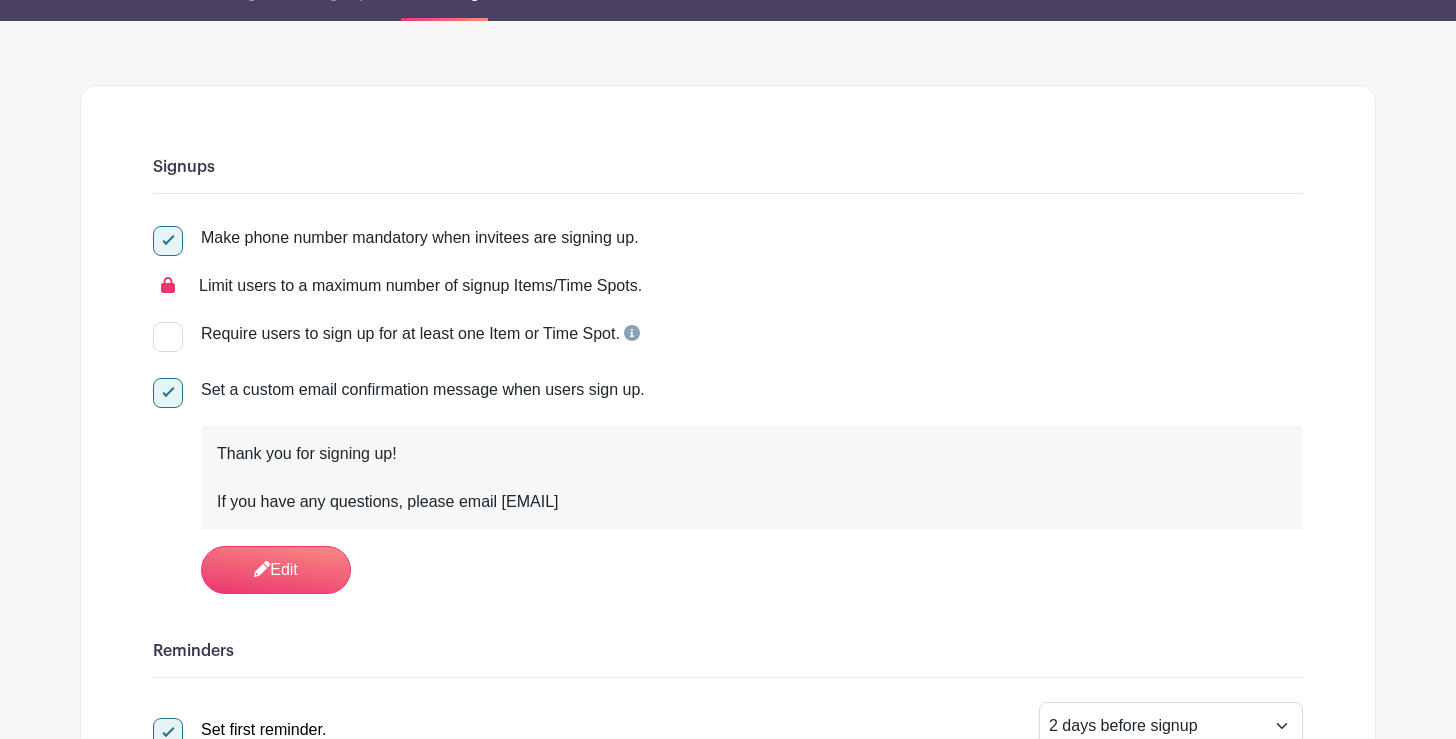 scroll, scrollTop: 0, scrollLeft: 0, axis: both 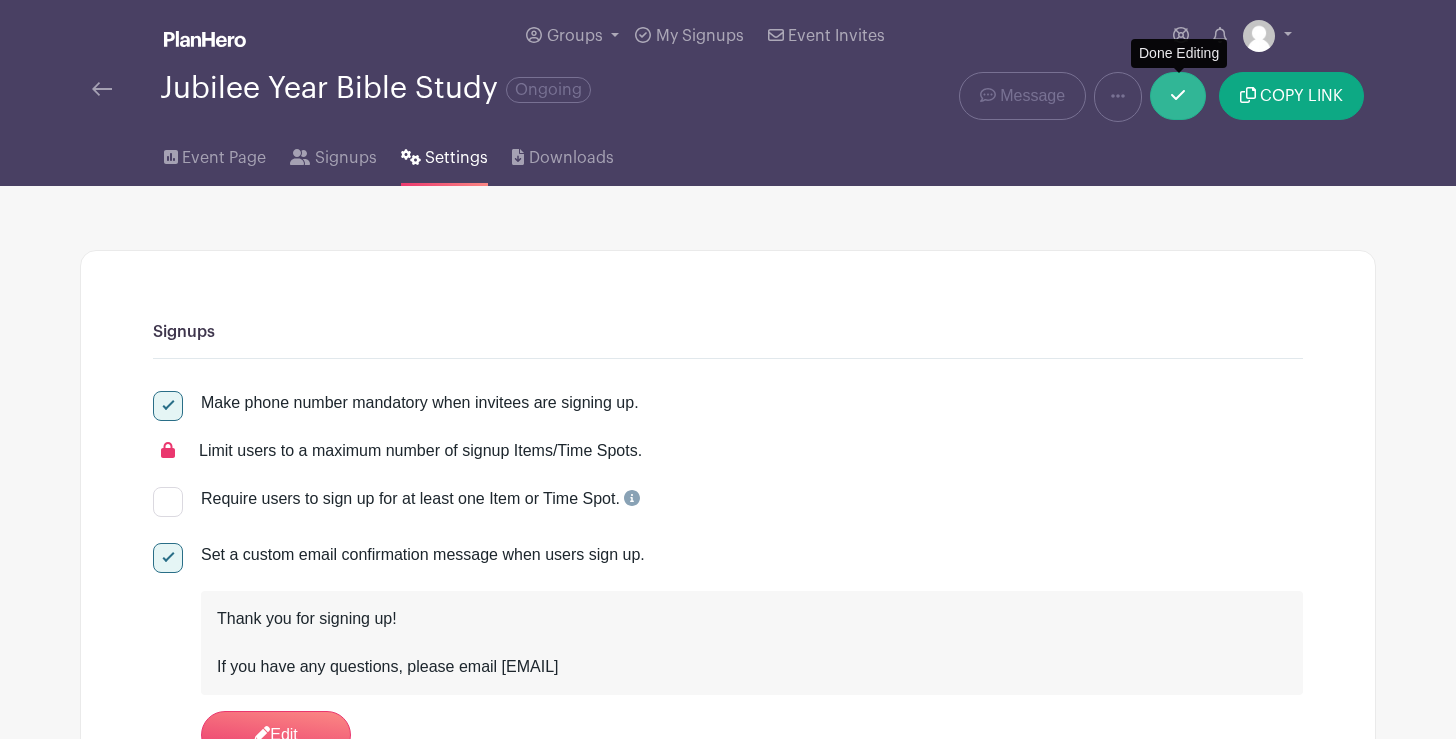 click at bounding box center (1178, 96) 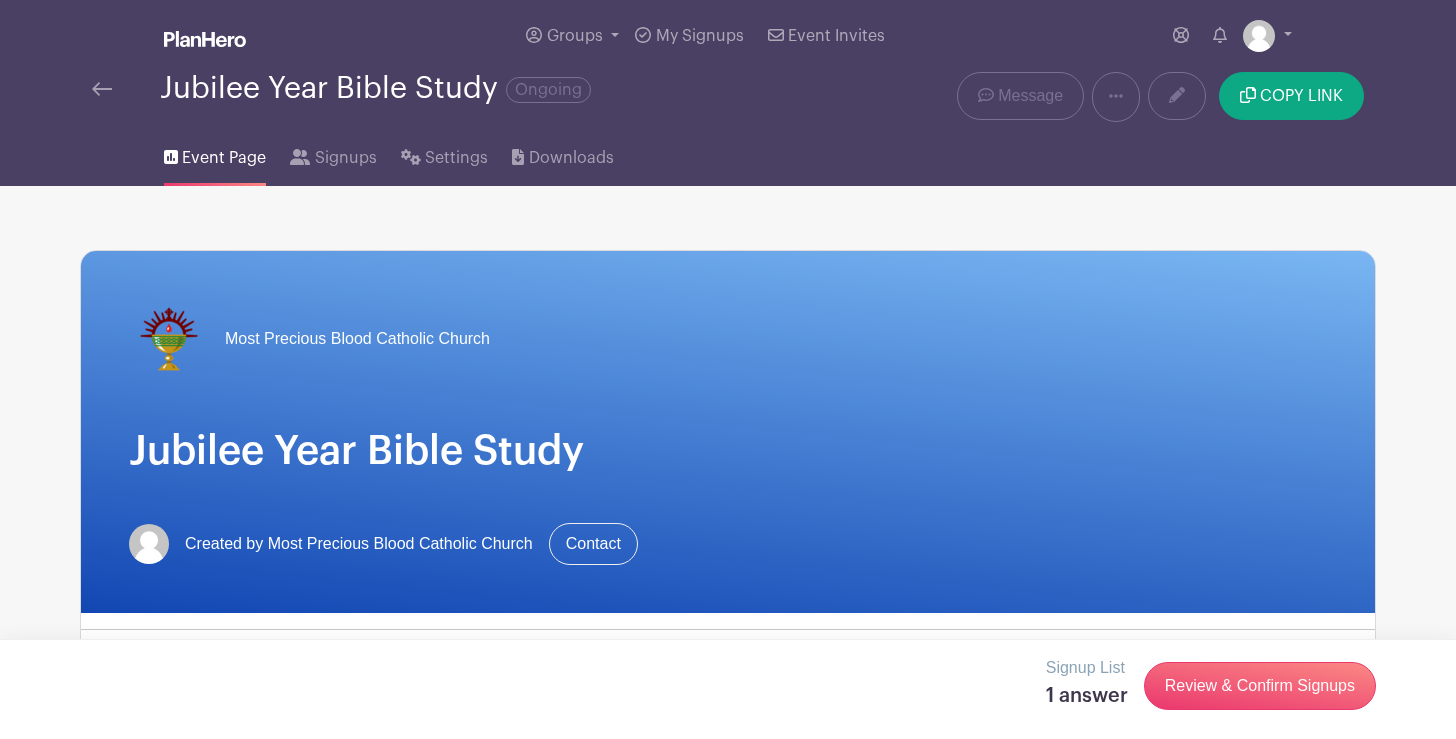 scroll, scrollTop: 0, scrollLeft: 0, axis: both 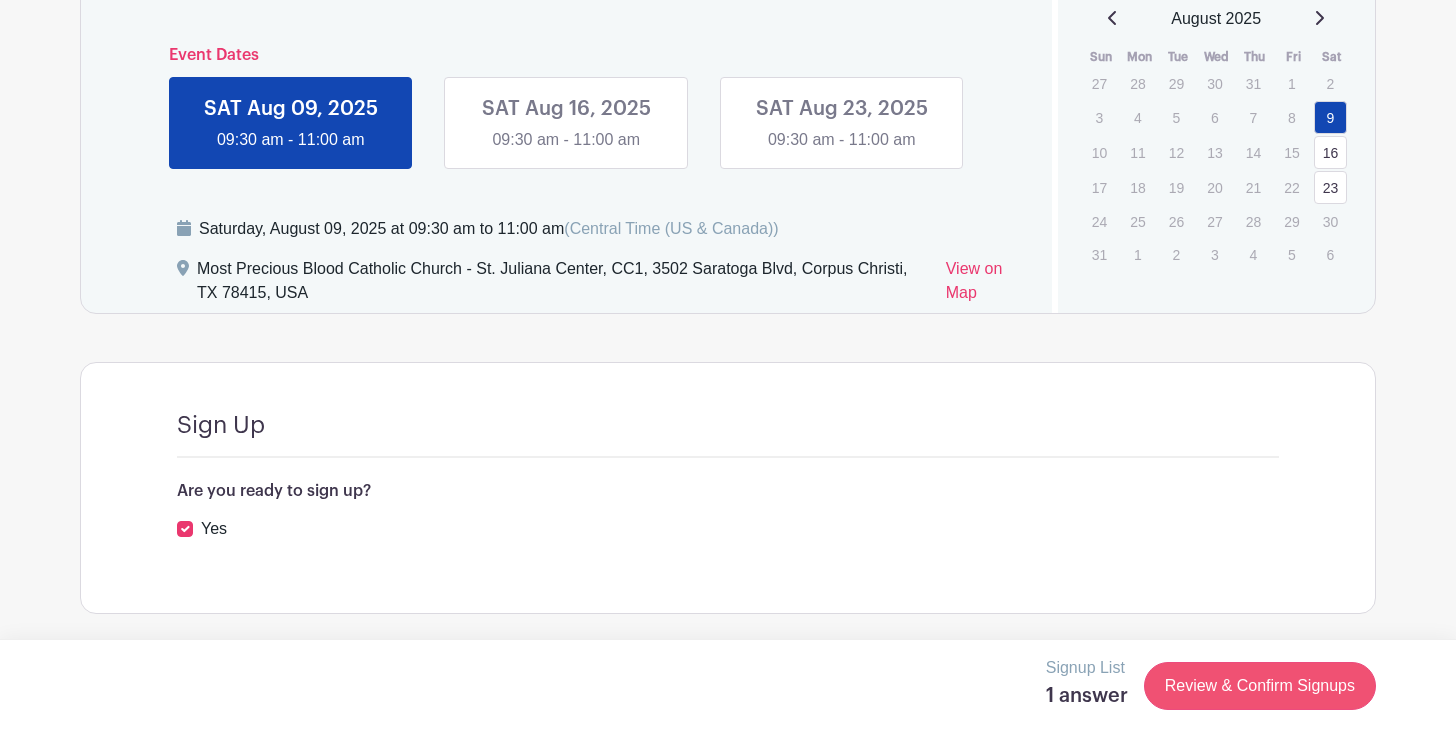 click on "Review & Confirm Signups" at bounding box center (1260, 686) 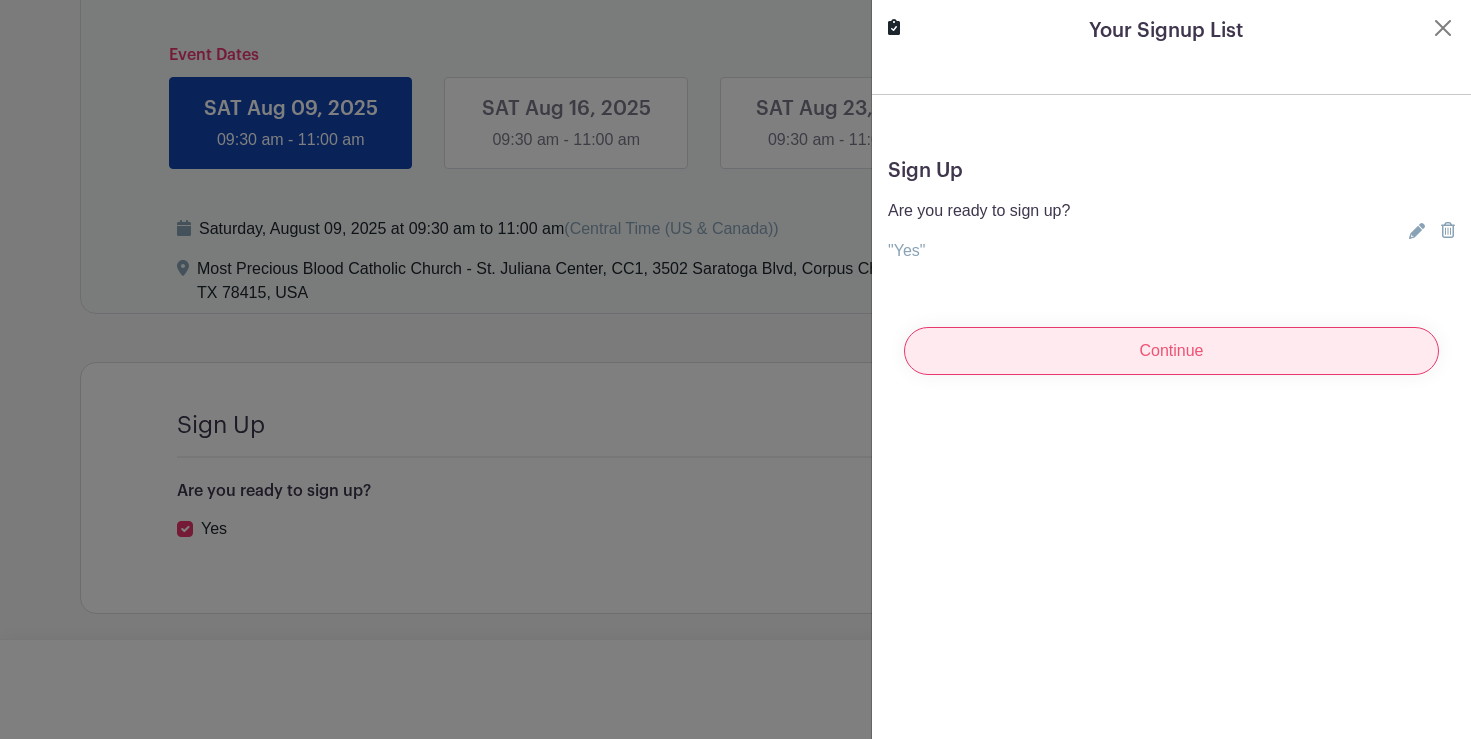 click on "Continue" at bounding box center (1171, 351) 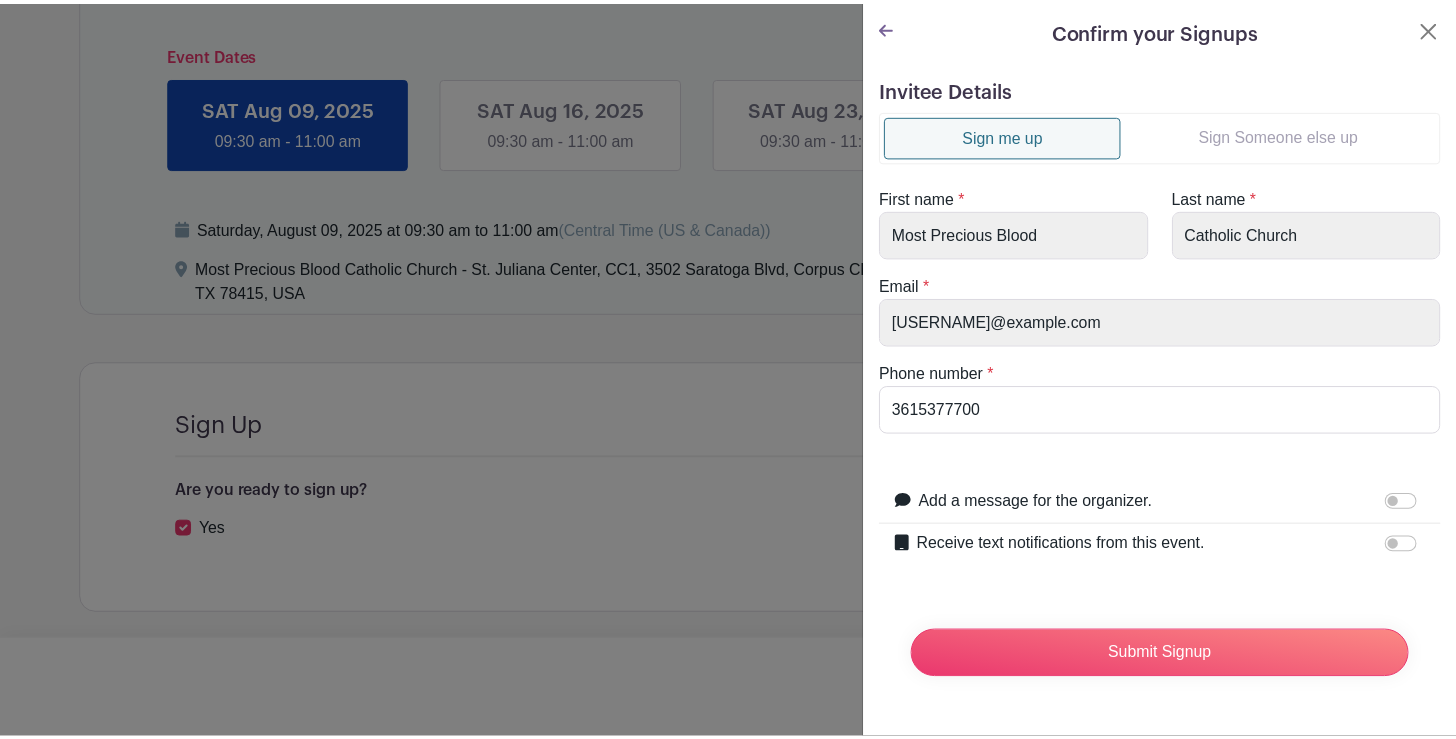 scroll, scrollTop: 3, scrollLeft: 0, axis: vertical 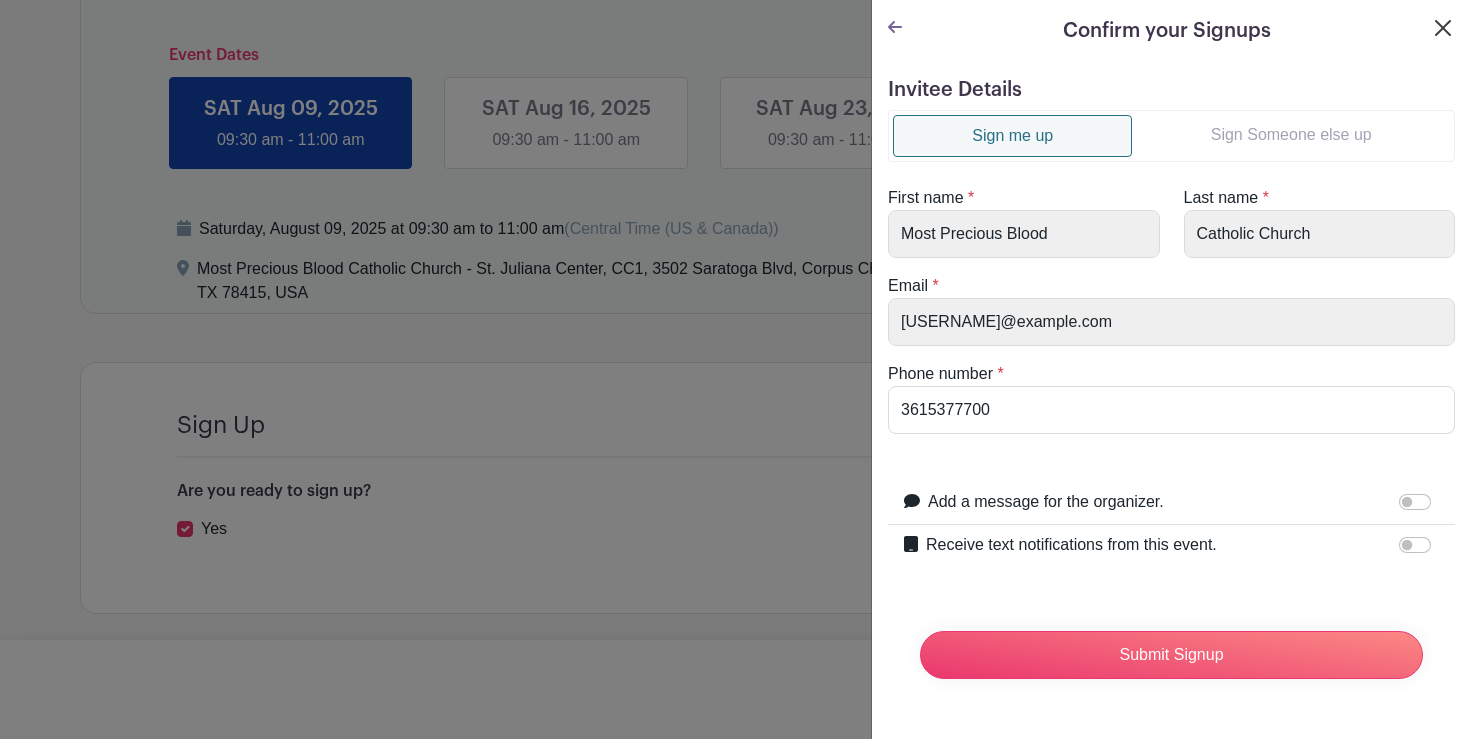 click at bounding box center (1443, 28) 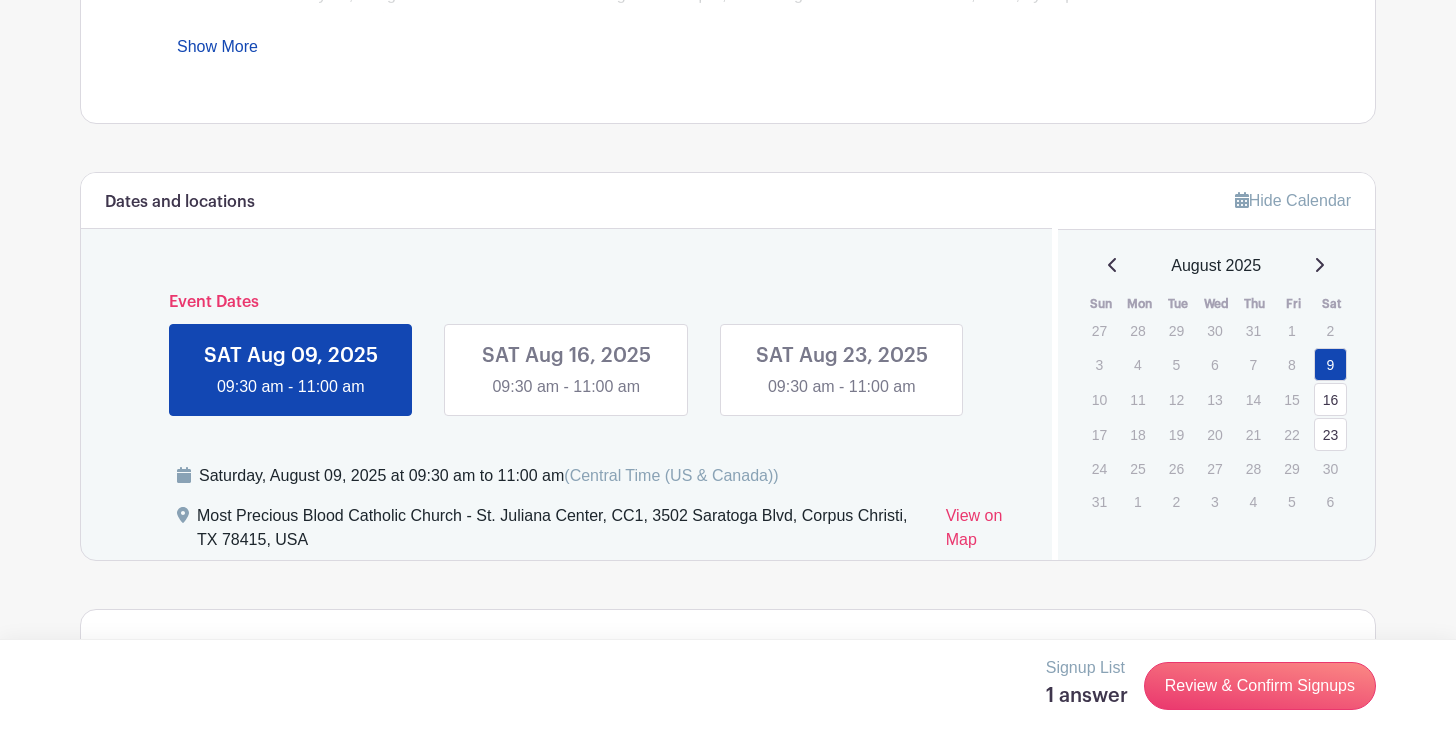 scroll, scrollTop: 906, scrollLeft: 0, axis: vertical 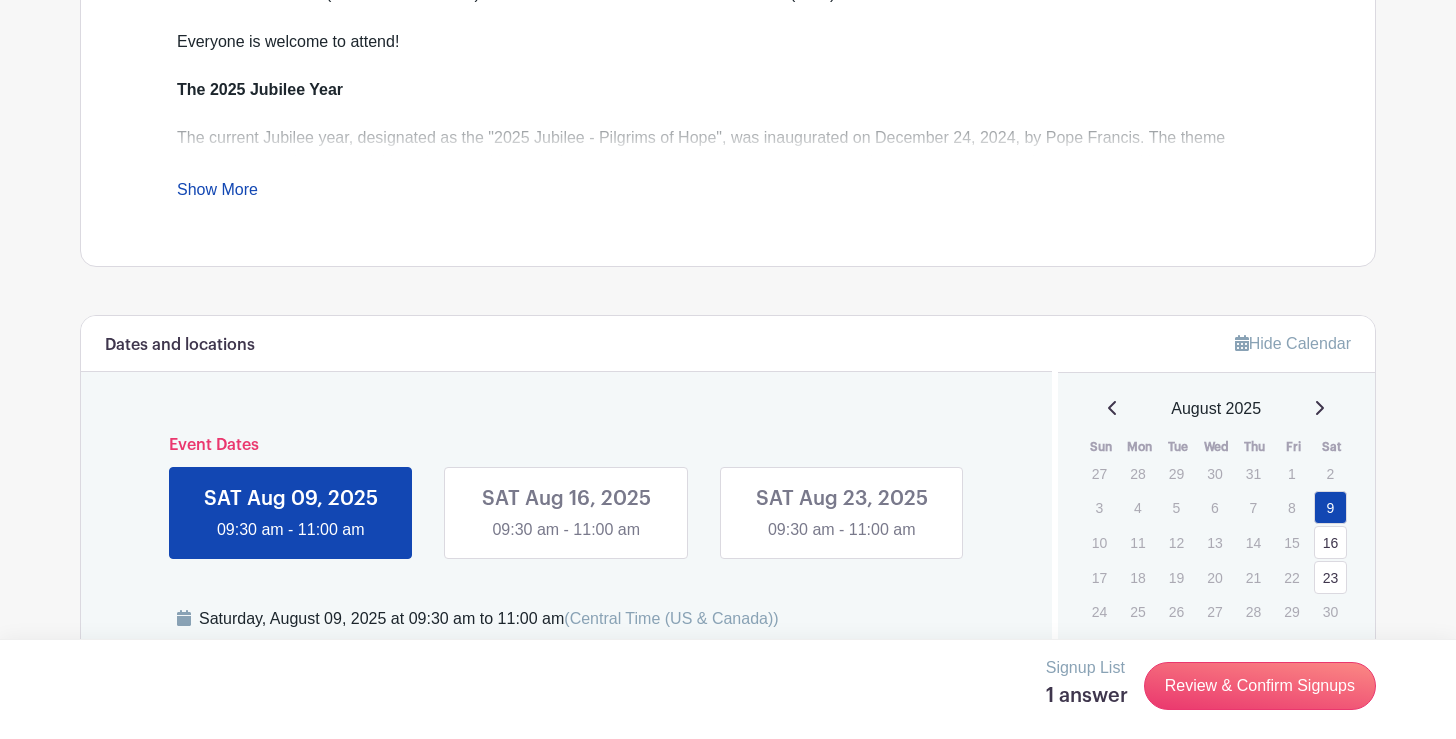 click at bounding box center [566, 542] 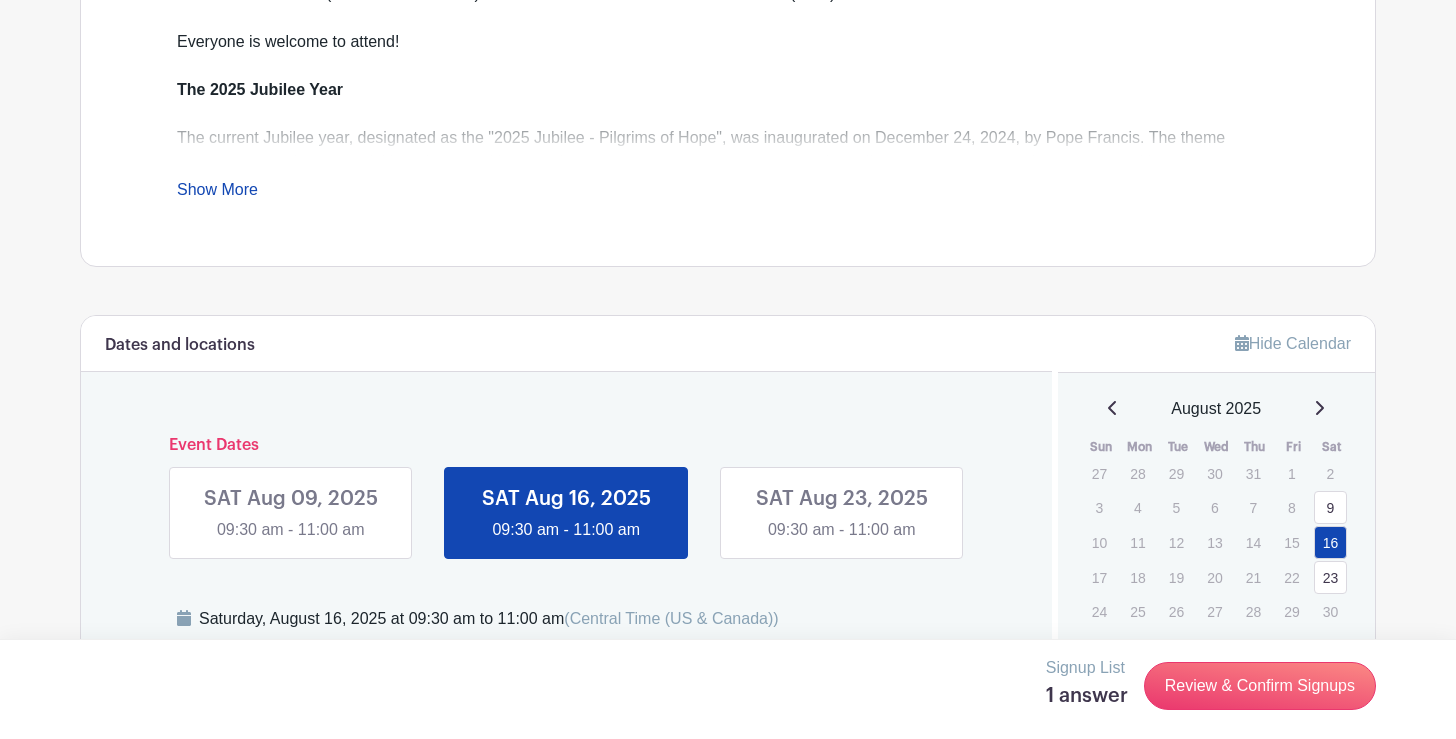 click at bounding box center (291, 542) 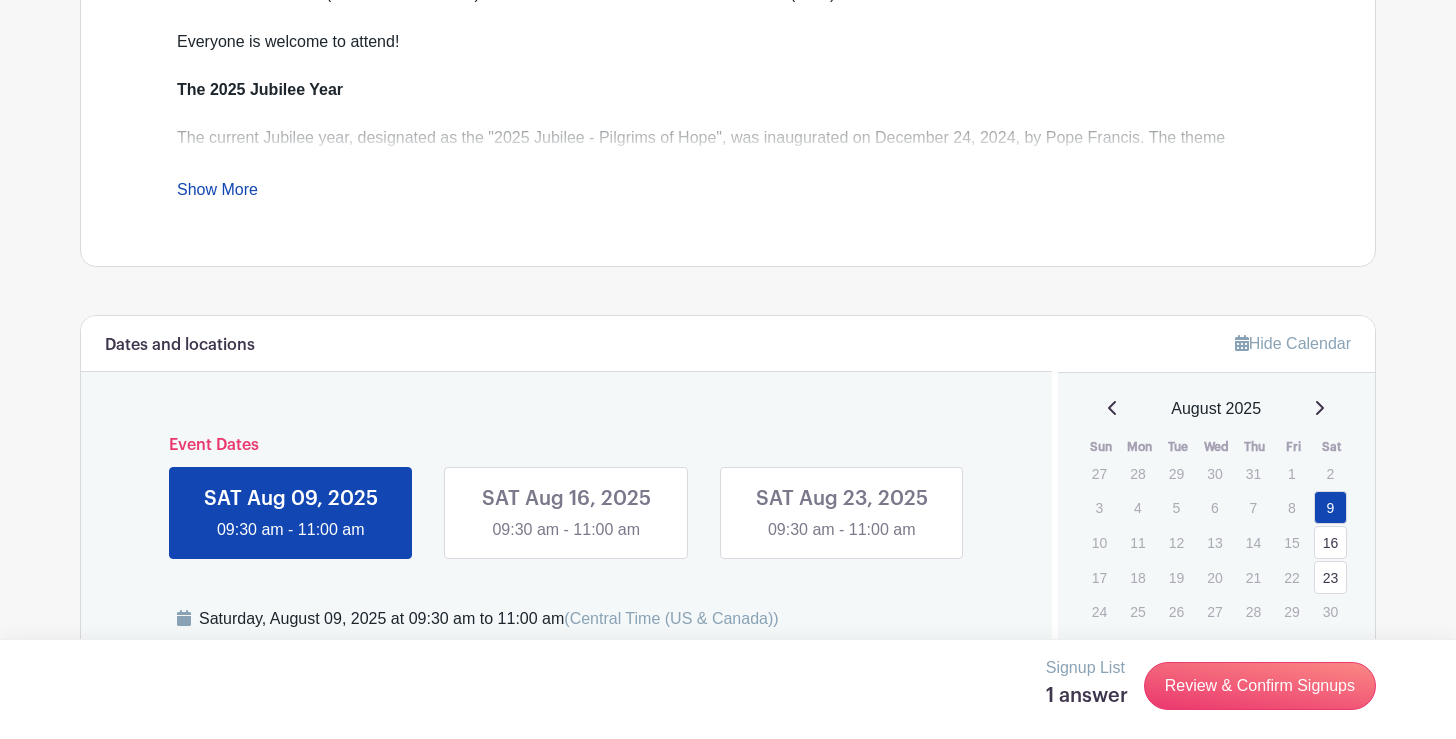click at bounding box center (842, 542) 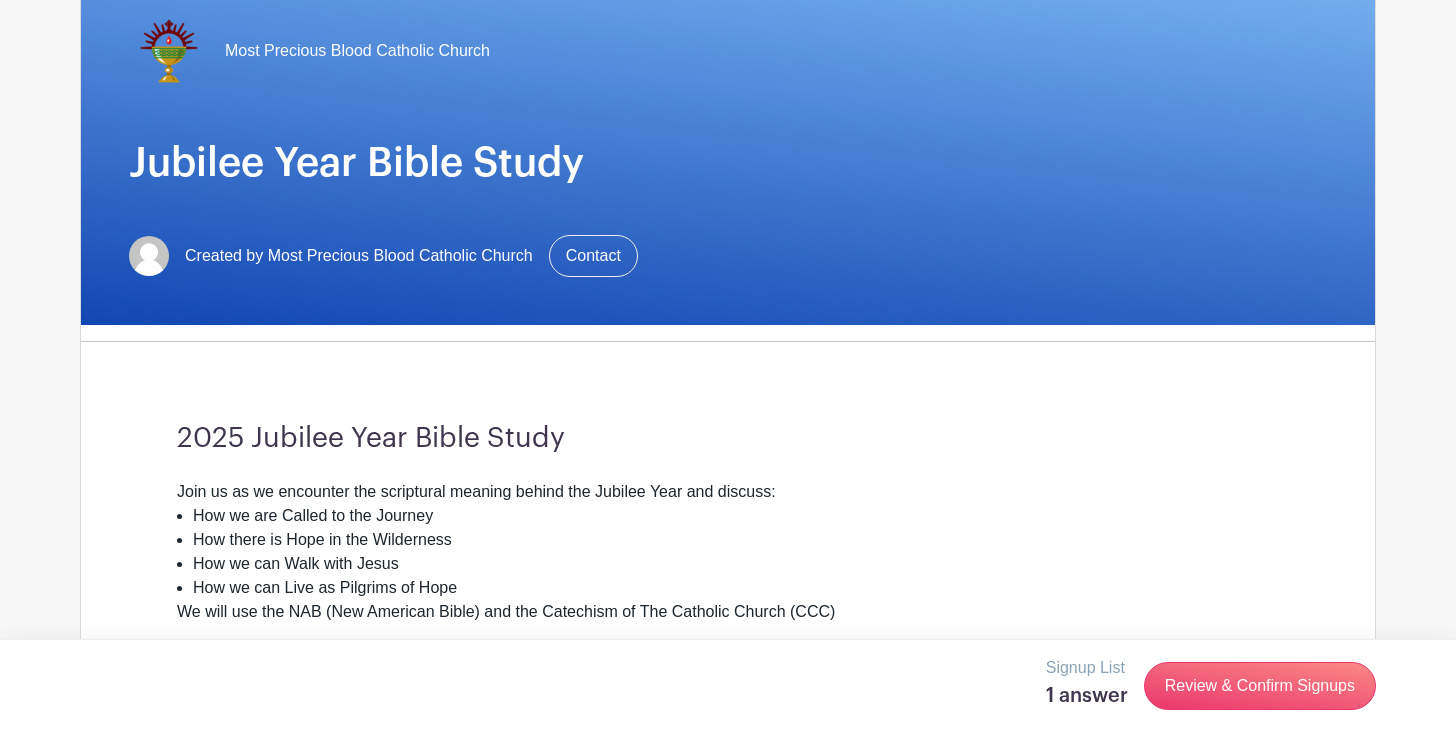 scroll, scrollTop: 0, scrollLeft: 0, axis: both 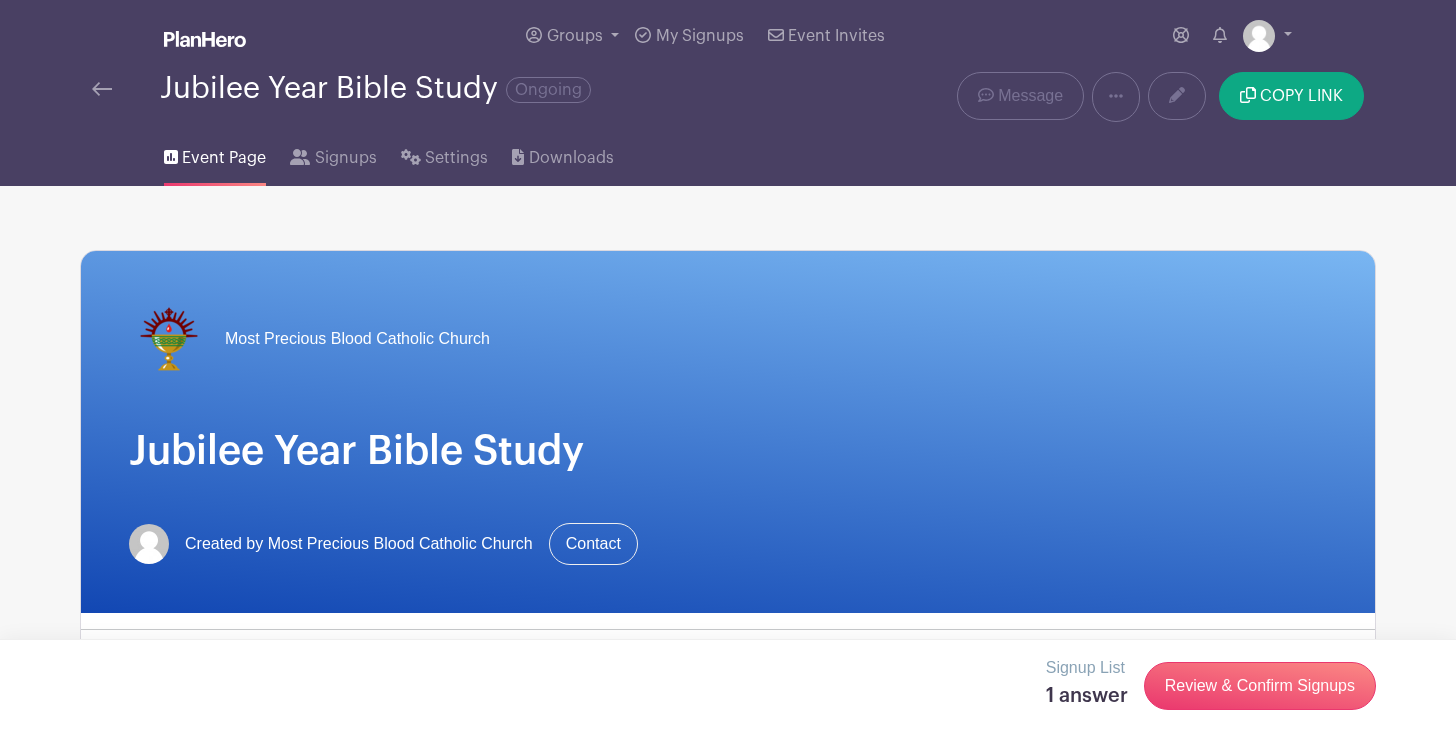 drag, startPoint x: 1094, startPoint y: 661, endPoint x: 1089, endPoint y: 685, distance: 24.5153 